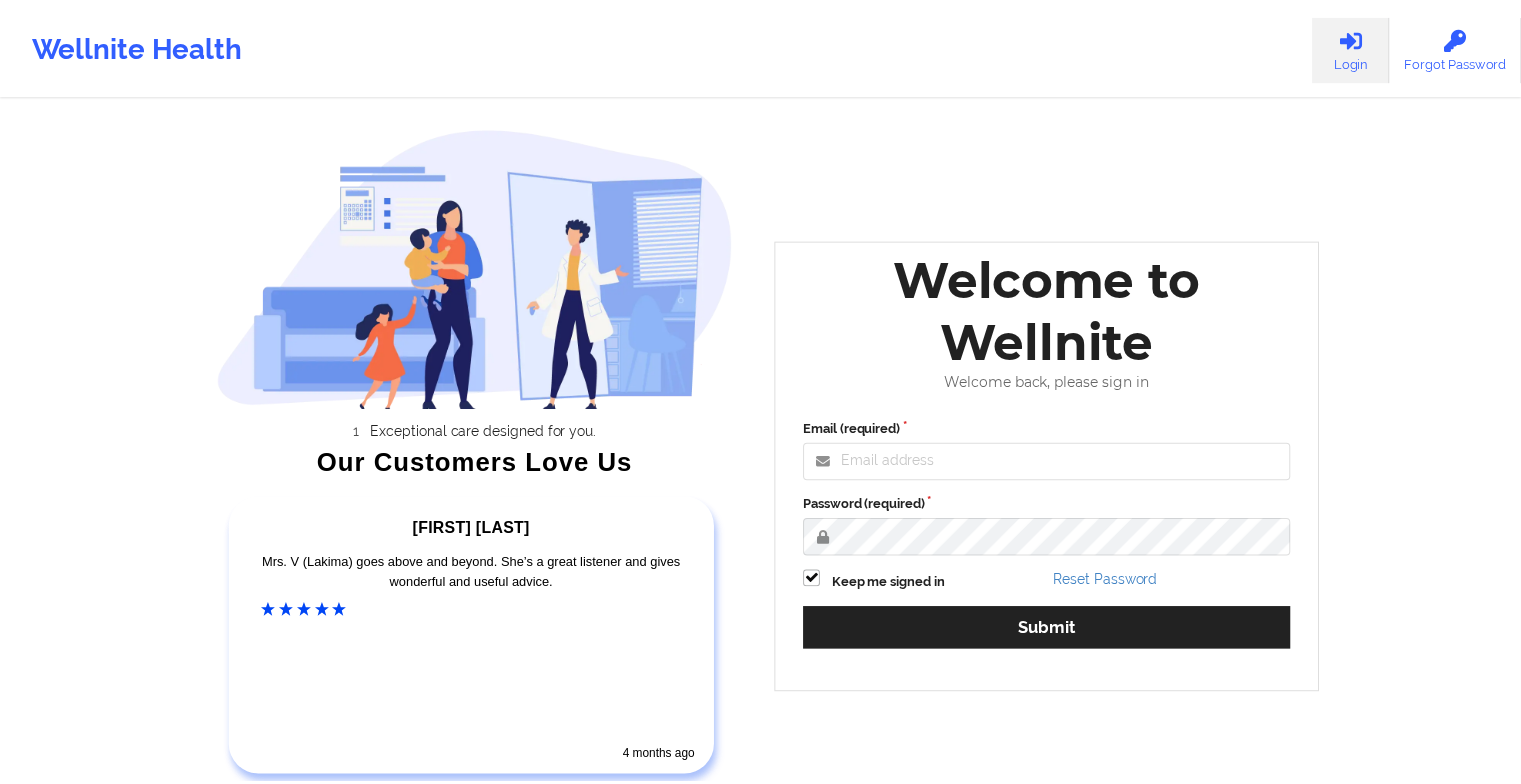 scroll, scrollTop: 0, scrollLeft: 0, axis: both 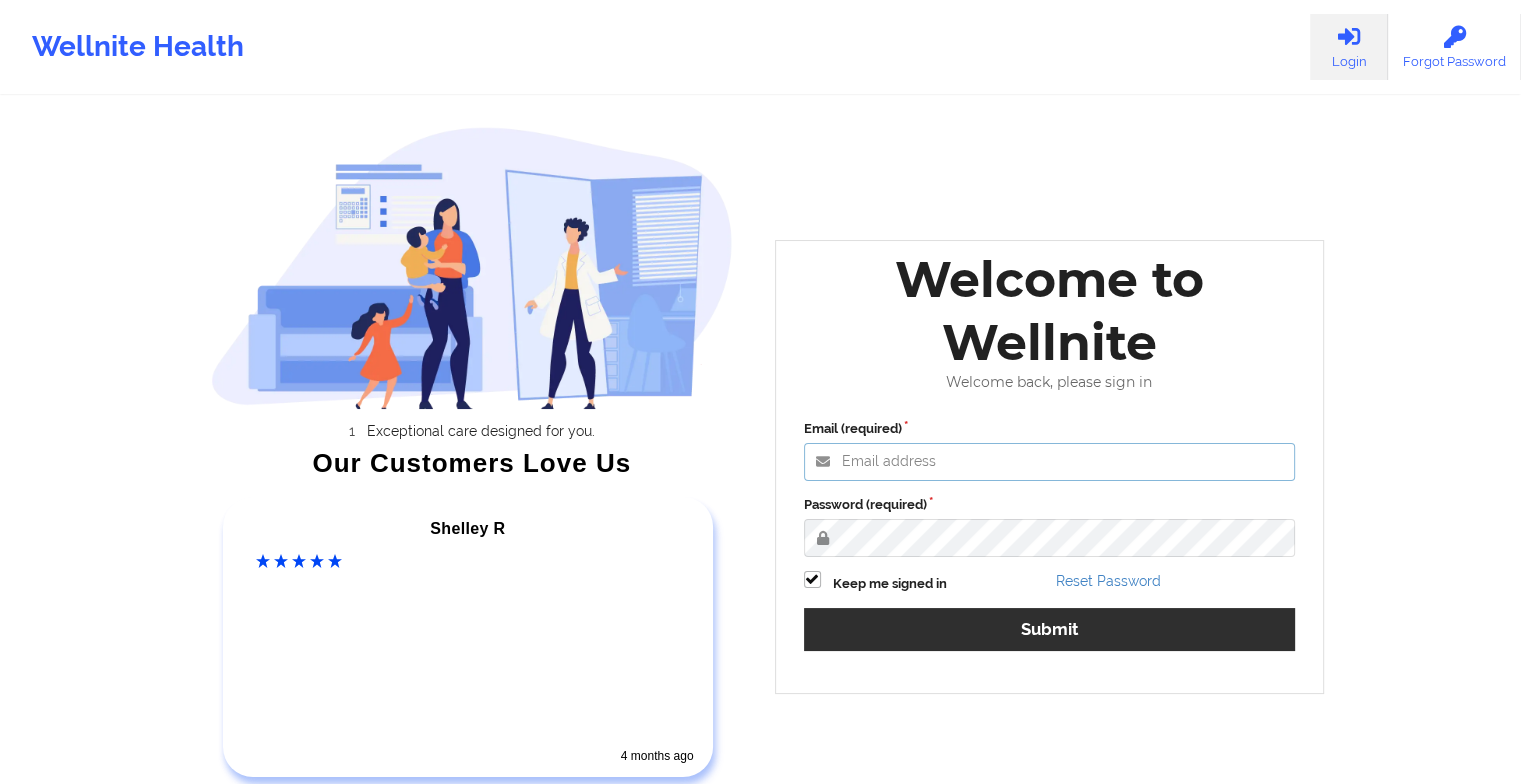 type on "[EMAIL]" 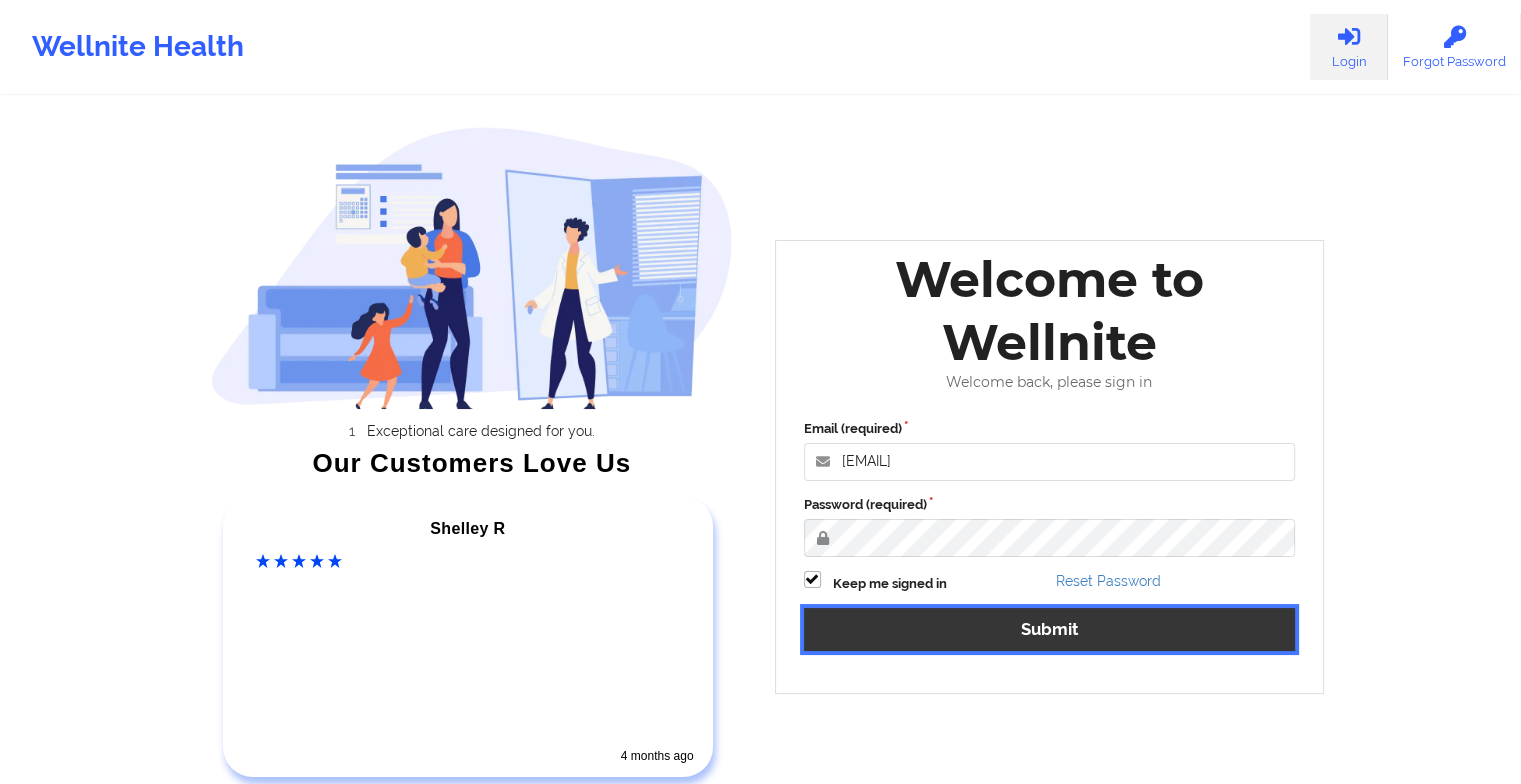 click on "Submit" at bounding box center [1050, 629] 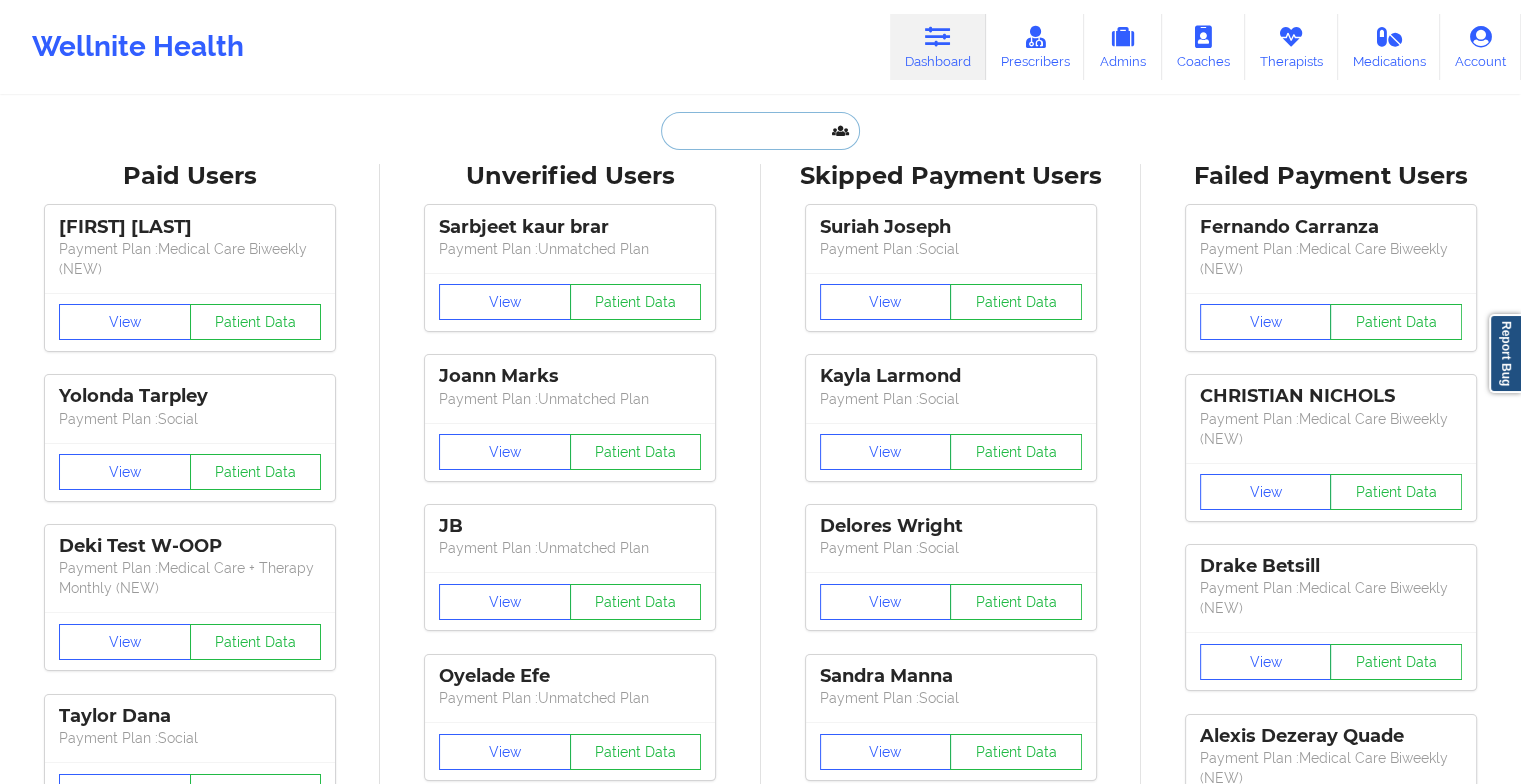 click at bounding box center (760, 131) 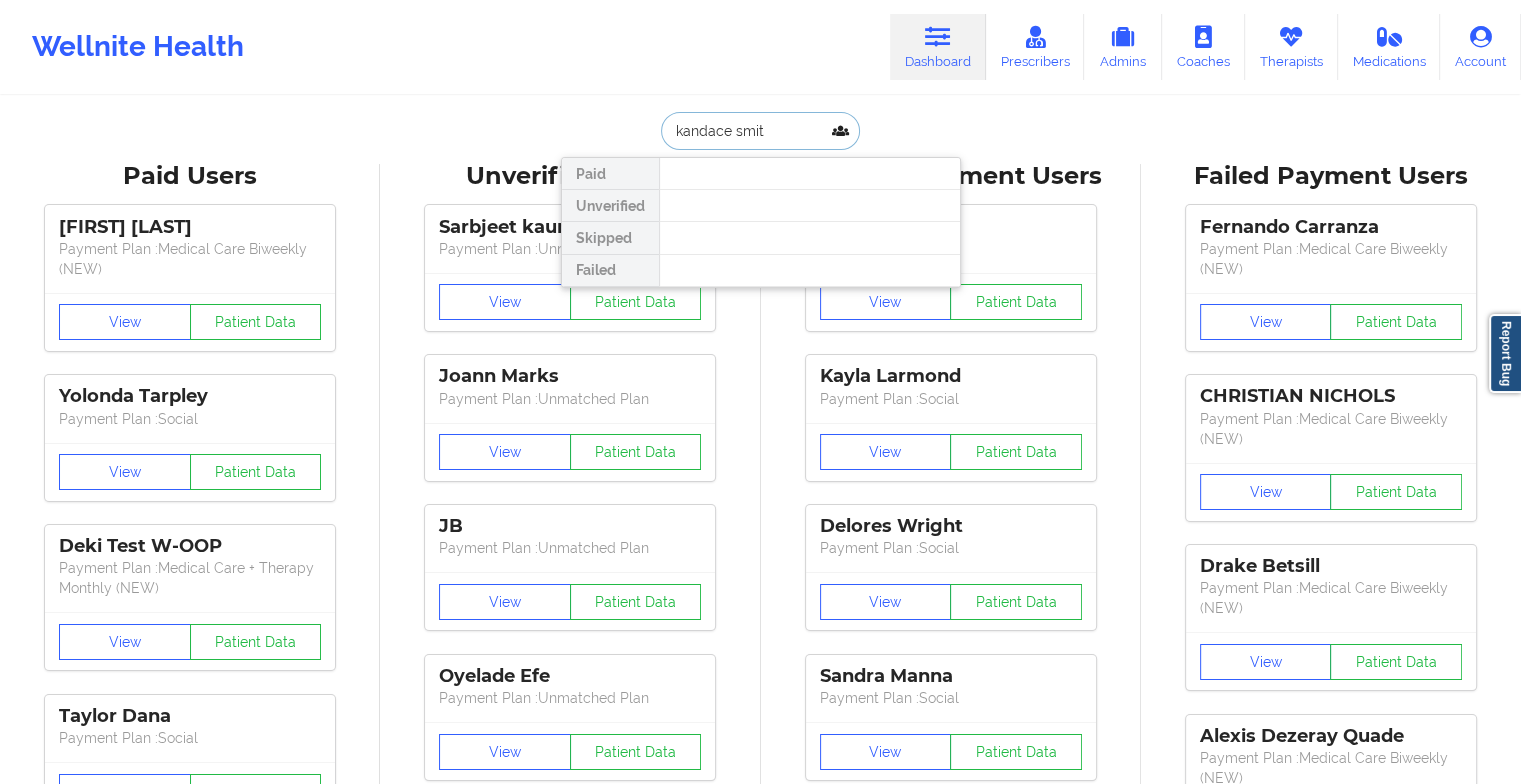 type on "[FIRST] [LAST]" 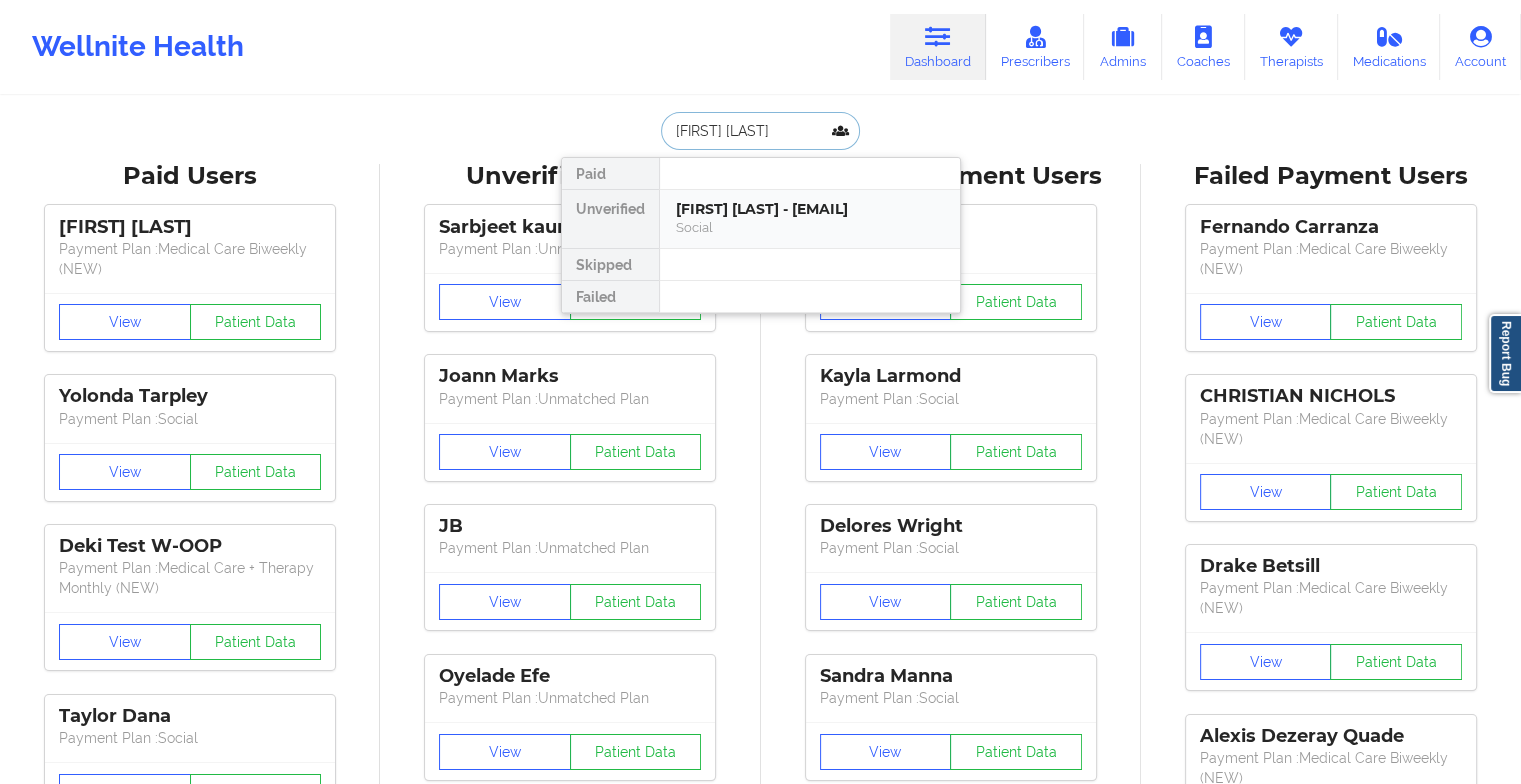 click on "[FIRST] [LAST] - [EMAIL]" at bounding box center [810, 209] 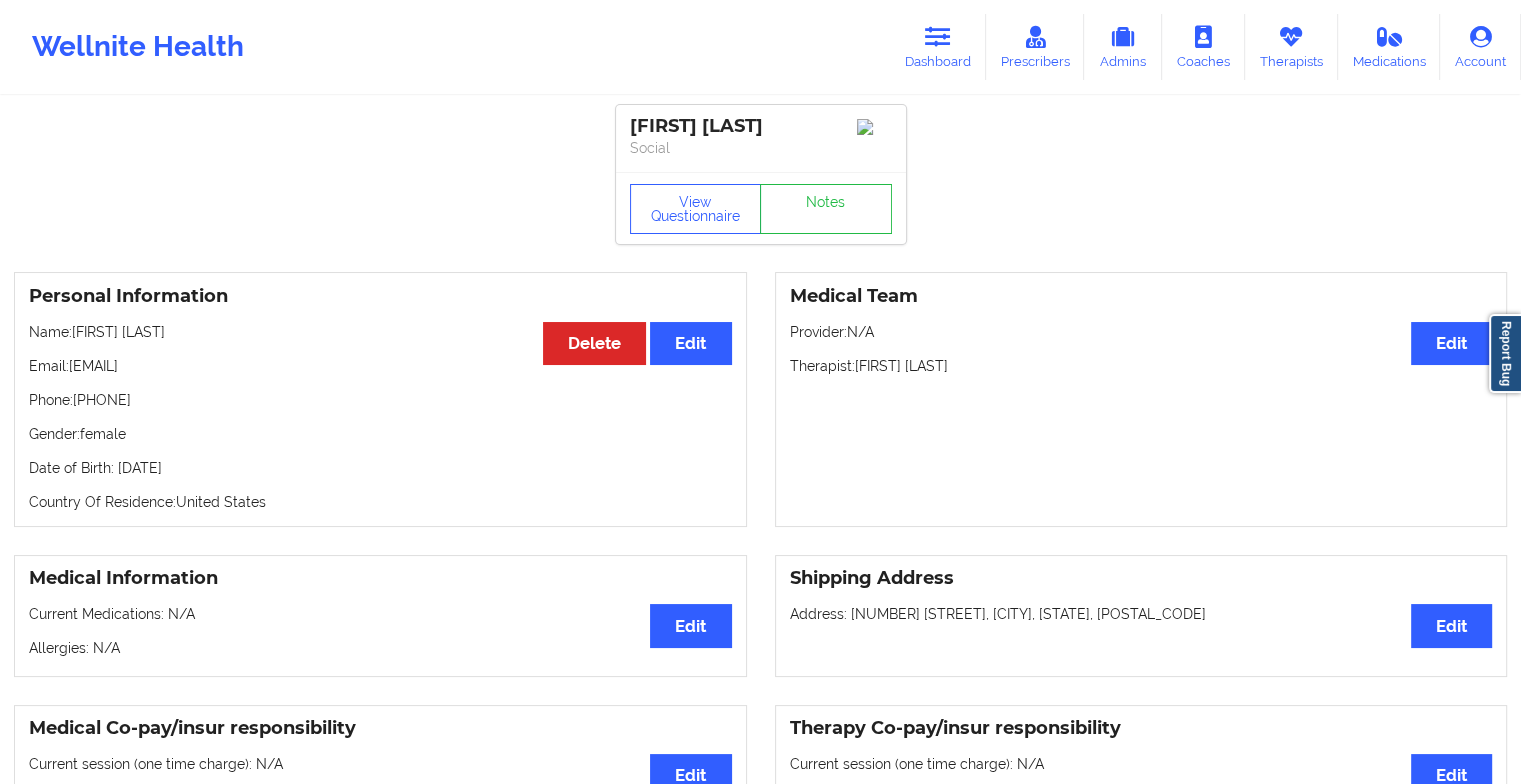 click on "View Questionnaire Notes" at bounding box center (761, 209) 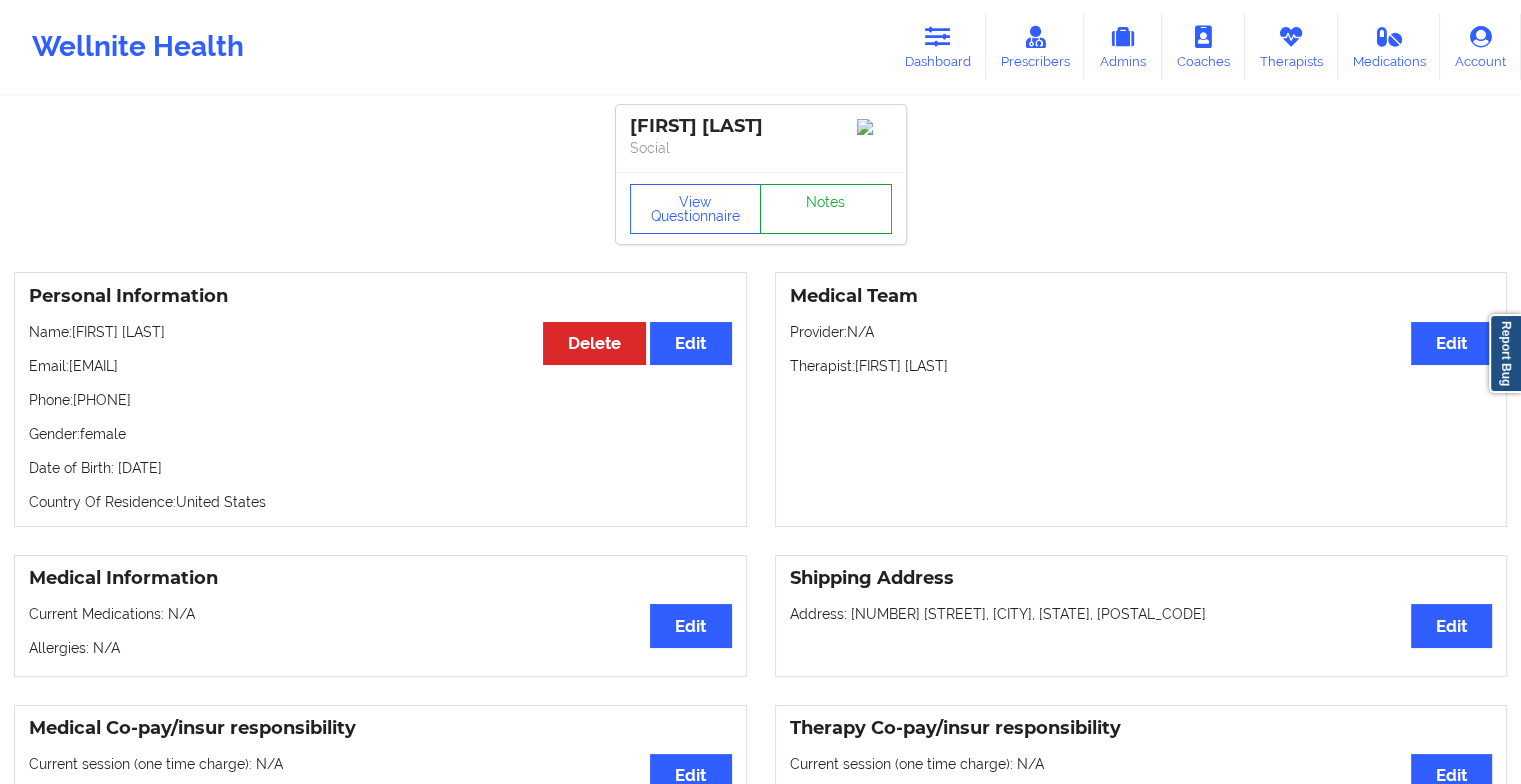 click on "Notes" at bounding box center (826, 209) 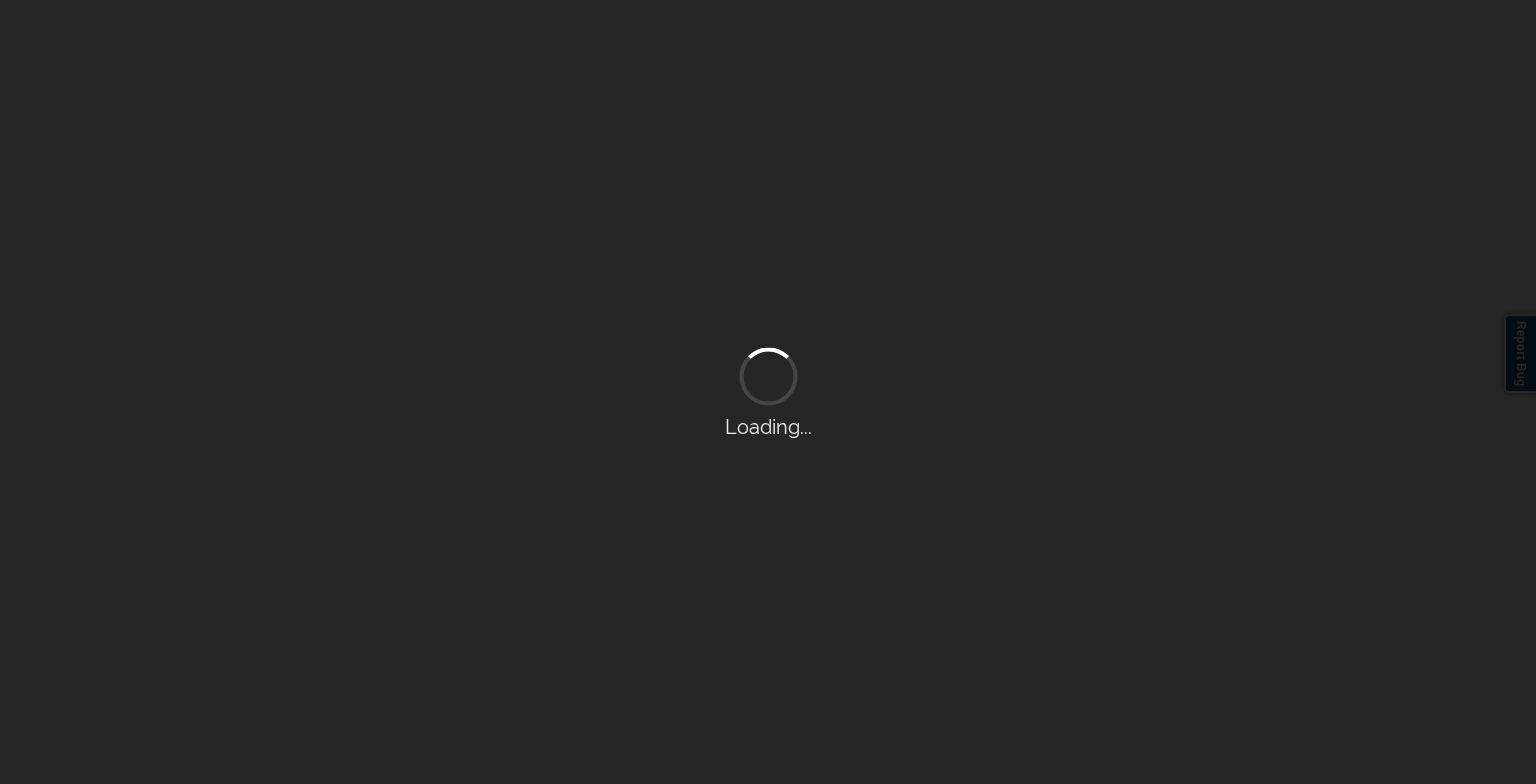 click on "Loading..." at bounding box center [768, 392] 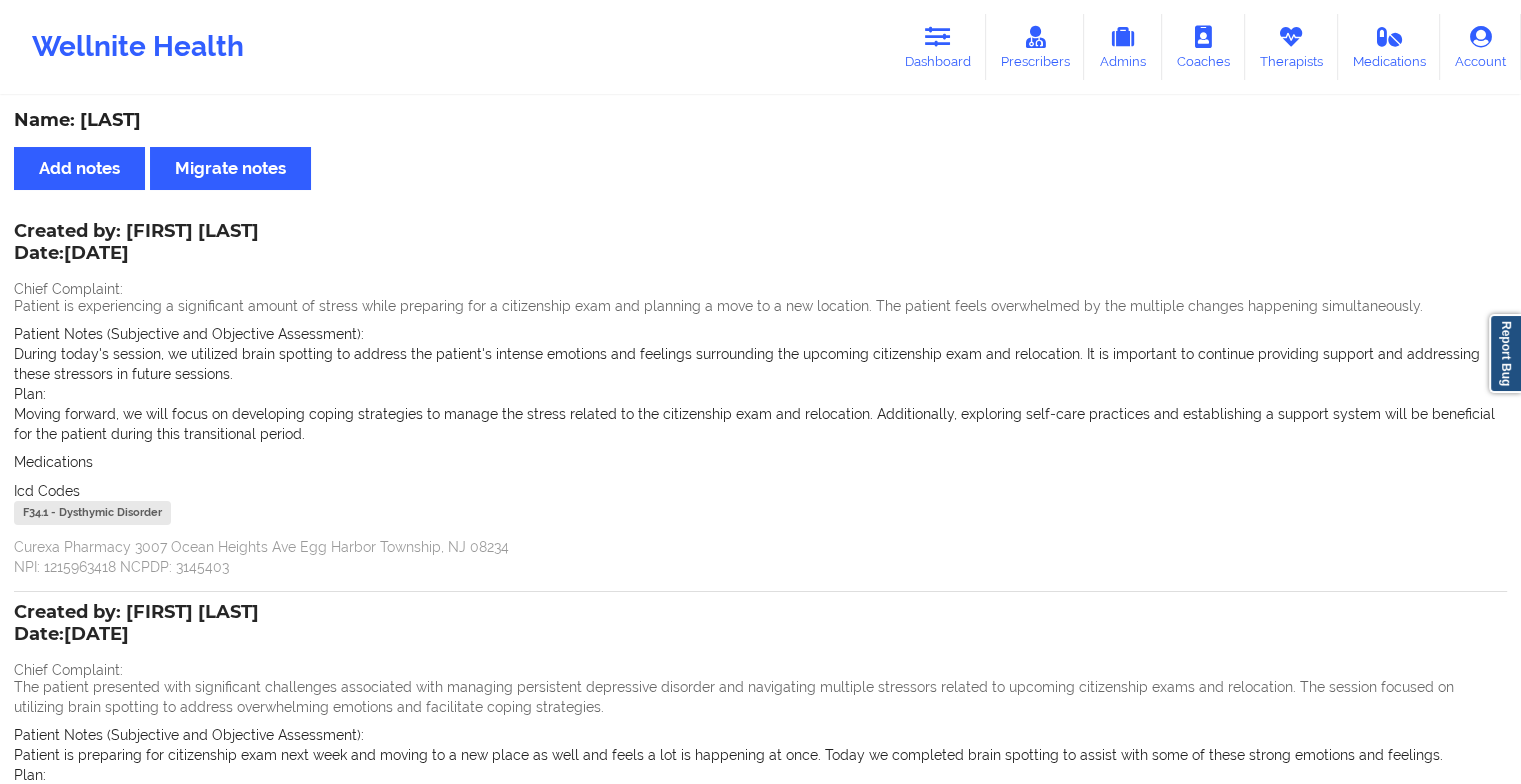 click on "Wellnite Health Dashboard Prescribers Admins Coaches Therapists Medications Account" at bounding box center (760, 47) 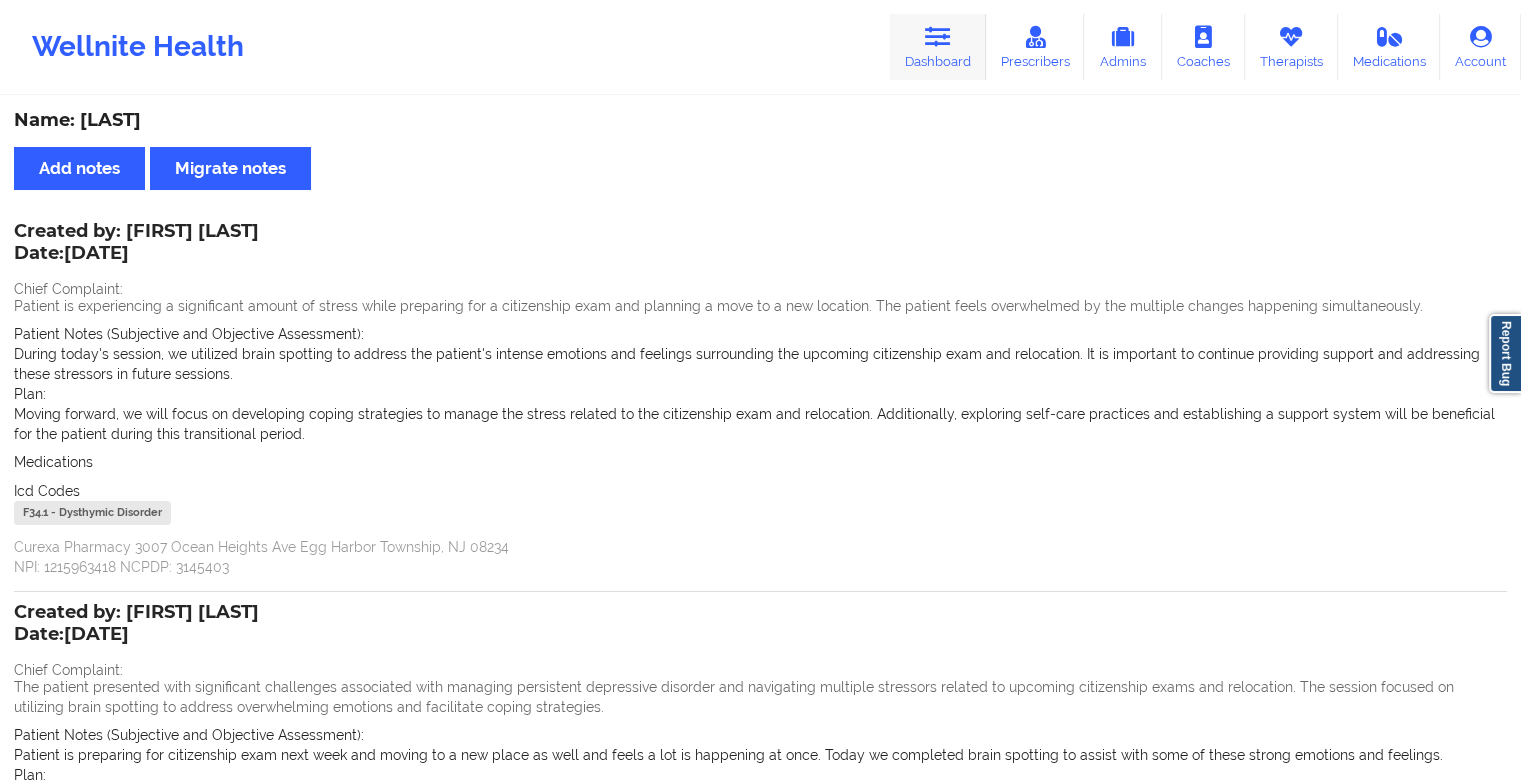 click on "Dashboard" at bounding box center [938, 47] 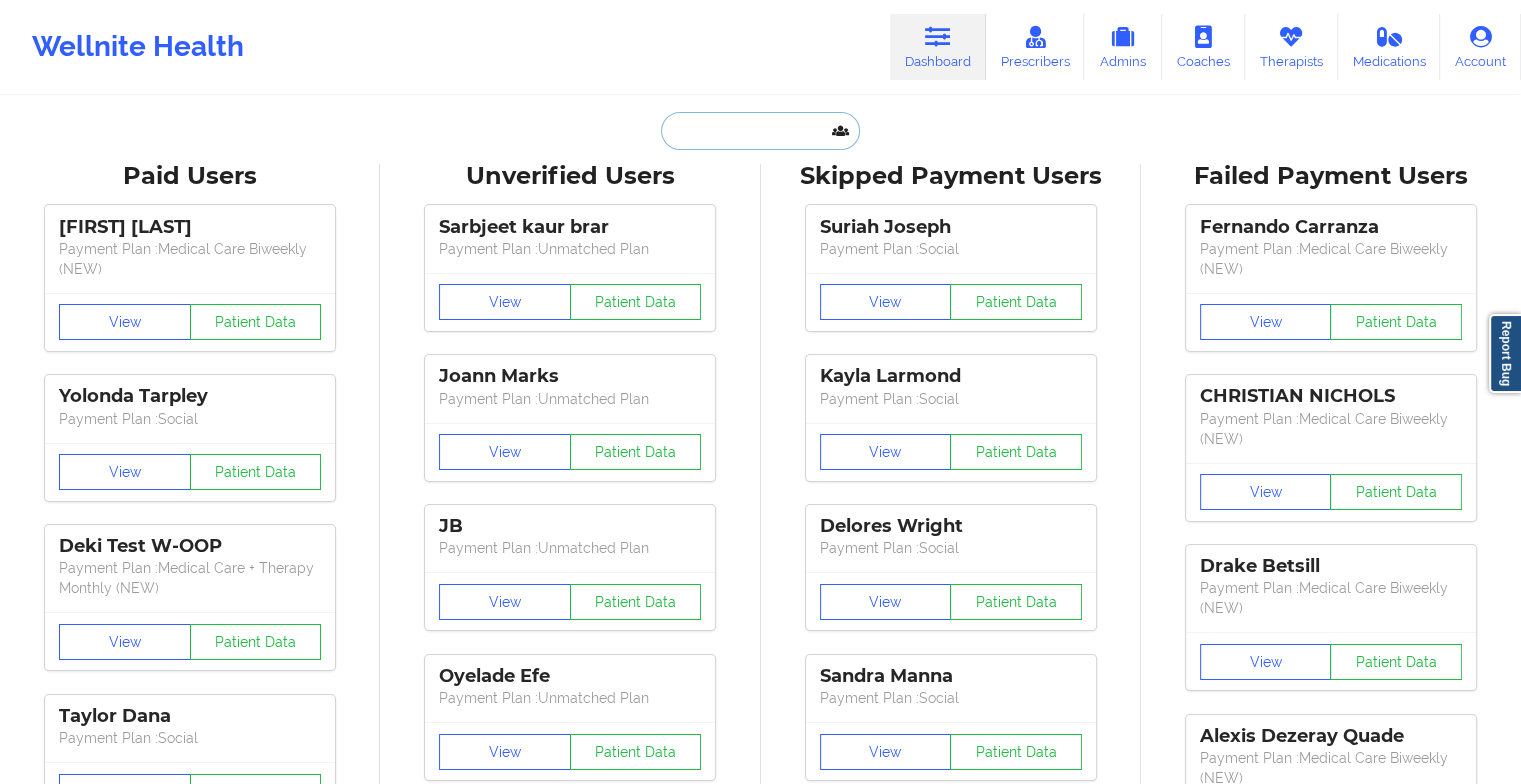 click at bounding box center [760, 131] 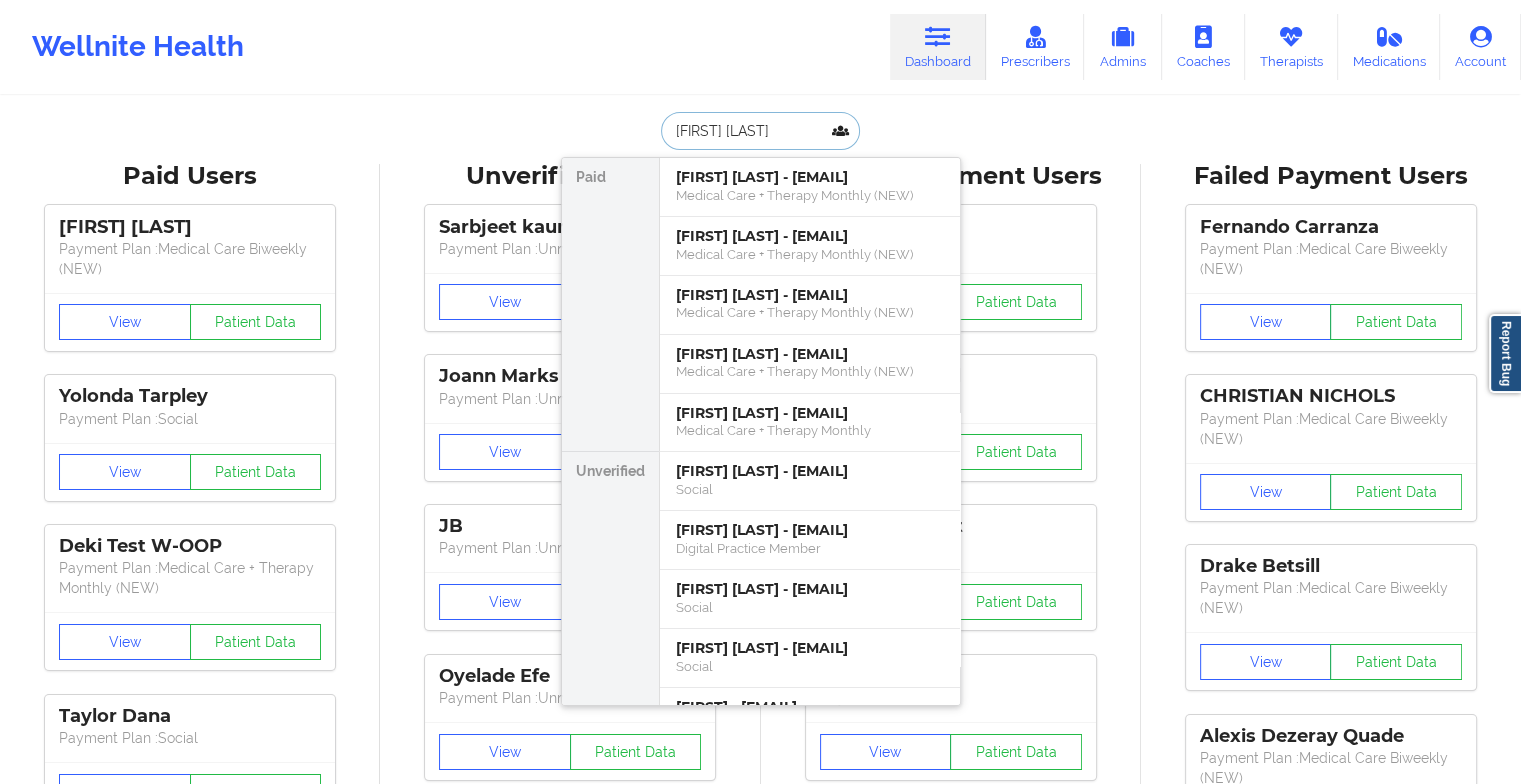type on "[FIRST] [LAST]" 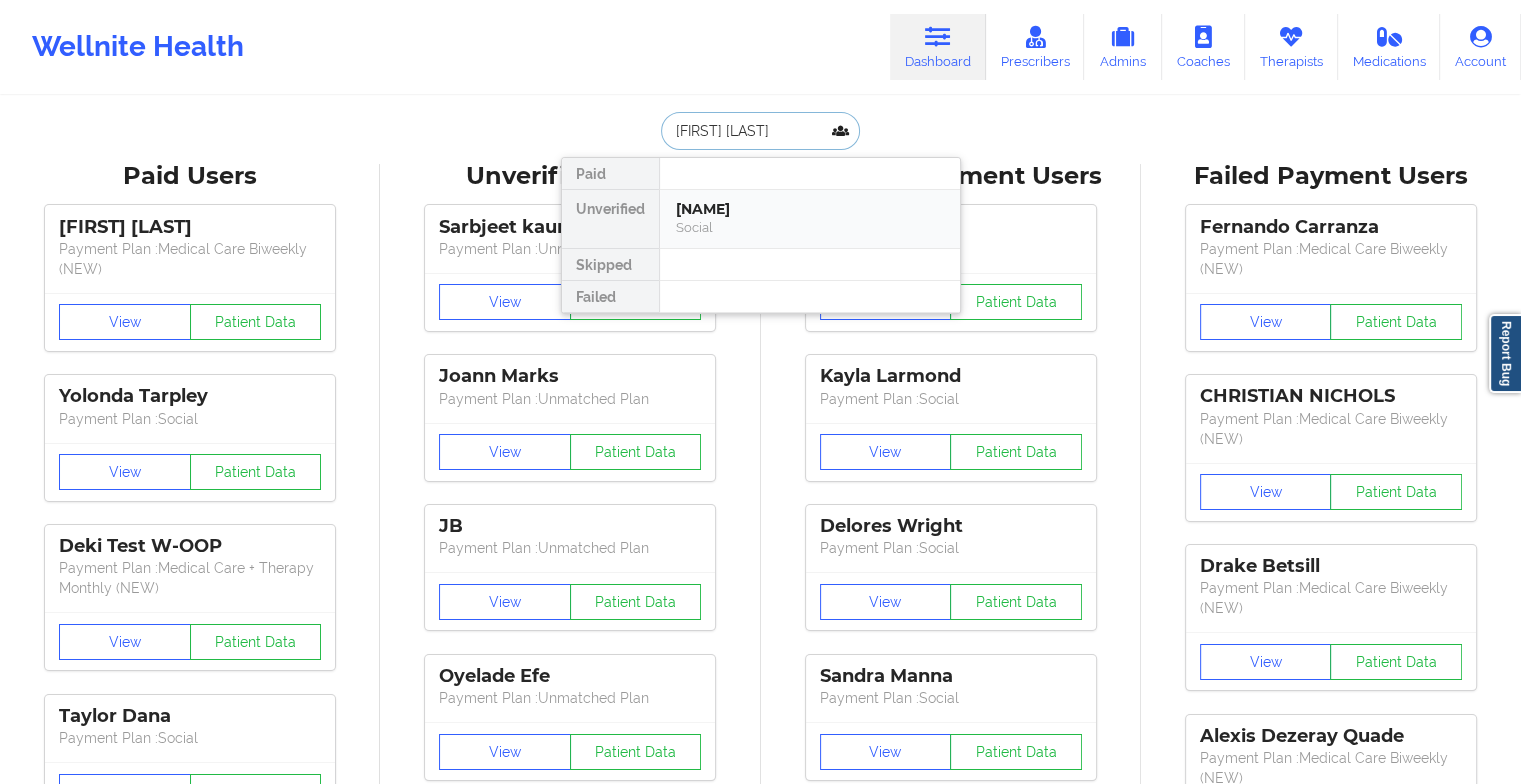 click on "[NAME]" at bounding box center [810, 209] 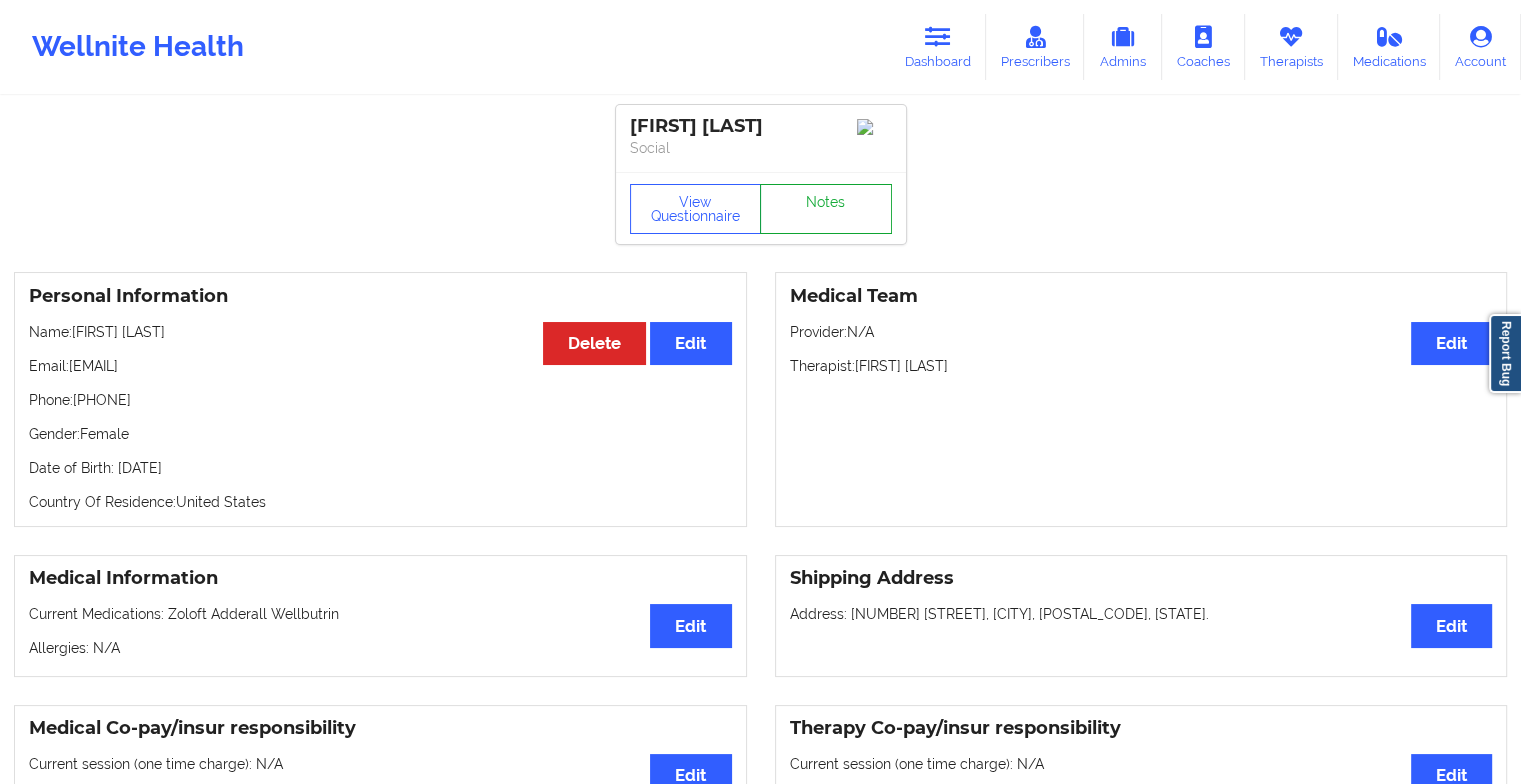 click on "Notes" at bounding box center (826, 209) 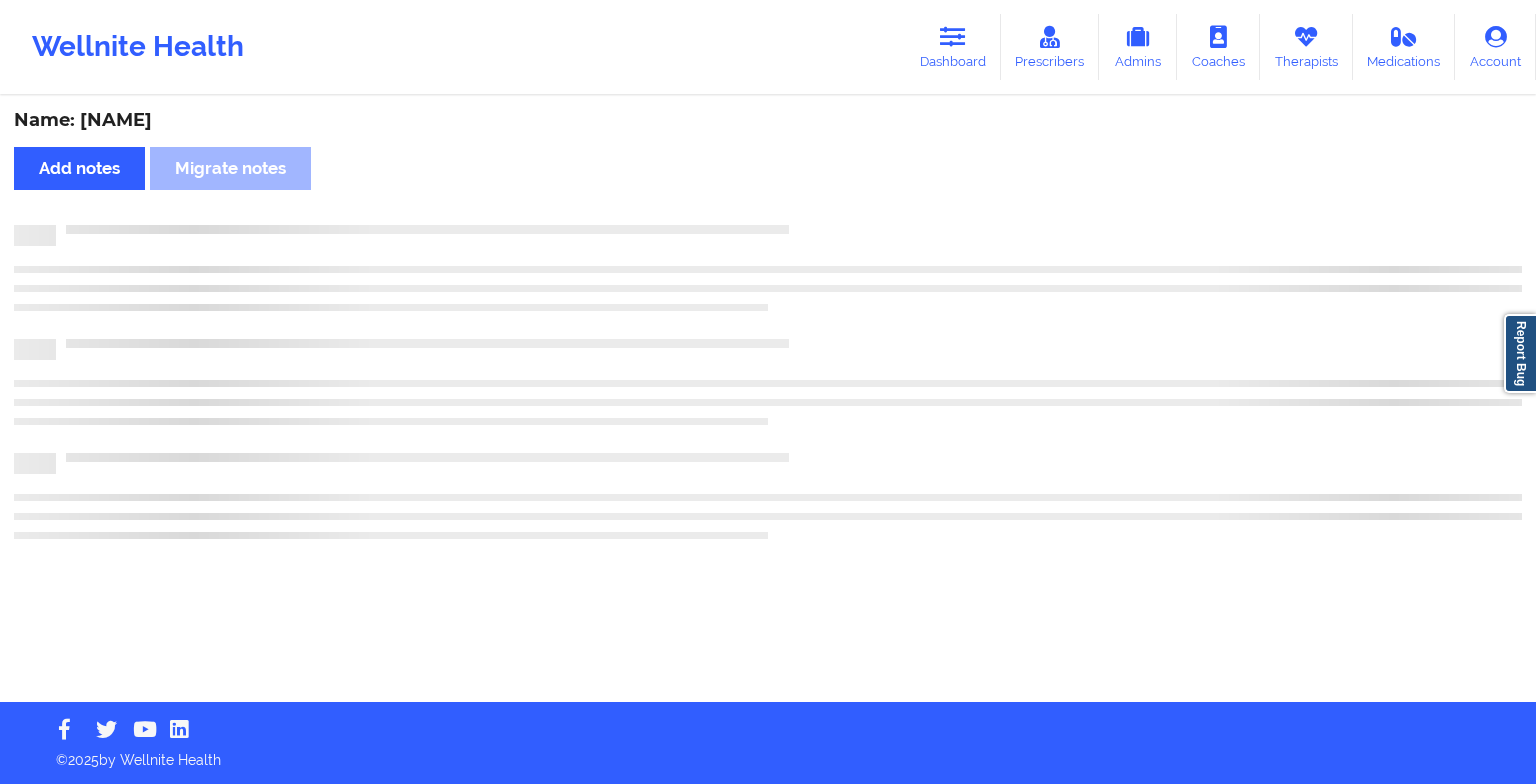 click on "Name: [FIRST] [LAST]  Add notes Migrate notes" at bounding box center (768, 400) 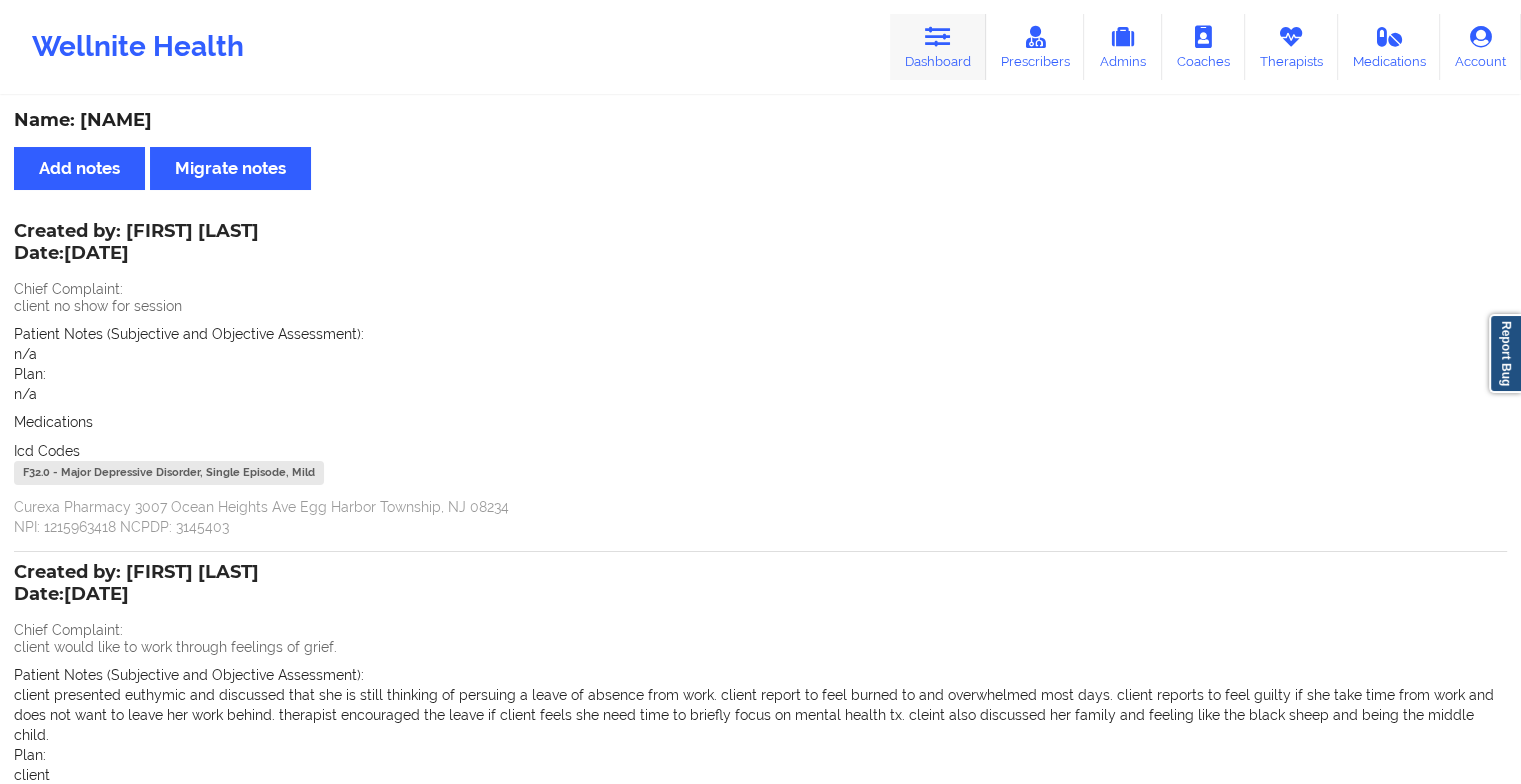click on "Dashboard" at bounding box center [938, 47] 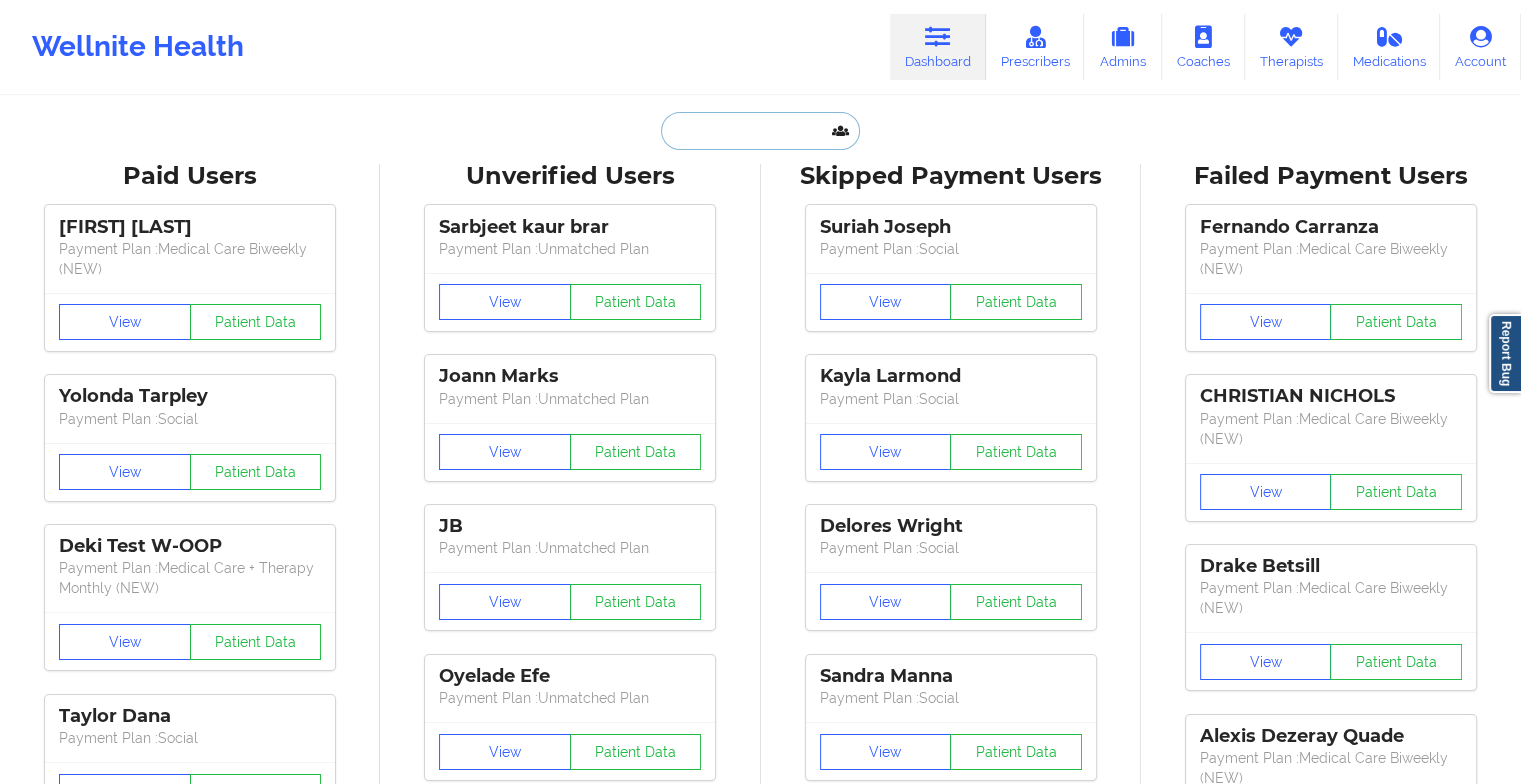 click at bounding box center (760, 131) 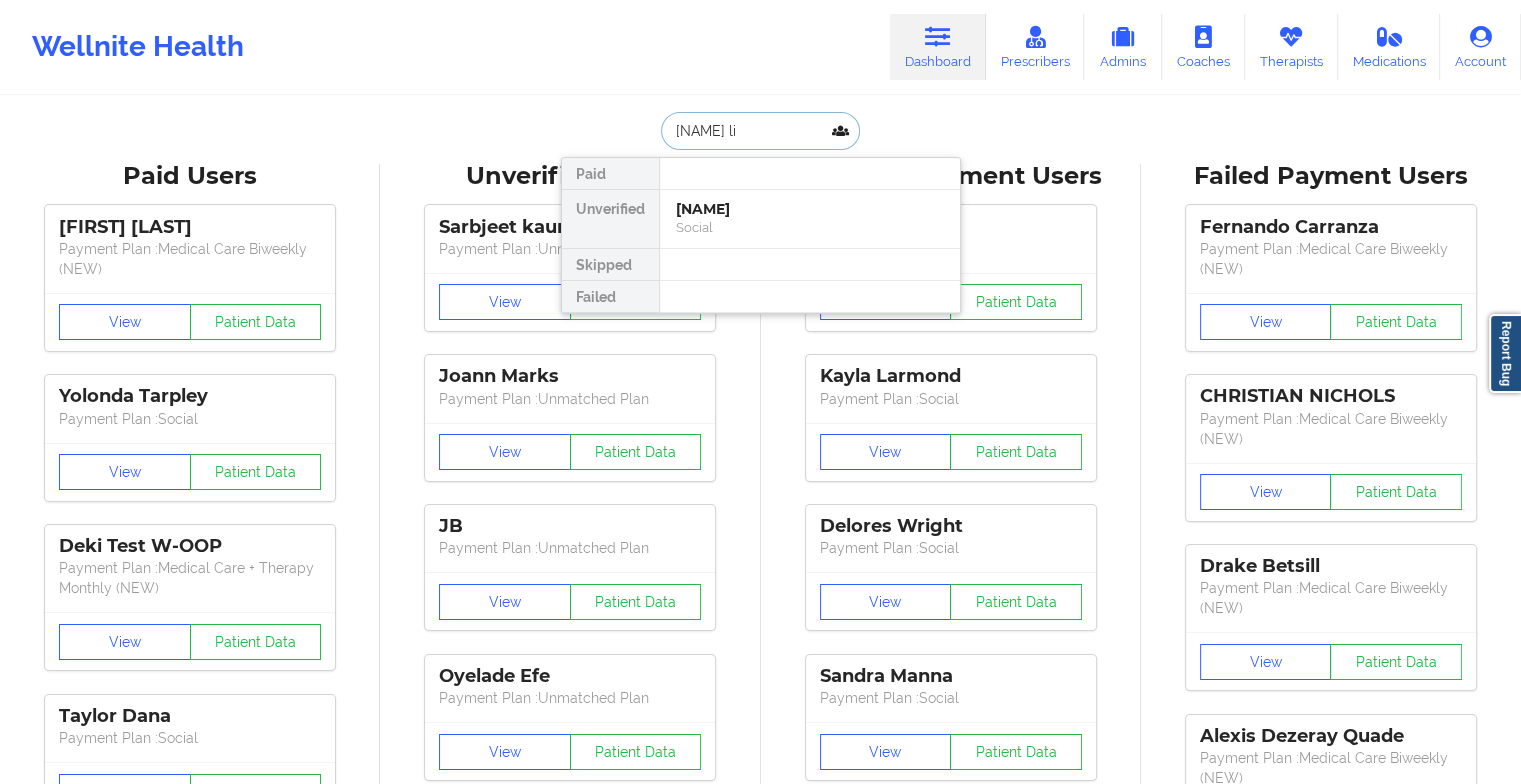 type on "[NAME]" 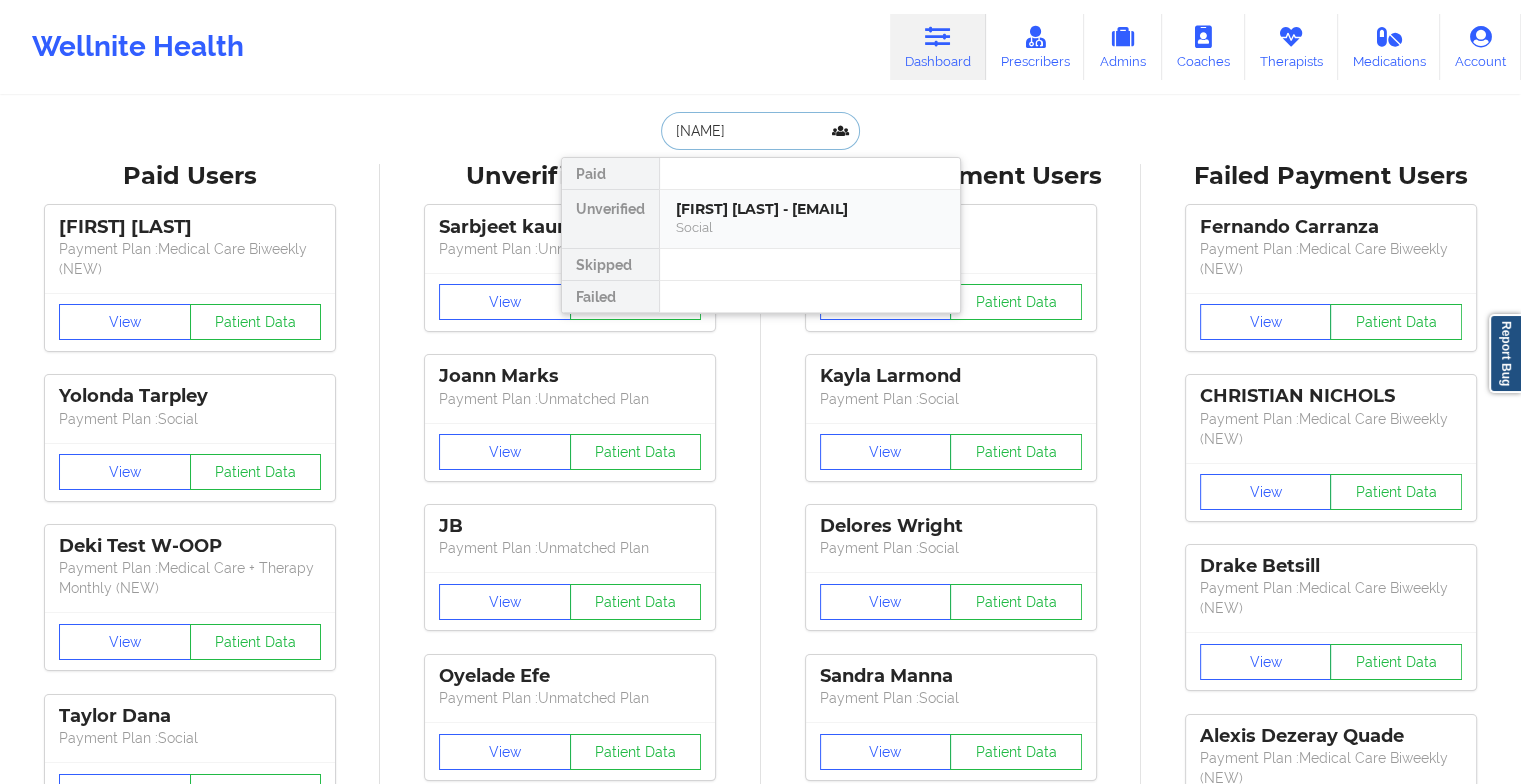 click on "[FIRST] [LAST]  - [EMAIL]" at bounding box center (810, 209) 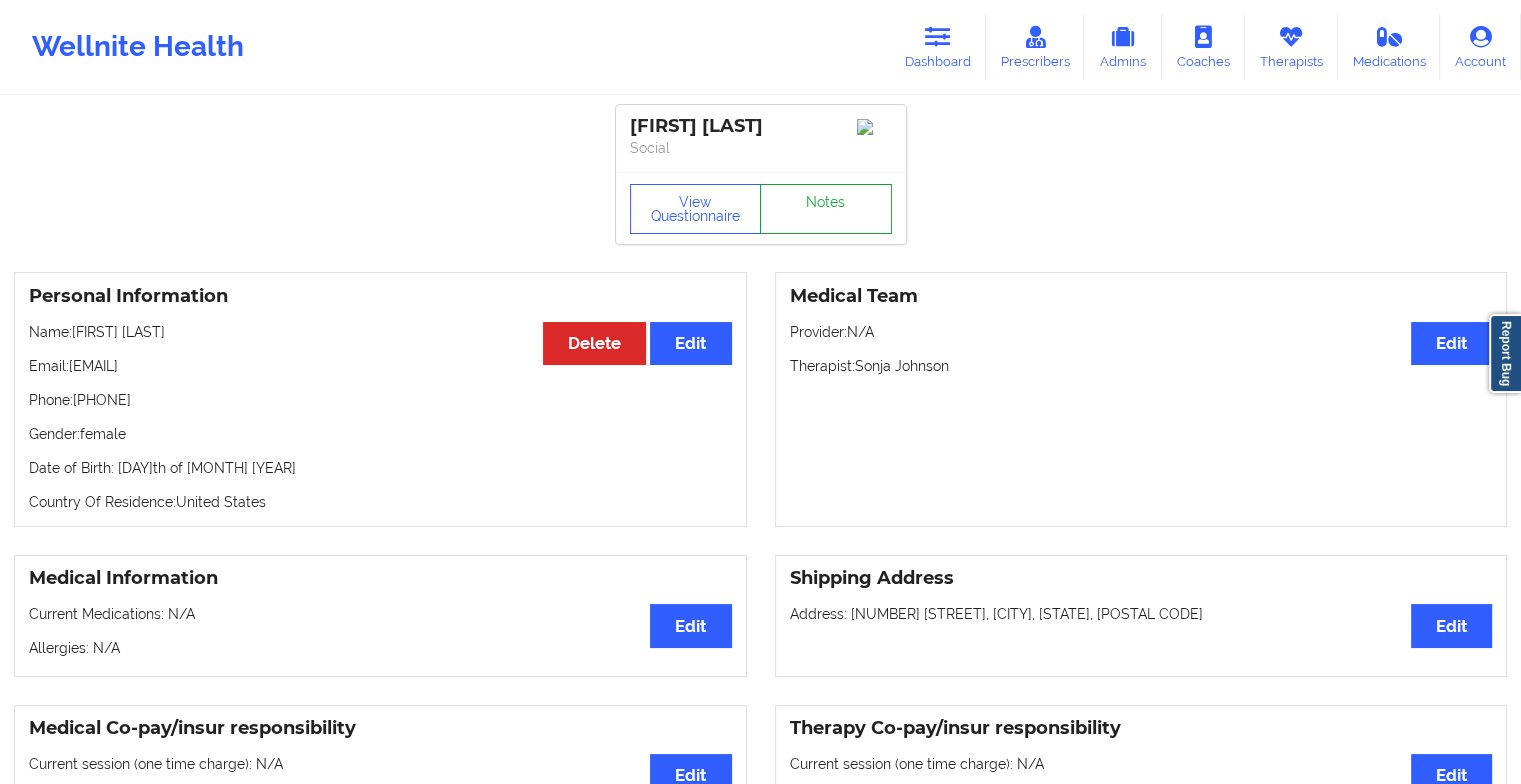 click on "Notes" at bounding box center [826, 209] 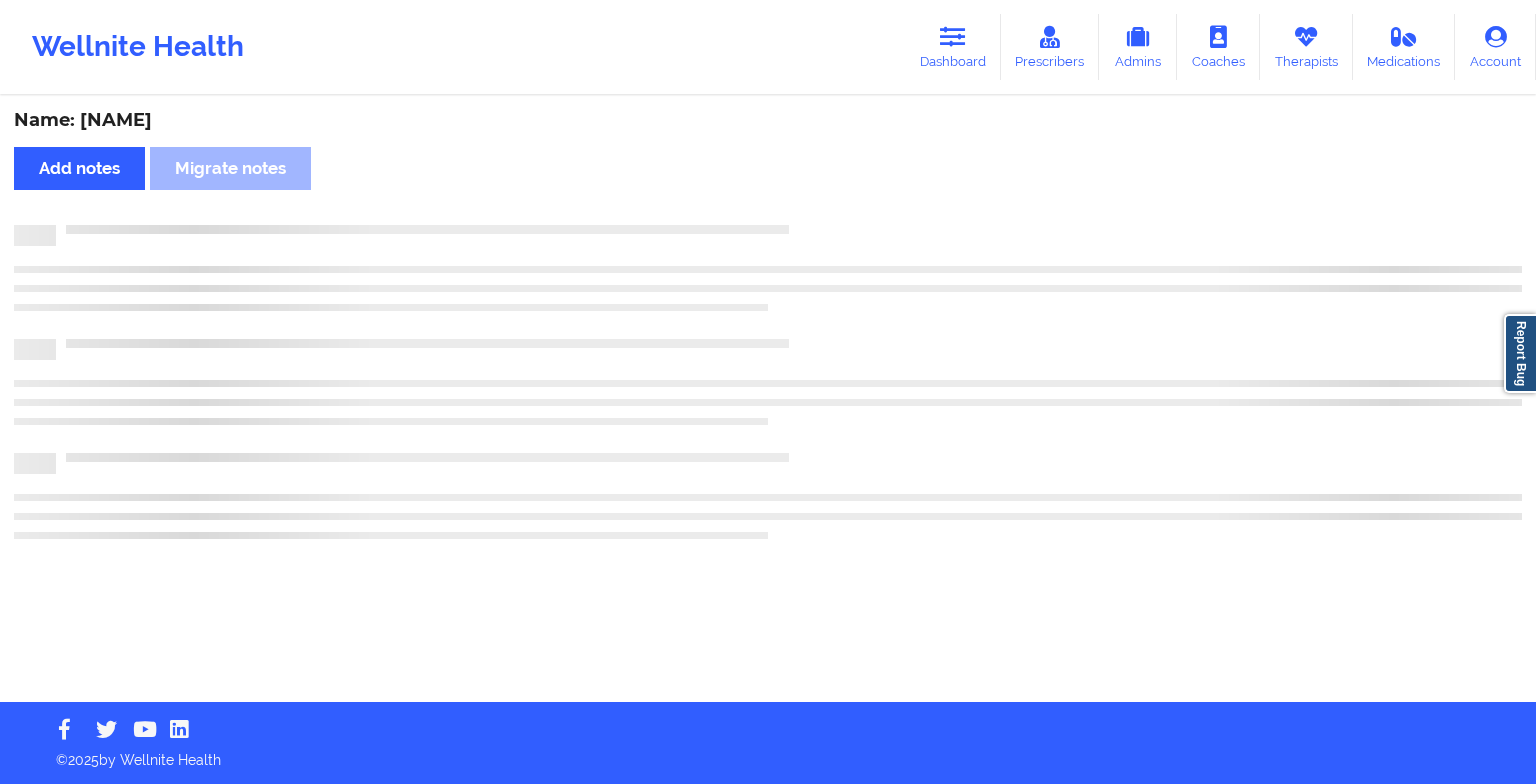 click on "Name: [FIRST] [LAST]  Add notes Migrate notes" at bounding box center [768, 400] 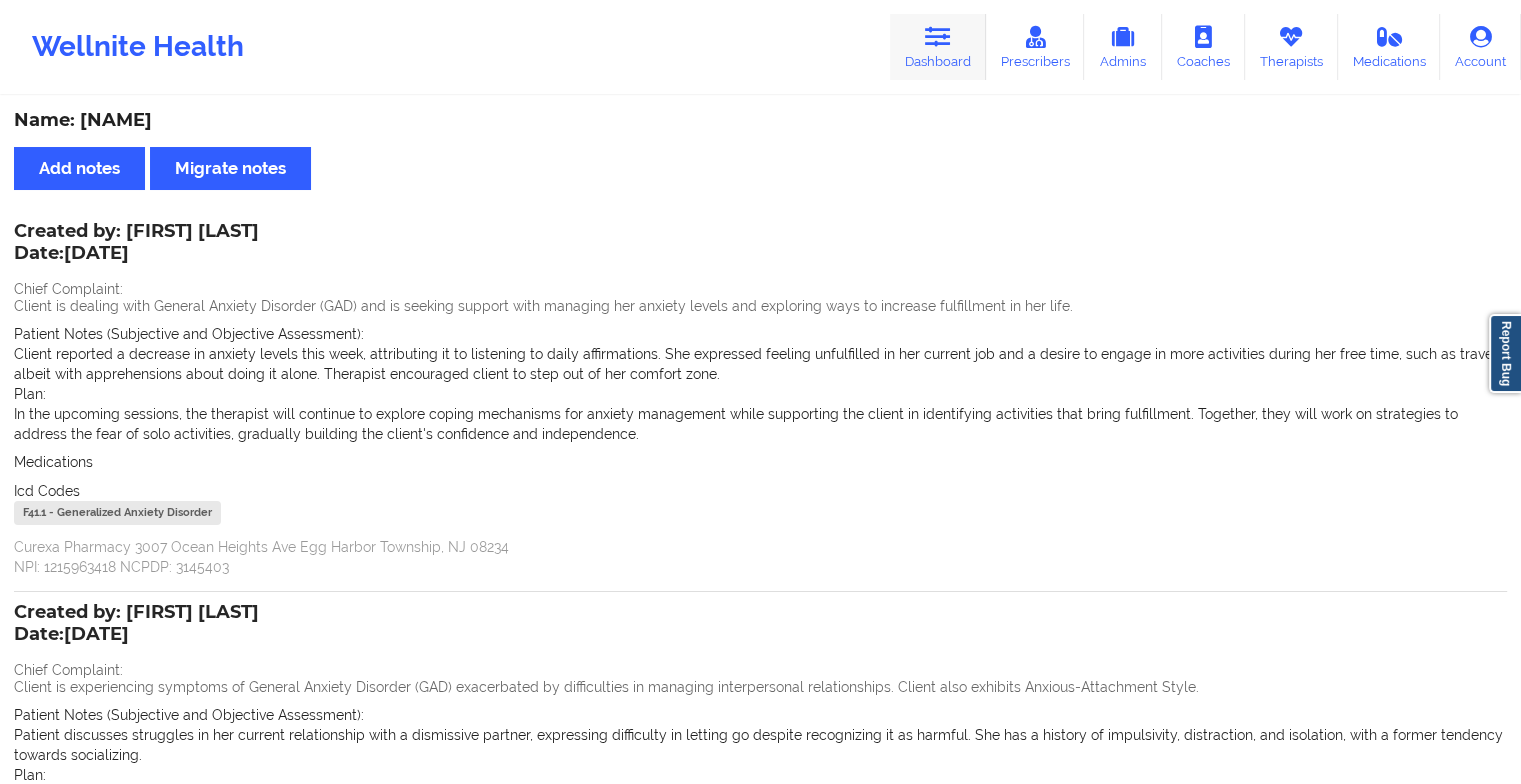 click at bounding box center [938, 37] 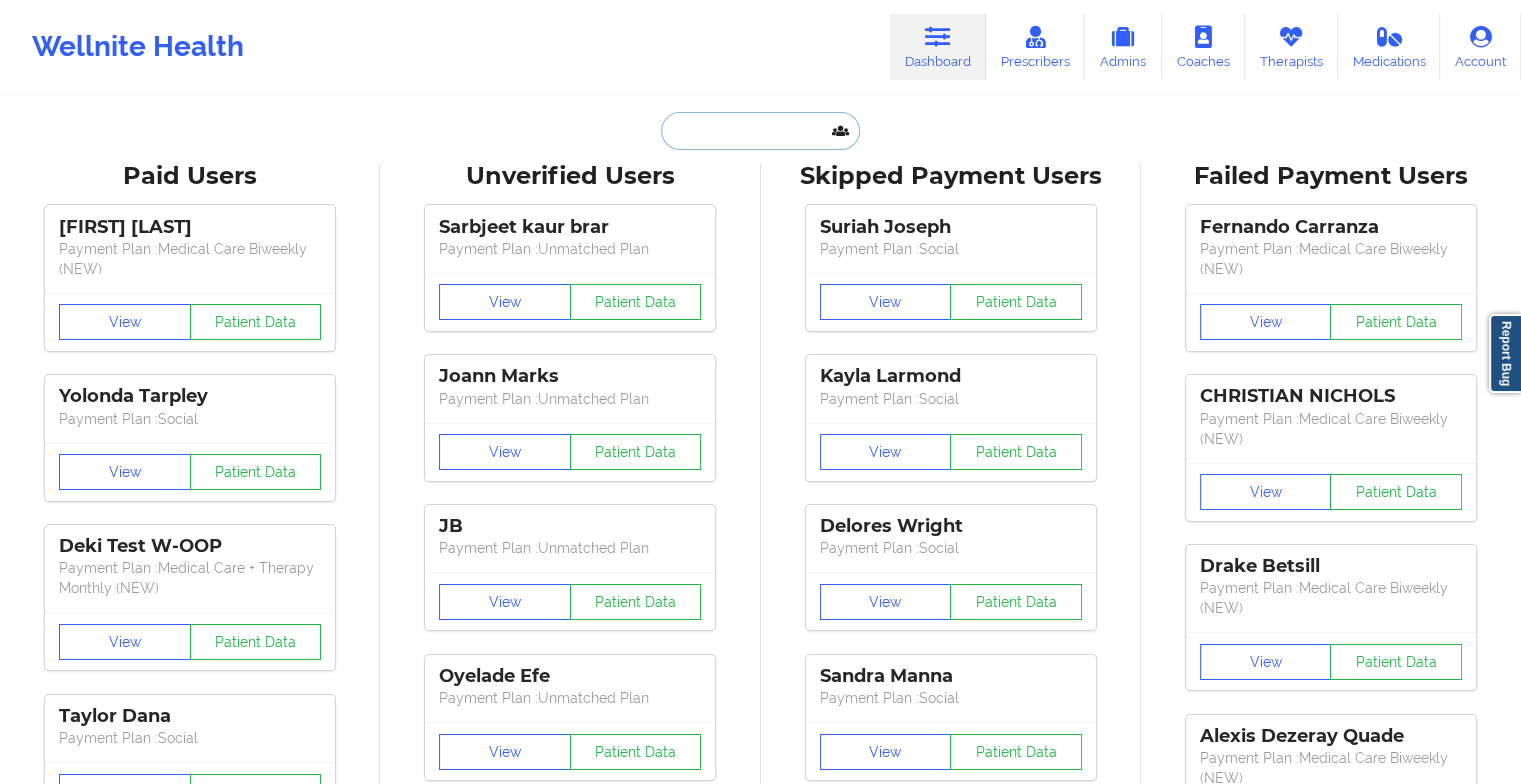 click at bounding box center [760, 131] 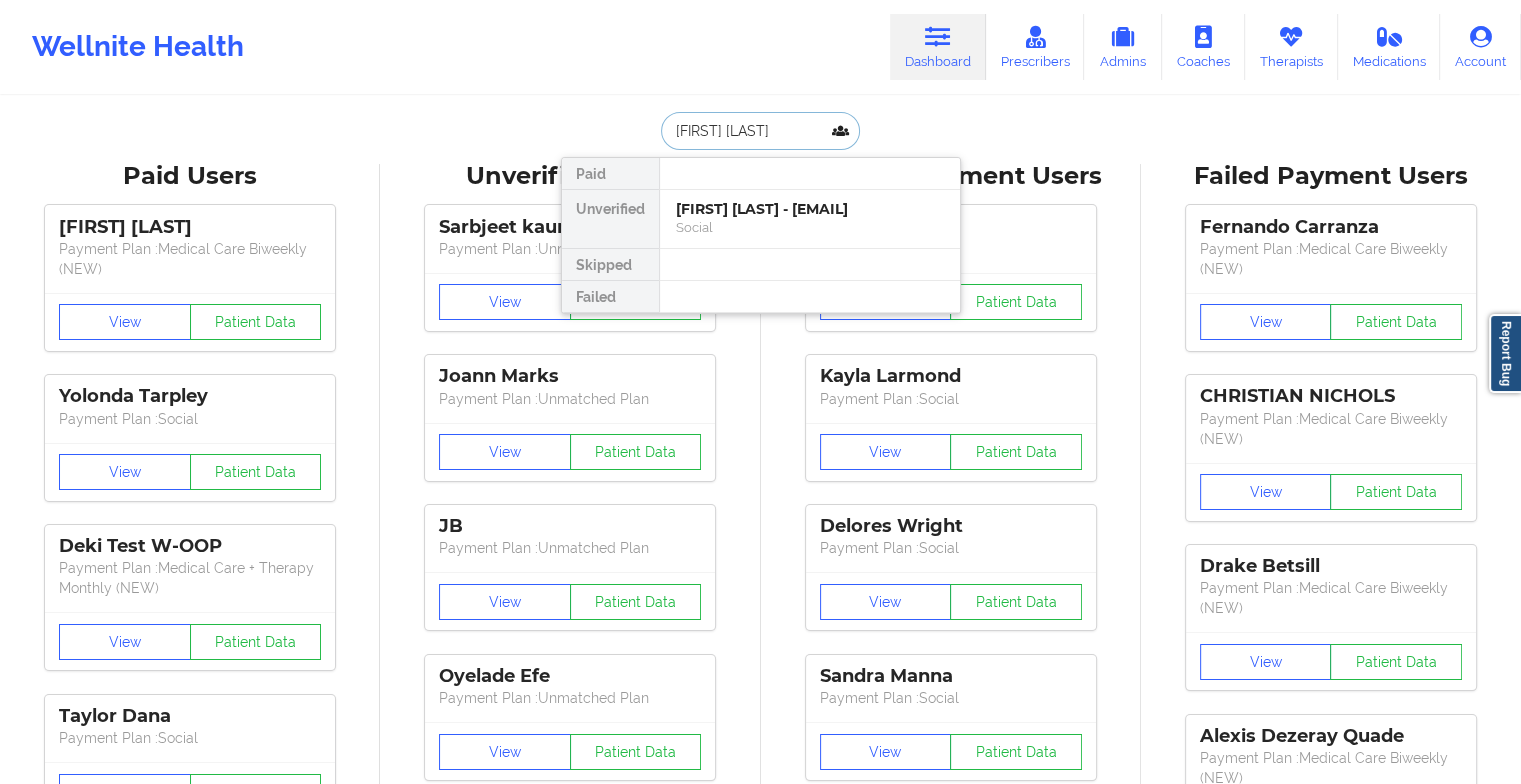 type on "[FIRST] [LAST]" 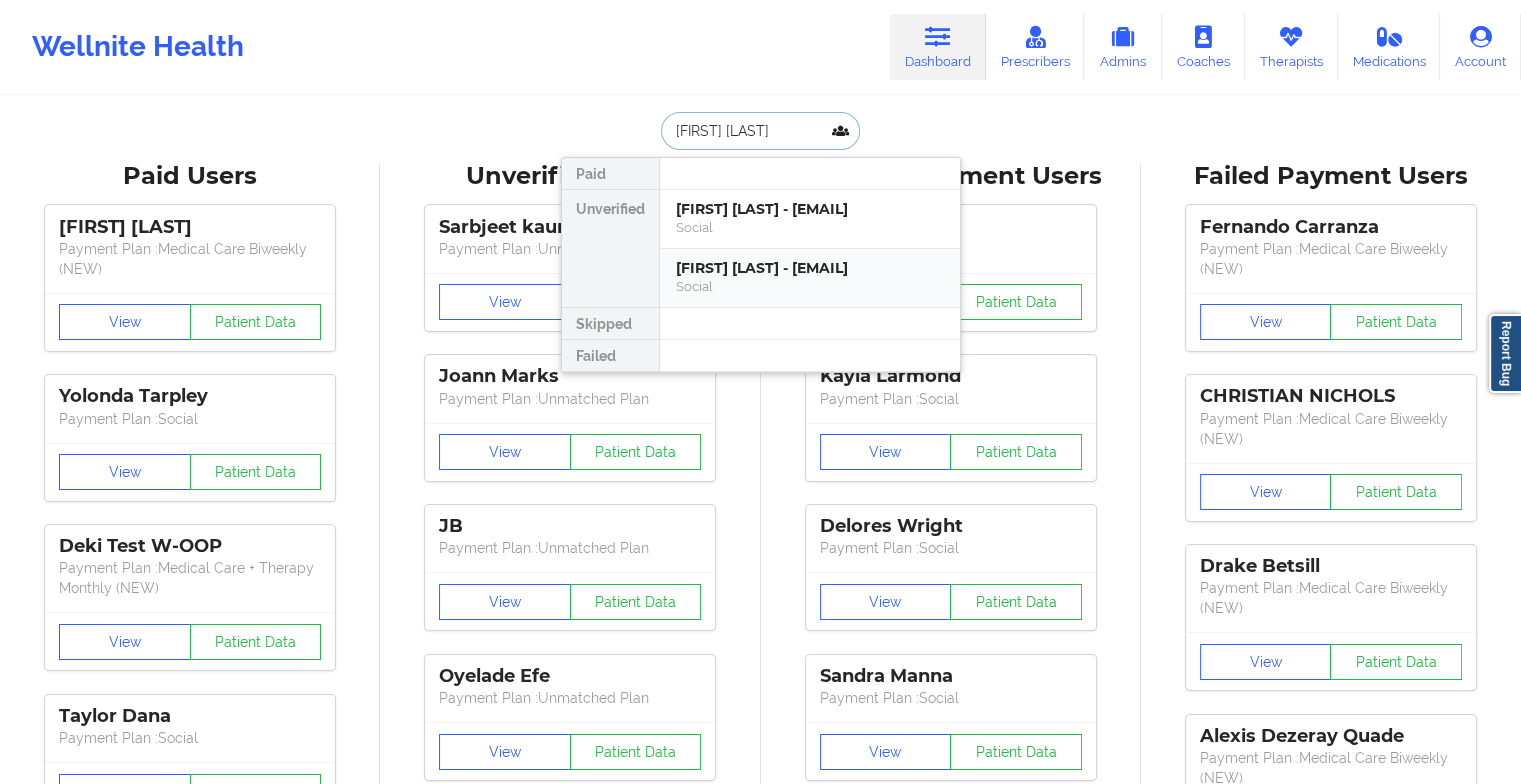 click on "[FIRST] [LAST] - [EMAIL]" at bounding box center [810, 268] 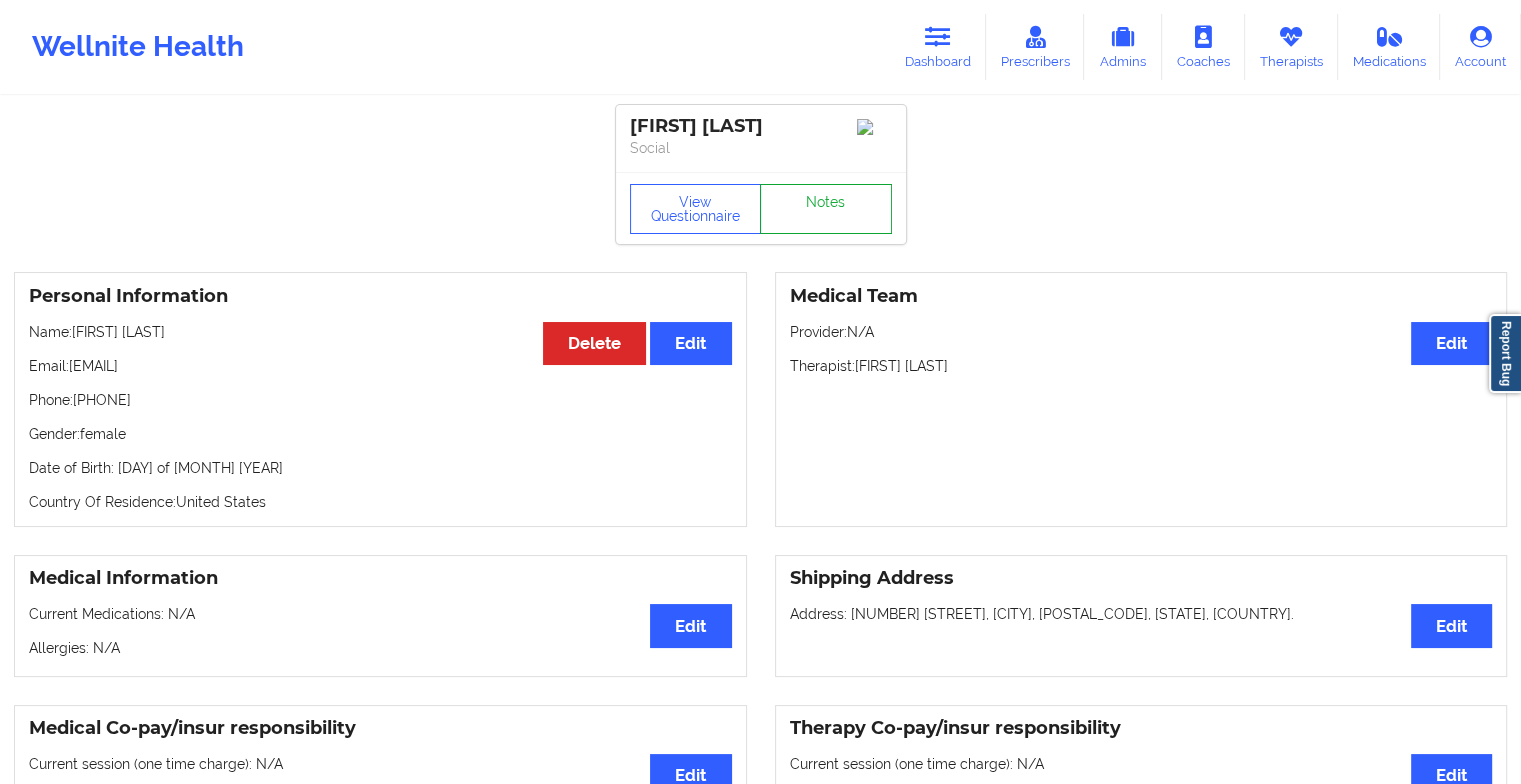 click on "Notes" at bounding box center (826, 209) 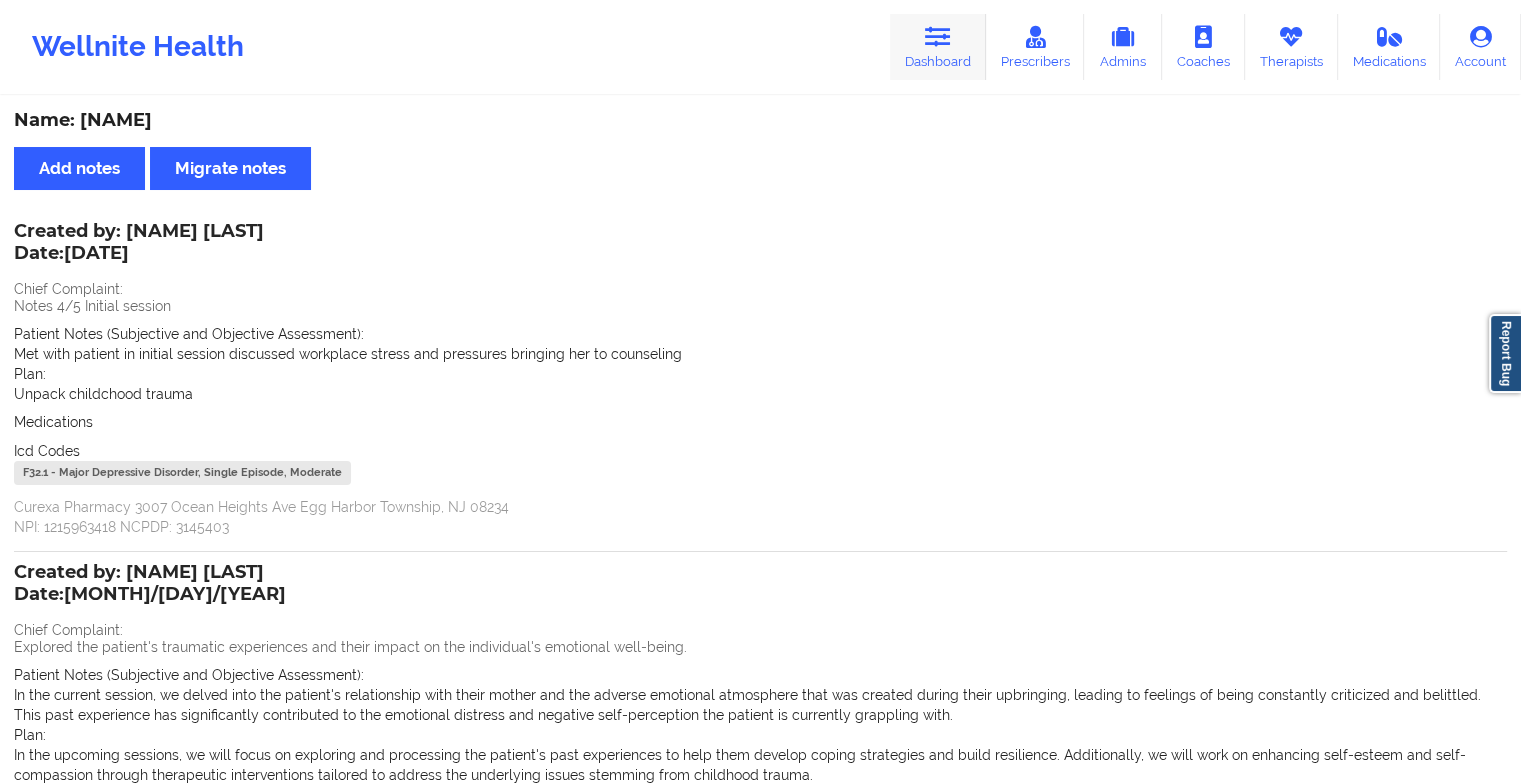 click on "Dashboard" at bounding box center [938, 47] 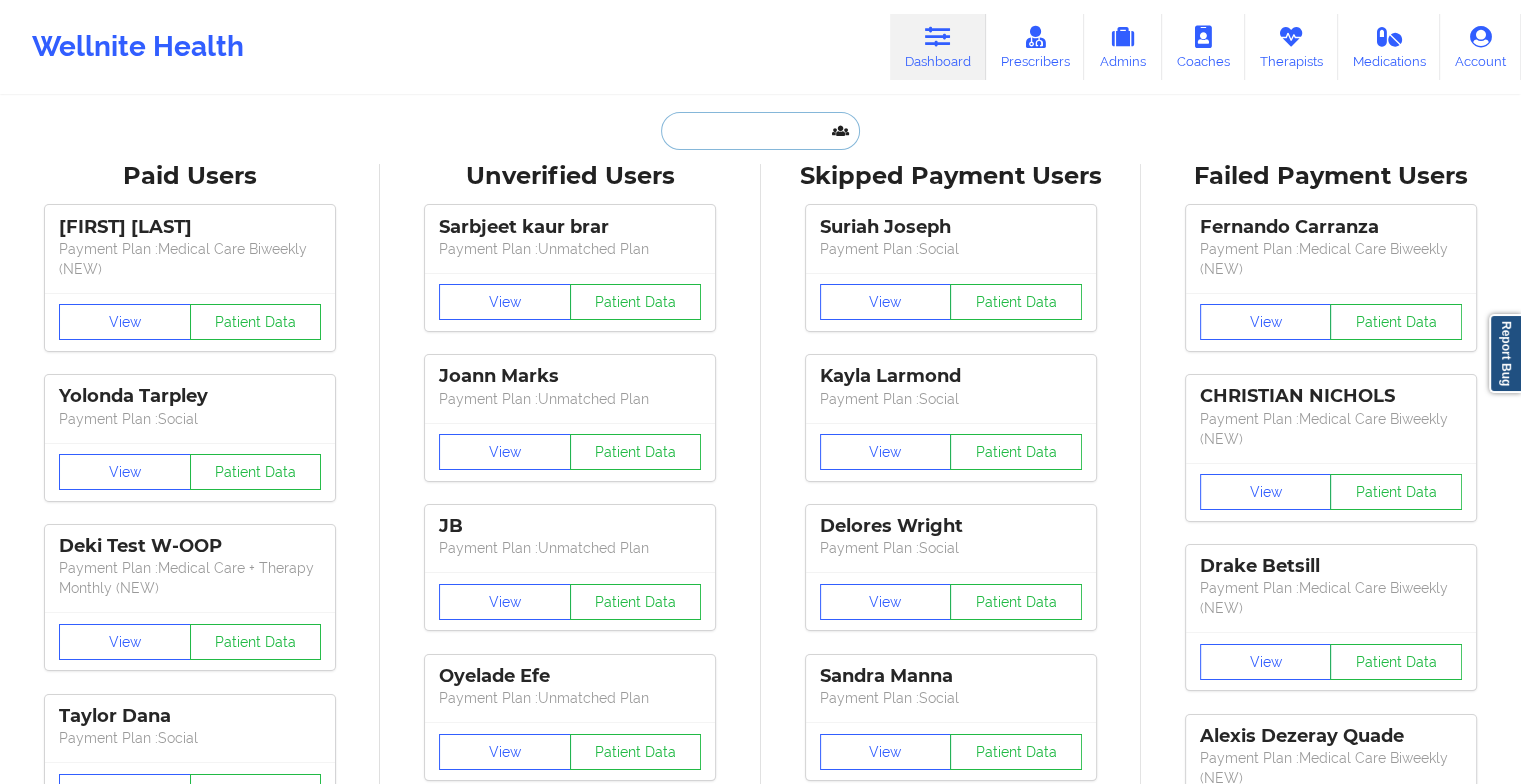 click at bounding box center (760, 131) 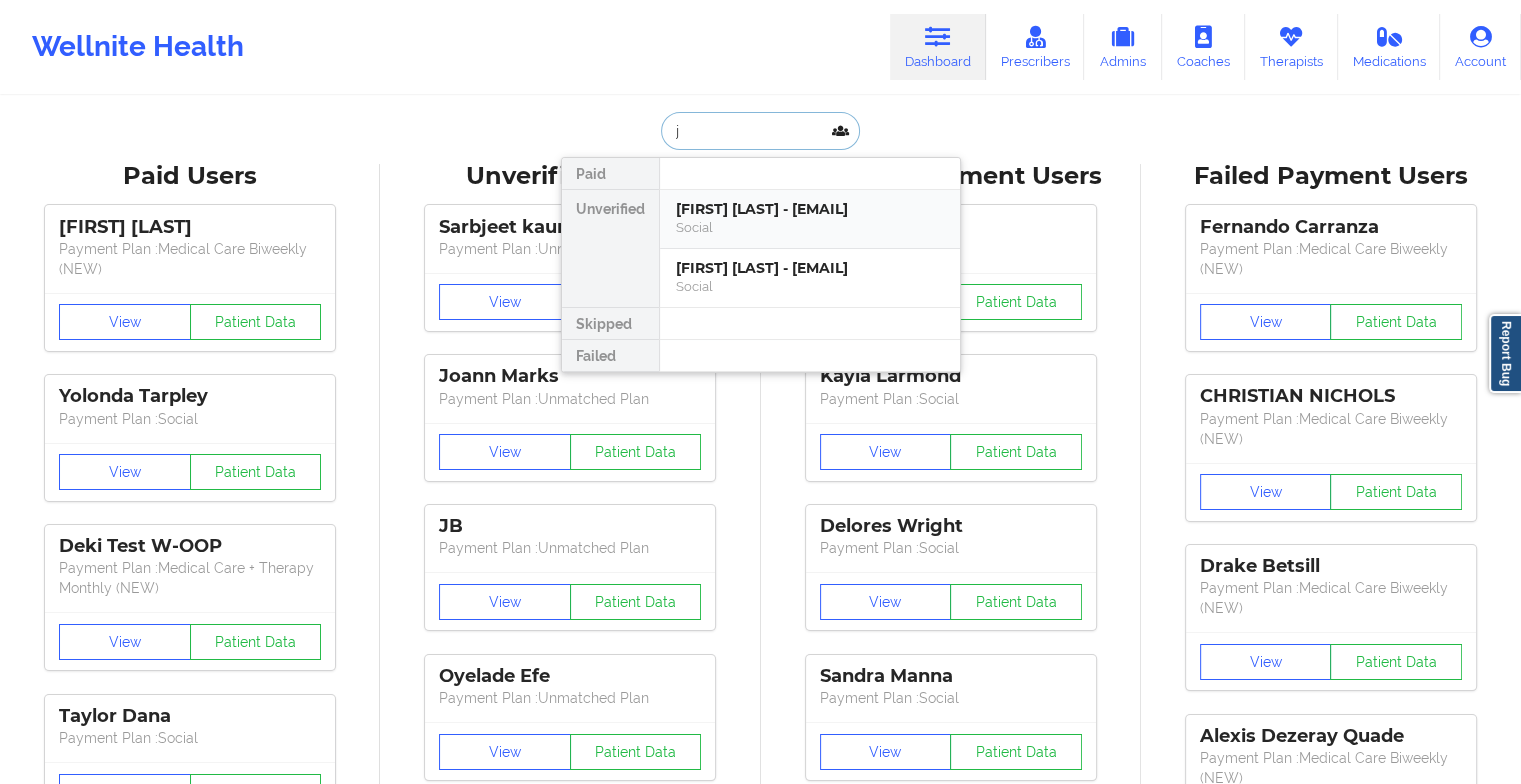 click on "[FIRST] [LAST] - [EMAIL]" at bounding box center (810, 209) 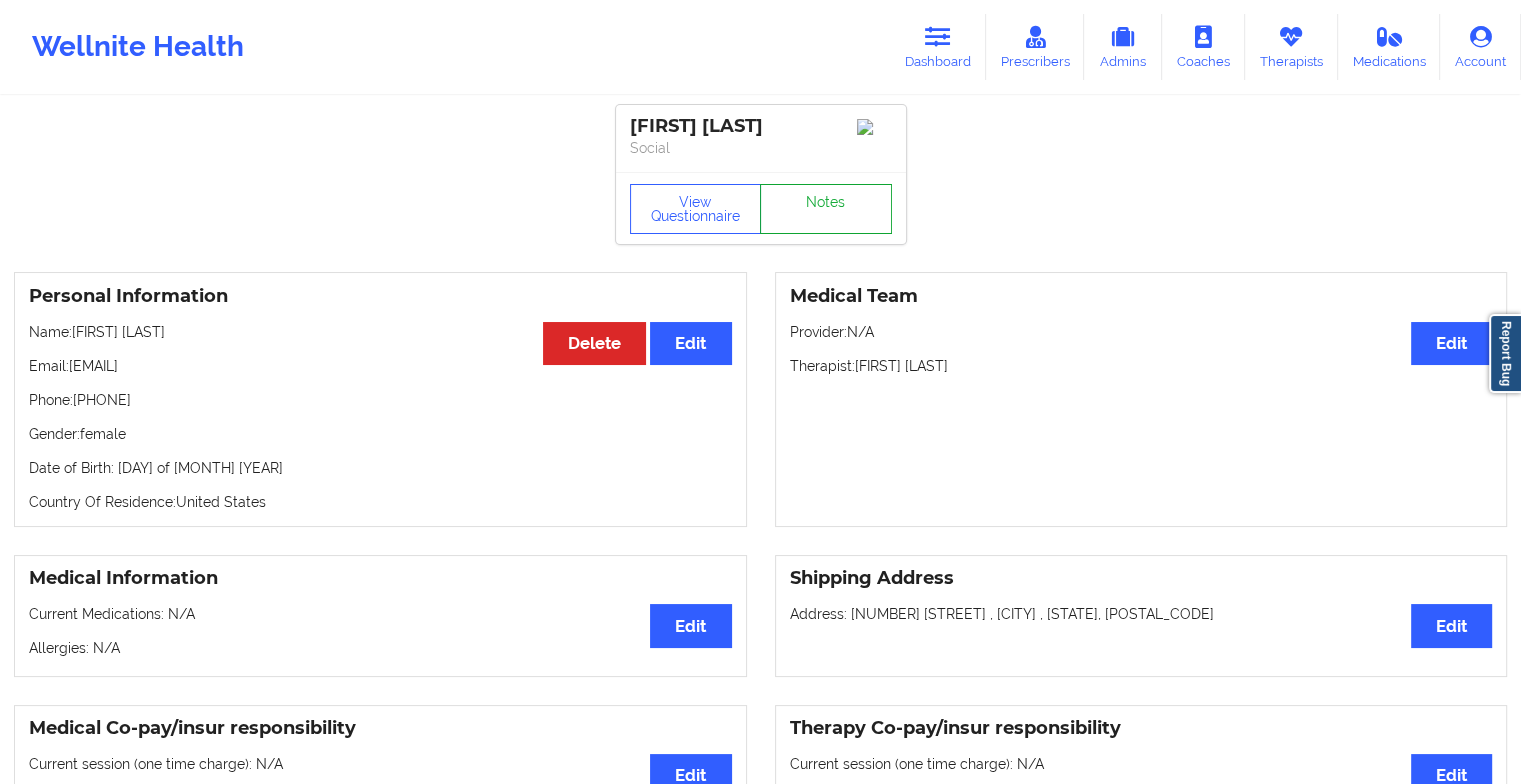 click on "Notes" at bounding box center (826, 209) 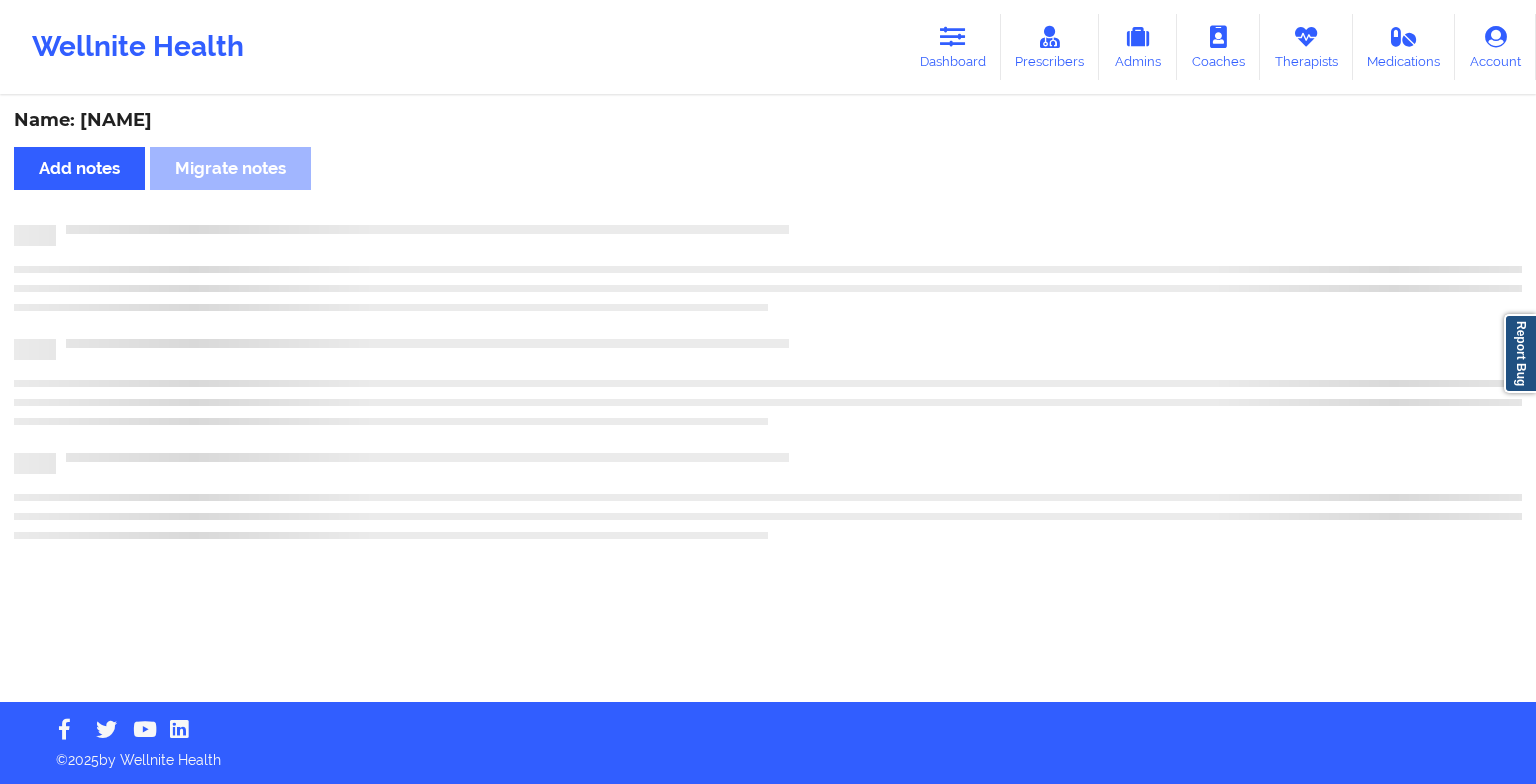 click on "Name: [FIRST] [LAST] Add notes Migrate notes" at bounding box center [768, 400] 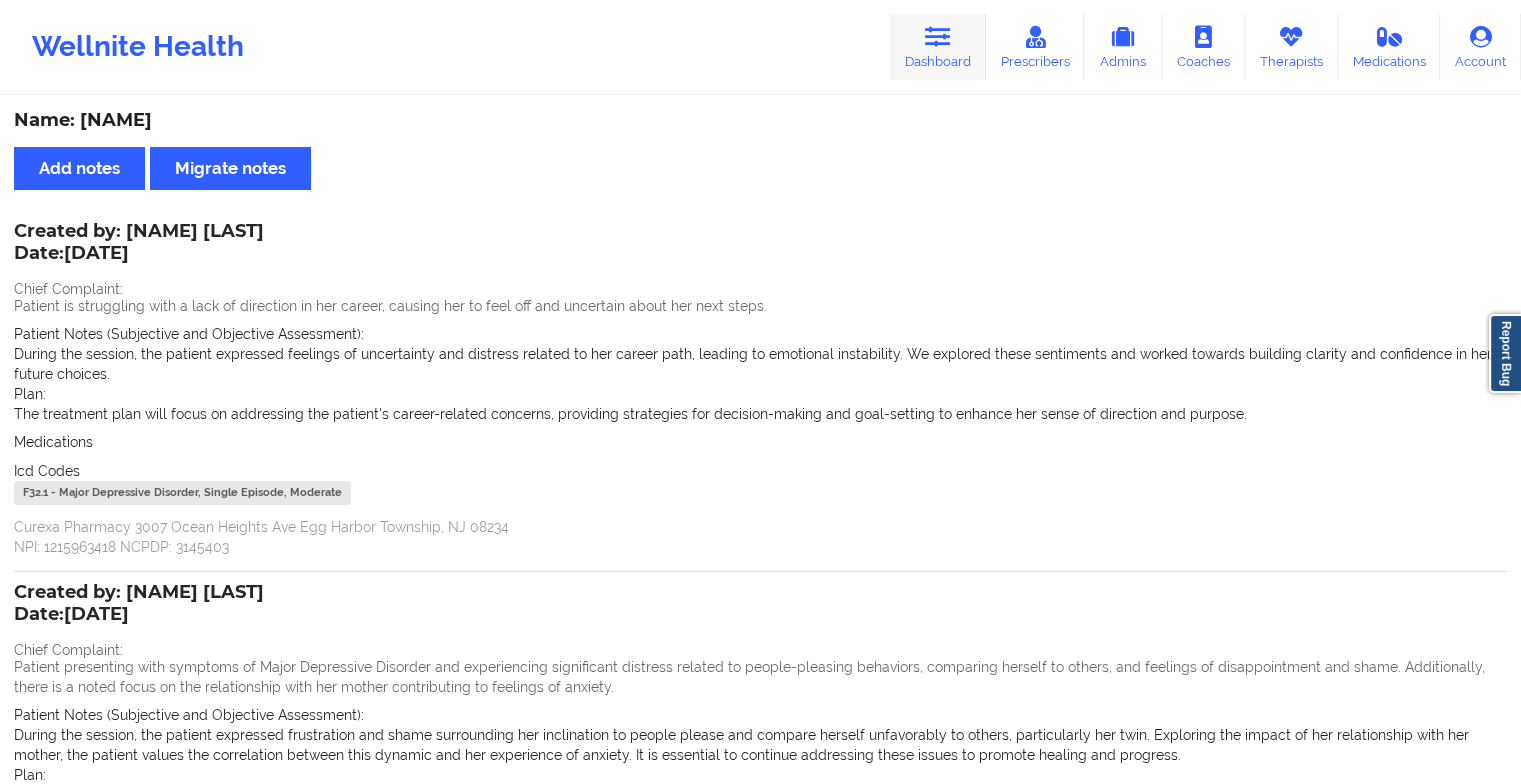 click on "Dashboard" at bounding box center [938, 47] 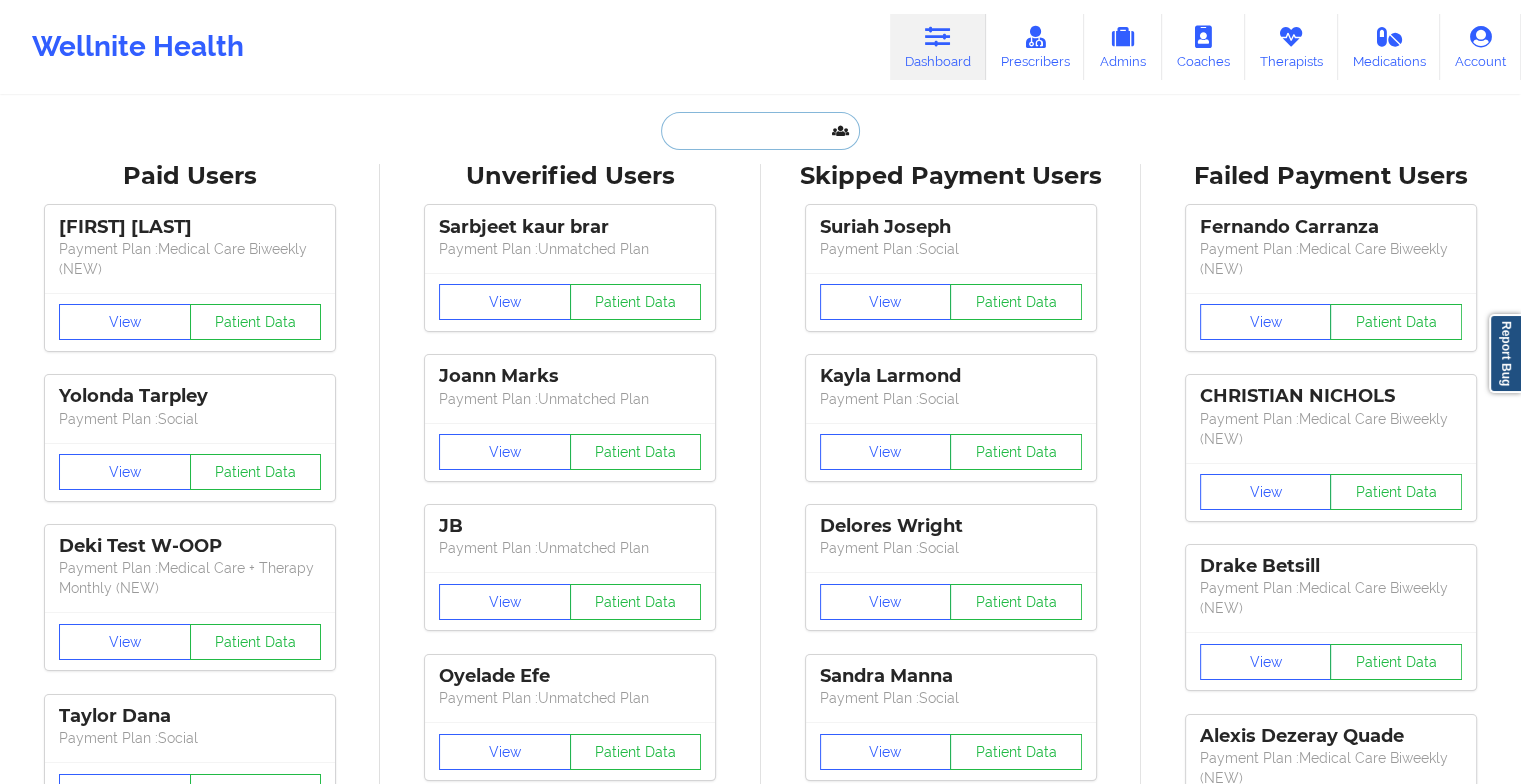 click at bounding box center [760, 131] 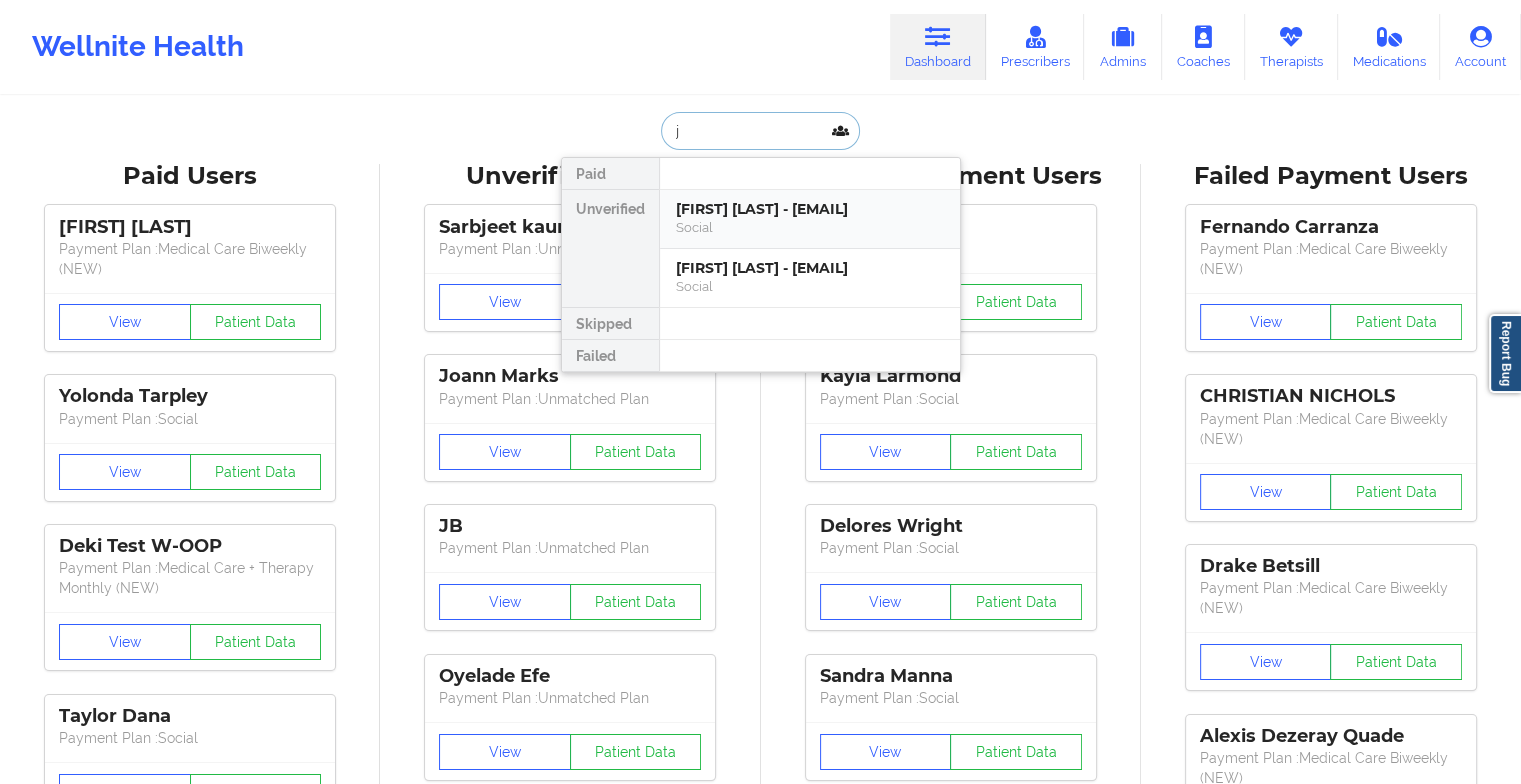 click on "[FIRST] [LAST] - [EMAIL]" at bounding box center [810, 209] 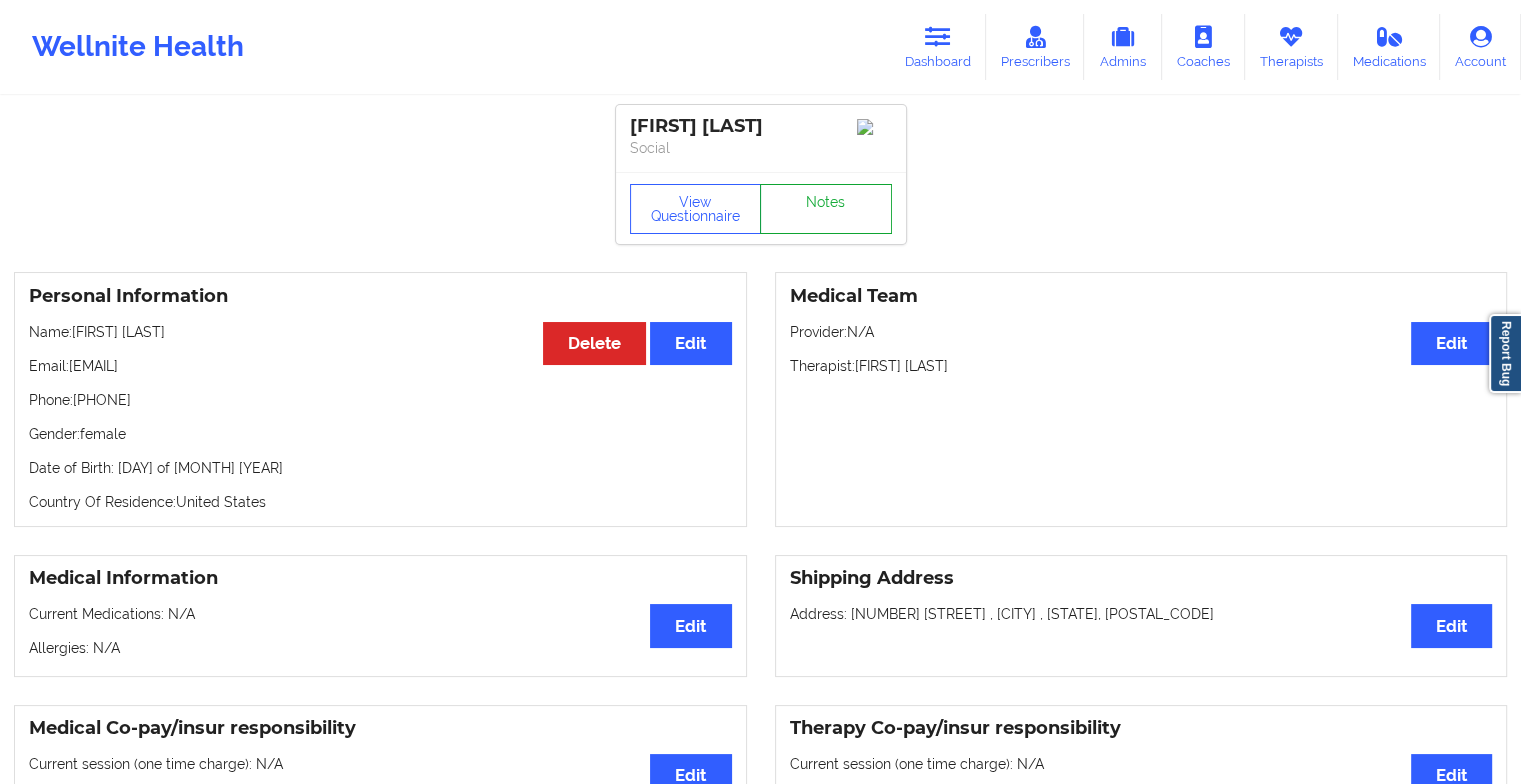 click on "Notes" at bounding box center [826, 209] 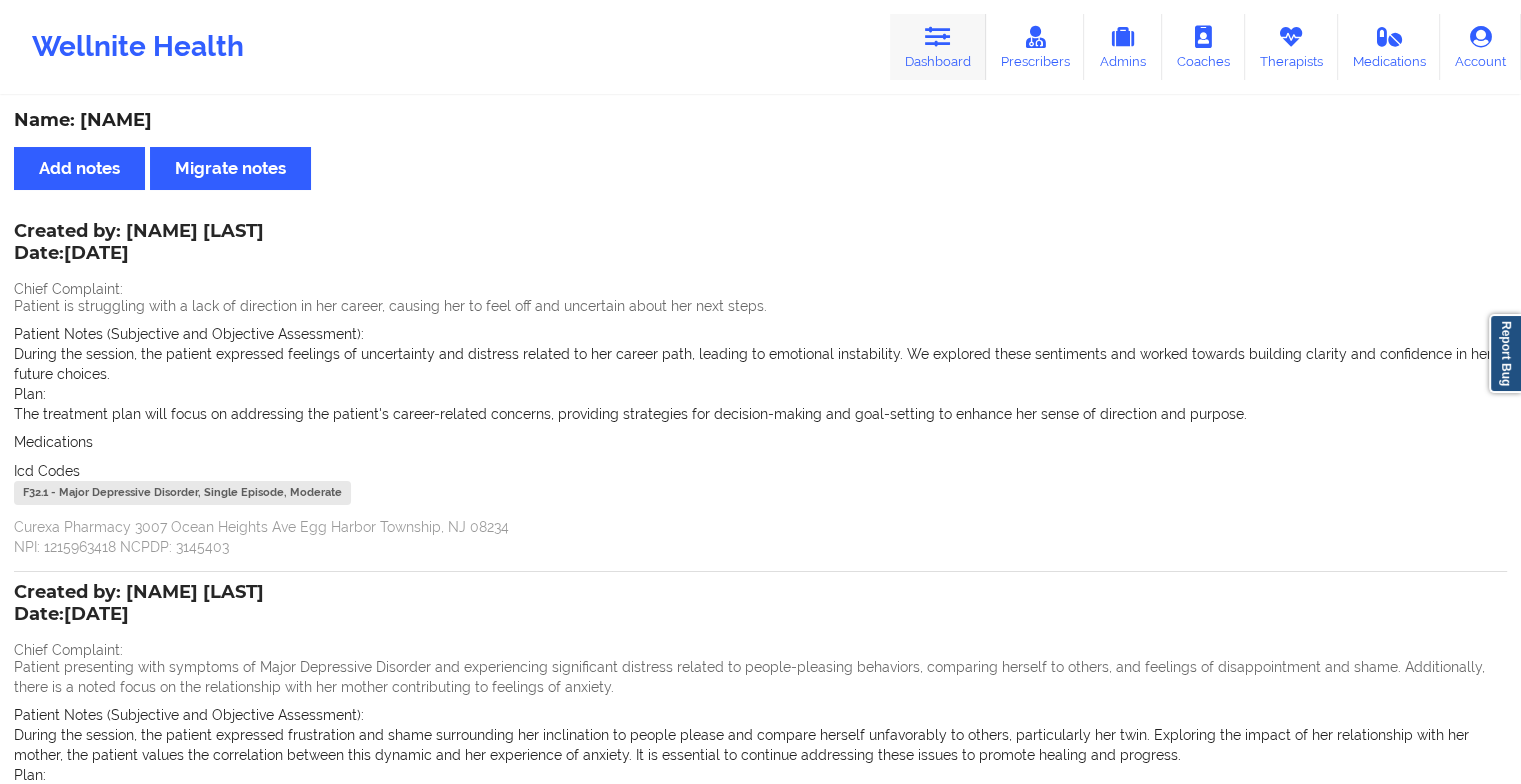 click at bounding box center (938, 37) 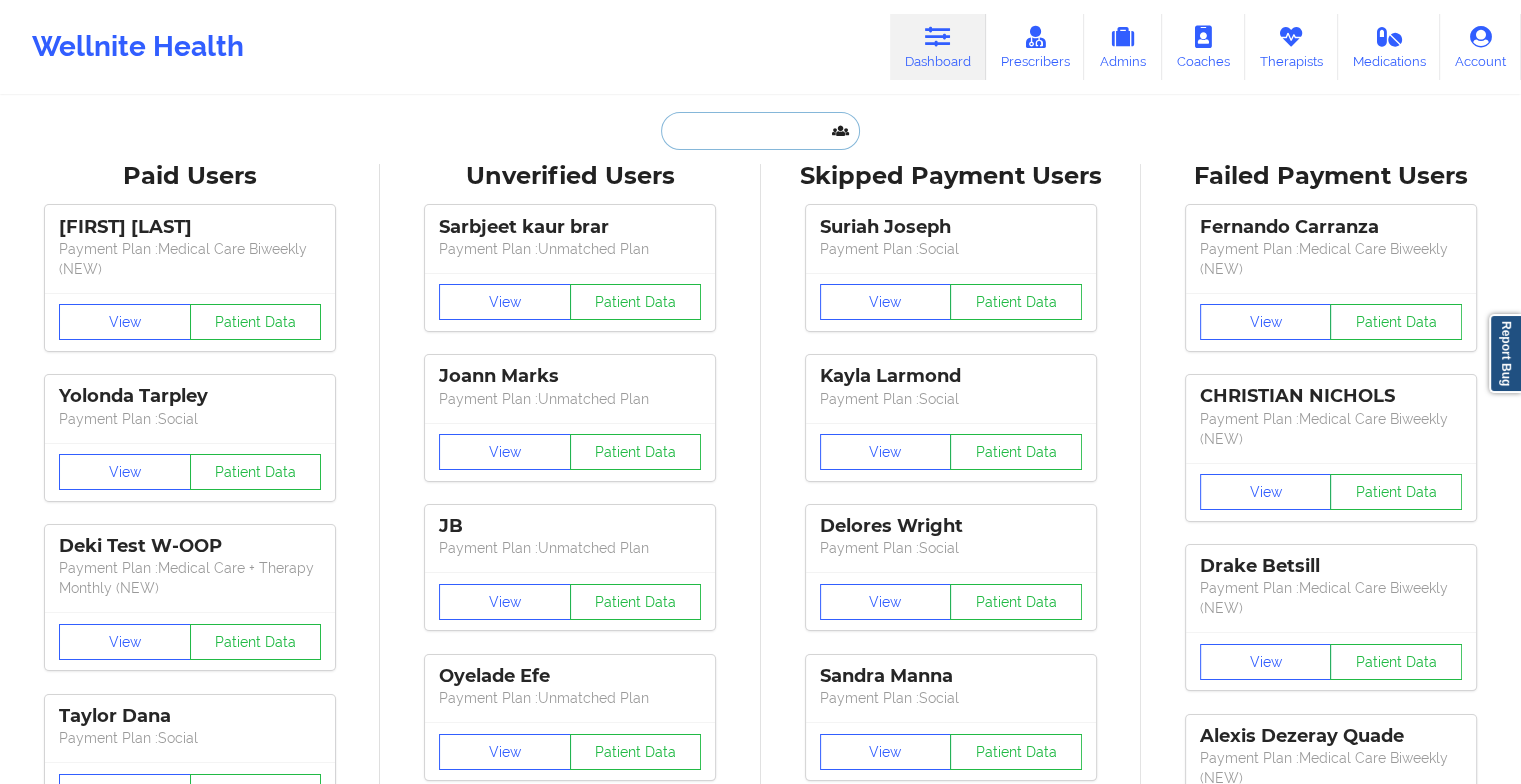 click at bounding box center [760, 131] 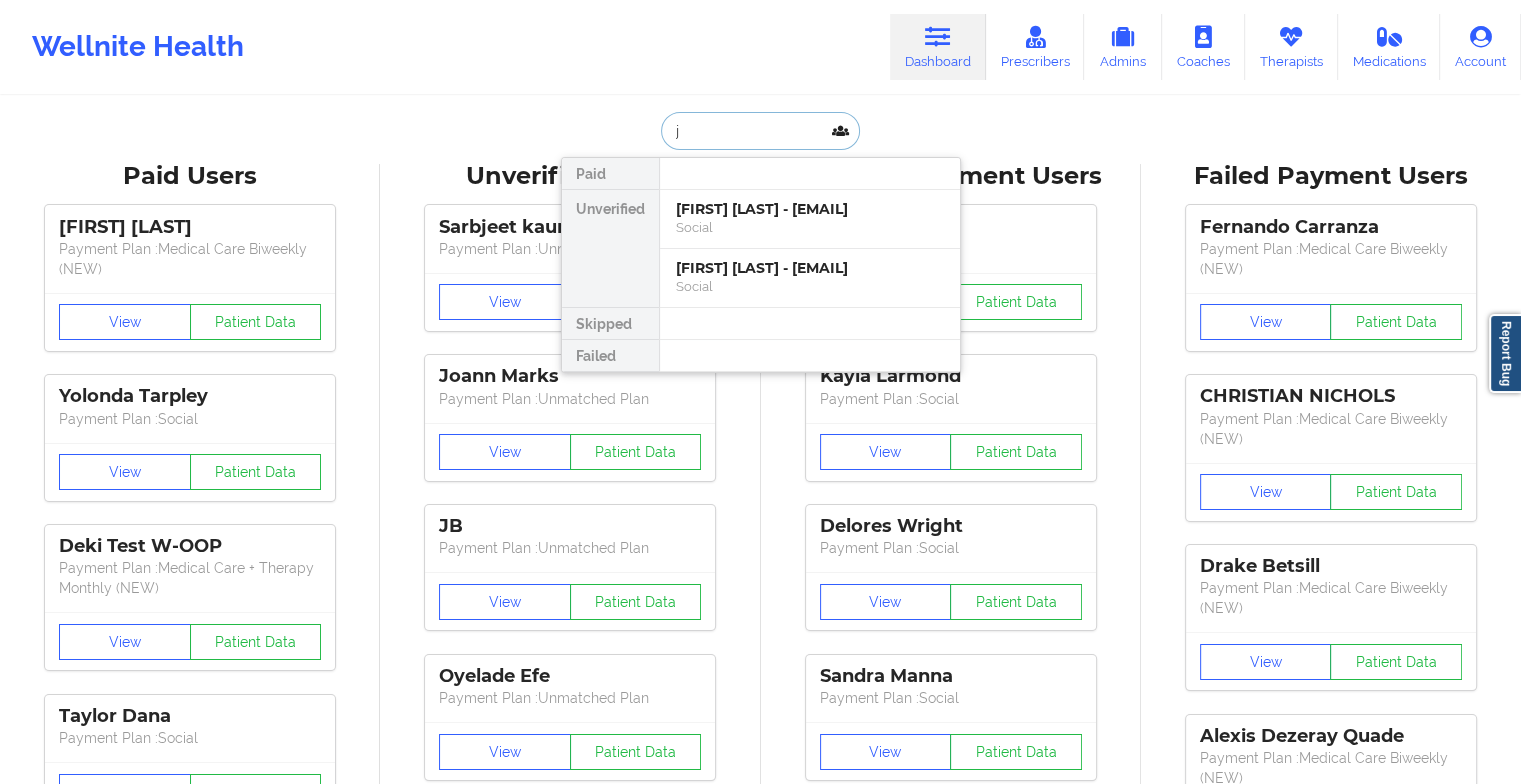 type on "j" 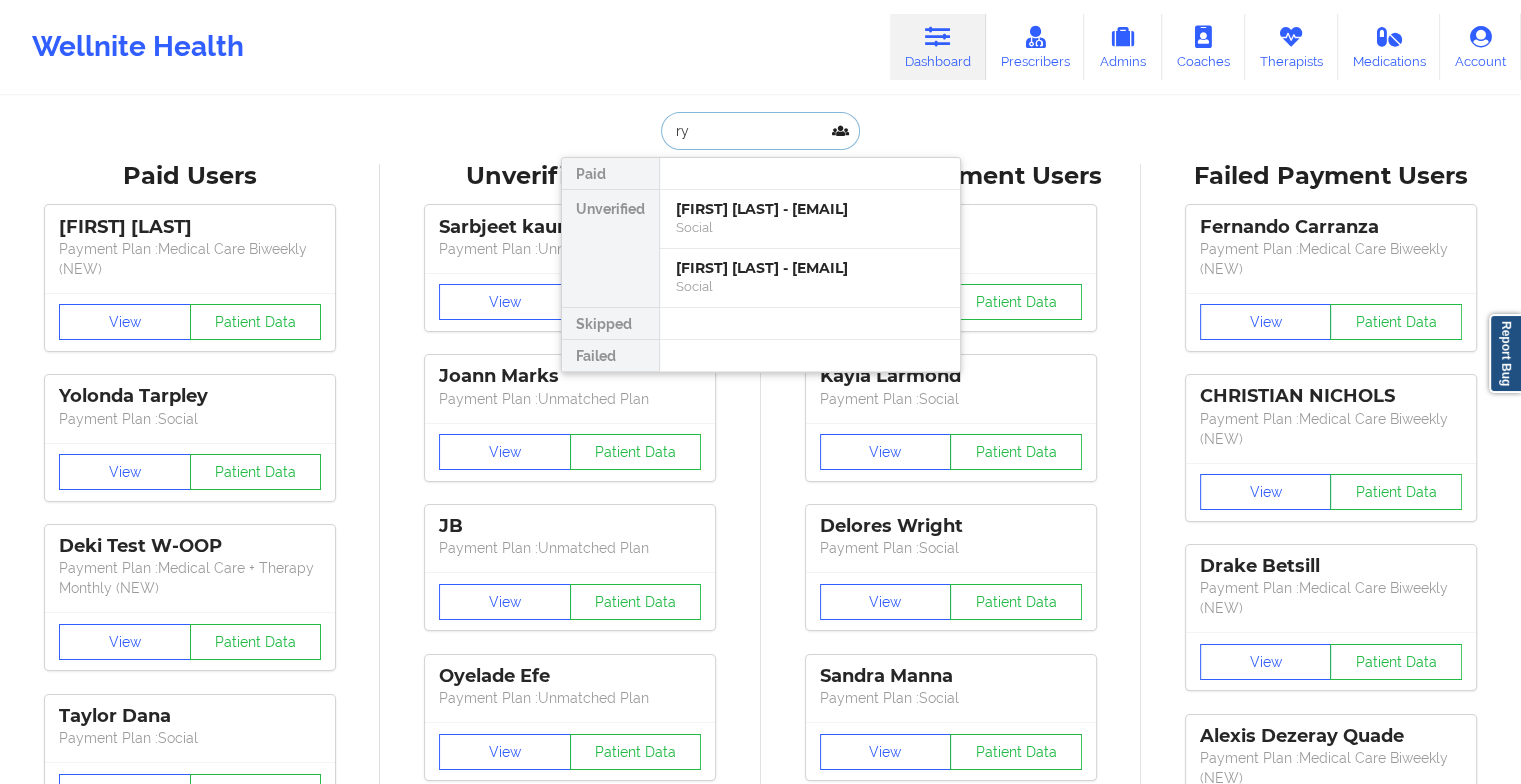 type on "r" 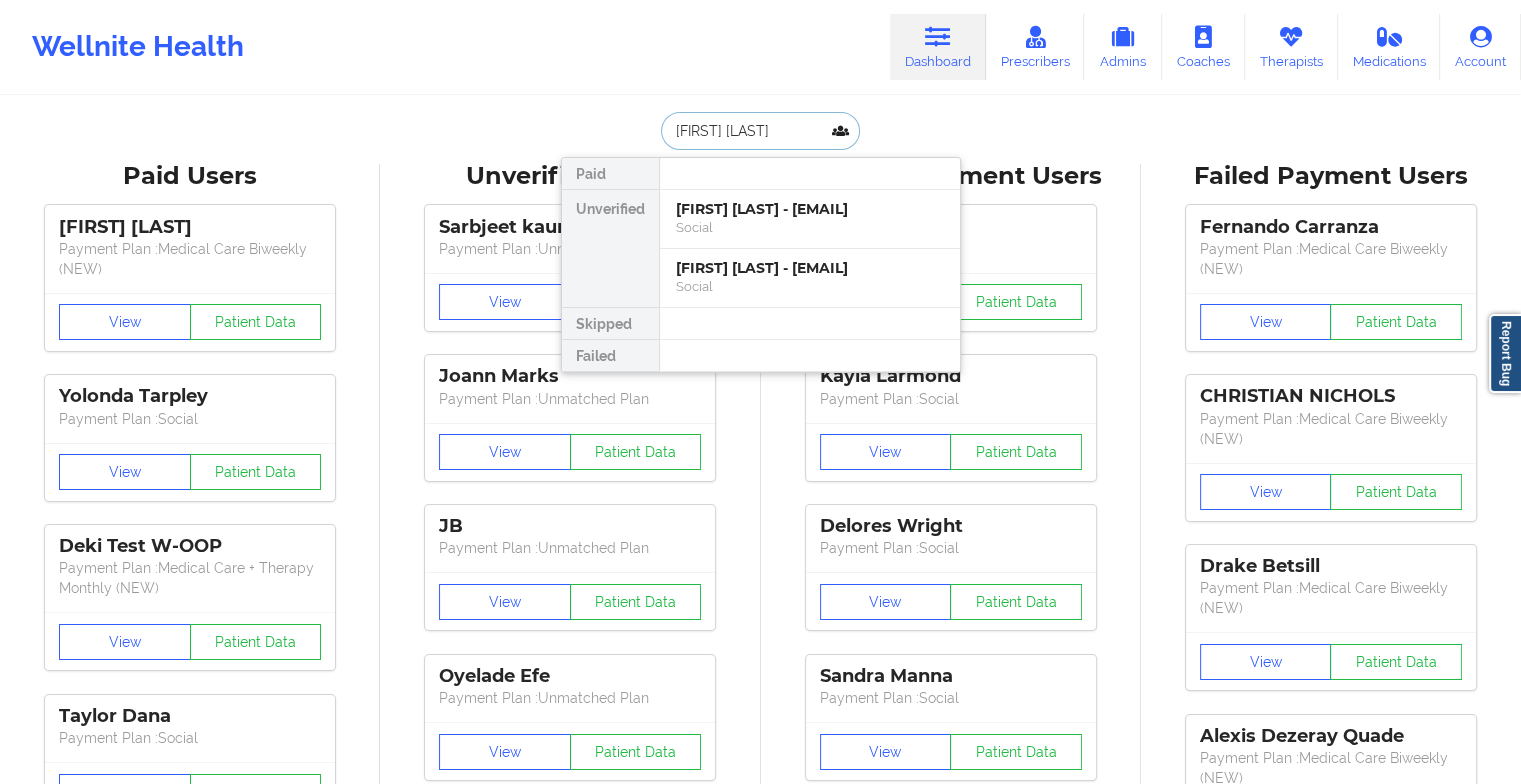type on "[FIRST] [LAST]" 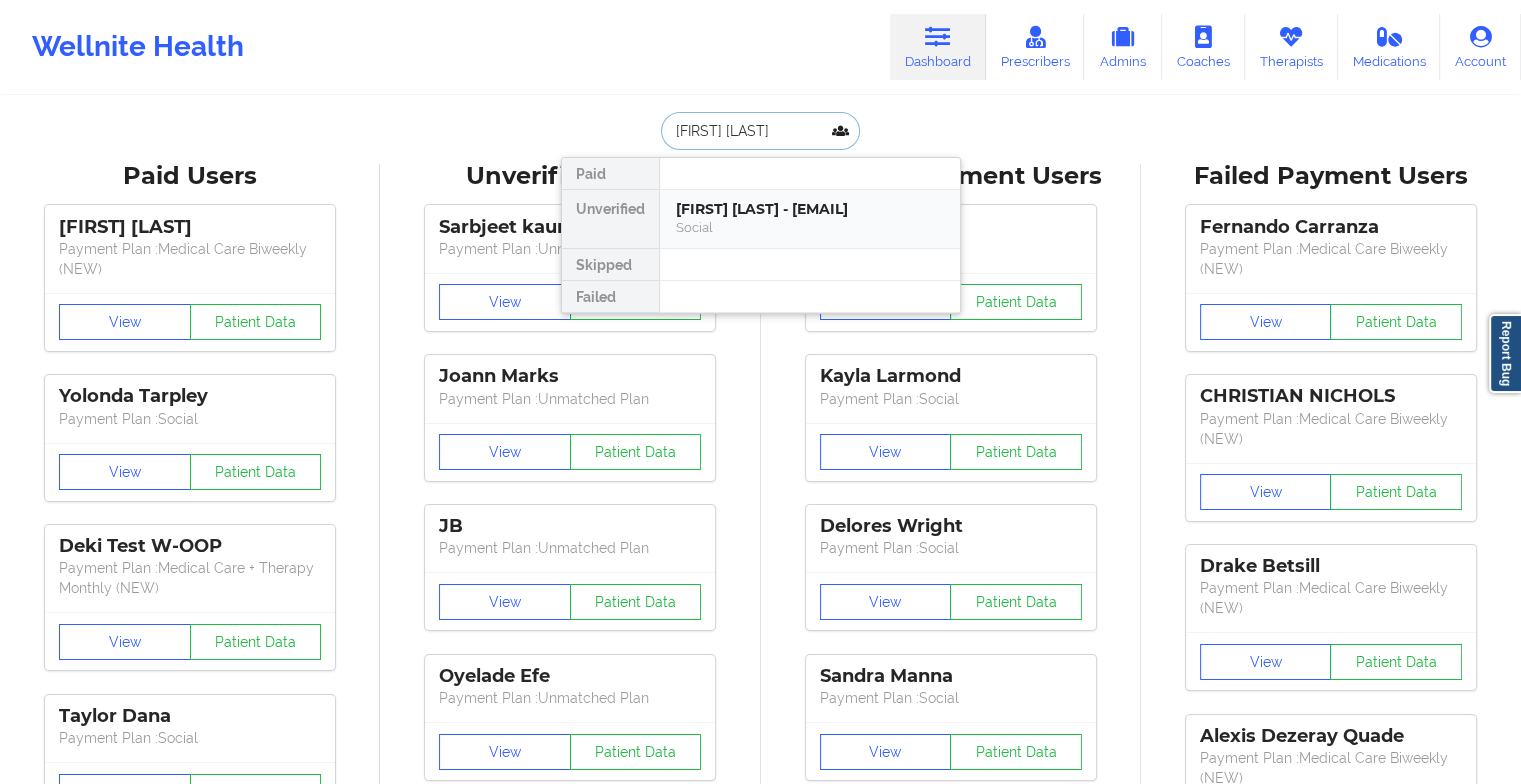 click on "[FIRST] [LAST]  - [EMAIL]" at bounding box center [810, 209] 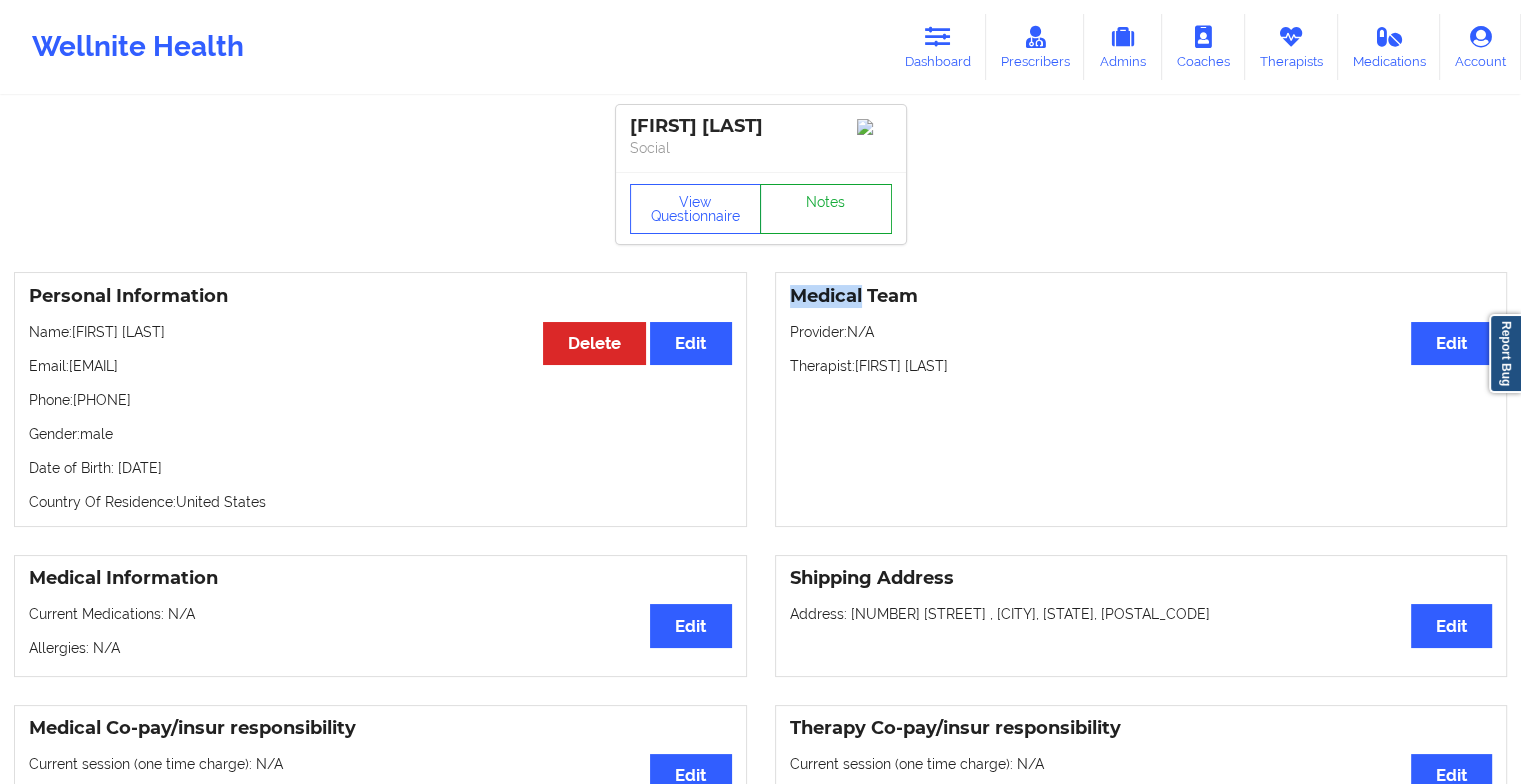 drag, startPoint x: 791, startPoint y: 234, endPoint x: 786, endPoint y: 221, distance: 13.928389 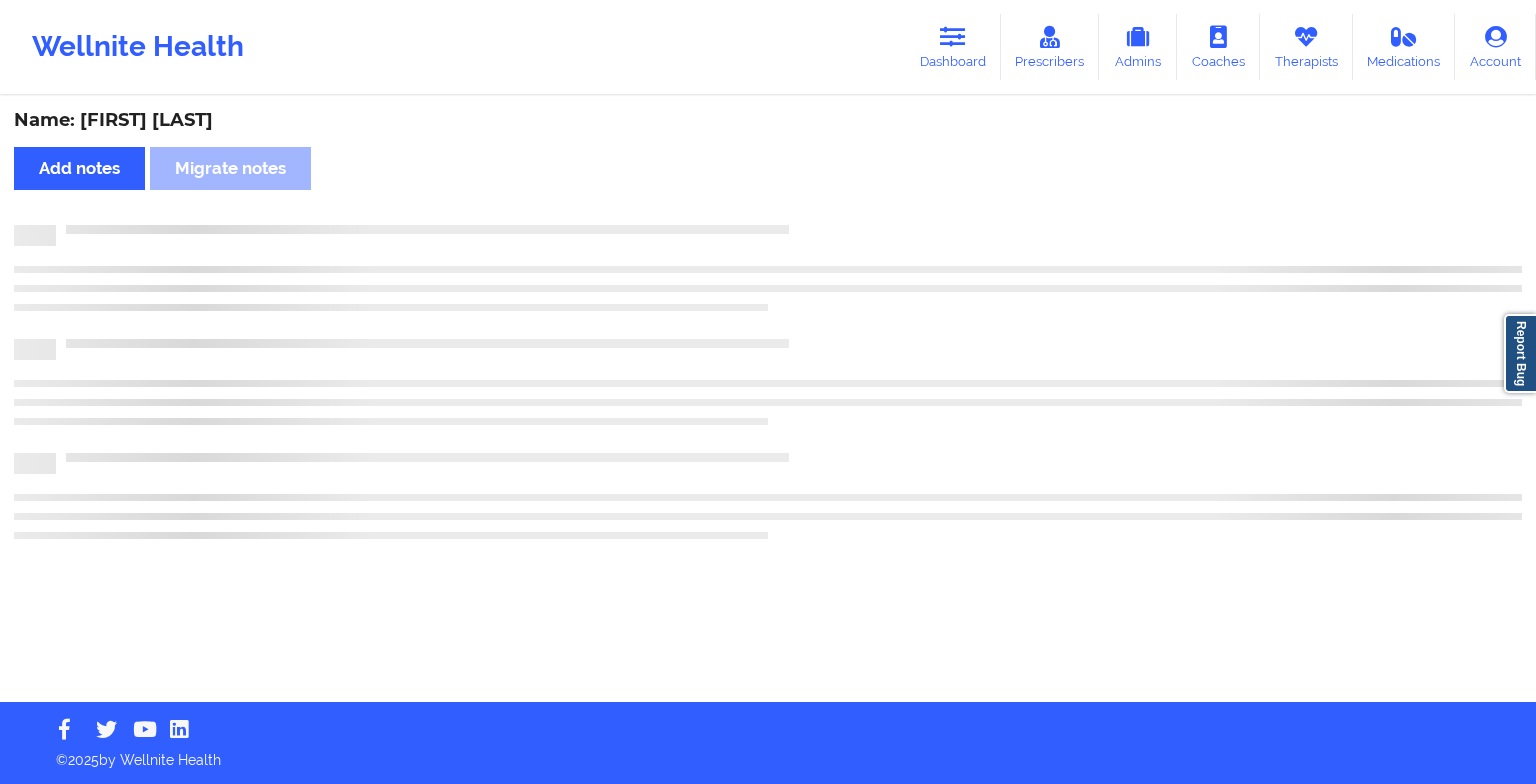 click on "Name: [FIRST] [LAST]  Add notes Migrate notes" at bounding box center (768, 400) 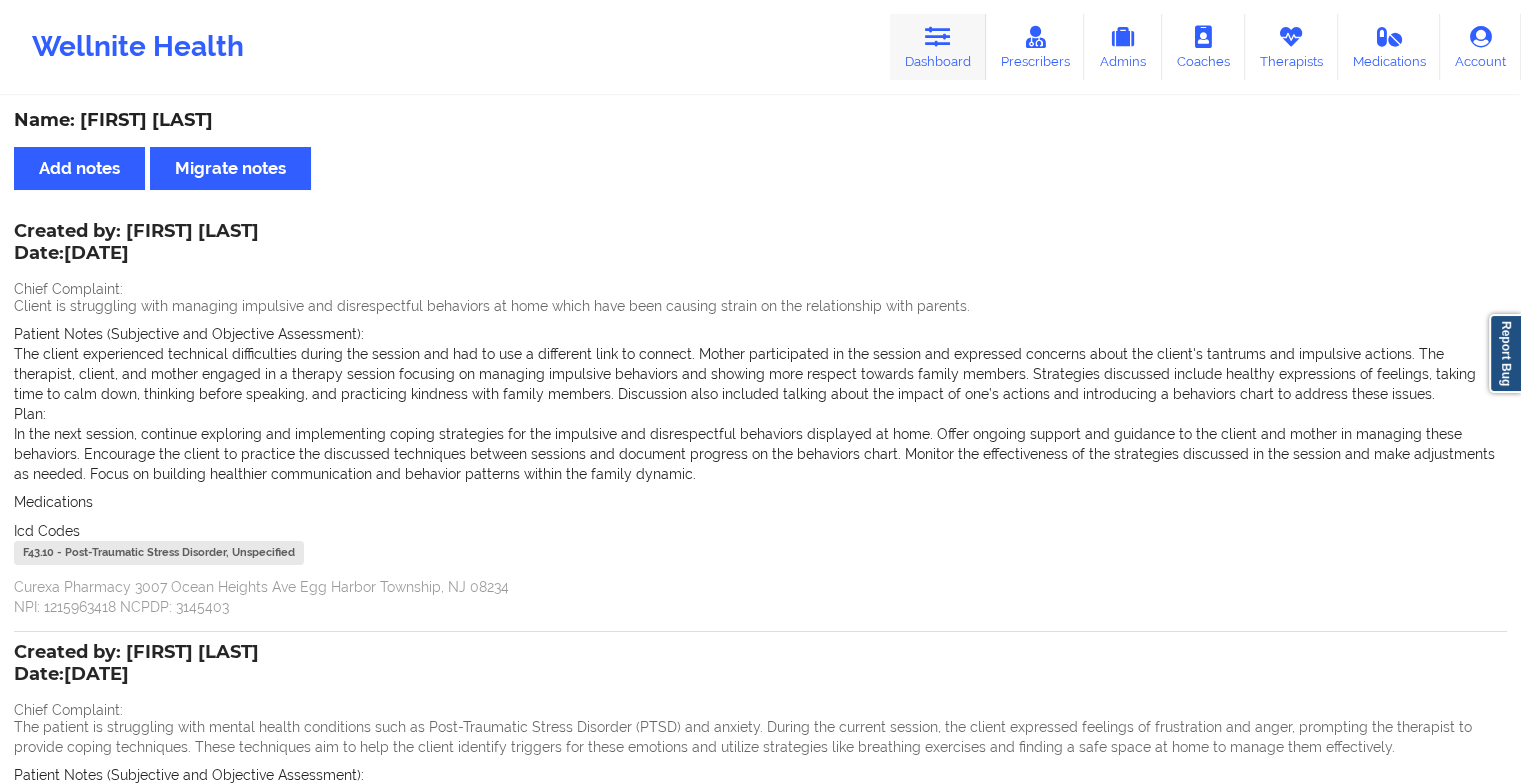 click at bounding box center [938, 37] 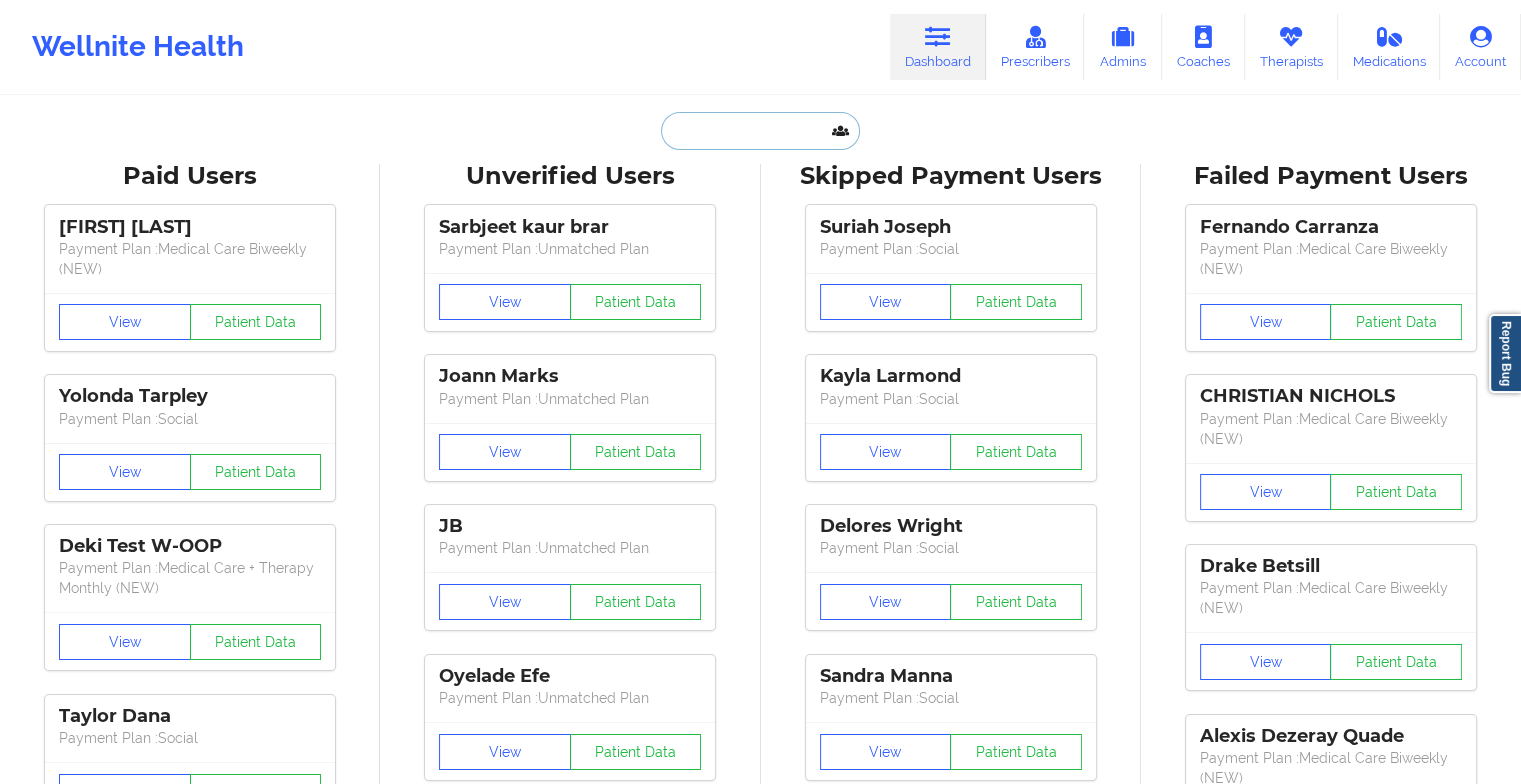 click at bounding box center [760, 131] 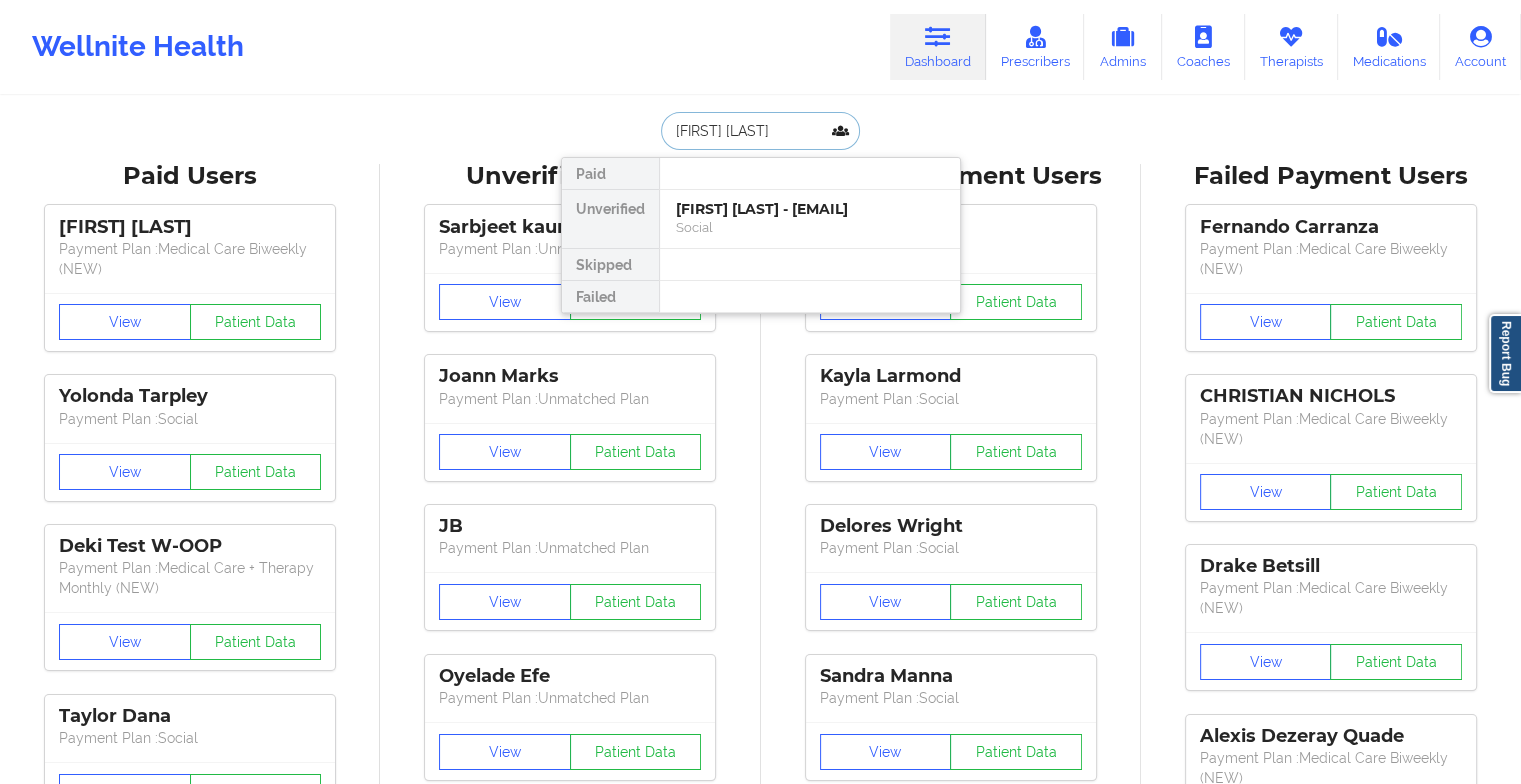 type on "[FIRST] [LAST]" 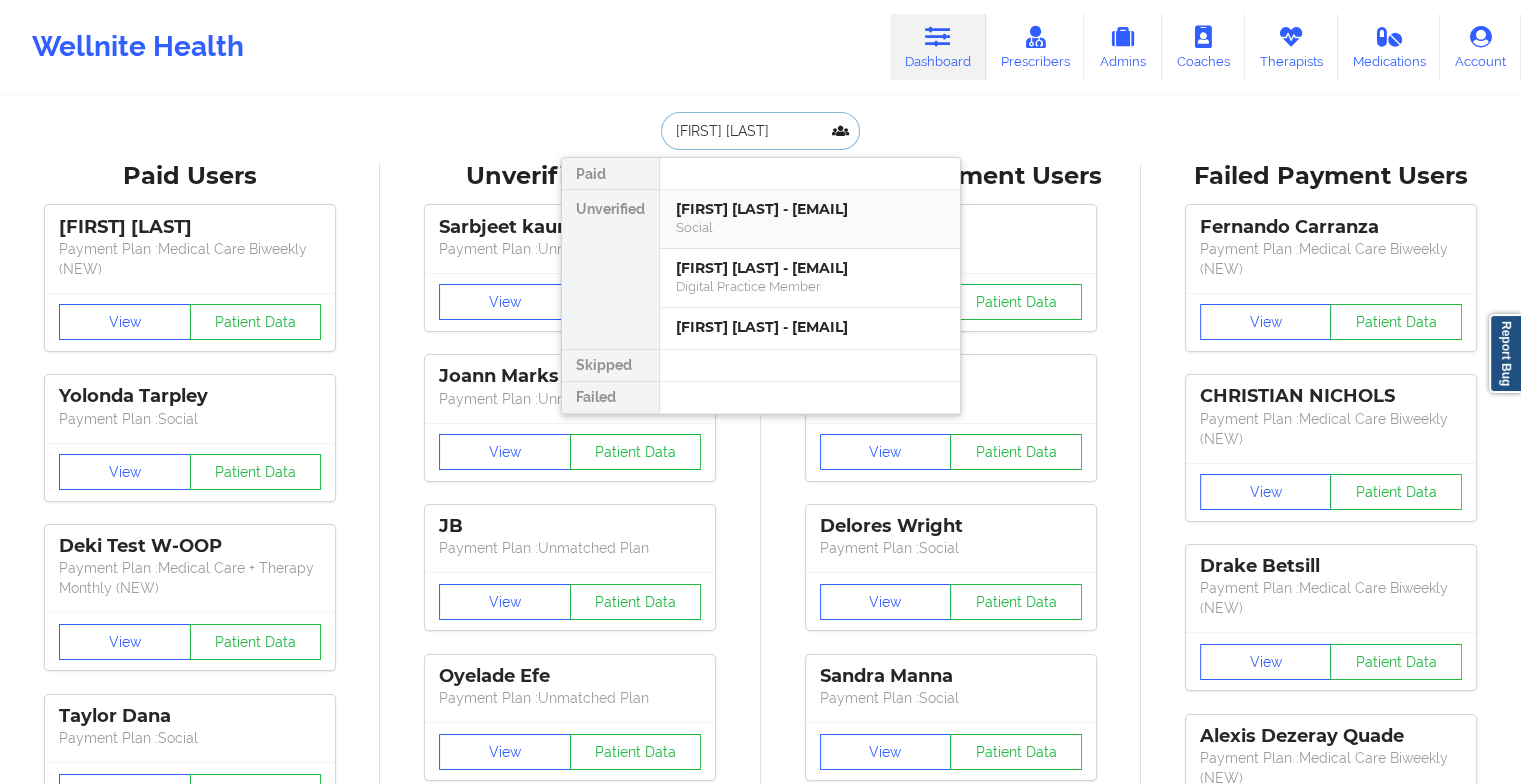 click on "[FIRST] [LAST] - [EMAIL]" at bounding box center (810, 209) 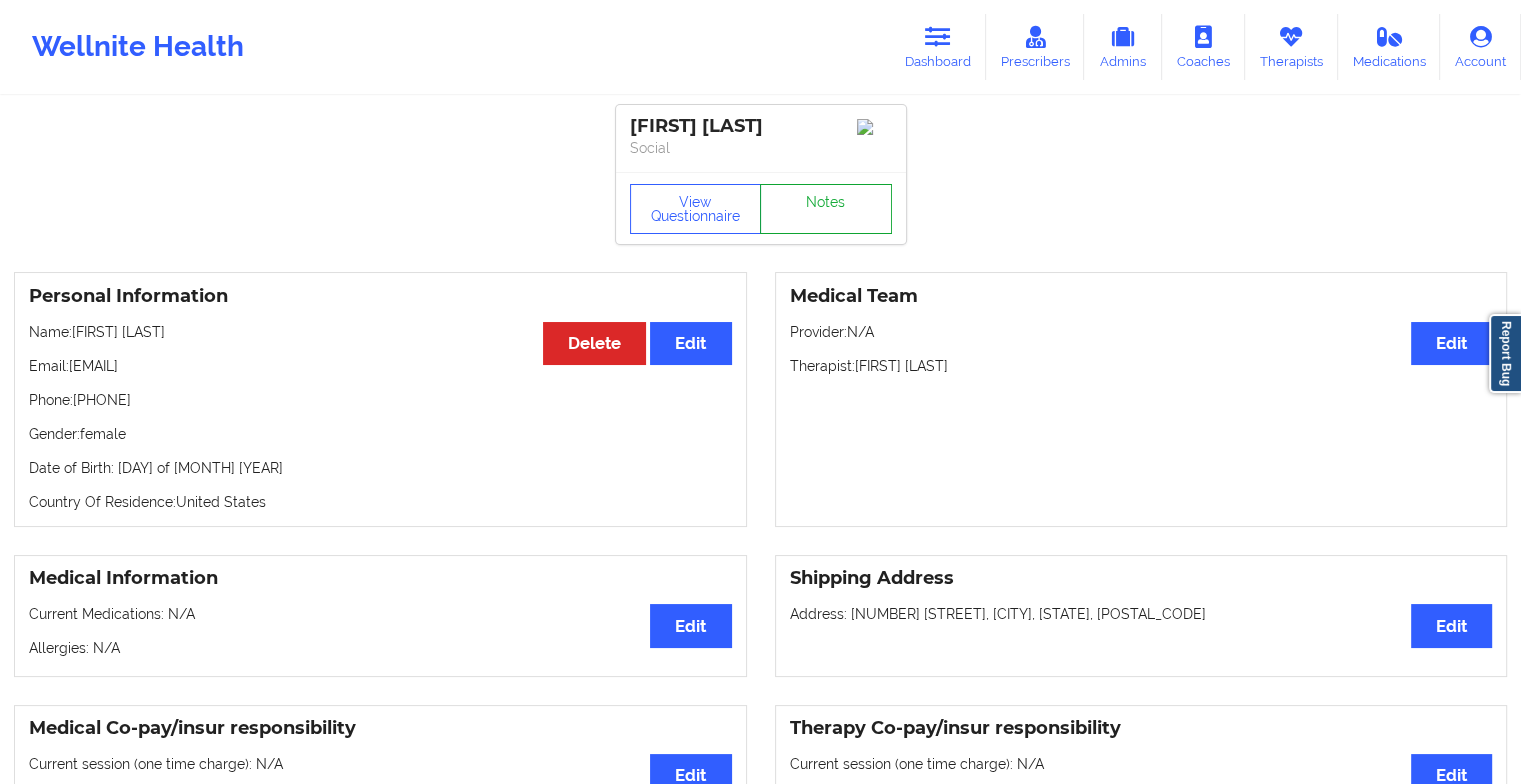 click on "Notes" at bounding box center [826, 209] 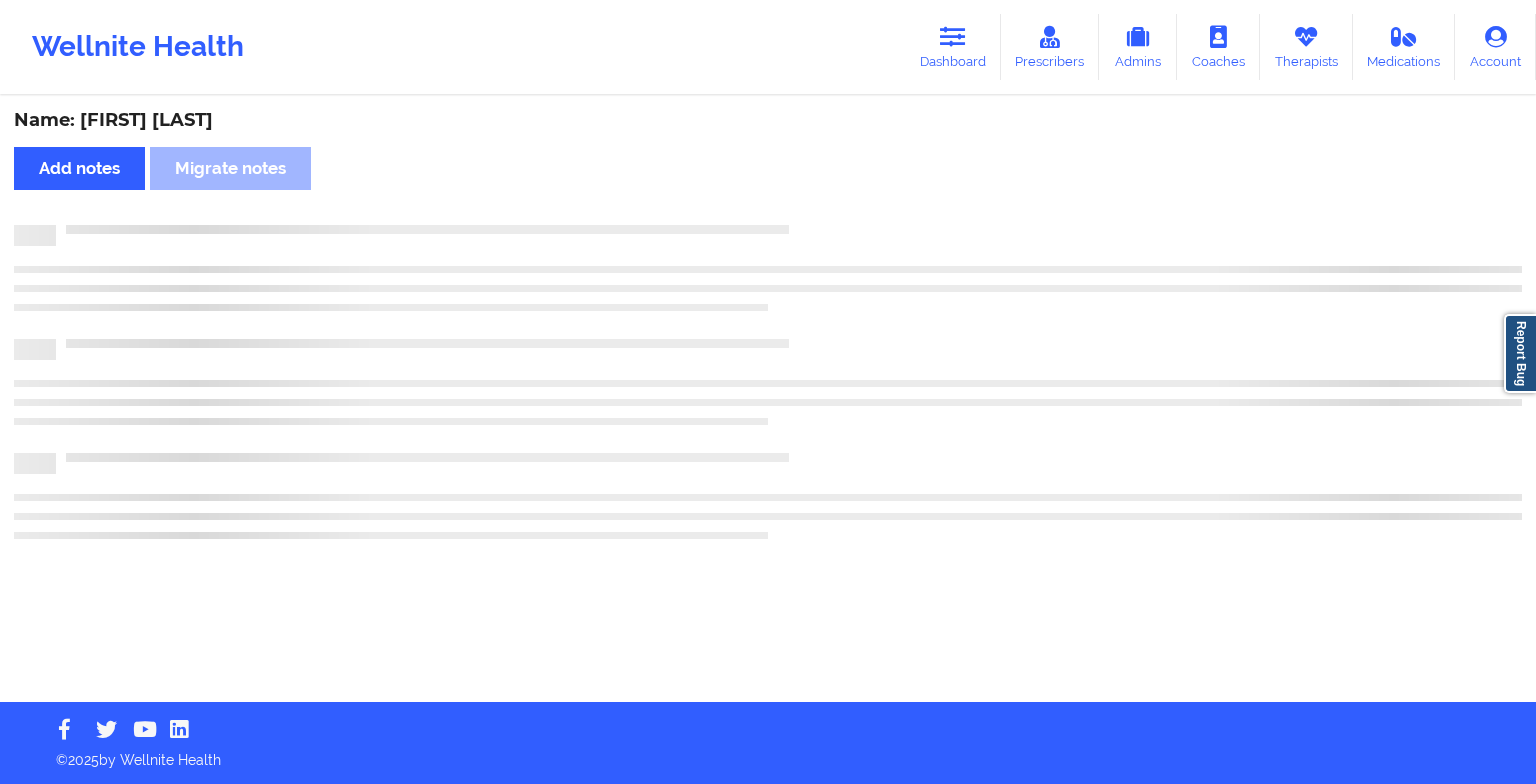 click on "Name: [FIRST] [LAST] Add notes Migrate notes" at bounding box center (768, 400) 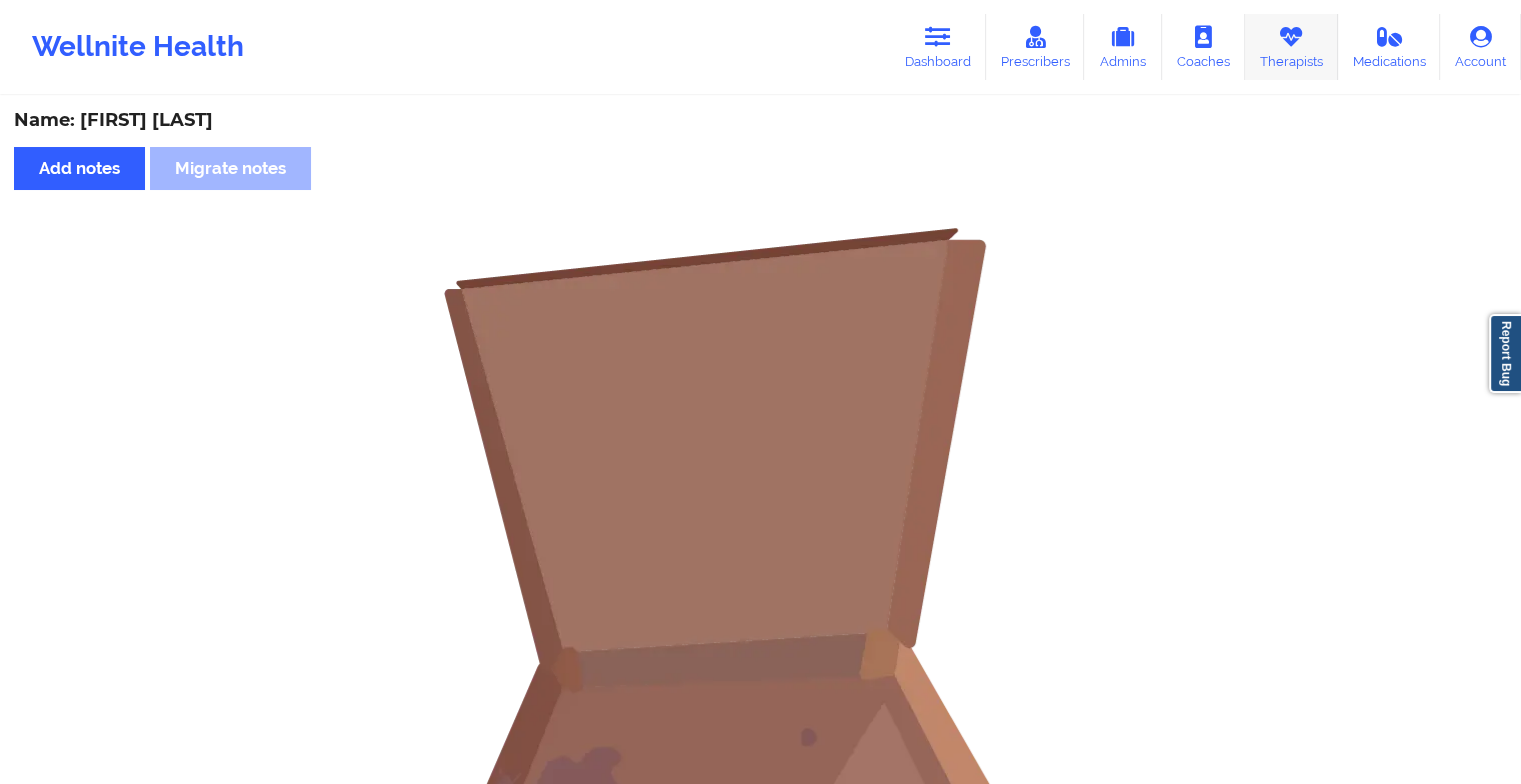 click on "Therapists" at bounding box center [1291, 47] 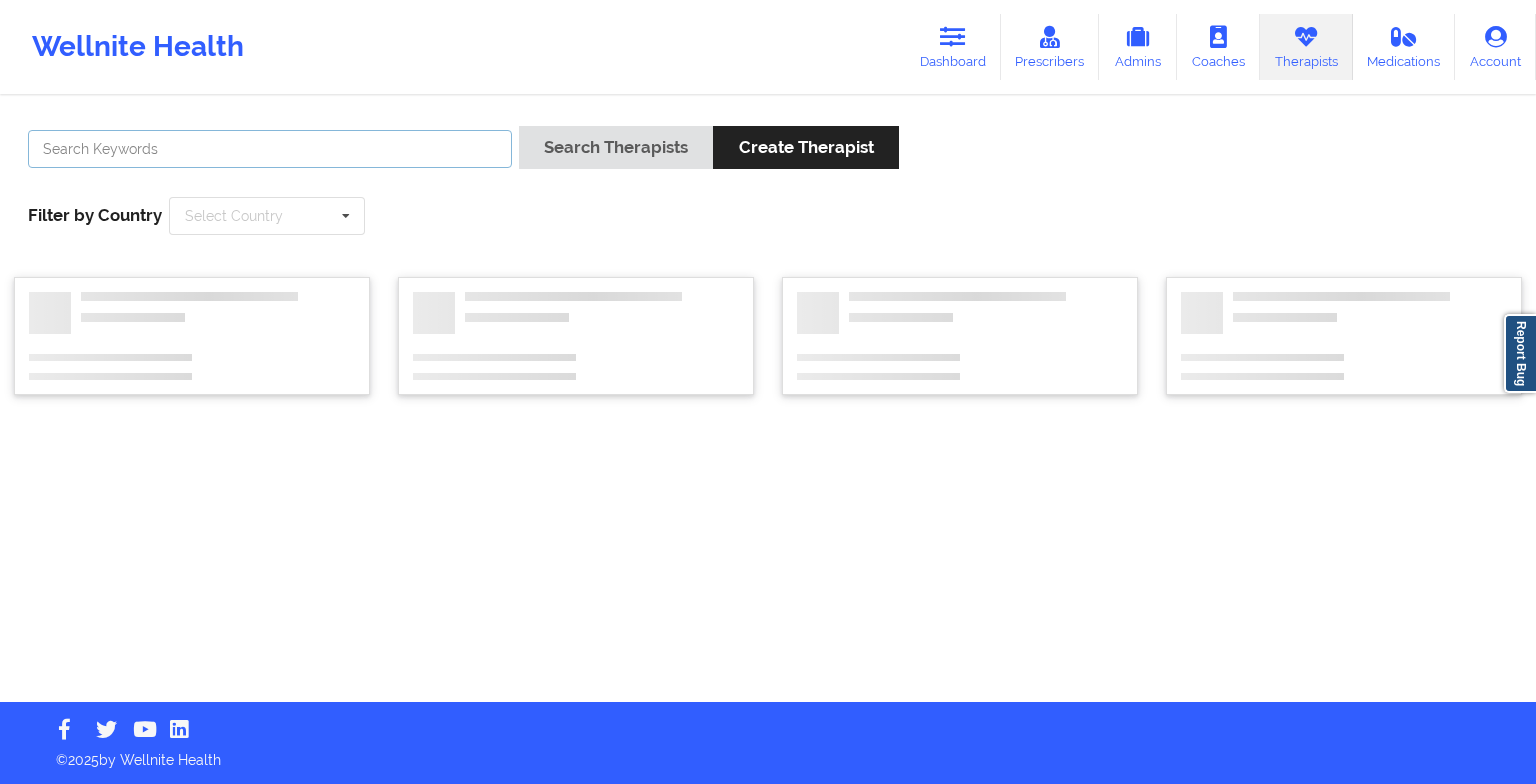click at bounding box center (270, 149) 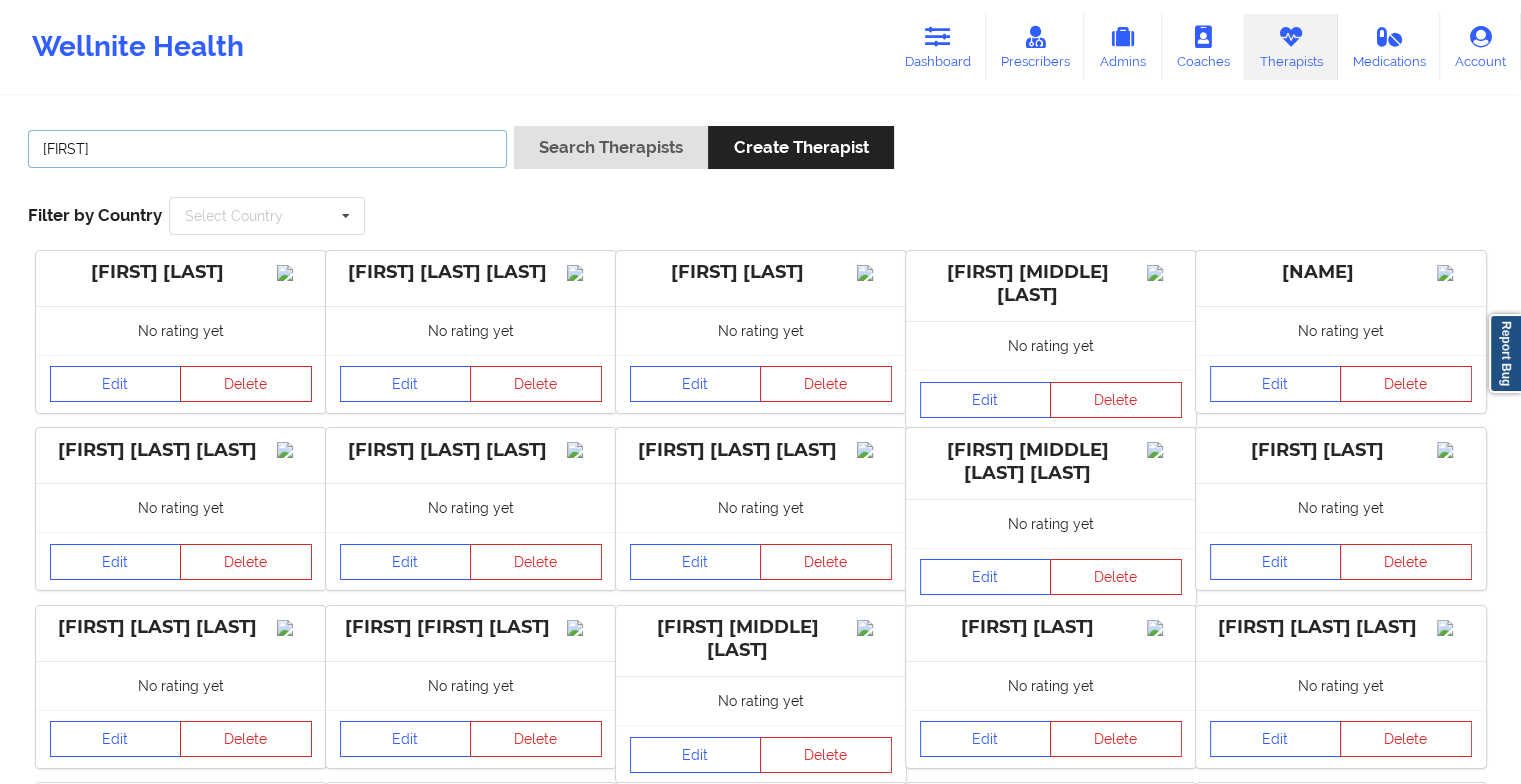 type on "[FIRST]" 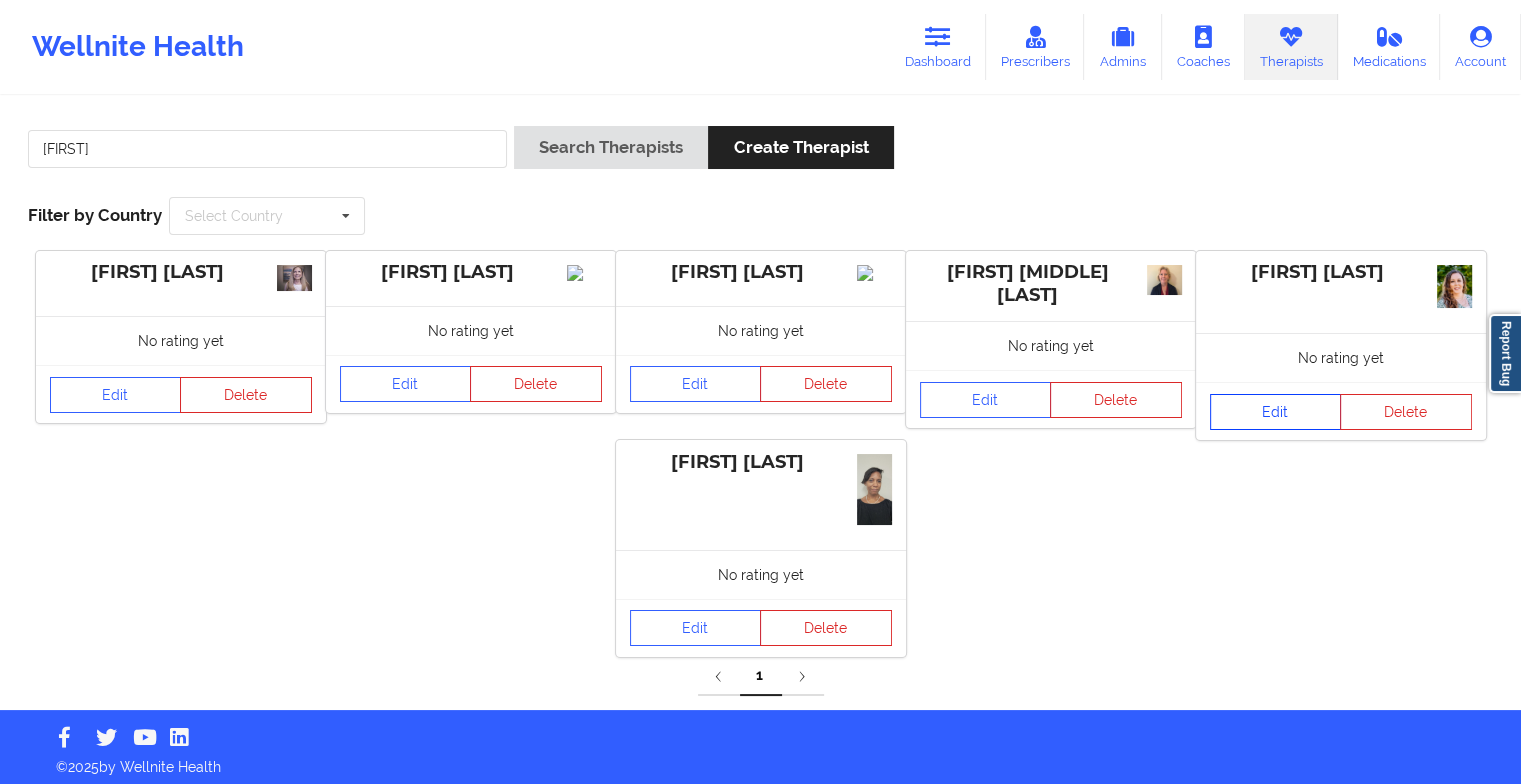 click on "Edit" at bounding box center [1276, 412] 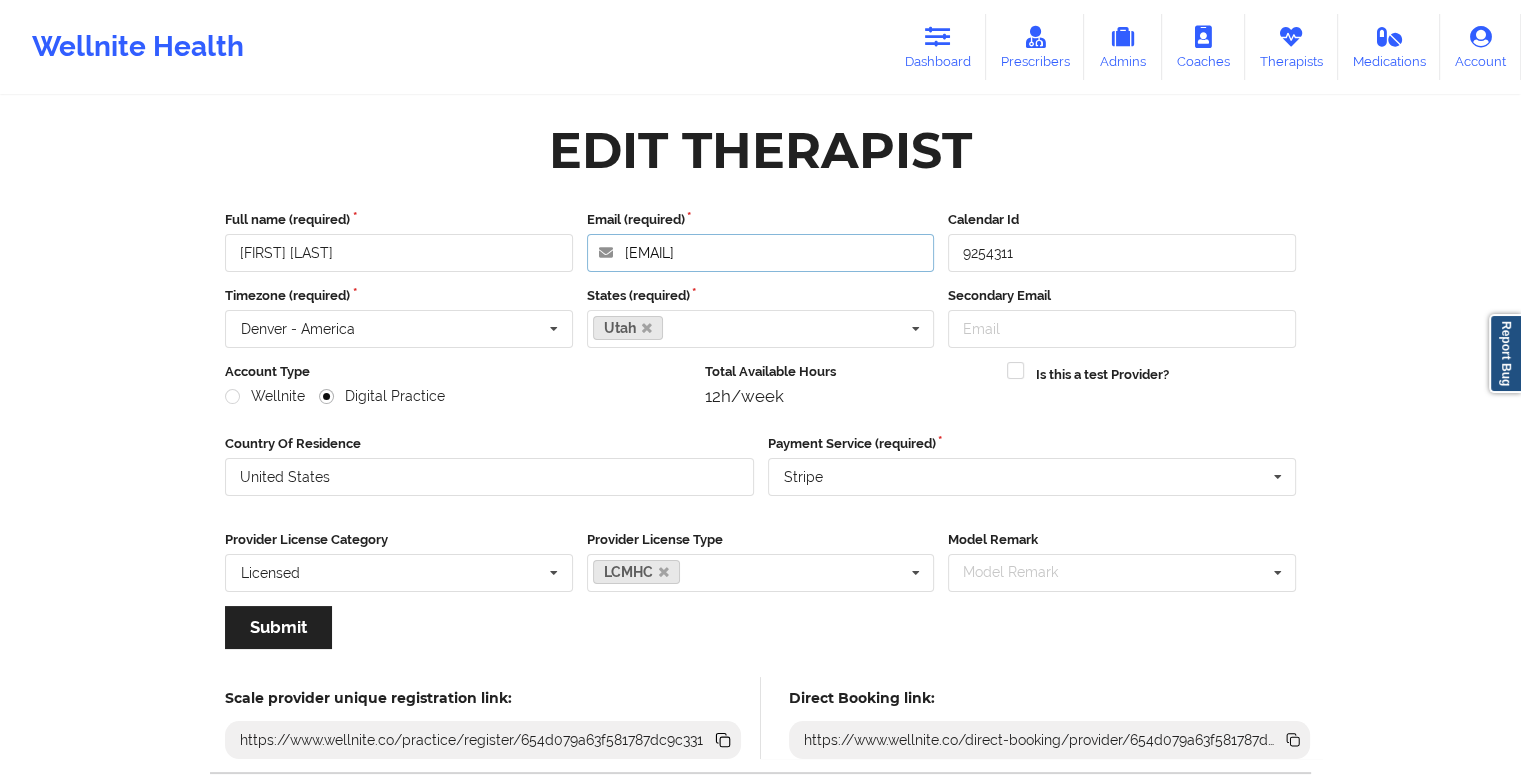 drag, startPoint x: 805, startPoint y: 253, endPoint x: 528, endPoint y: 250, distance: 277.01624 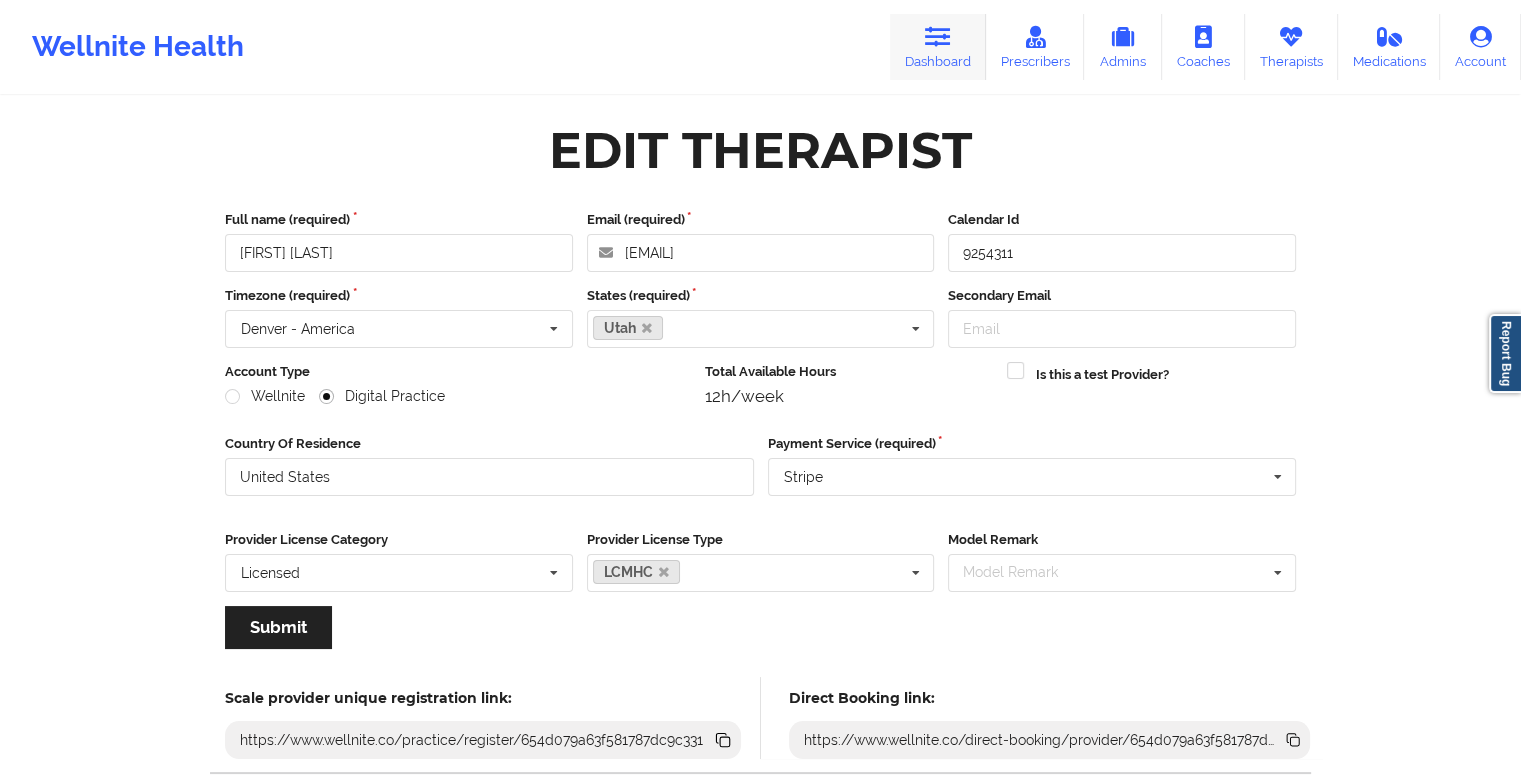 click at bounding box center [938, 37] 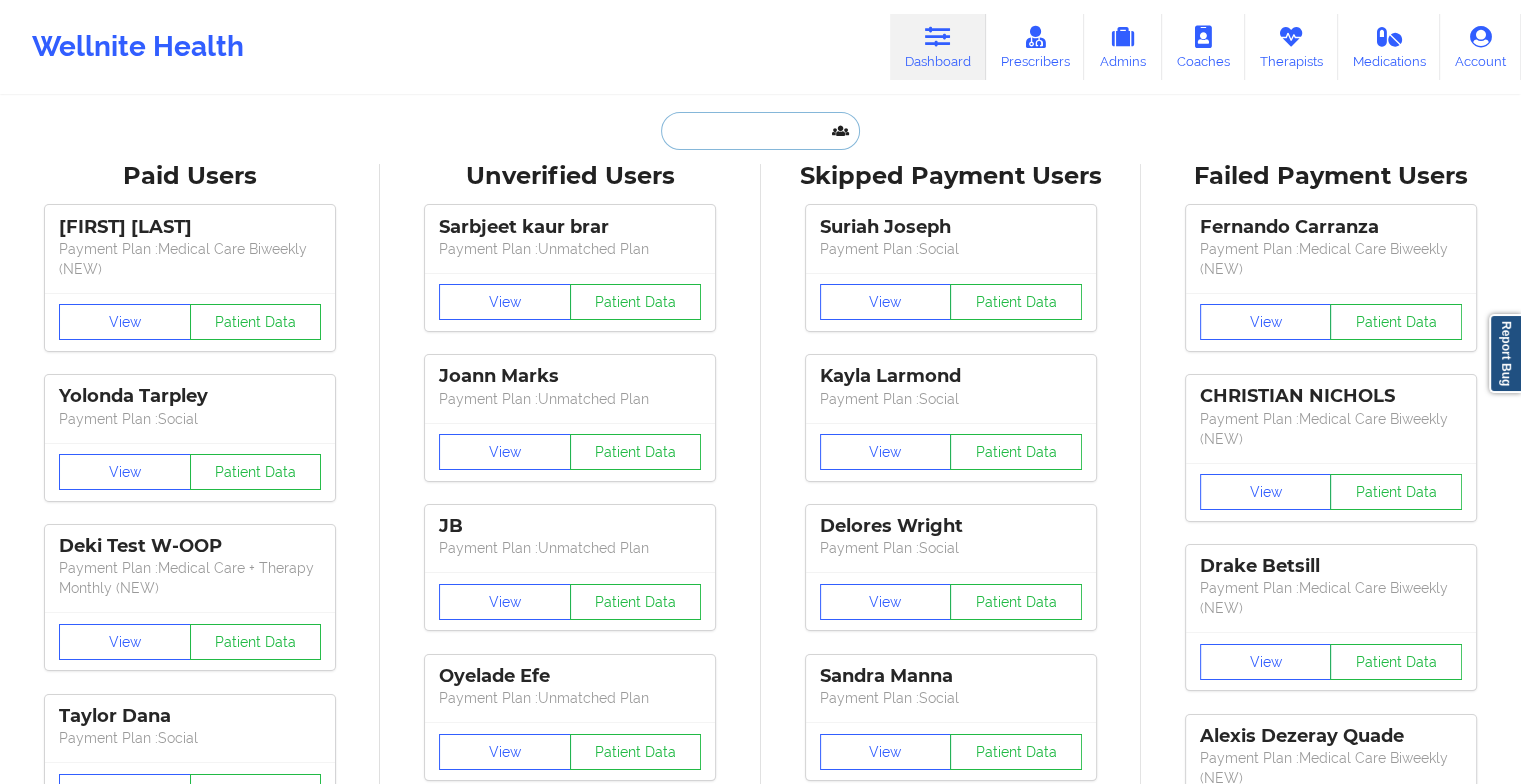 click at bounding box center [760, 131] 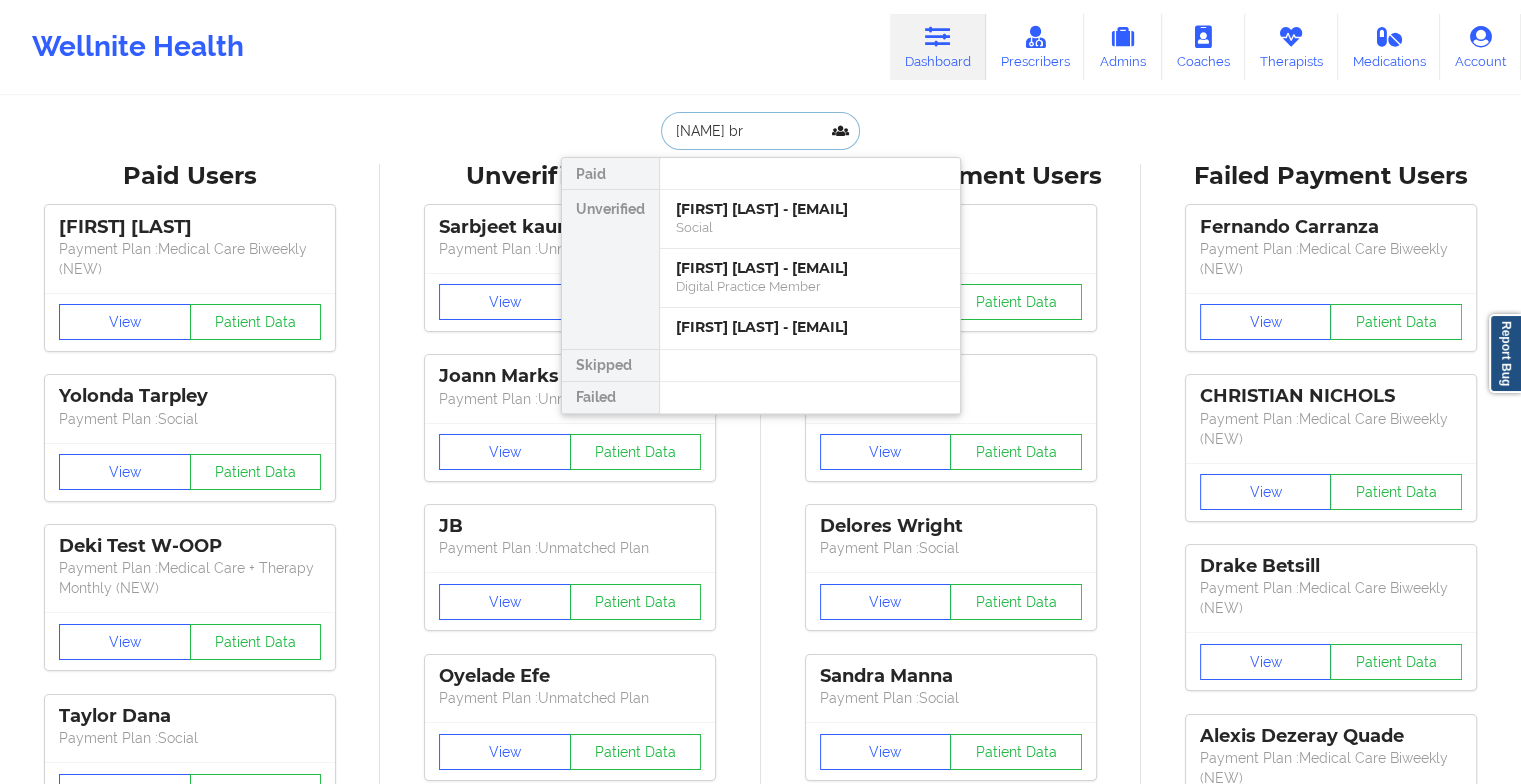 type on "[FIRST] [LAST]" 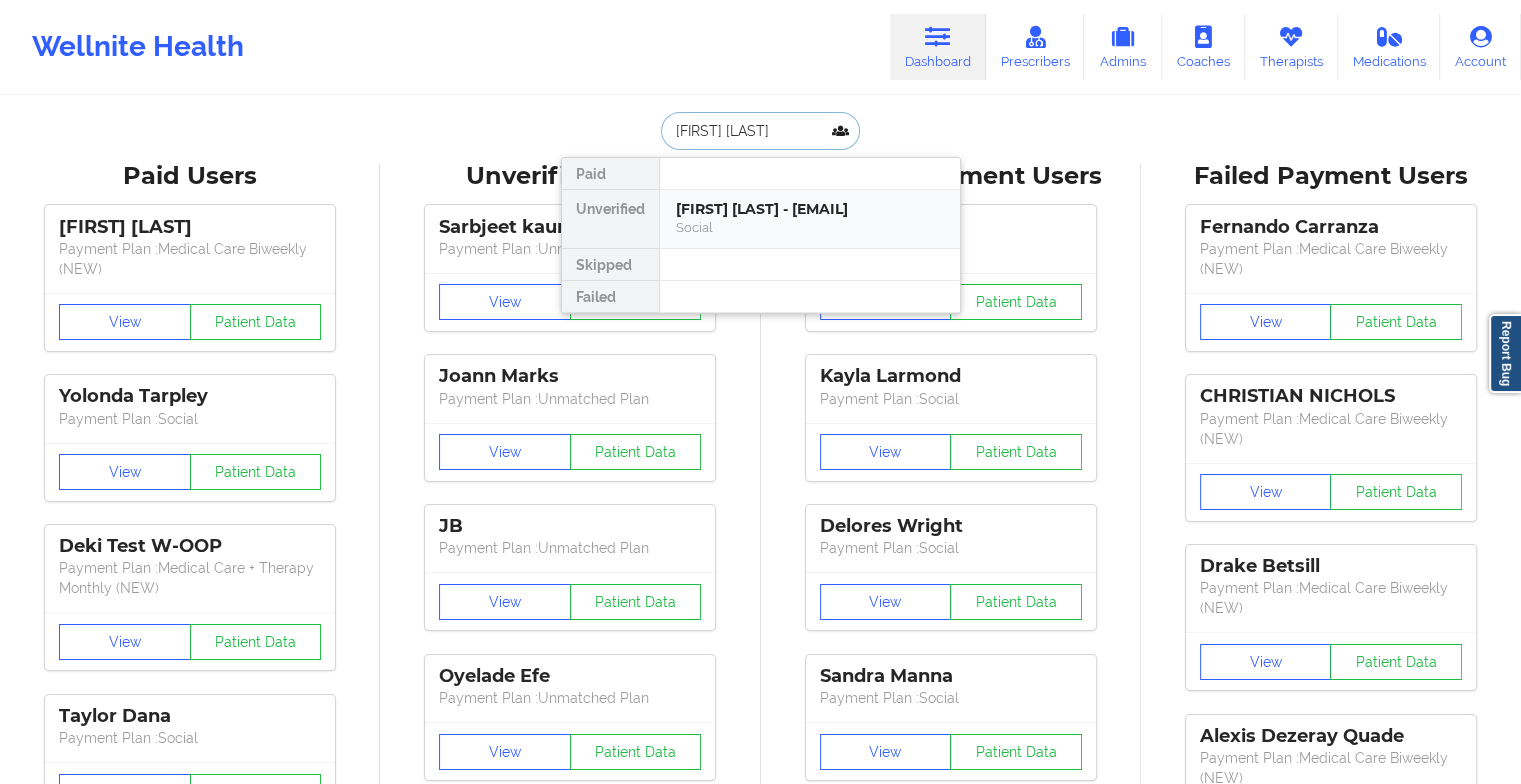 click on "[FIRST] [LAST] - [EMAIL]" at bounding box center [810, 209] 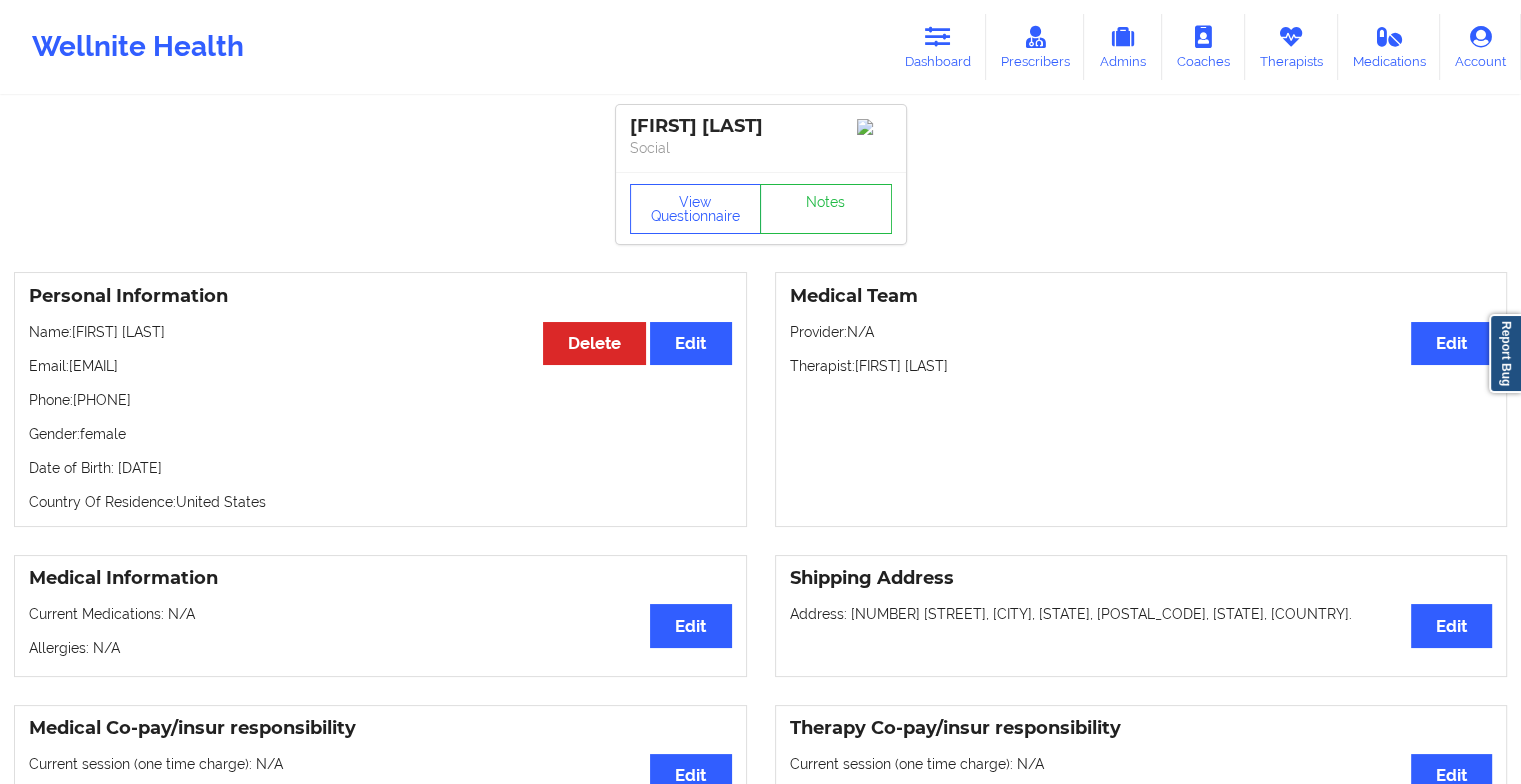 click on "View Questionnaire Notes" at bounding box center [761, 209] 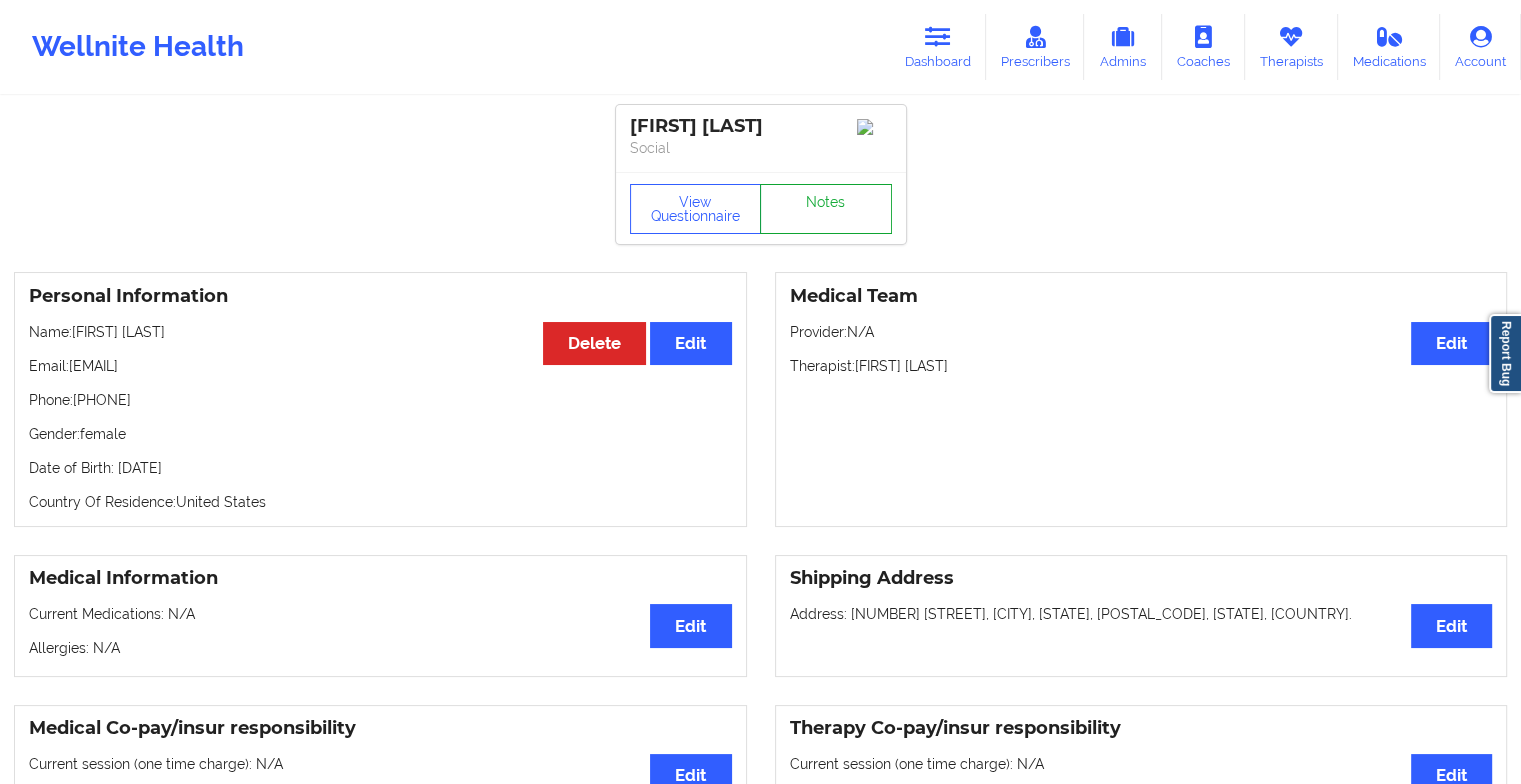 click on "Notes" at bounding box center [826, 209] 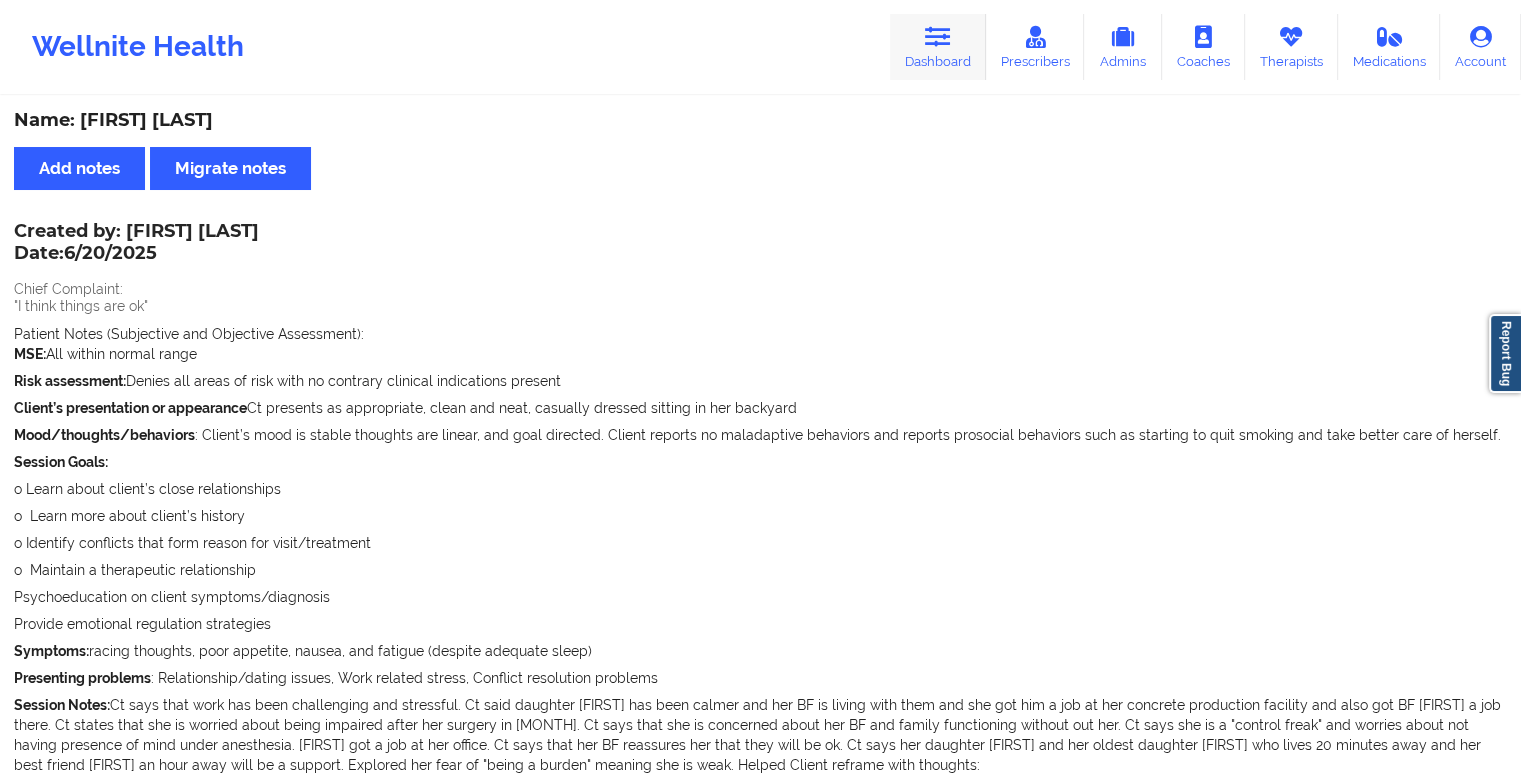 click on "Dashboard" at bounding box center [938, 47] 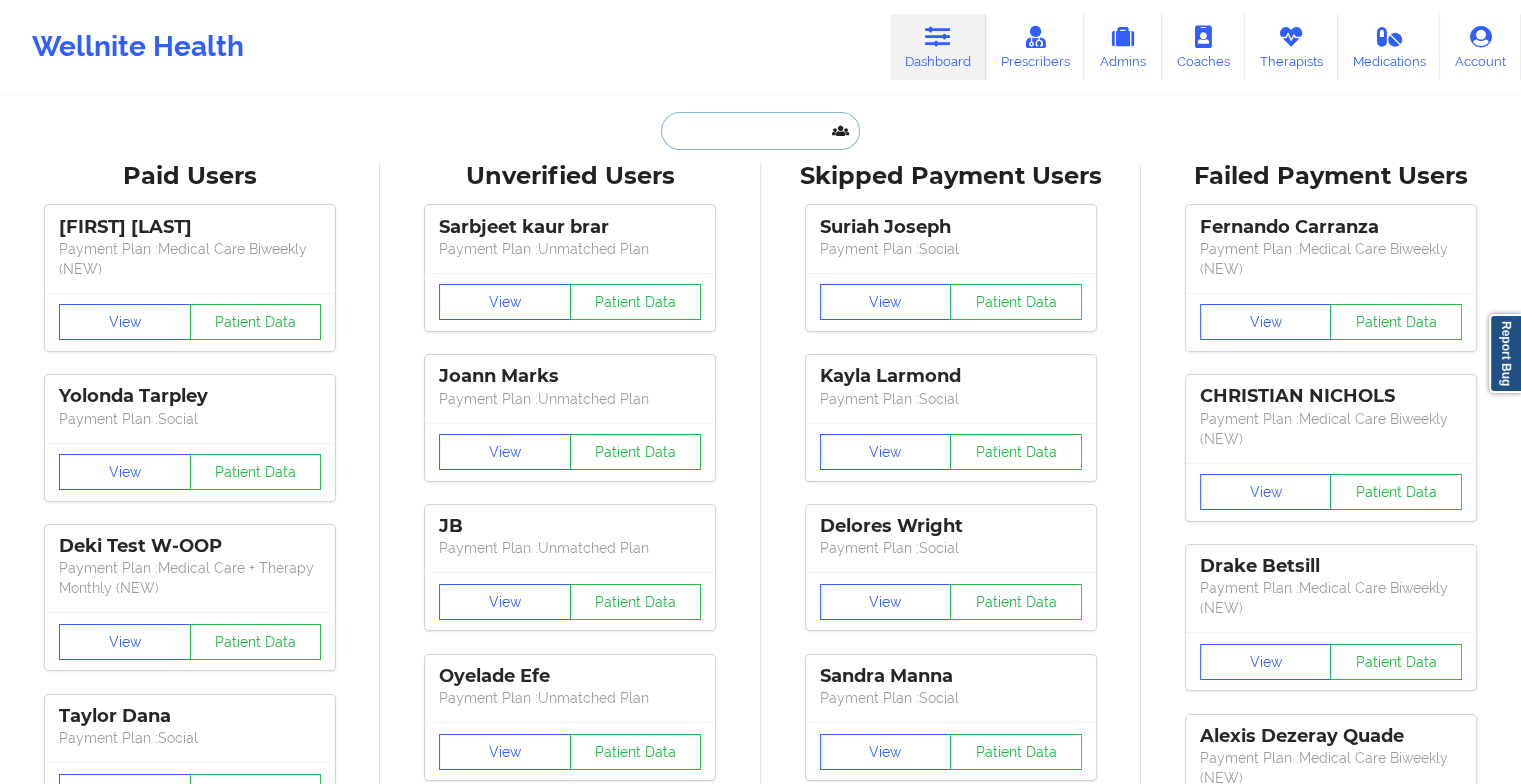 click at bounding box center [760, 131] 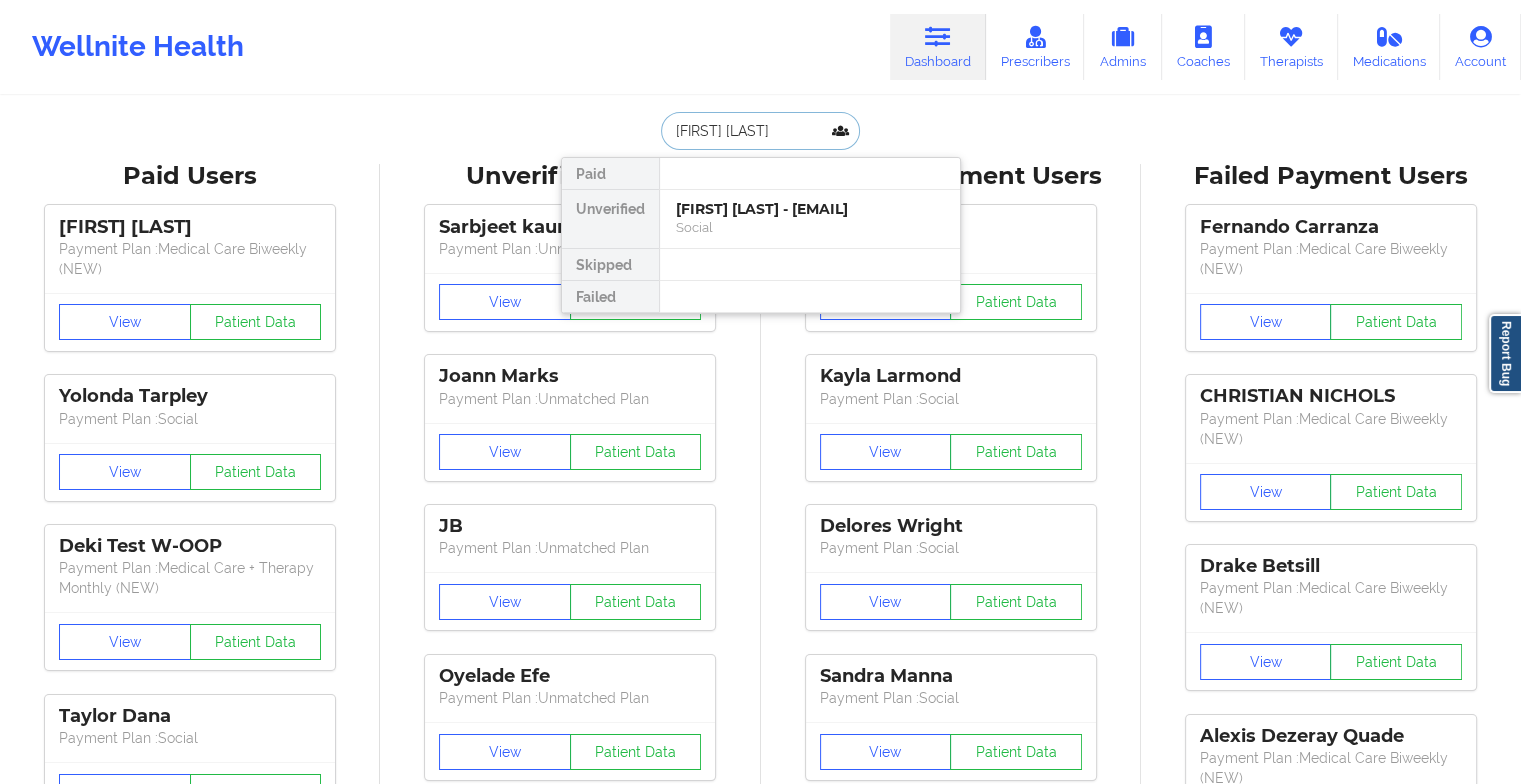 type on "[FIRST] [LAST]" 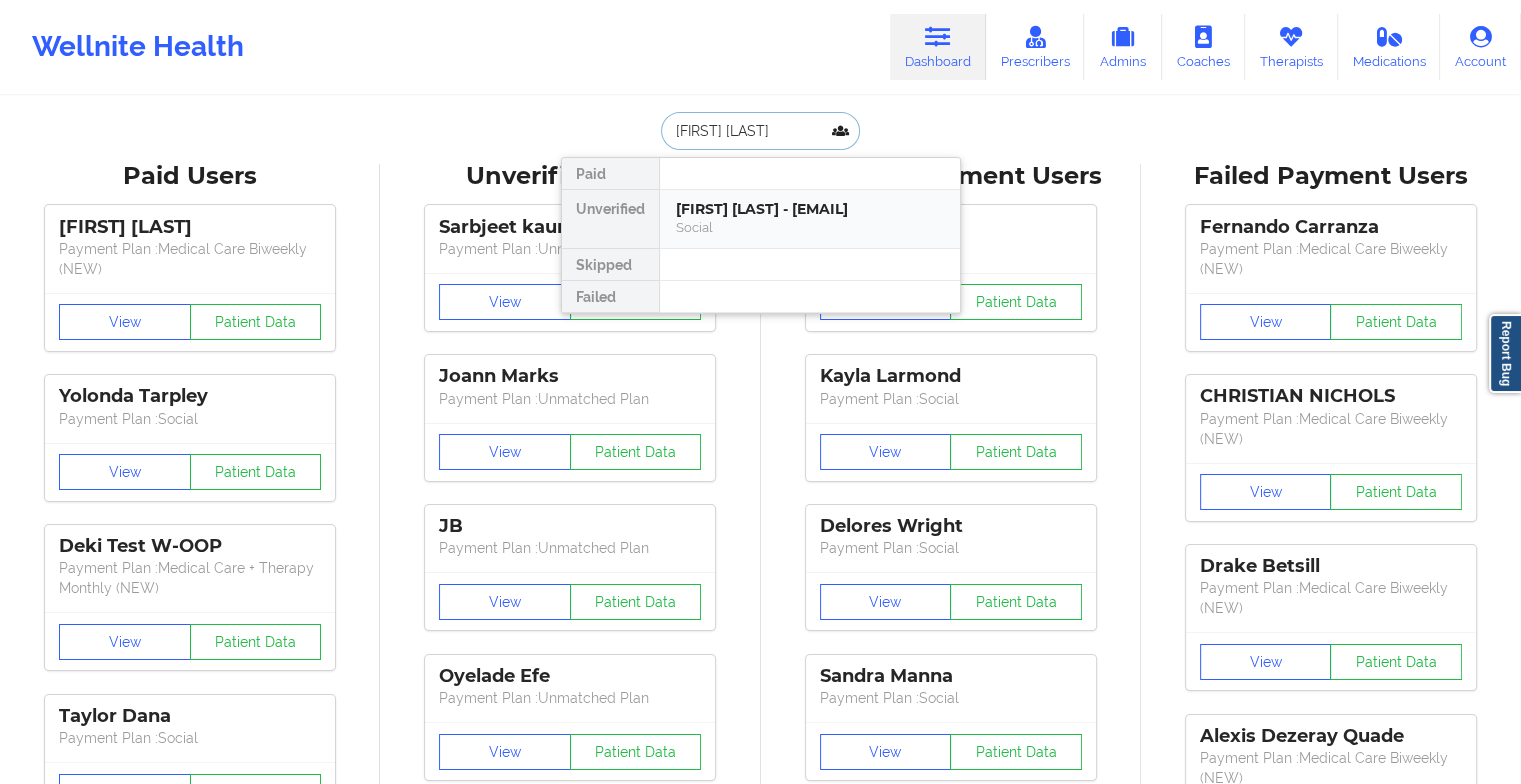 click on "[FIRST] [LAST] - [EMAIL]" at bounding box center (810, 209) 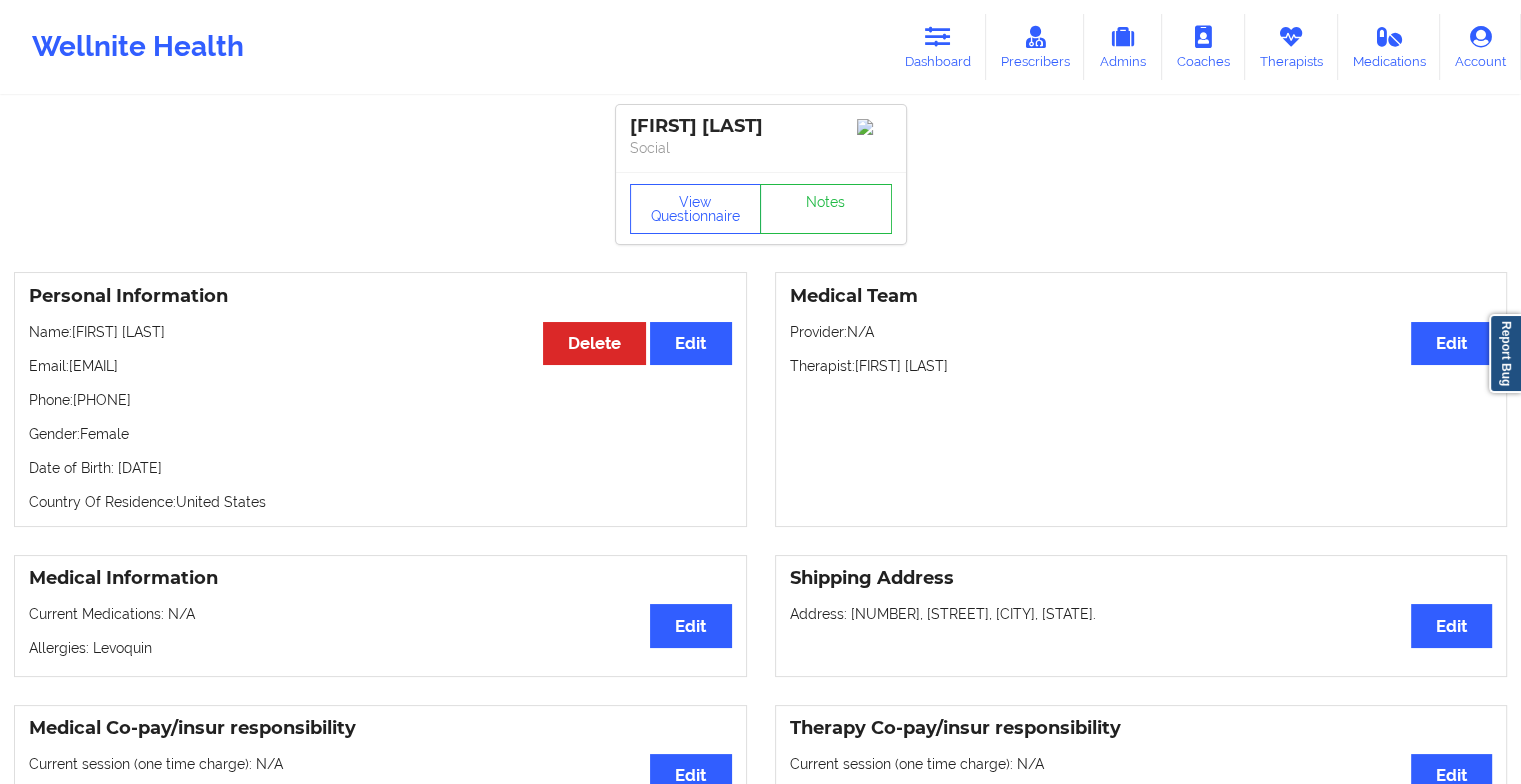click on "View Questionnaire Notes" at bounding box center (761, 208) 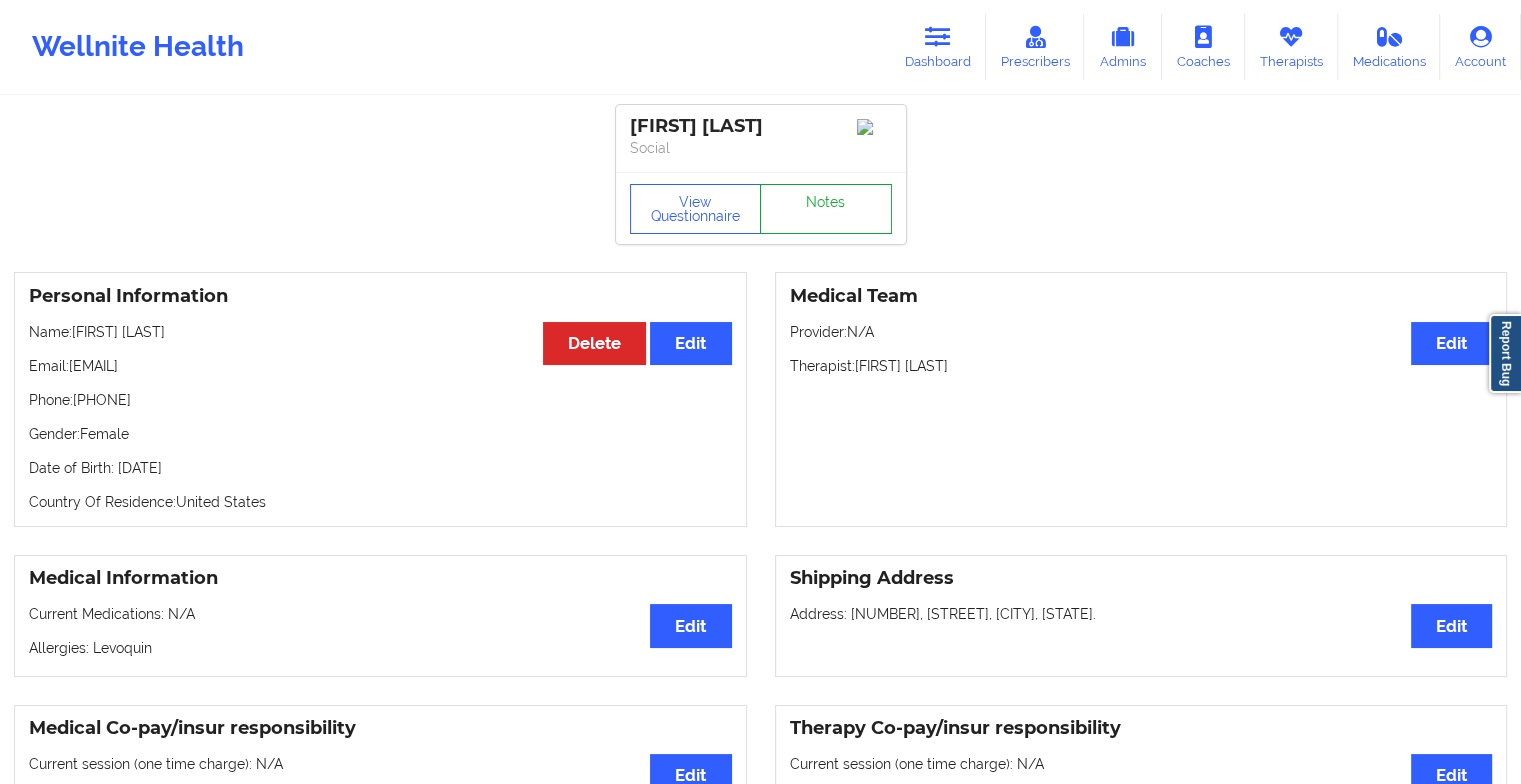 click on "Notes" at bounding box center [826, 209] 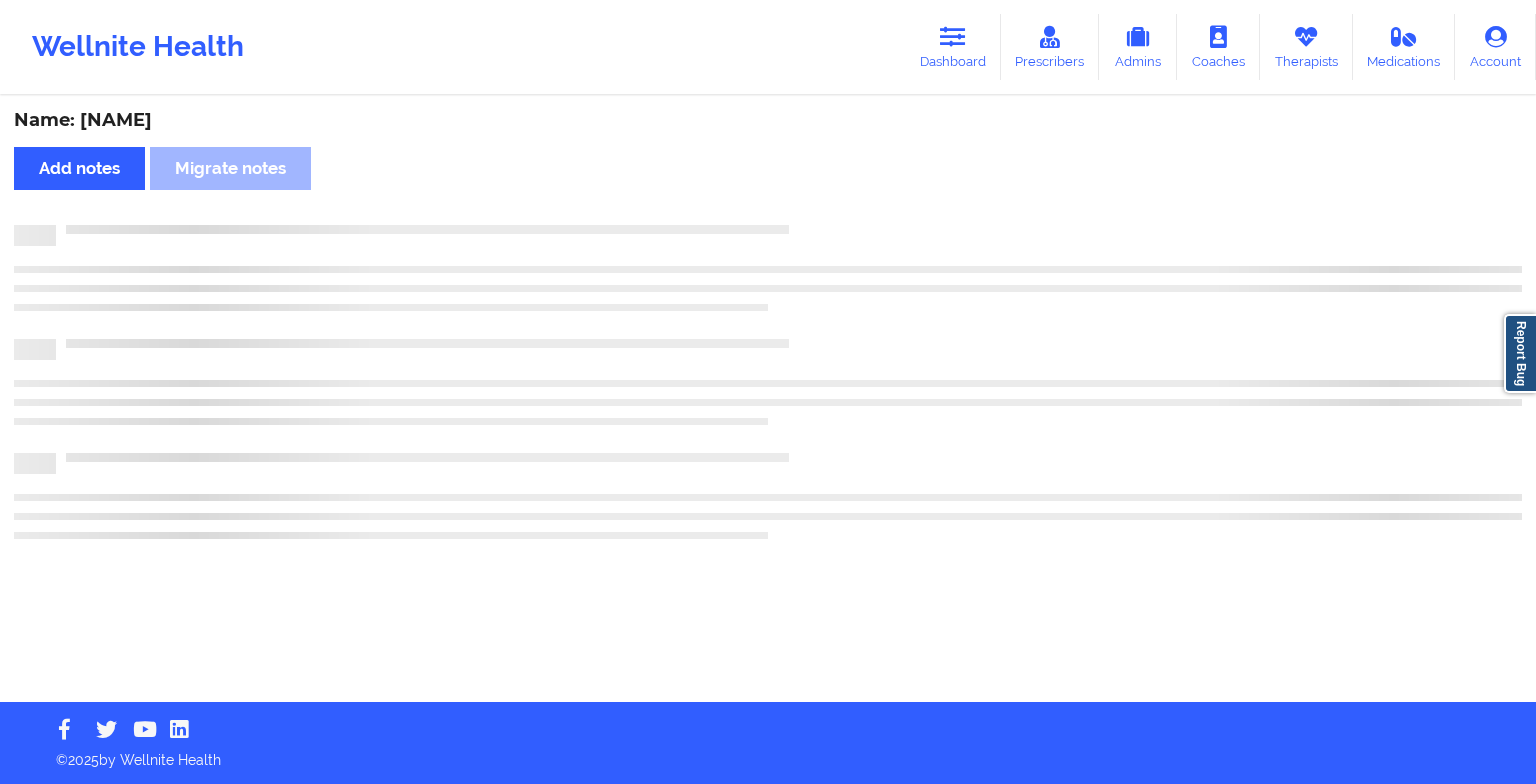 click on "Name: [FIRST] [LAST] [LAST]" at bounding box center [768, 400] 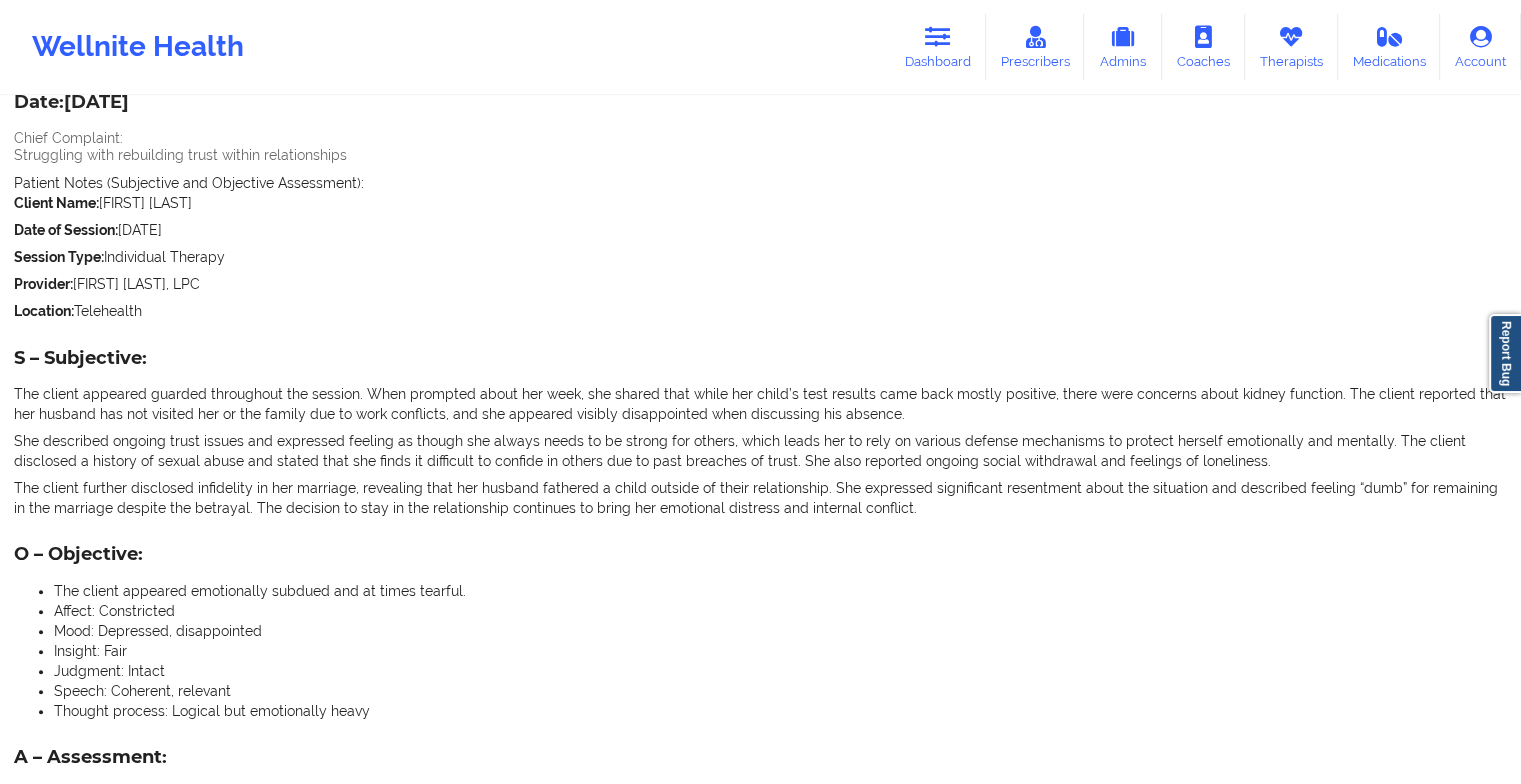 scroll, scrollTop: 0, scrollLeft: 0, axis: both 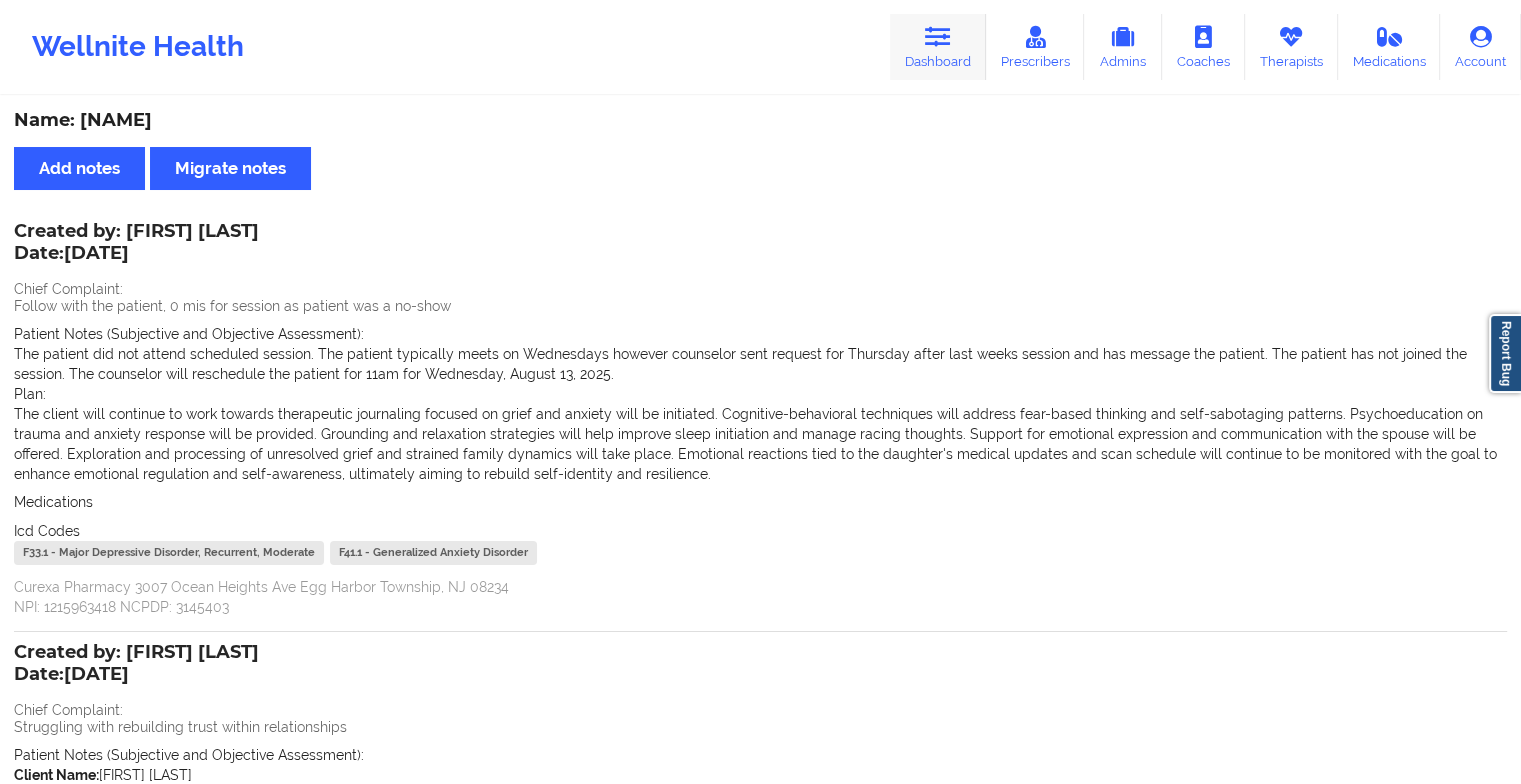 click on "Dashboard" at bounding box center [938, 47] 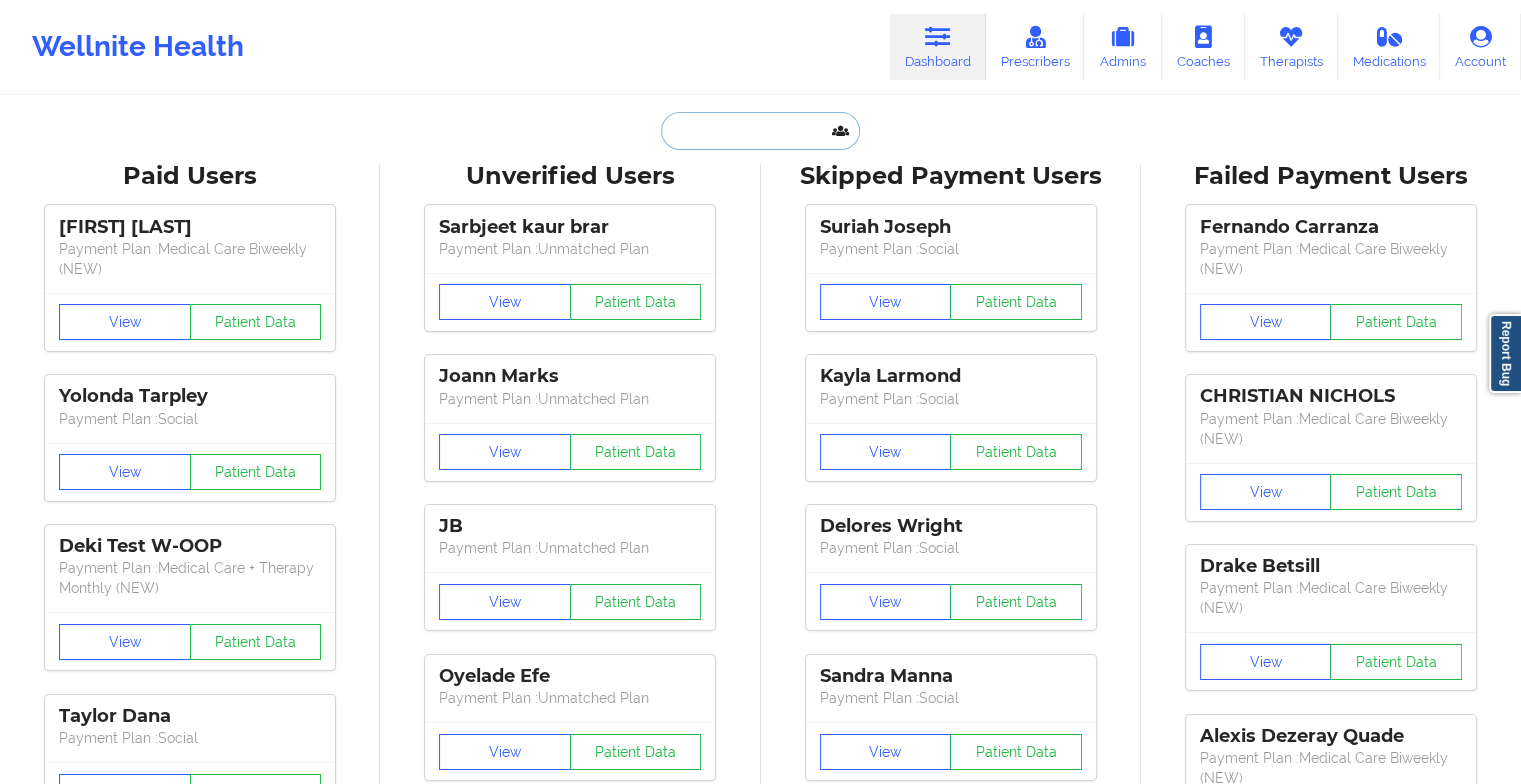 click at bounding box center (760, 131) 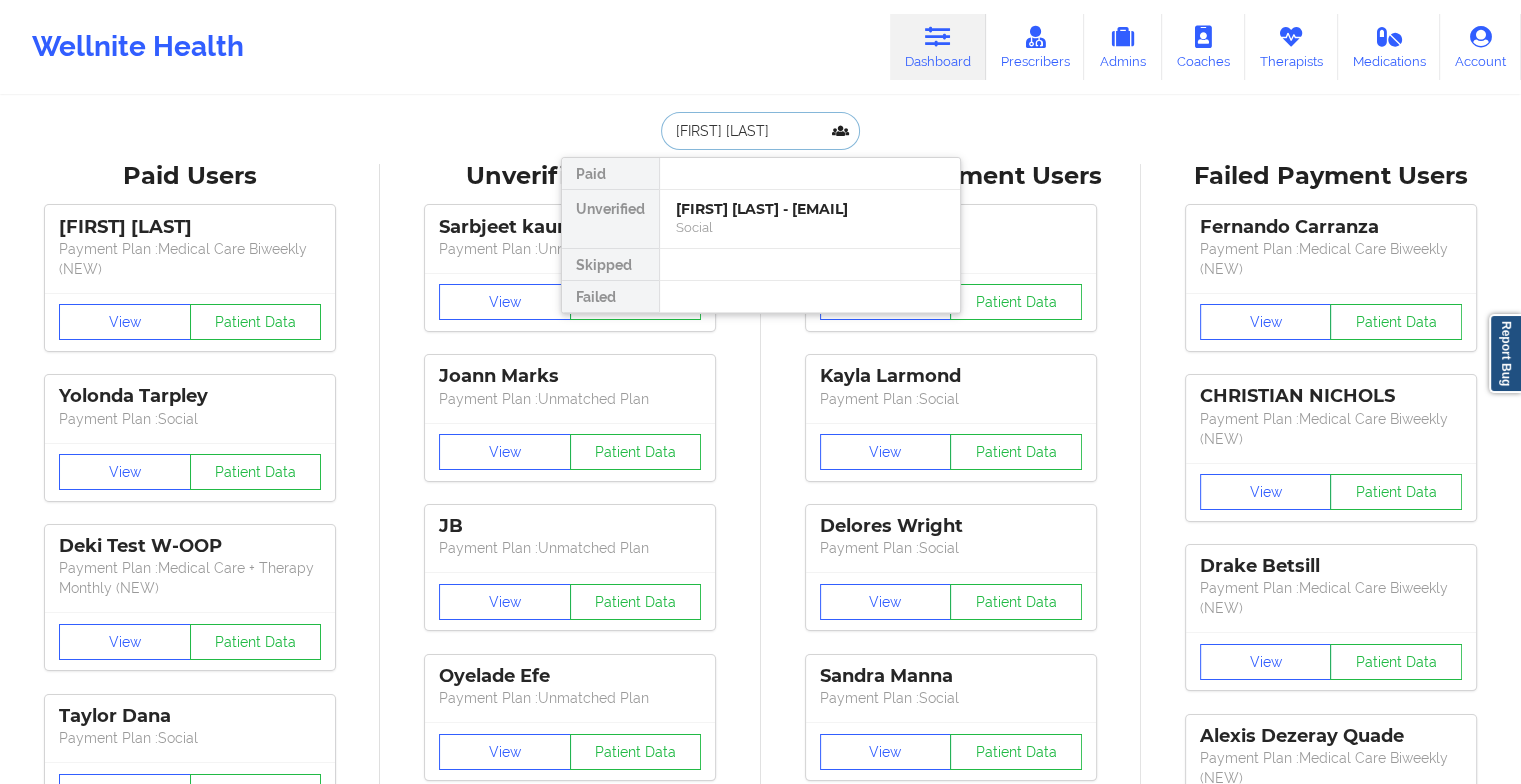 type on "janet in" 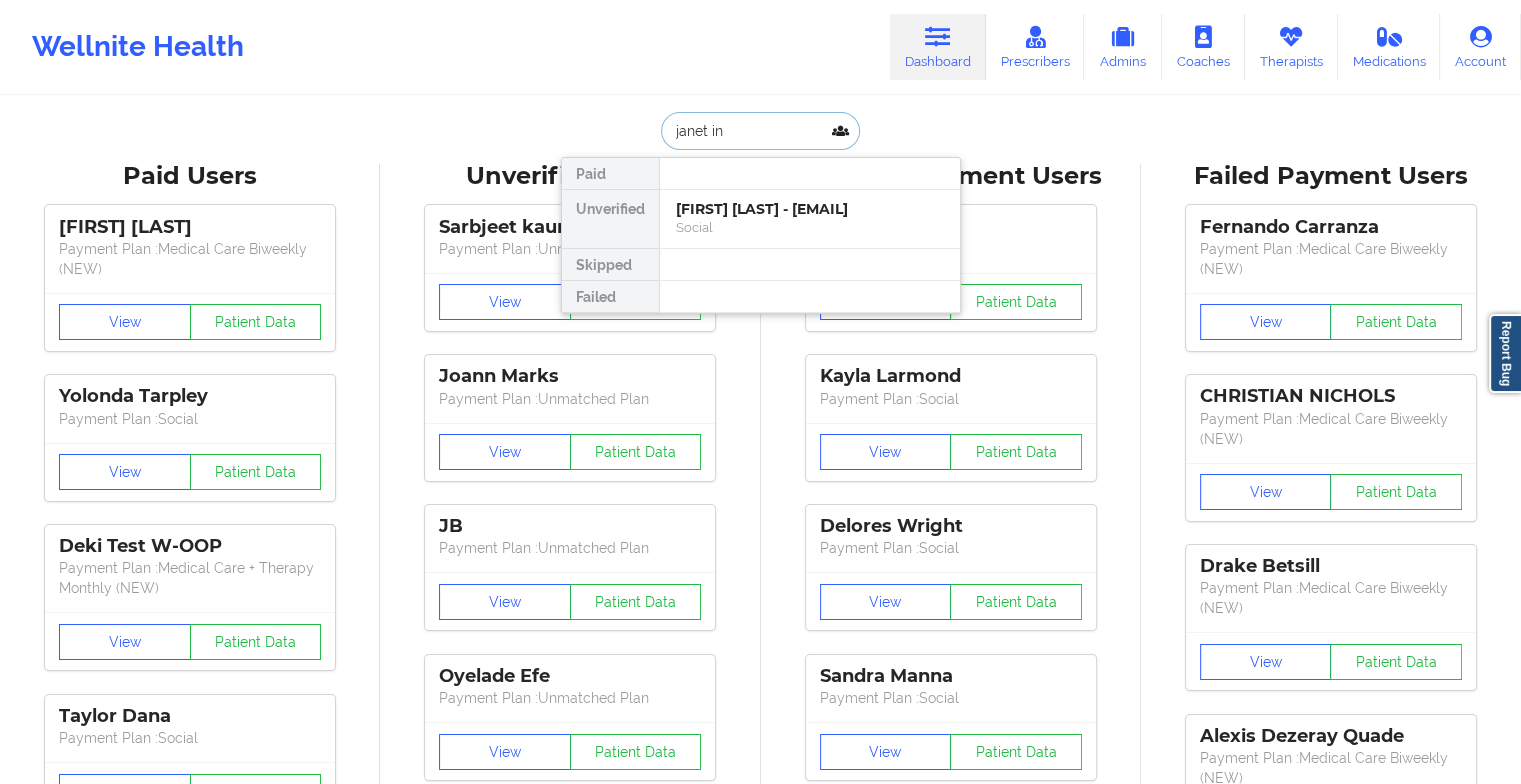 click on "[FIRST] [LAST] - [EMAIL] Social" at bounding box center [810, 219] 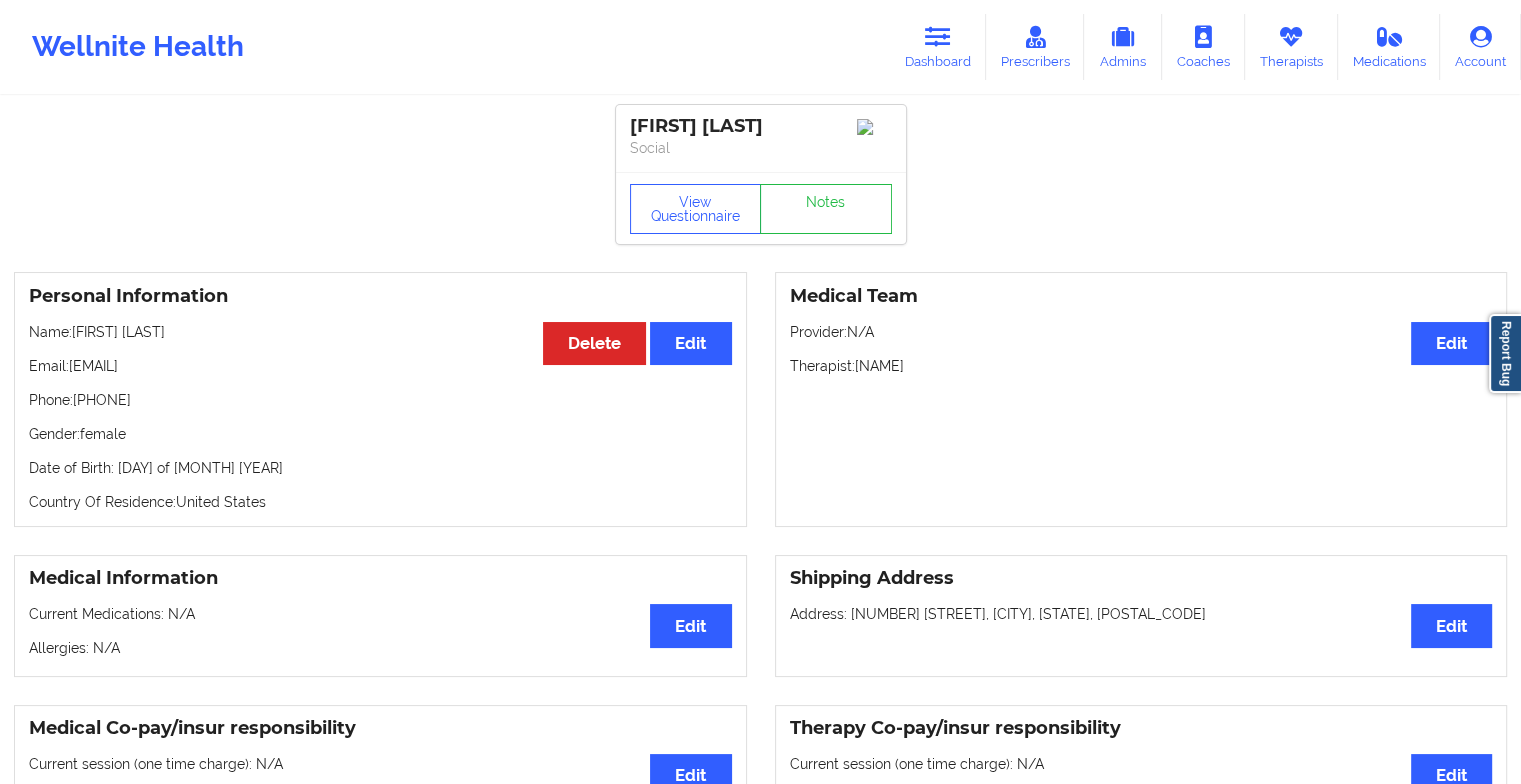 click on "View Questionnaire Notes" at bounding box center [761, 208] 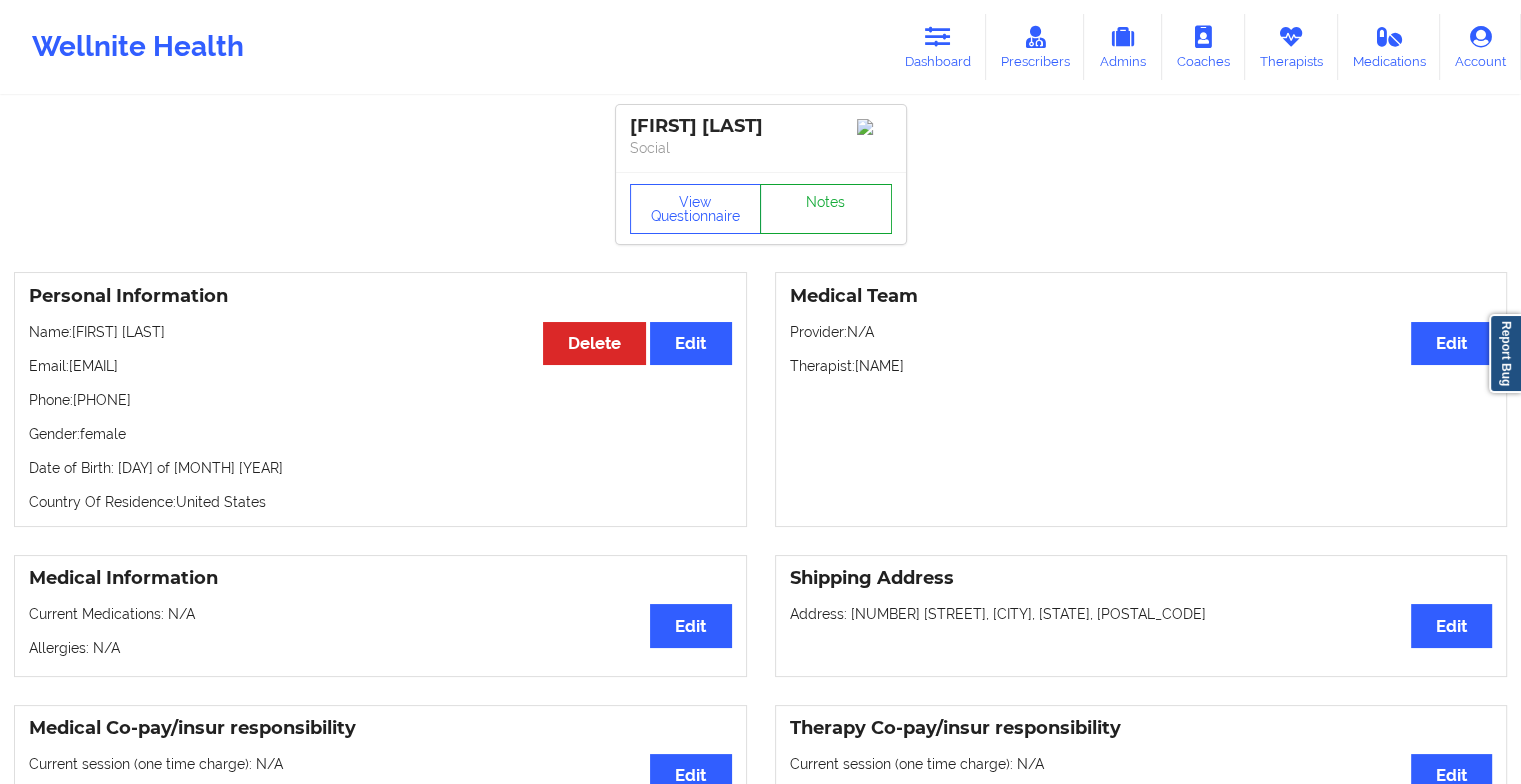 click on "Notes" at bounding box center (826, 209) 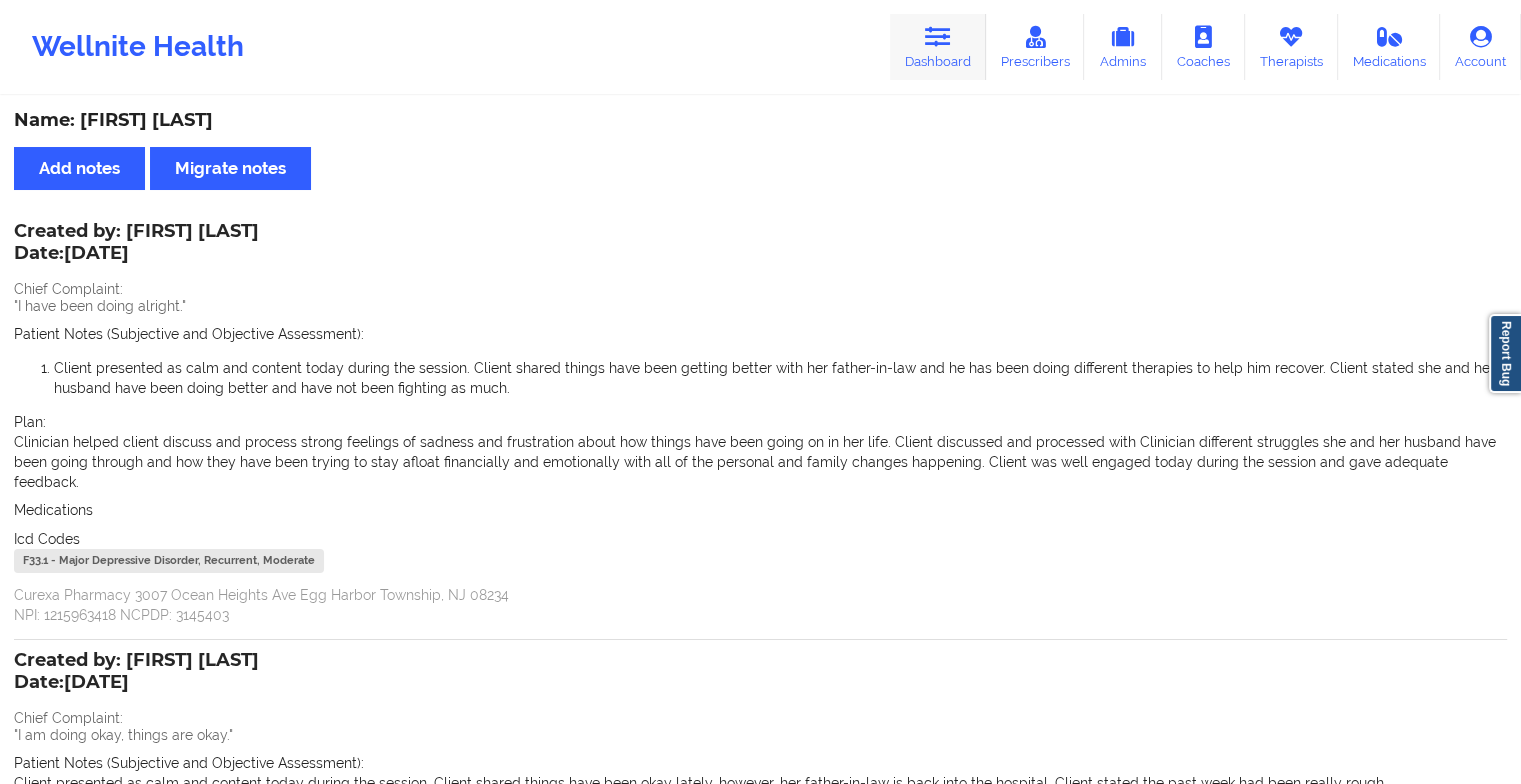 click on "Dashboard" at bounding box center (938, 47) 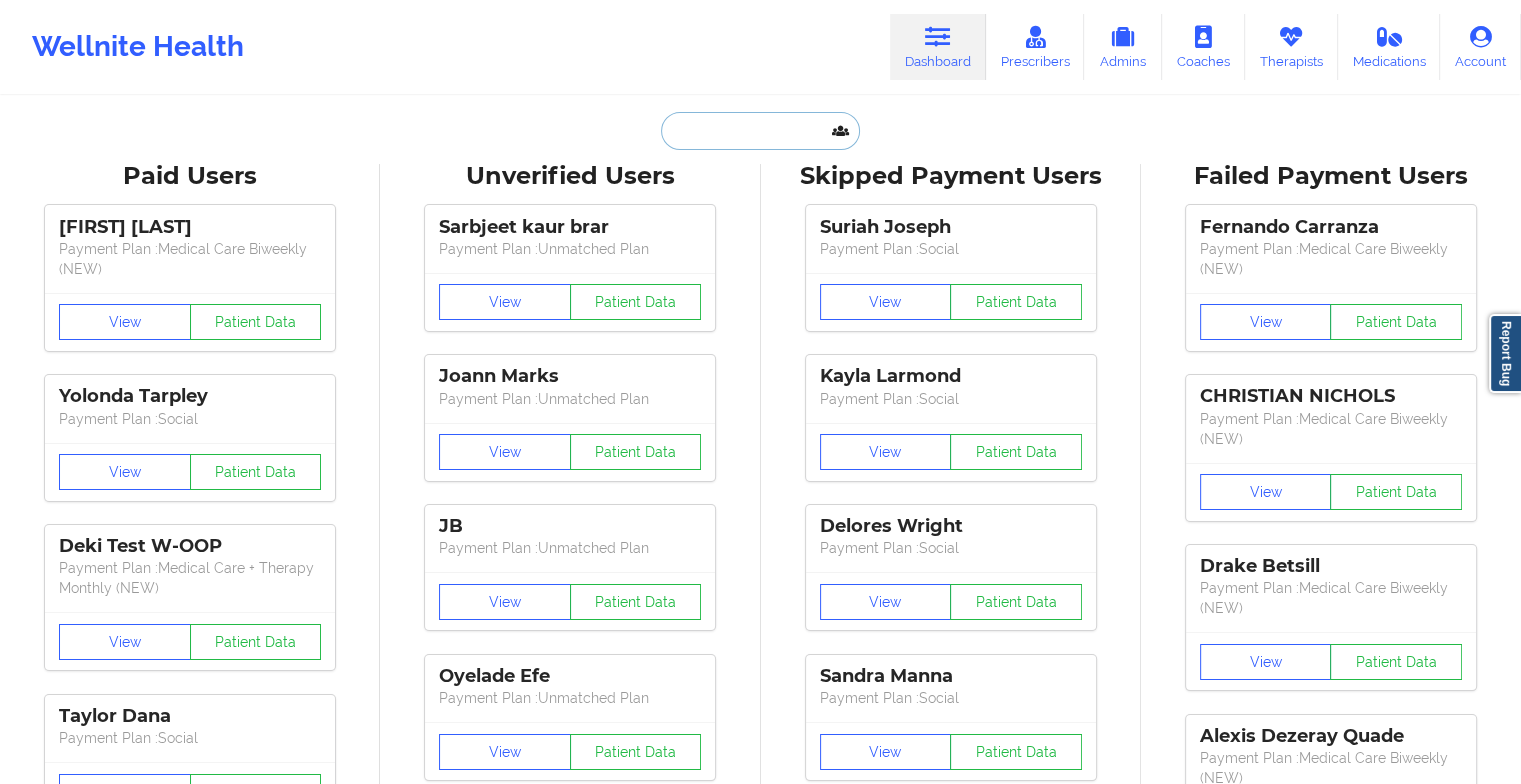 click at bounding box center (760, 131) 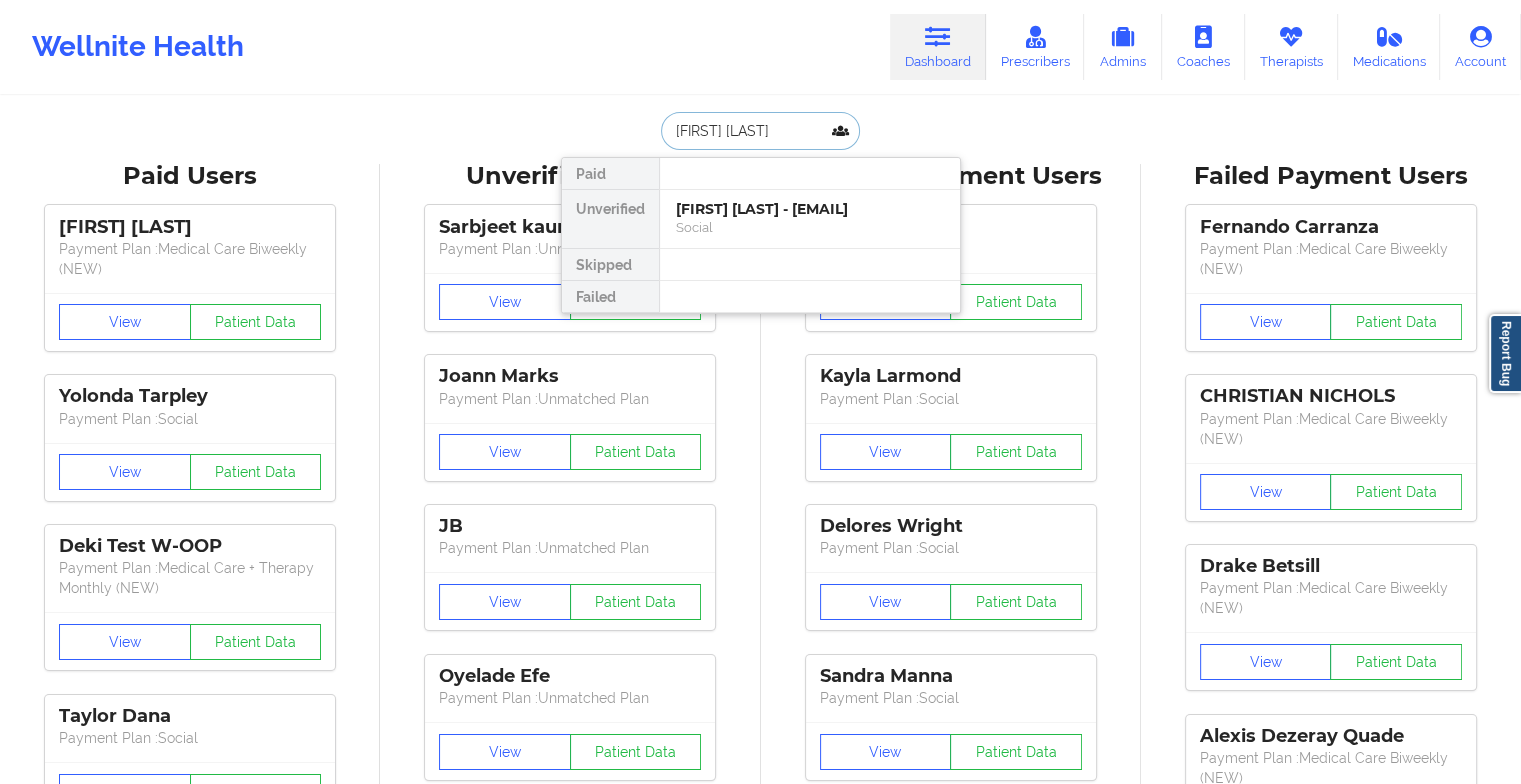 type on "[FIRST] [LAST]" 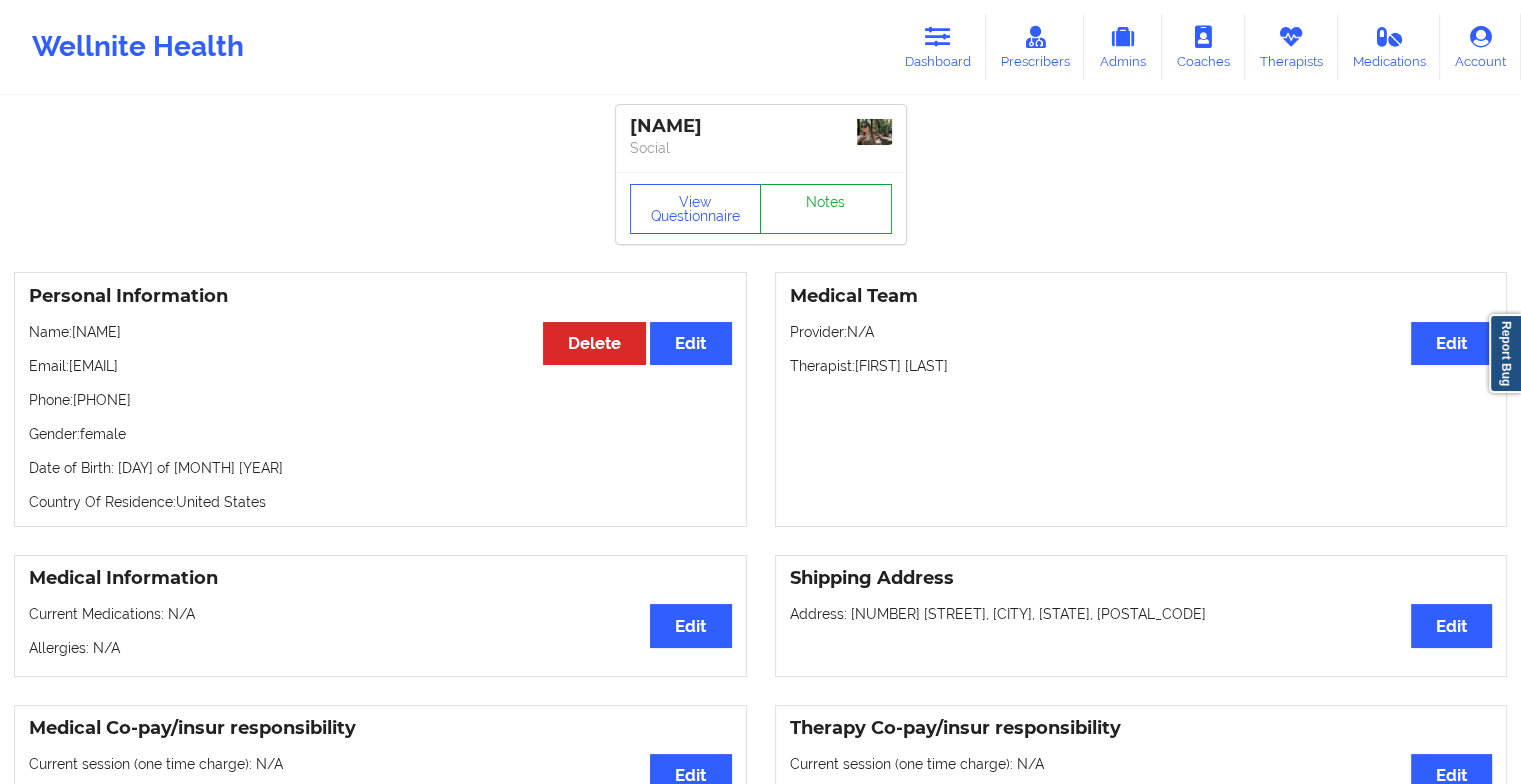 click on "Notes" at bounding box center [826, 209] 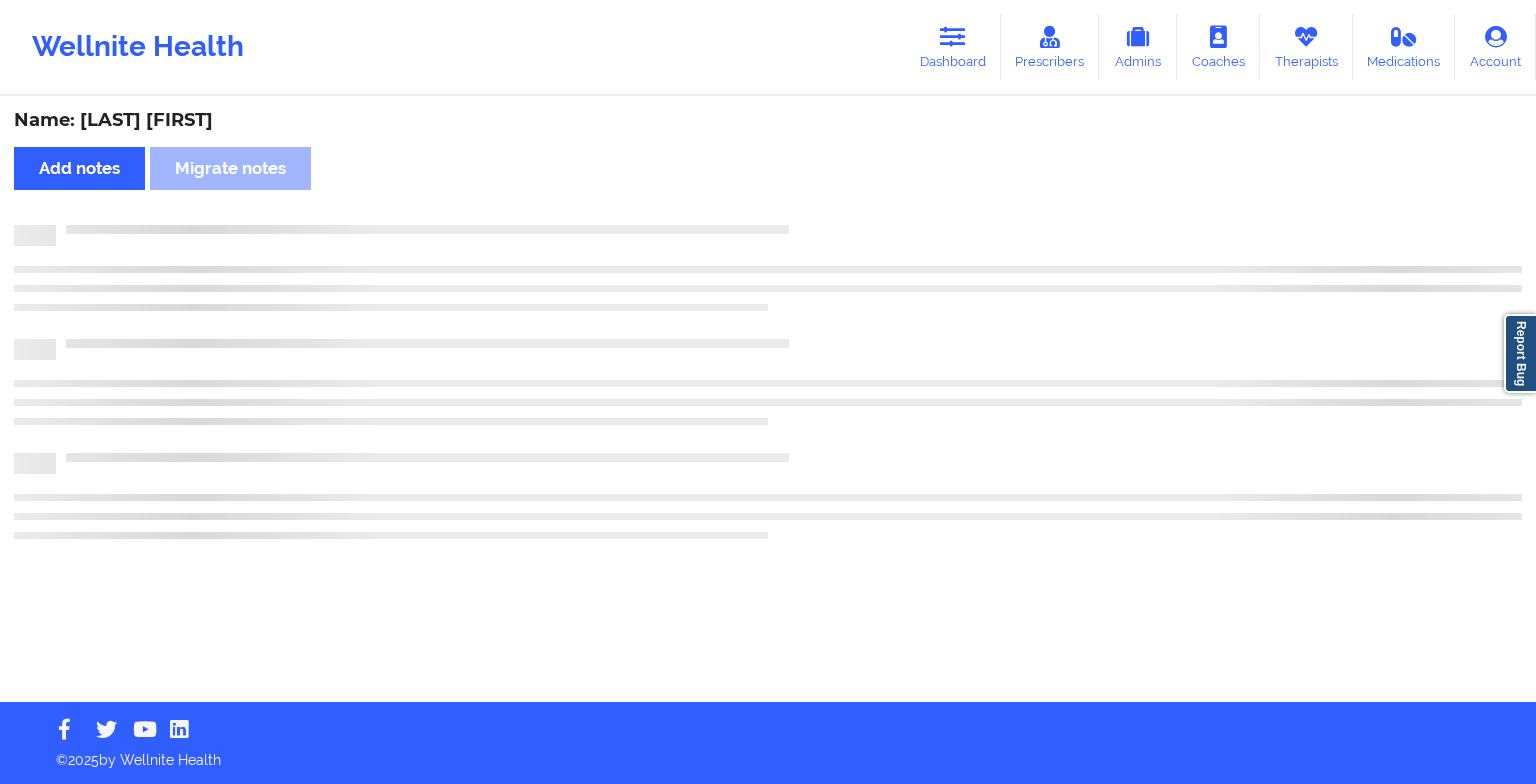 click on "Name: [LAST] Add notes Migrate notes" at bounding box center (768, 400) 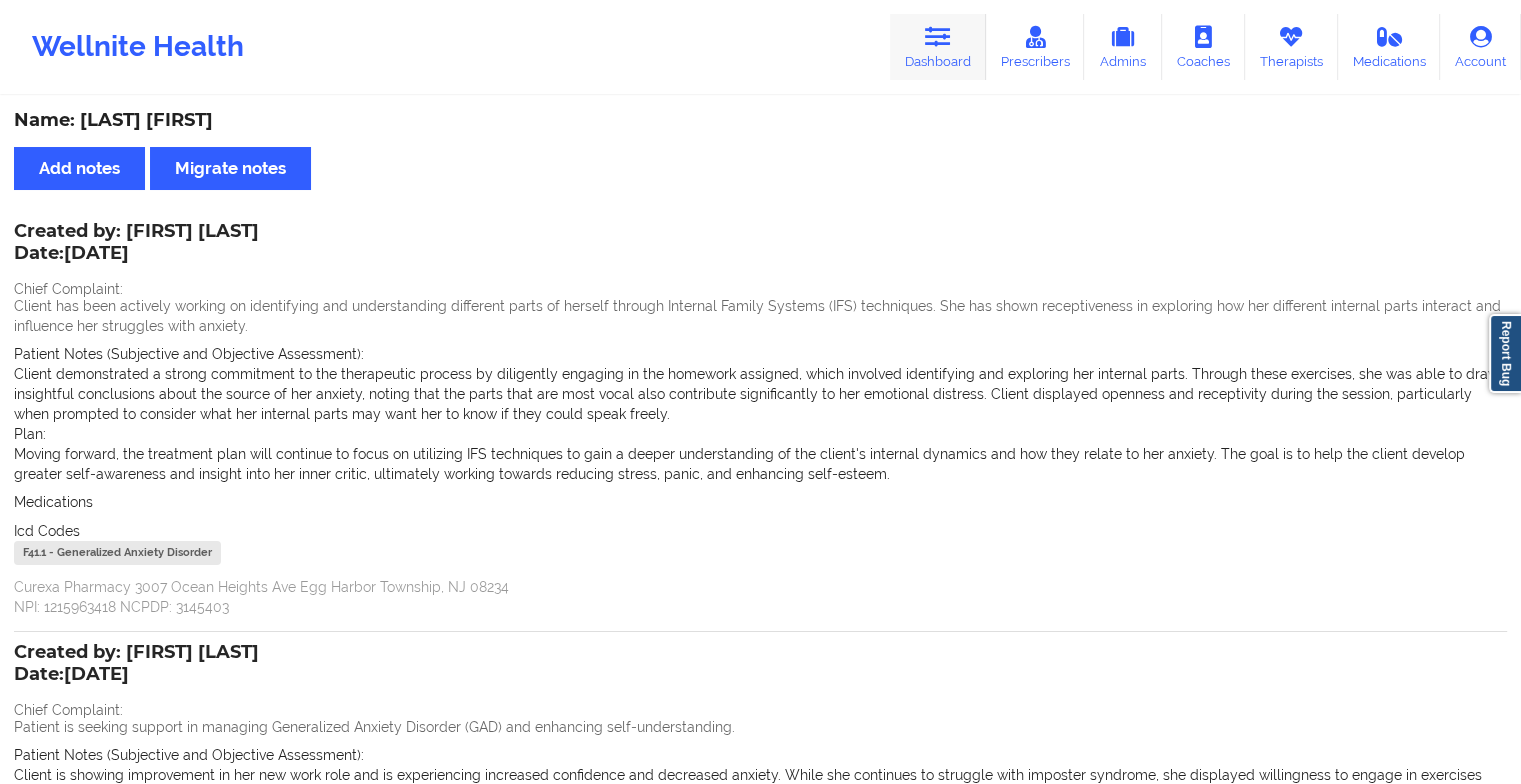 click on "Dashboard" at bounding box center [938, 47] 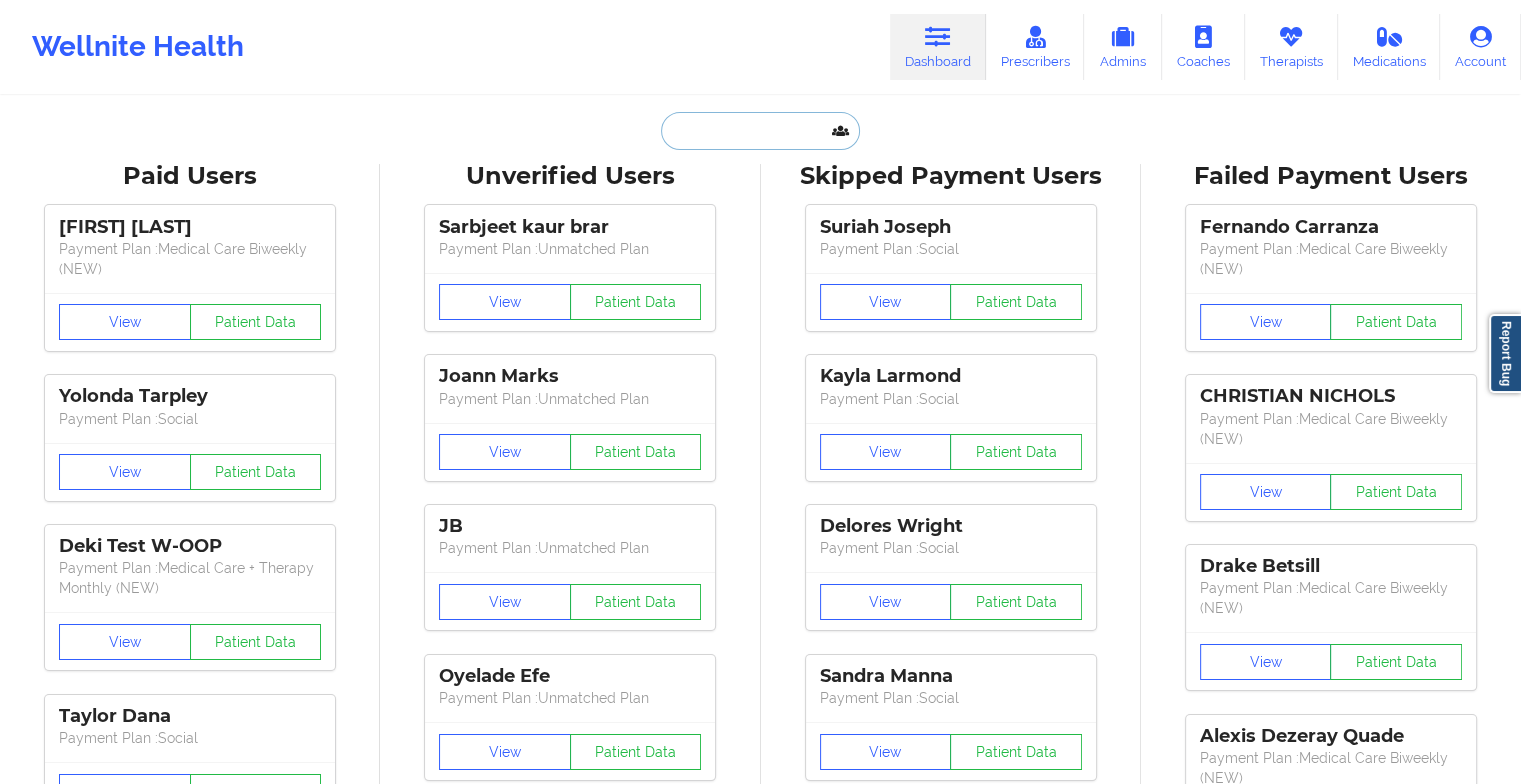 click at bounding box center (760, 131) 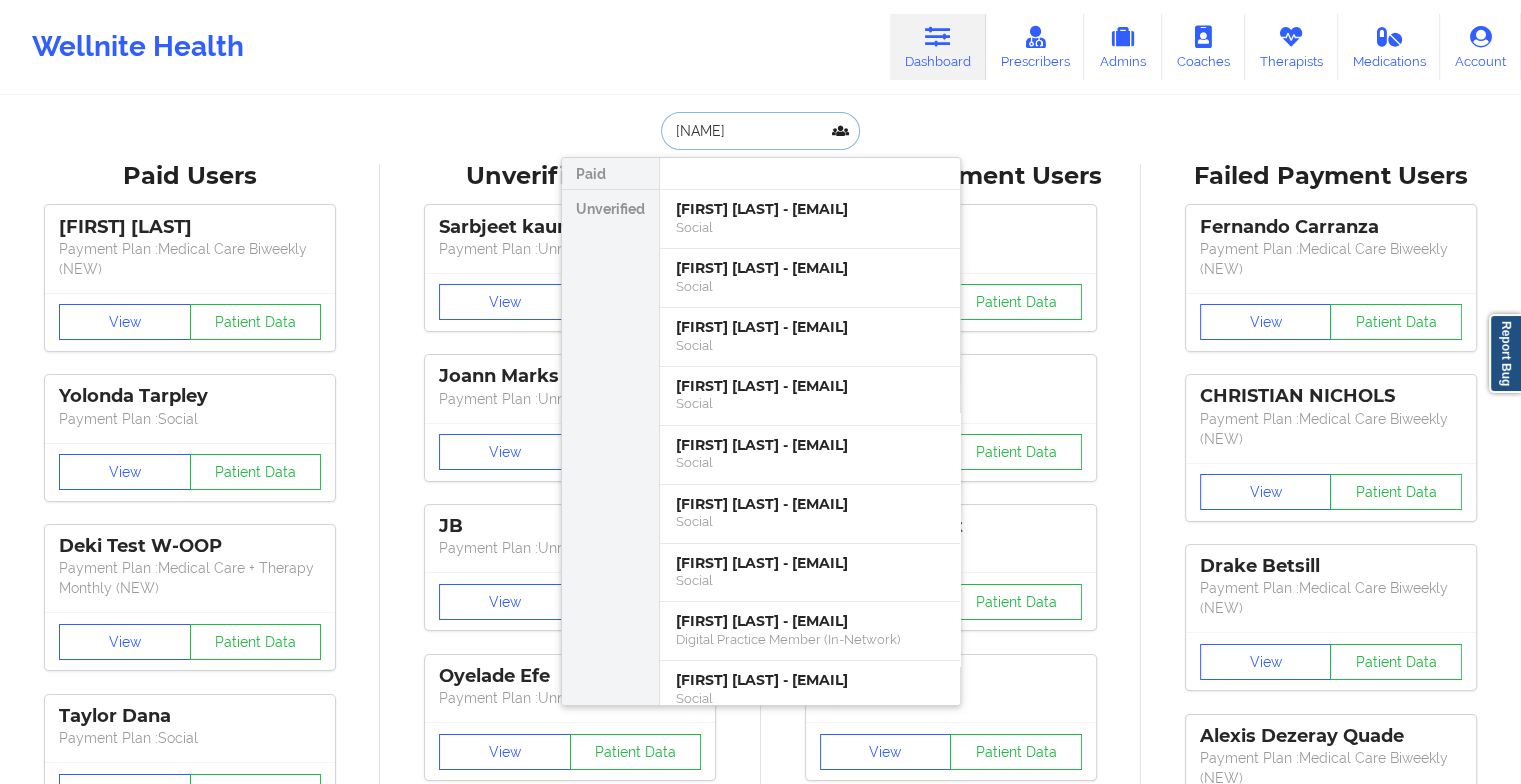 type on "[FIRST]" 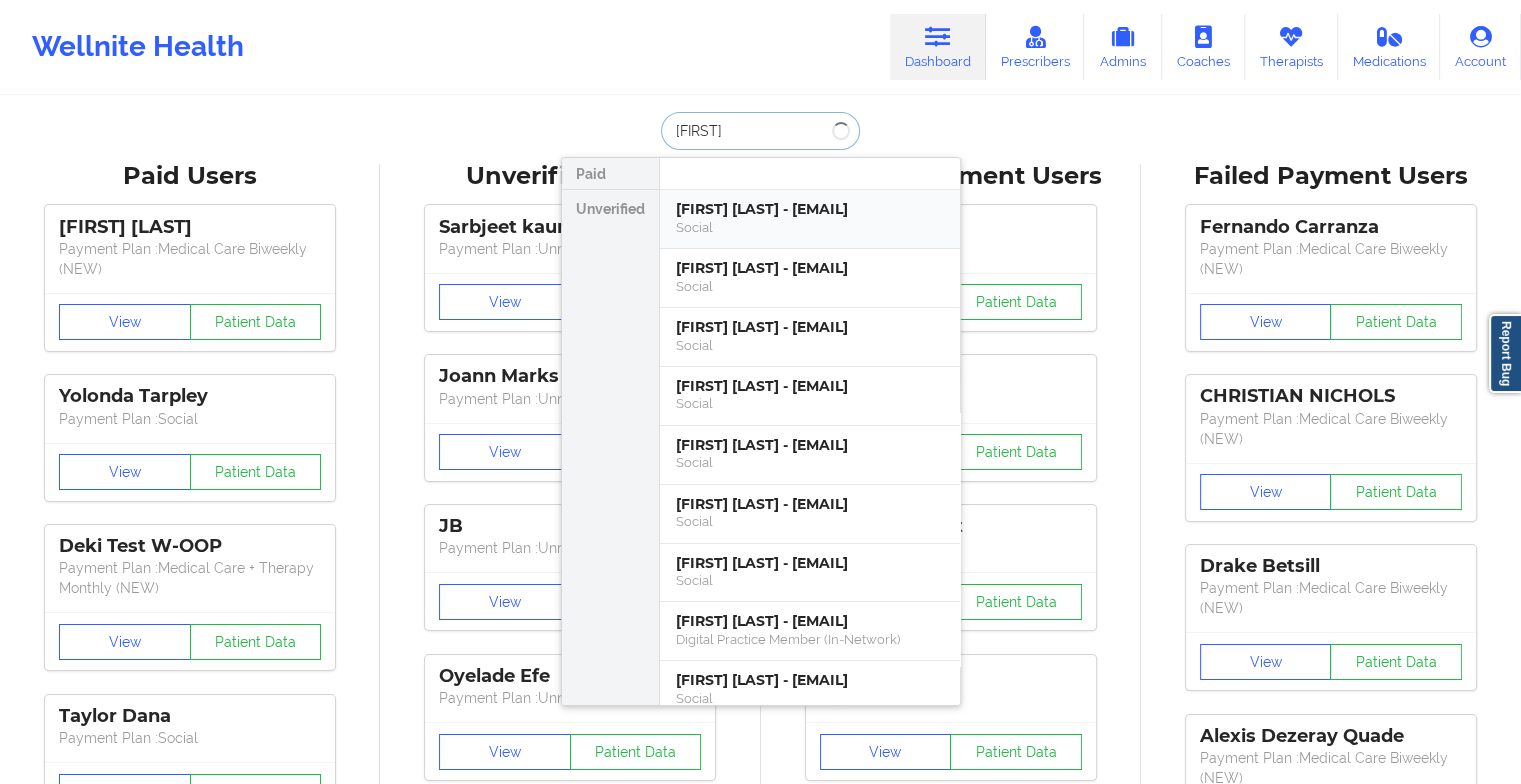 click on "[FIRST] [LAST] - [EMAIL]" at bounding box center (810, 209) 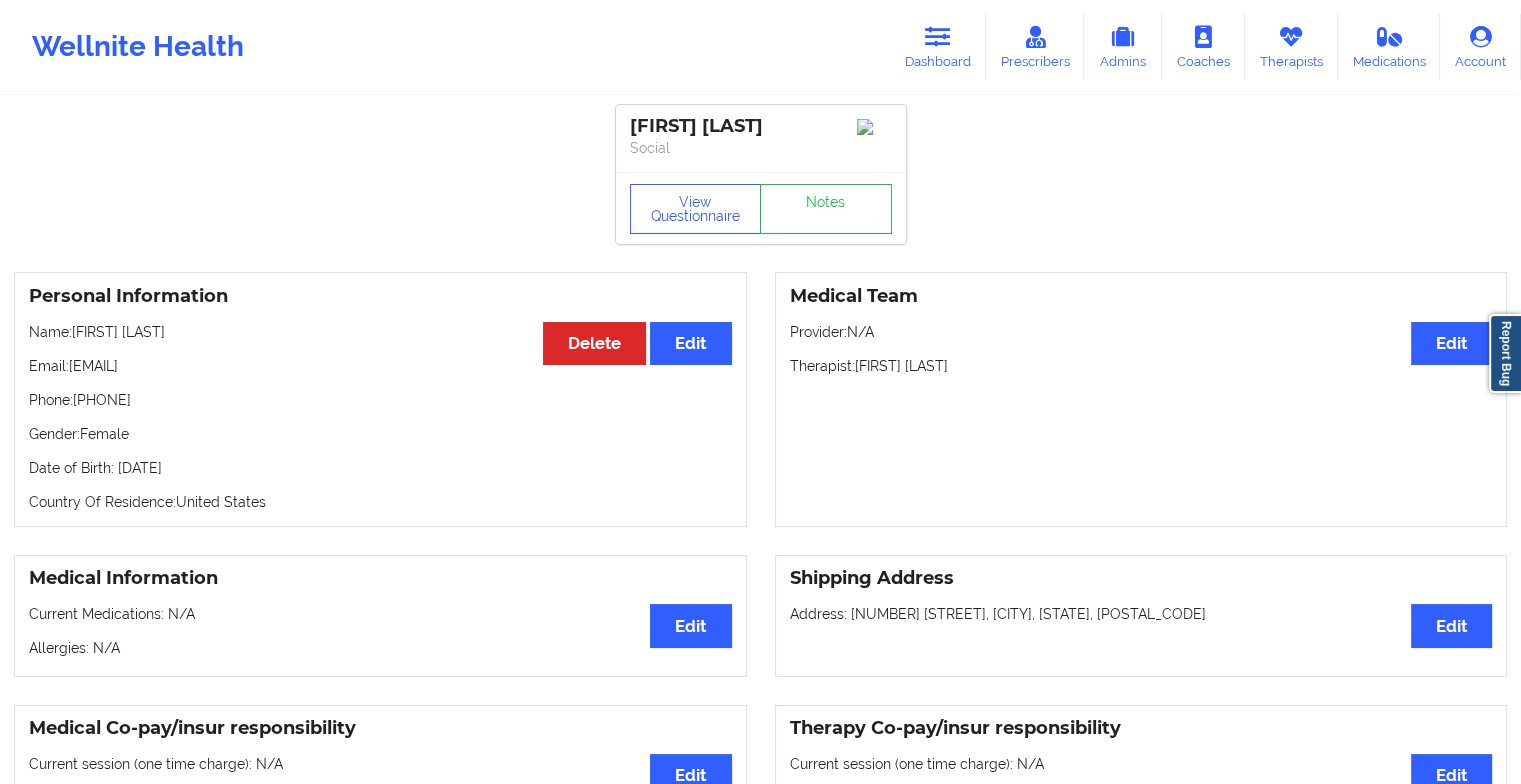 click on "View Questionnaire Notes" at bounding box center [761, 208] 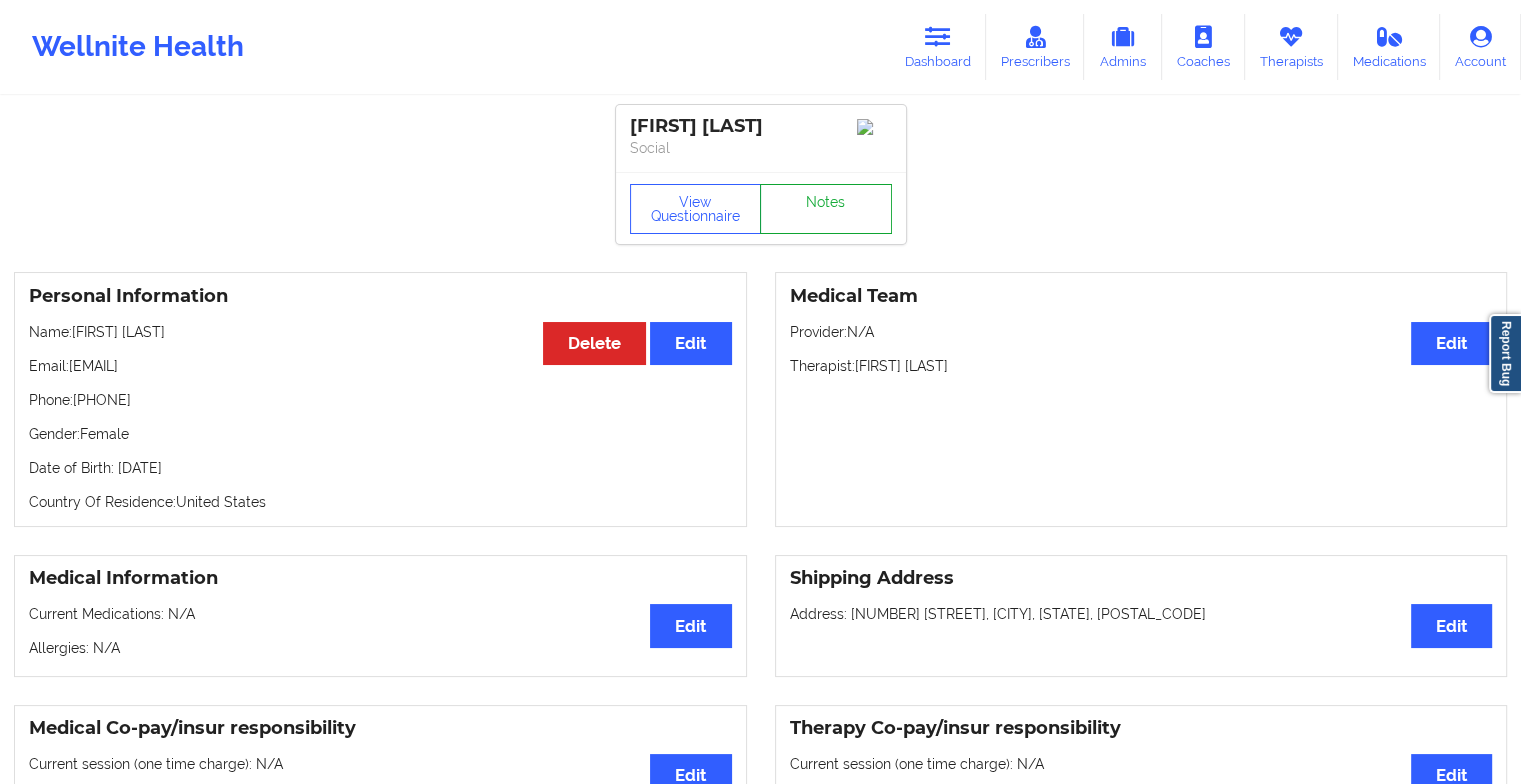 click on "Notes" at bounding box center [826, 209] 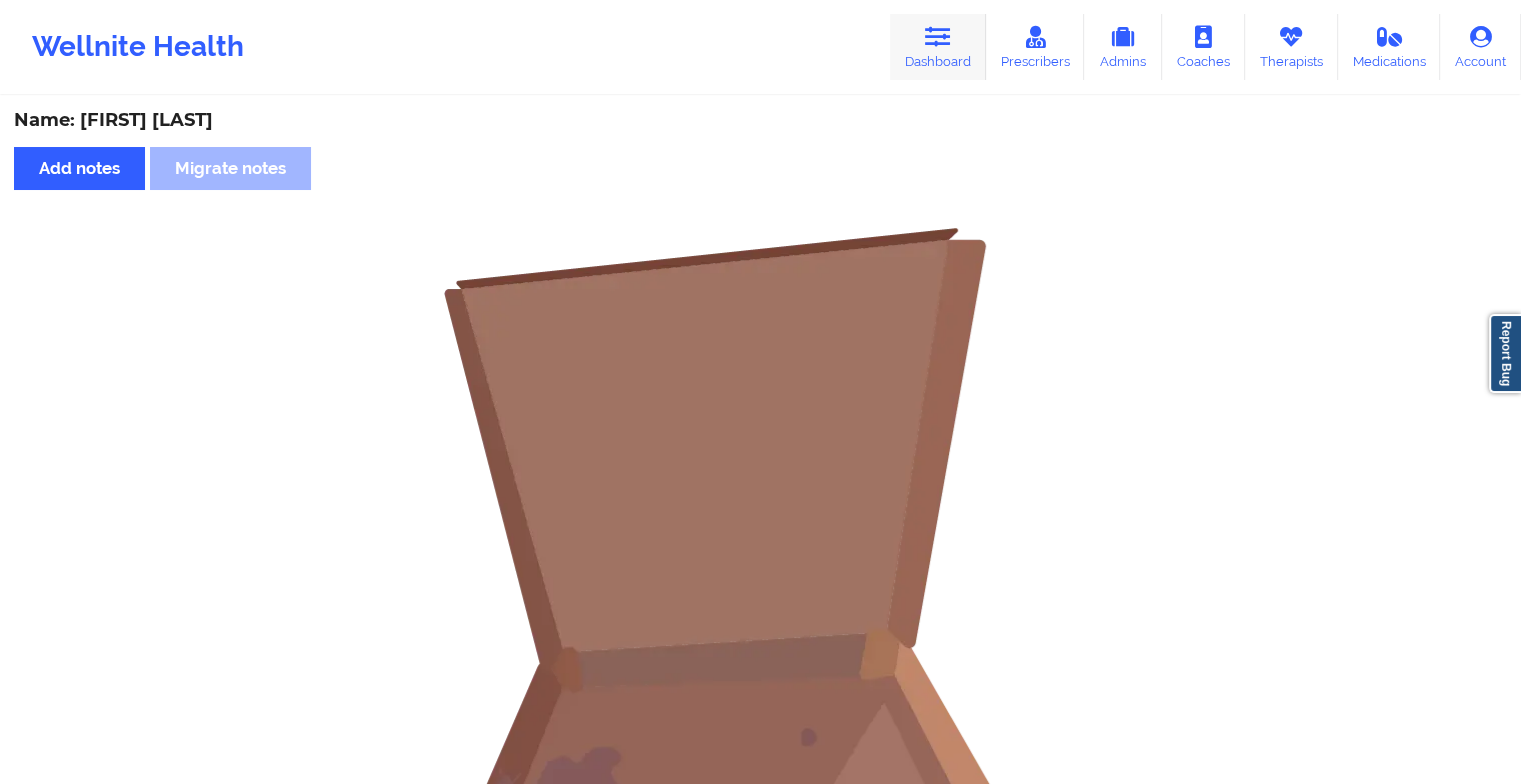 click on "Dashboard" at bounding box center [938, 47] 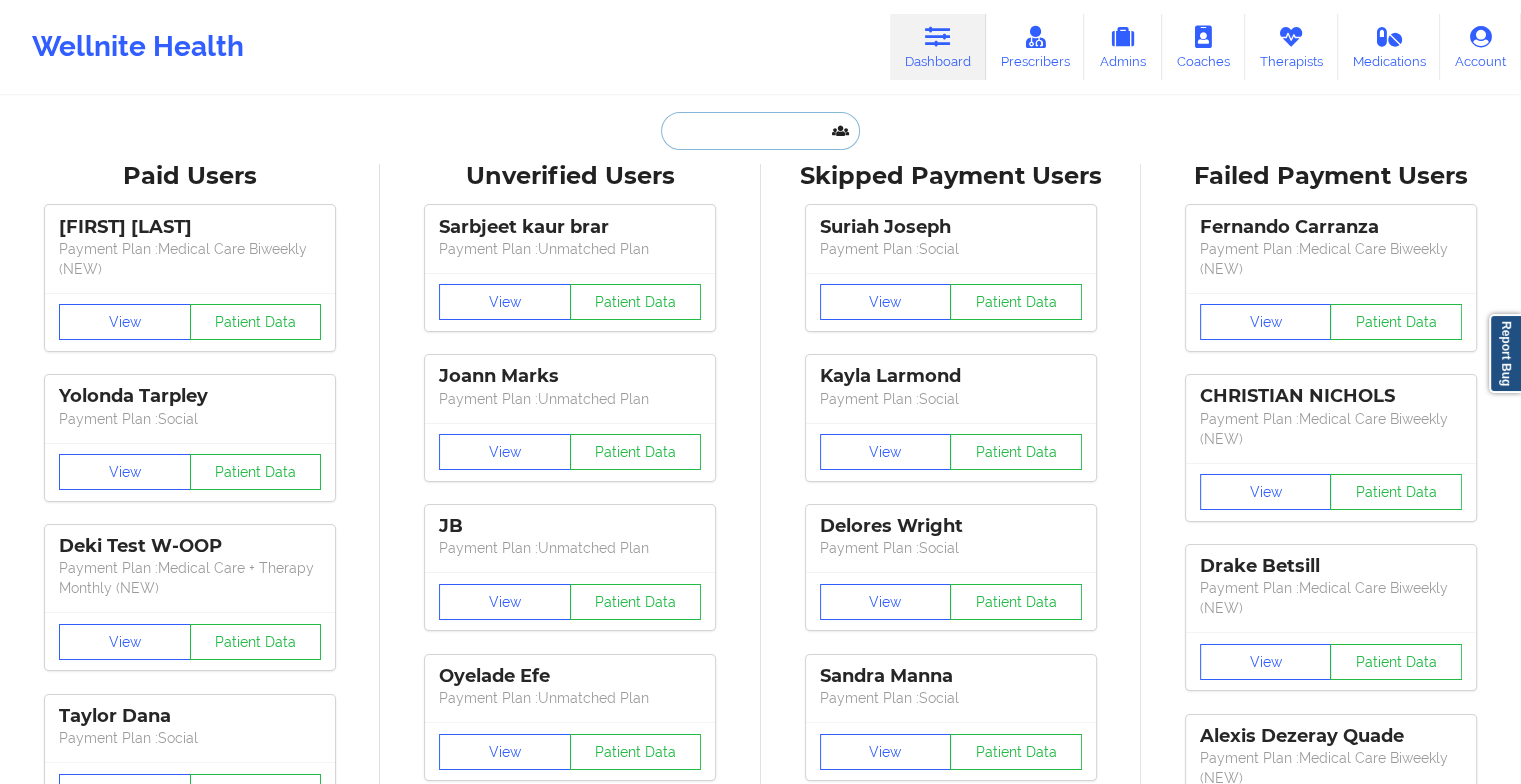 click at bounding box center [760, 131] 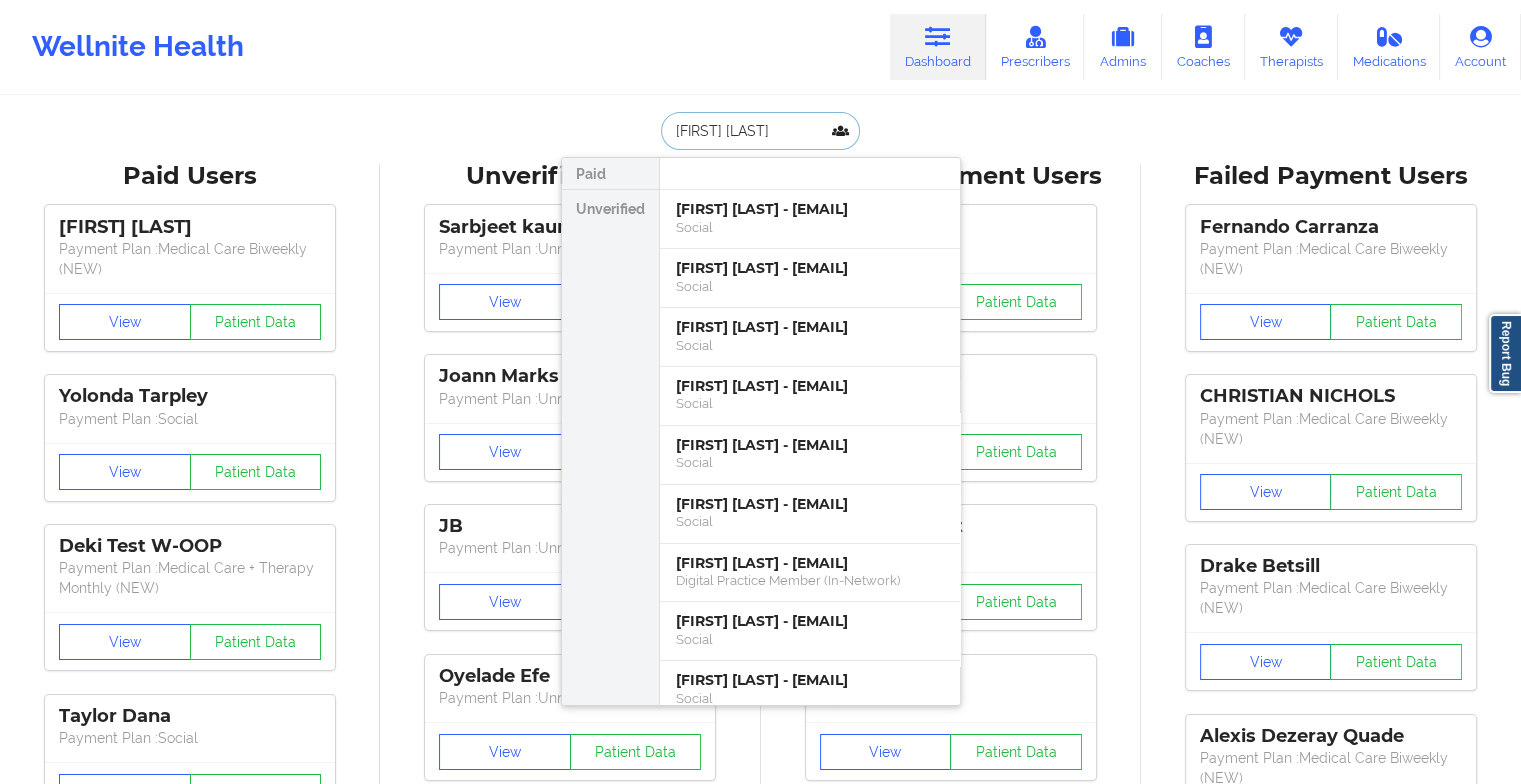 type on "[FIRST] [LAST]" 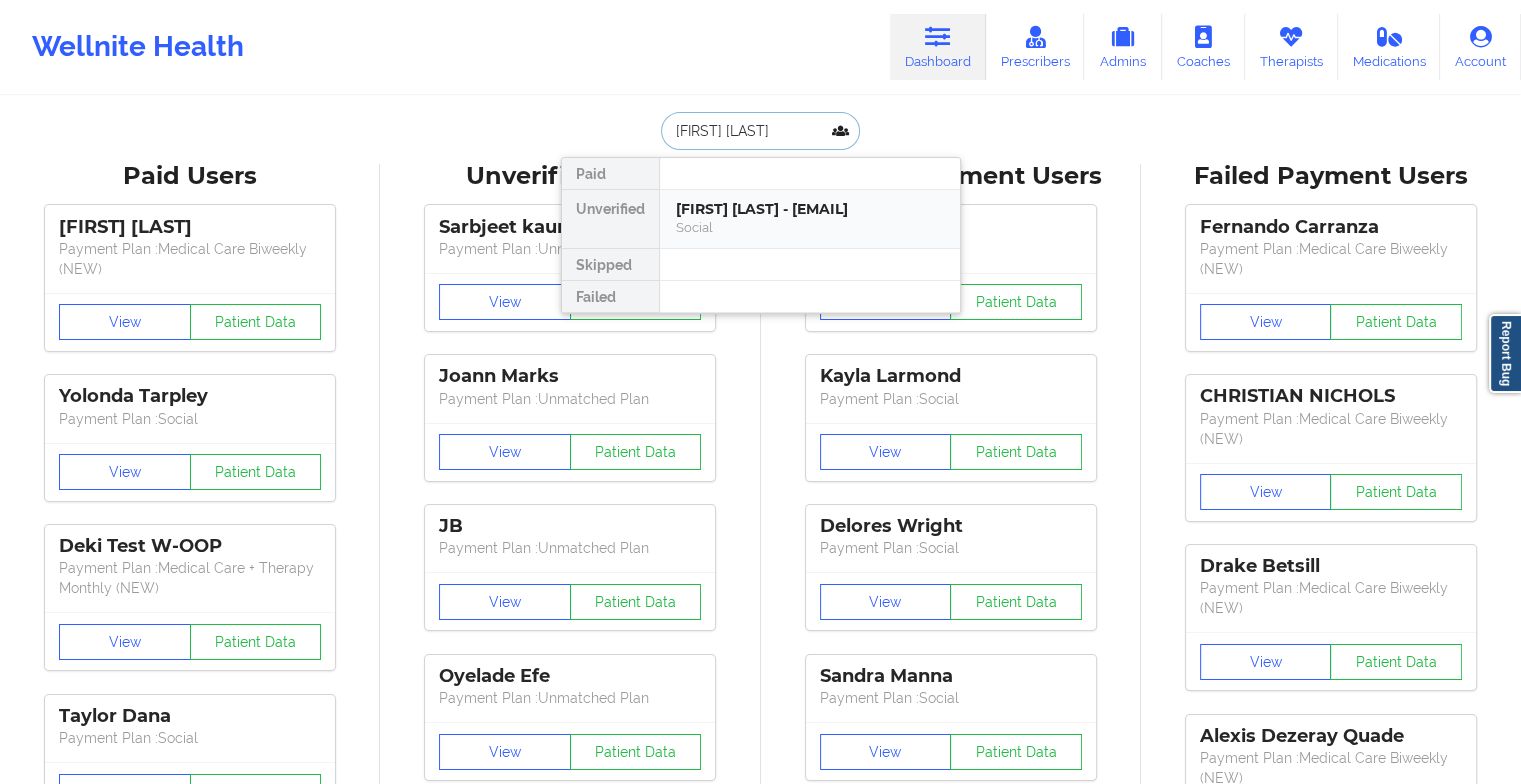 click on "[FIRST] [LAST] - [EMAIL]" at bounding box center [810, 209] 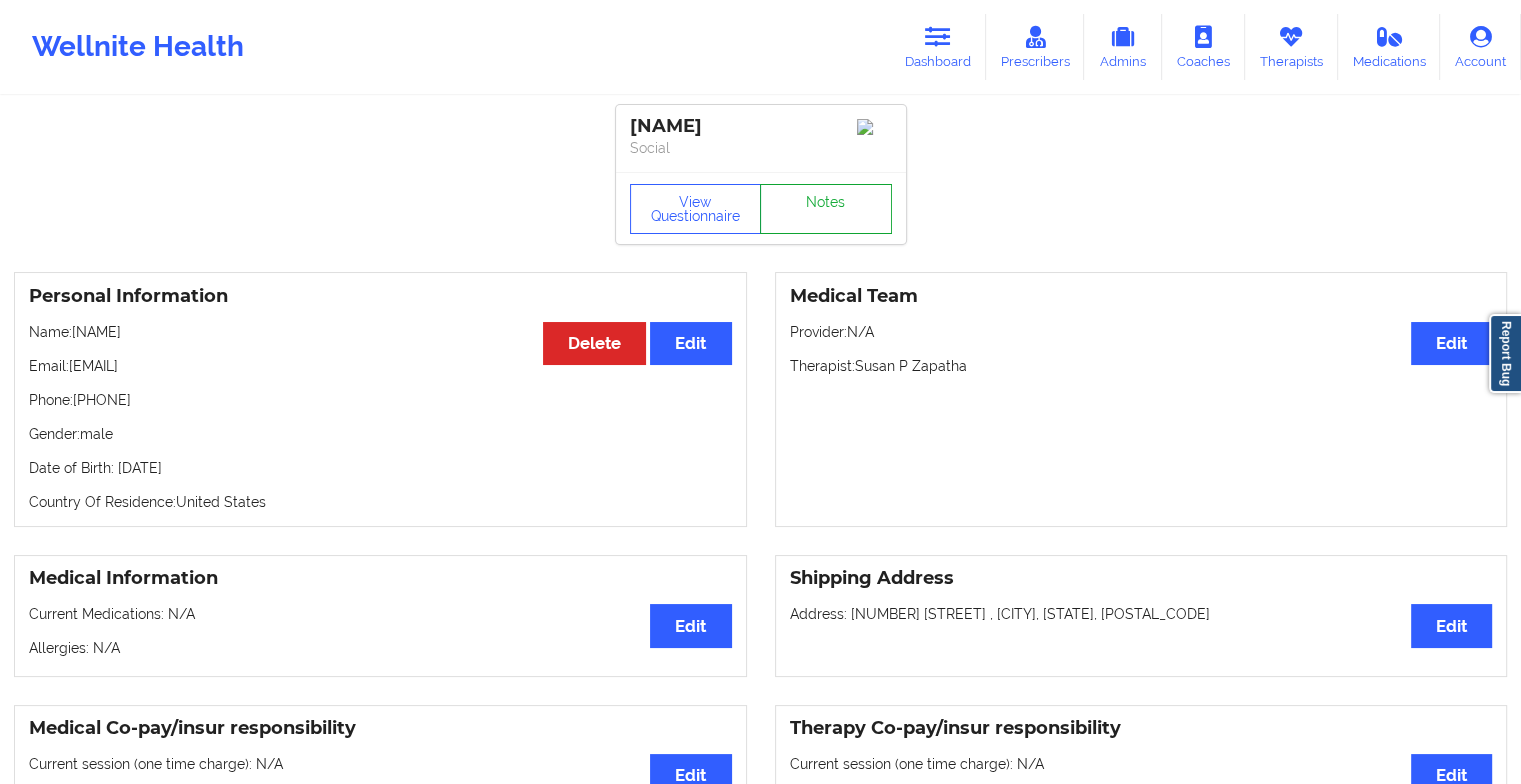 click on "Notes" at bounding box center (826, 209) 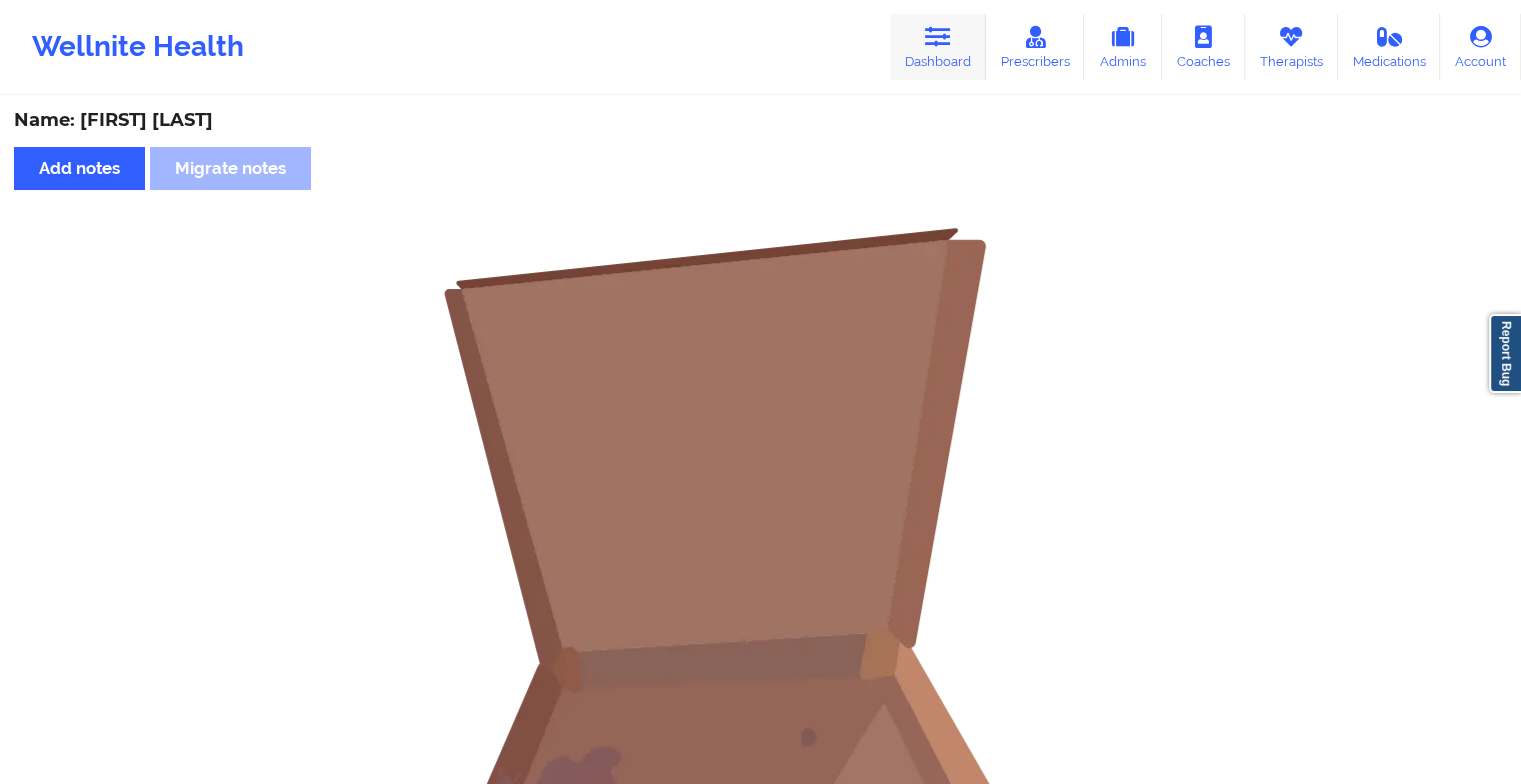 click on "Dashboard" at bounding box center (938, 47) 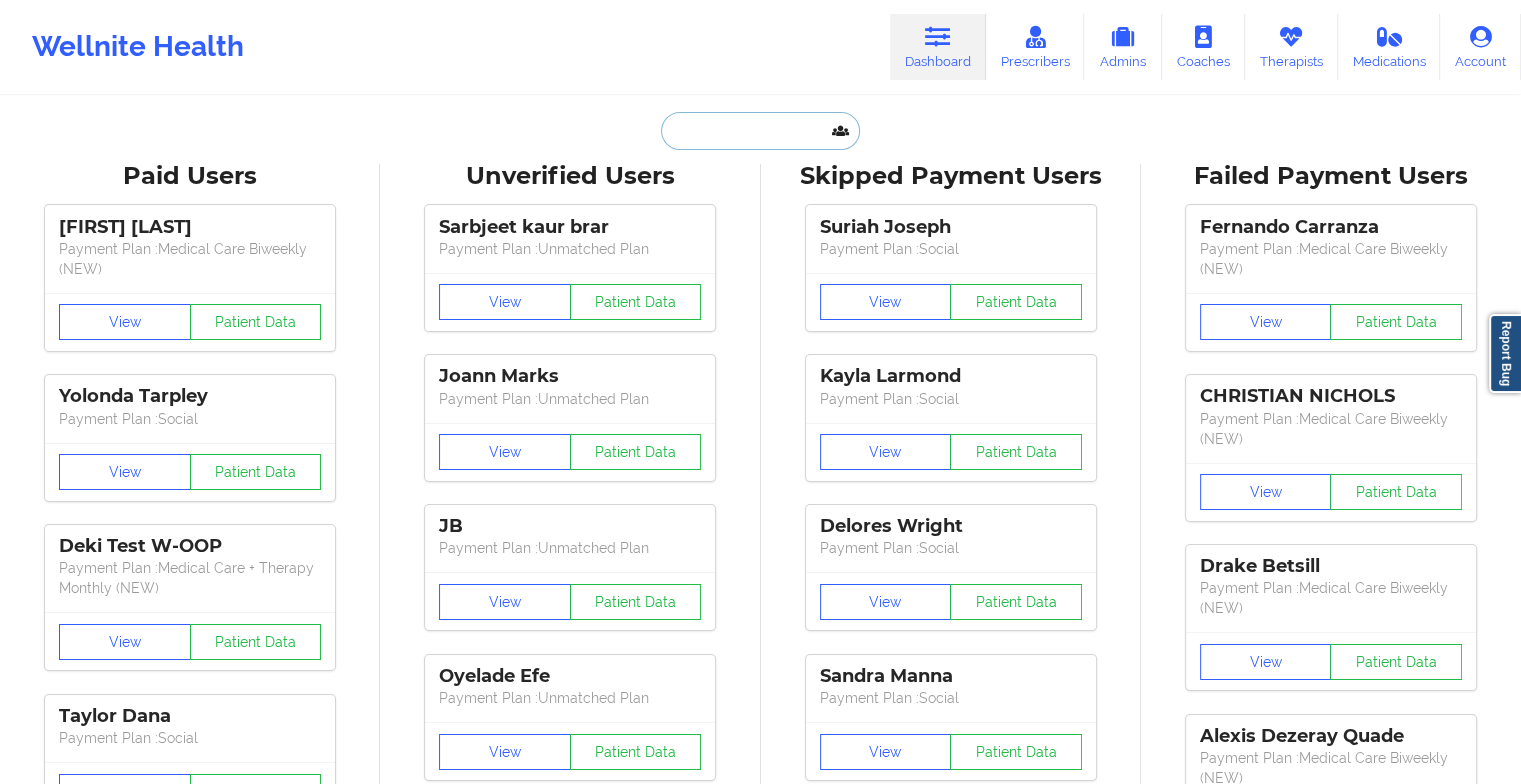 click at bounding box center [760, 131] 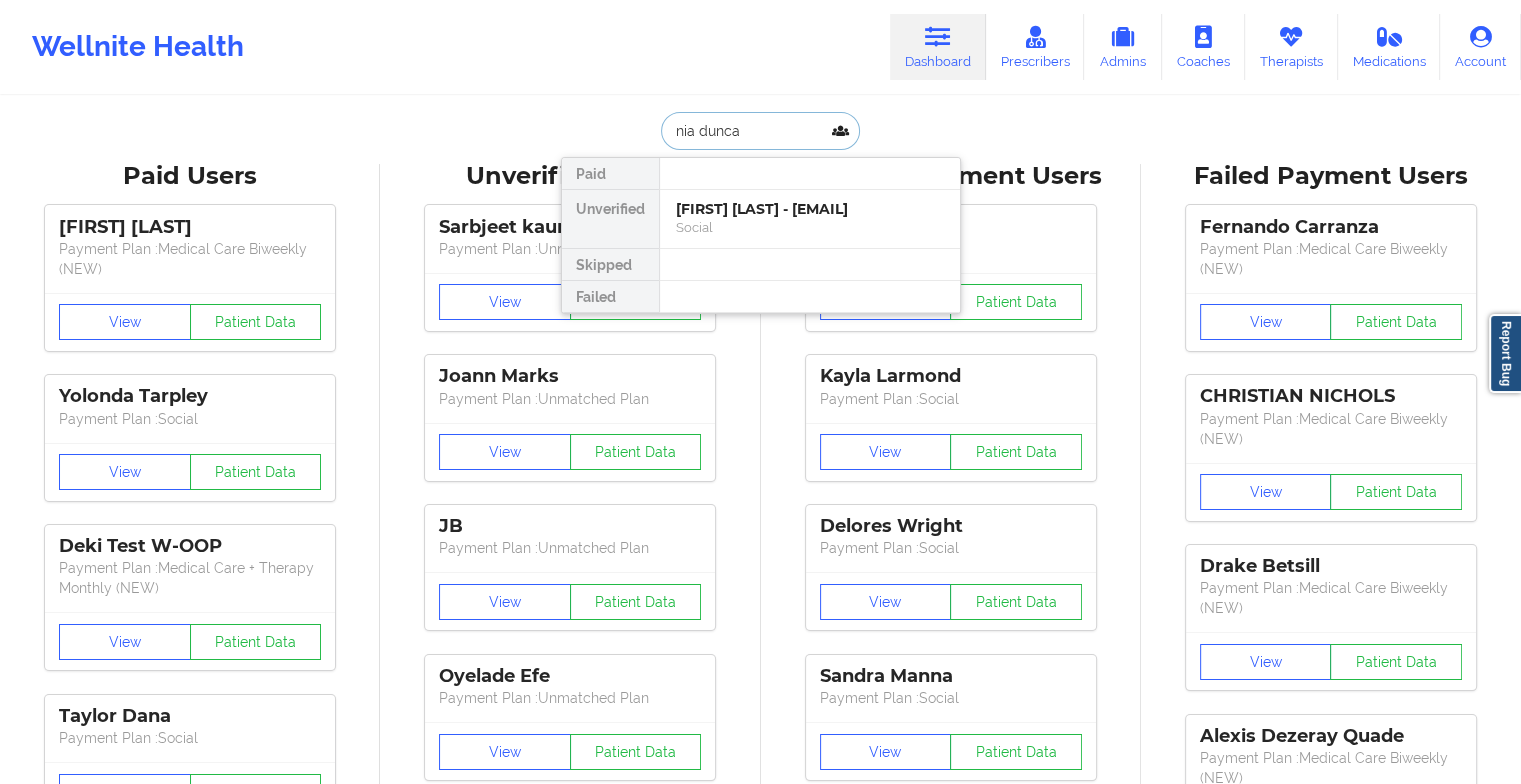 type on "[FIRST] [LAST]" 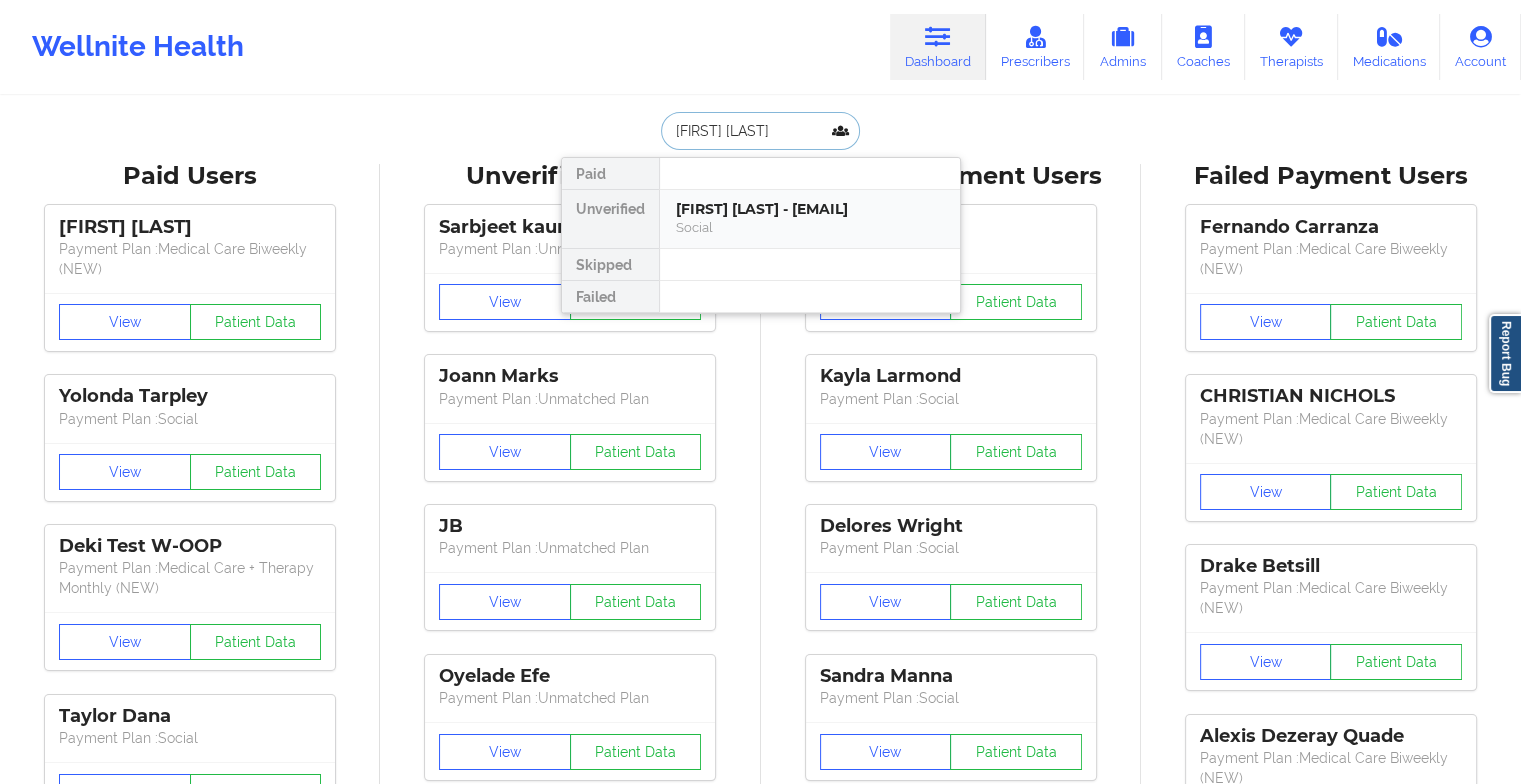 click on "[FIRST] [LAST] - [EMAIL]" at bounding box center (810, 209) 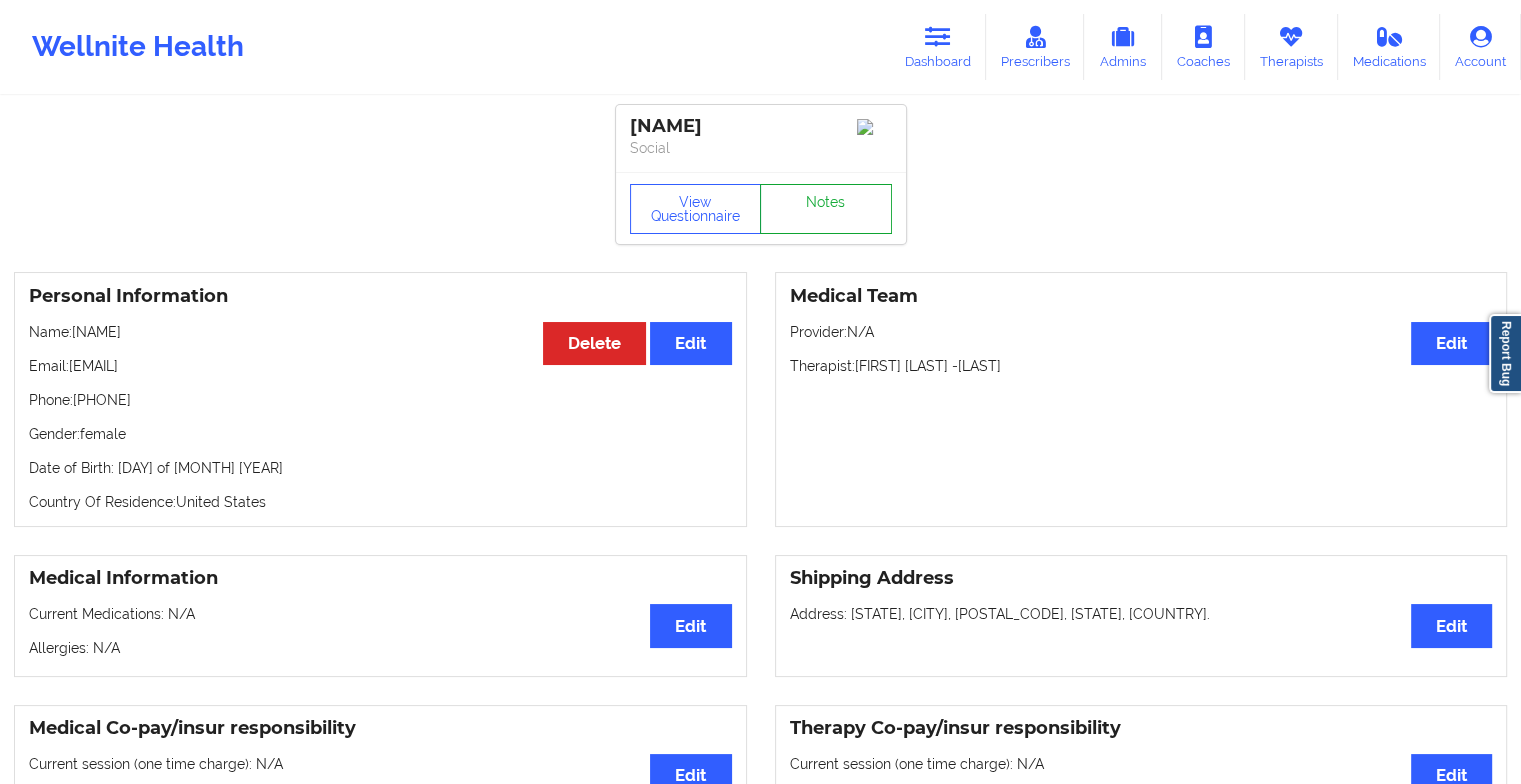 click on "Notes" at bounding box center [826, 209] 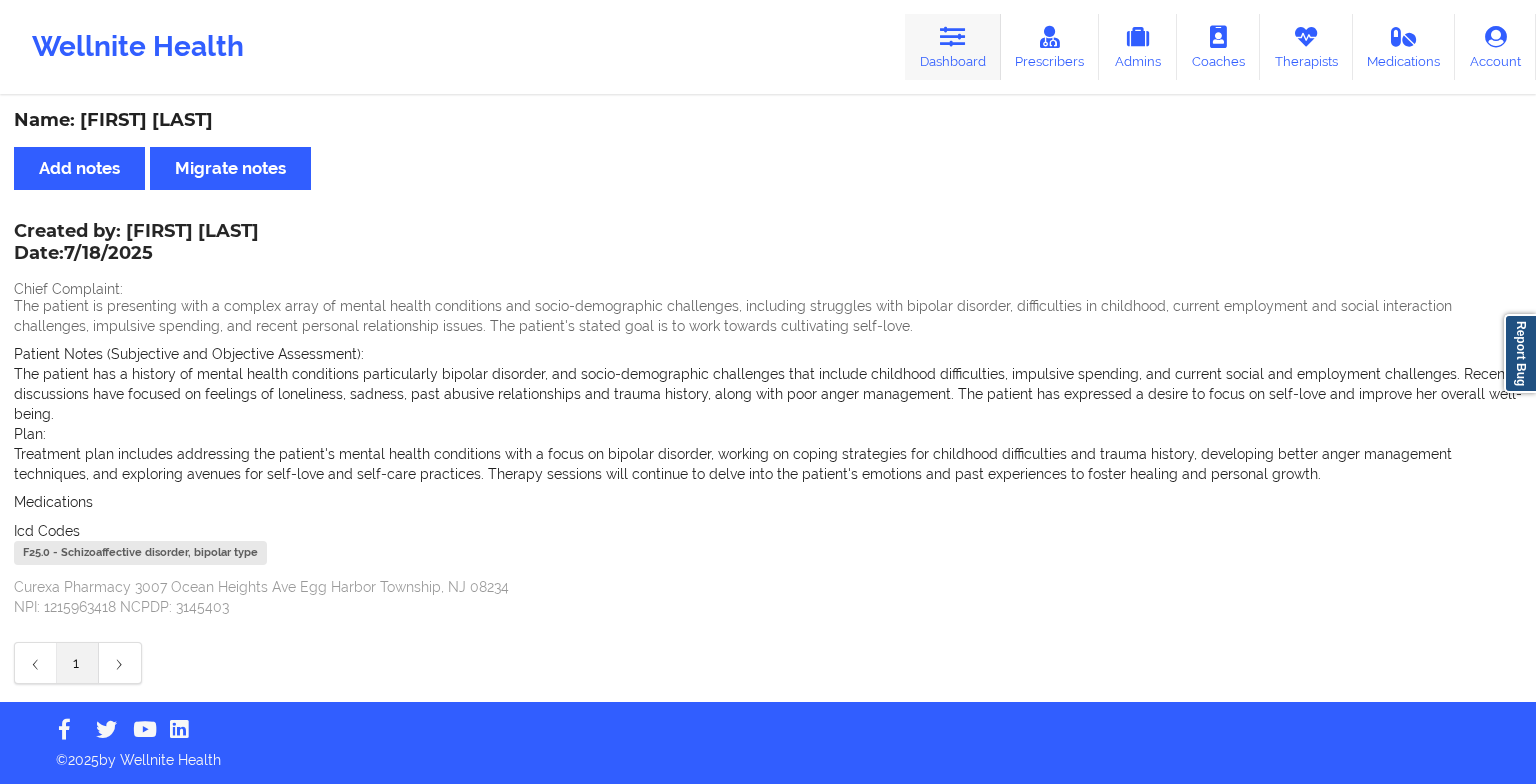 click on "Dashboard" at bounding box center [953, 47] 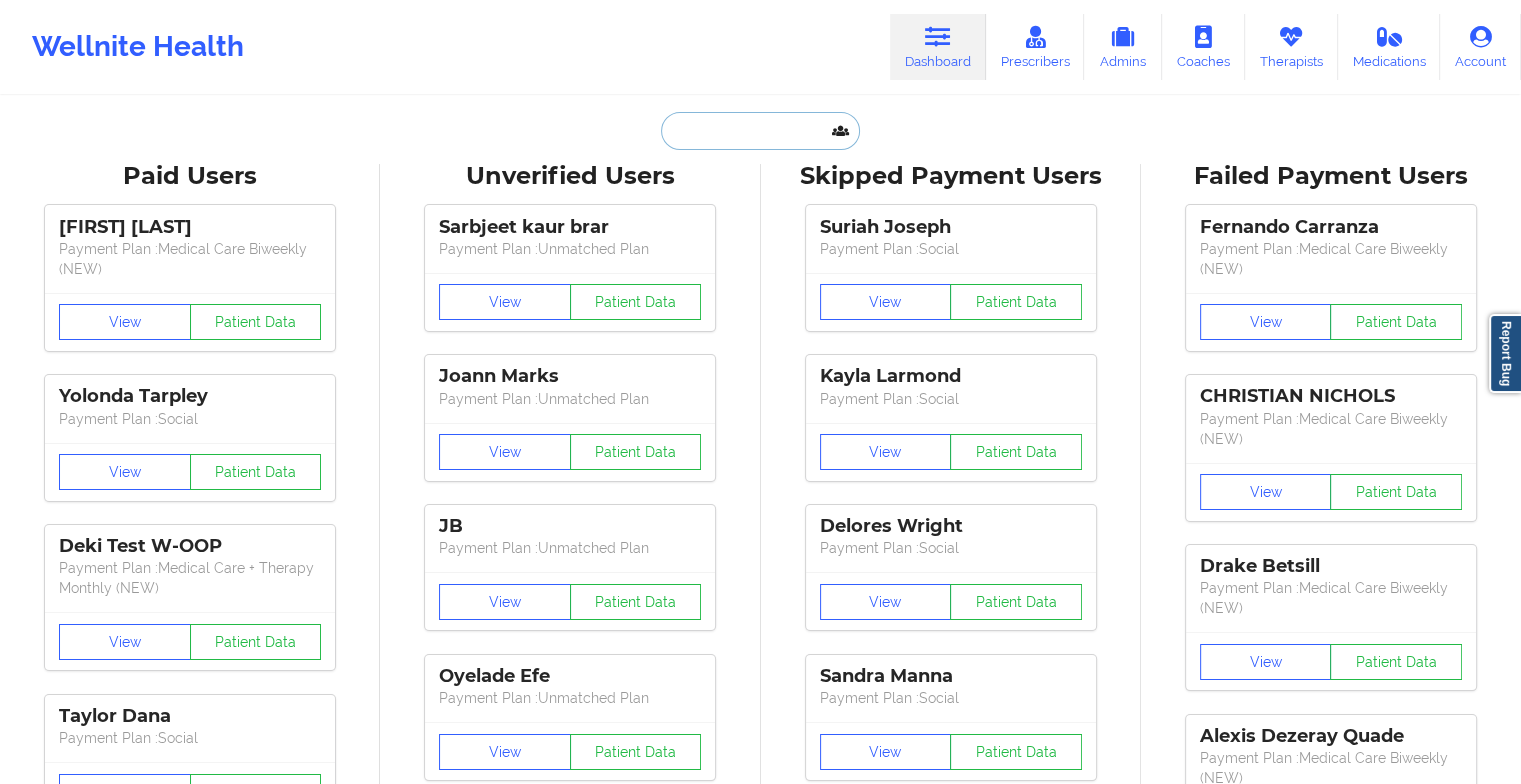 click at bounding box center [760, 131] 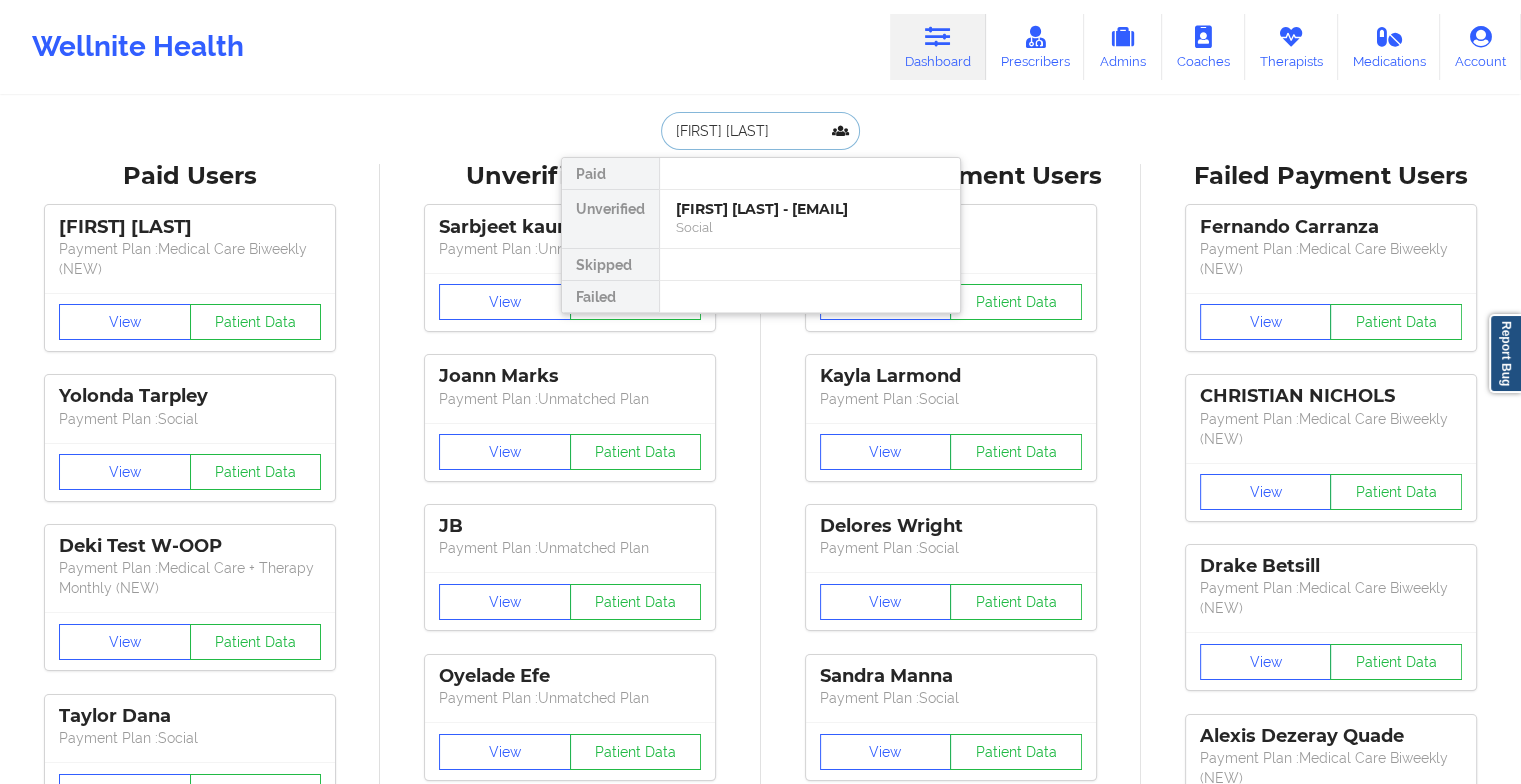 type on "[FIRST] [LAST]" 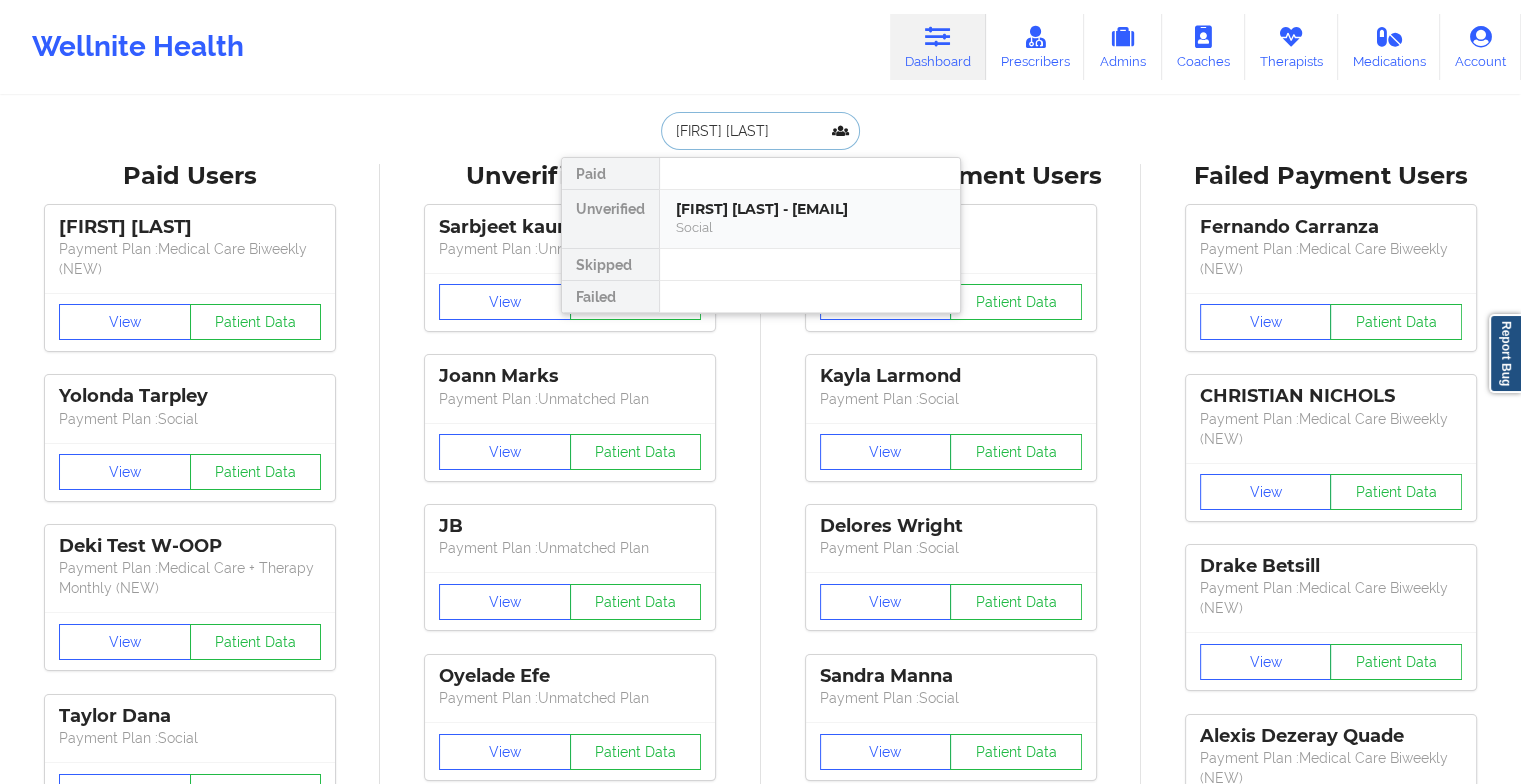 click on "Social" at bounding box center (810, 227) 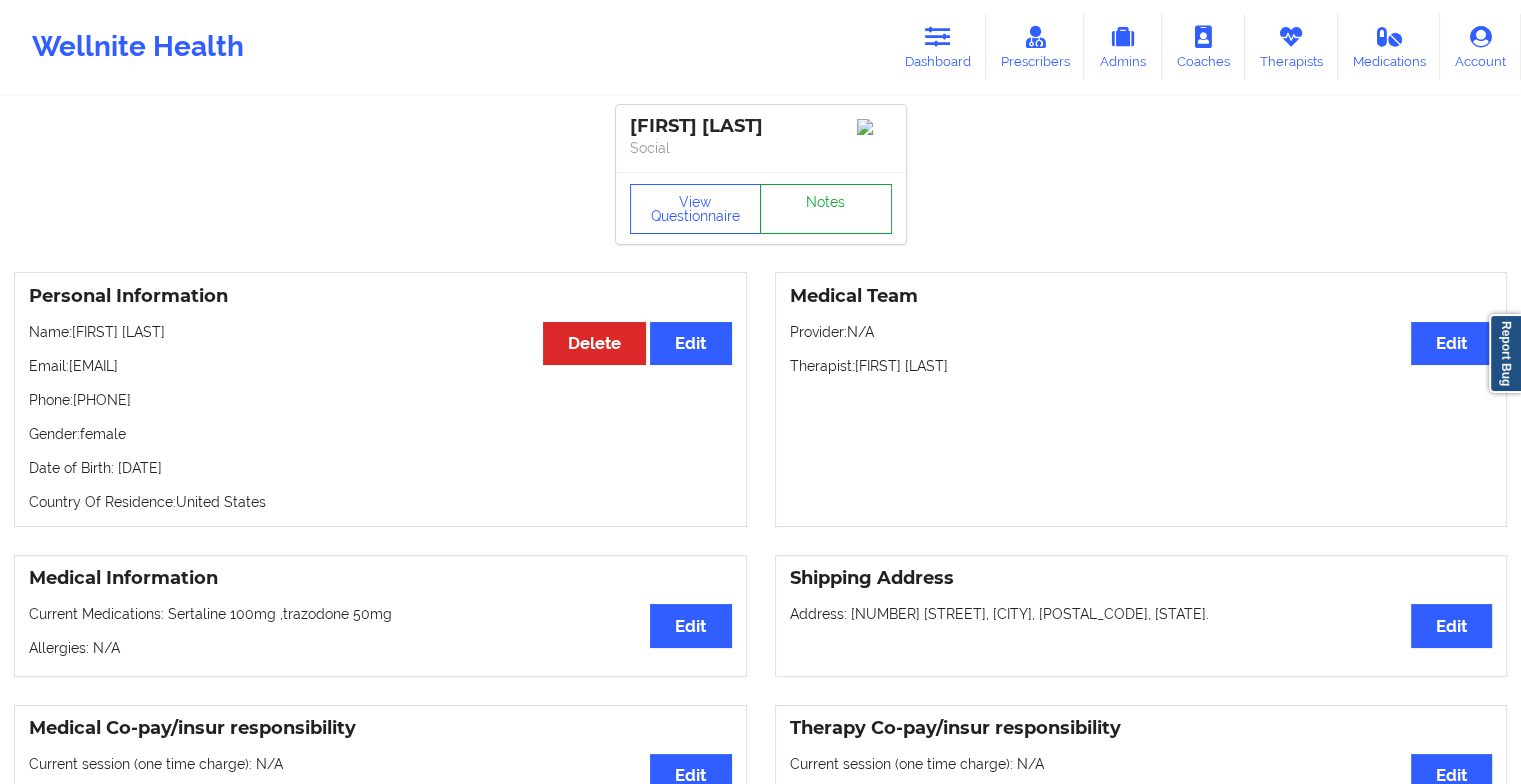 click on "Notes" at bounding box center (826, 209) 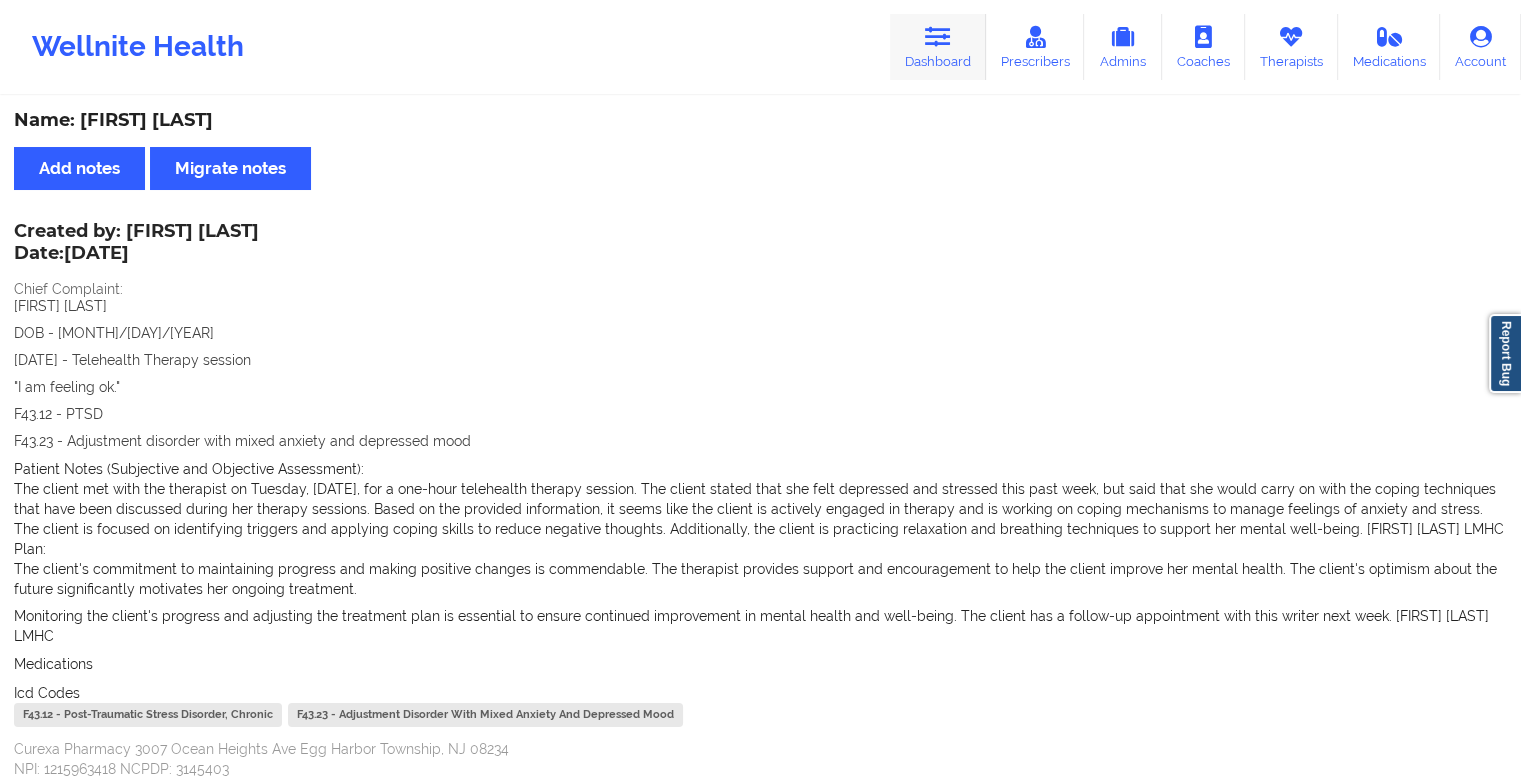 click on "Dashboard" at bounding box center (938, 47) 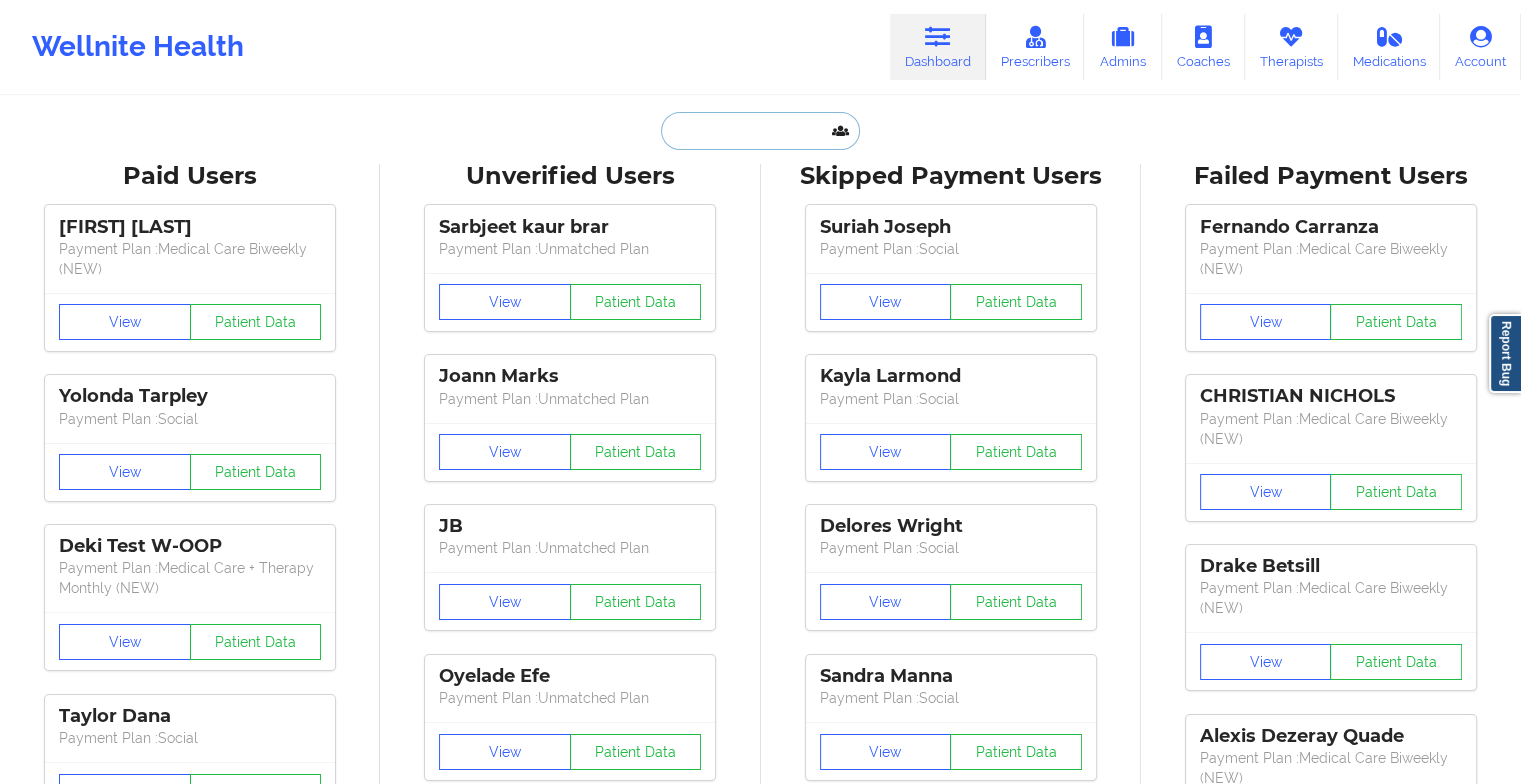 click at bounding box center (760, 131) 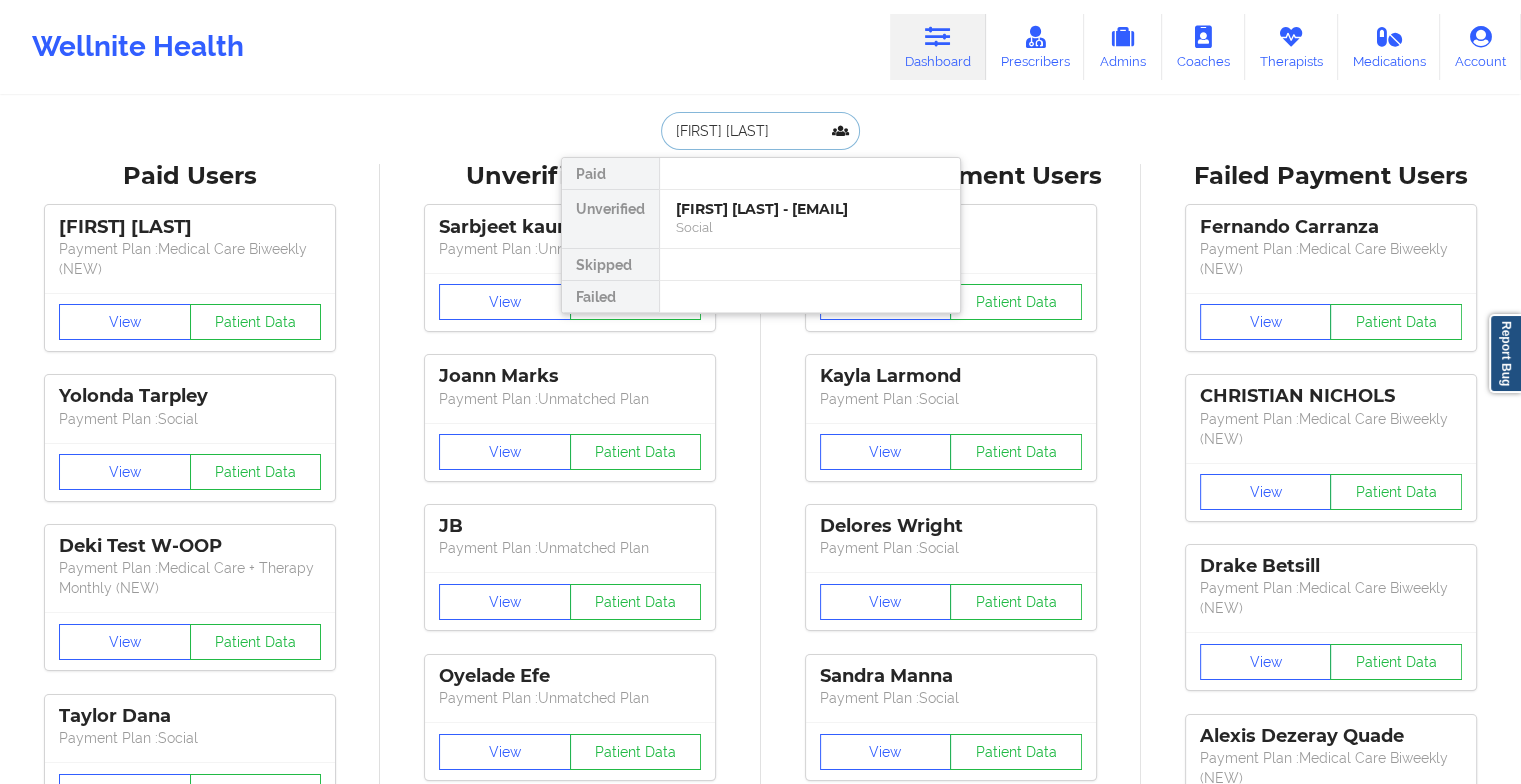 type on "[FIRST] [LAST]" 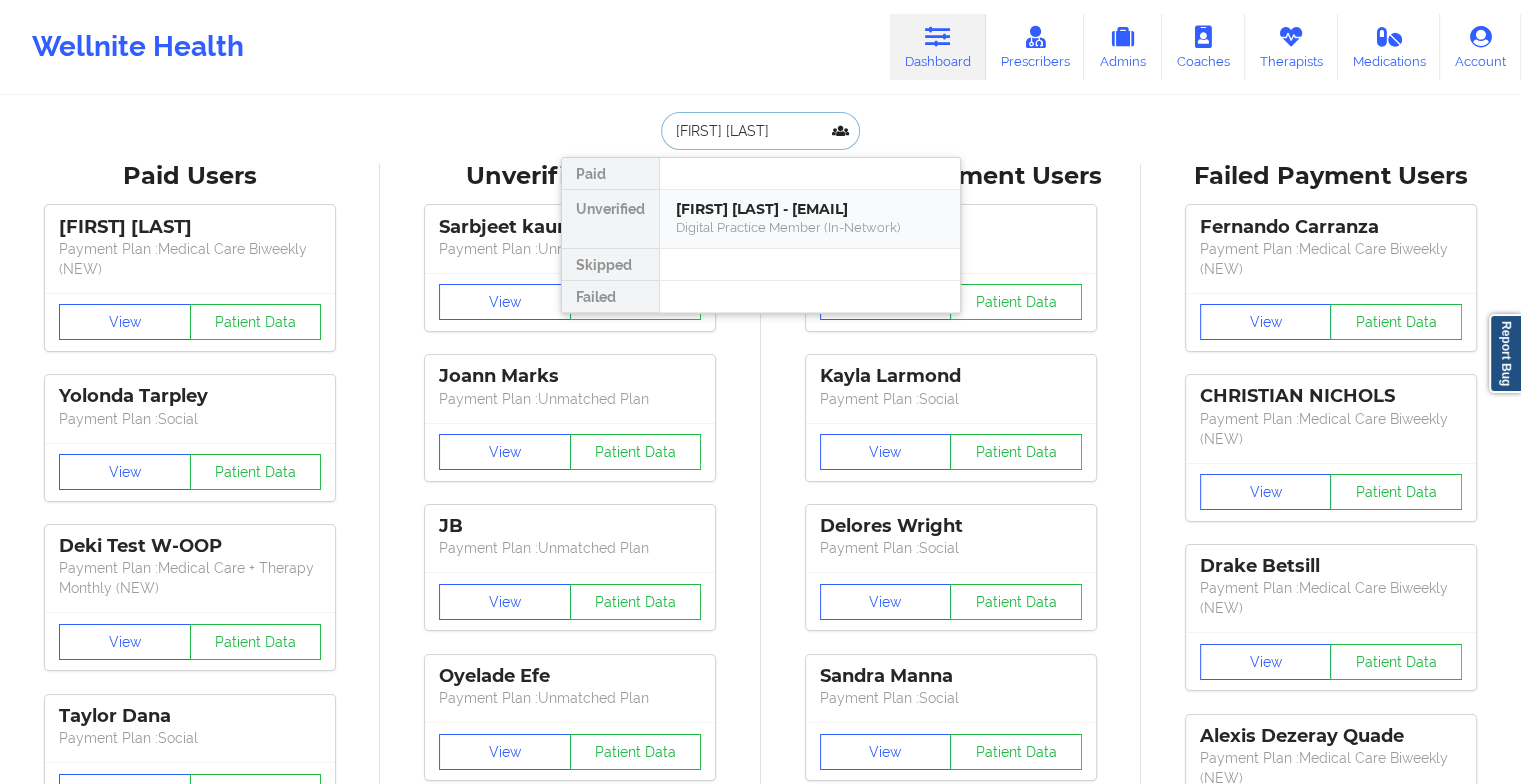 click on "[FIRST] [LAST]  - [EMAIL]" at bounding box center (810, 209) 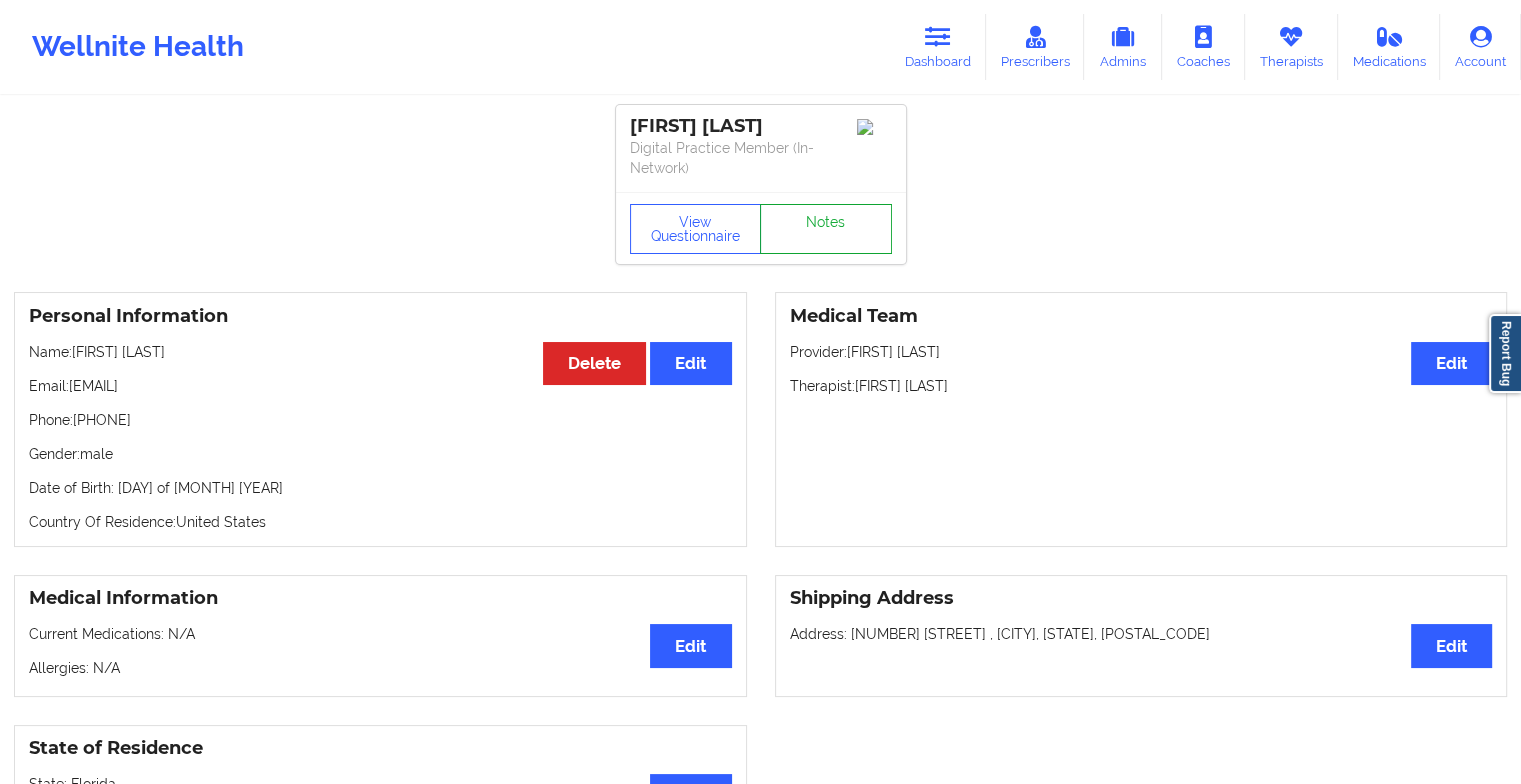 click on "Notes" at bounding box center (826, 229) 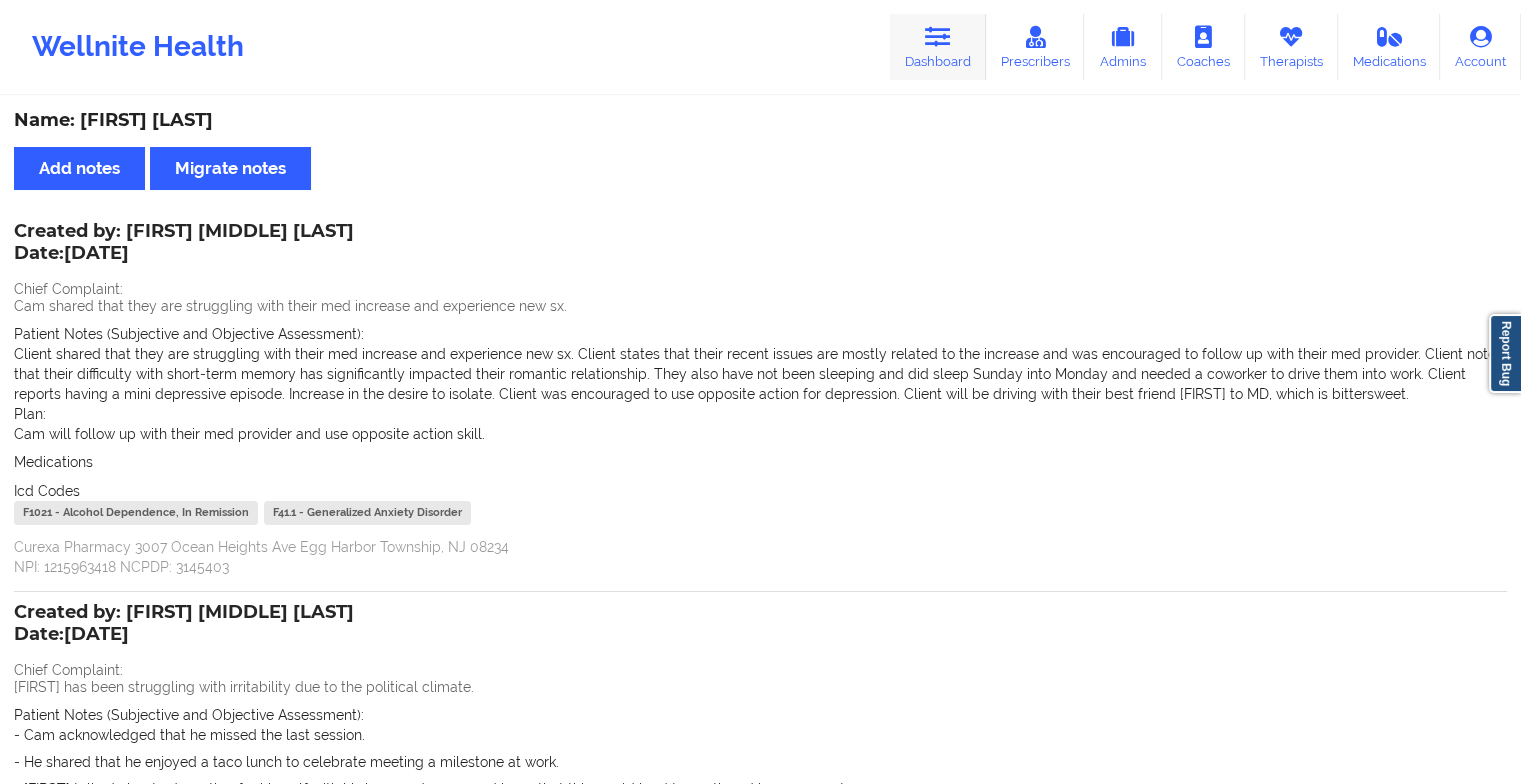 click on "Dashboard" at bounding box center [938, 47] 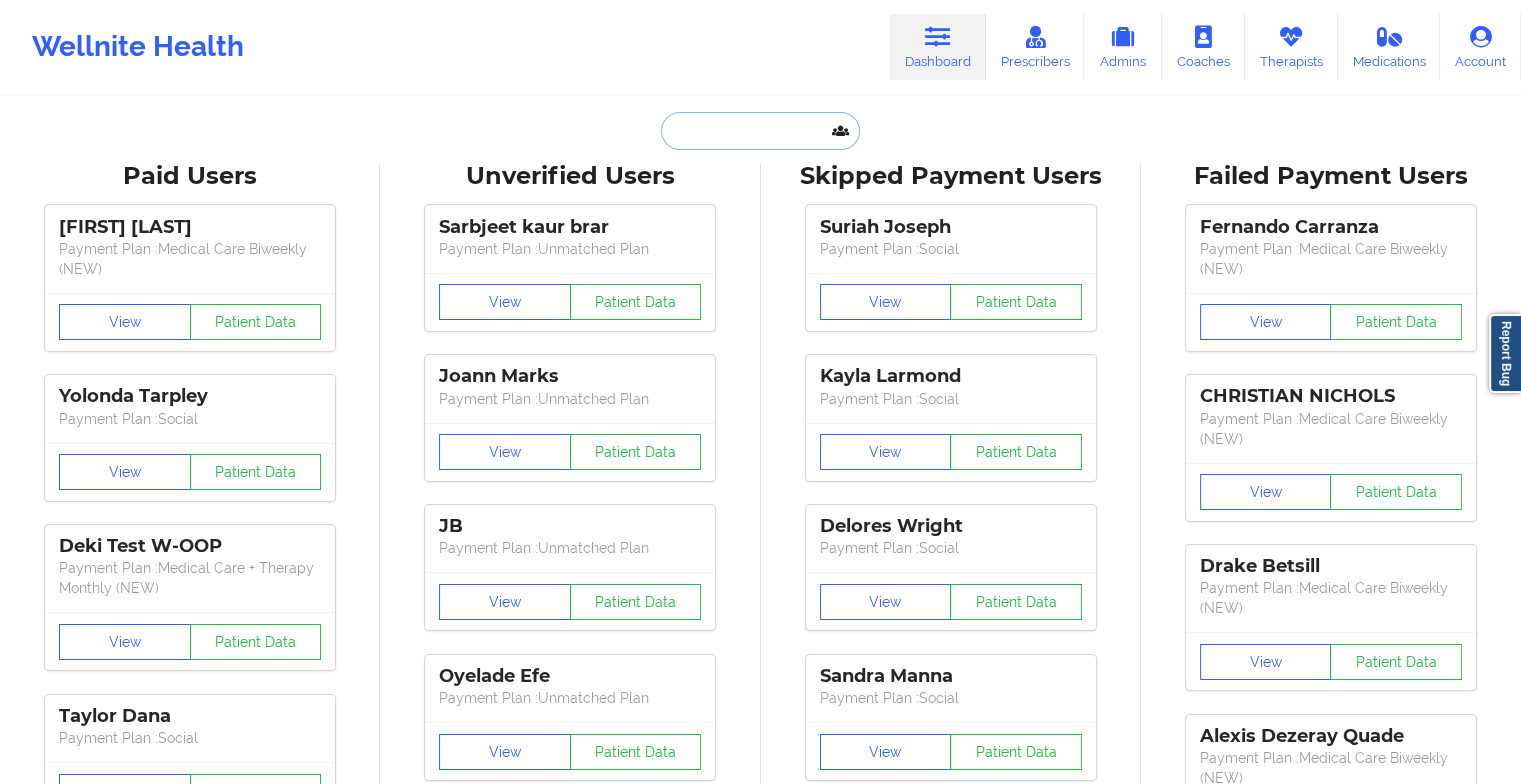 click at bounding box center [760, 131] 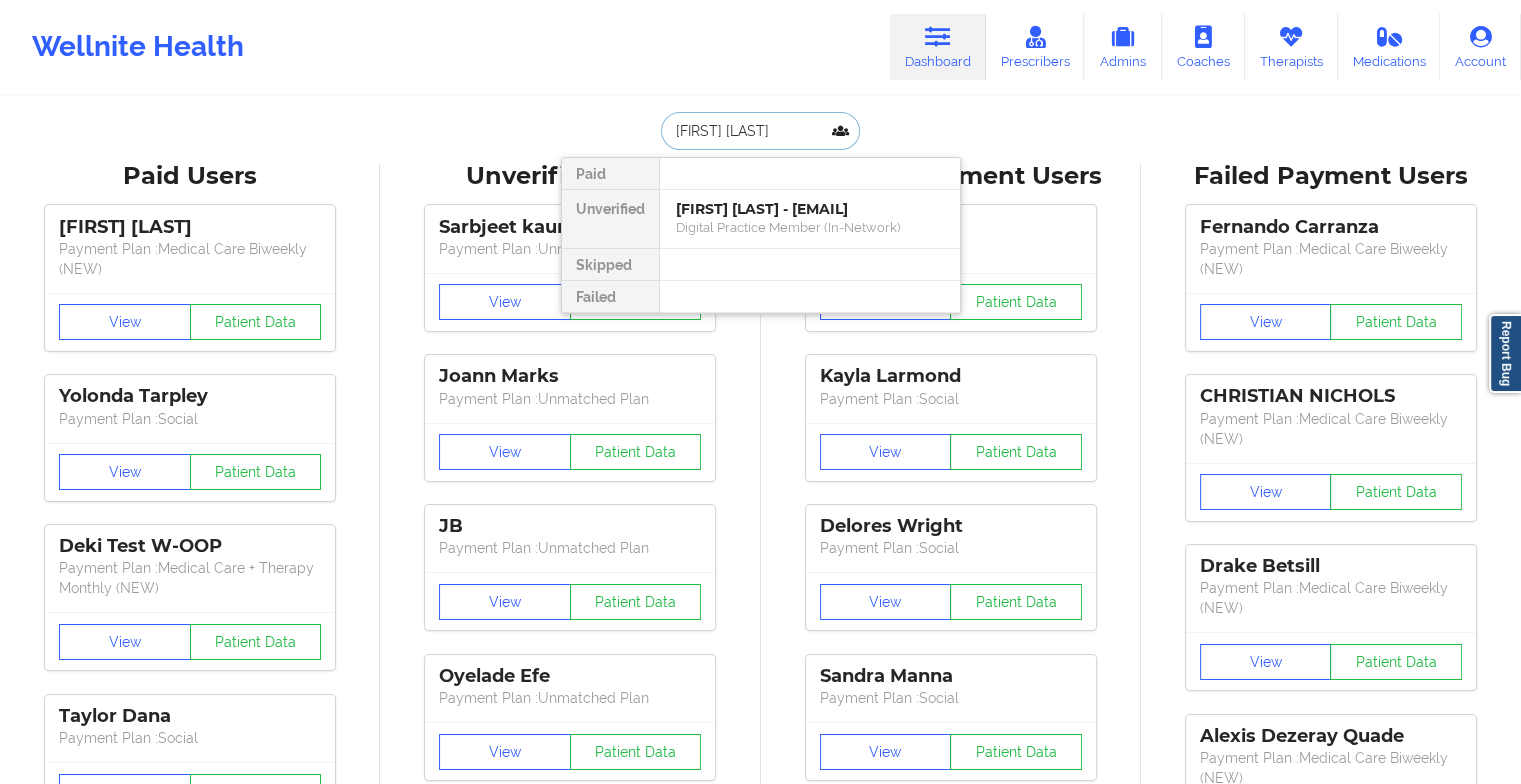 type on "[FIRST] [LAST]" 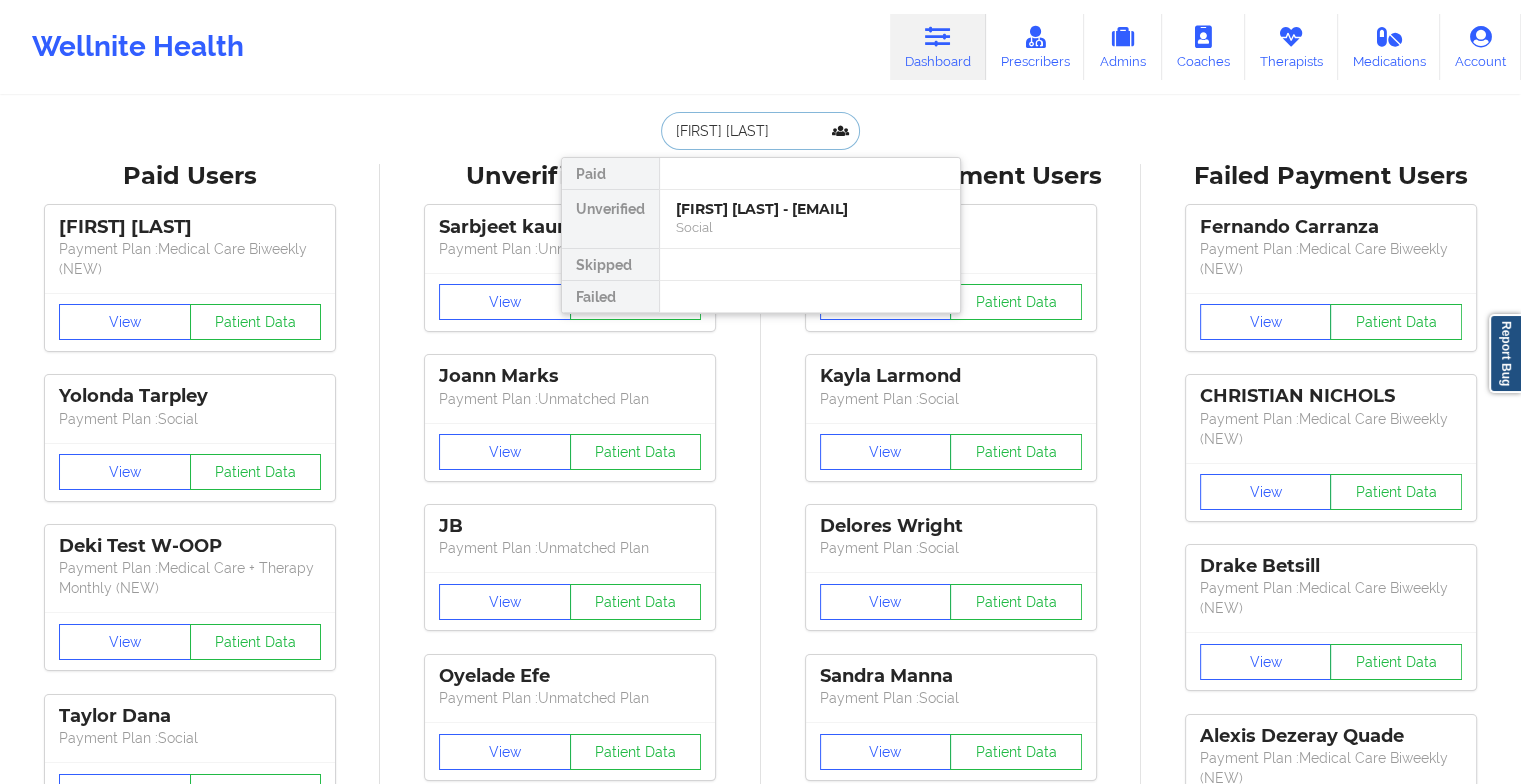 click on "[FIRST] [LAST] - [EMAIL]" at bounding box center (810, 209) 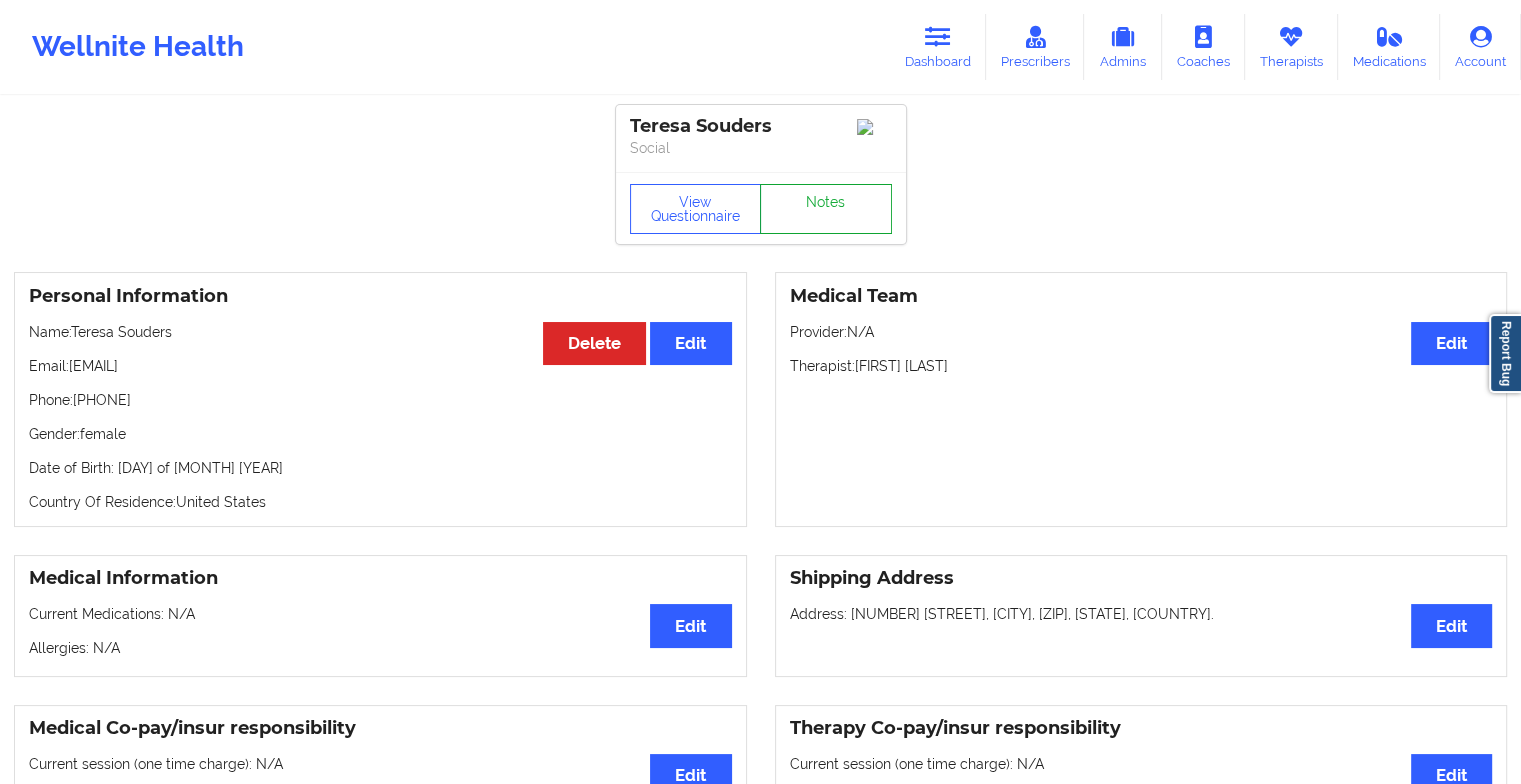 click on "Notes" at bounding box center [826, 209] 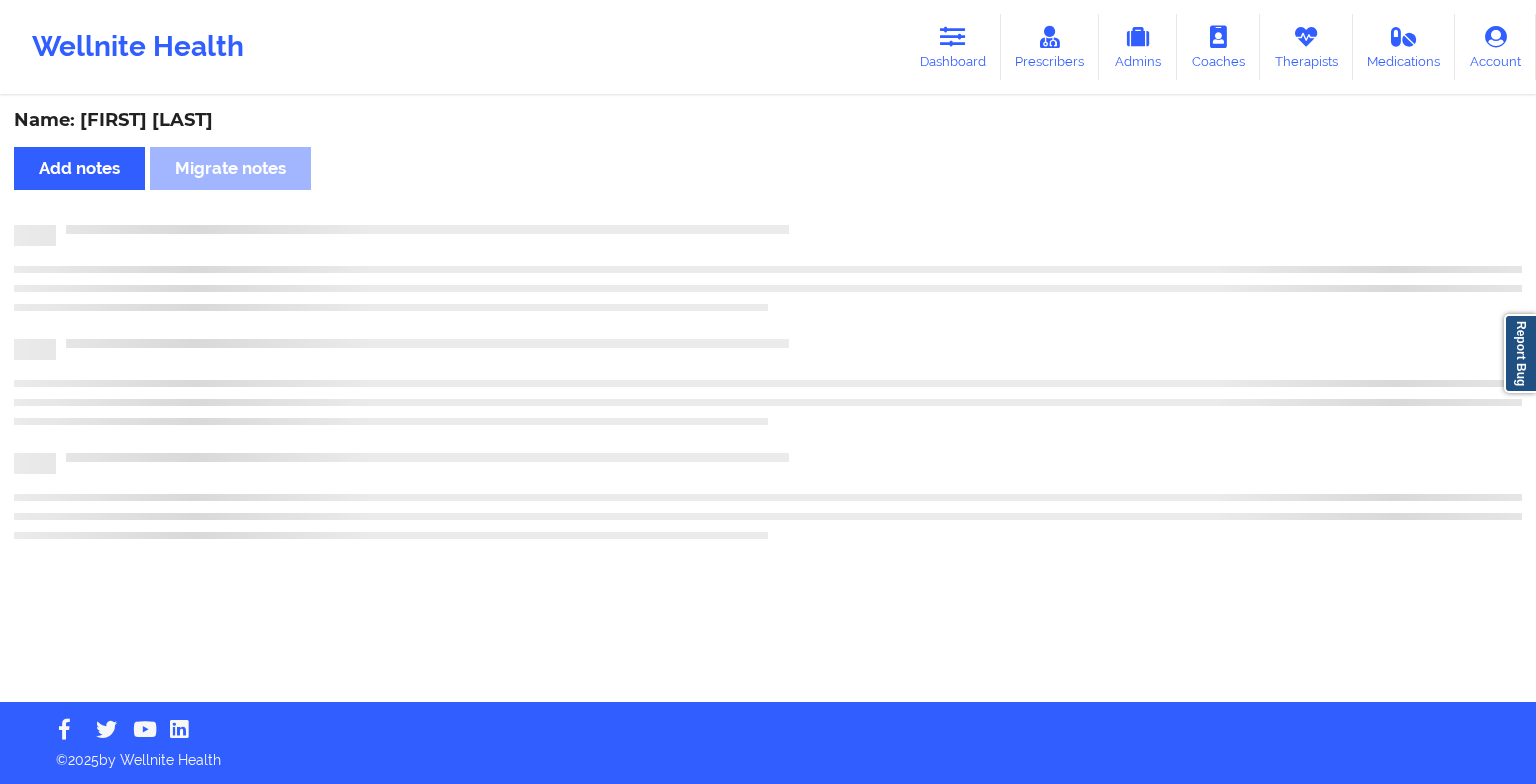 click on "Name: [FIRST] [LAST] Add notes Migrate notes" at bounding box center (768, 400) 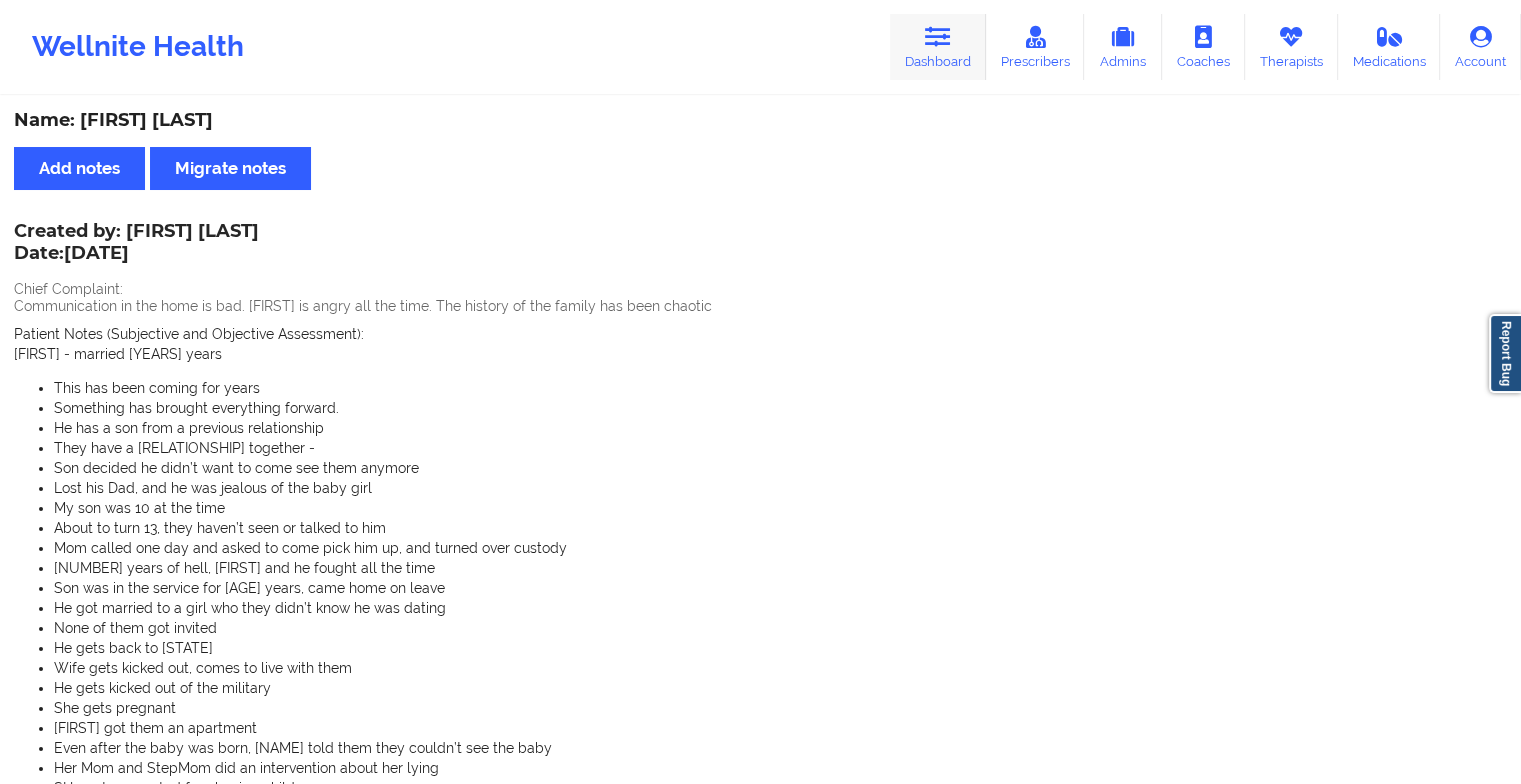 click on "Dashboard" at bounding box center (938, 47) 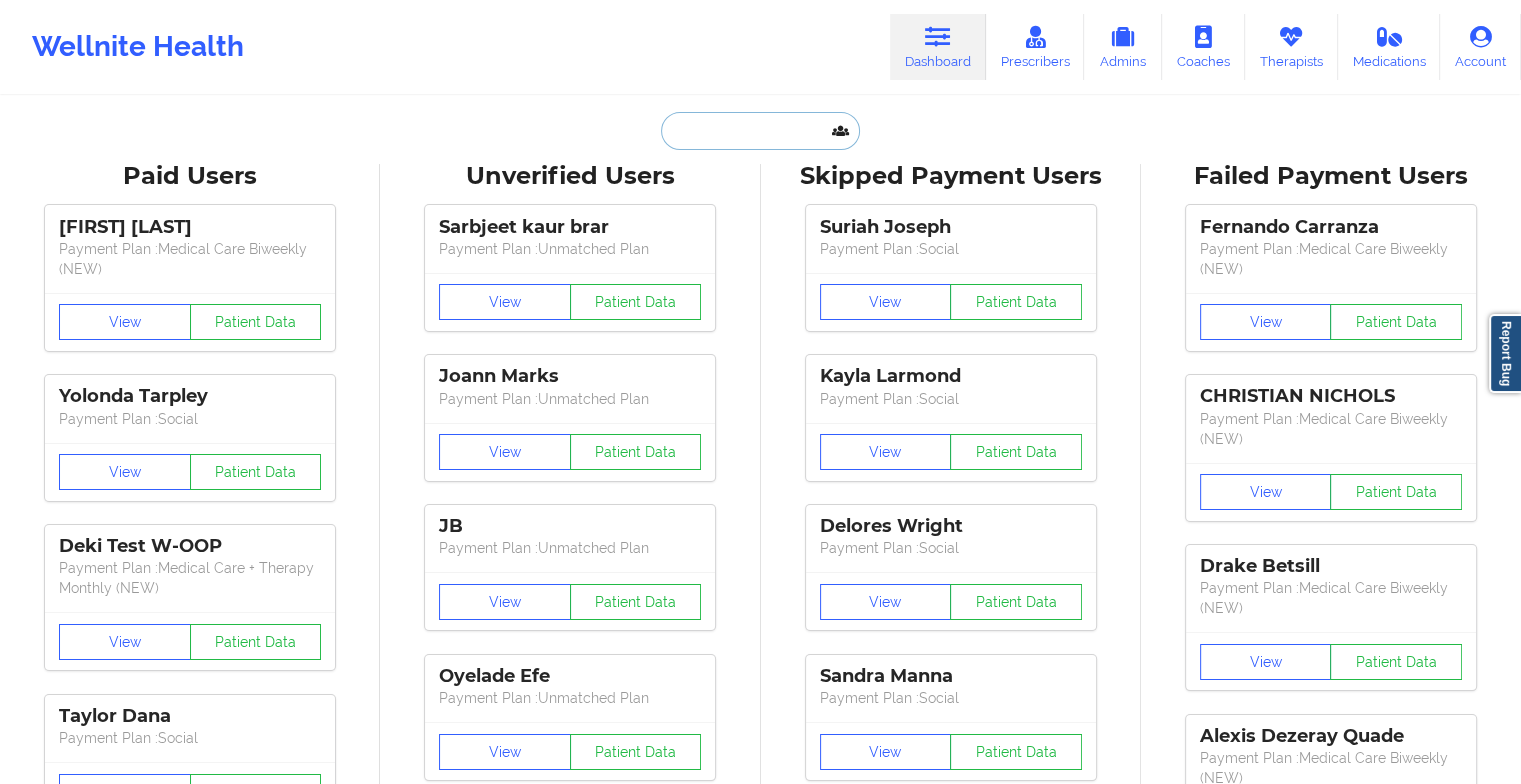 click at bounding box center [760, 131] 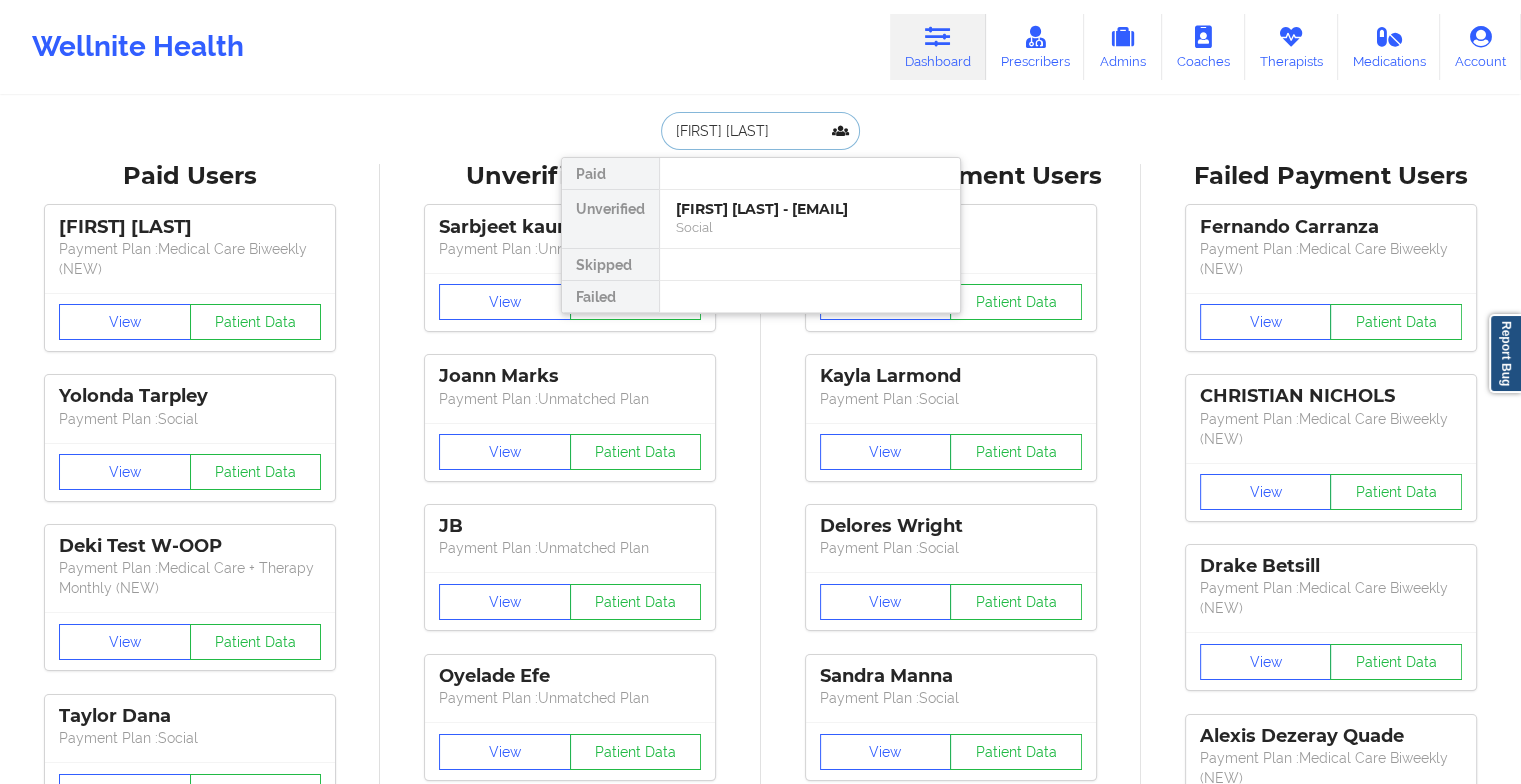 type on "[FIRST] [LAST]" 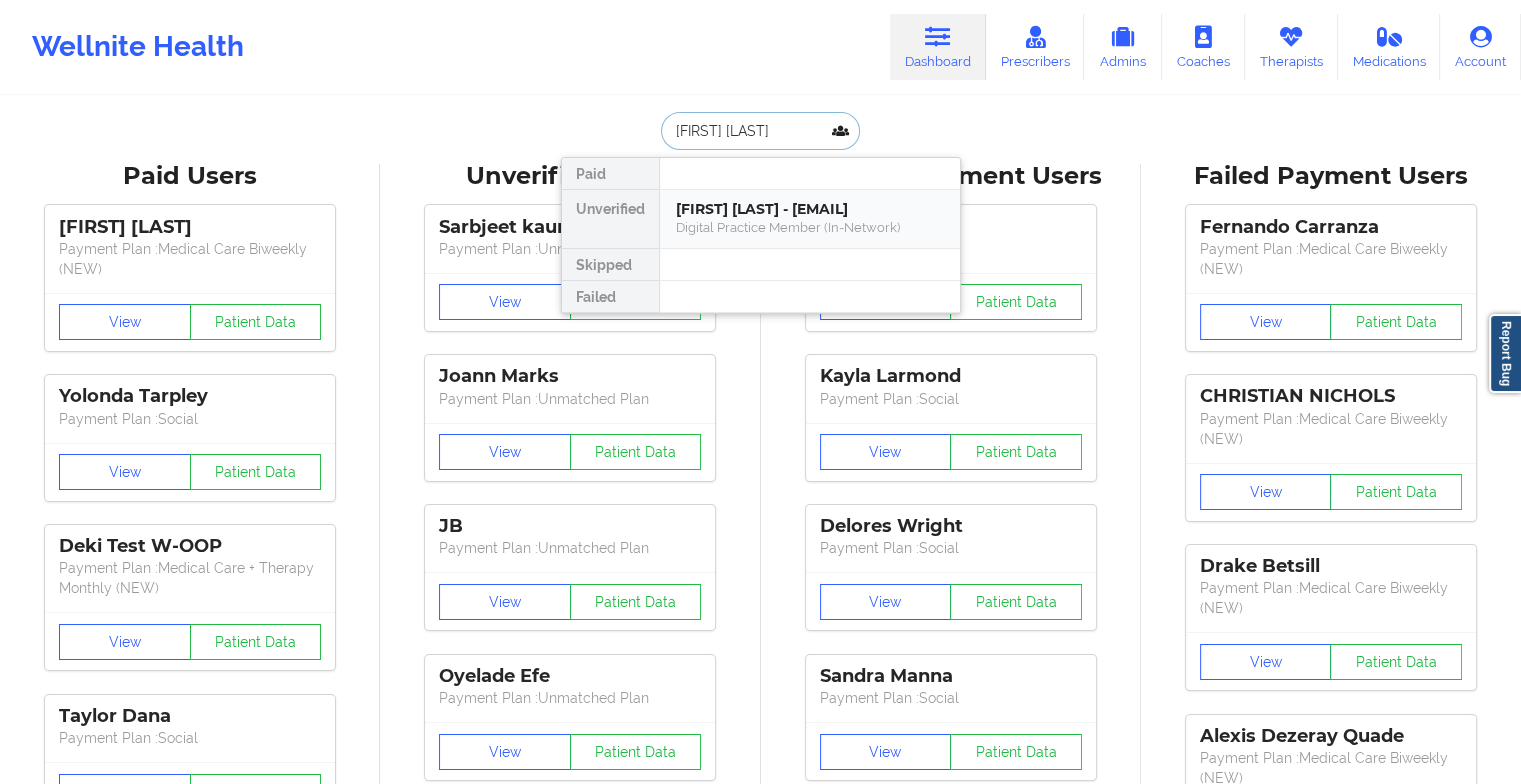 click on "[FIRST] [LAST]  - [EMAIL]" at bounding box center (810, 209) 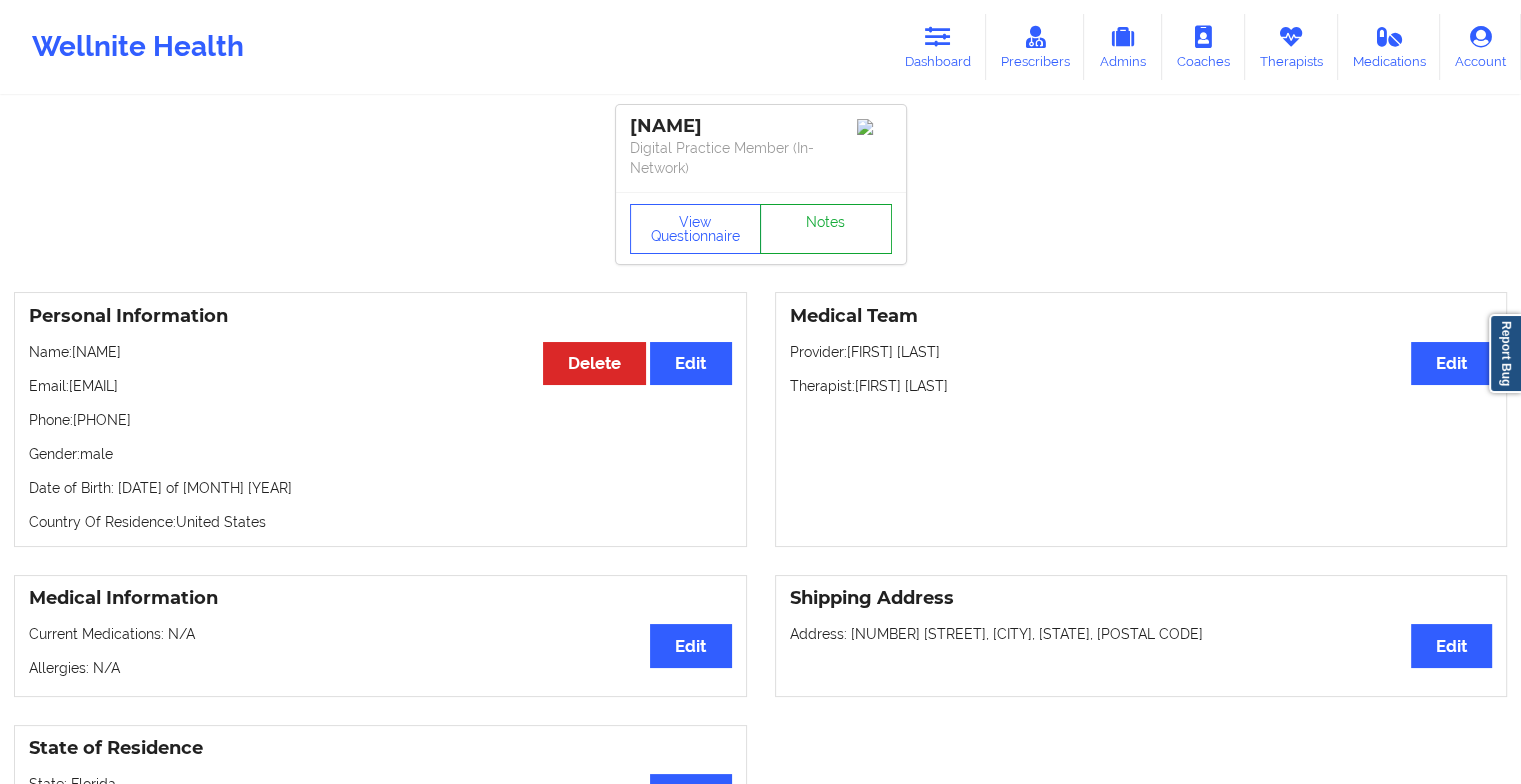 click on "Notes" at bounding box center [826, 229] 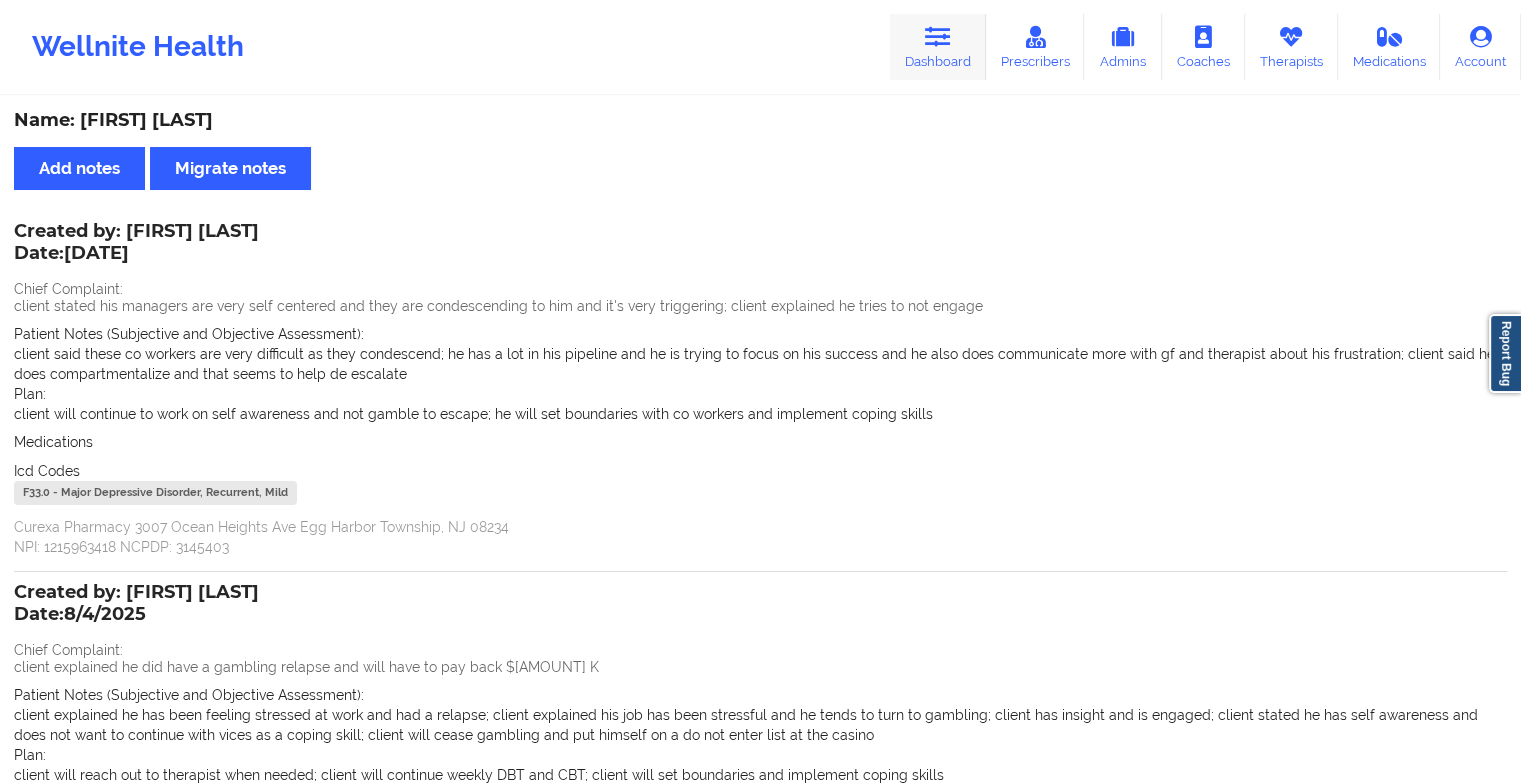 click on "Dashboard" at bounding box center [938, 47] 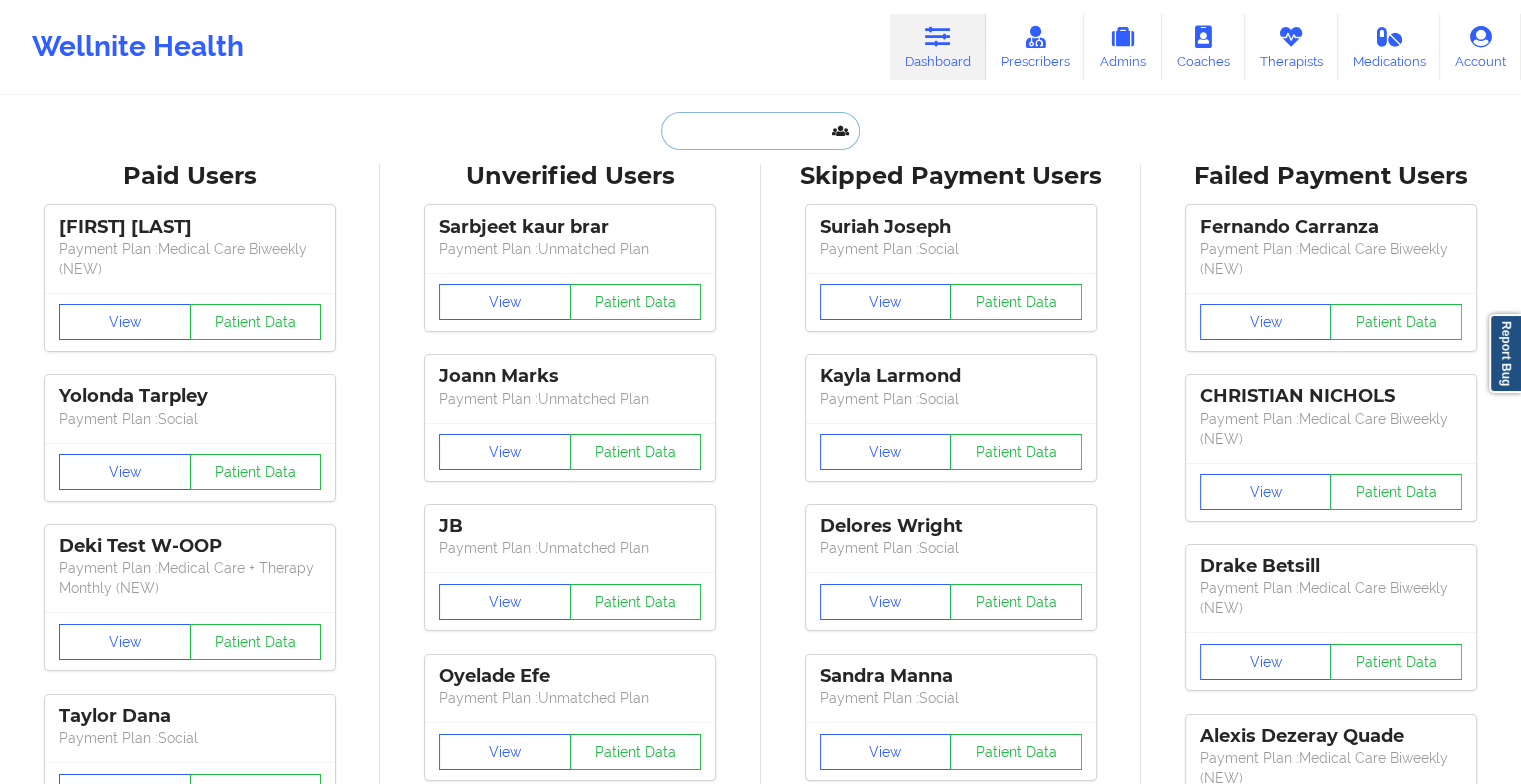 click at bounding box center (760, 131) 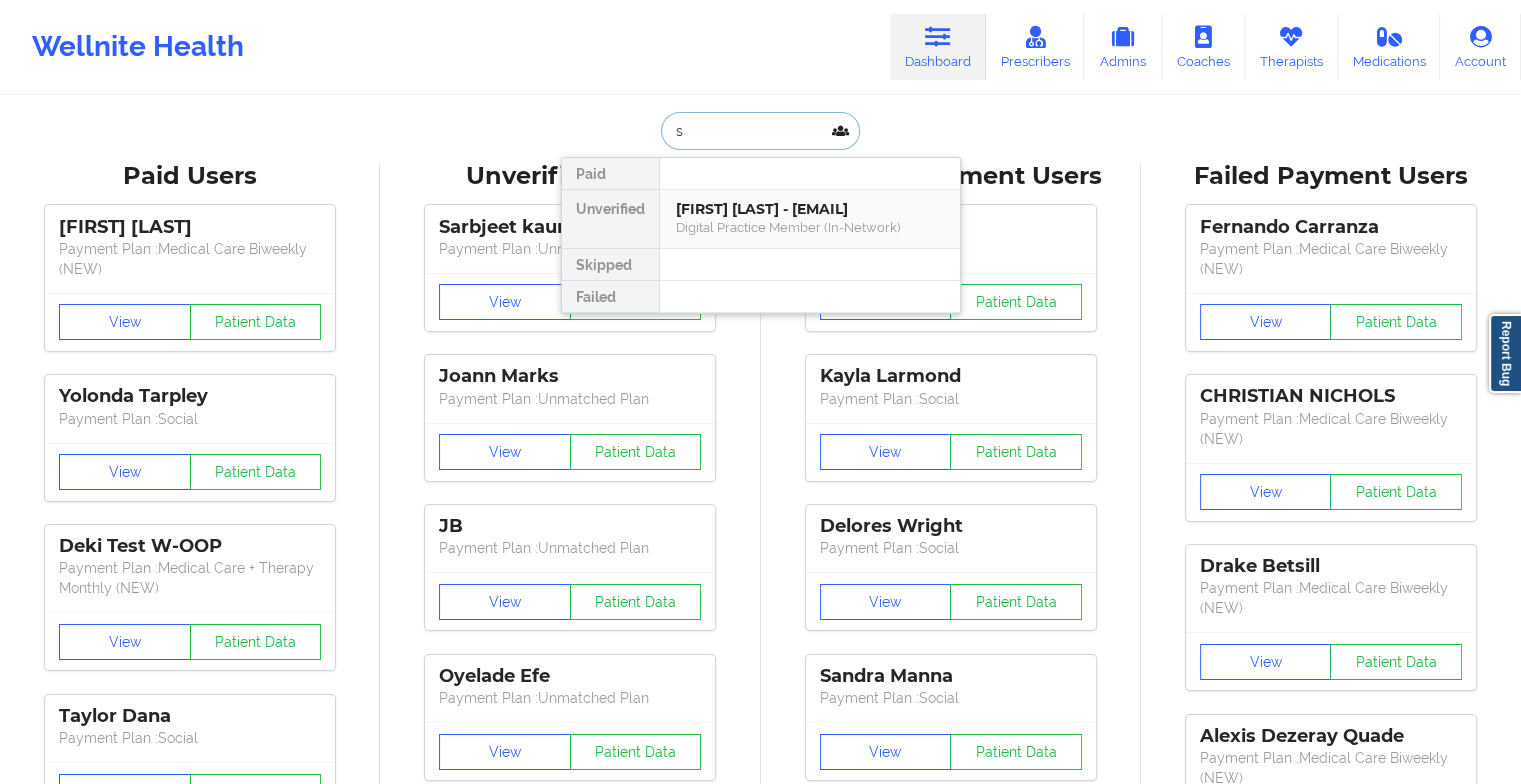 click on "Digital Practice Member  (In-Network)" at bounding box center (810, 227) 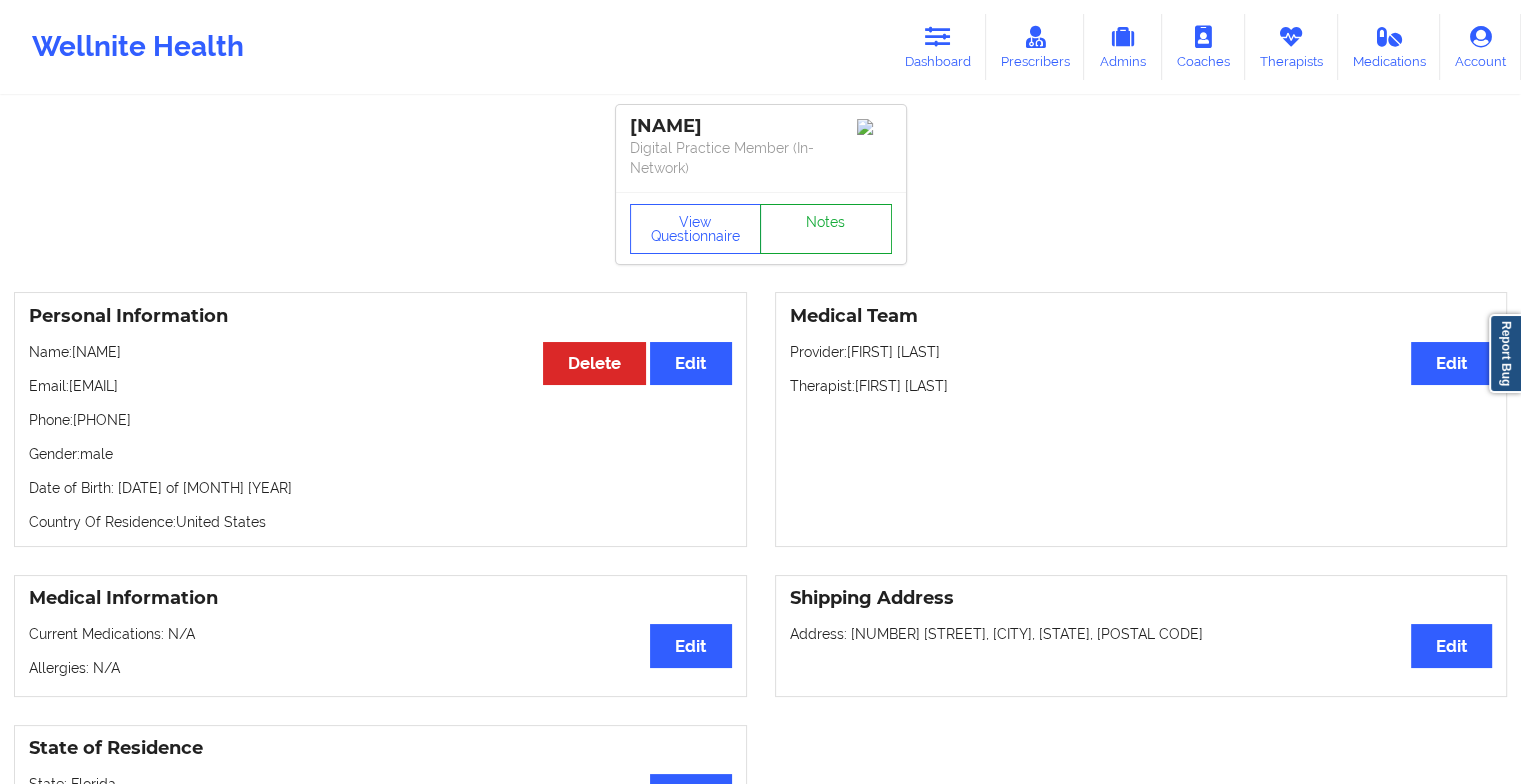 click on "Notes" at bounding box center [826, 229] 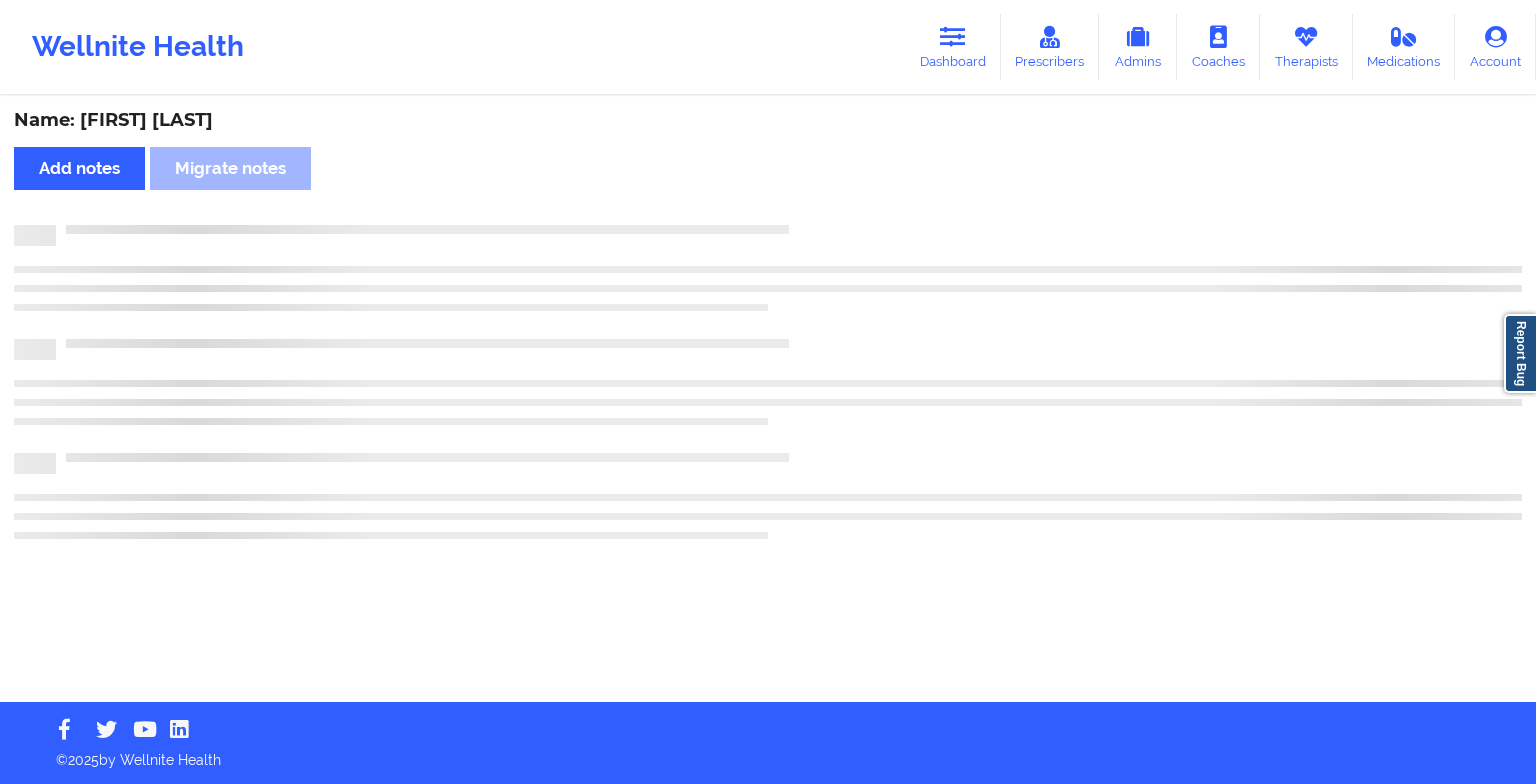 click on "Name: [FIRST] [LAST] Add notes Migrate notes" at bounding box center [768, 400] 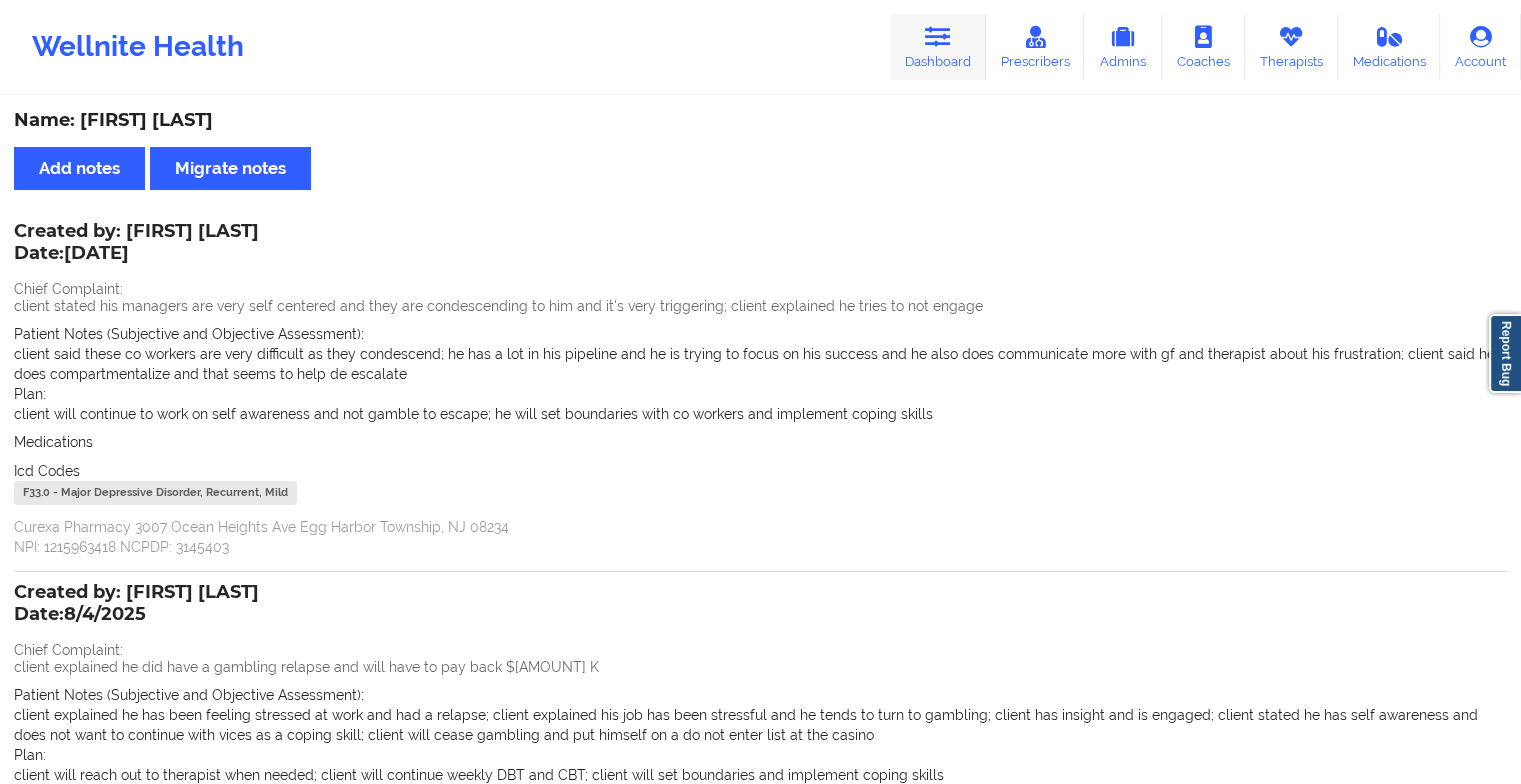 click on "Dashboard" at bounding box center (938, 47) 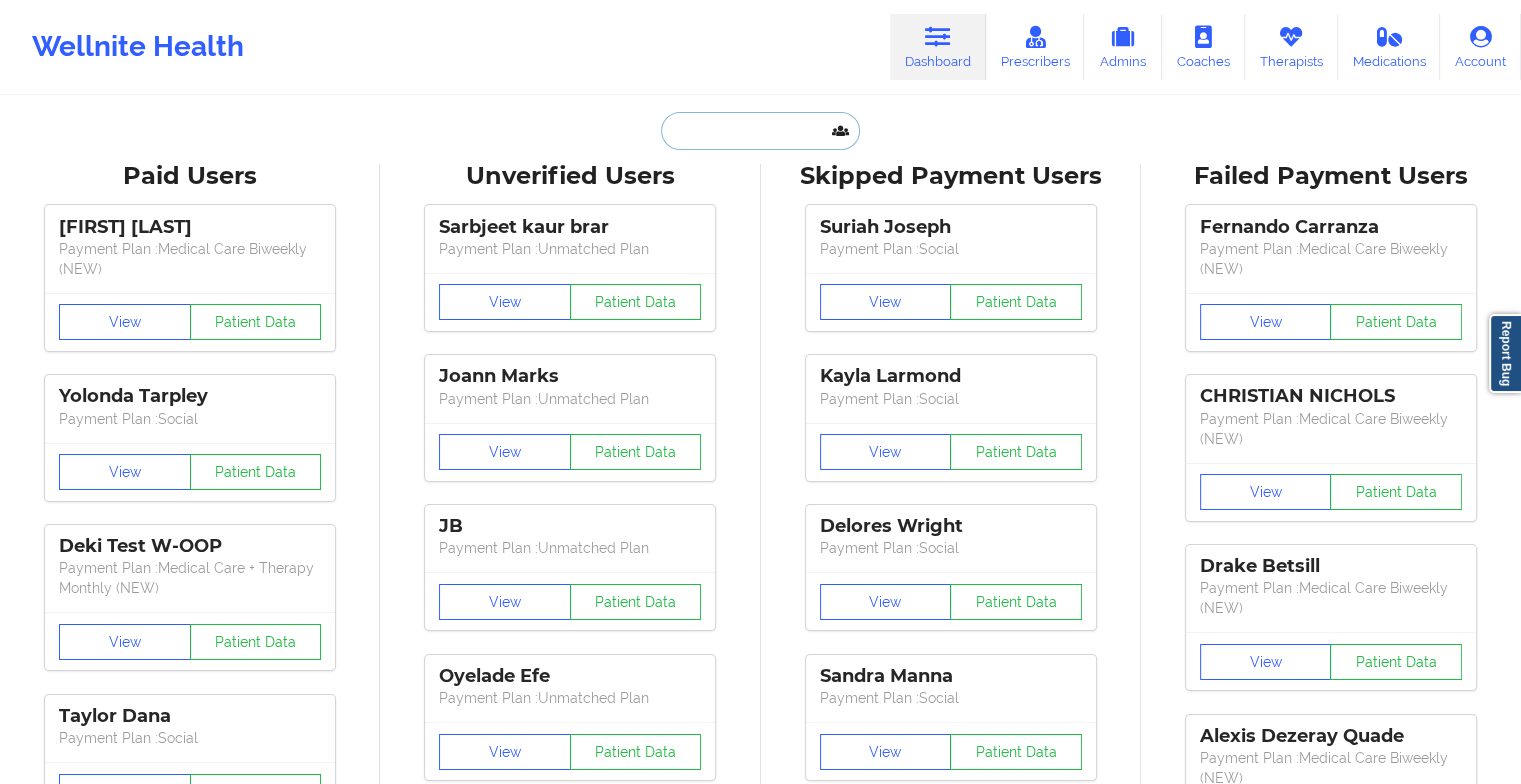 click at bounding box center (760, 131) 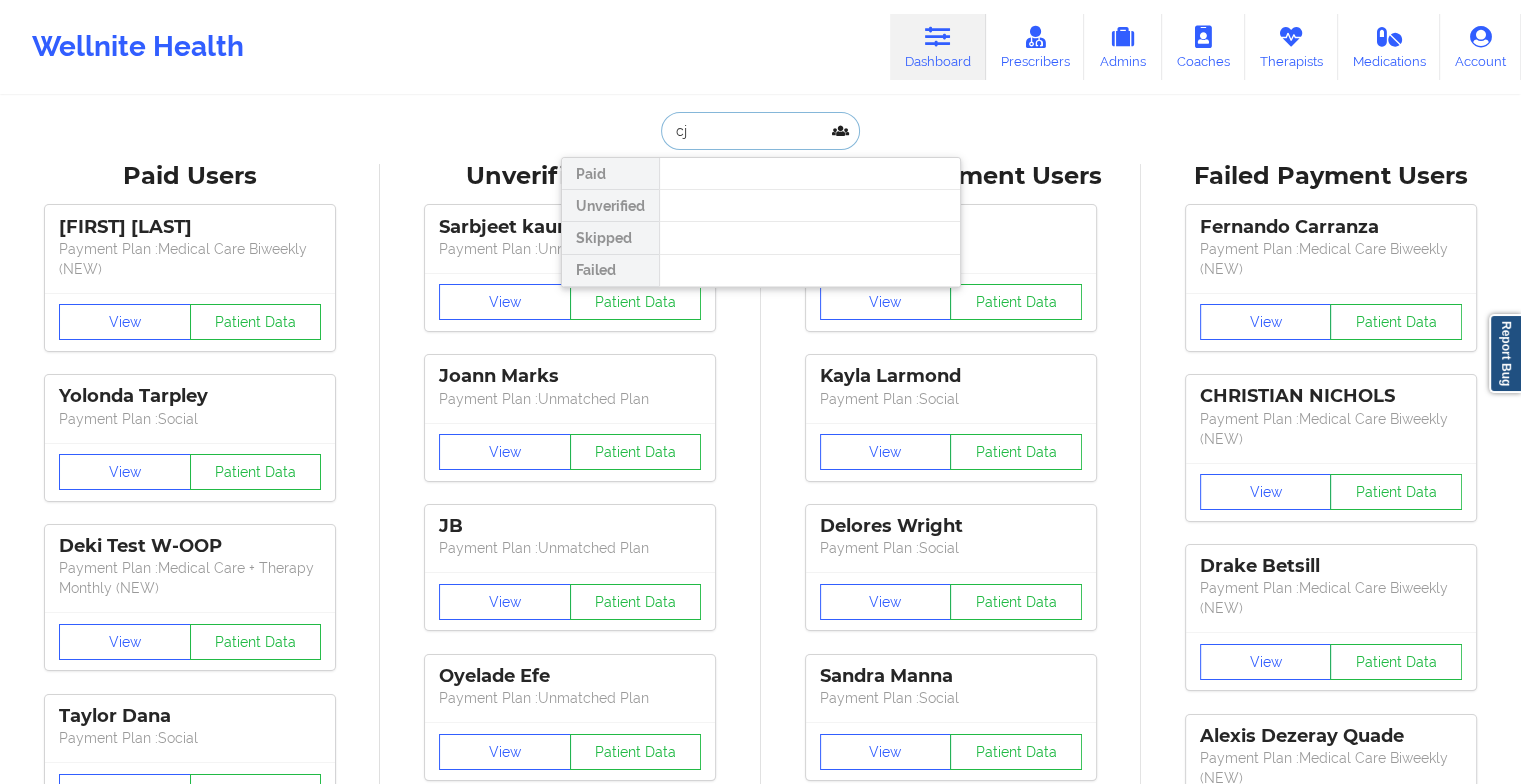 type on "c" 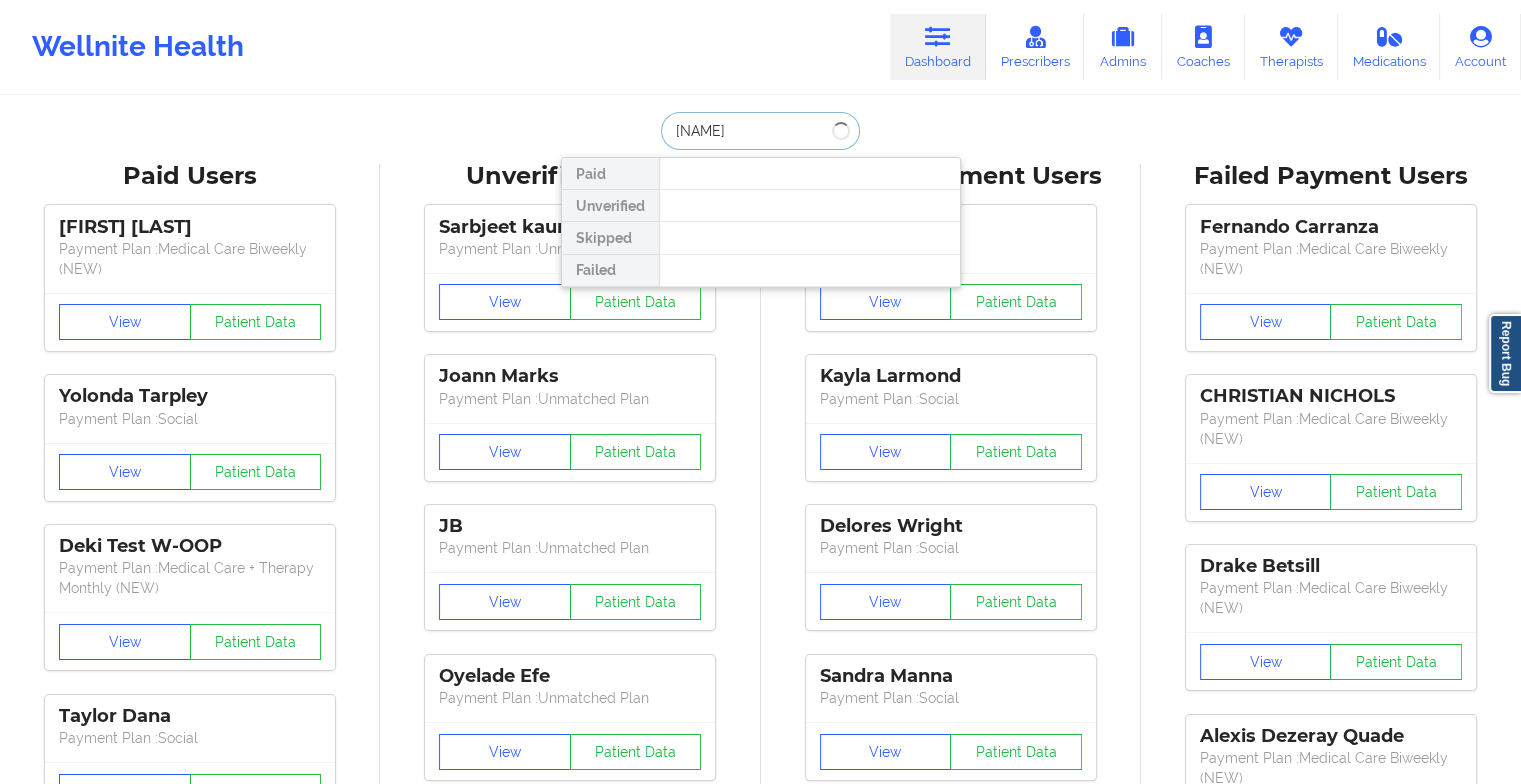 type on "[NAME]" 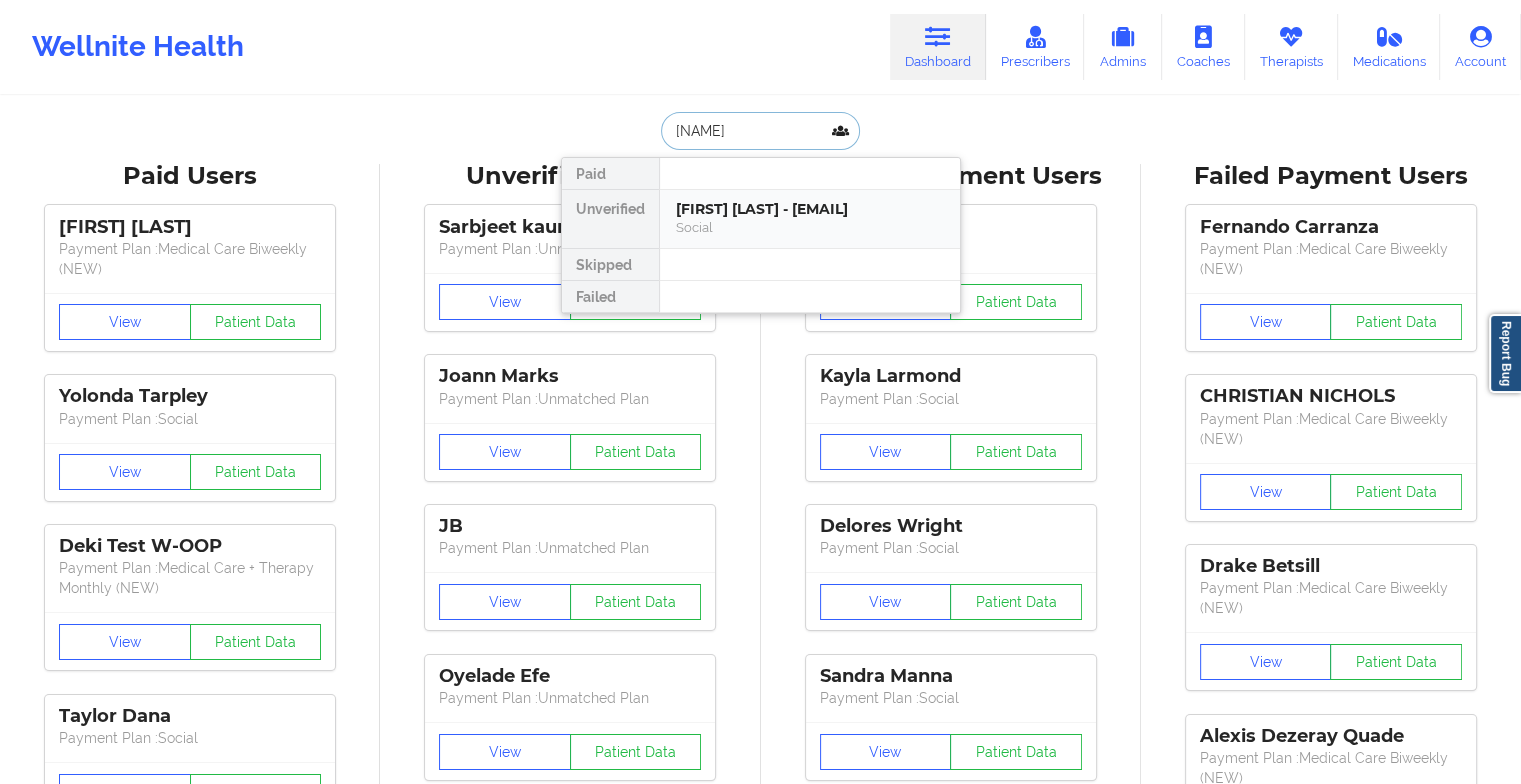 click on "[FIRST] [LAST] - [EMAIL]" at bounding box center (810, 209) 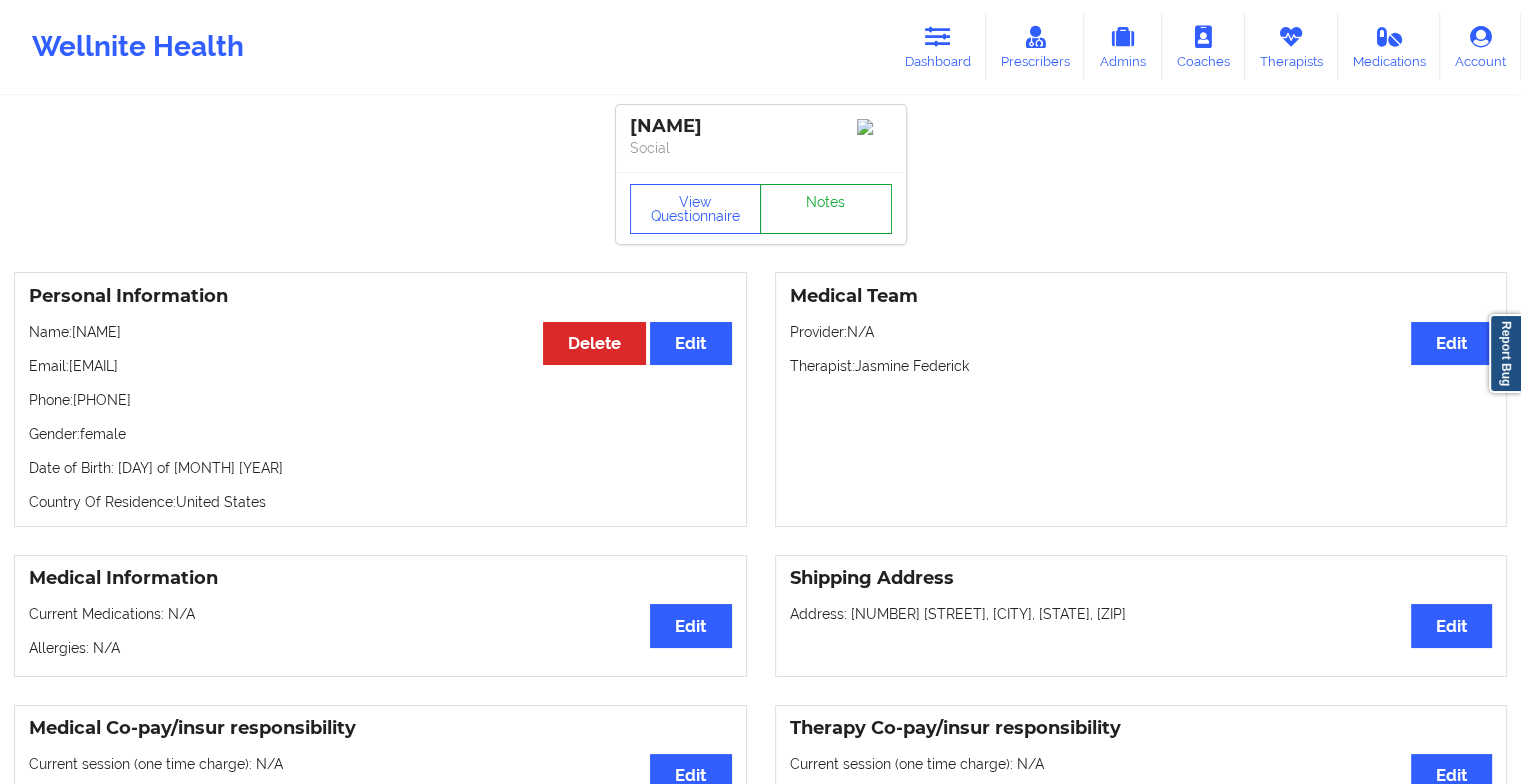 click on "Notes" at bounding box center (826, 209) 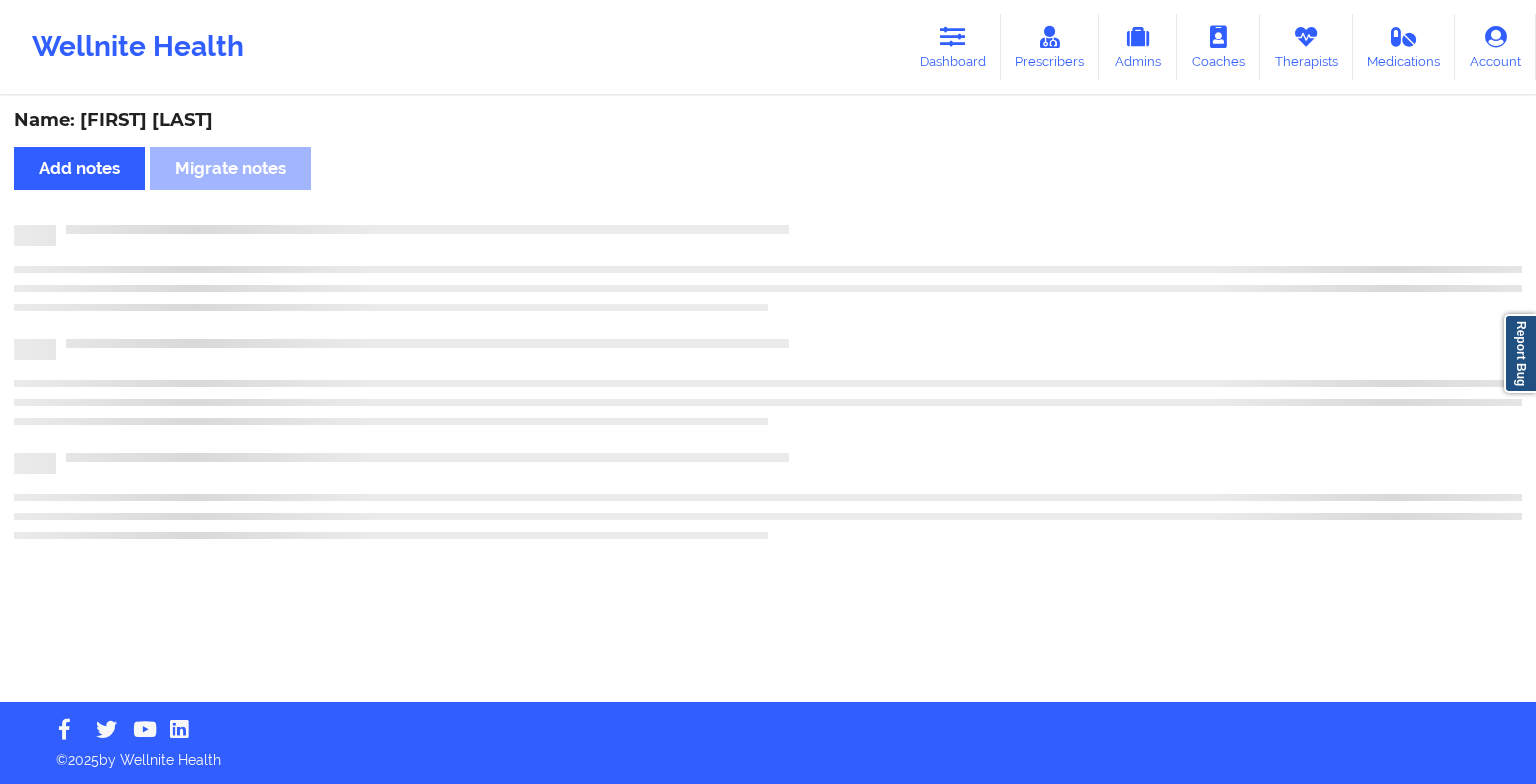 click on "Name: [FIRST] [LAST] Add notes Migrate notes" at bounding box center (768, 400) 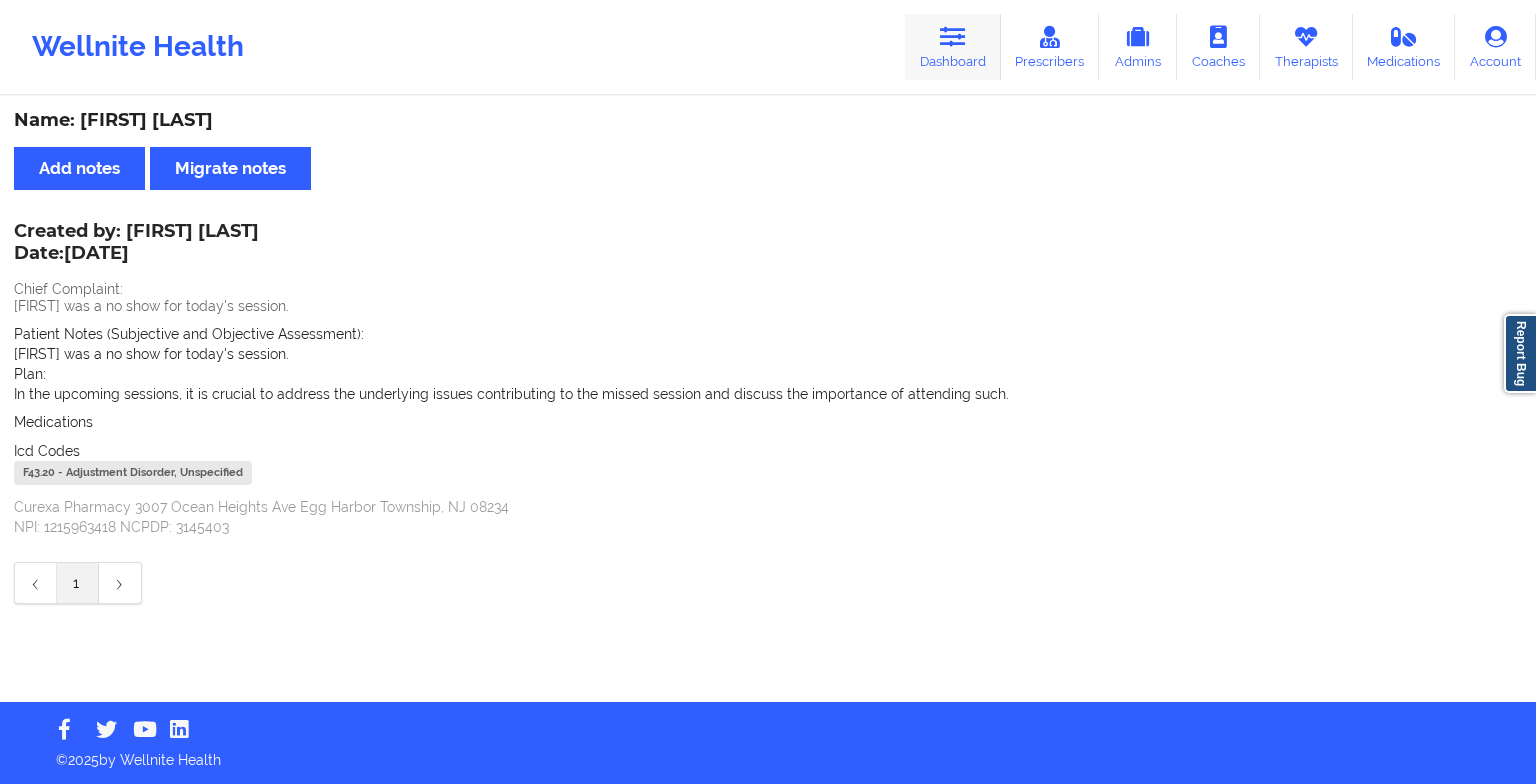 click at bounding box center (953, 37) 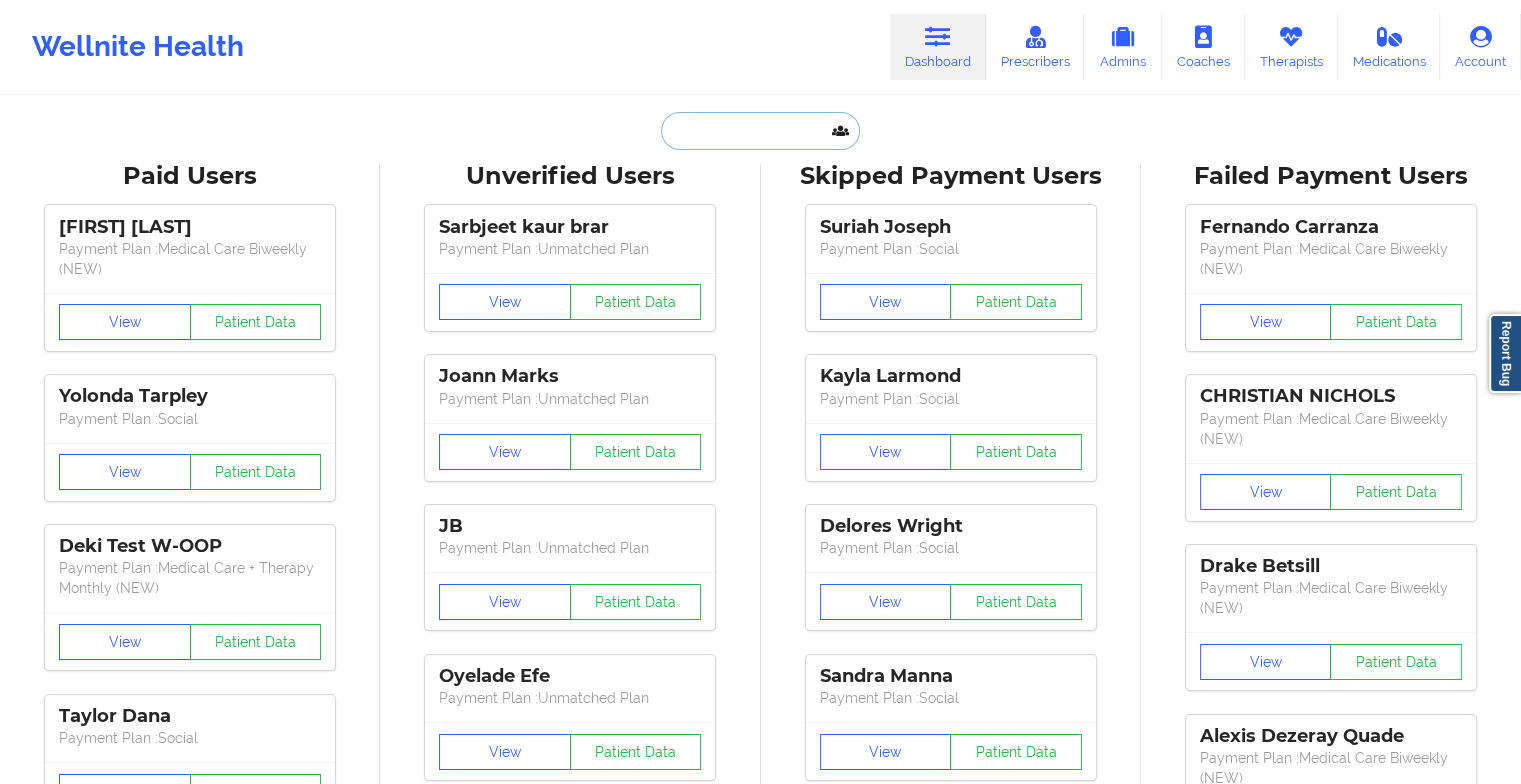 click at bounding box center (760, 131) 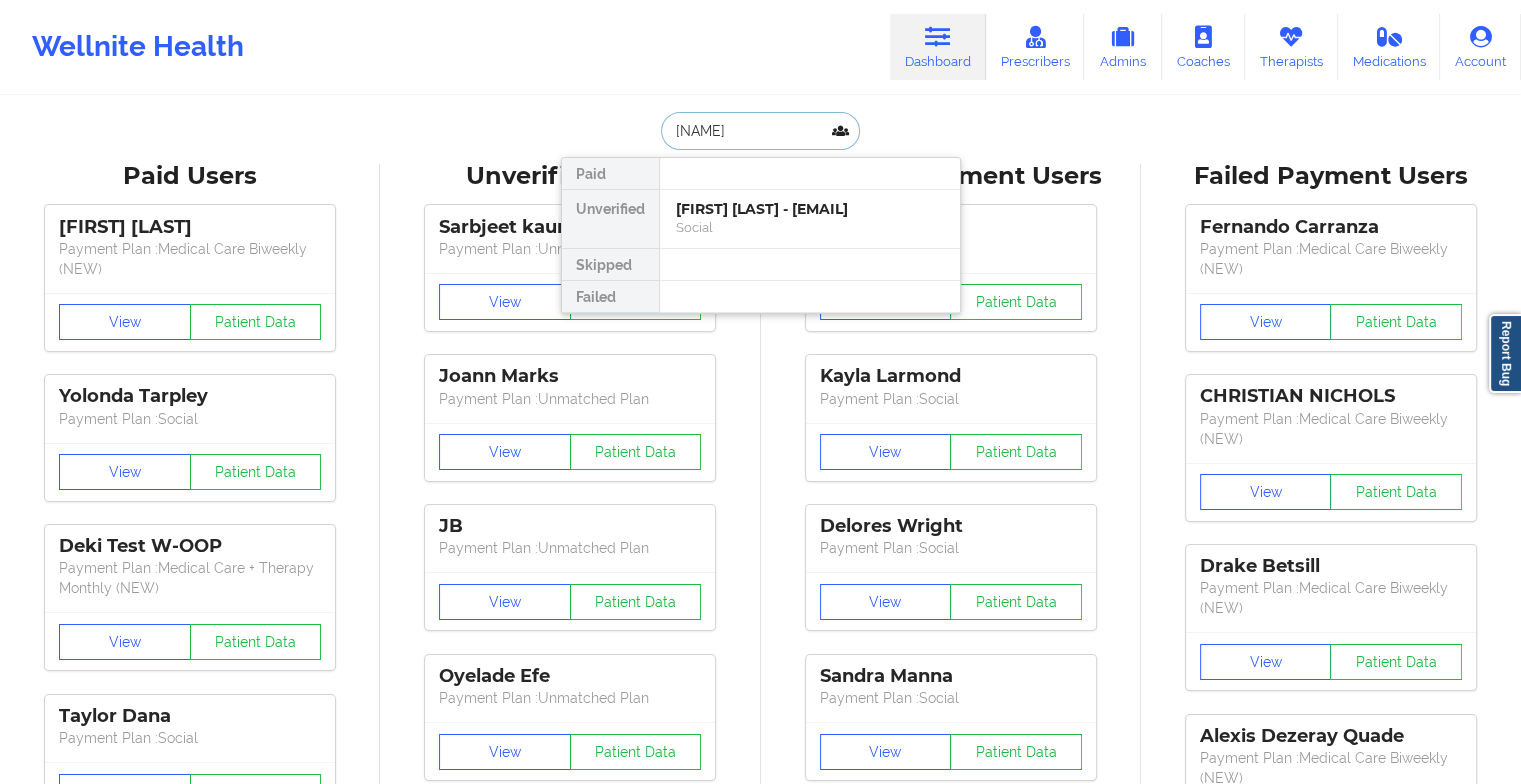 type on "[FIRST]" 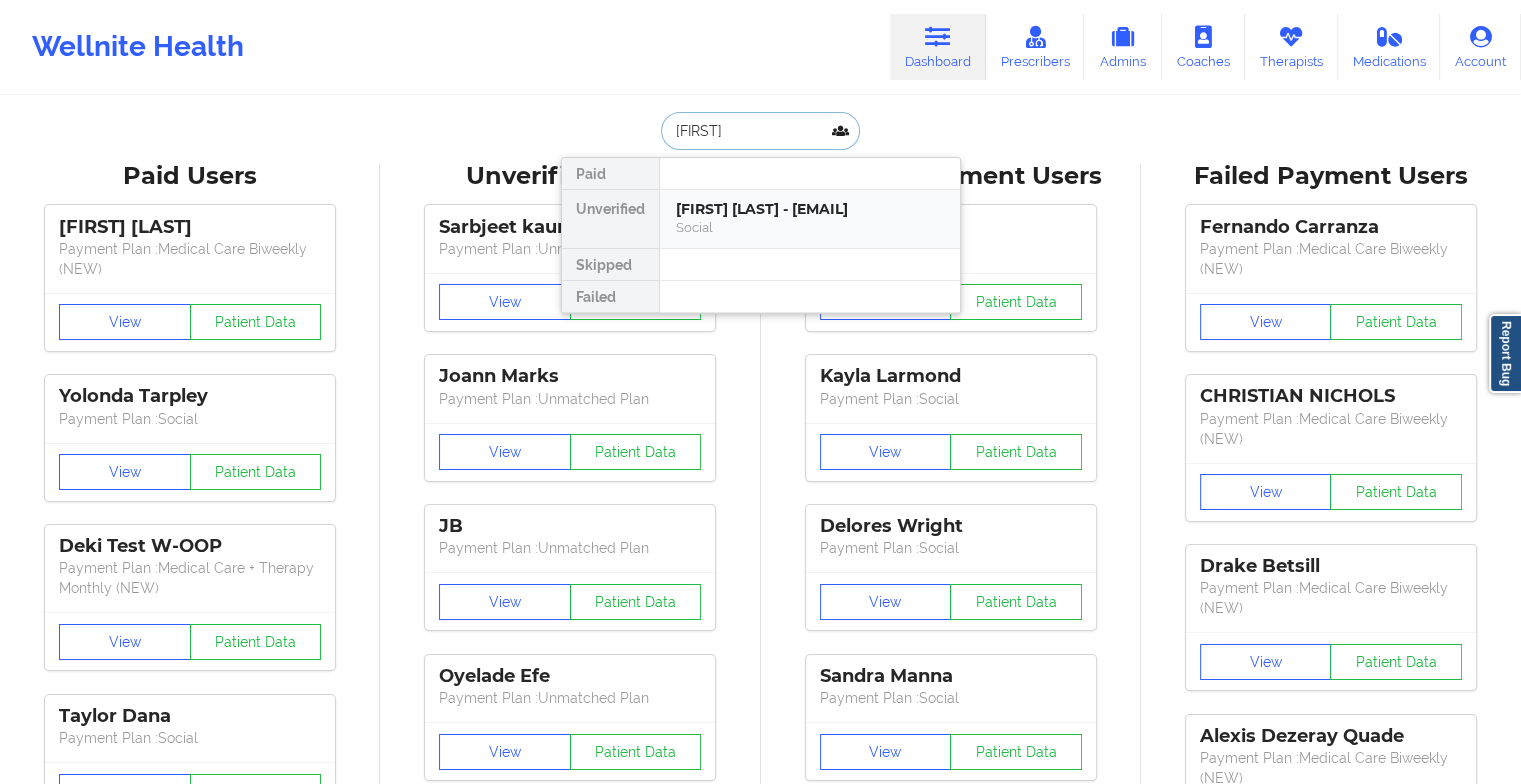 click on "[FIRST] [LAST] - [EMAIL]" at bounding box center (810, 209) 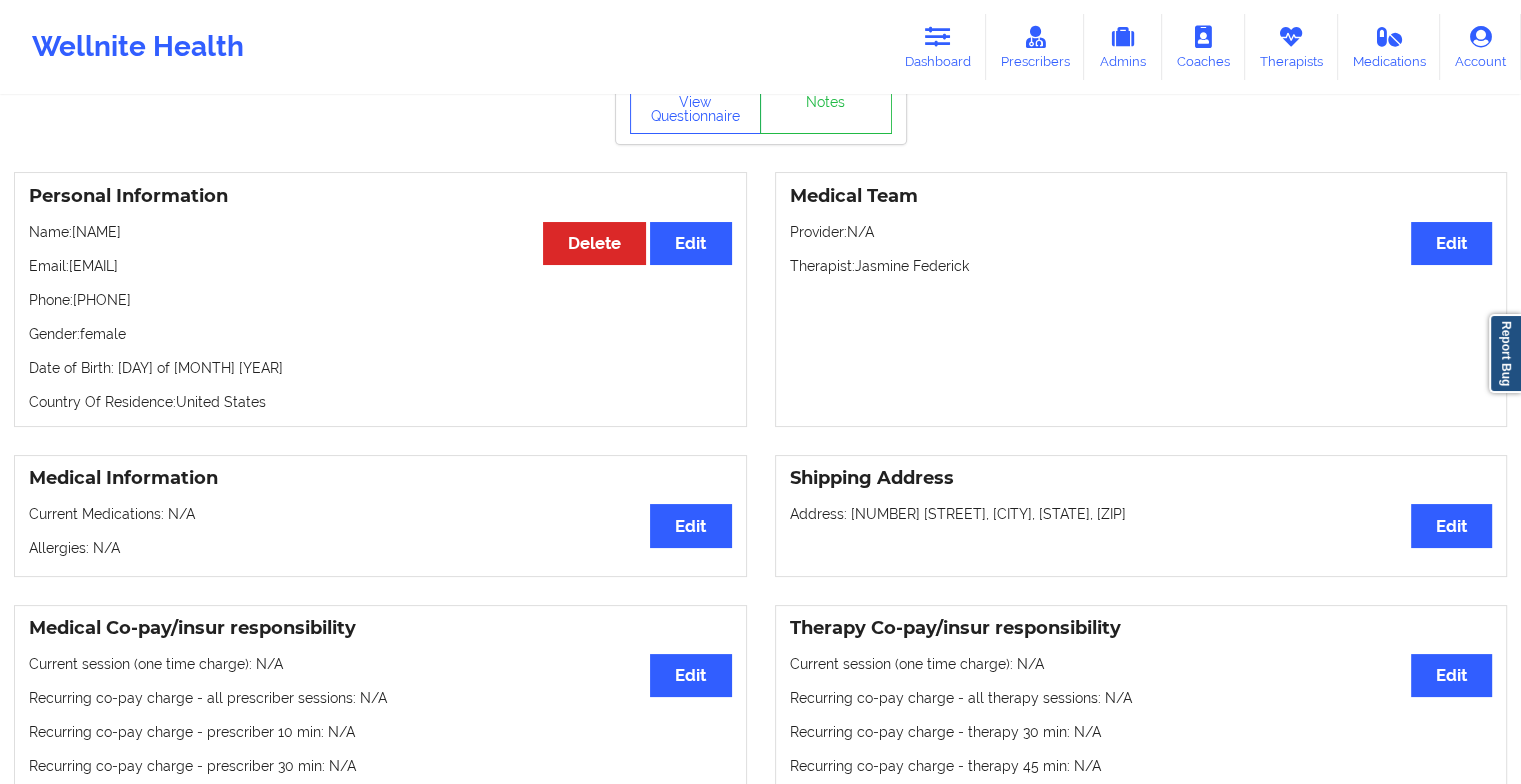 scroll, scrollTop: 0, scrollLeft: 0, axis: both 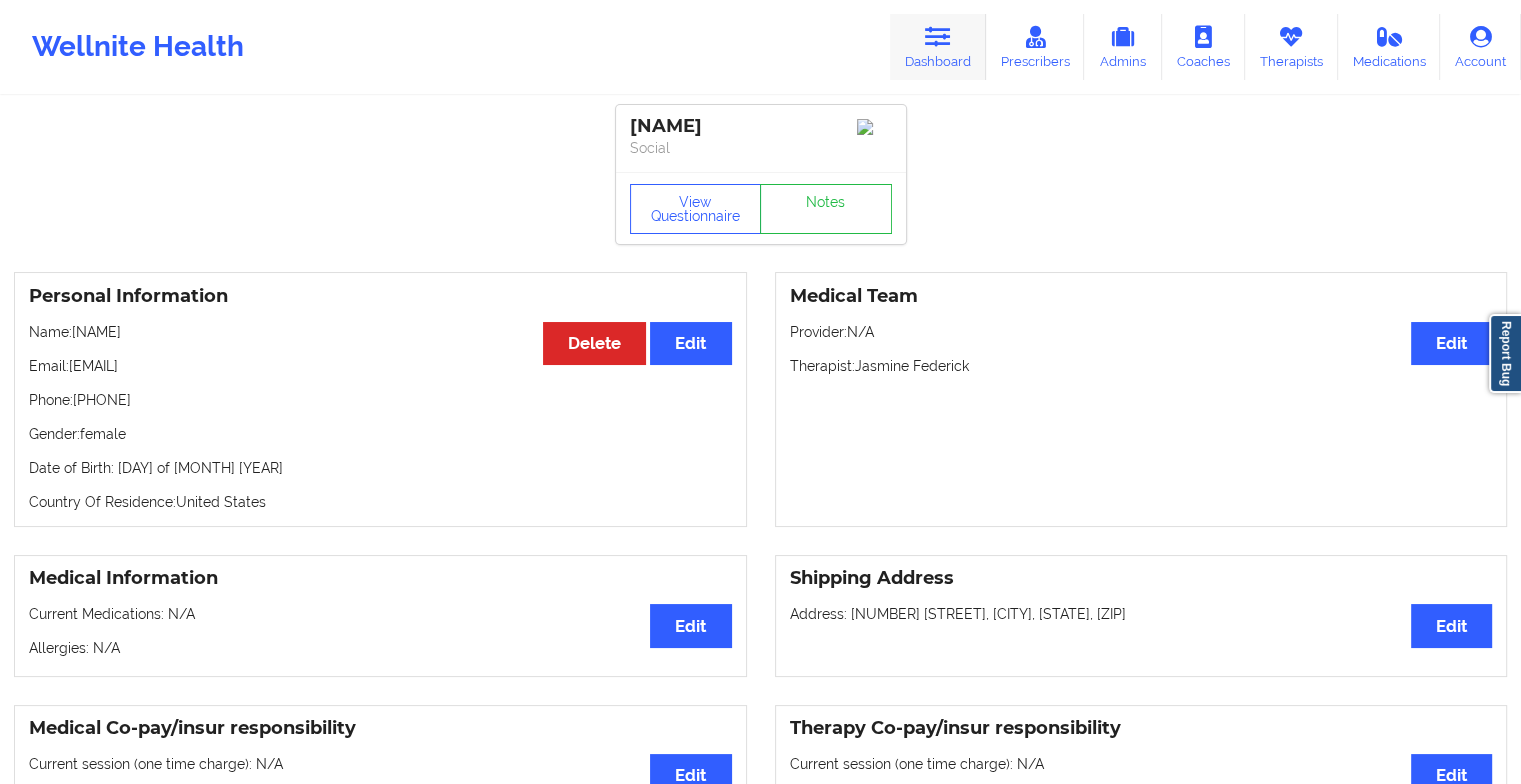 click on "Dashboard" at bounding box center (938, 47) 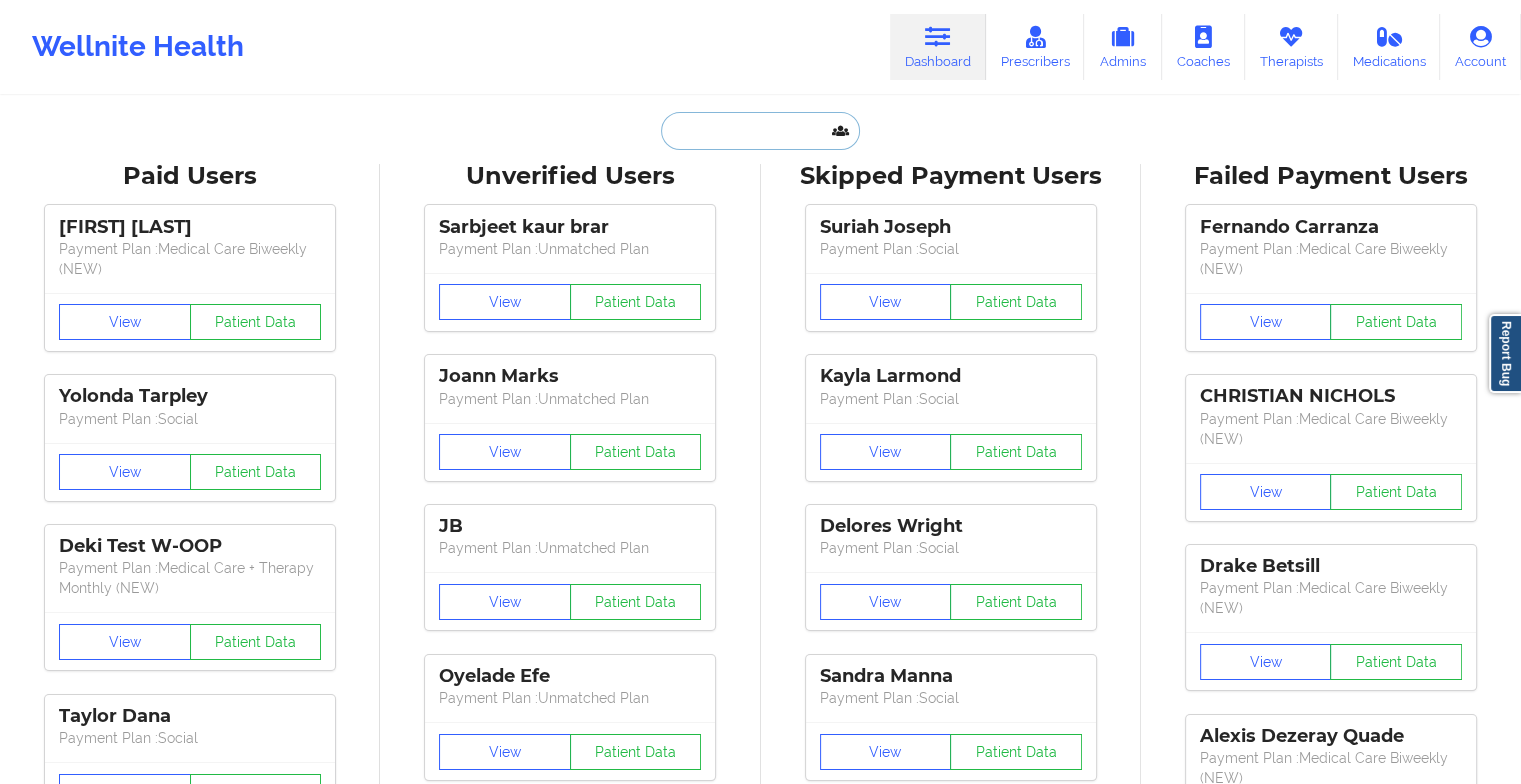 click at bounding box center [760, 131] 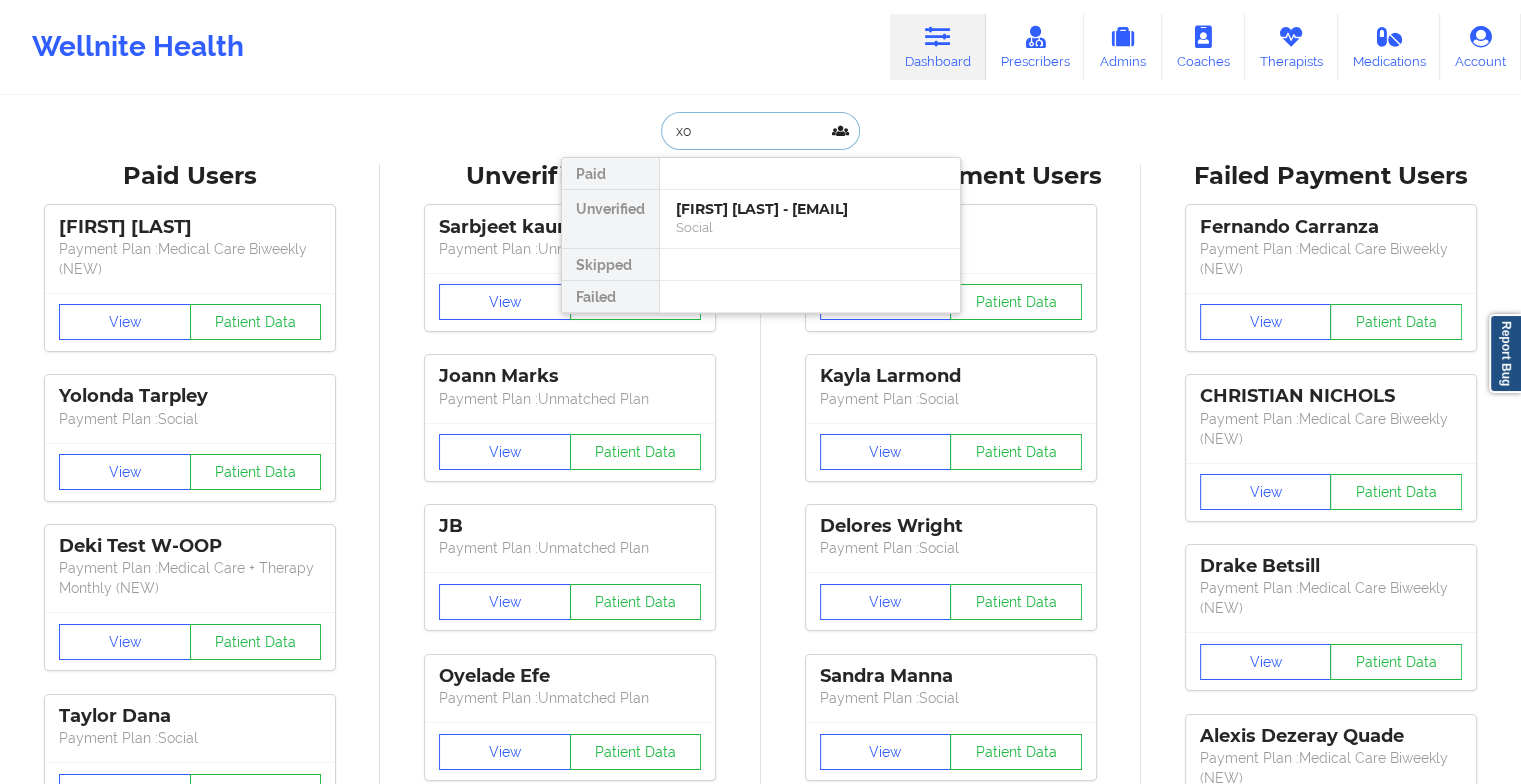 type on "x" 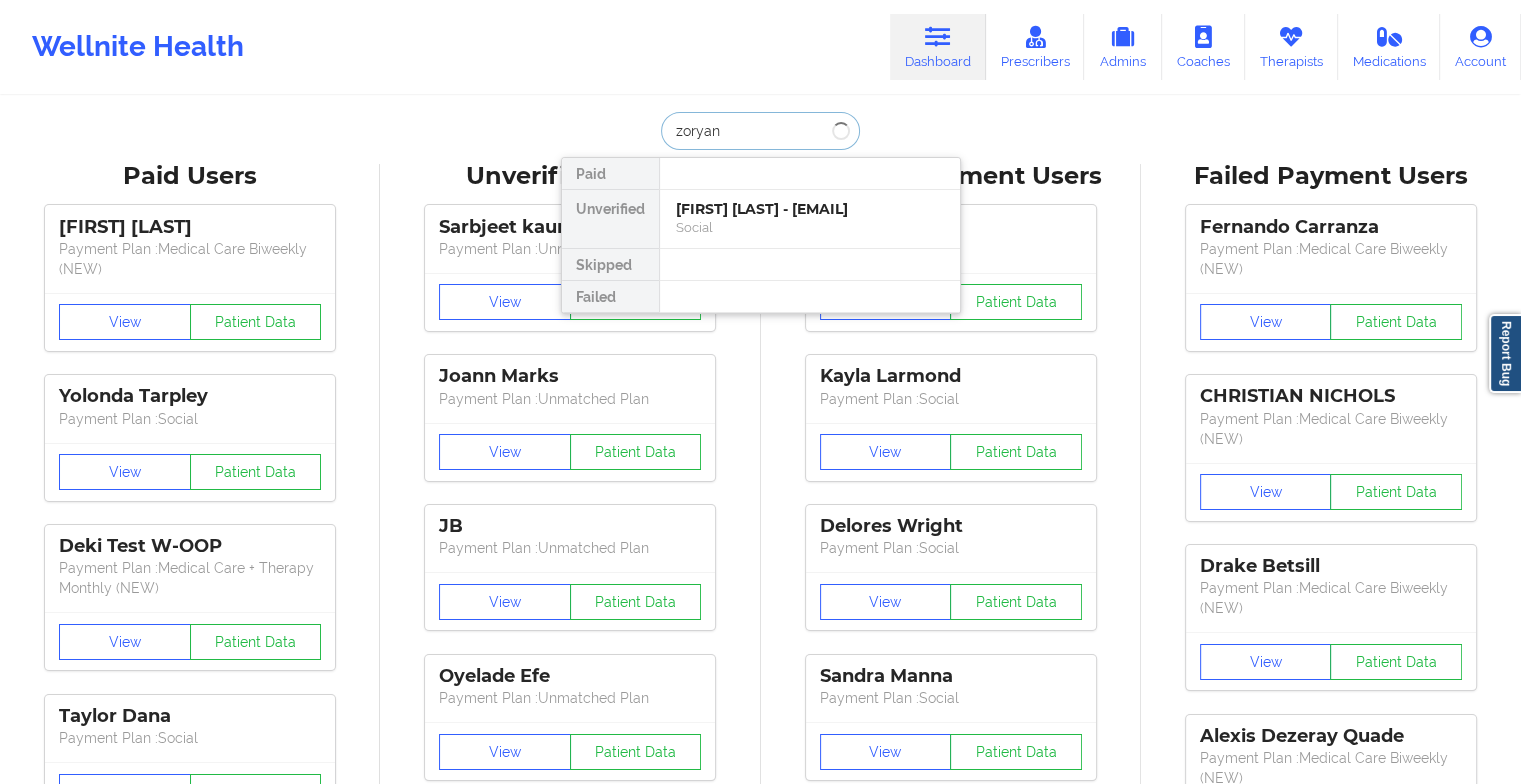 type on "[FIRST]" 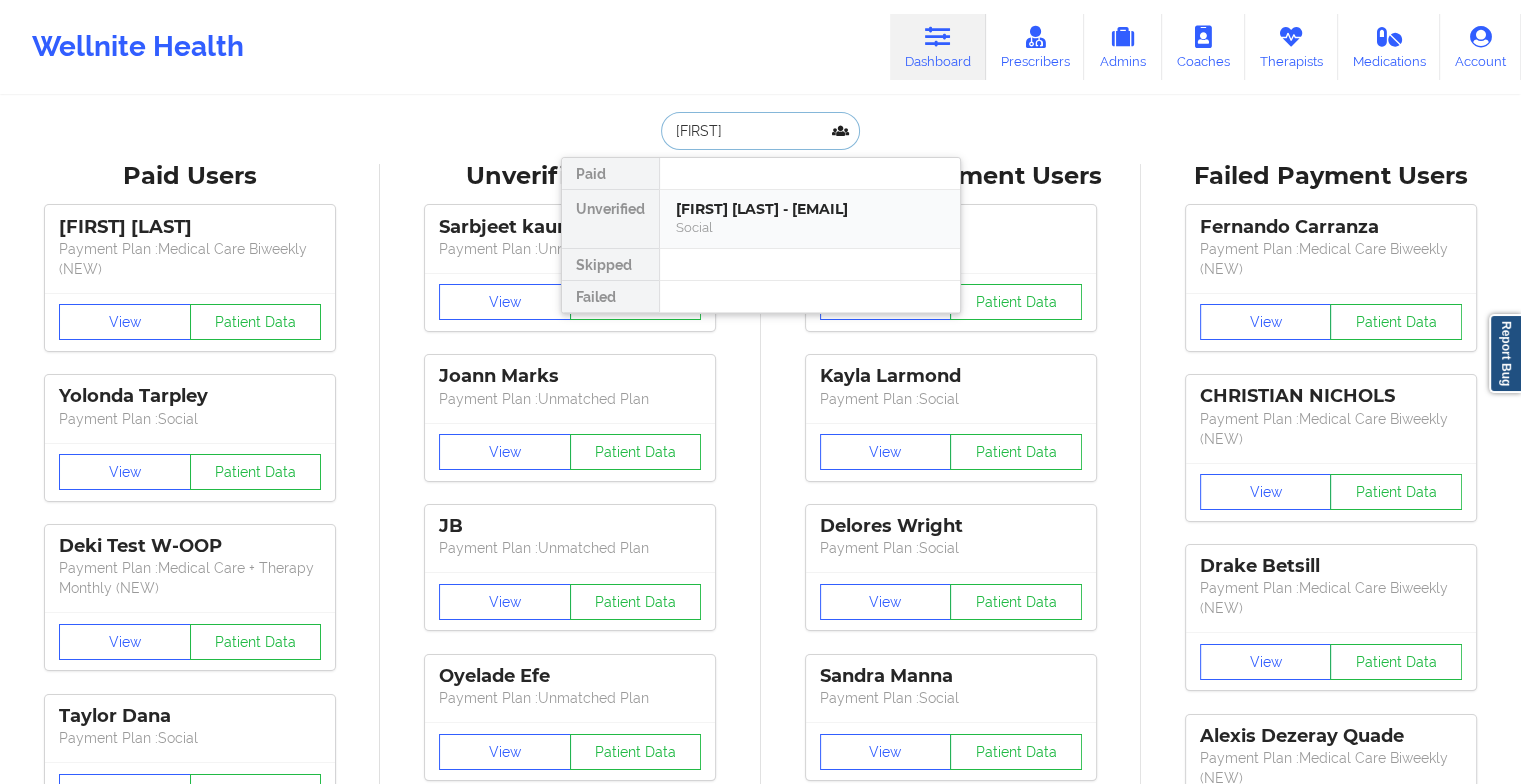 click on "Social" at bounding box center [810, 227] 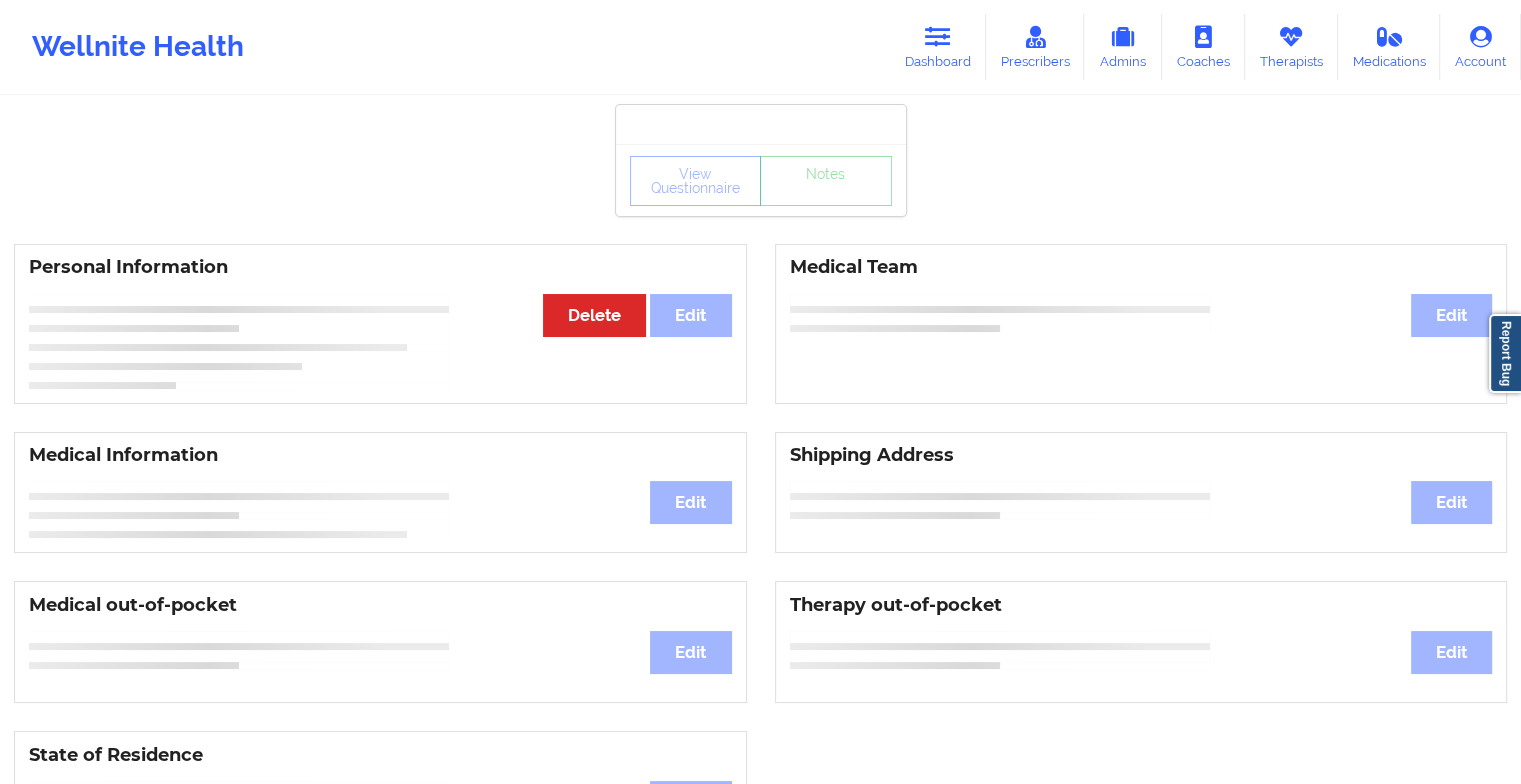 click on "View Questionnaire Notes Personal Information Edit Delete Medical Team Edit Medical Information Edit Shipping Address Edit Medical out-of-pocket Edit Therapy out-of-pocket Edit State of Residence Edit Payment Information Edit Cancel Plan Minor Consent Insurance Information Edit" at bounding box center (760, 835) 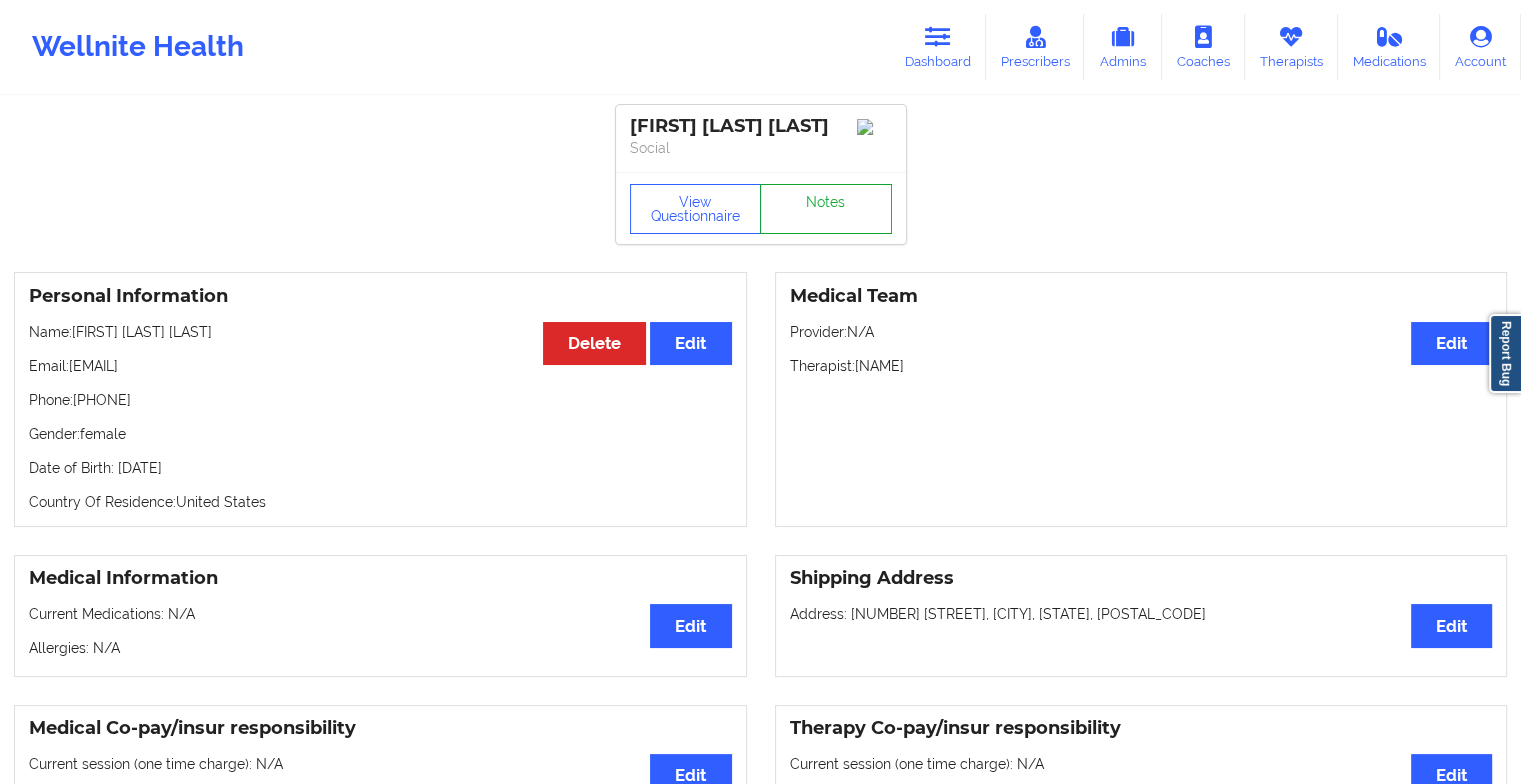 click on "Notes" at bounding box center [826, 209] 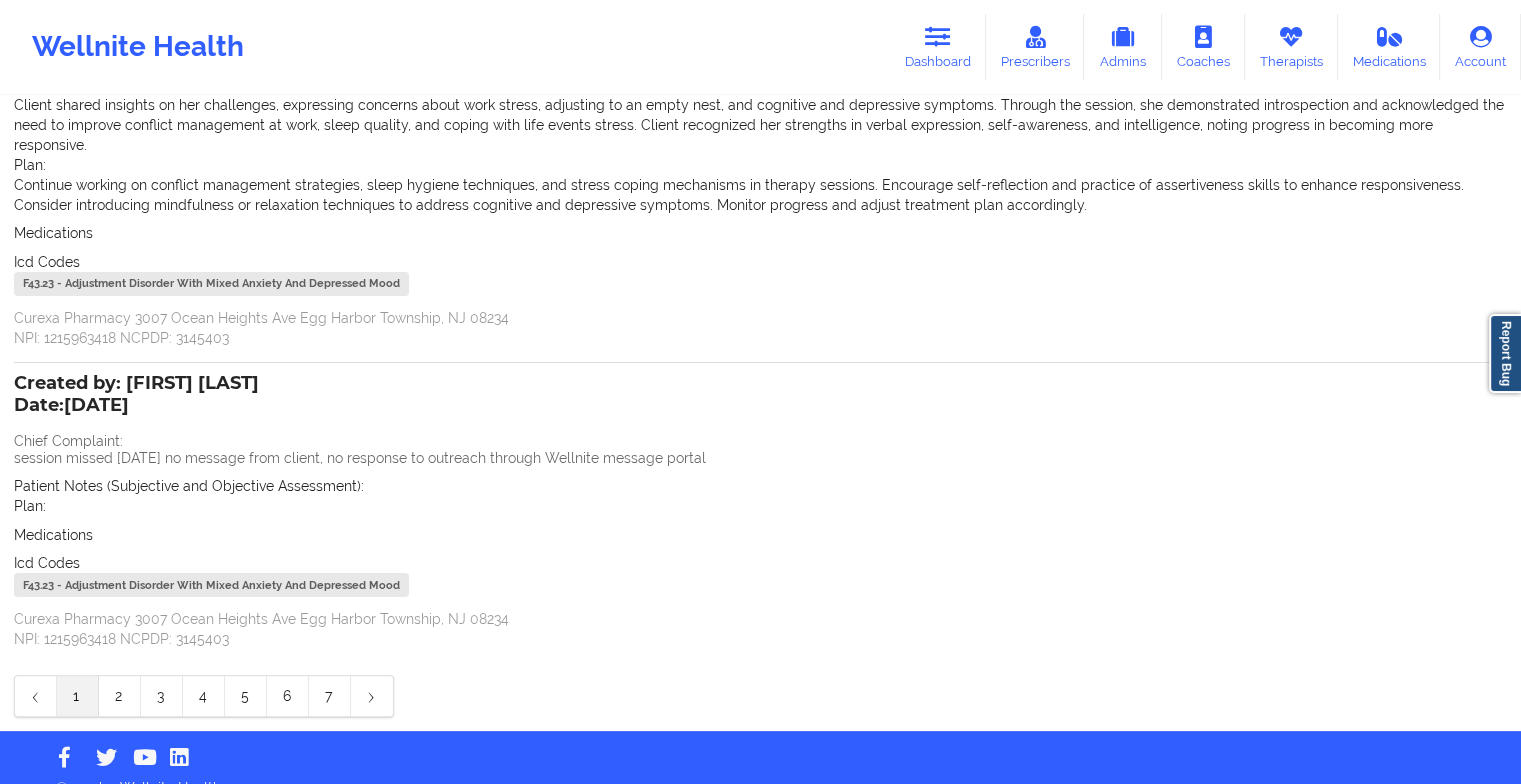 scroll, scrollTop: 0, scrollLeft: 0, axis: both 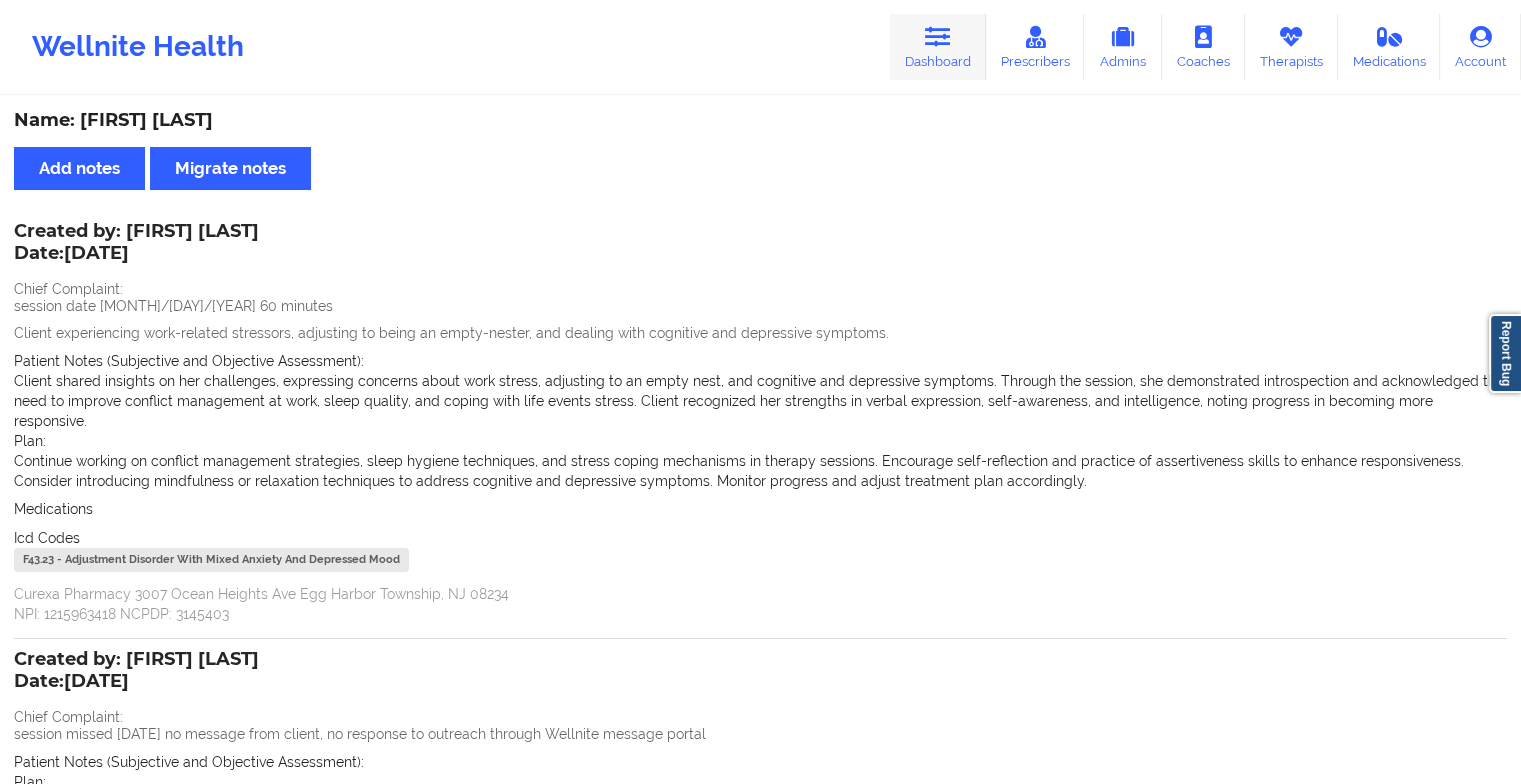 click on "Dashboard" at bounding box center (938, 47) 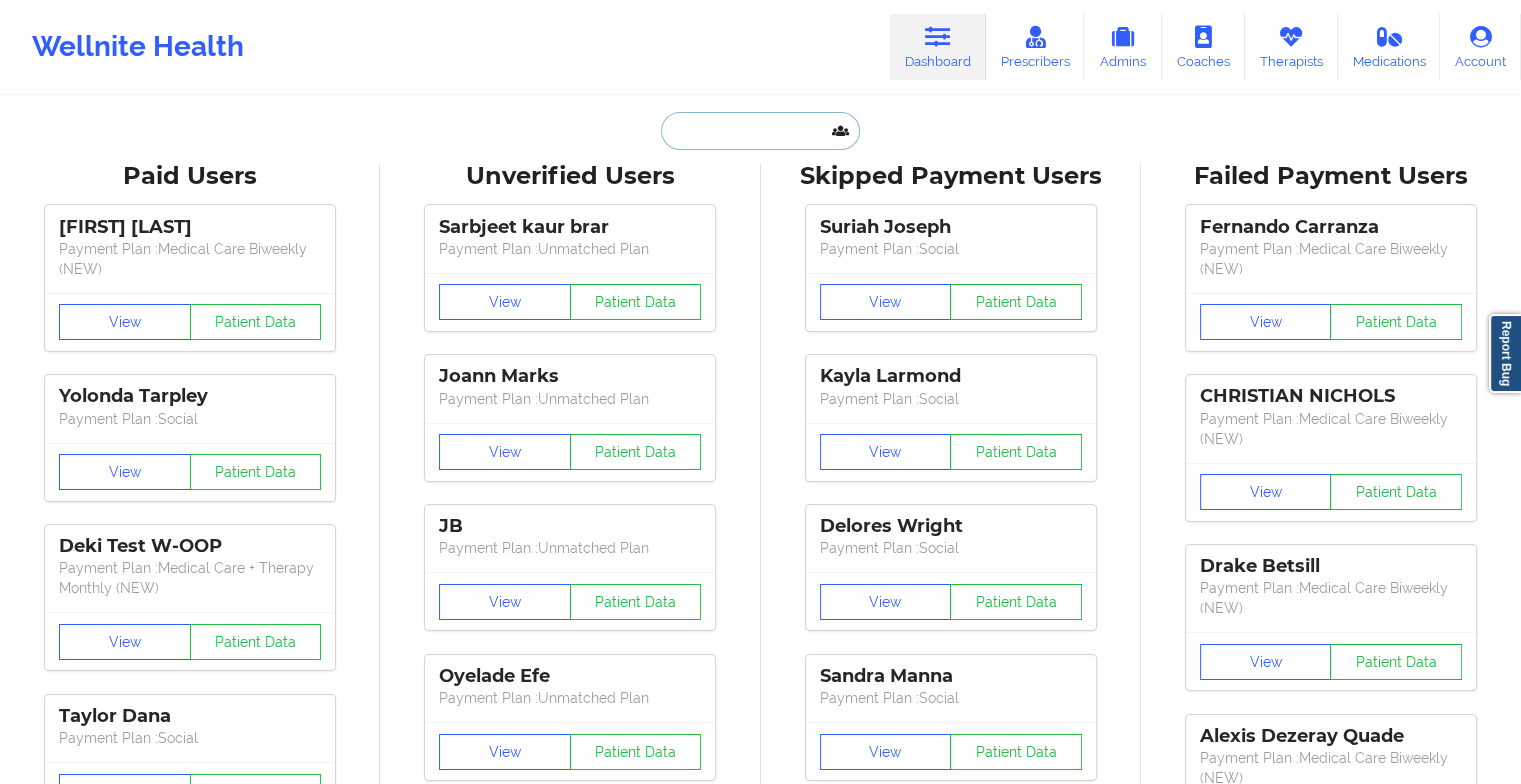 click at bounding box center [760, 131] 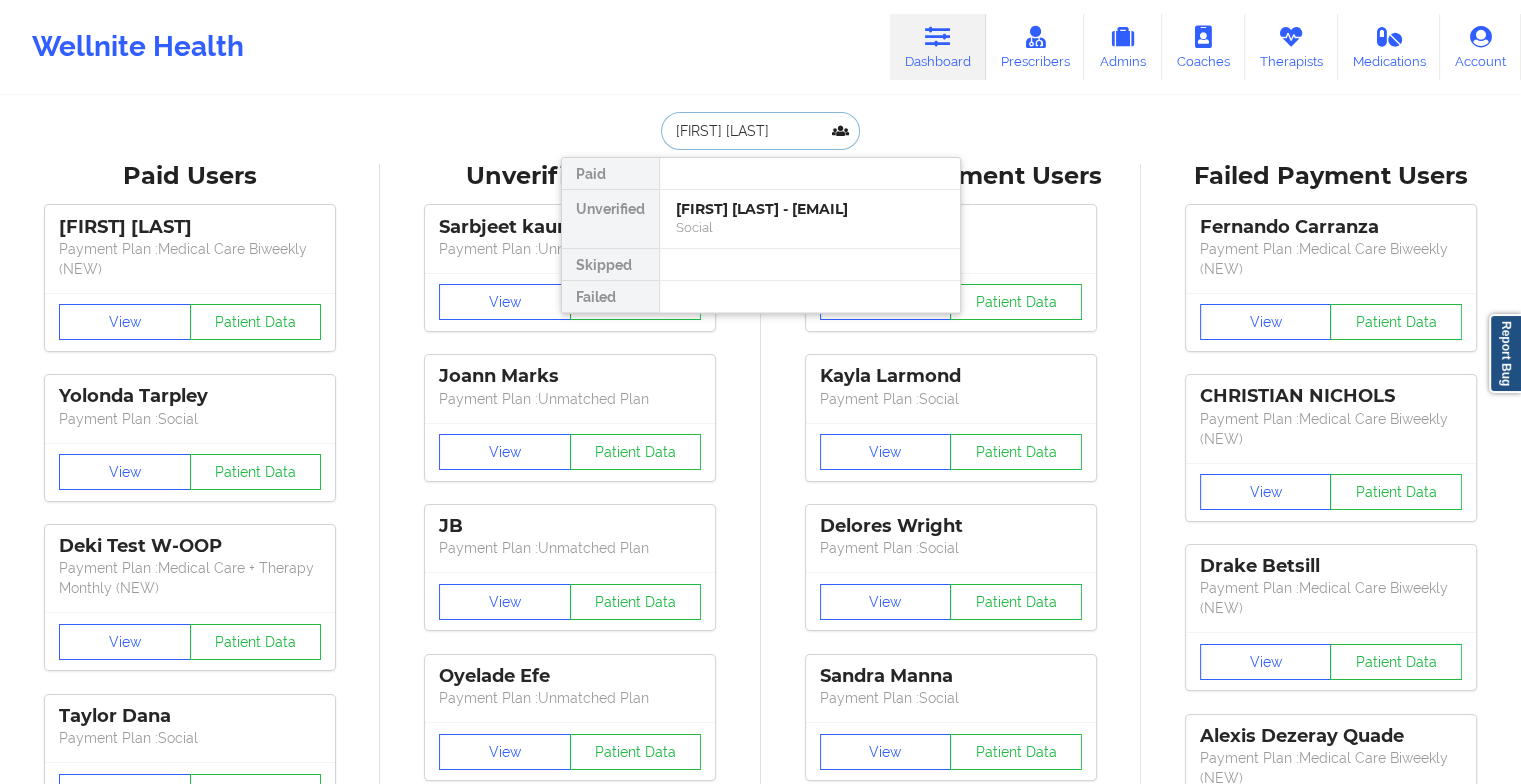 type on "[FIRST] [LAST]" 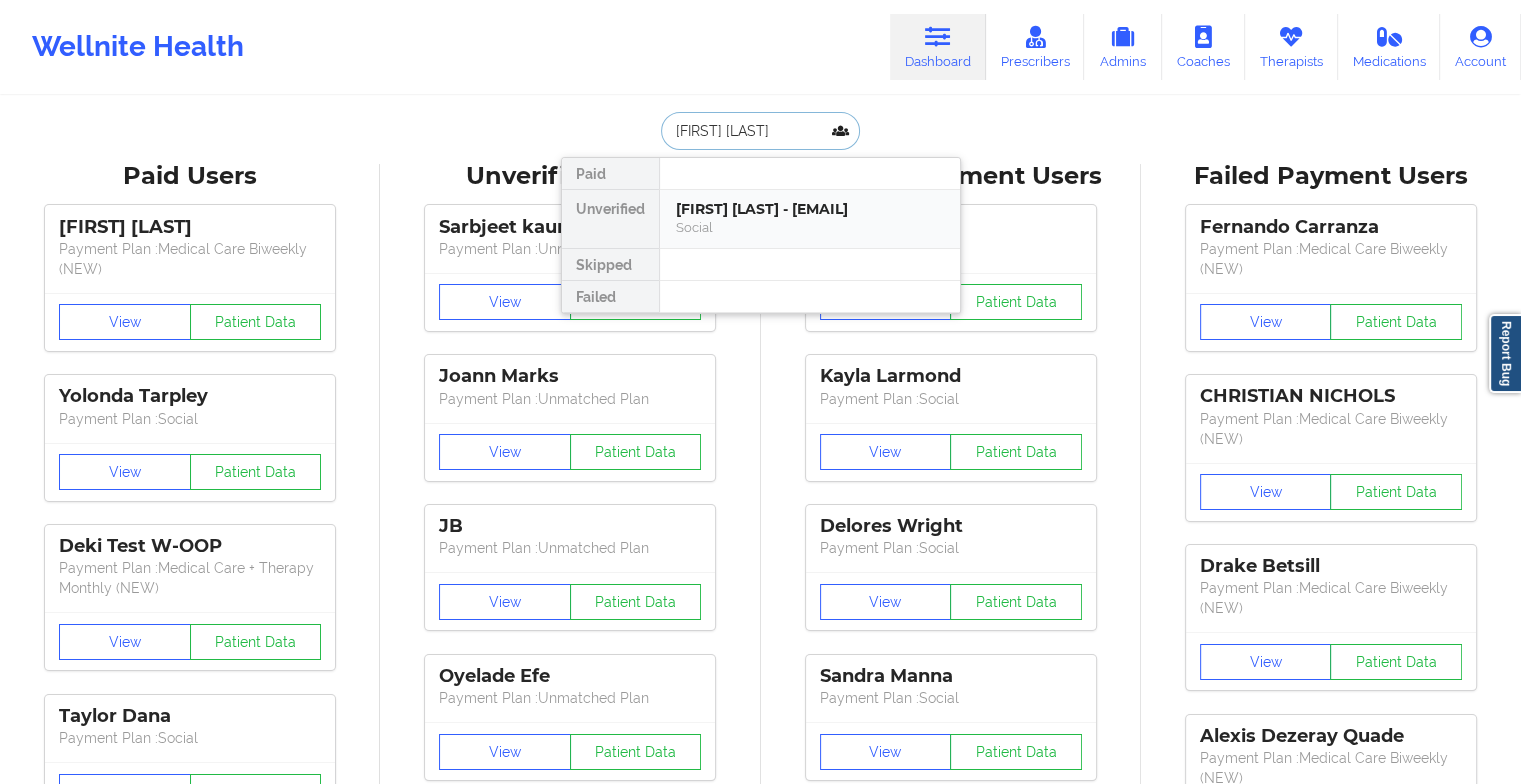 click on "[FIRST] [LAST] - [EMAIL]" at bounding box center [810, 209] 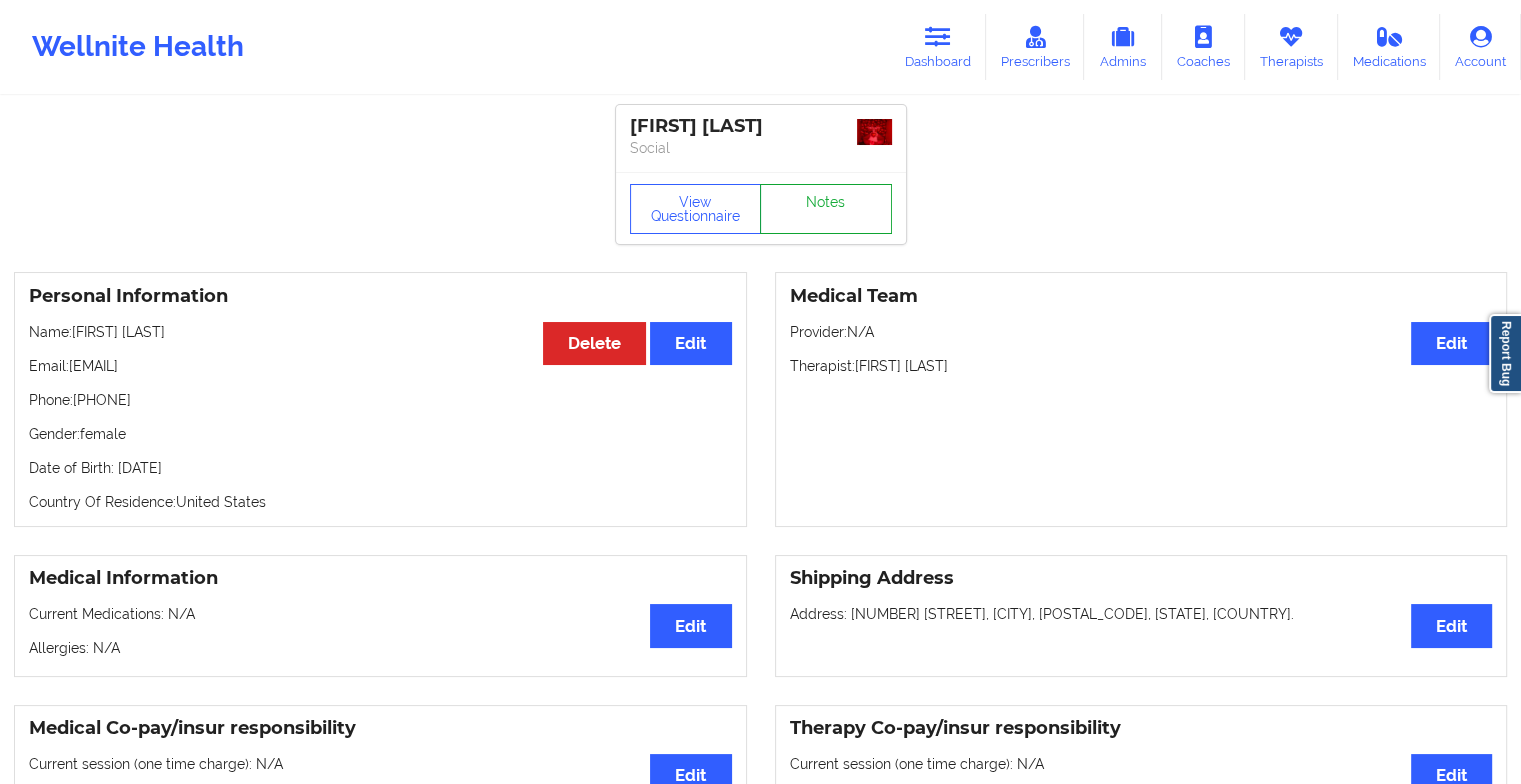 click on "Notes" at bounding box center [826, 209] 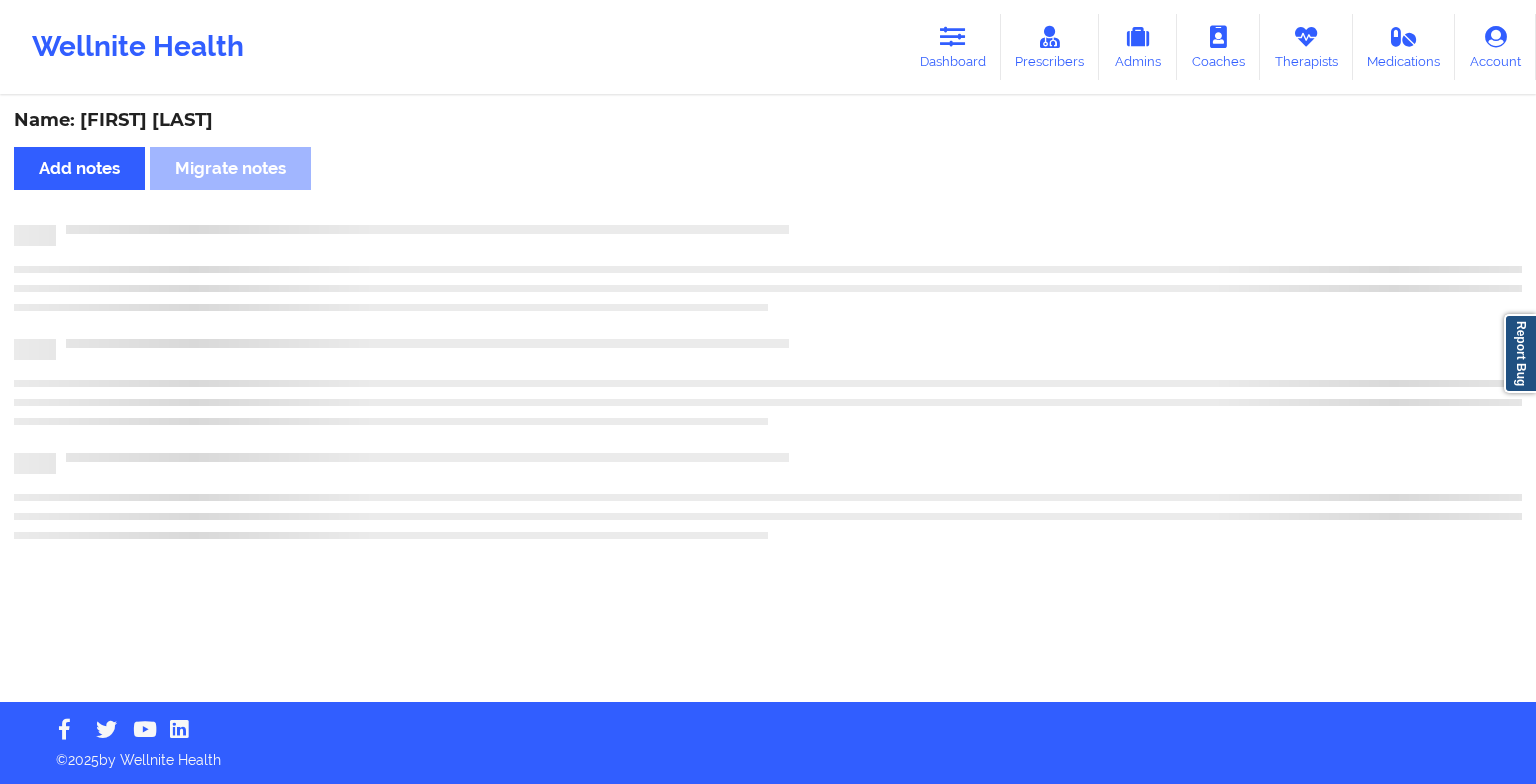 click on "Name: [NAME] Add notes Migrate notes" at bounding box center (768, 400) 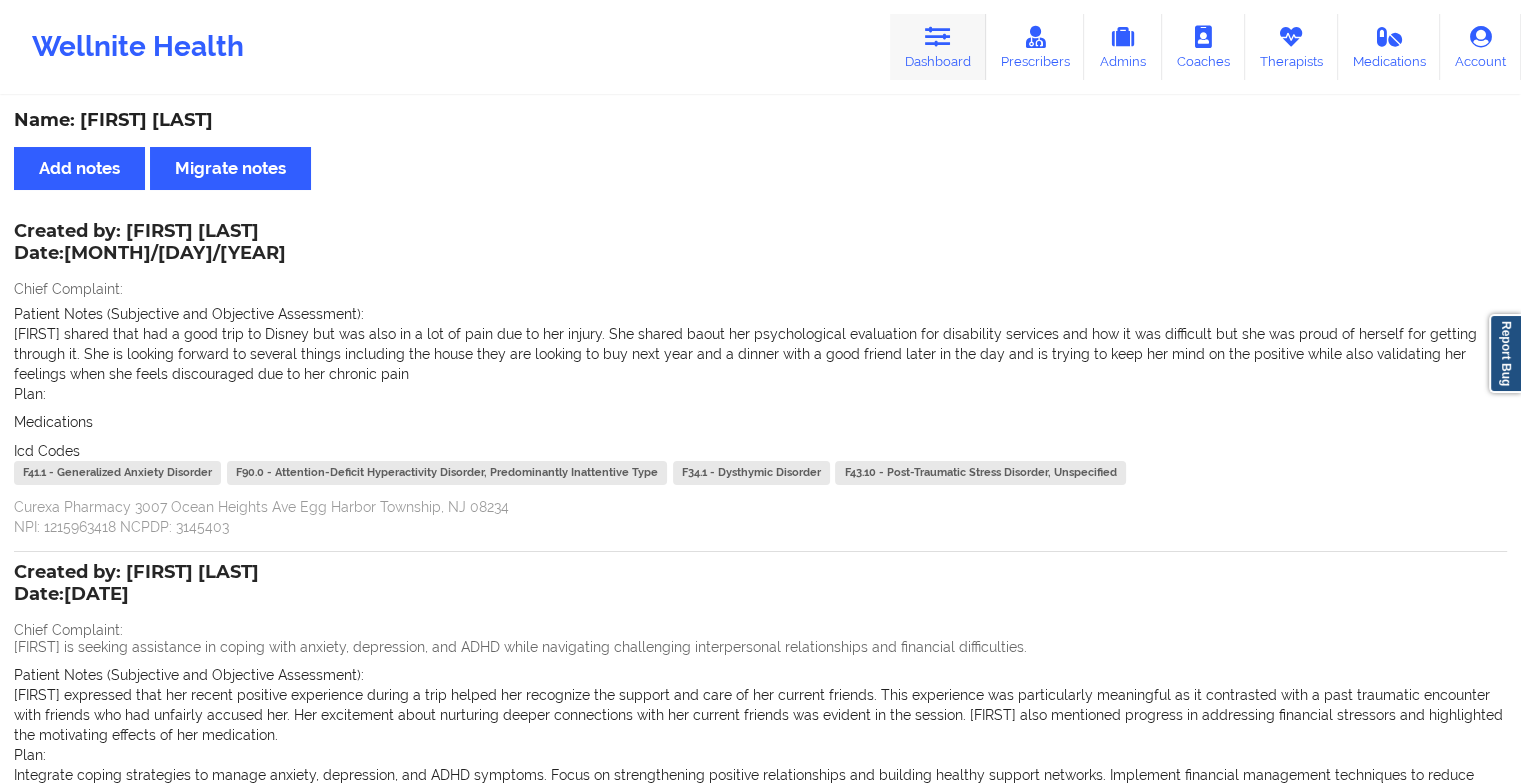 click on "Dashboard" at bounding box center [938, 47] 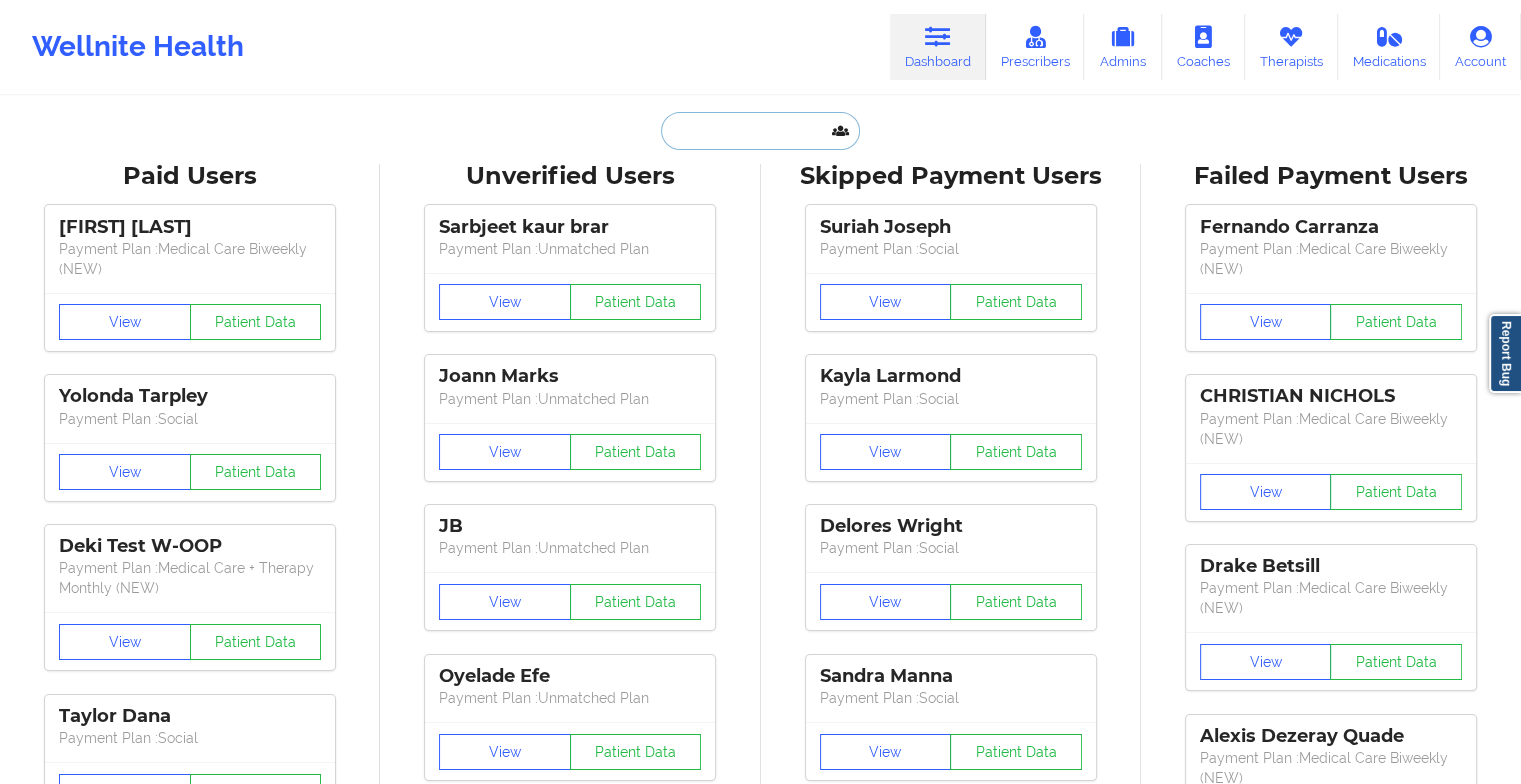 click at bounding box center (760, 131) 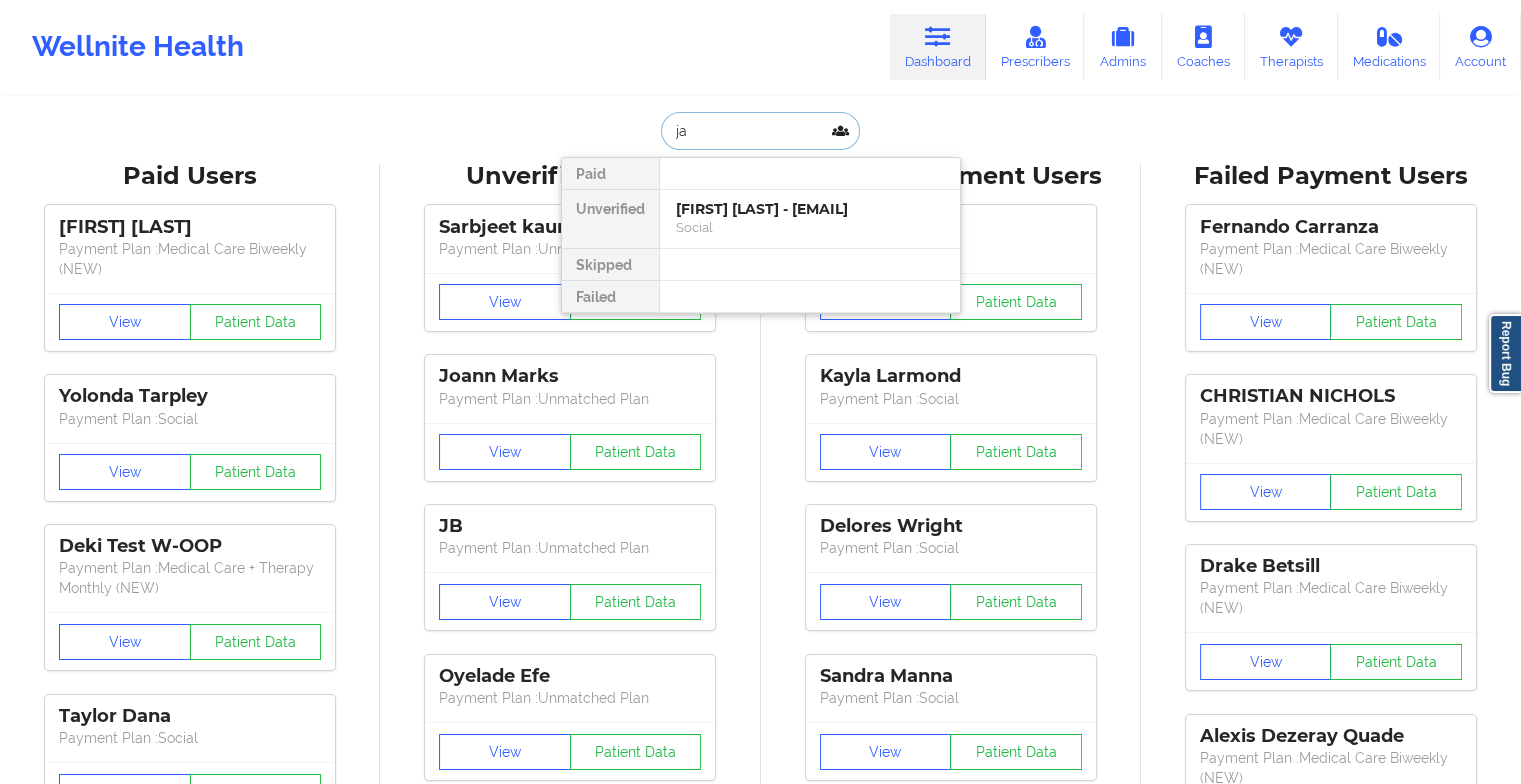 type on "j" 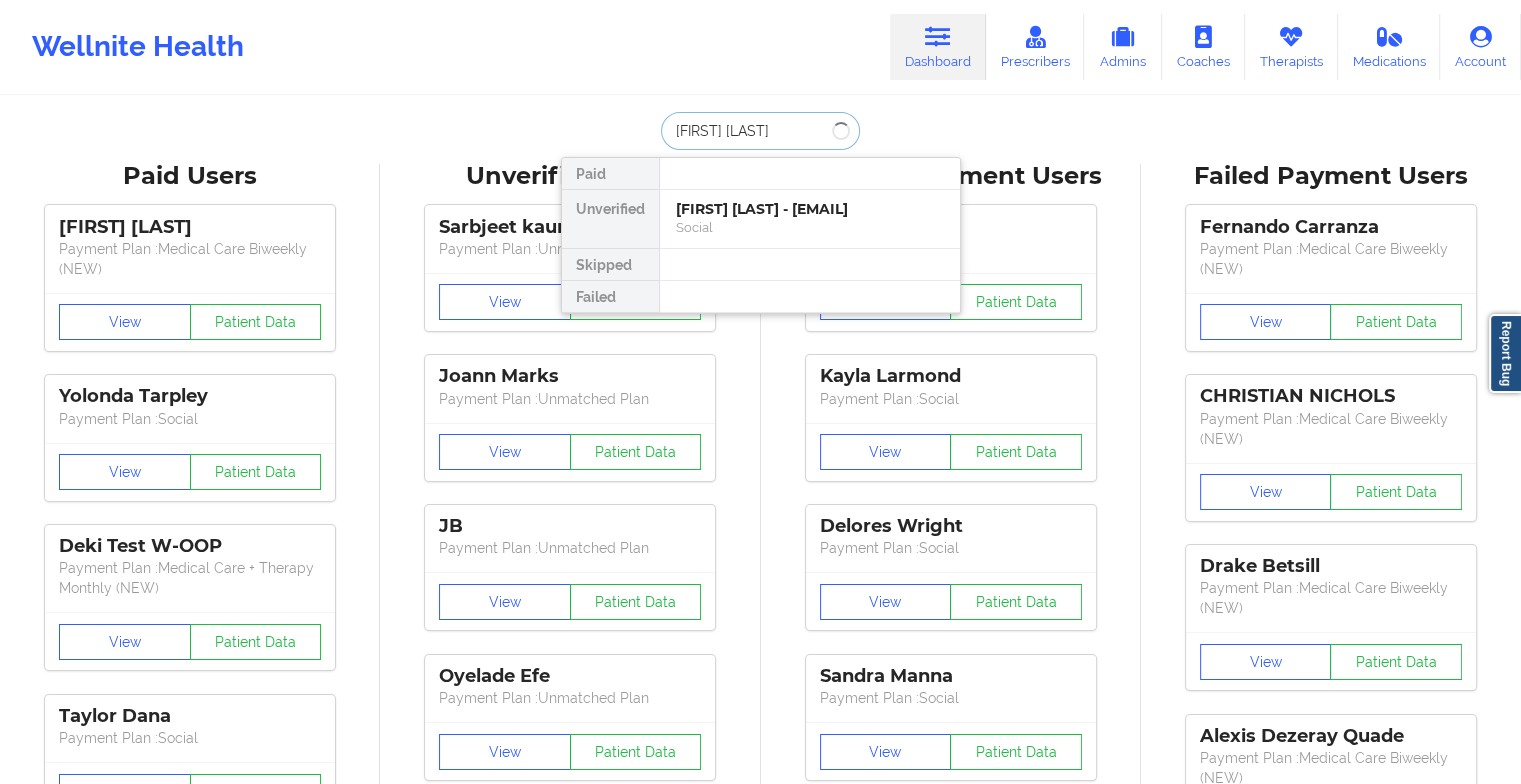 type on "[FIRST] [LAST]" 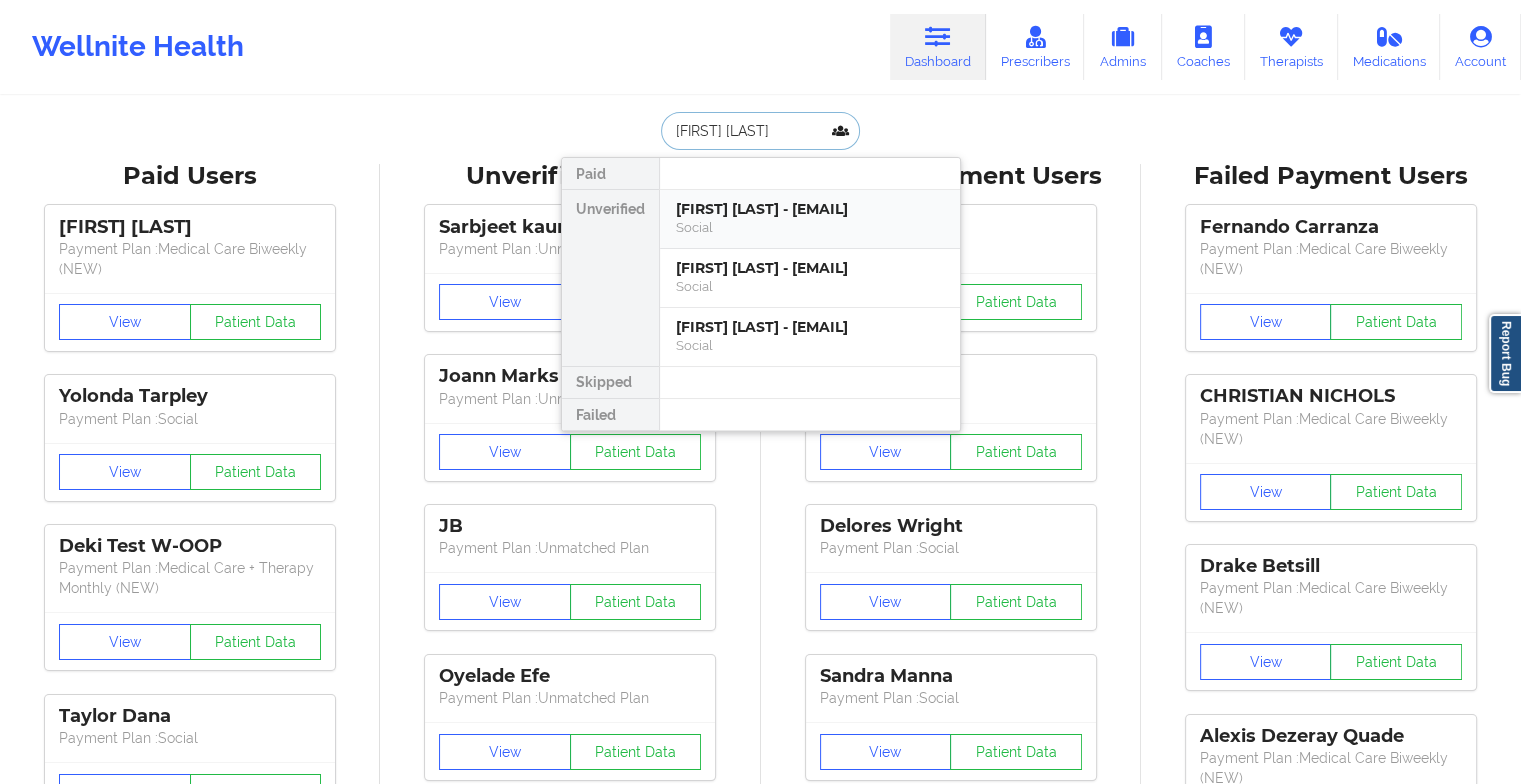 click on "[FIRST] [LAST] - [EMAIL]" at bounding box center (810, 209) 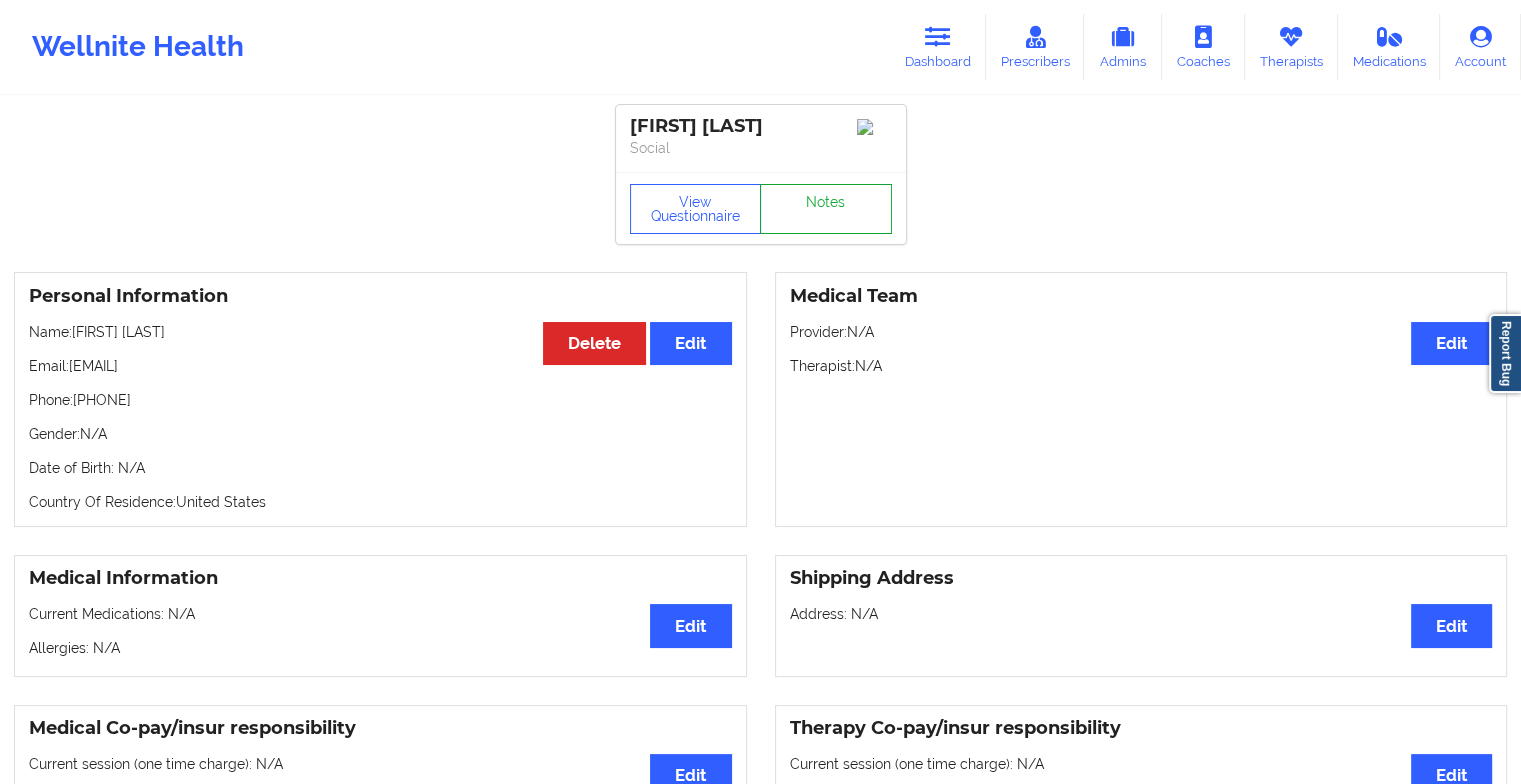 click on "Notes" at bounding box center [826, 209] 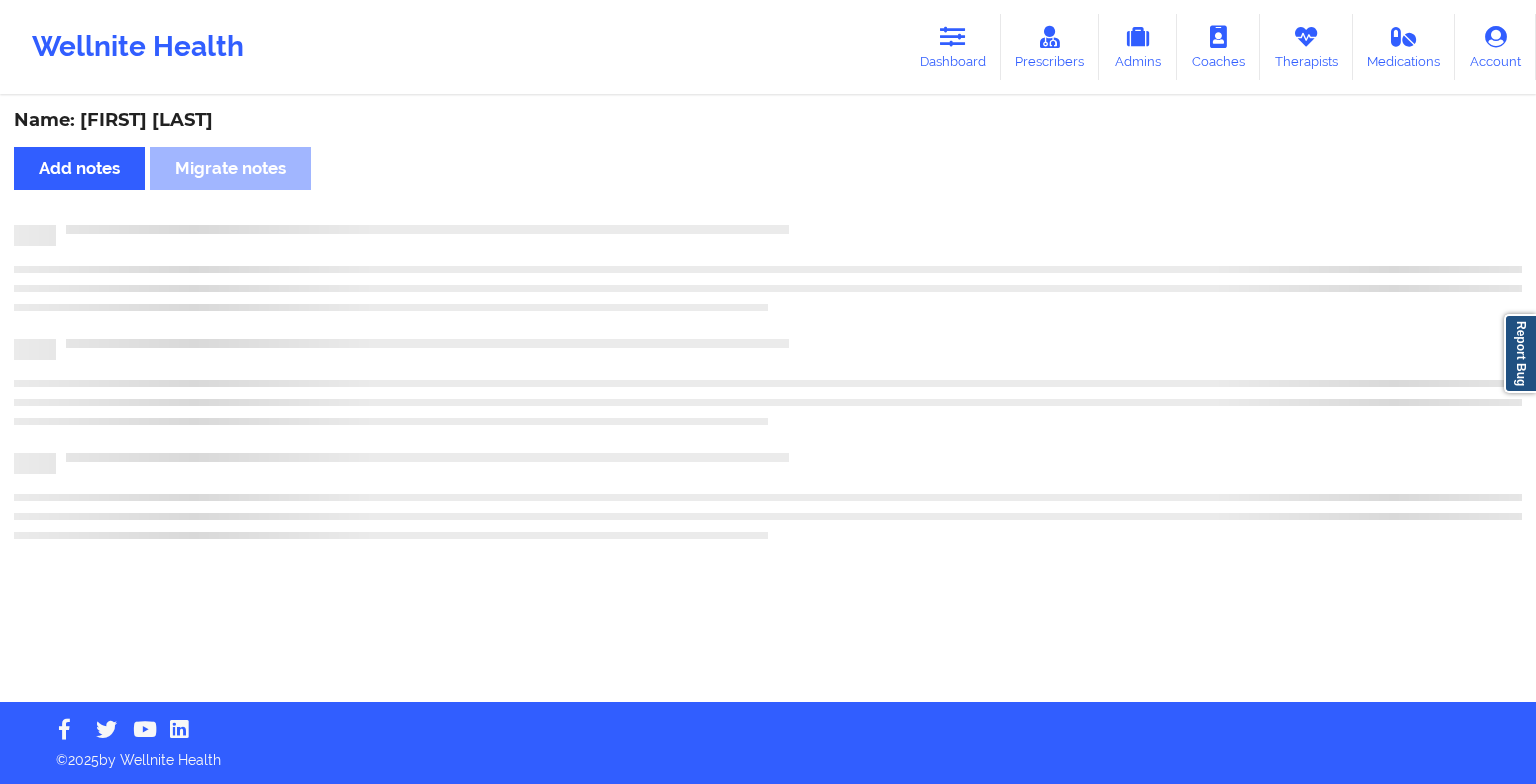 click on "Name: [FIRST] [LAST] Add notes Migrate notes" at bounding box center [768, 400] 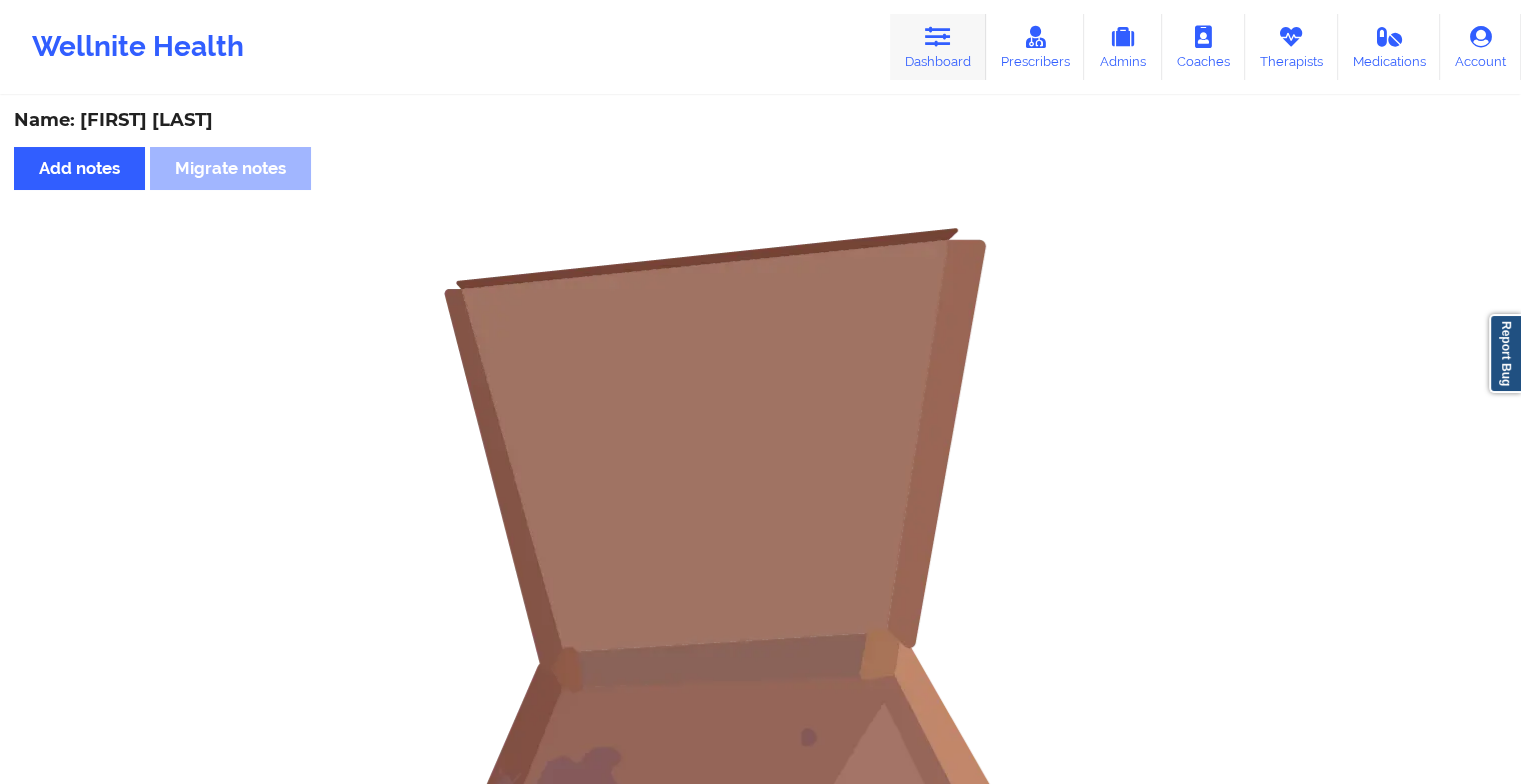 click on "Dashboard" at bounding box center [938, 47] 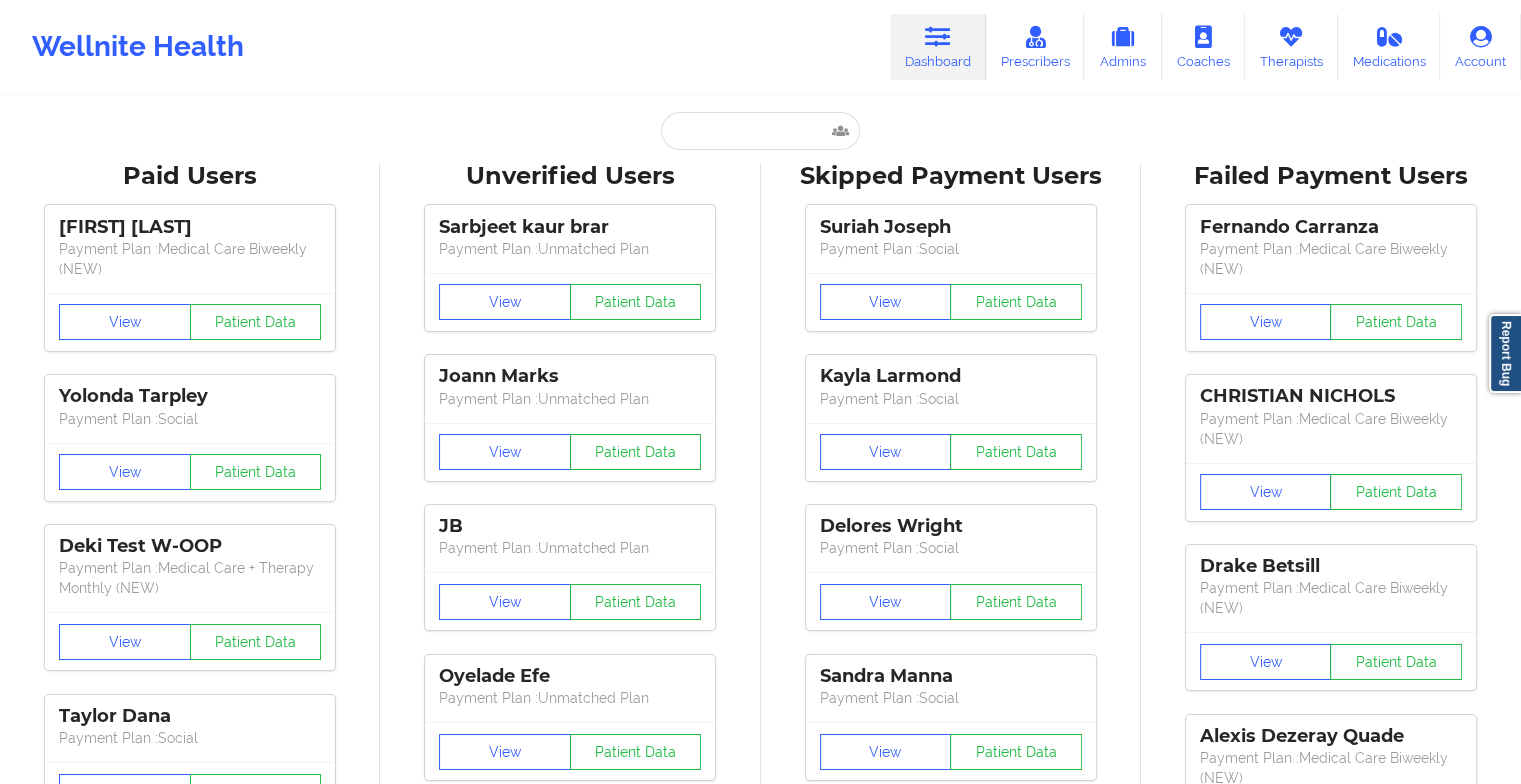 click on "Paid Users [FIRST] [LAST] Payment Plan :  Medical Care Biweekly (NEW) View Patient Data [FIRST] [LAST]  Payment Plan :  Social View Patient Data [FIRST] [LAST] W-OOP Payment Plan :  Medical Care + Therapy Monthly (NEW) View Patient Data [FIRST] [LAST] Payment Plan :  Social View Patient Data [FIRST] [LAST] Digital Practice Member  View Patient Data [FIRST] [LAST] Payment Plan :  Social View Patient Data ⟨ 1 2 3 ⟩ Unverified Users [FIRST] [LAST] Payment Plan :  Unmatched Plan View Patient Data [FIRST] [LAST] Payment Plan :  Unmatched Plan View Patient Data [FIRST] Payment Plan :  Unmatched Plan View Patient Data [FIRST] [LAST] Payment Plan :  Unmatched Plan View Patient Data [FIRST] [LAST] Payment Plan :  Unmatched Plan View Patient Data [FIRST] [LAST] Digital Practice Member  (In-Network) View Patient Data [FIRST] [LAST] Digital Practice Member  (In-Network) View" at bounding box center [760, 2575] 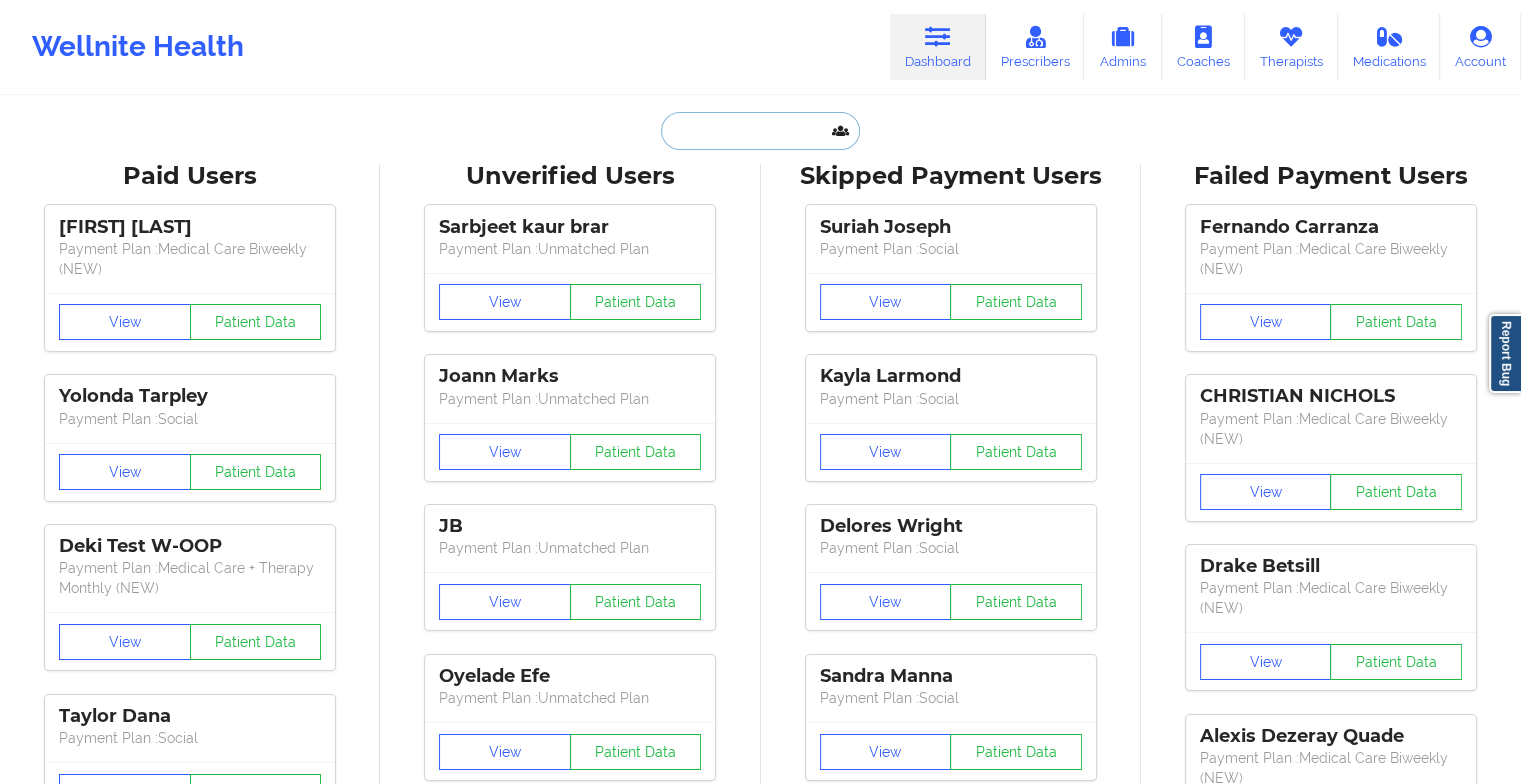 click at bounding box center (760, 131) 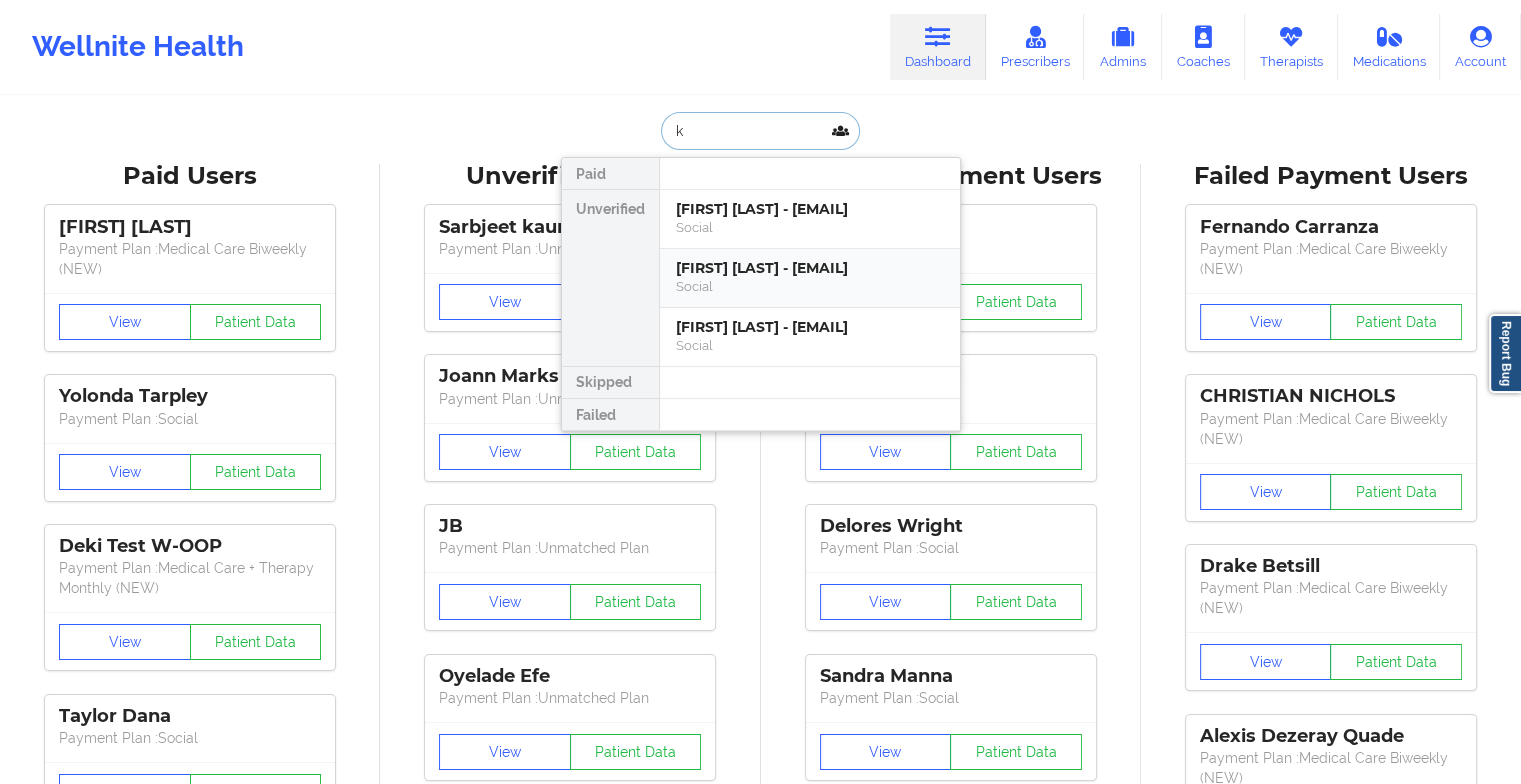 click on "[FIRST] [LAST] - [EMAIL]" at bounding box center (810, 268) 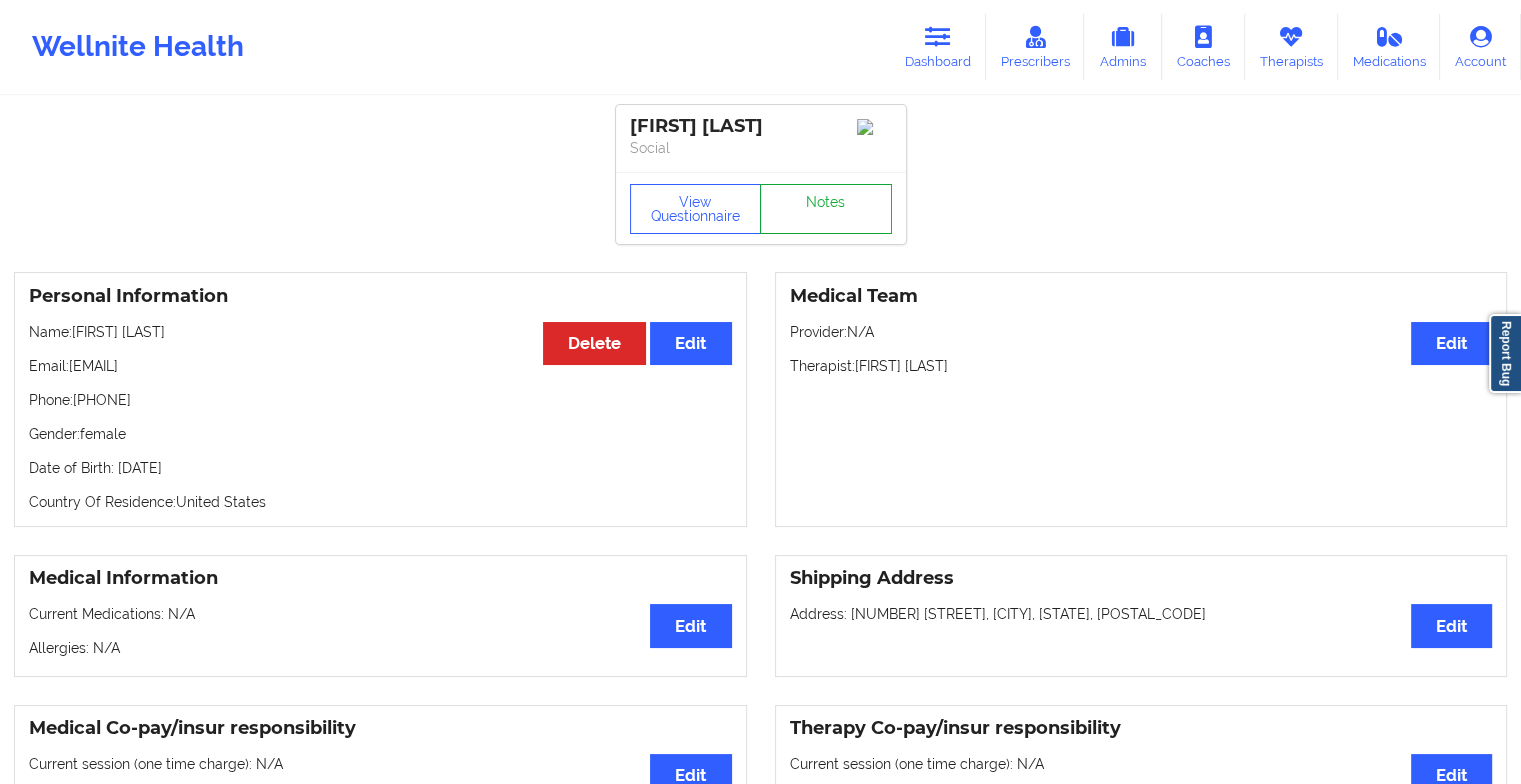 click on "Notes" at bounding box center (826, 209) 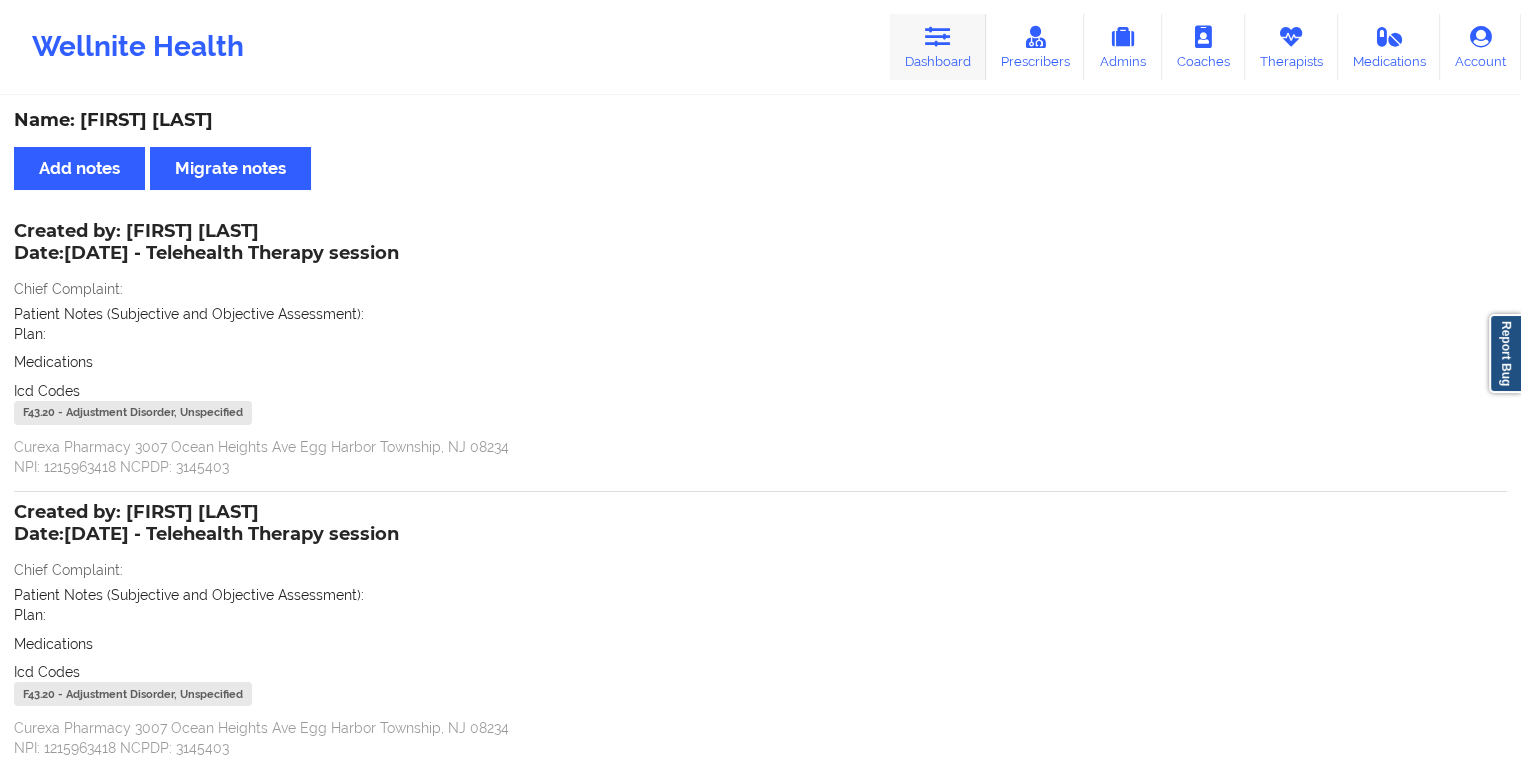 click at bounding box center (938, 37) 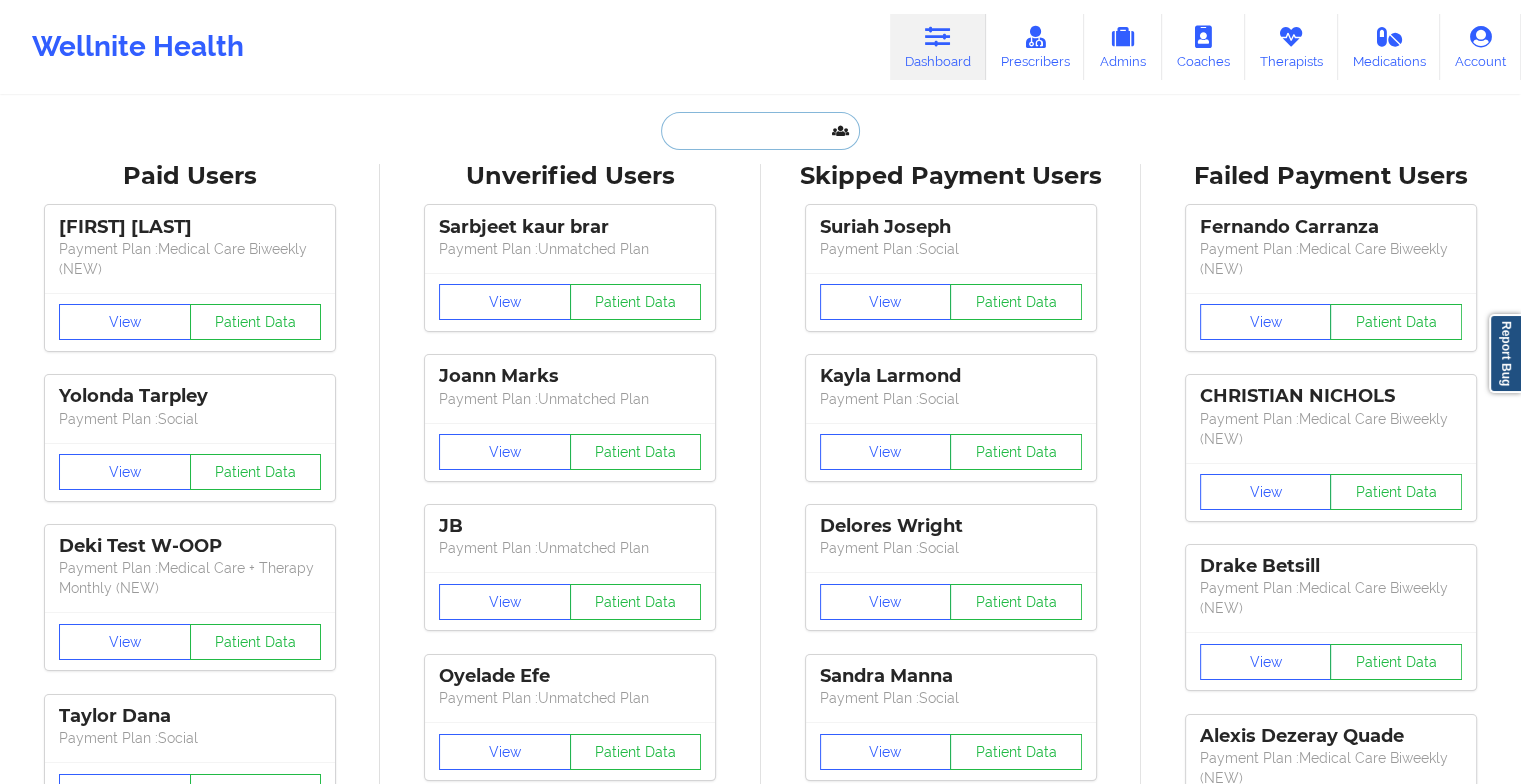 click at bounding box center (760, 131) 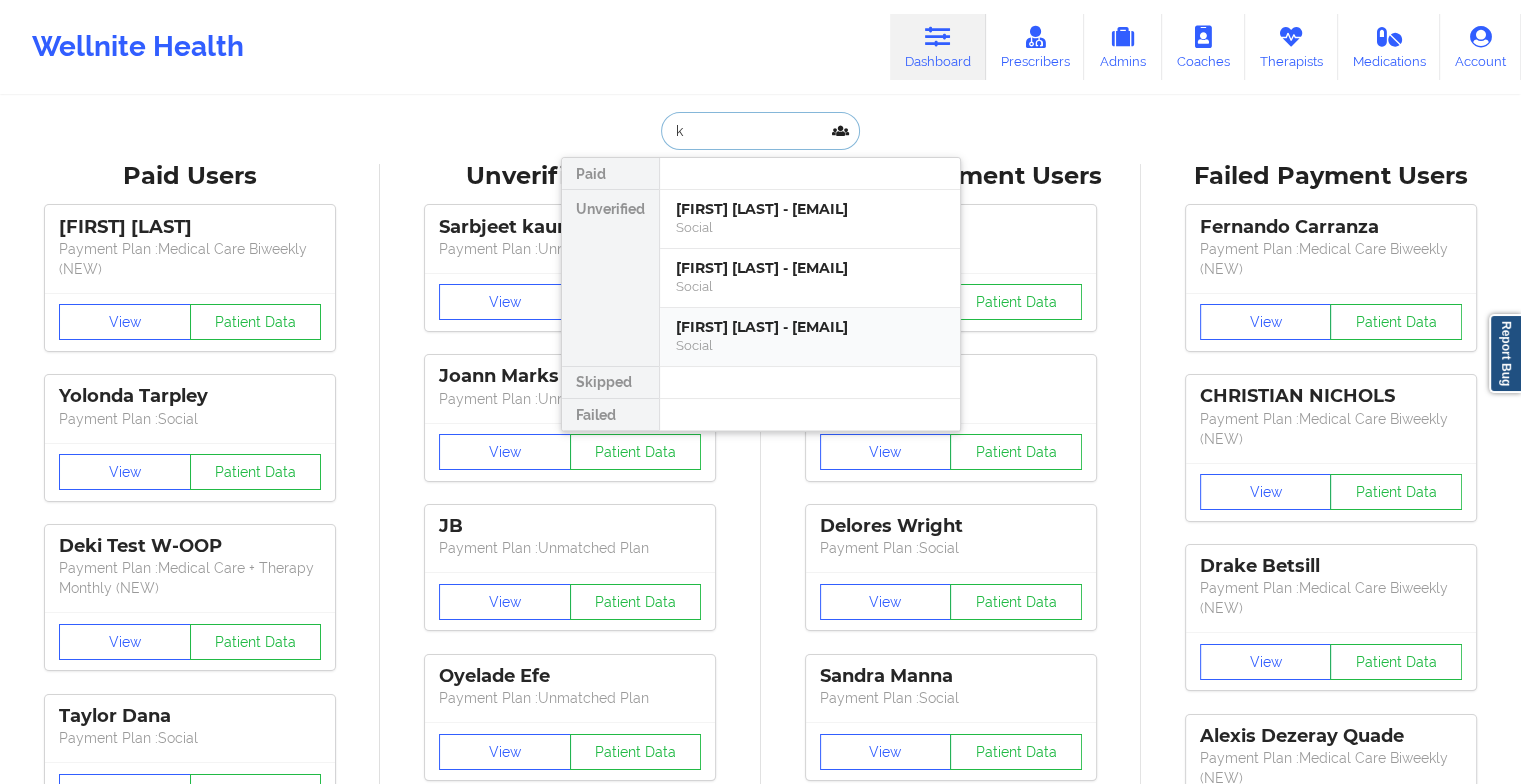 click on "[FIRST] [LAST] - [EMAIL]" at bounding box center [810, 327] 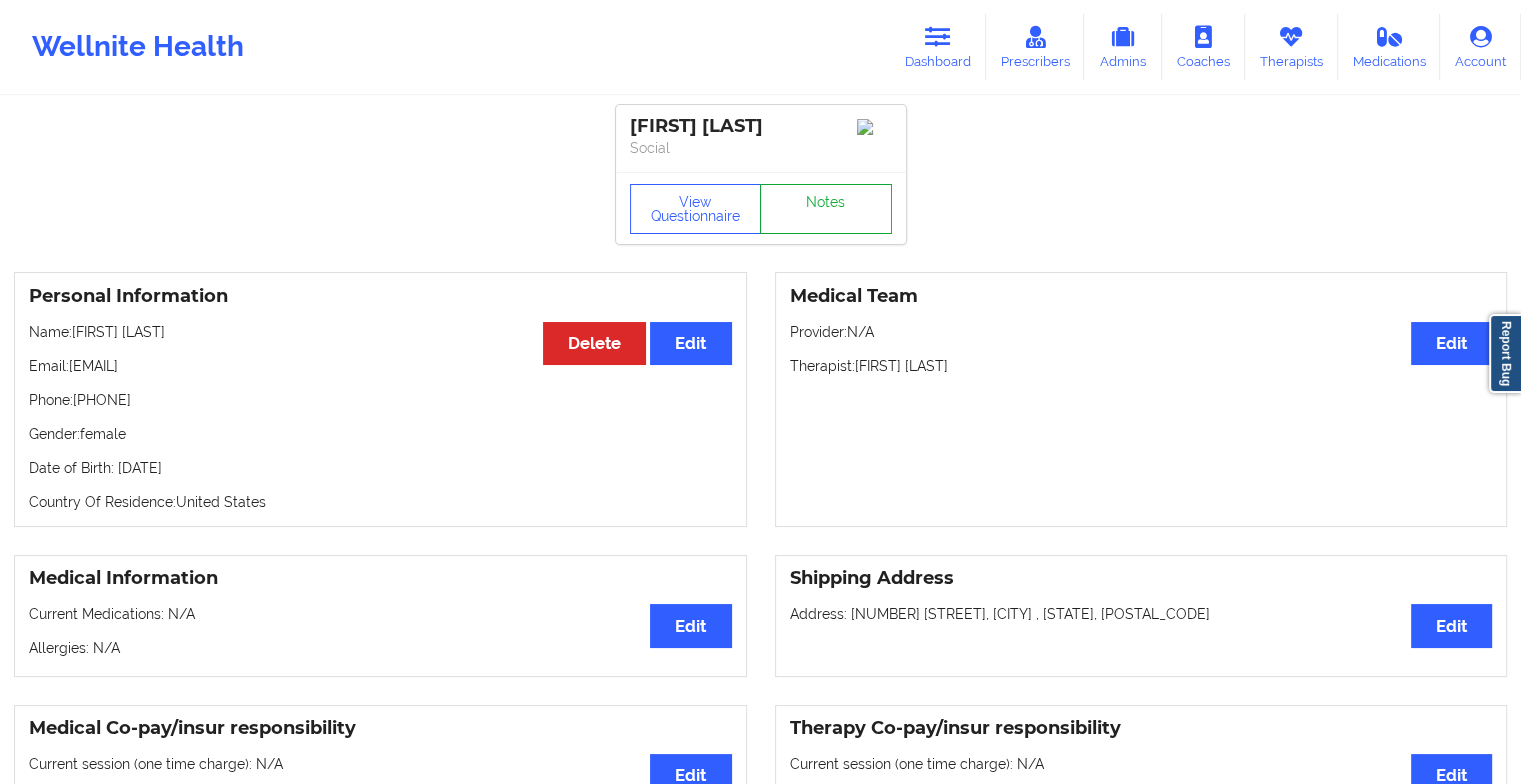 click on "Notes" at bounding box center [826, 209] 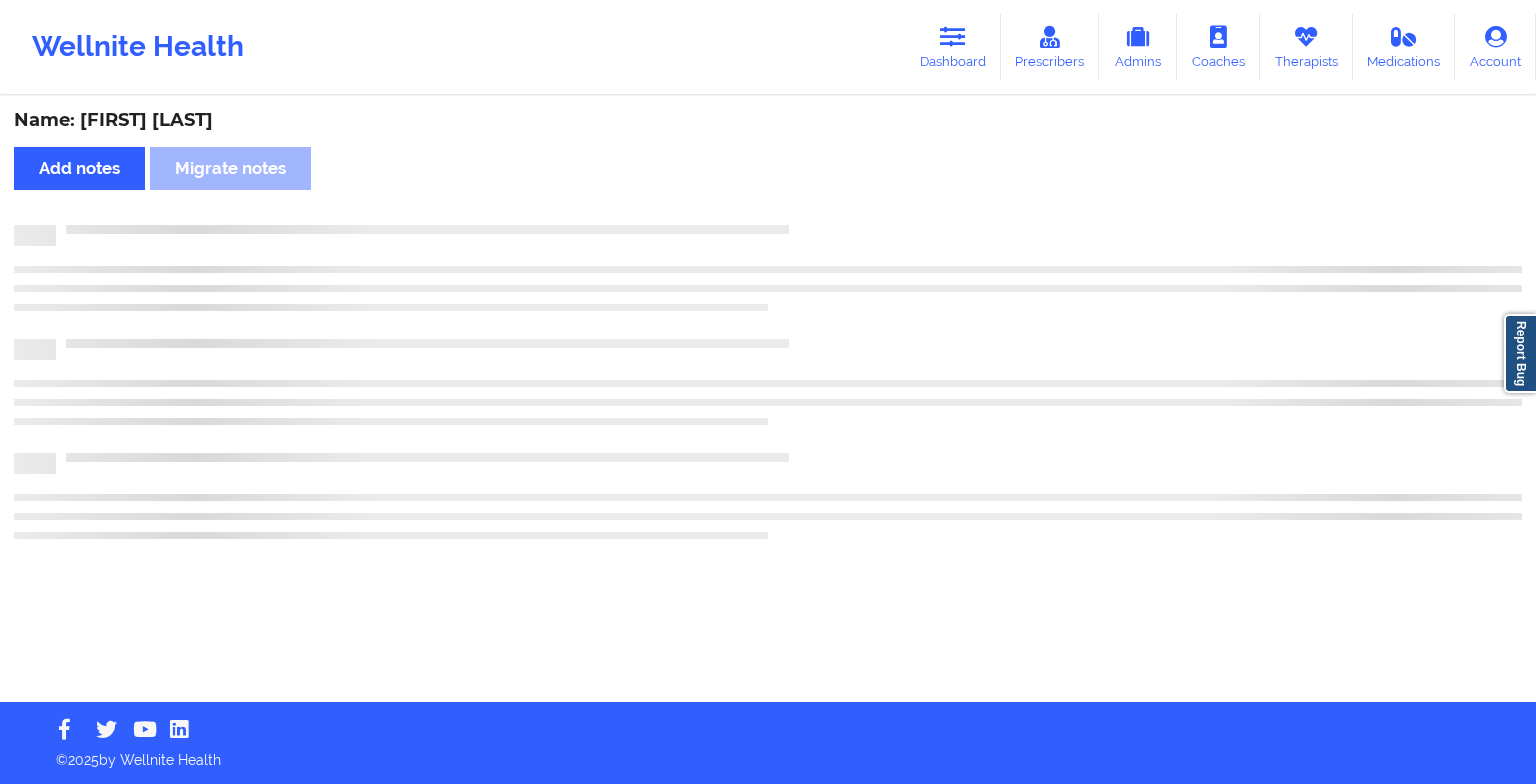click on "Name: [FIRST] [LAST] Add notes Migrate notes" at bounding box center [768, 400] 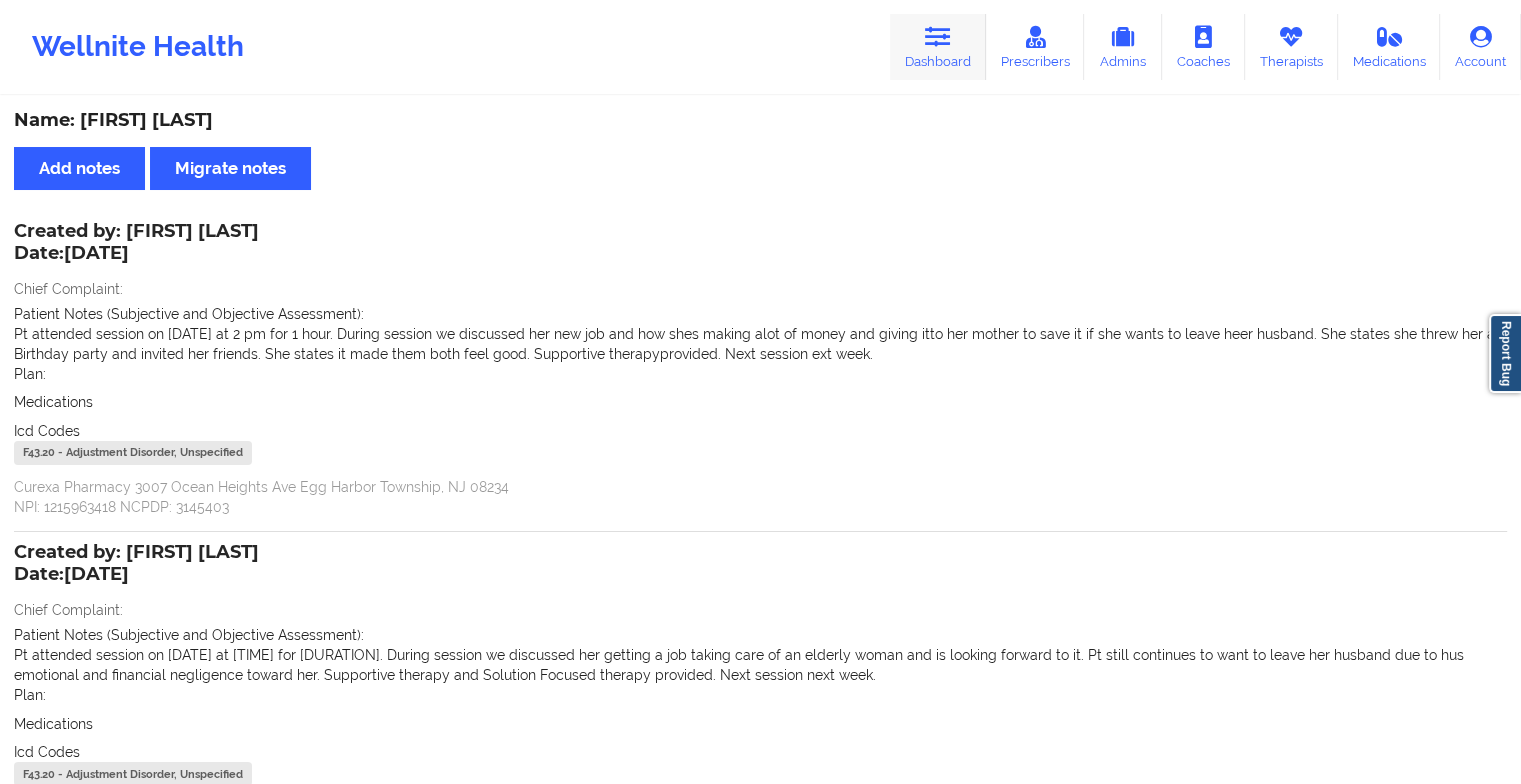 click on "Dashboard" at bounding box center (938, 47) 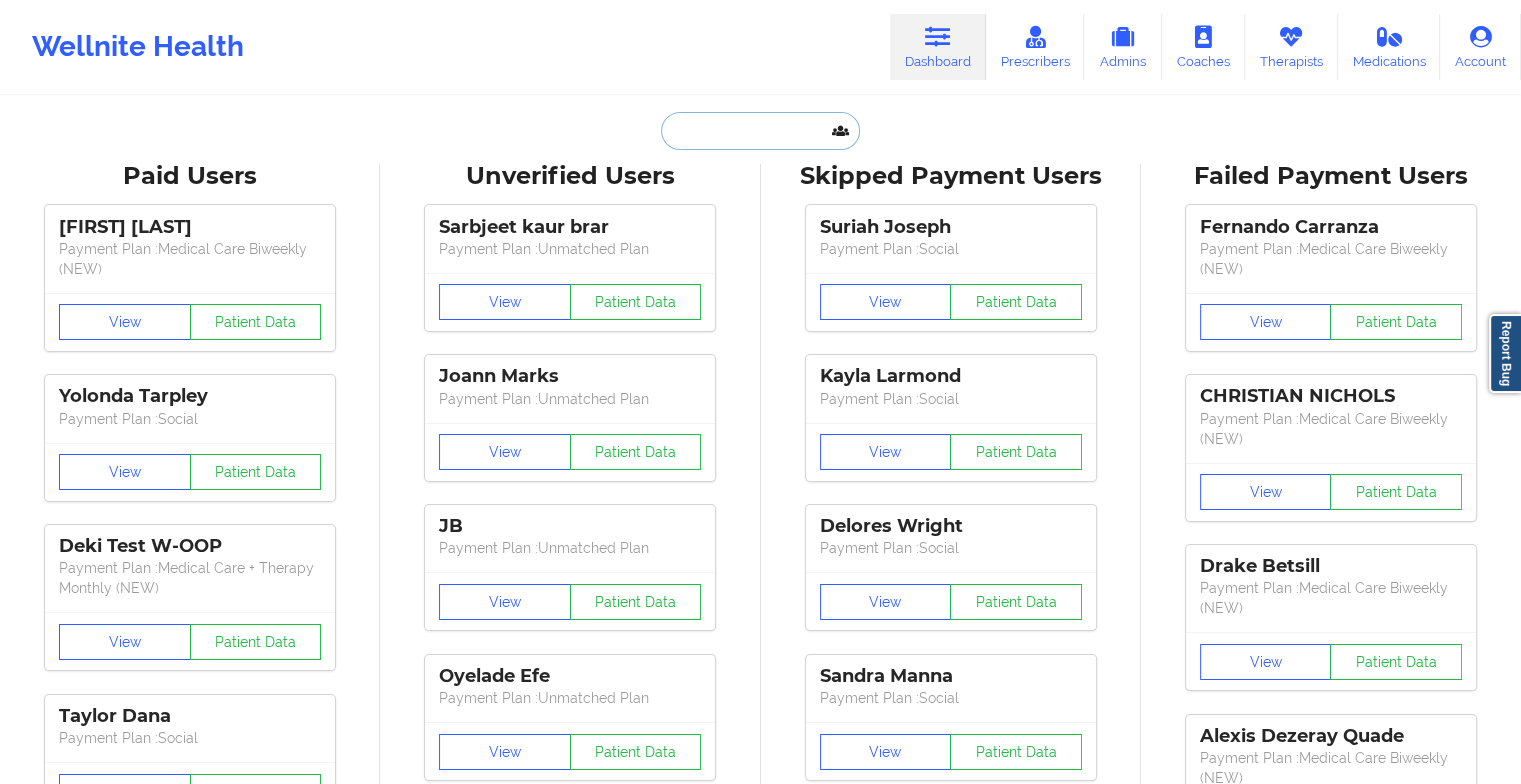click at bounding box center (760, 131) 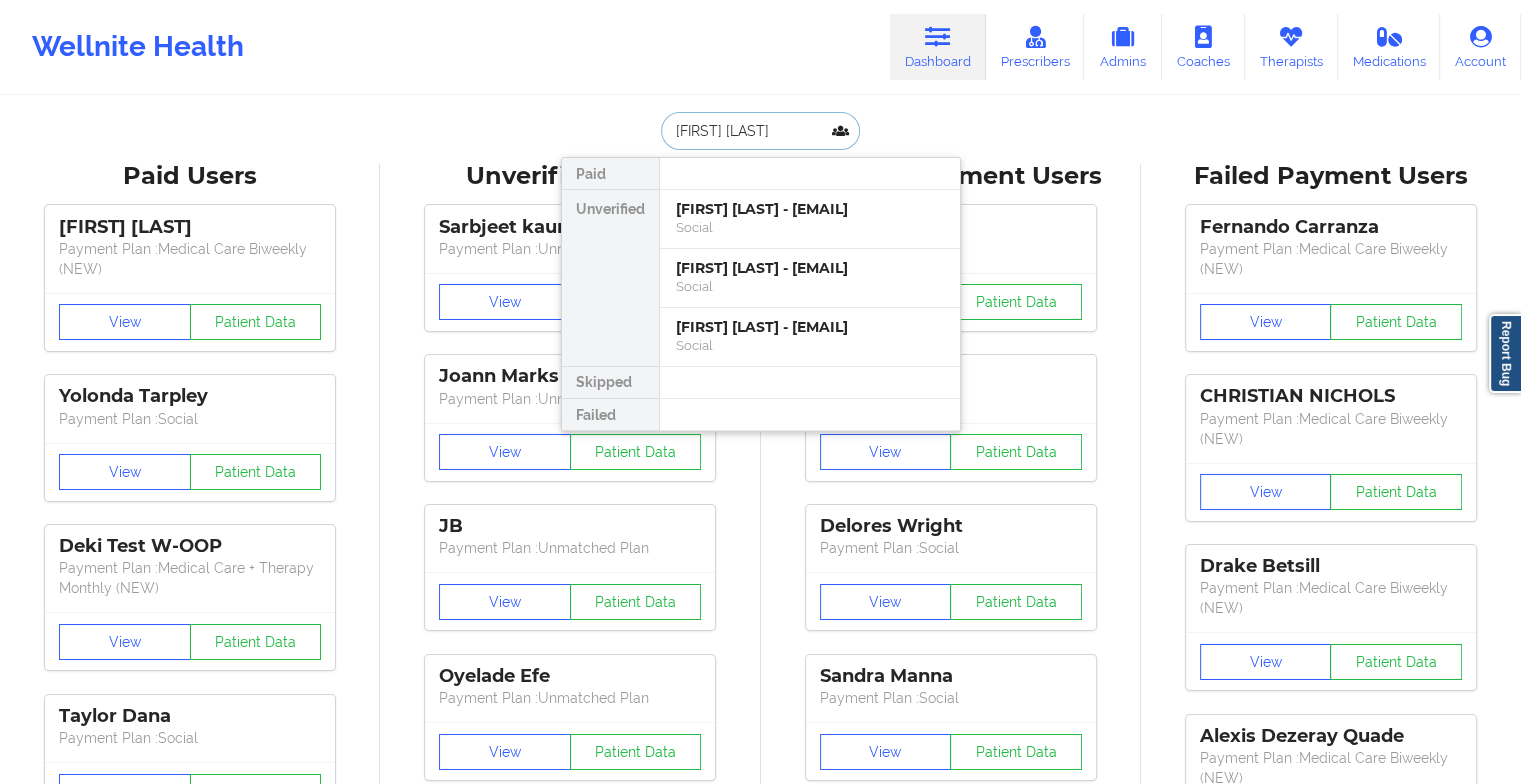 type on "synia drus" 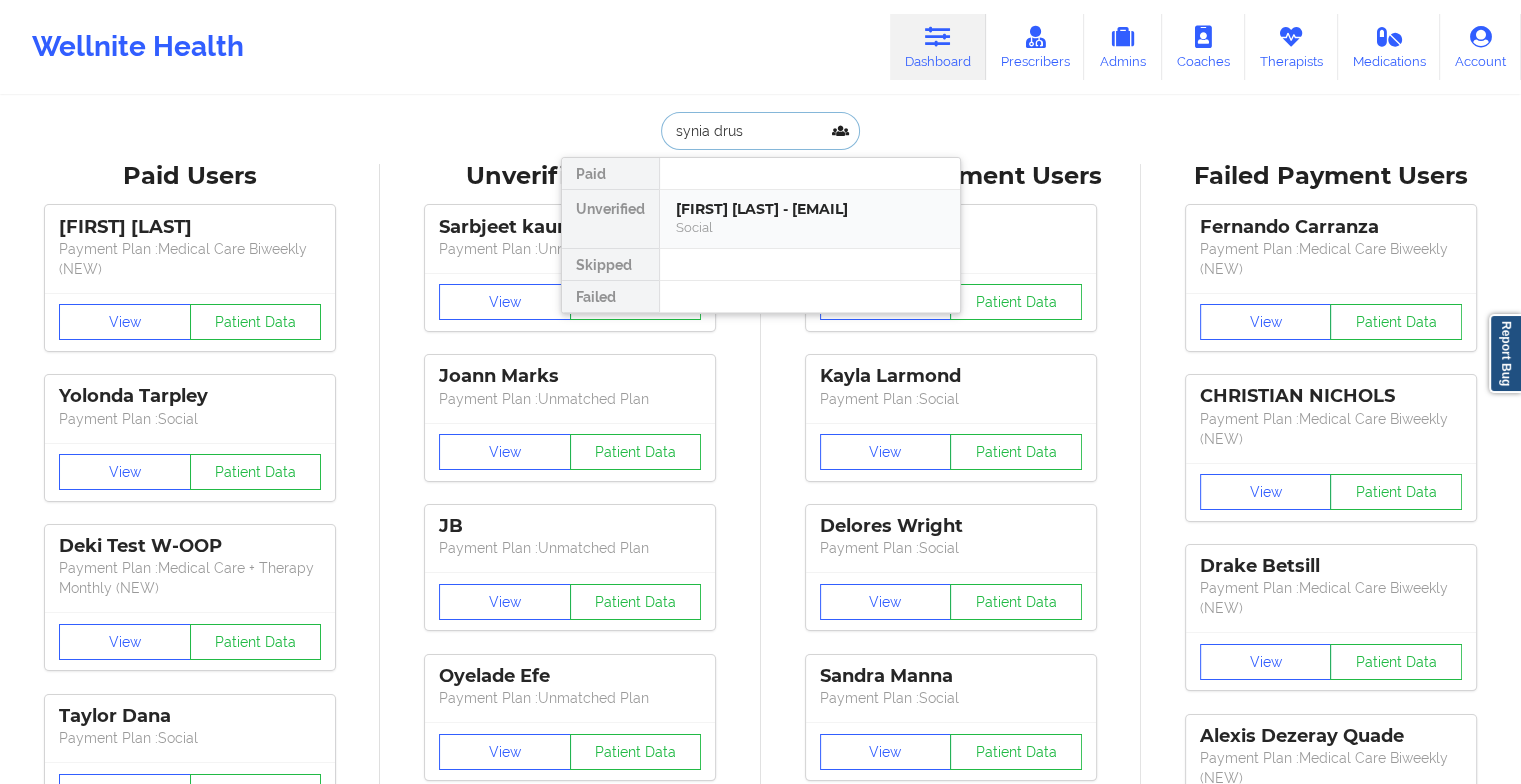click on "Social" at bounding box center [810, 227] 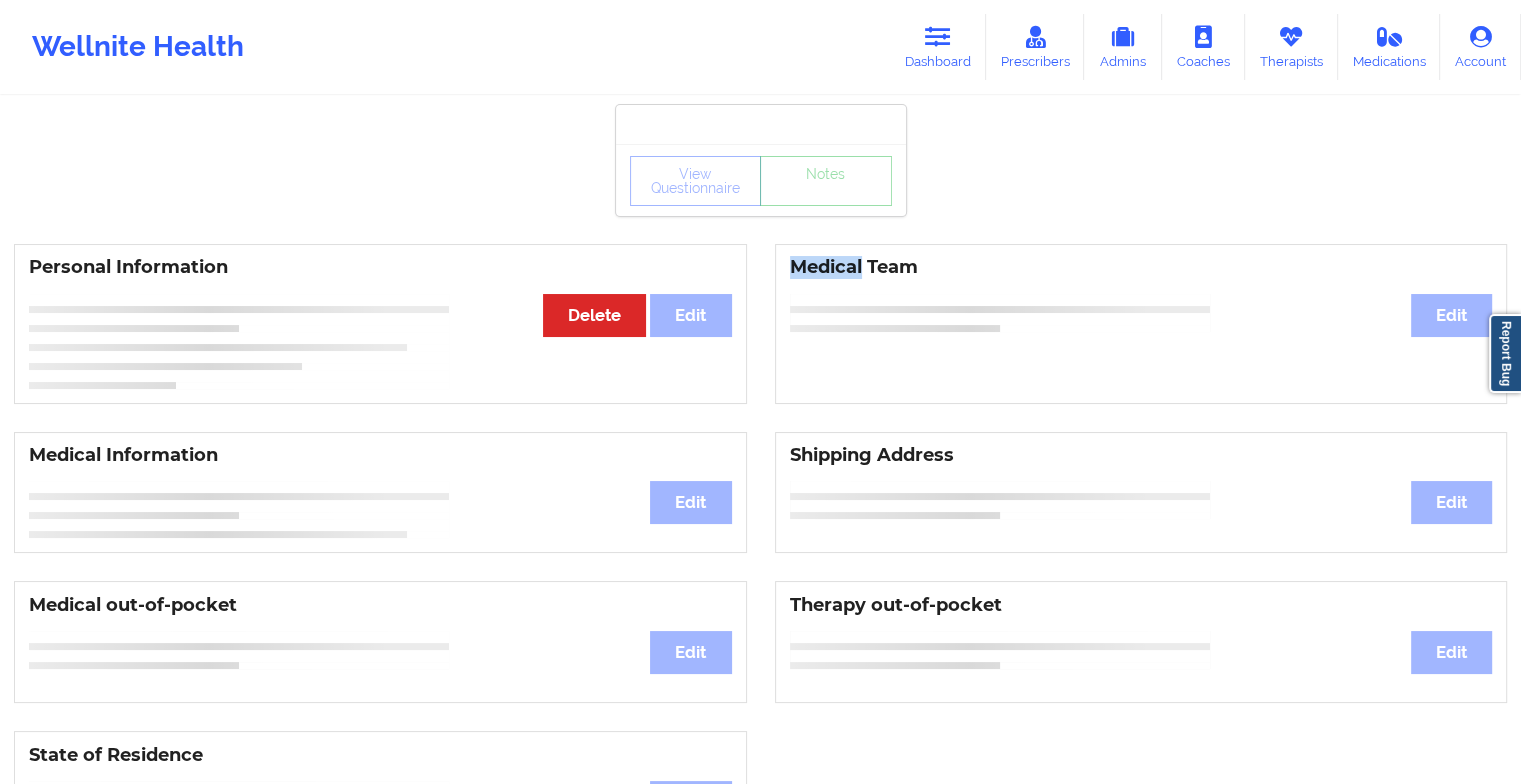 click on "Personal Information Edit Delete Medical Team Edit" at bounding box center [760, 324] 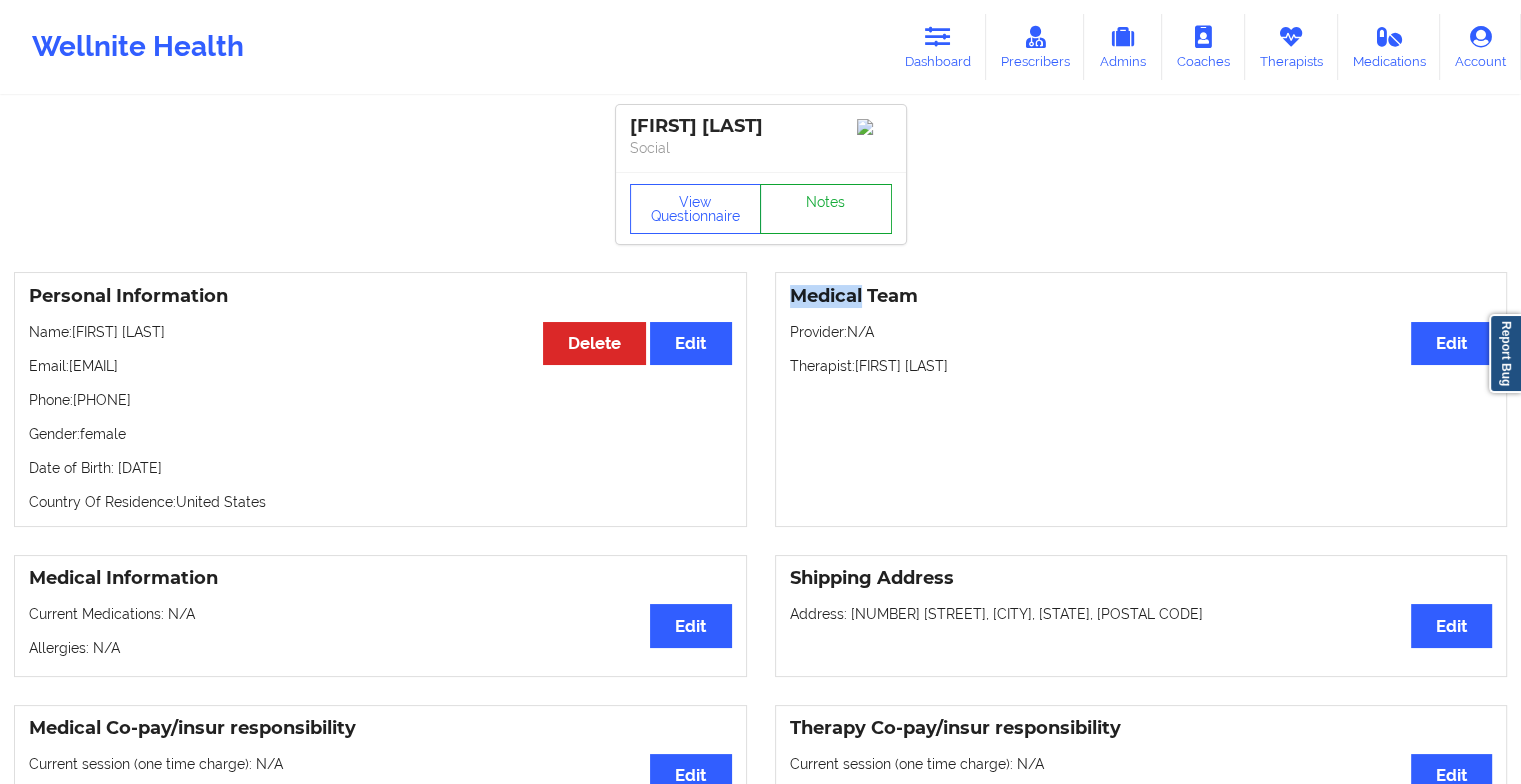 drag, startPoint x: 777, startPoint y: 235, endPoint x: 823, endPoint y: 223, distance: 47.539455 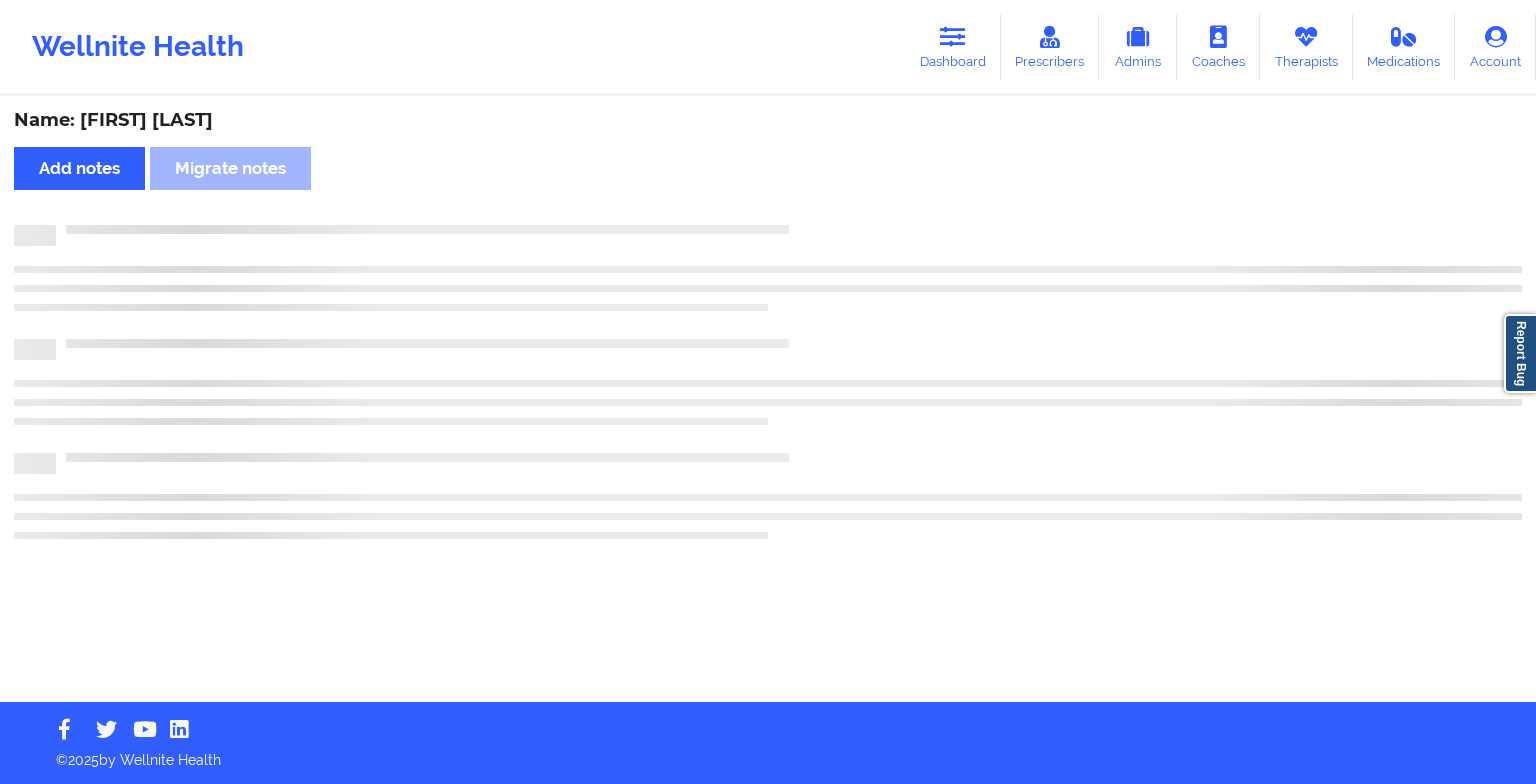 click on "Name: [FIRST] [LAST] Add notes Migrate notes" at bounding box center (768, 400) 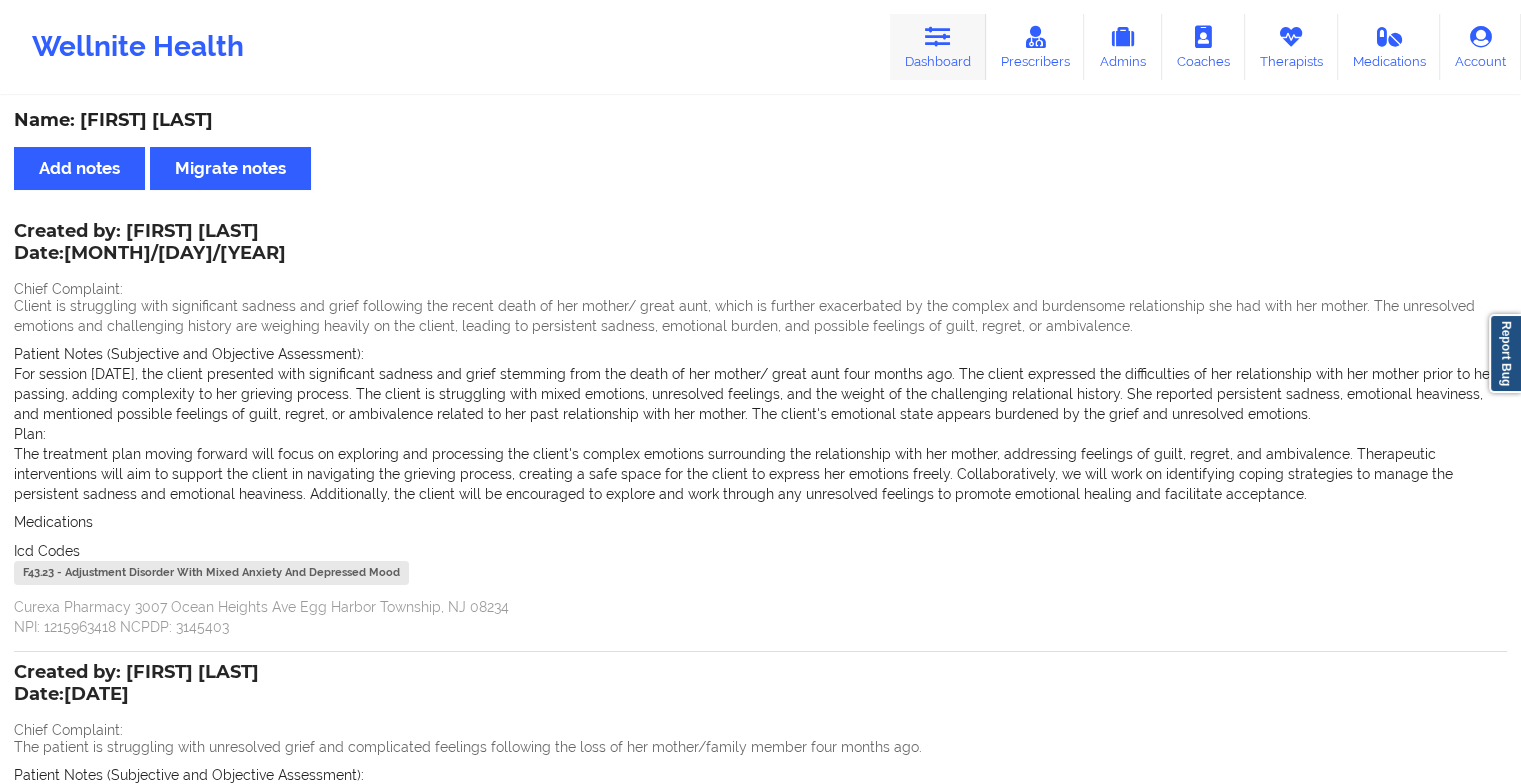 click at bounding box center [938, 37] 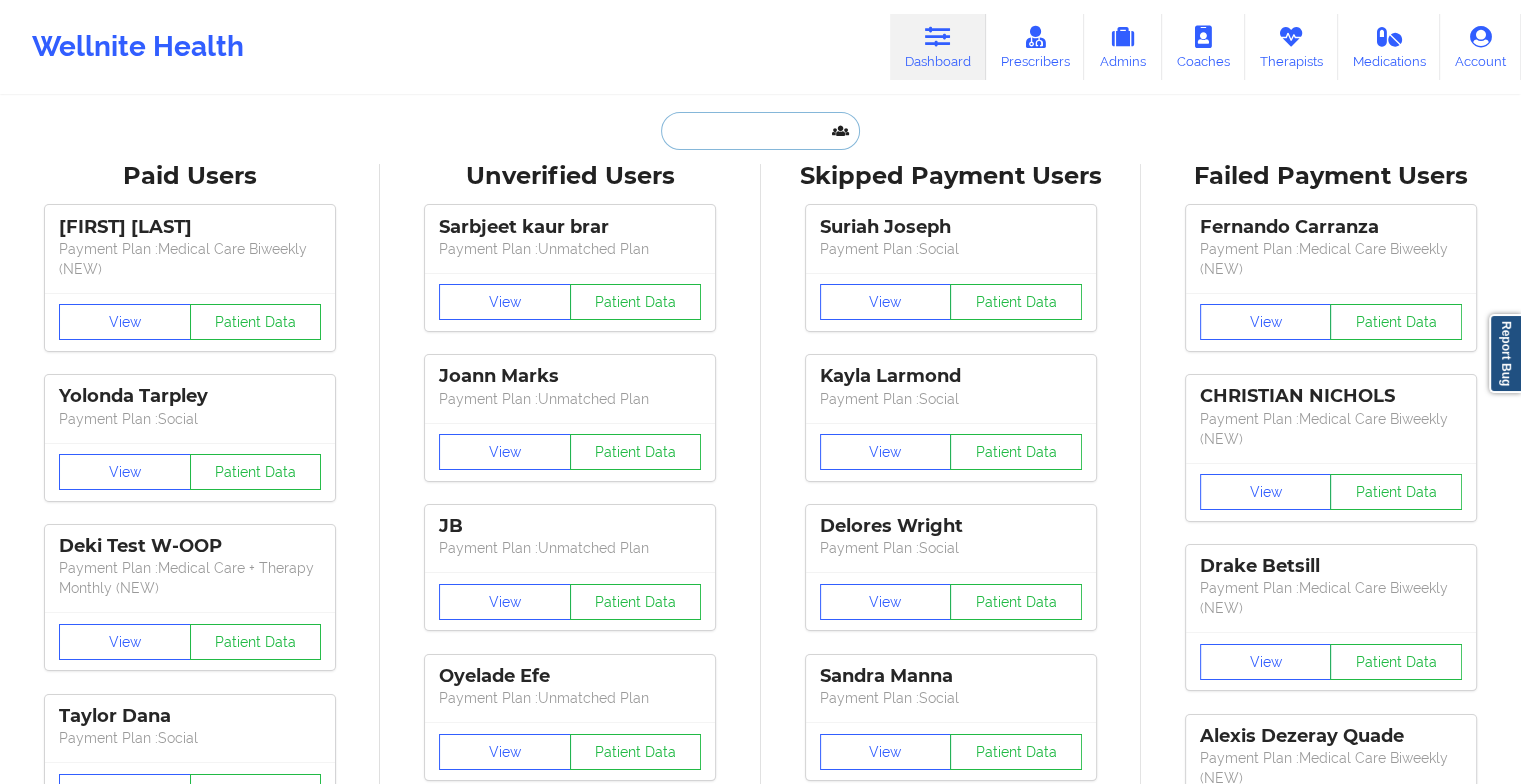 click at bounding box center (760, 131) 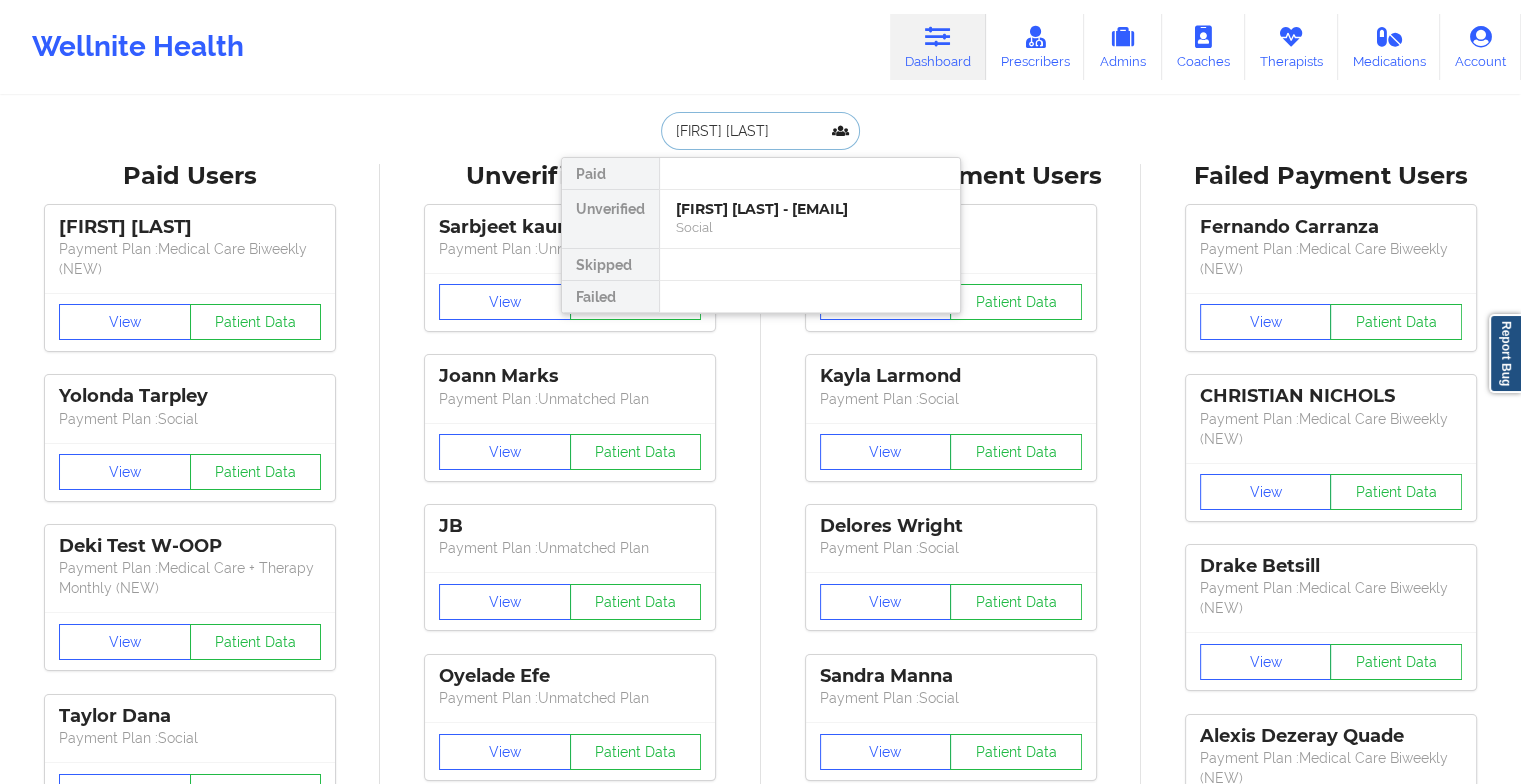 type on "[FIRST] [LAST]" 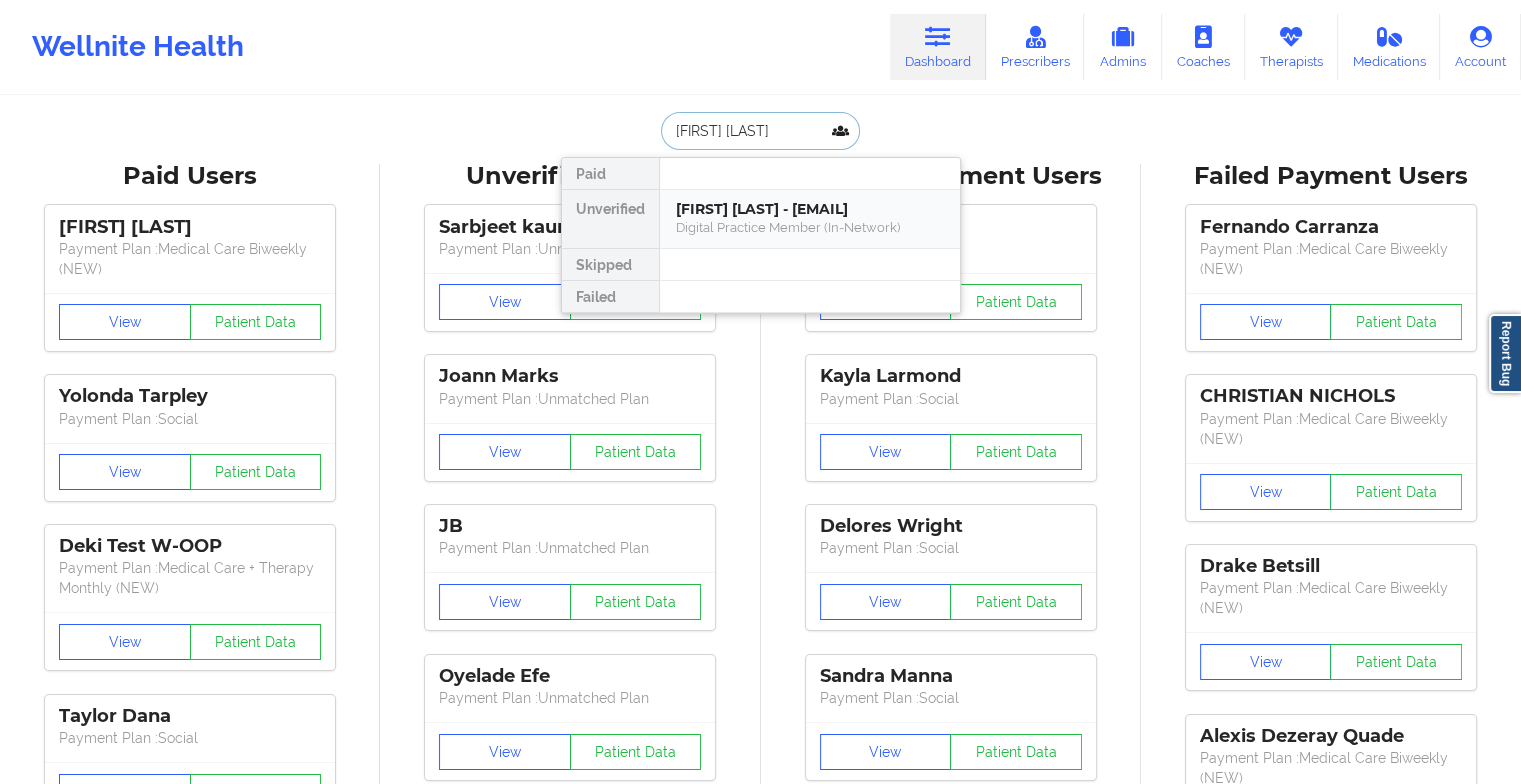 click on "[FIRST] [LAST] - [EMAIL]" at bounding box center (810, 209) 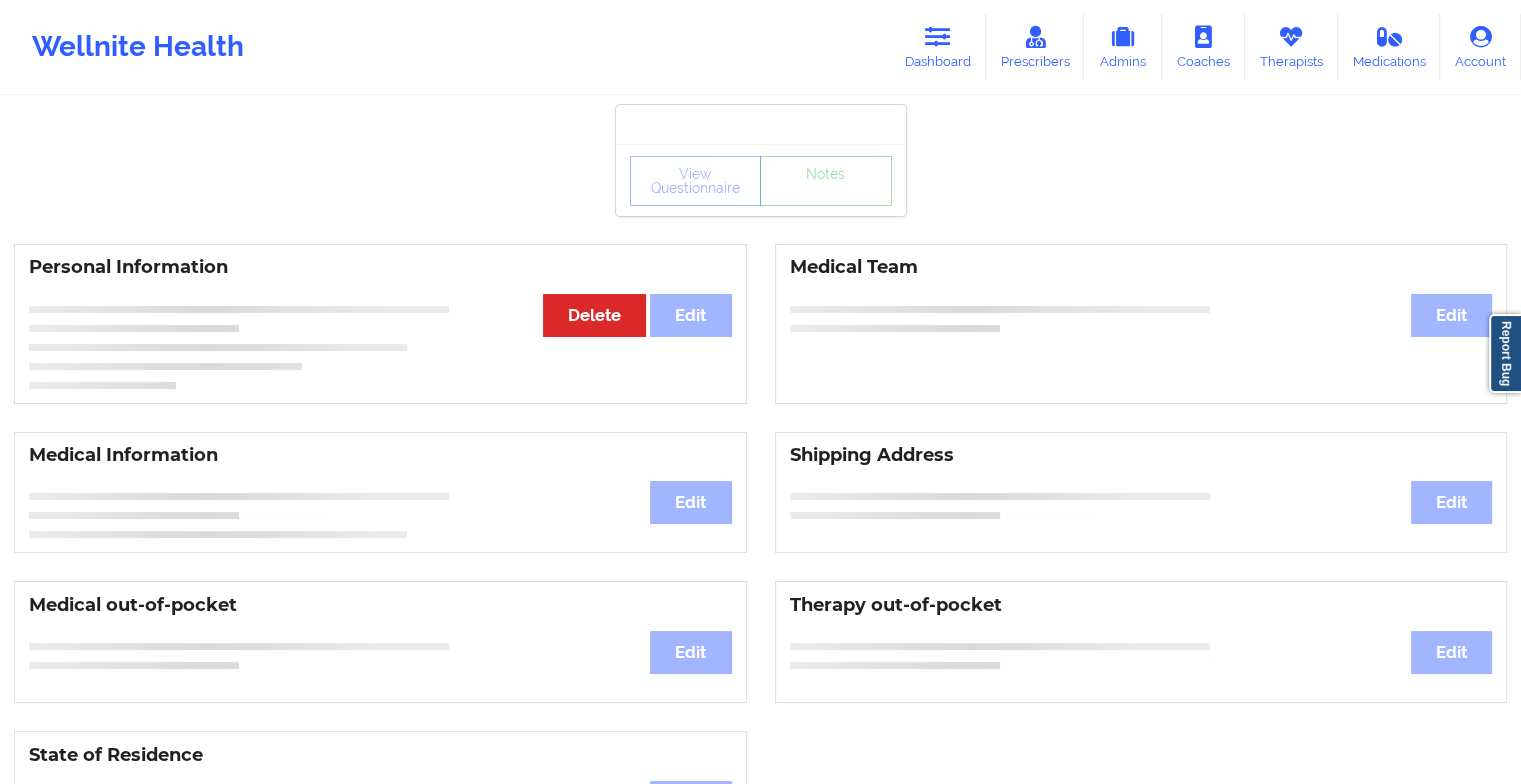 click on "View Questionnaire Notes" at bounding box center [761, 180] 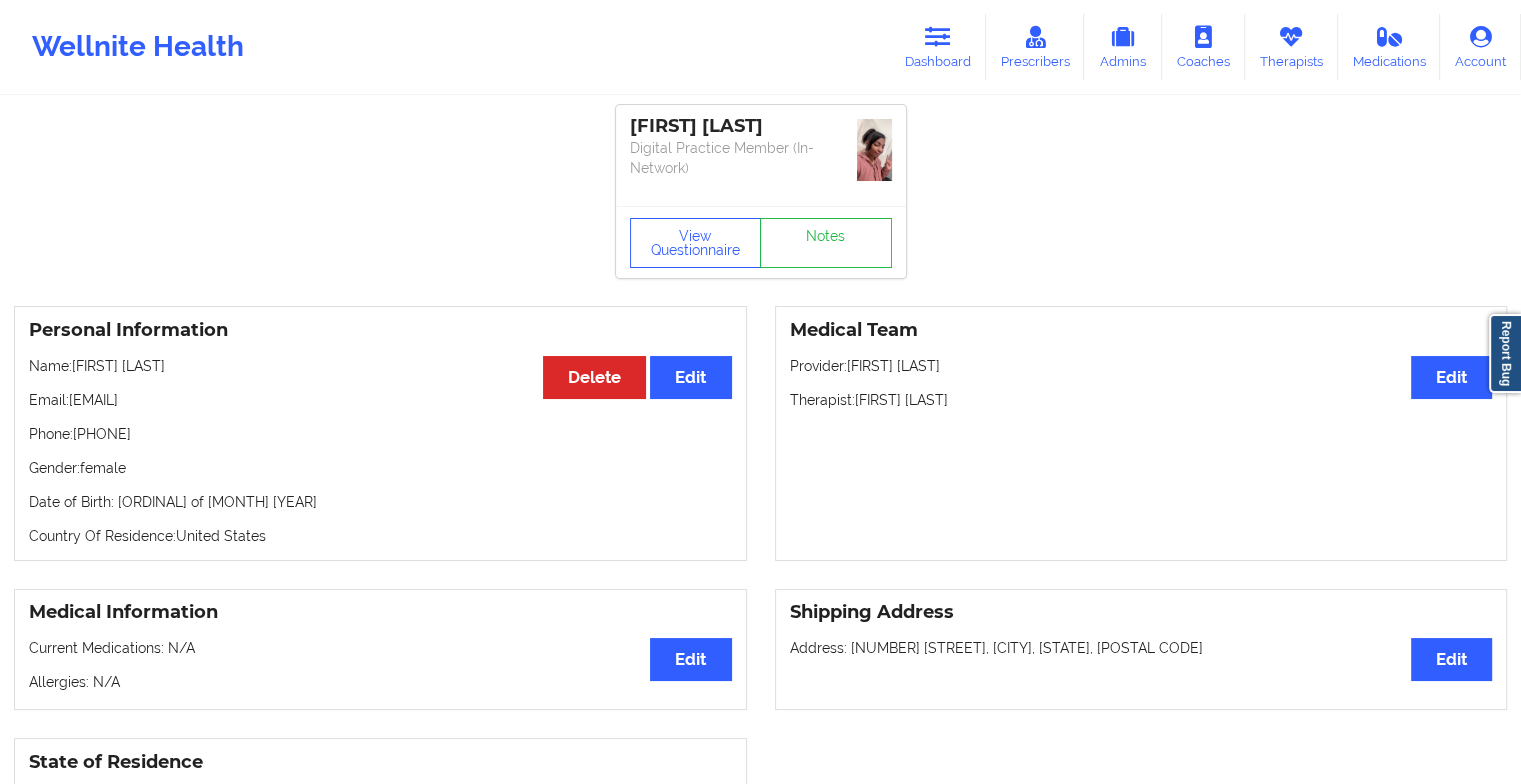 click on "[FIRST] [LAST] Digital Practice Member  (In-Network) View Questionnaire Notes" at bounding box center (761, 191) 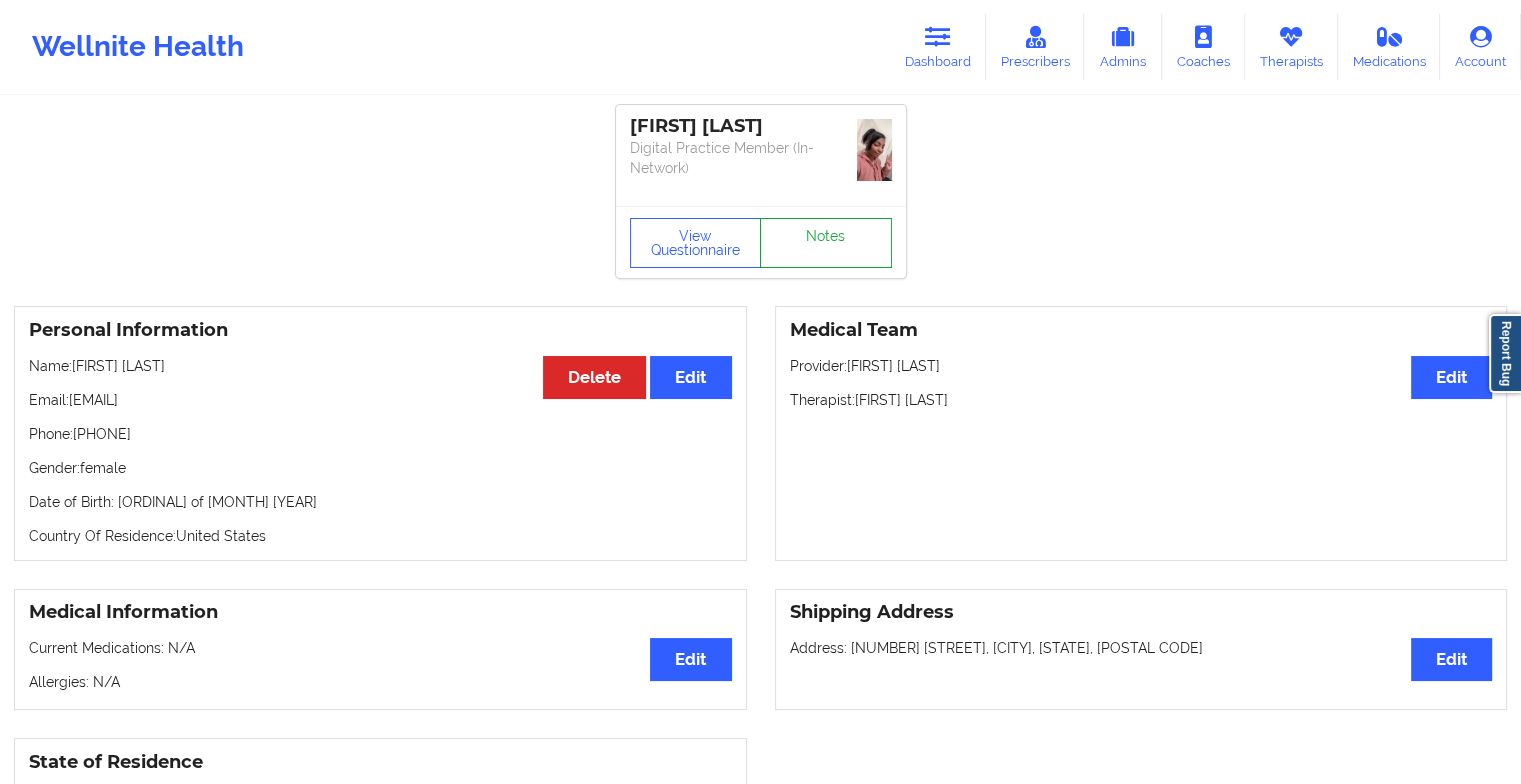 click on "Notes" at bounding box center [826, 243] 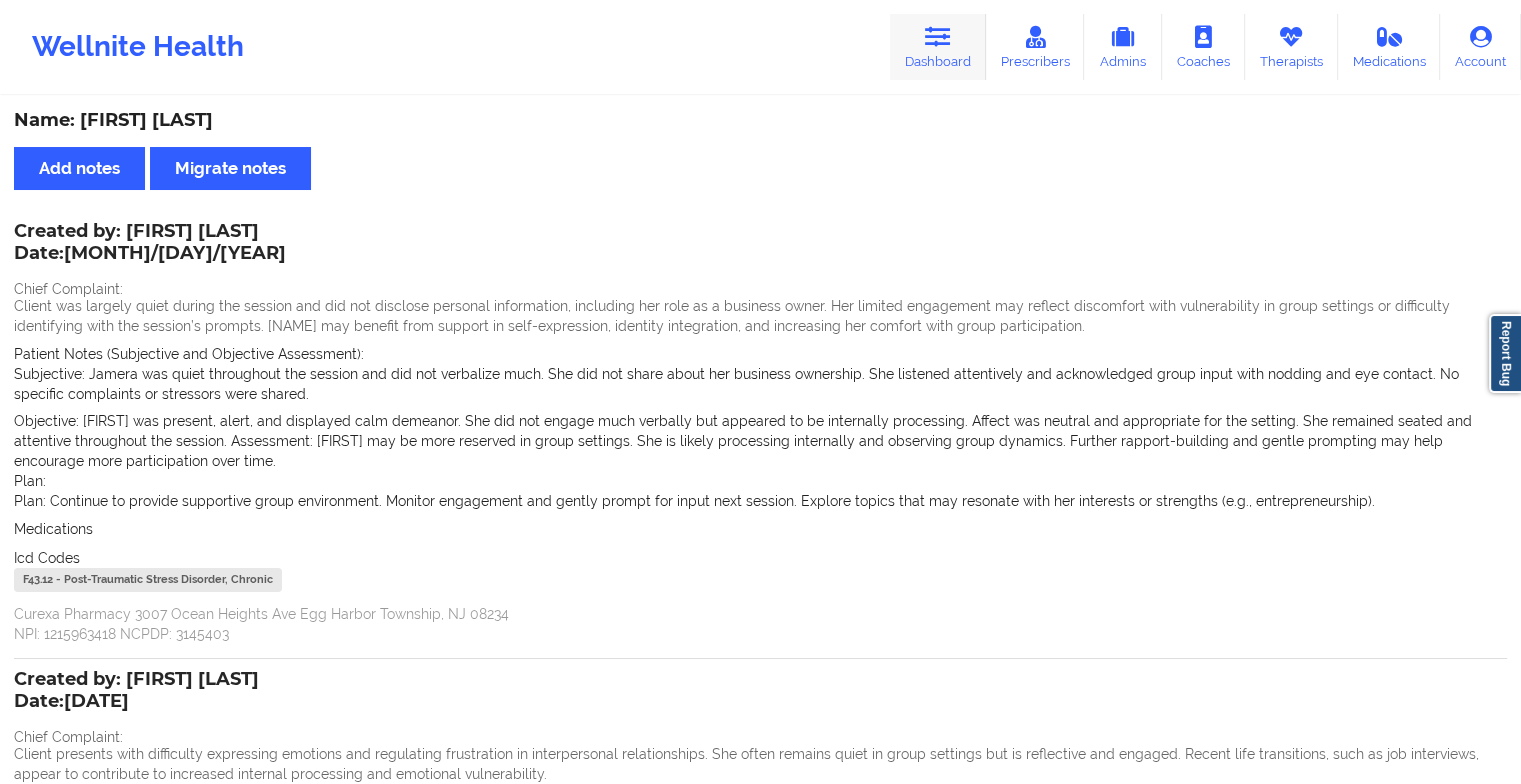 click on "Dashboard" at bounding box center (938, 47) 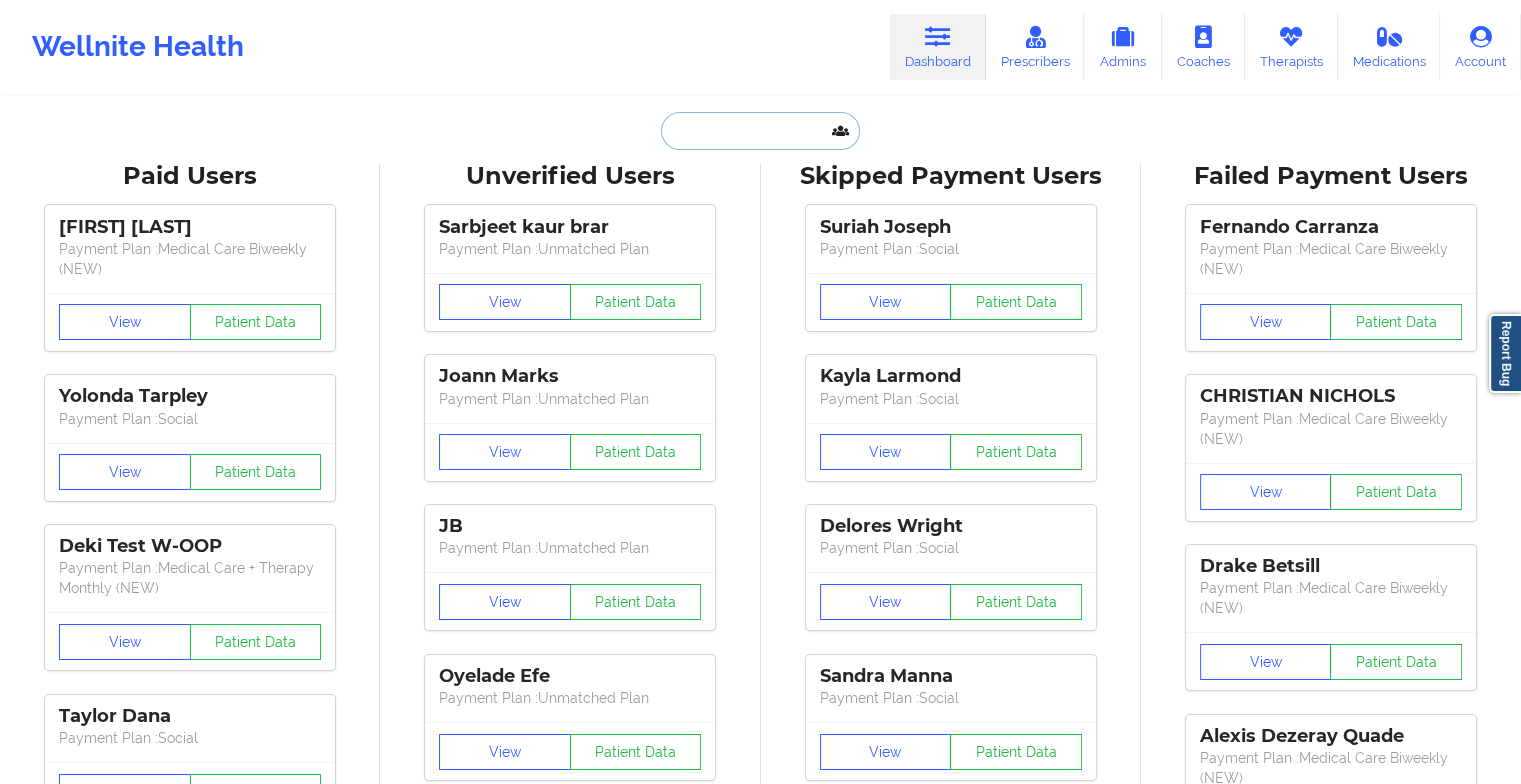 click at bounding box center (760, 131) 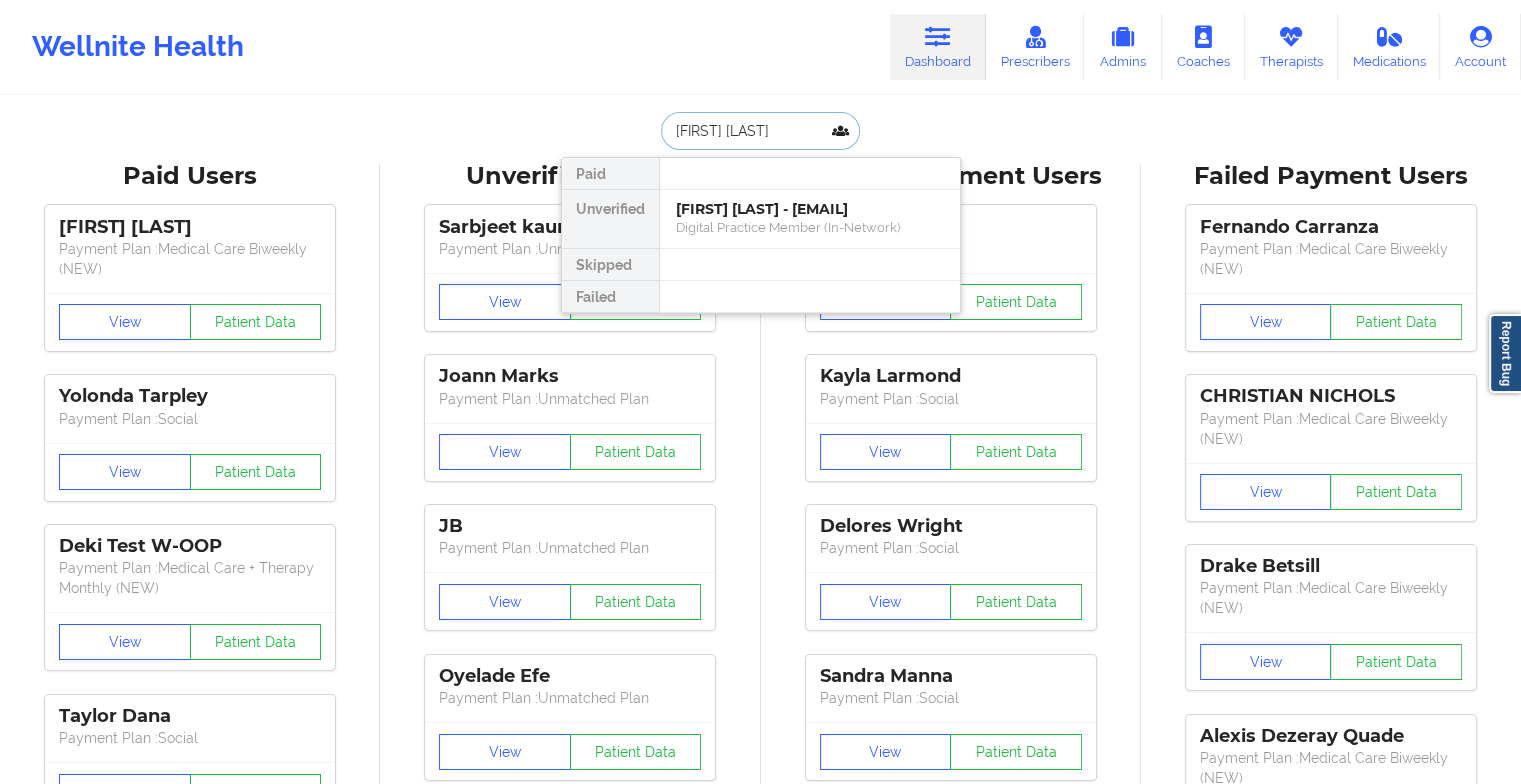 type on "[FIRST] [LAST]" 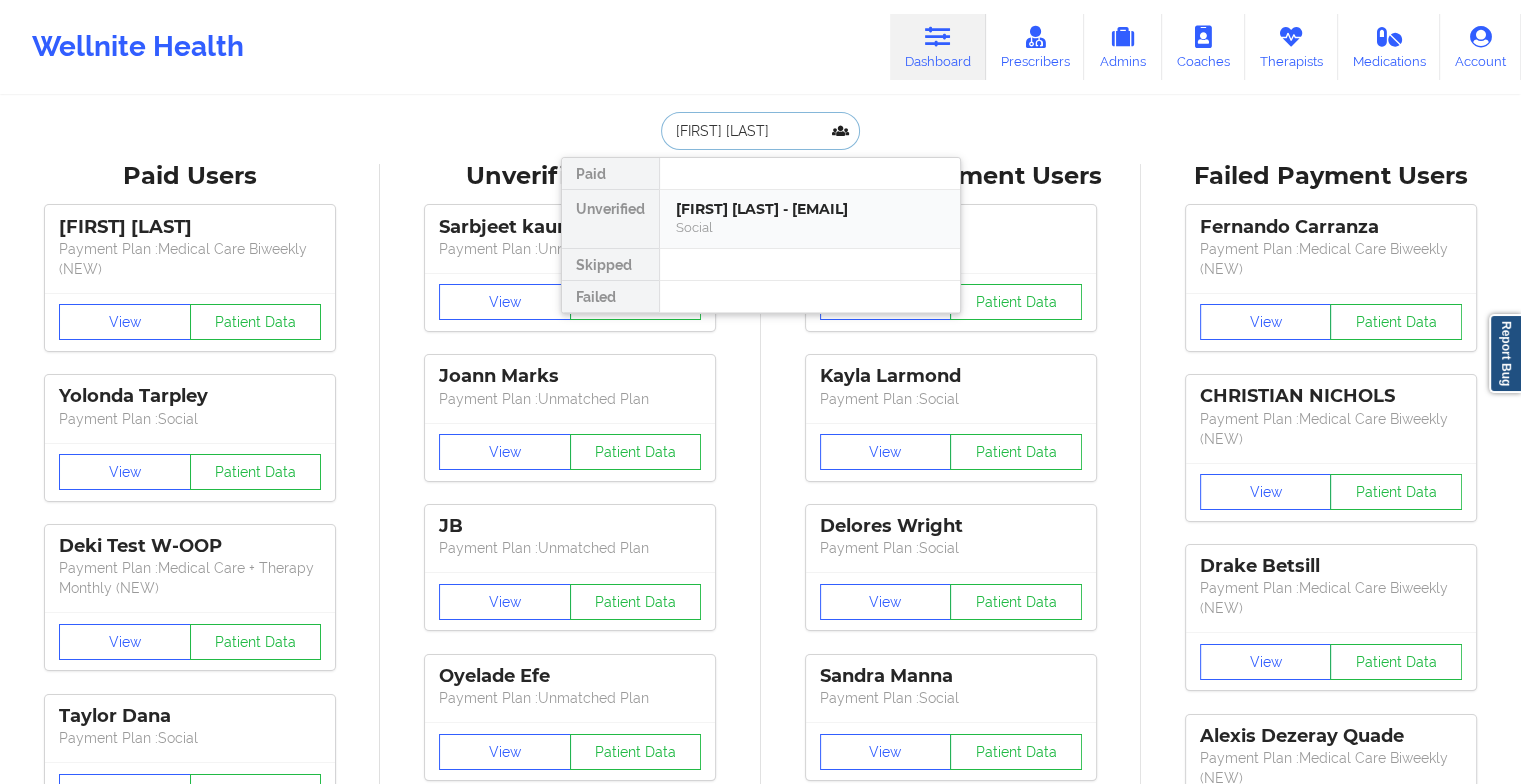 click on "[FIRST] [LAST] - [EMAIL]" at bounding box center (810, 209) 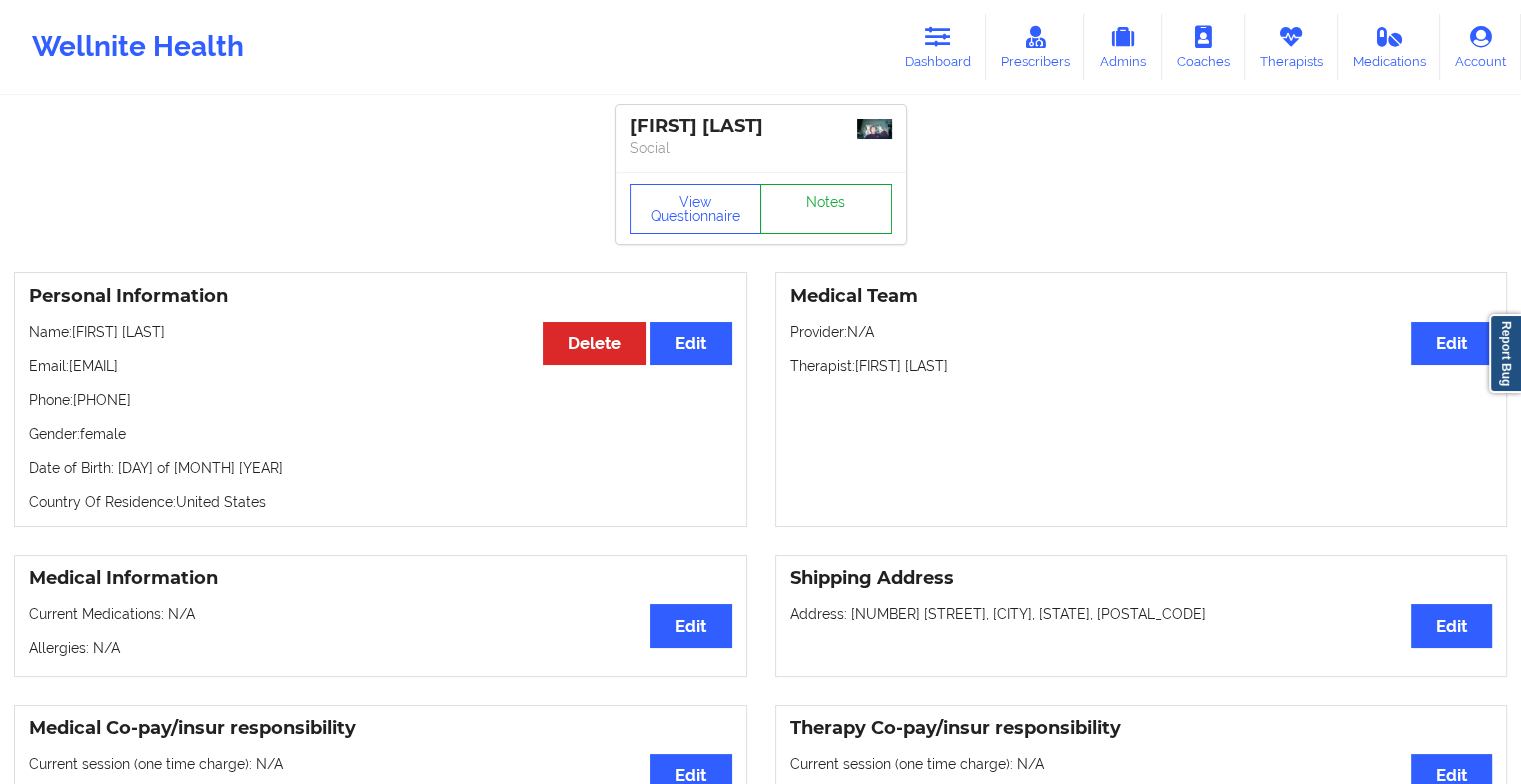 click on "Notes" at bounding box center (826, 209) 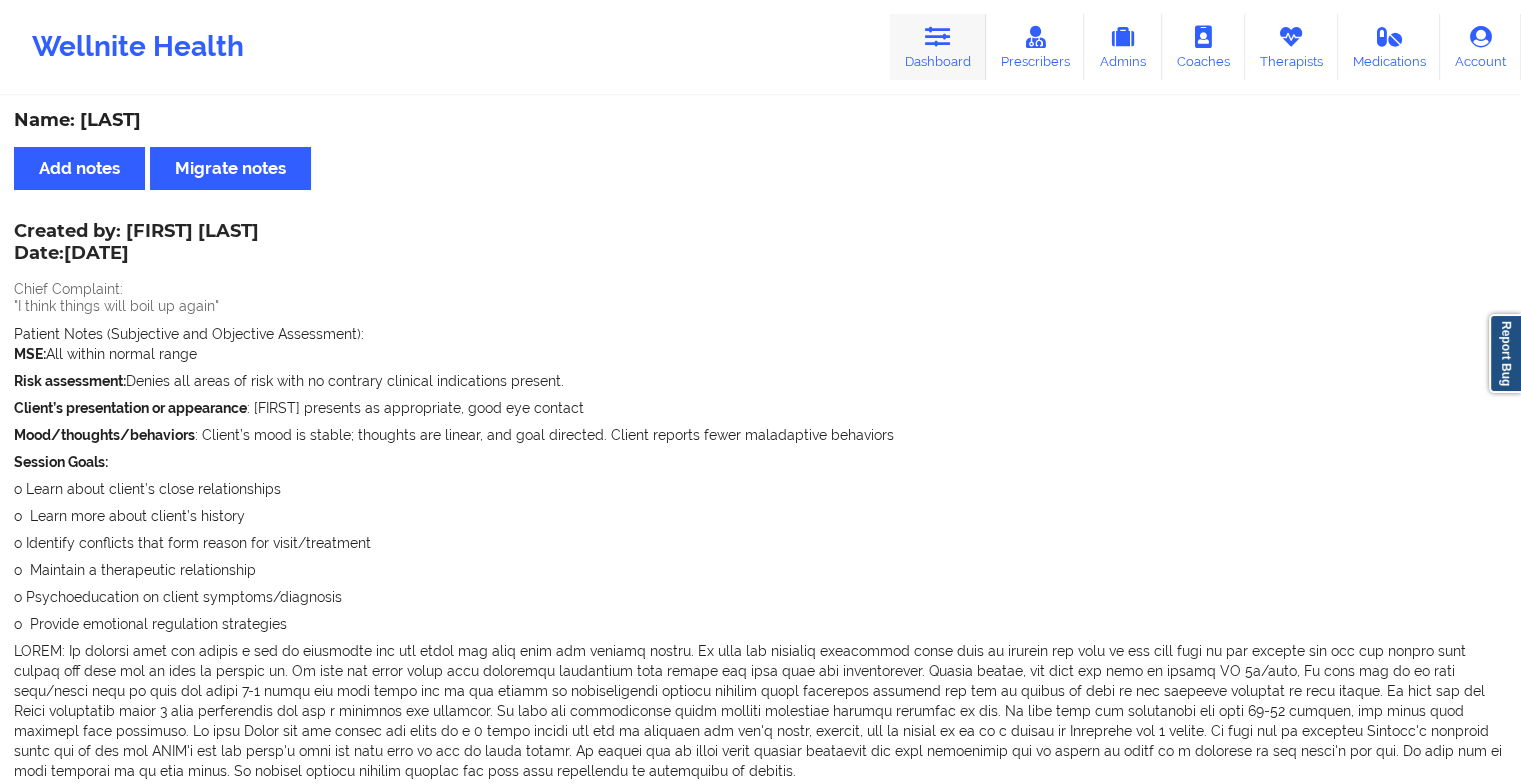 click on "Dashboard" at bounding box center [938, 47] 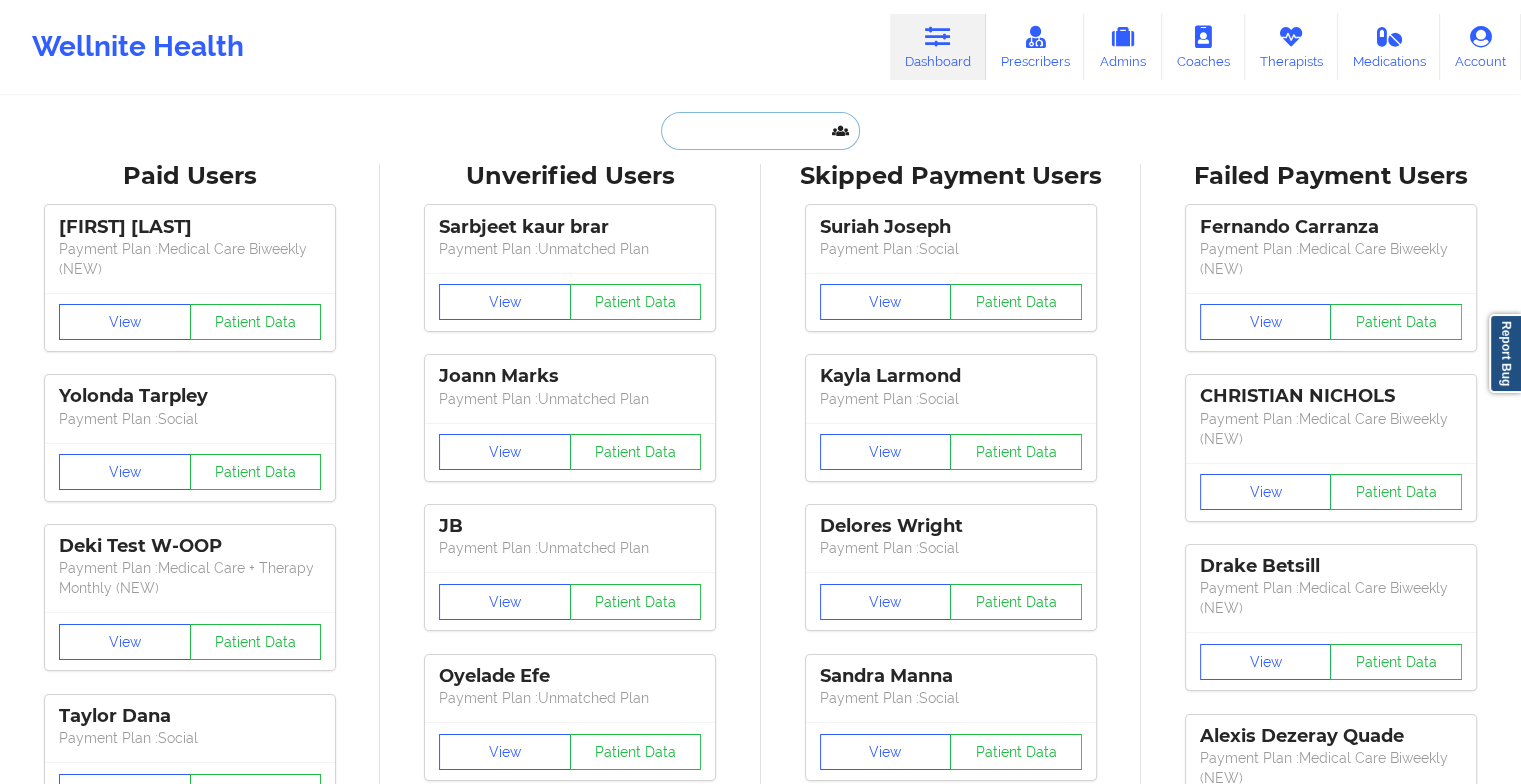click at bounding box center (760, 131) 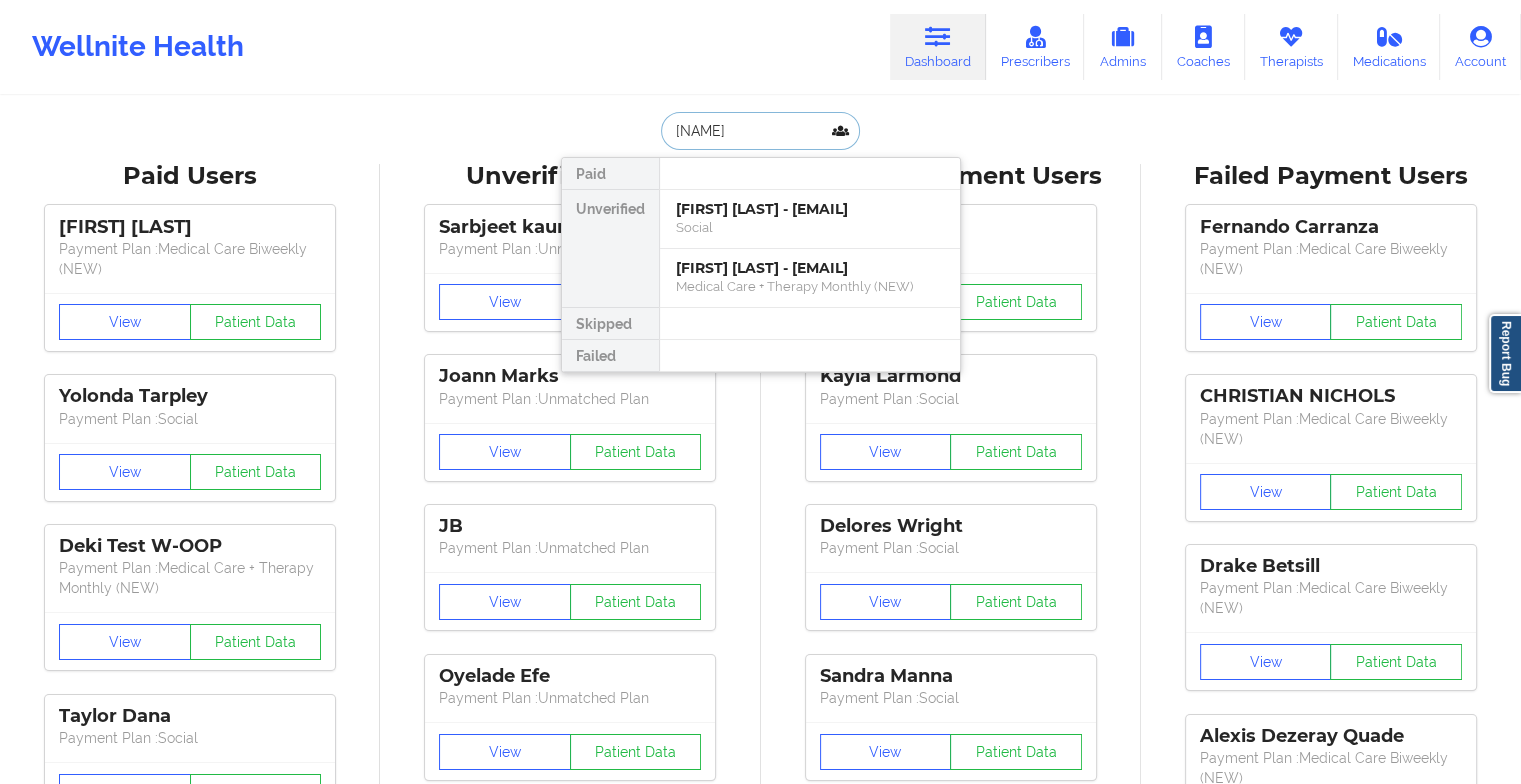 type on "[FIRST] [LAST]" 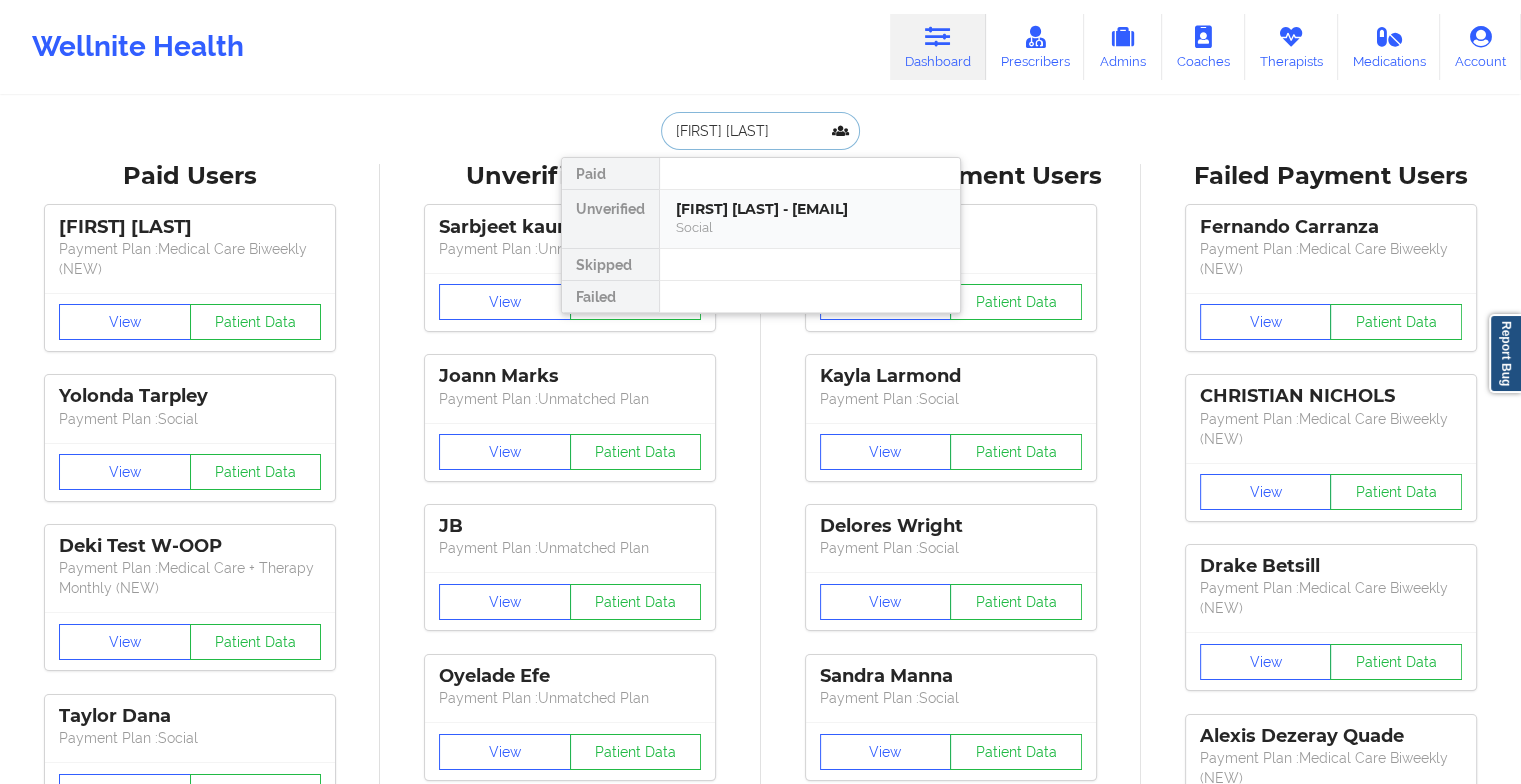 click on "[FIRST] [LAST] - [EMAIL]" at bounding box center (810, 209) 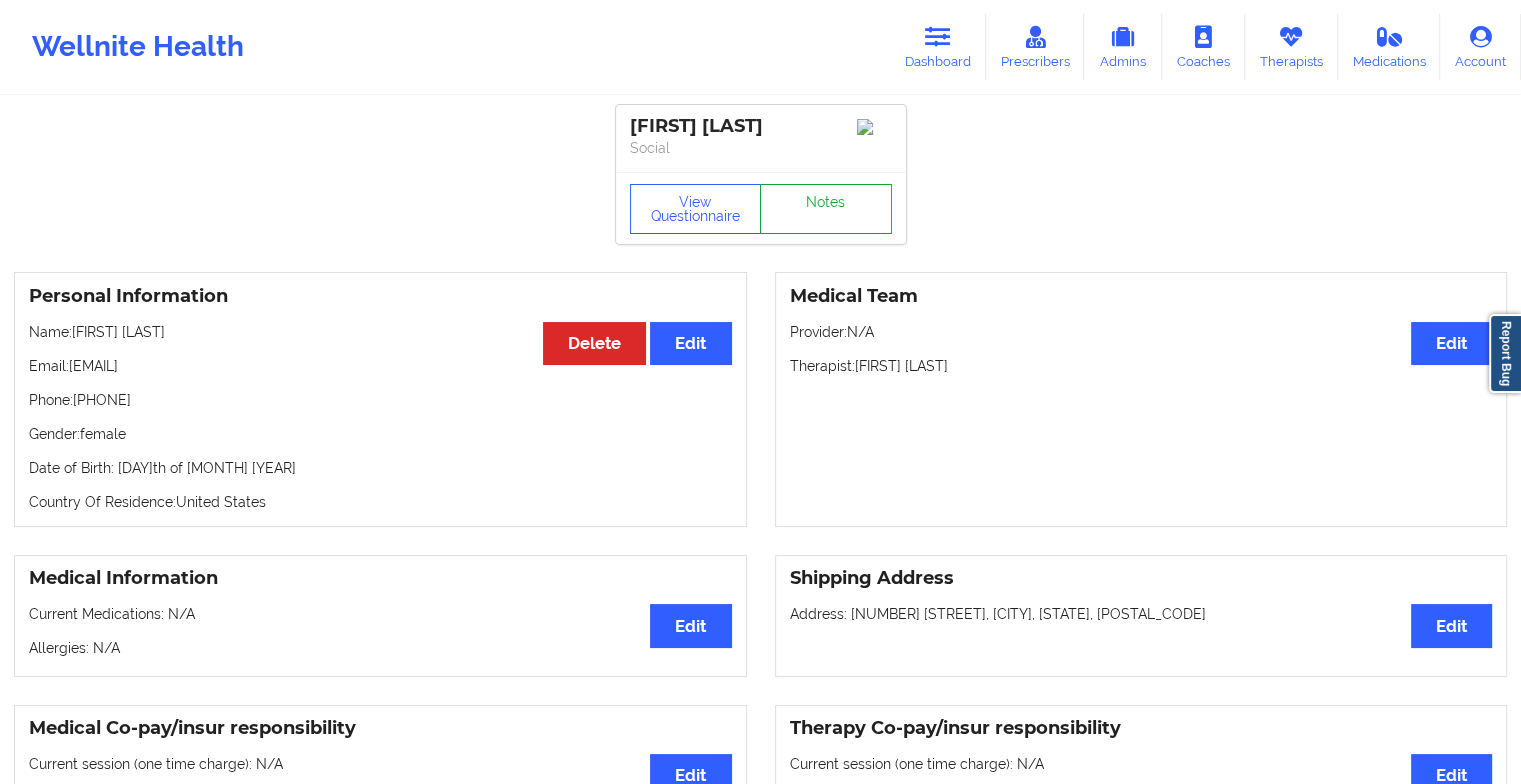 click on "Notes" at bounding box center (826, 209) 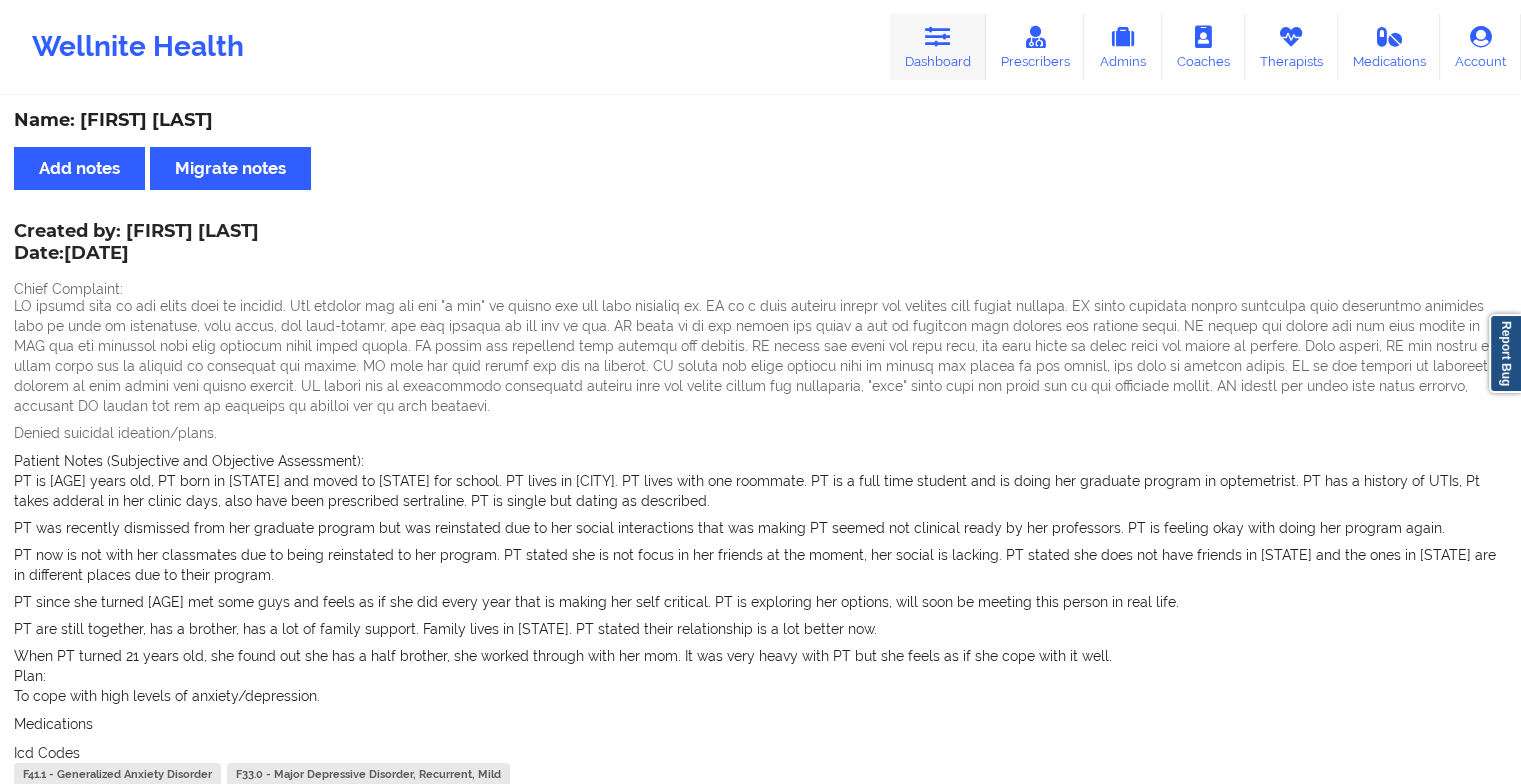 click on "Dashboard" at bounding box center (938, 47) 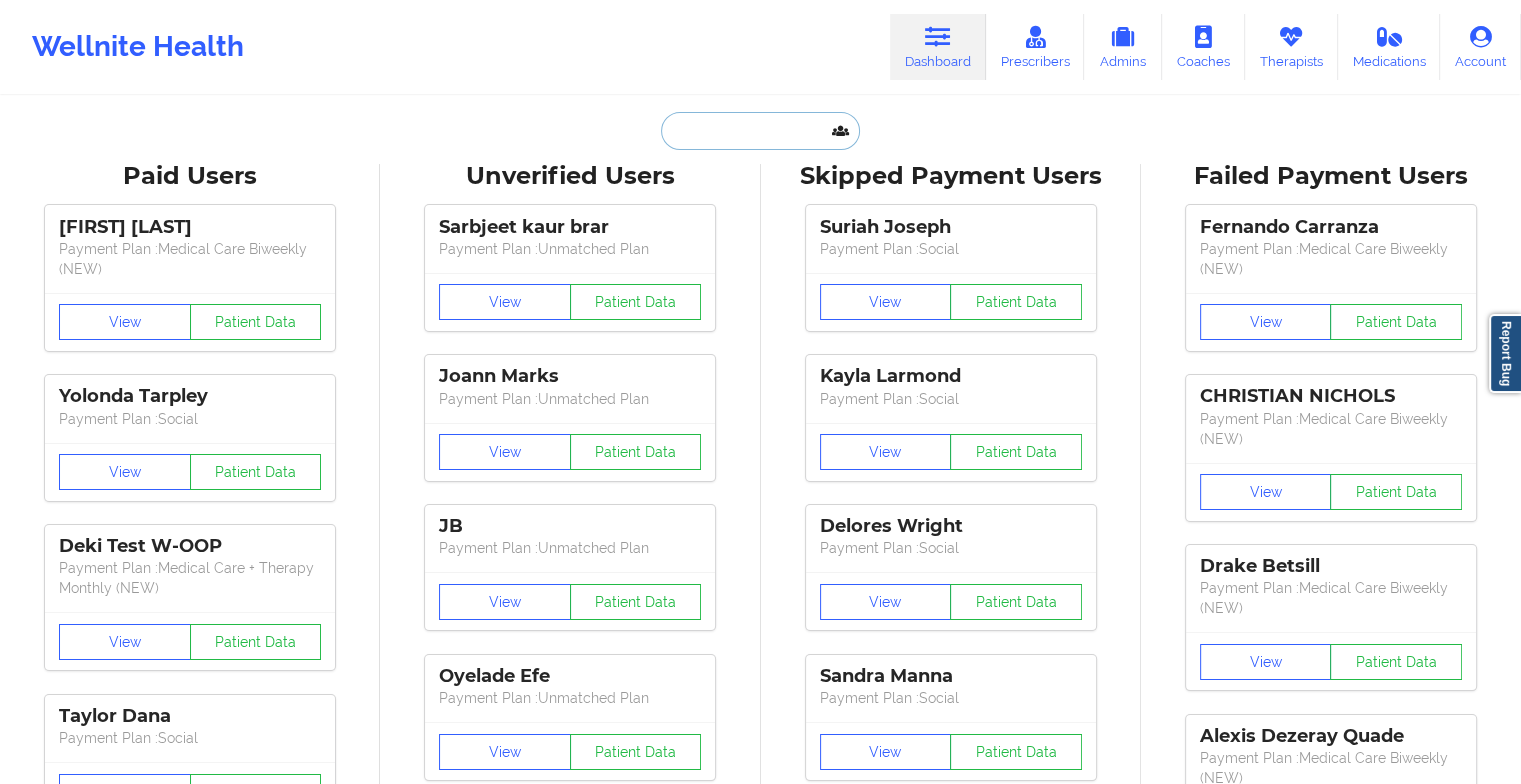 click at bounding box center [760, 131] 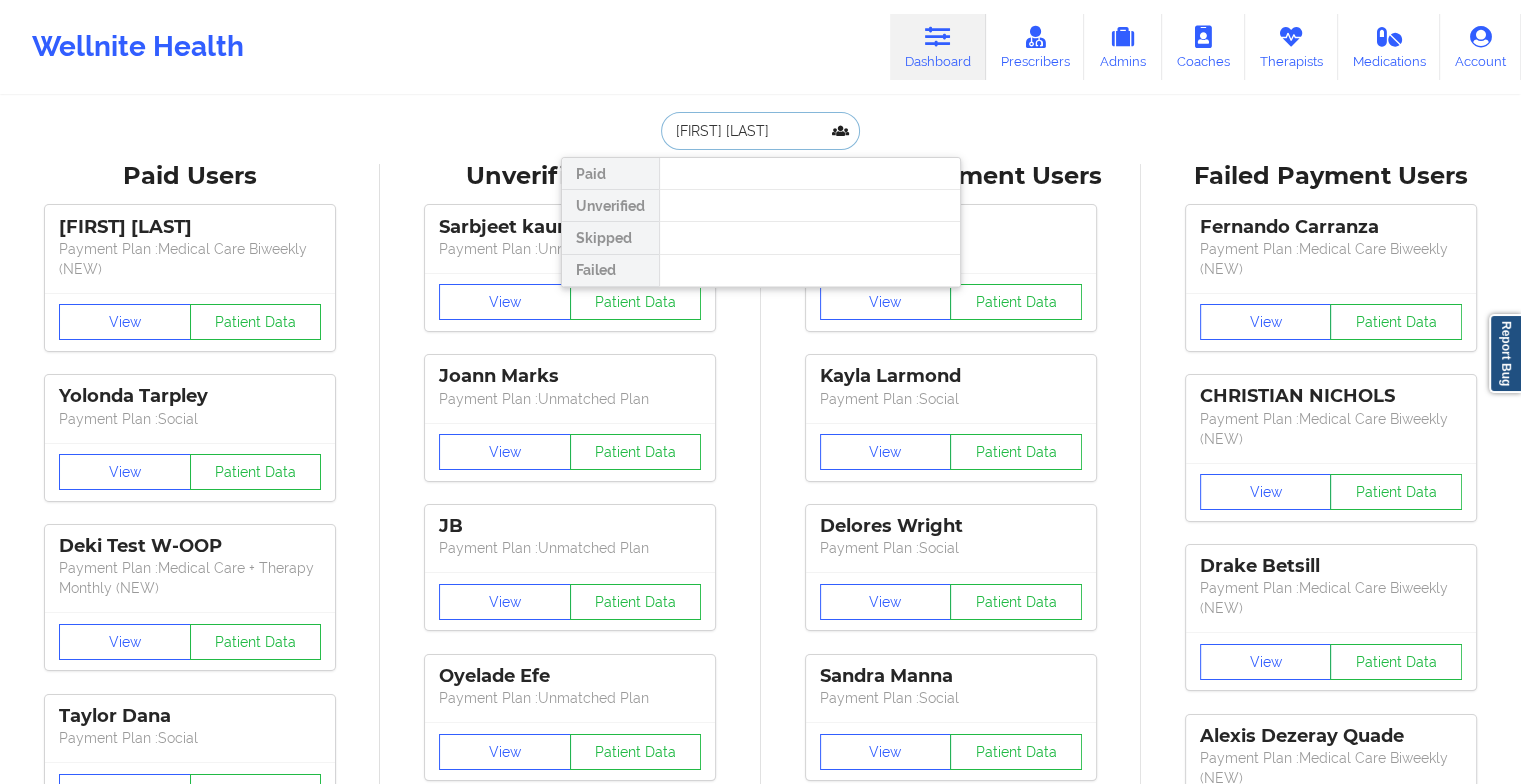 type on "[NAME]" 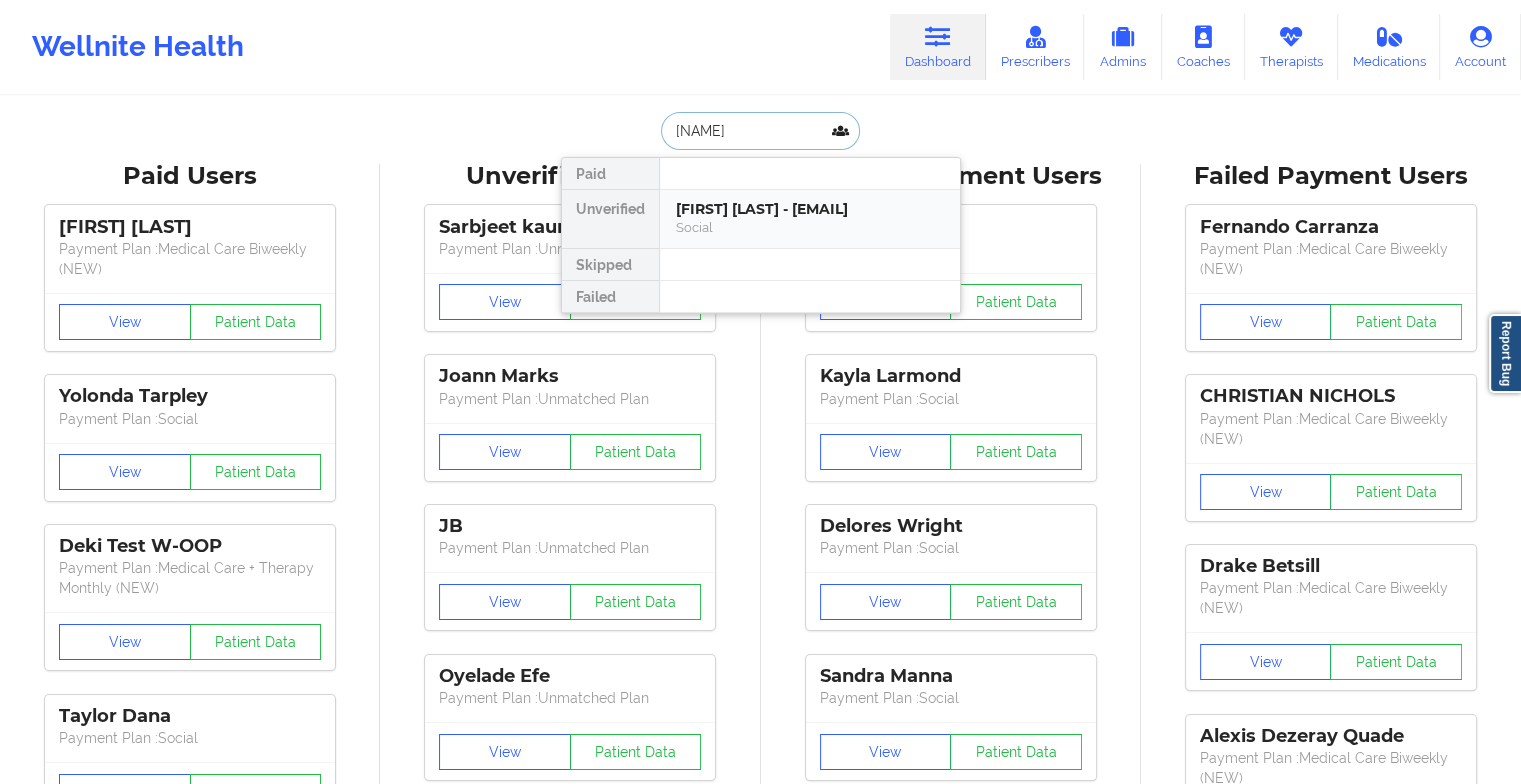 click on "[FIRST] [LAST] - [EMAIL]" at bounding box center [810, 209] 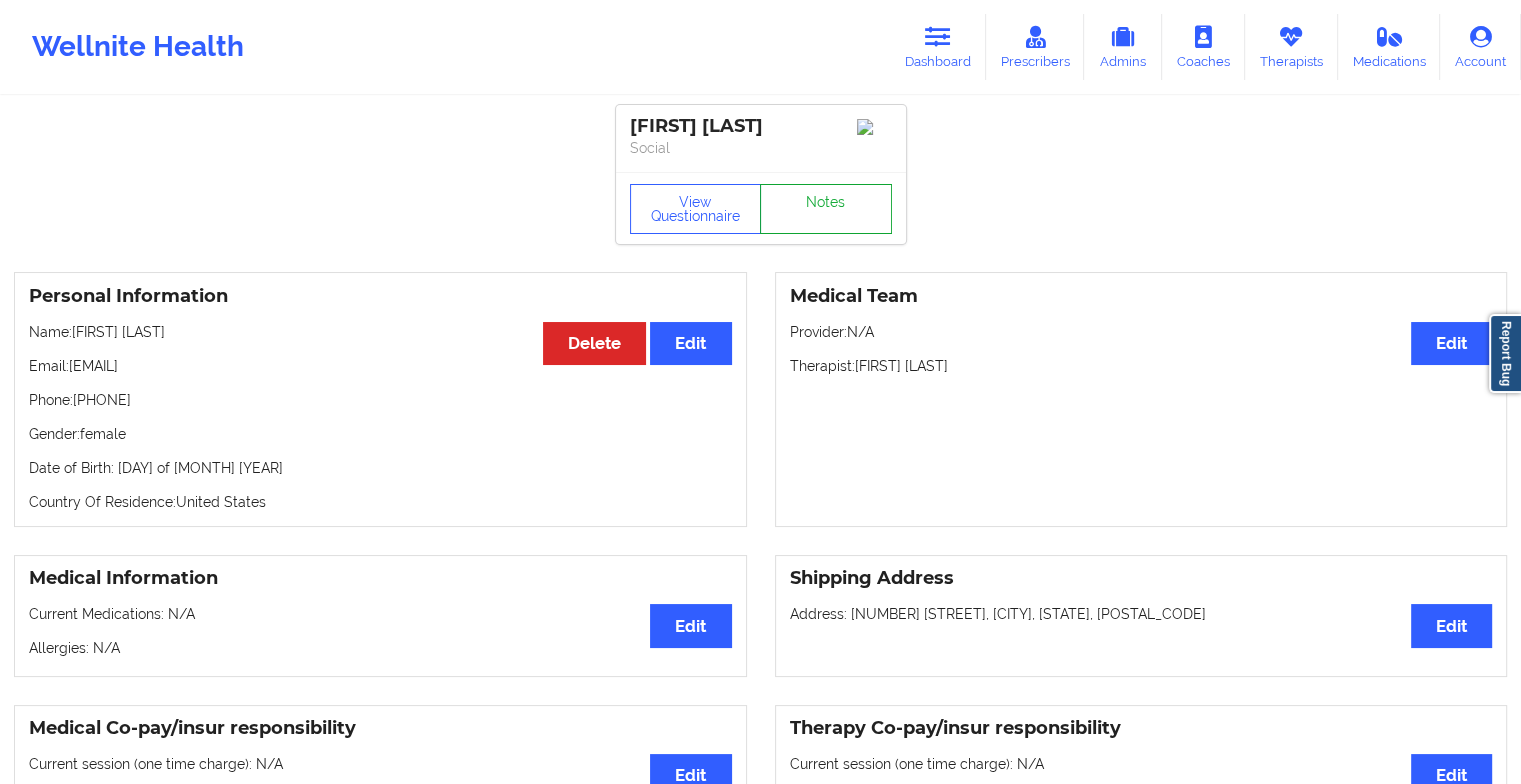 click on "Notes" at bounding box center [826, 209] 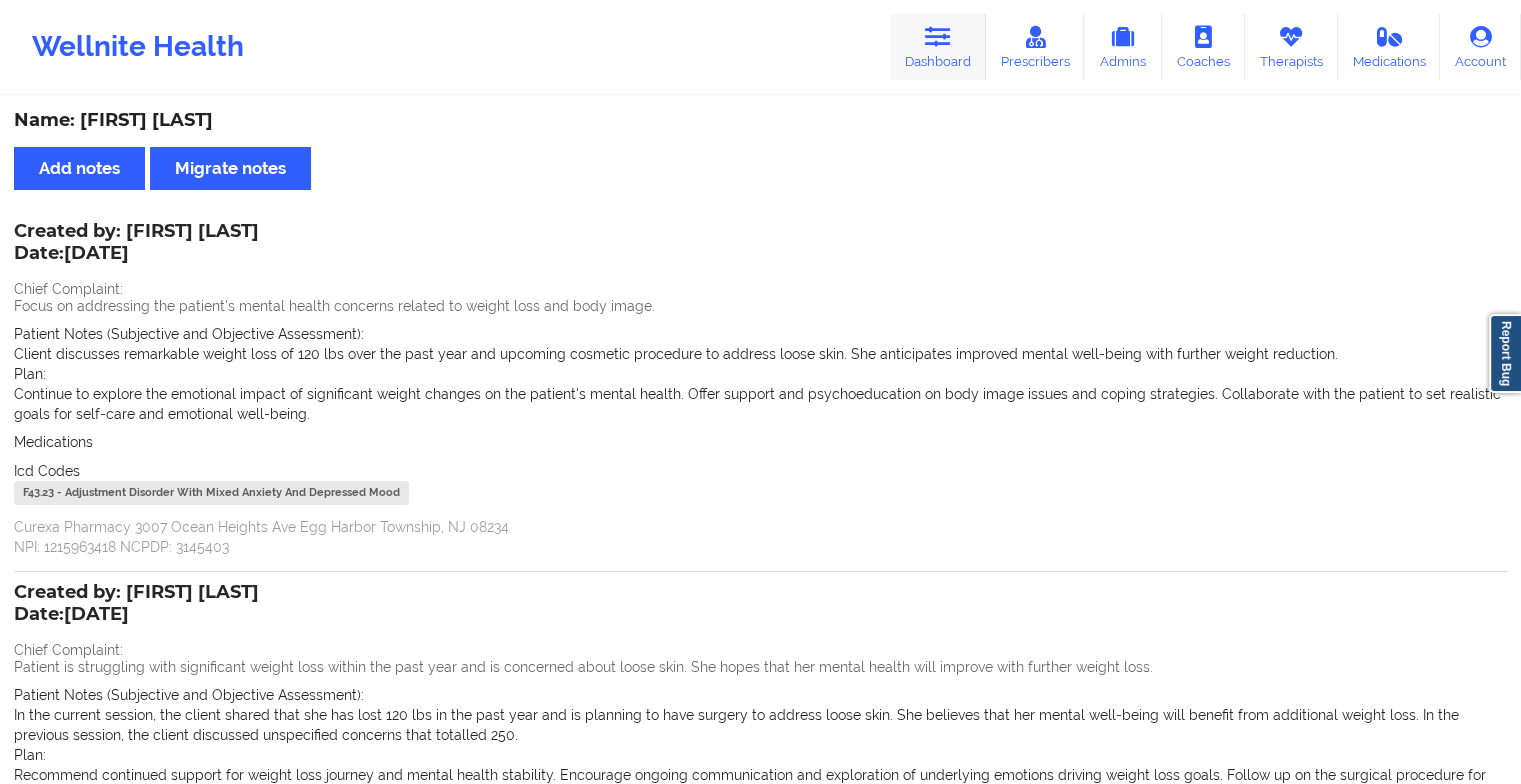 click on "Dashboard" at bounding box center [938, 47] 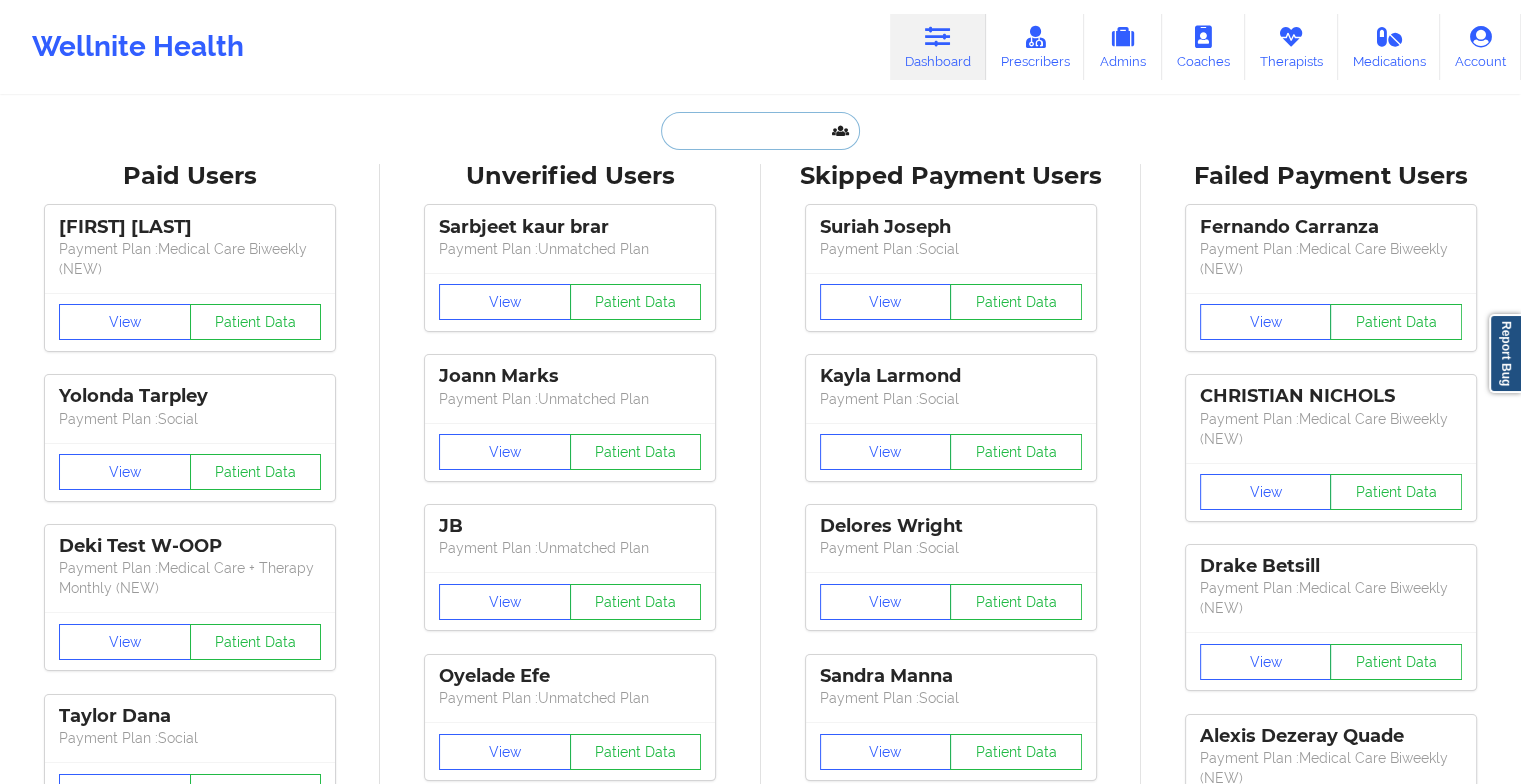 click at bounding box center (760, 131) 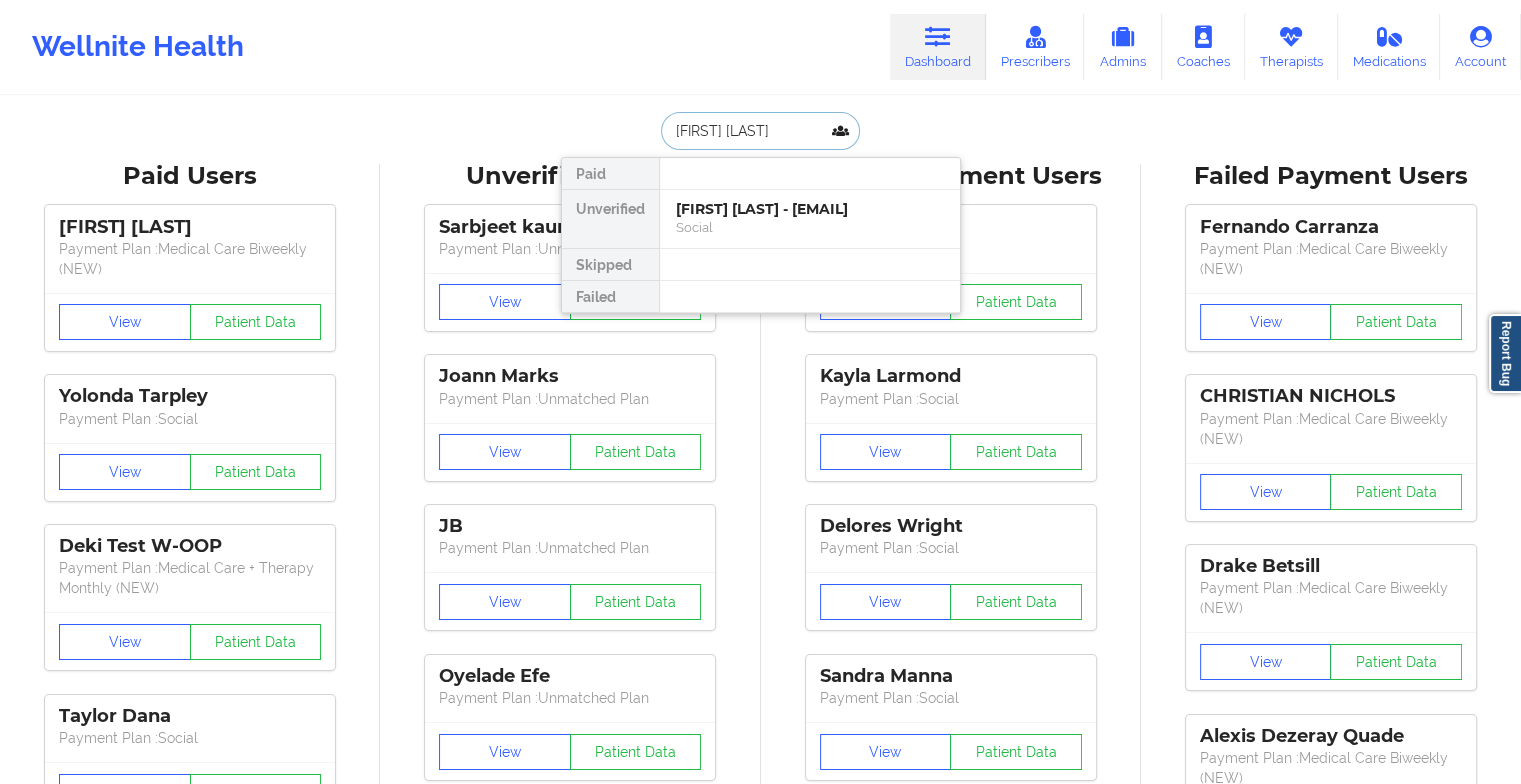 type on "[FIRST] [LAST]" 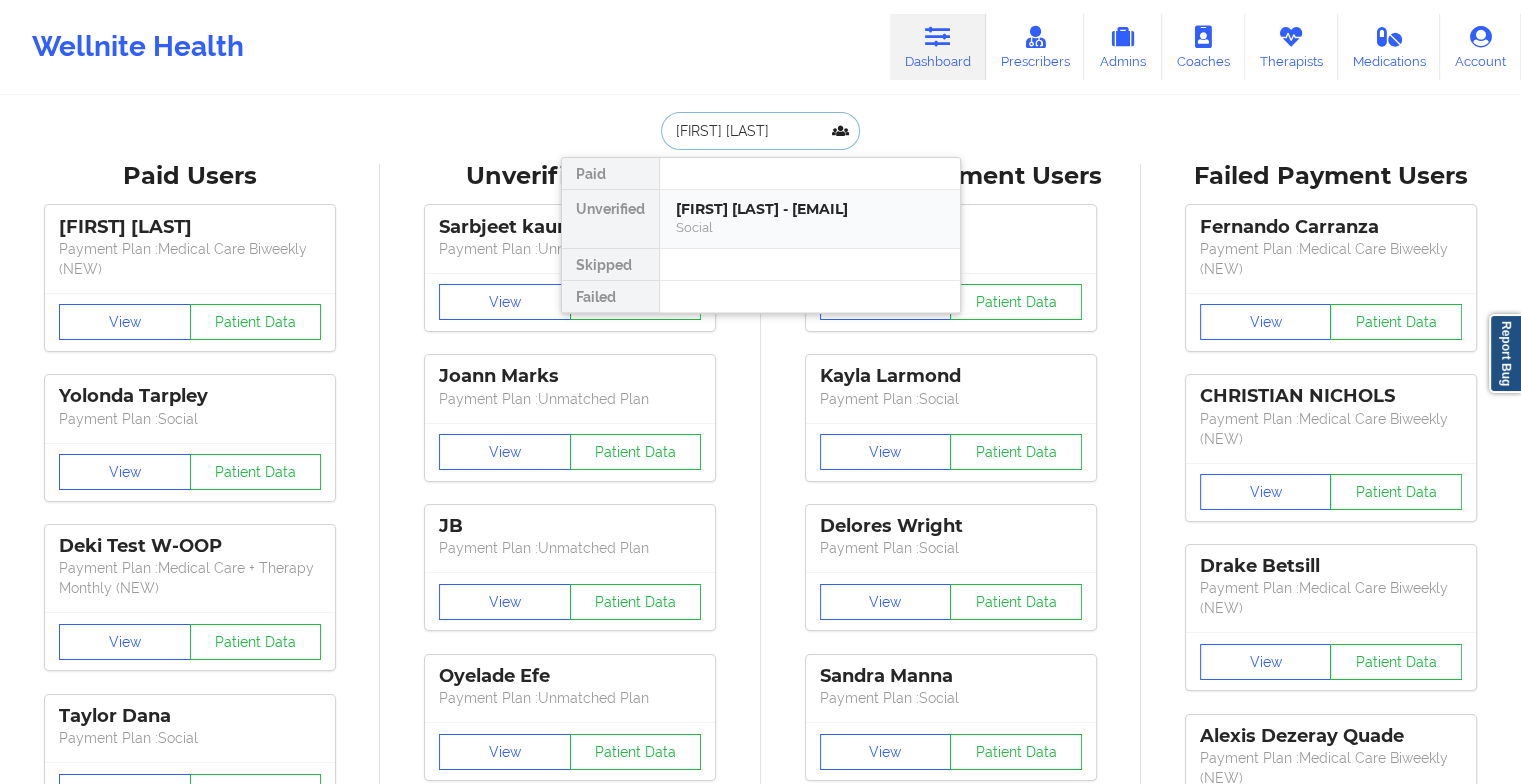 click on "[FIRST] [LAST]  - [EMAIL]" at bounding box center (810, 209) 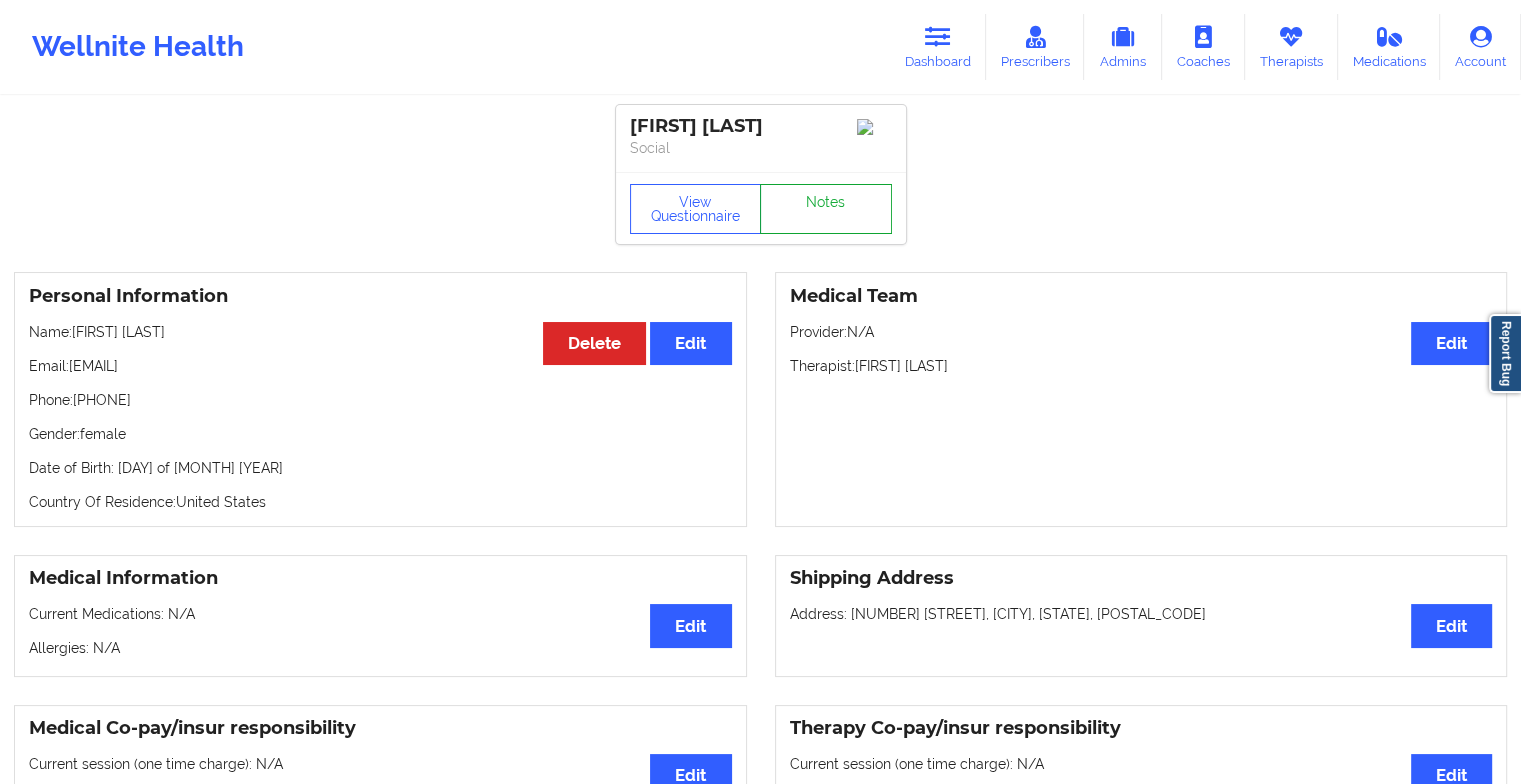 click on "Notes" at bounding box center (826, 209) 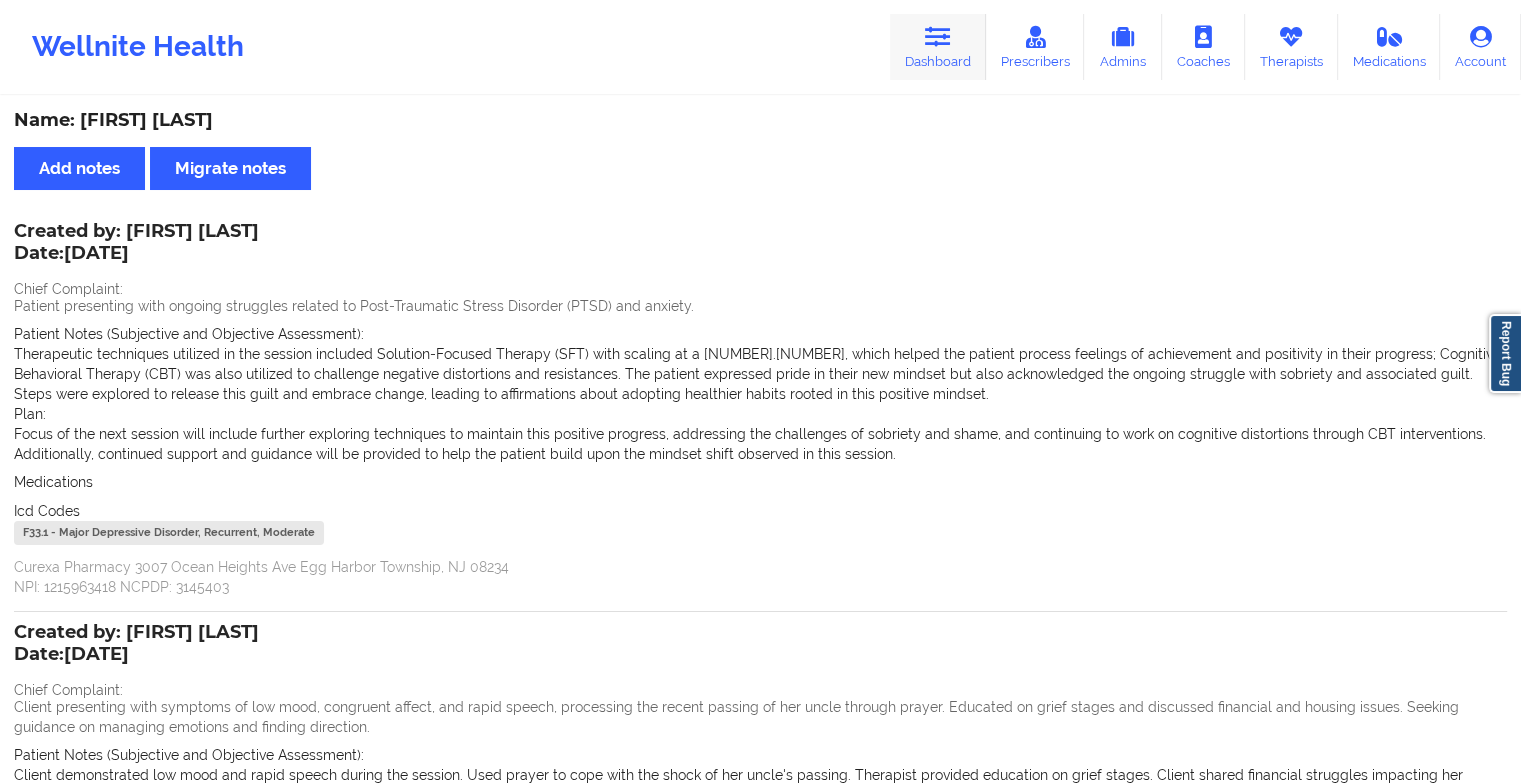 click on "Dashboard" at bounding box center (938, 47) 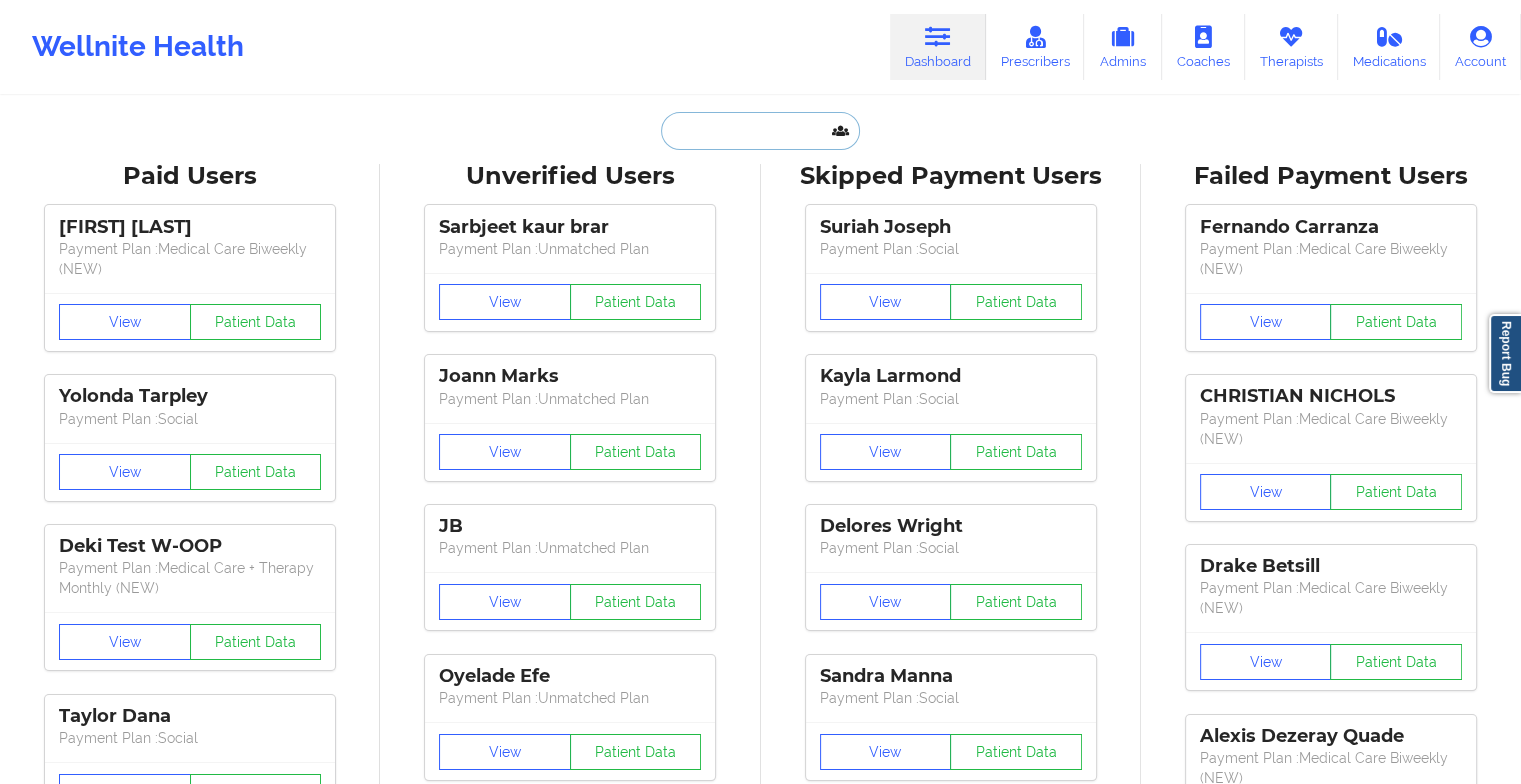 click at bounding box center (760, 131) 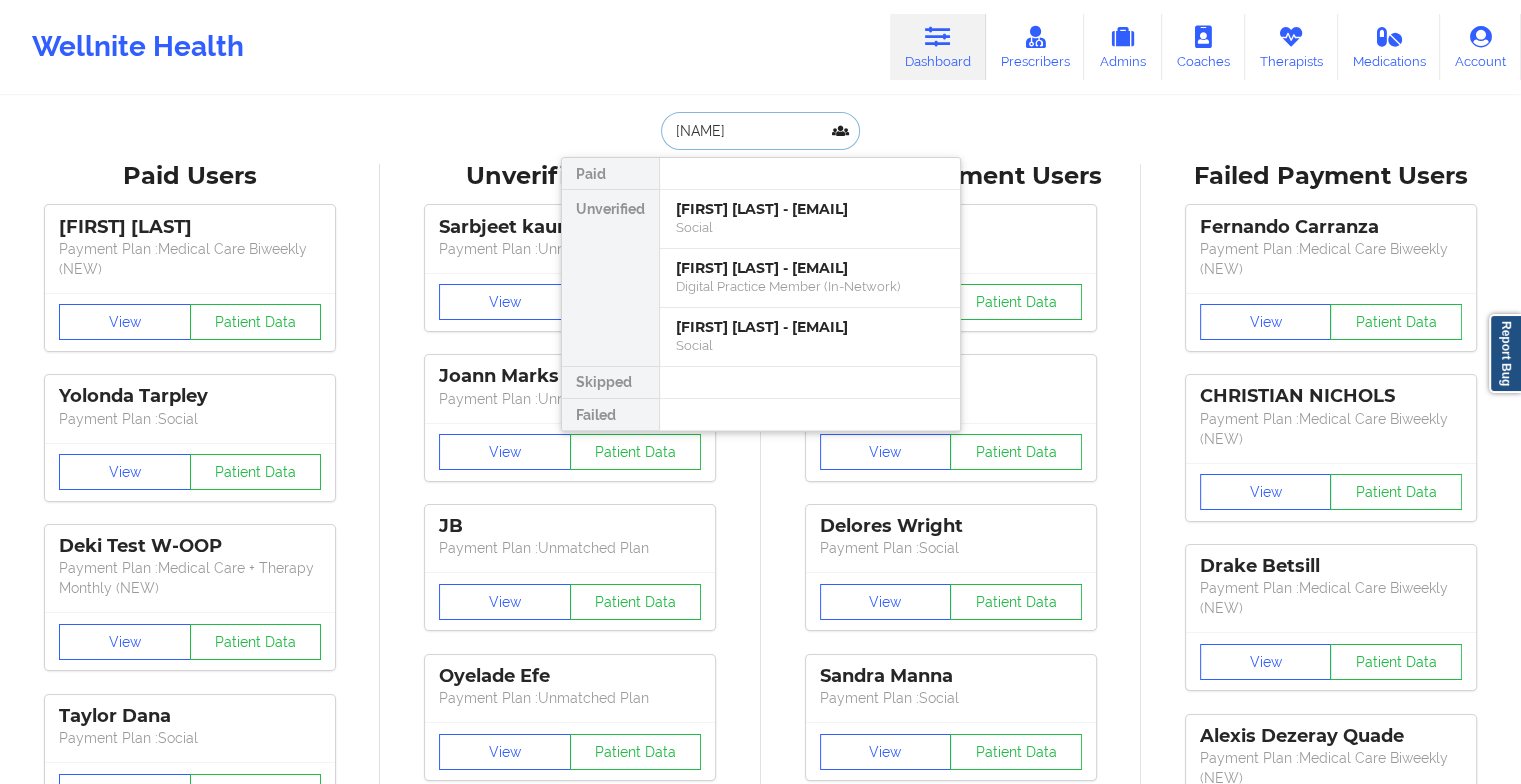 type on "[FIRST] [LAST]" 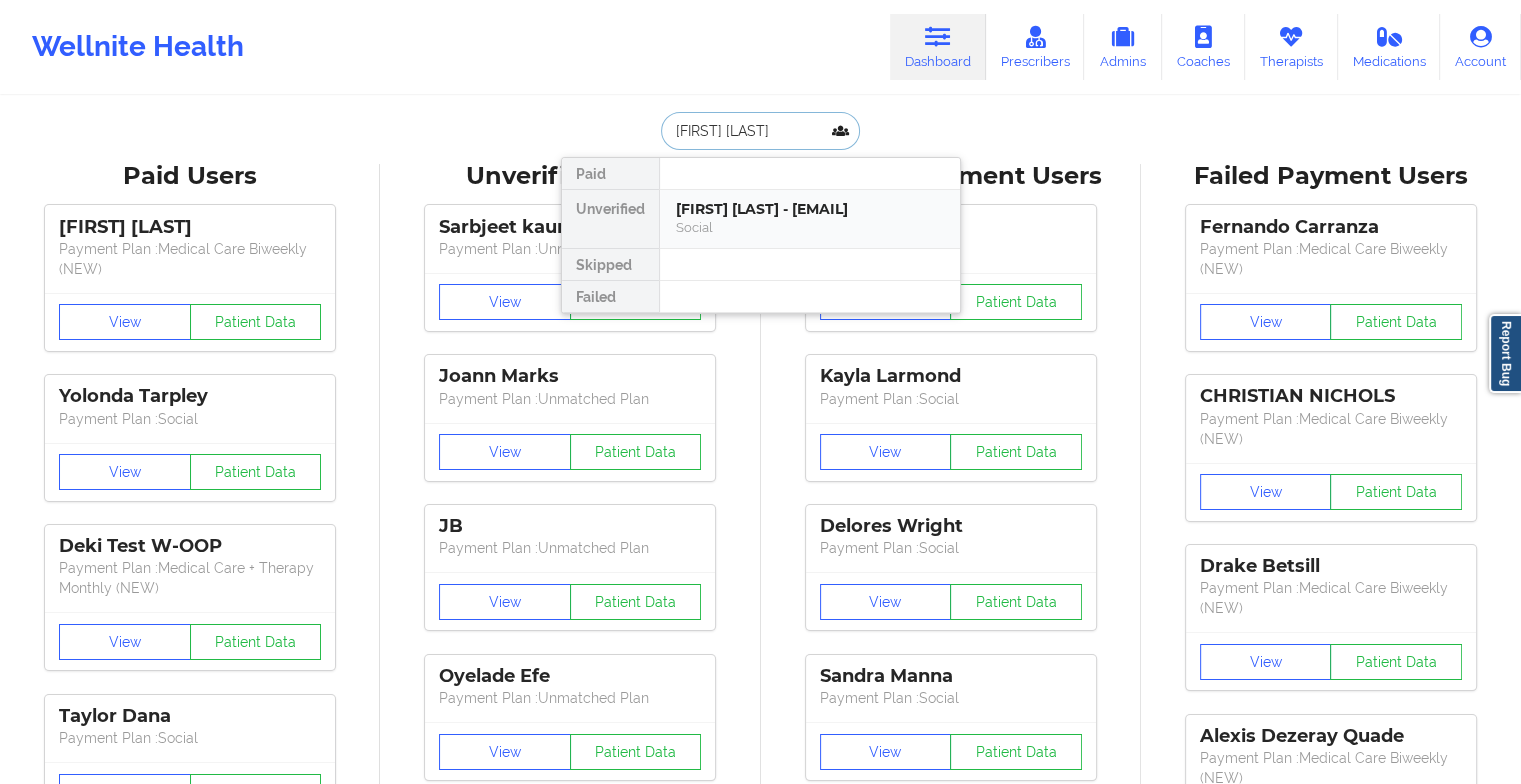 click on "[FIRST] [LAST] - [EMAIL]" at bounding box center (810, 209) 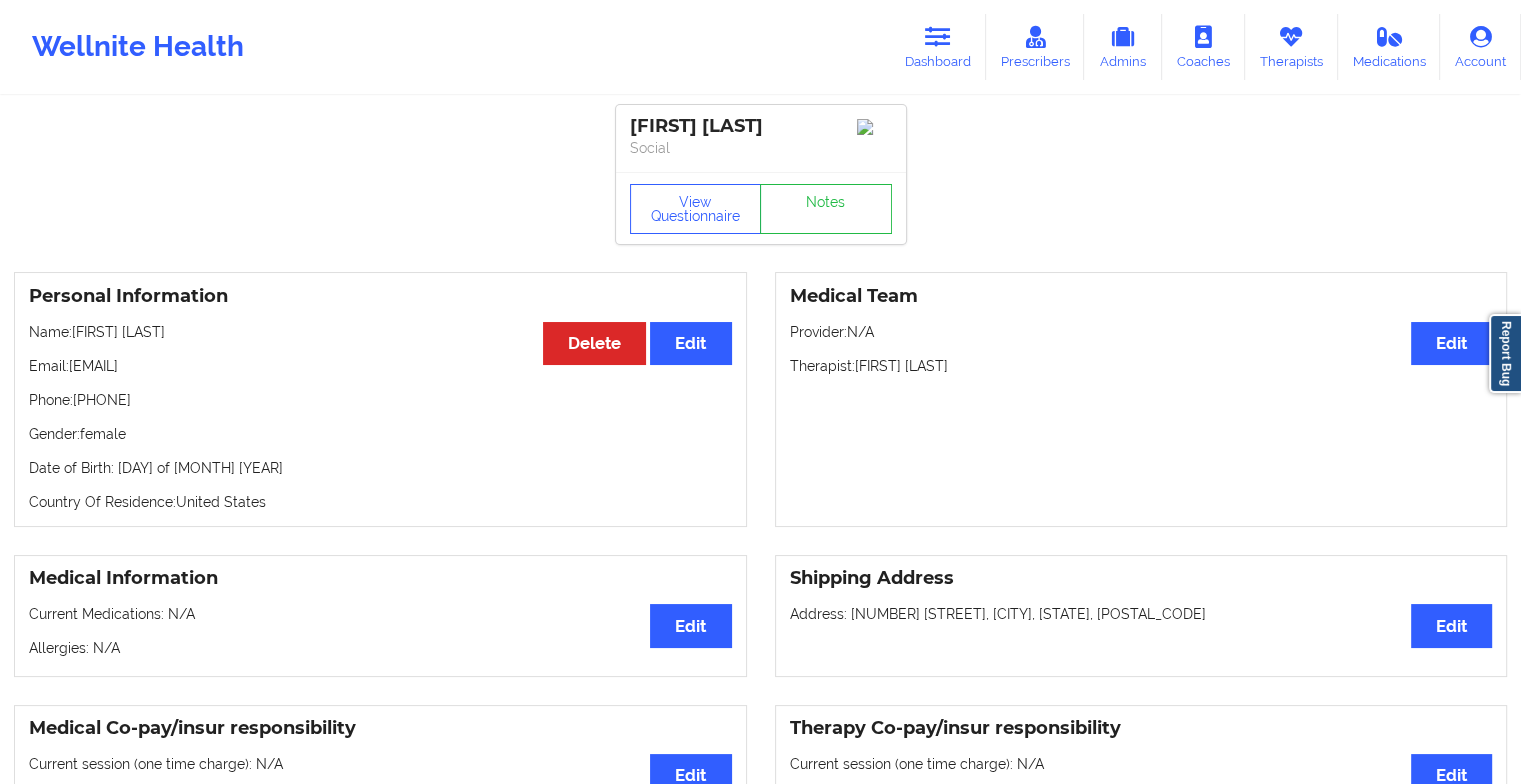click on "View Questionnaire Notes" at bounding box center (761, 208) 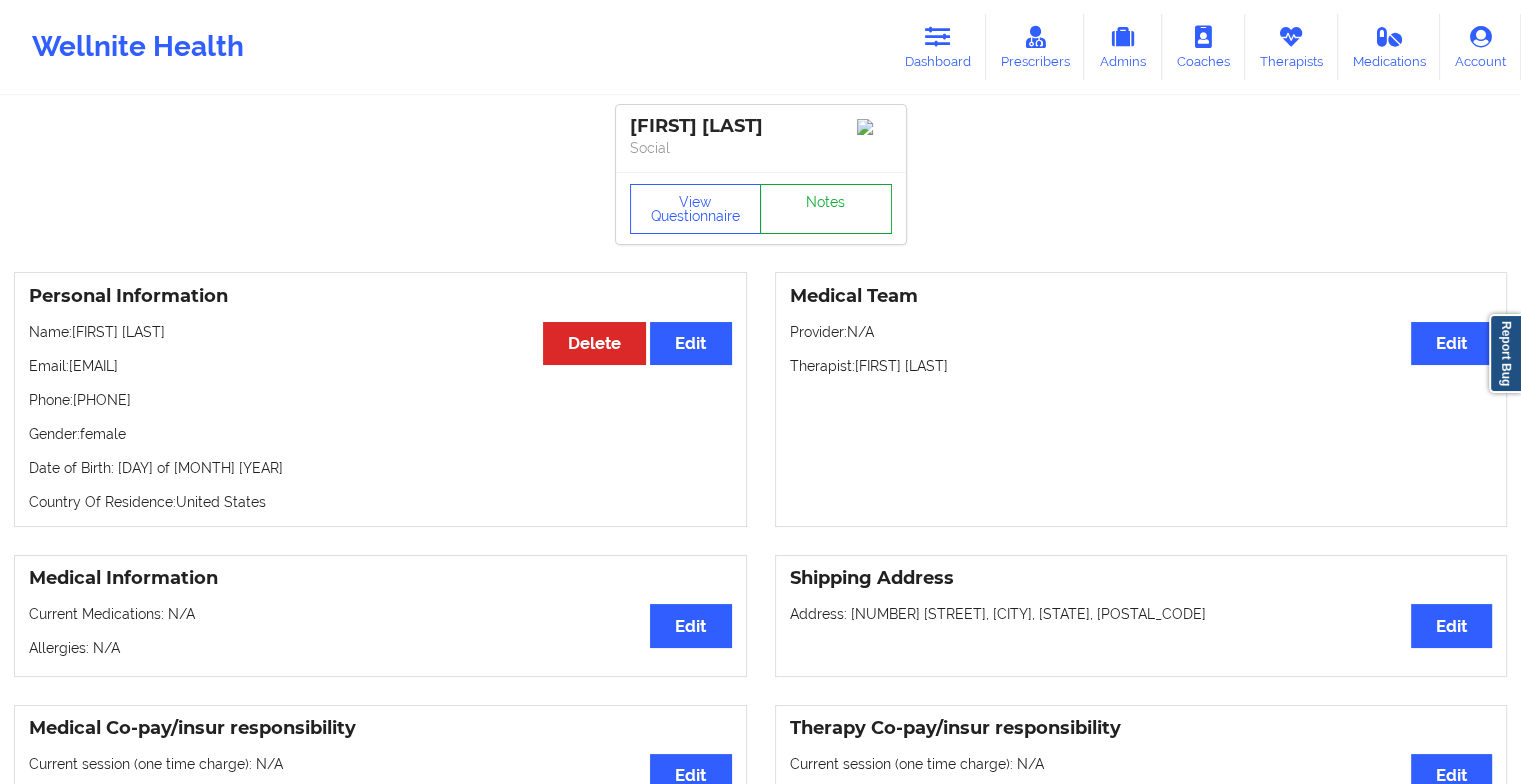click on "Notes" at bounding box center [826, 209] 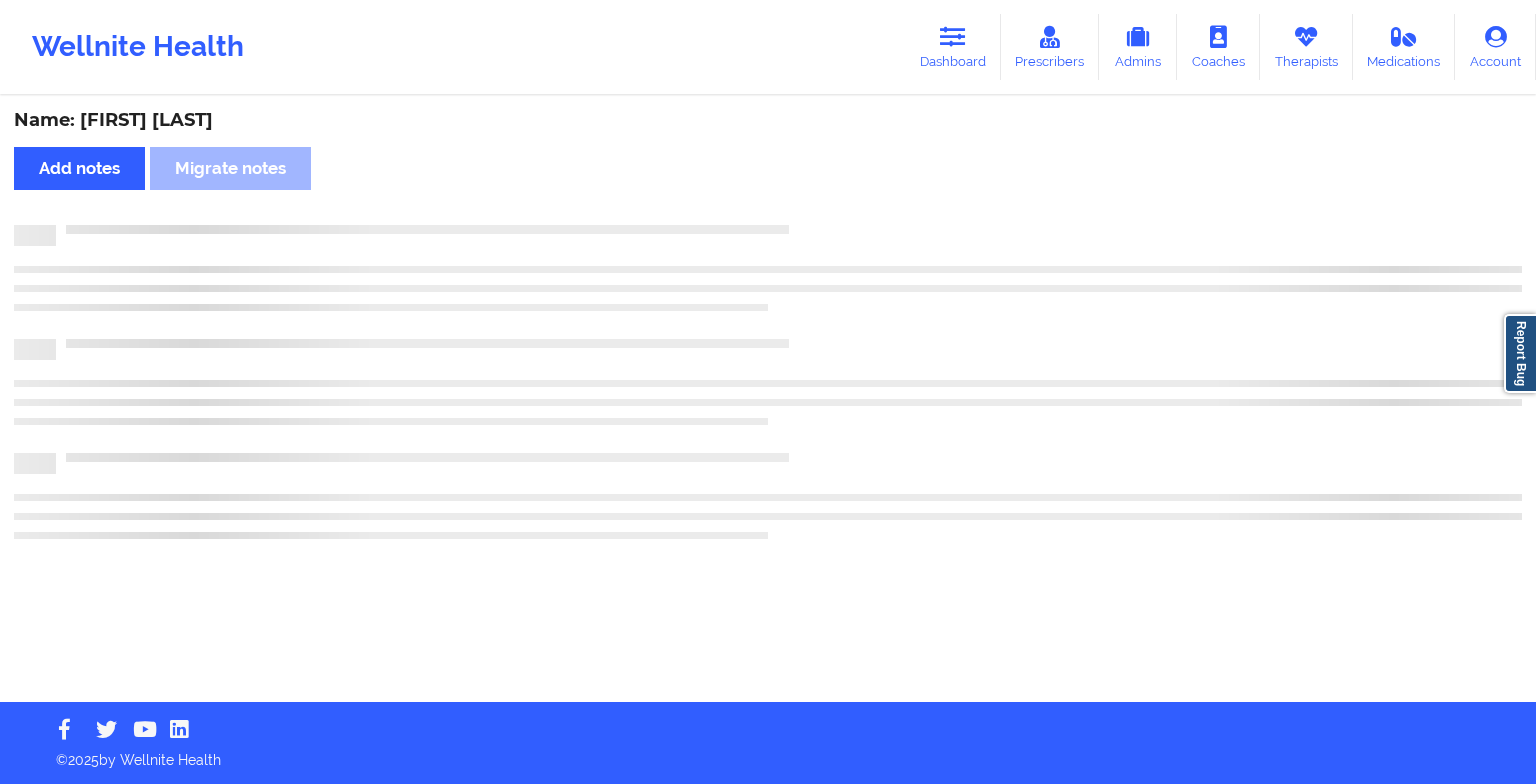 click on "Name: [FIRST] [LAST] Add notes Migrate notes" at bounding box center (768, 400) 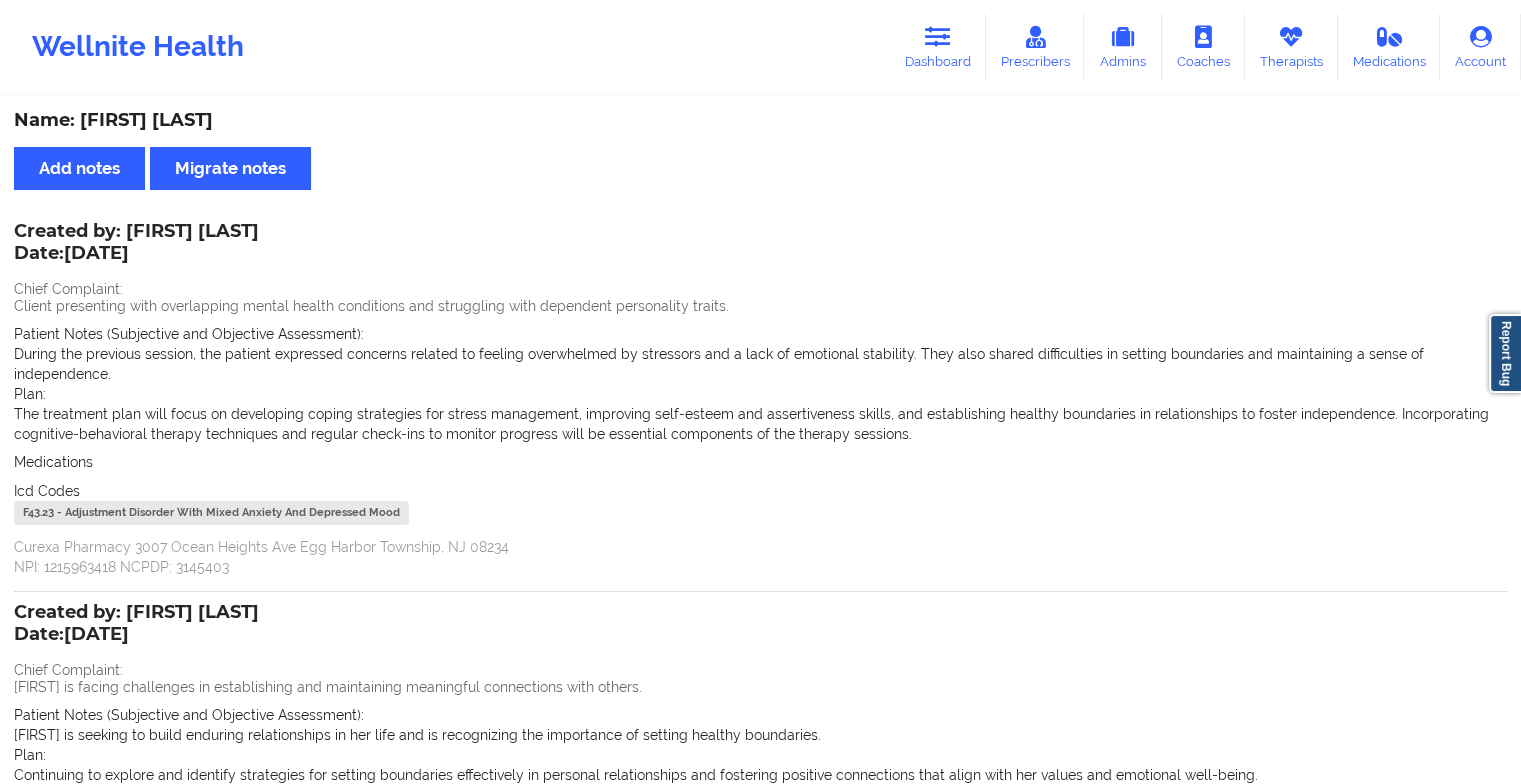 click on "Patient Notes (Subjective and Objective Assessment):   [FIRST] is seeking to build enduring relationships in her life and is recognizing the importance of setting healthy boundaries." at bounding box center [760, 725] 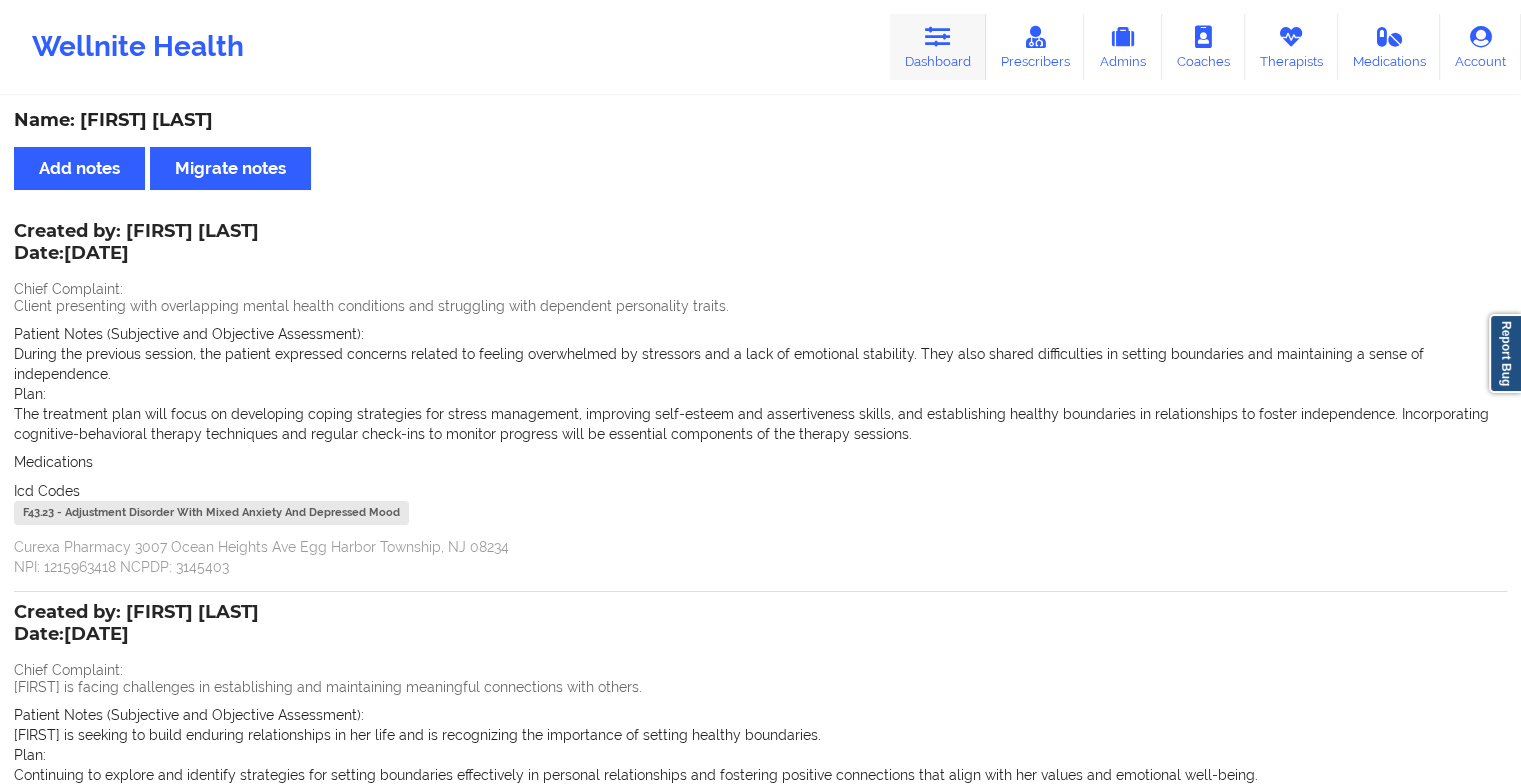 click at bounding box center (938, 37) 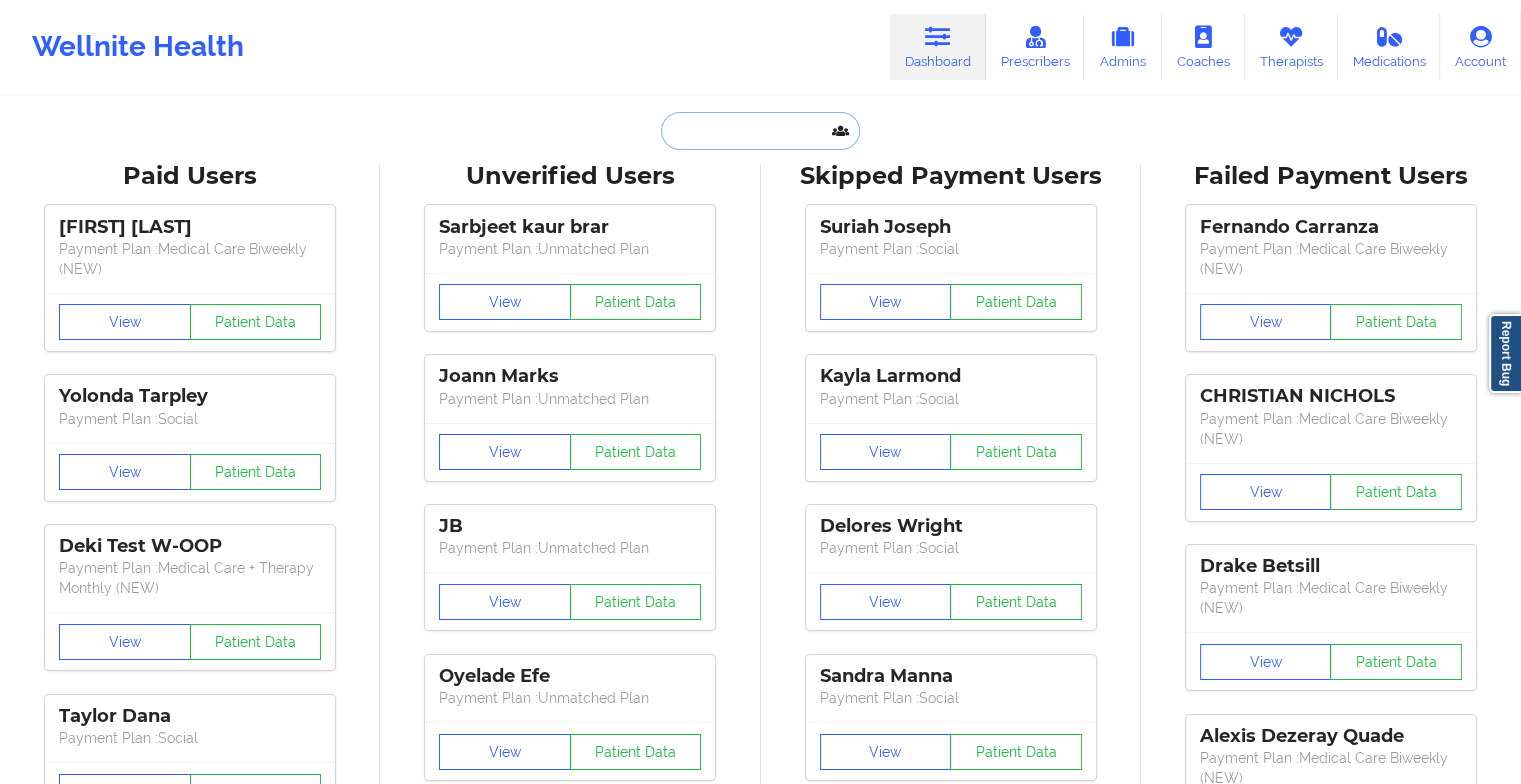 click at bounding box center [760, 131] 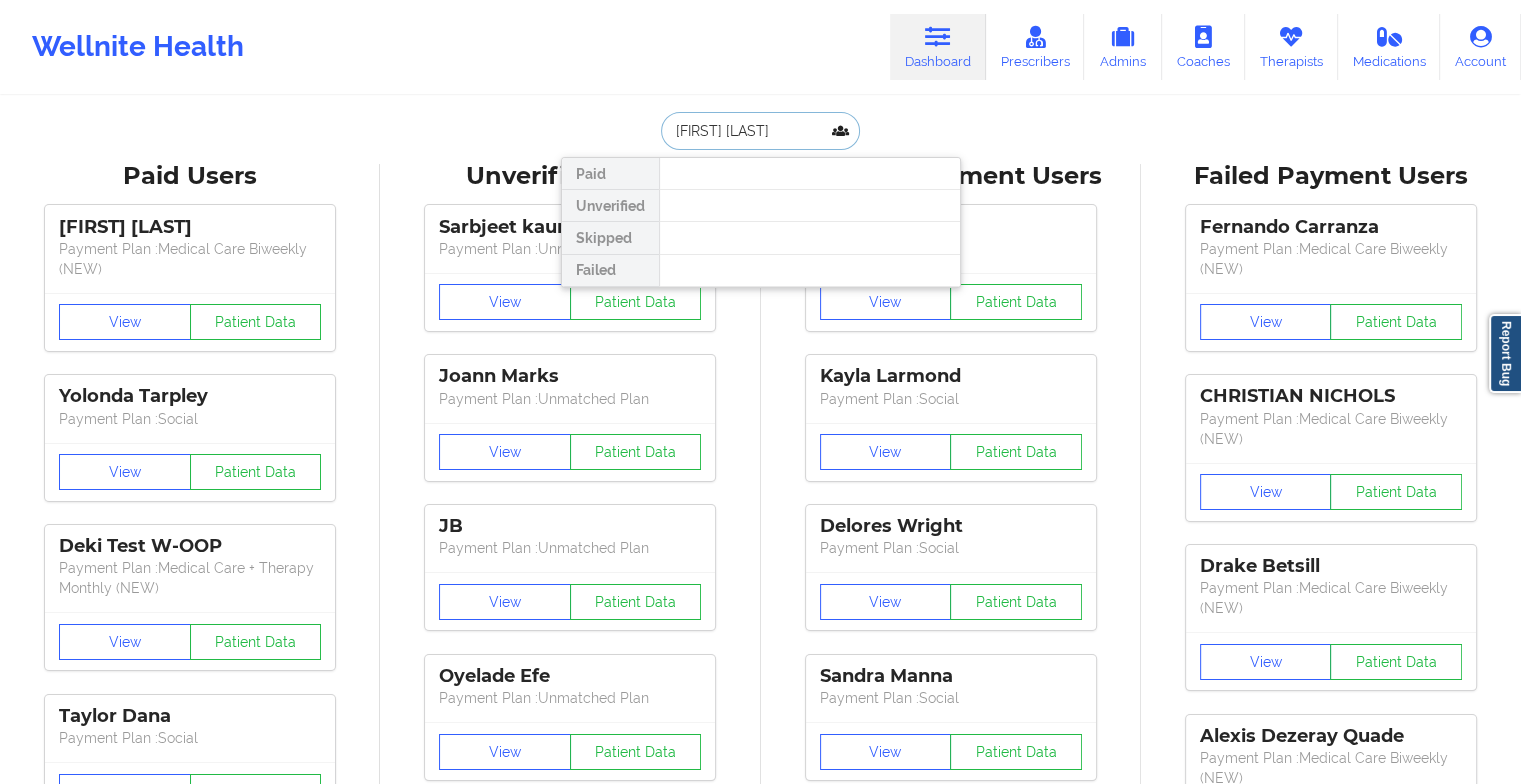 type on "[NAME]" 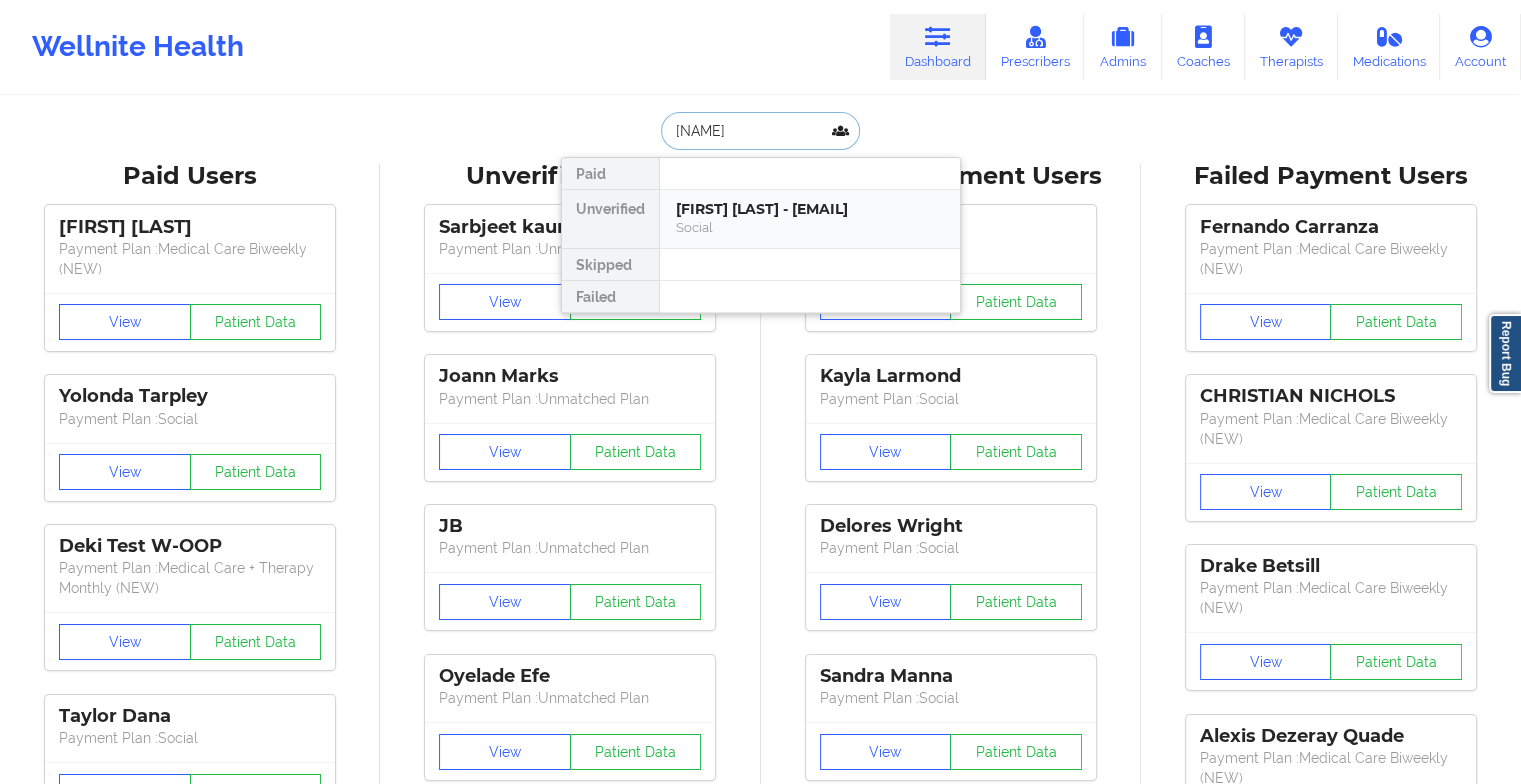 click on "[FIRST] [LAST] - [EMAIL]" at bounding box center [810, 209] 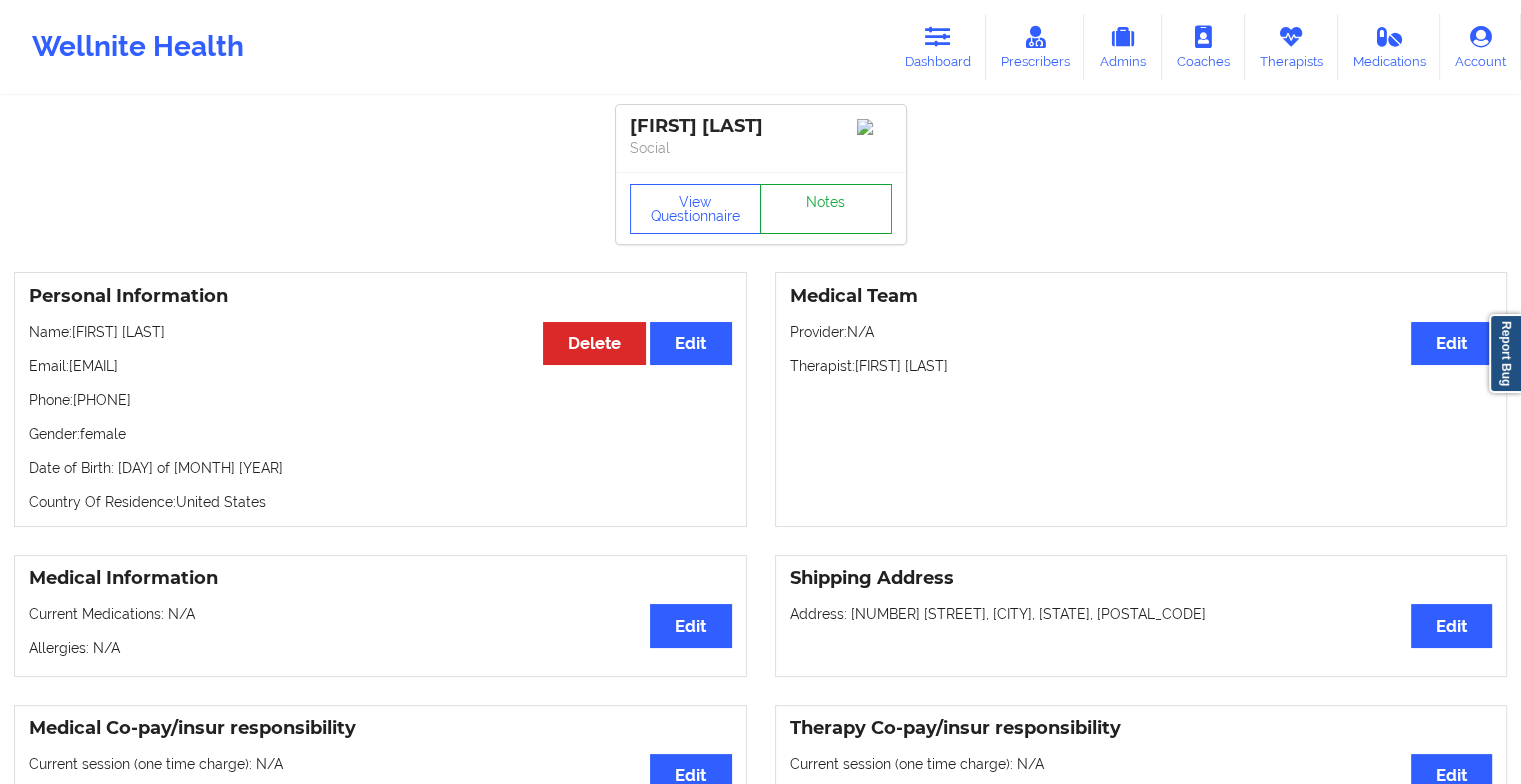 click on "Notes" at bounding box center [826, 209] 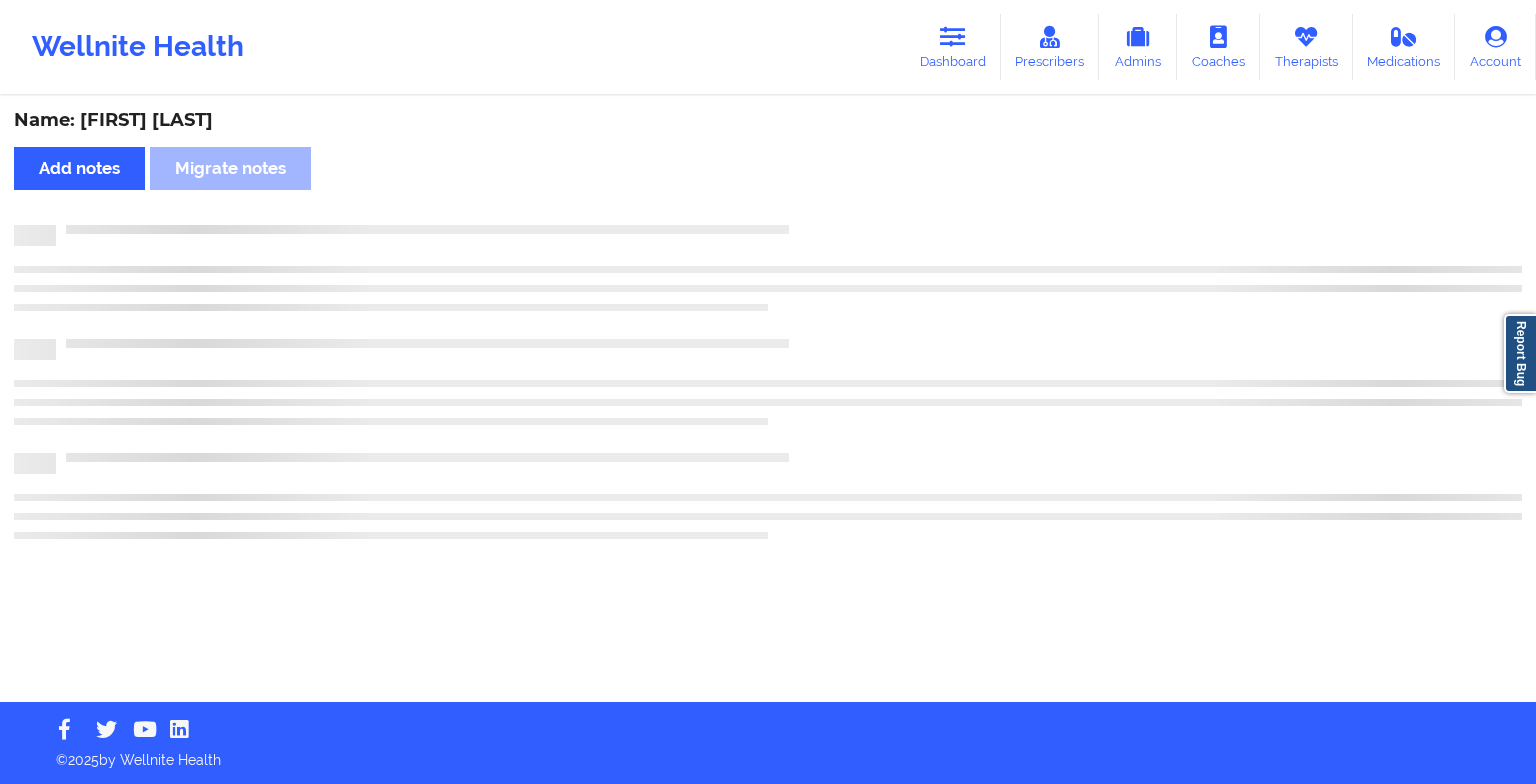 click on "Name: [FIRST] [LAST] Add notes Migrate notes" at bounding box center (768, 400) 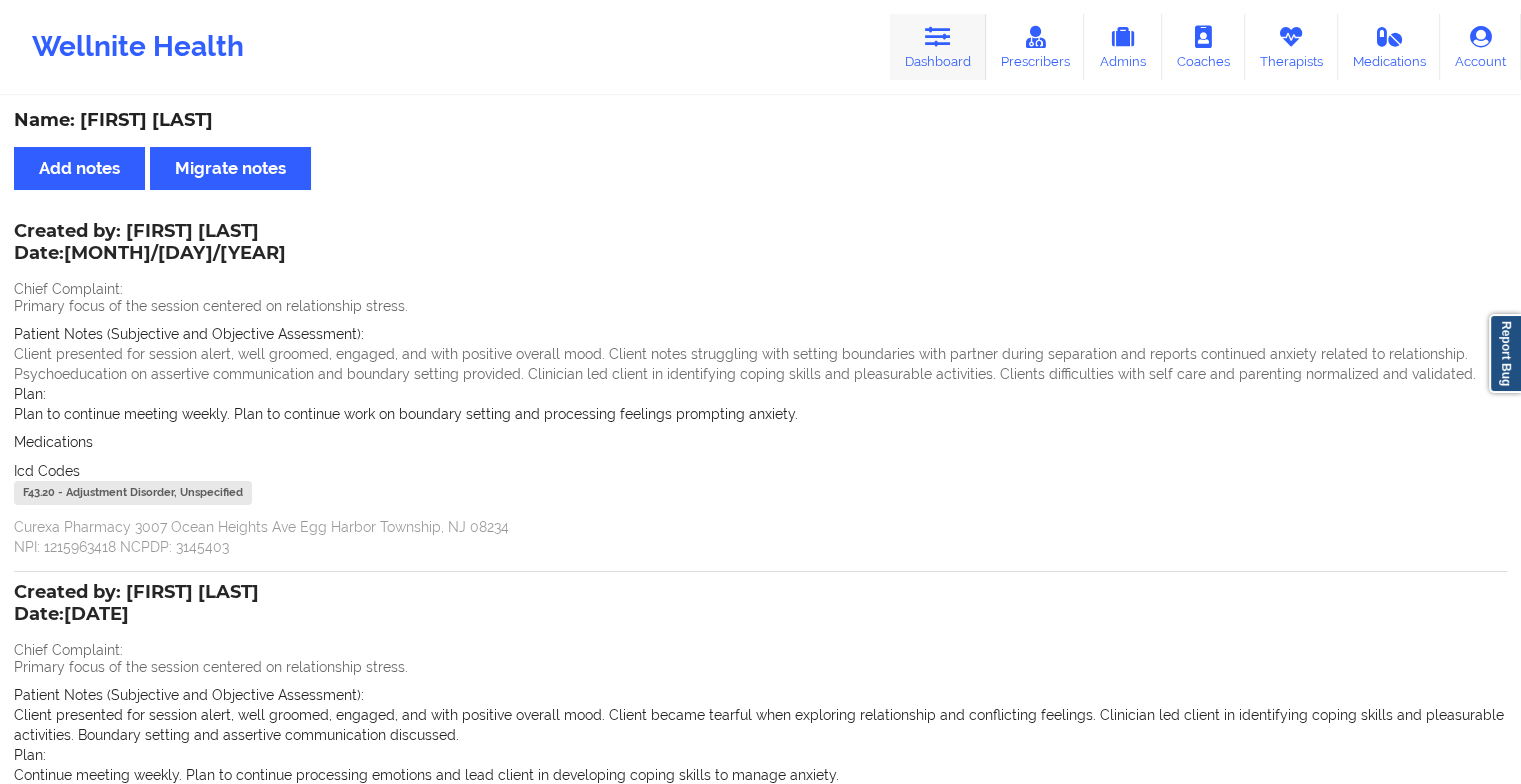 click on "Dashboard" at bounding box center [938, 47] 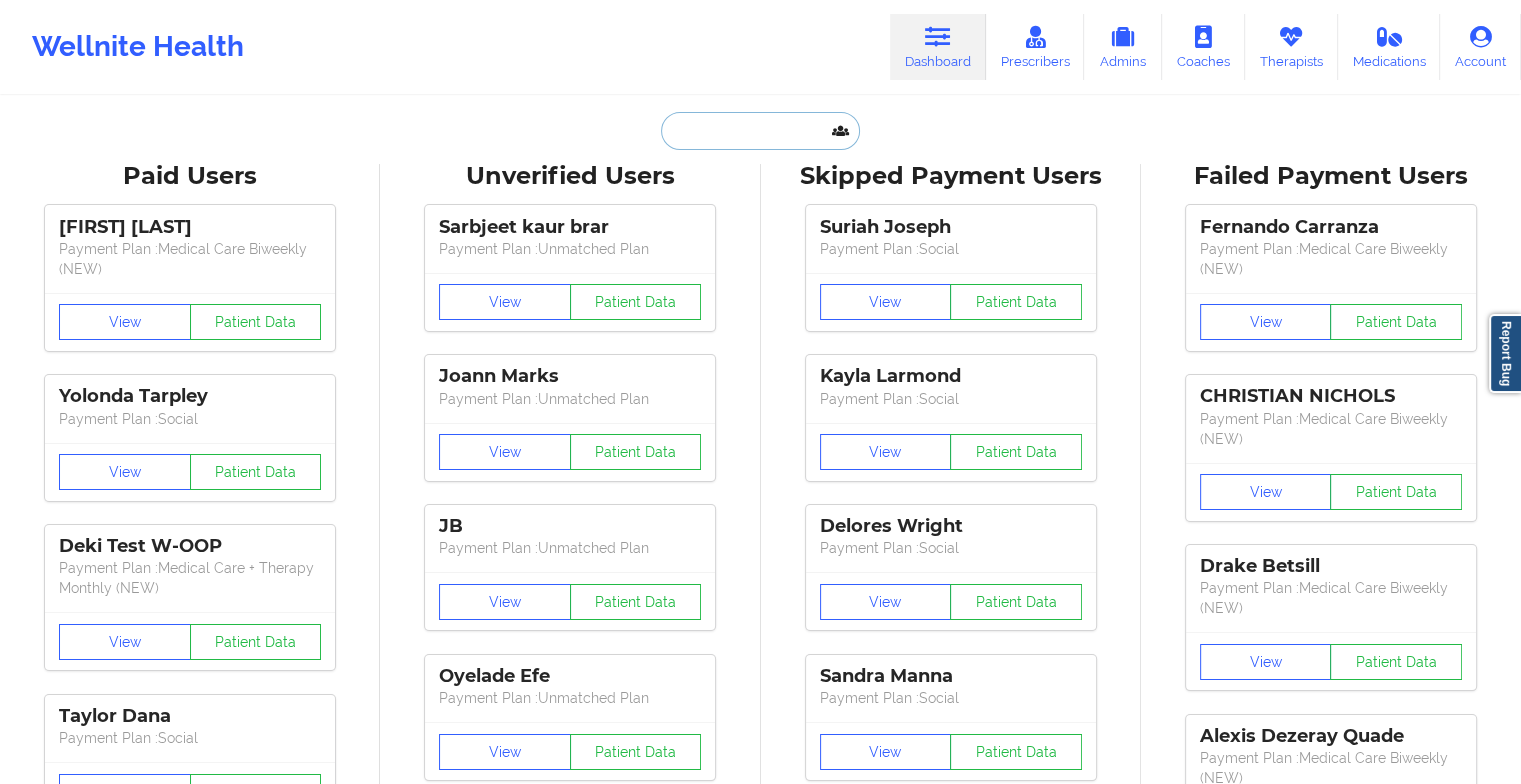 click at bounding box center [760, 131] 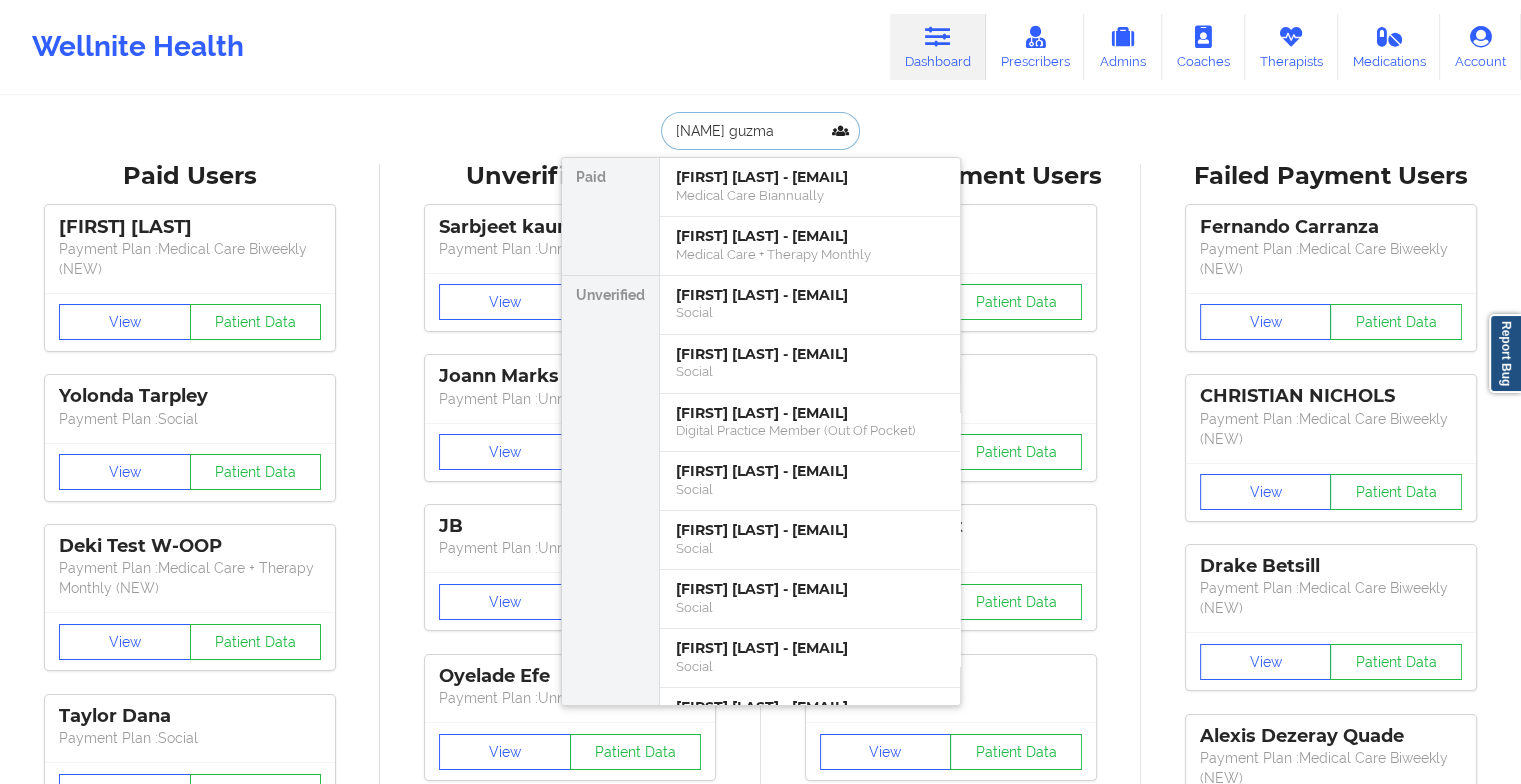 type on "[FIRST] [LAST]" 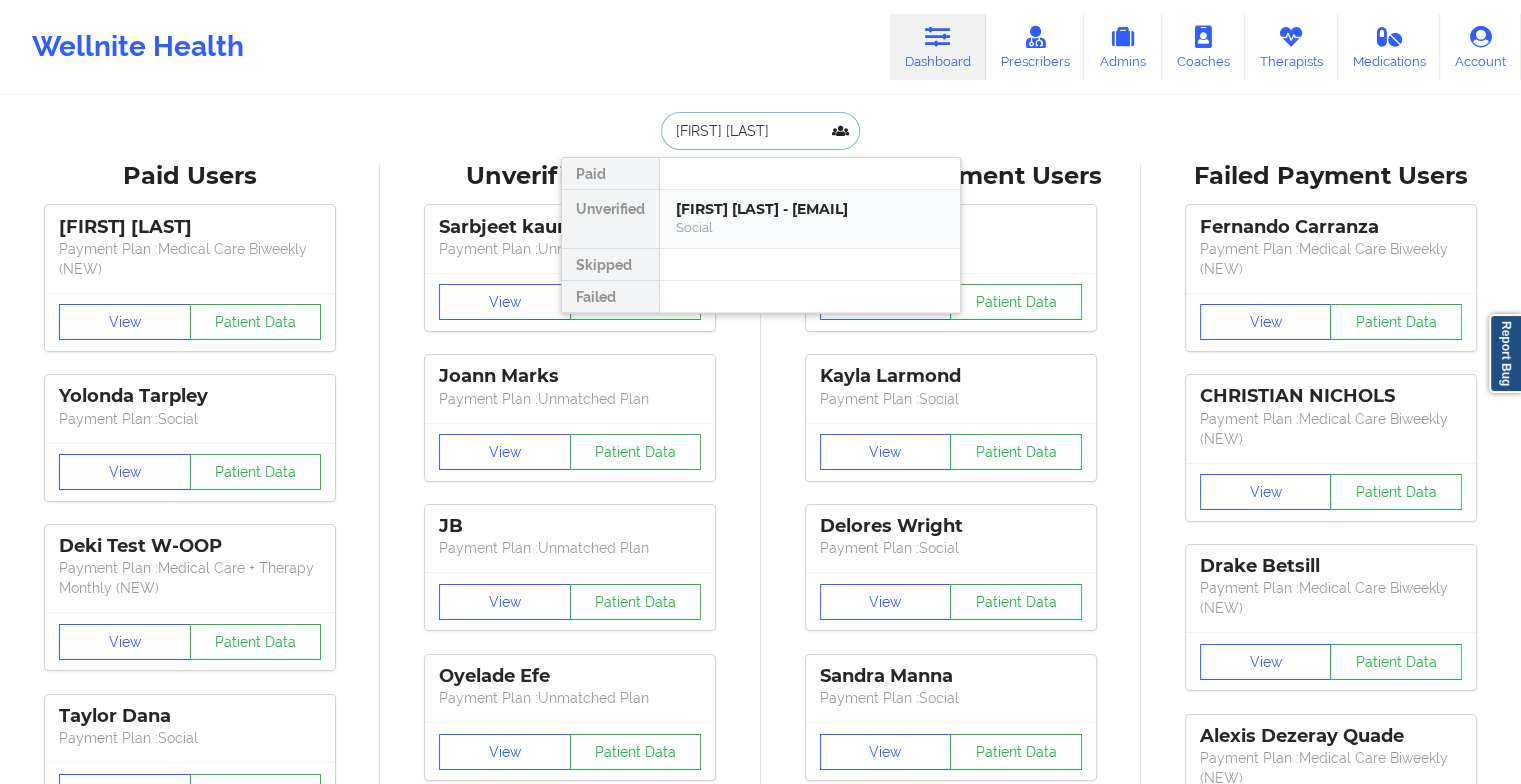 click on "[FIRST] [LAST] - [EMAIL]" at bounding box center [810, 209] 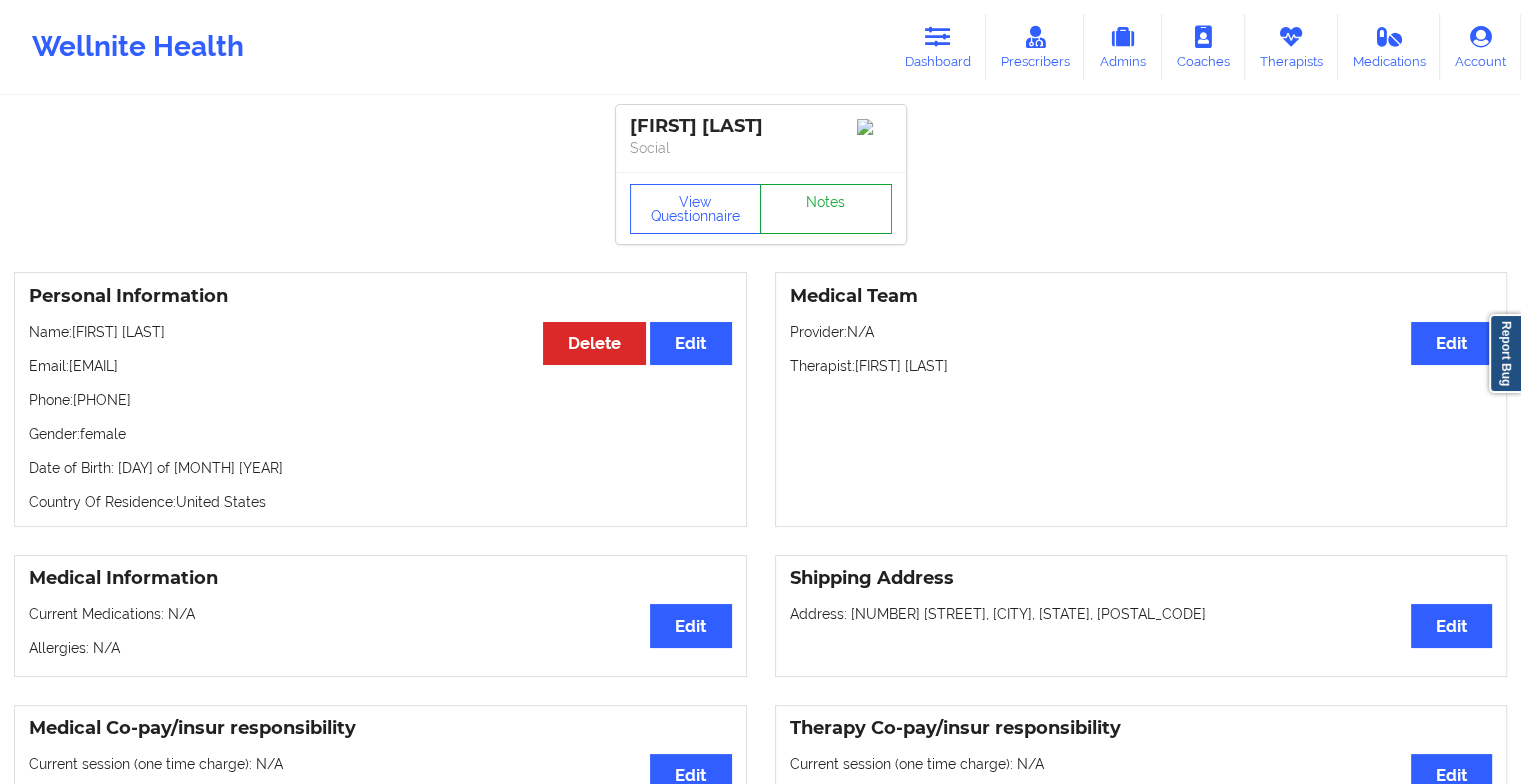 click on "Notes" at bounding box center [826, 209] 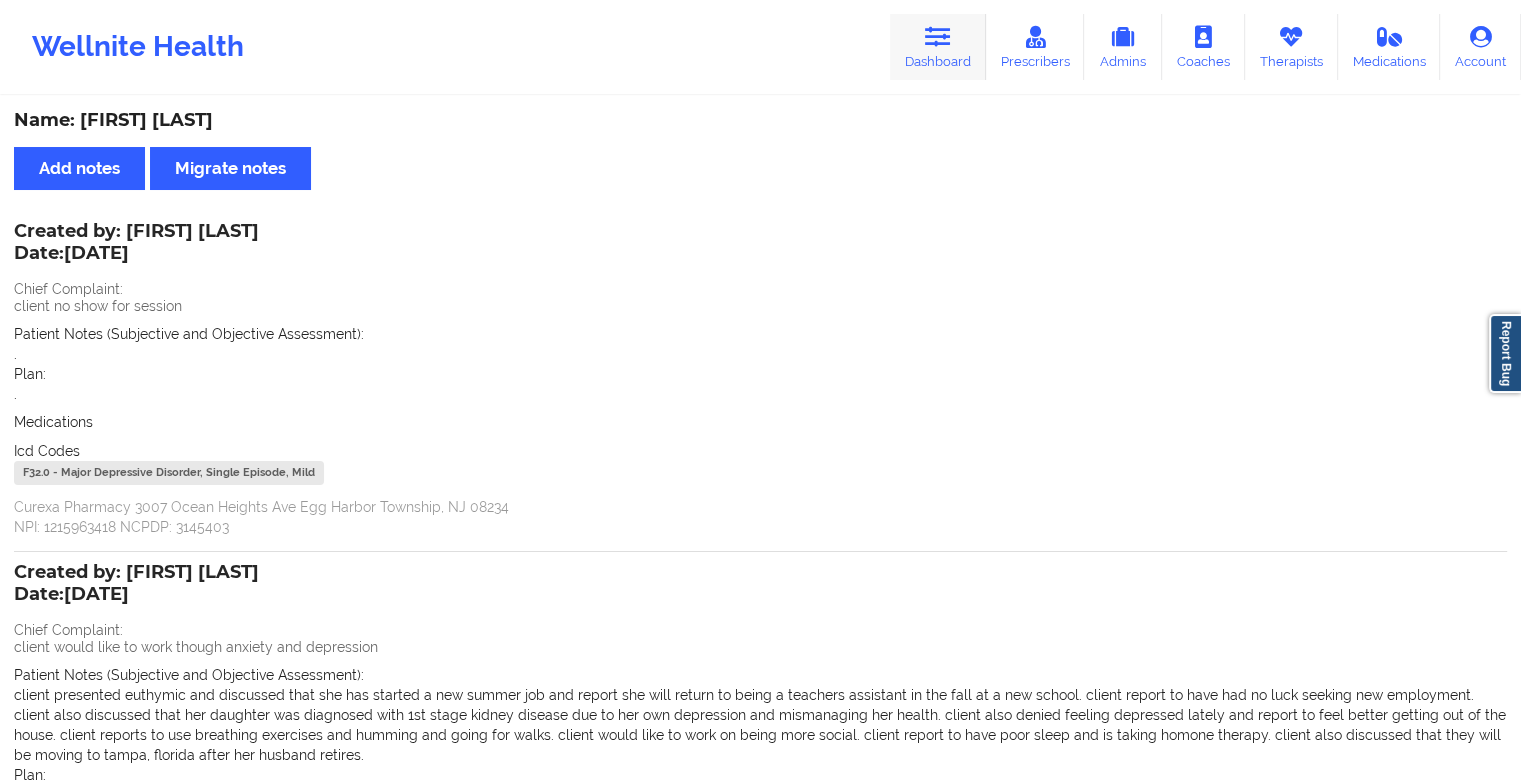 click at bounding box center [938, 37] 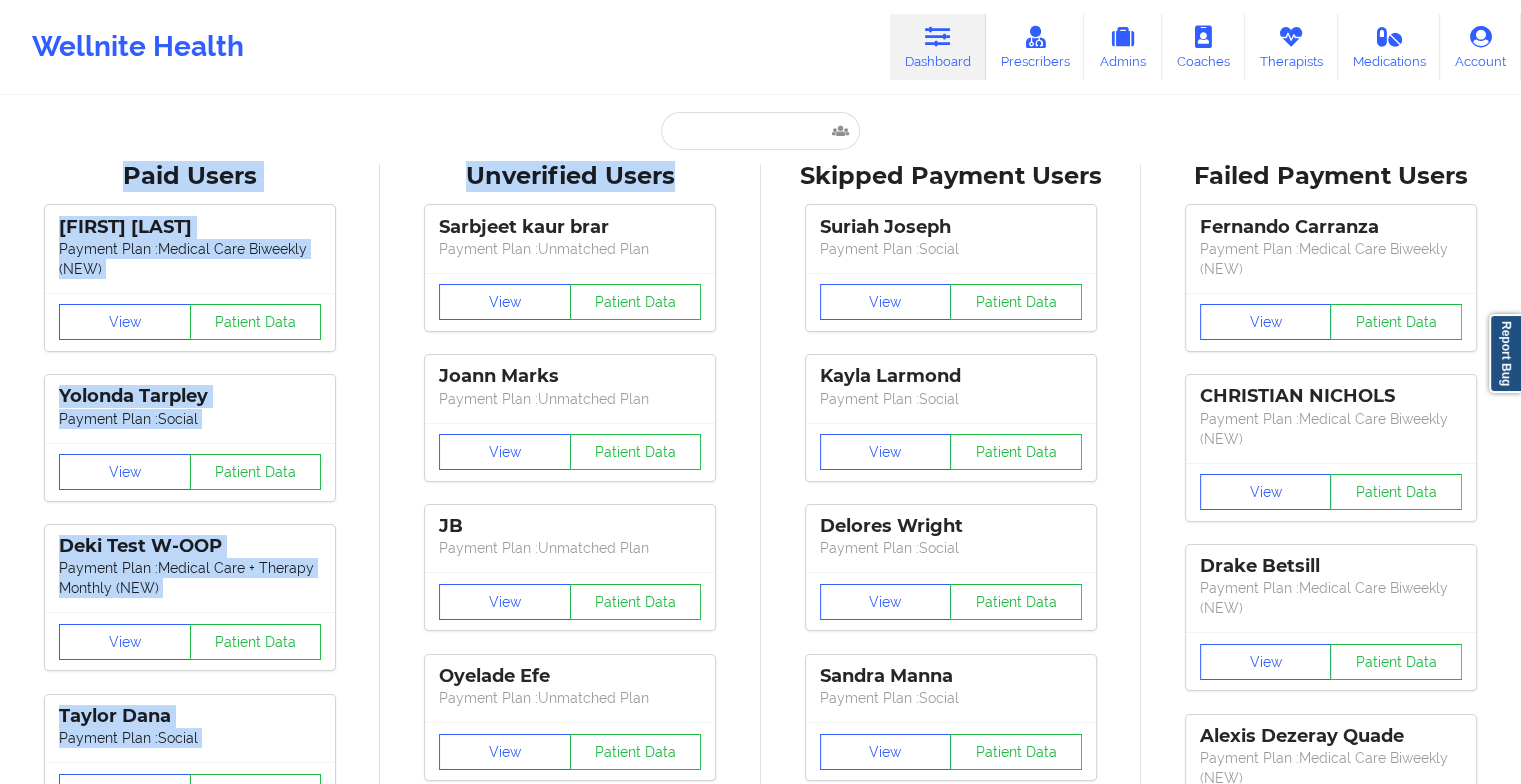 drag, startPoint x: 708, startPoint y: 156, endPoint x: 740, endPoint y: 132, distance: 40 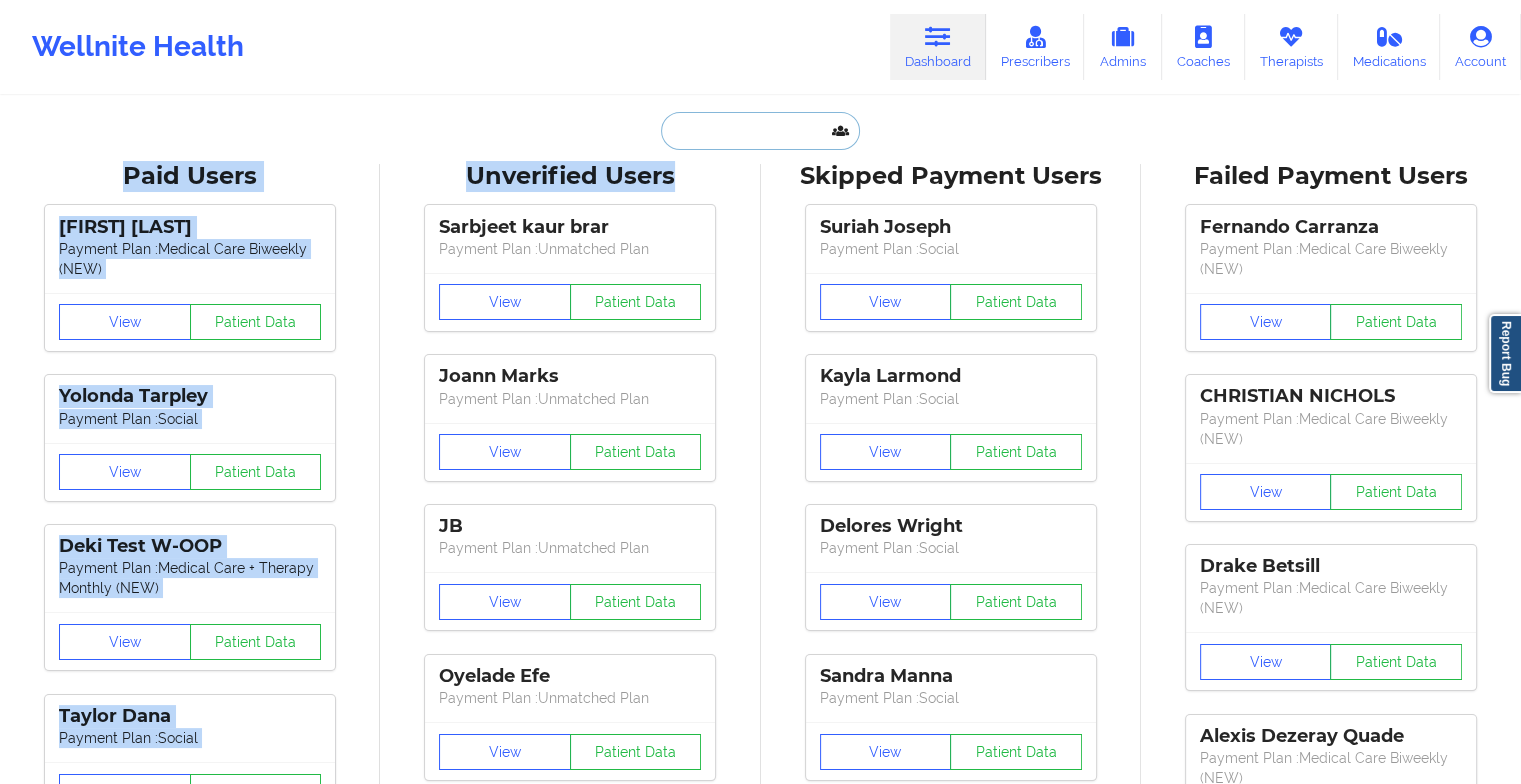 click at bounding box center (760, 131) 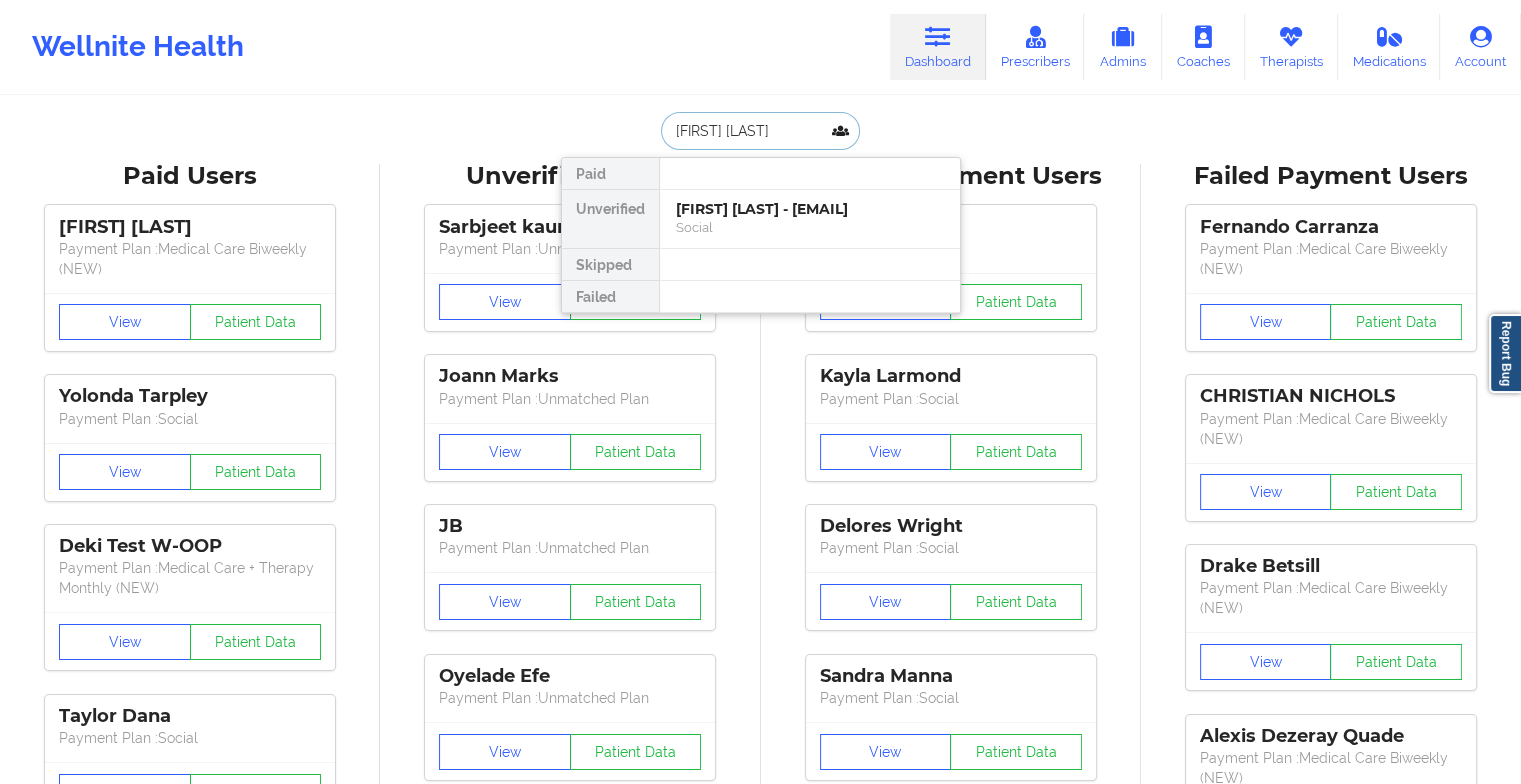 type on "[NAME]" 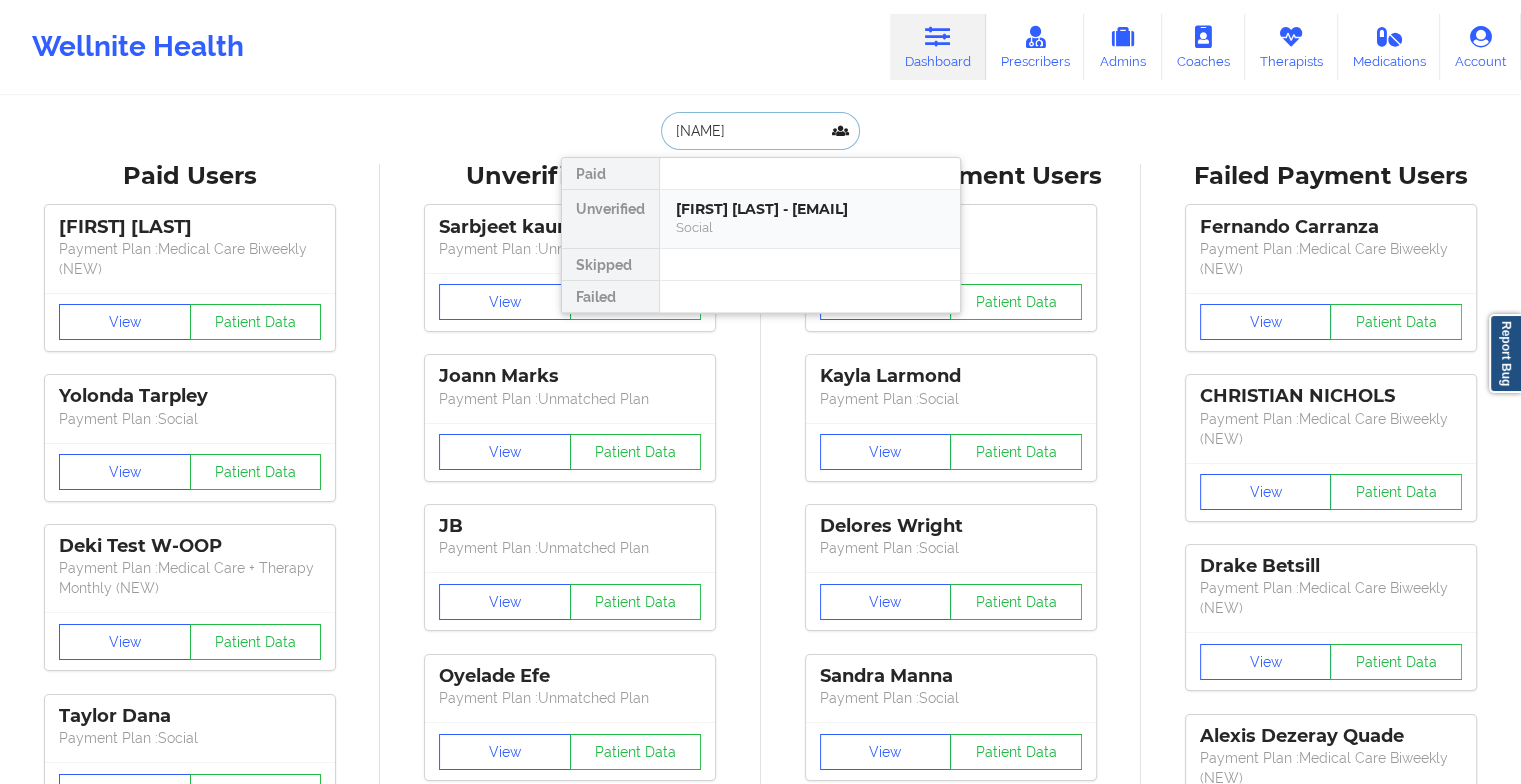 click on "[FIRST] [LAST] - [EMAIL]" at bounding box center (810, 209) 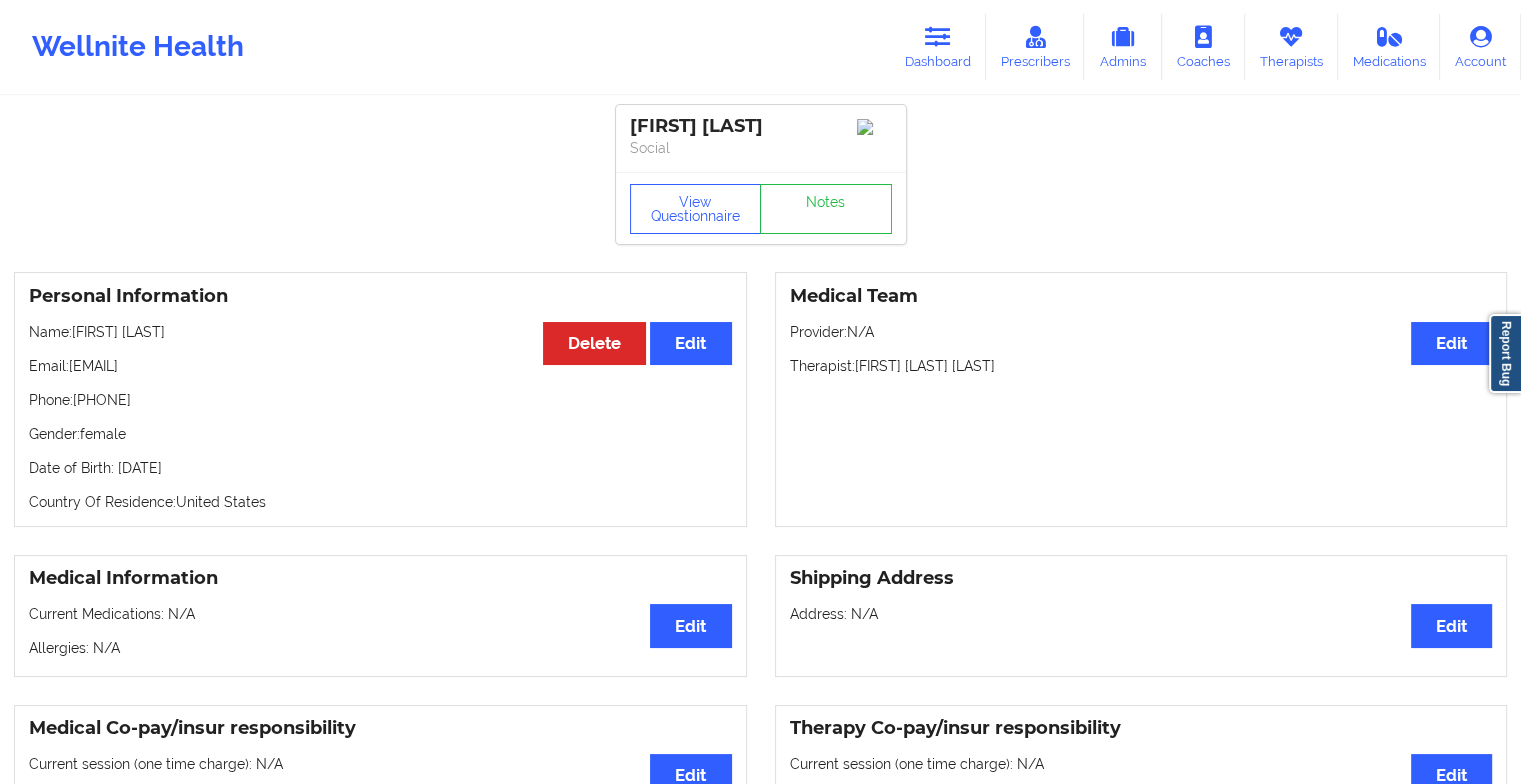 click on "View Questionnaire Notes" at bounding box center [761, 208] 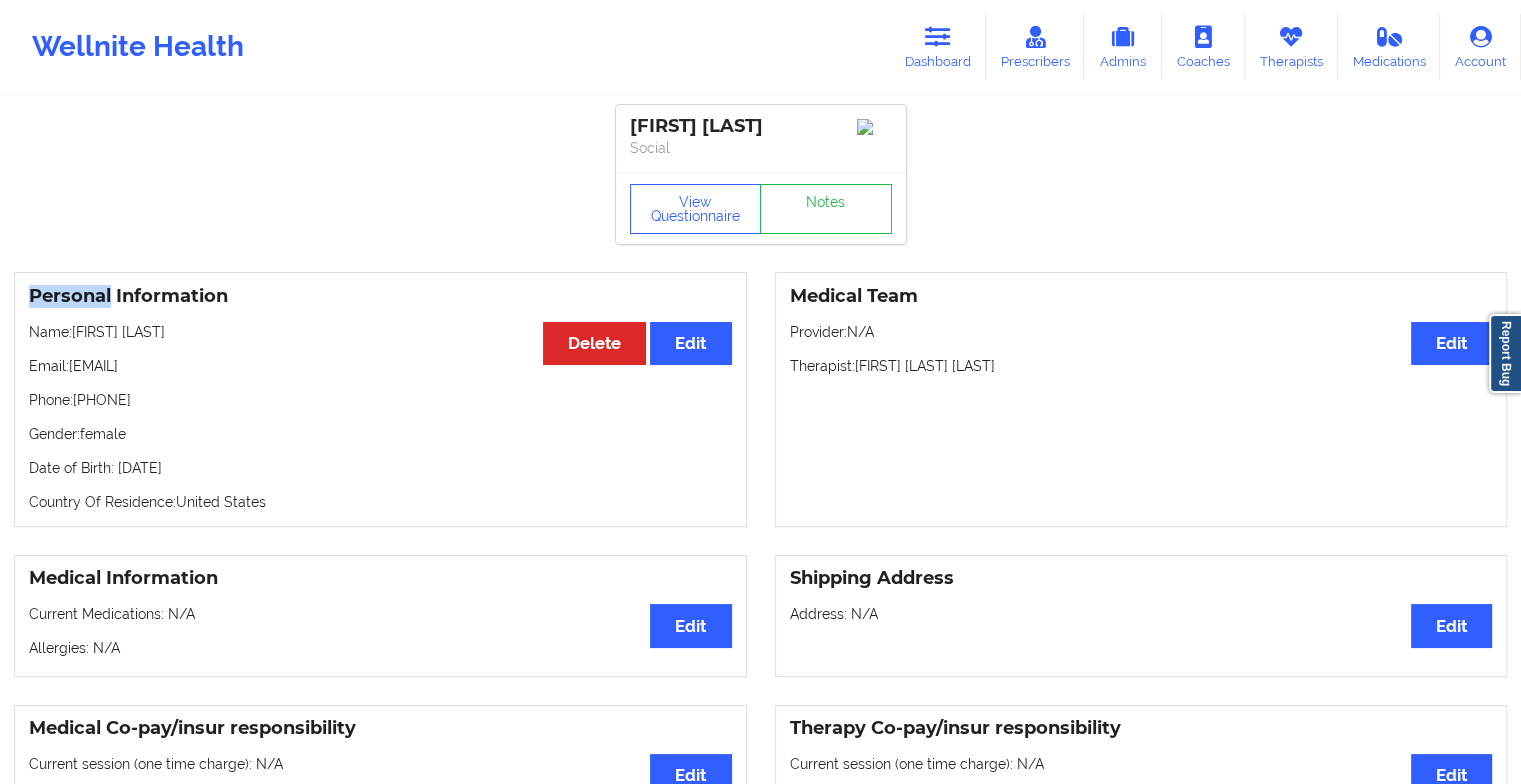 click on "View Questionnaire Notes" at bounding box center (761, 208) 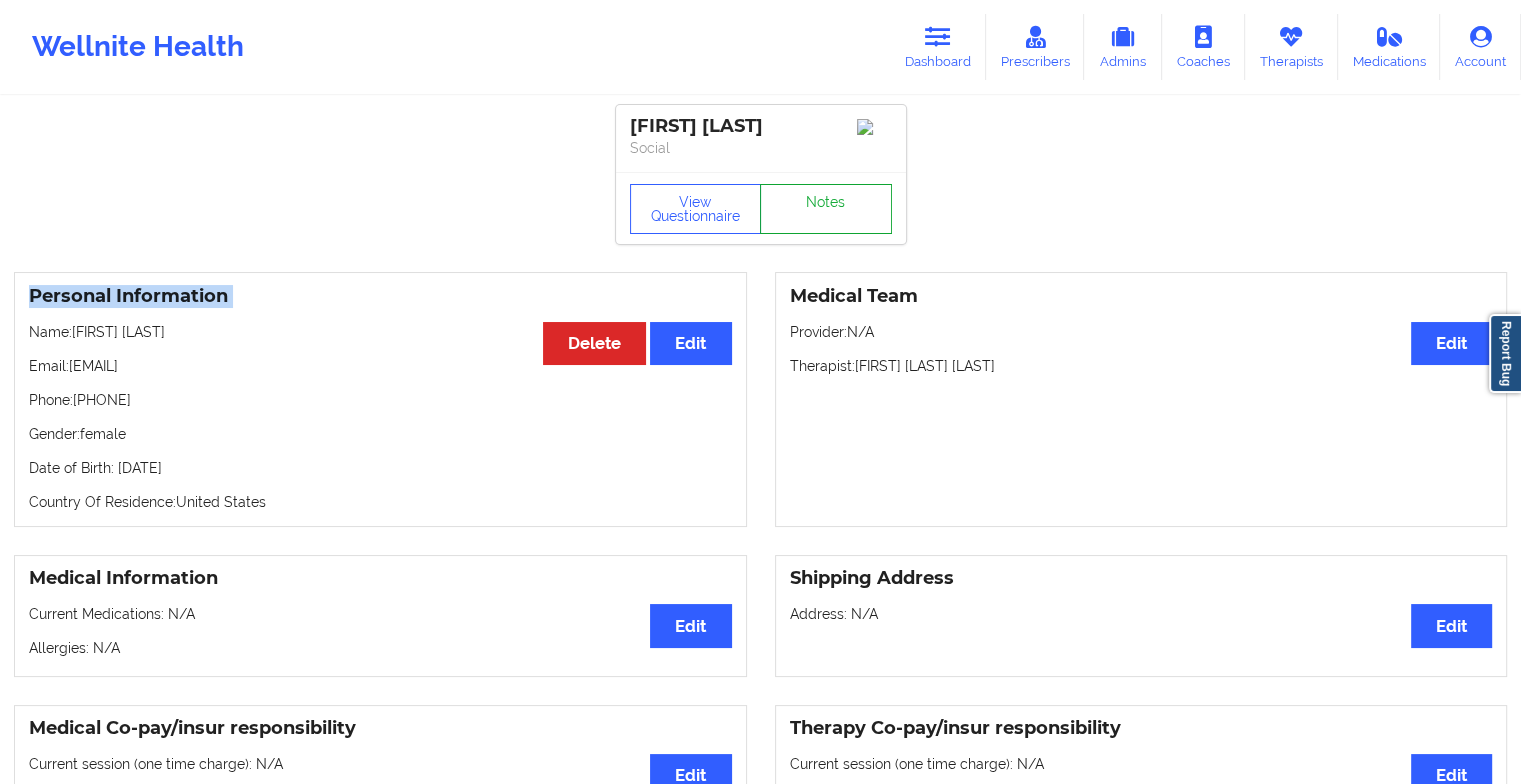 drag, startPoint x: 814, startPoint y: 199, endPoint x: 812, endPoint y: 211, distance: 12.165525 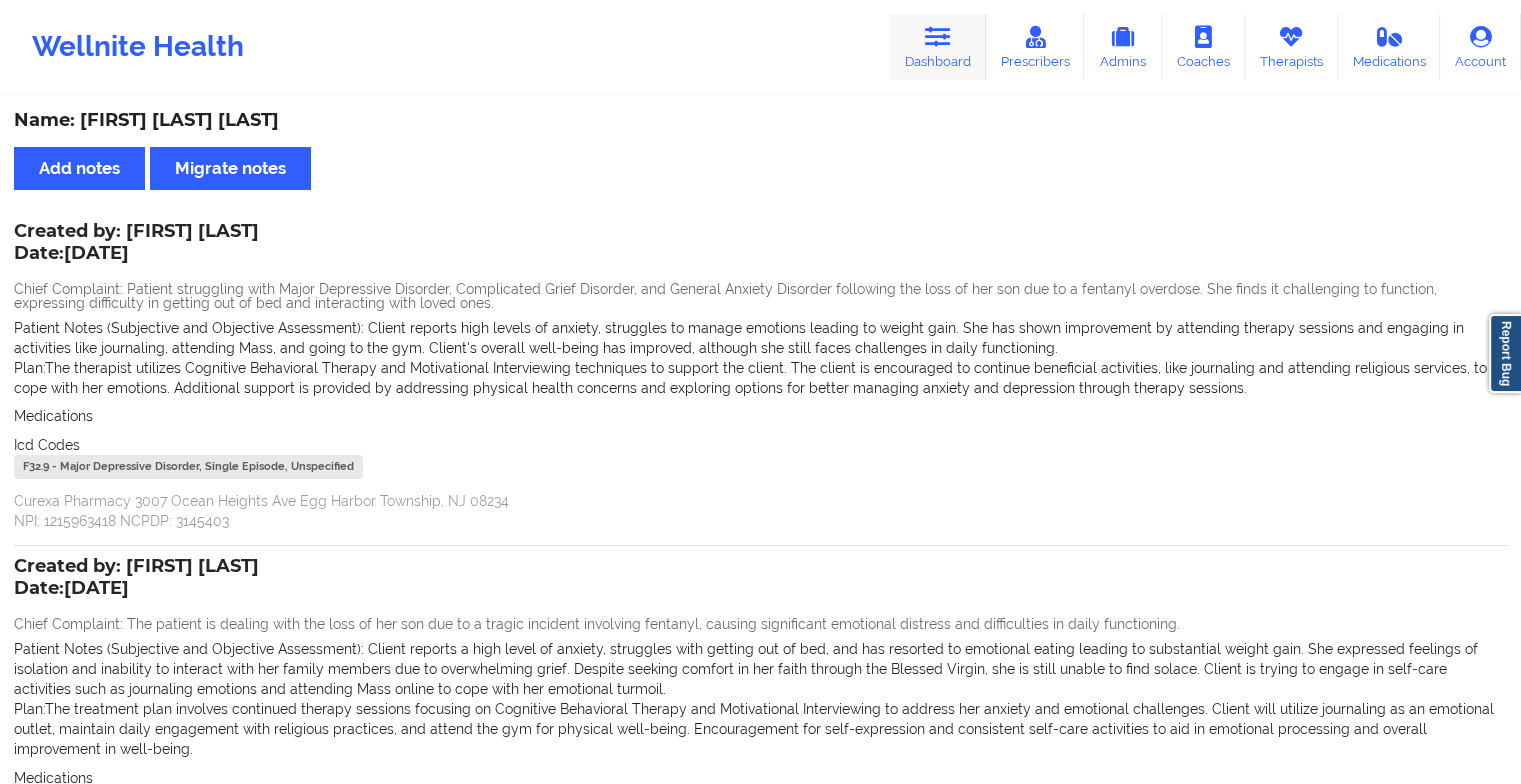 click on "Dashboard" at bounding box center (938, 47) 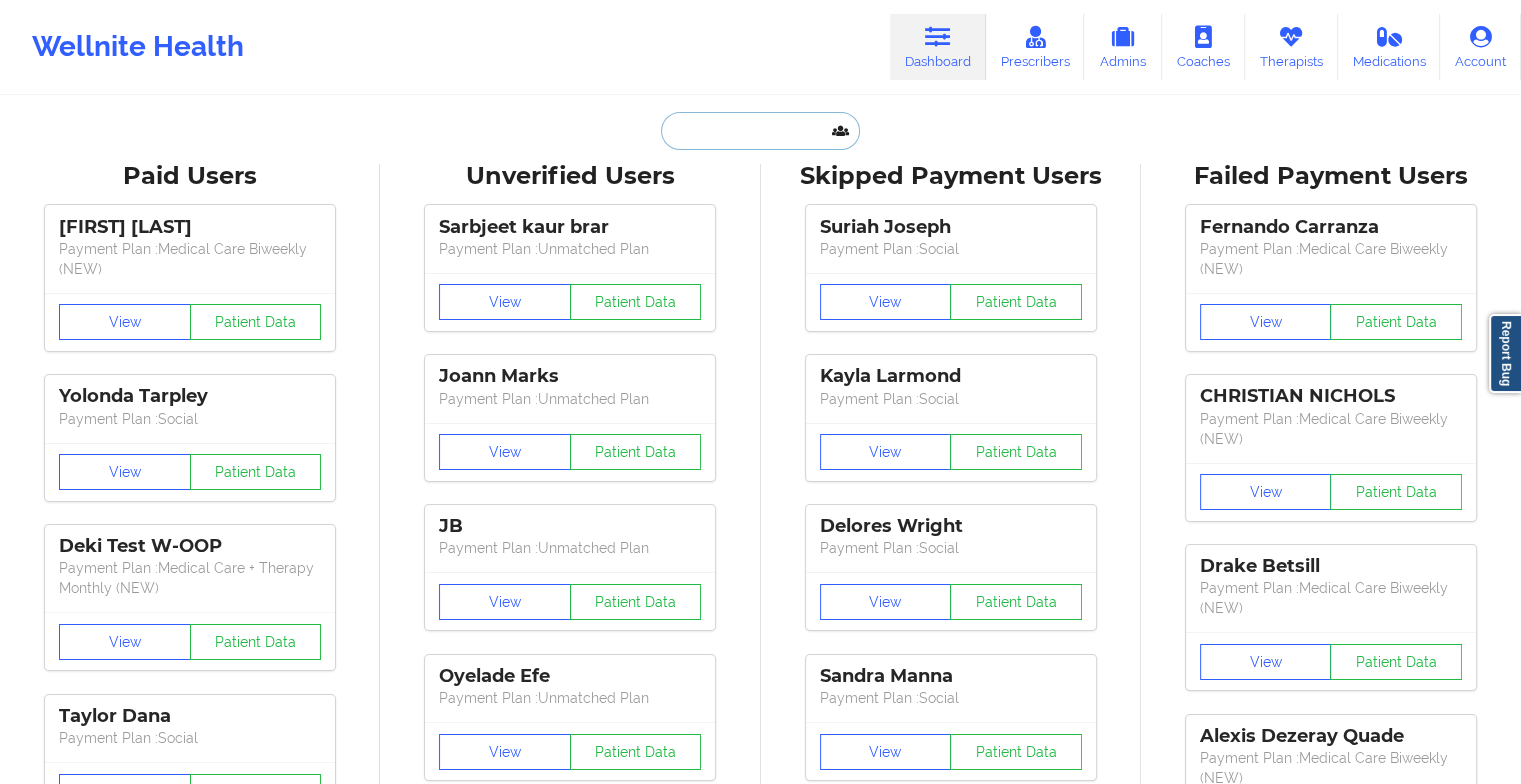 click at bounding box center (760, 131) 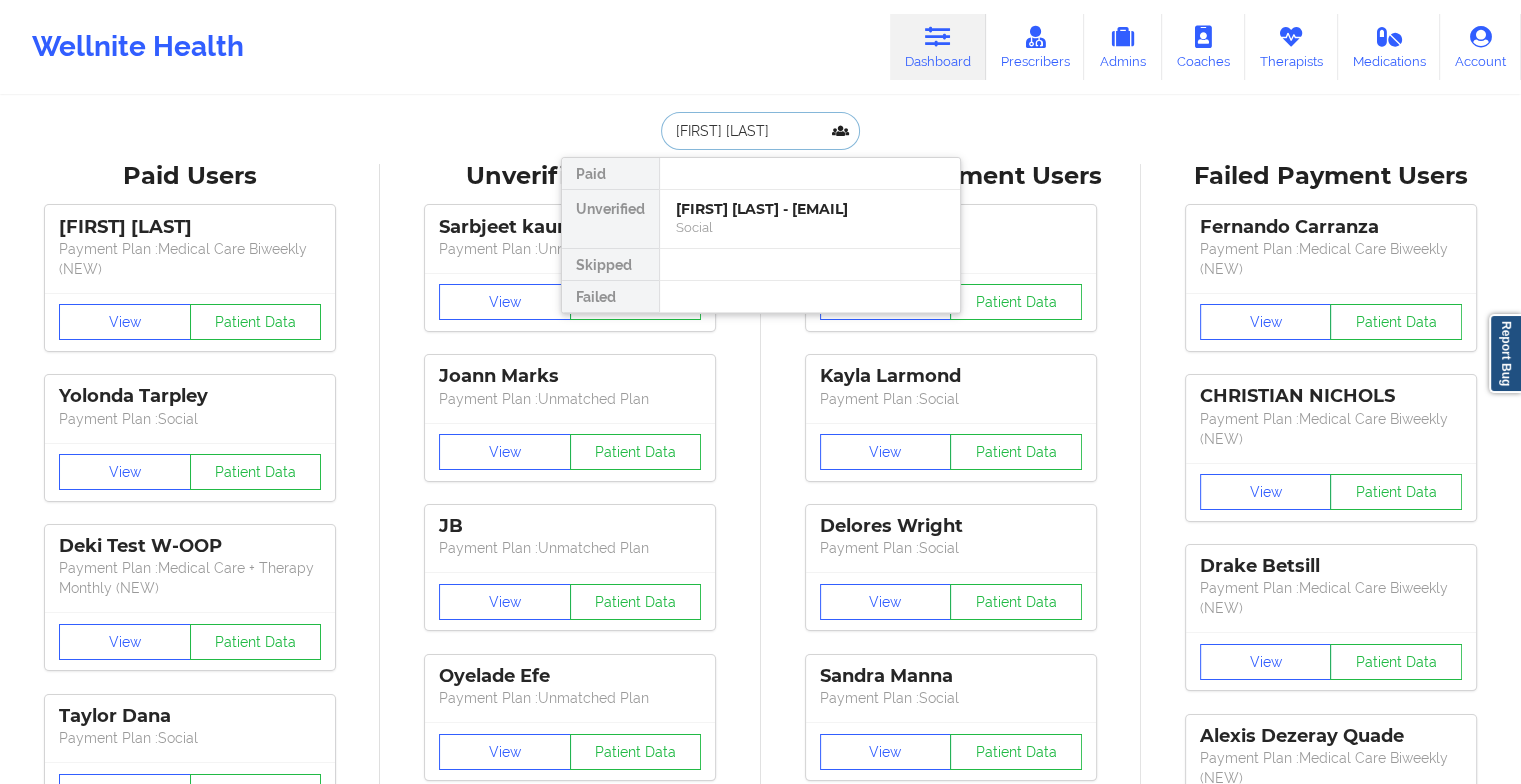 type on "[FIRST] [LAST]" 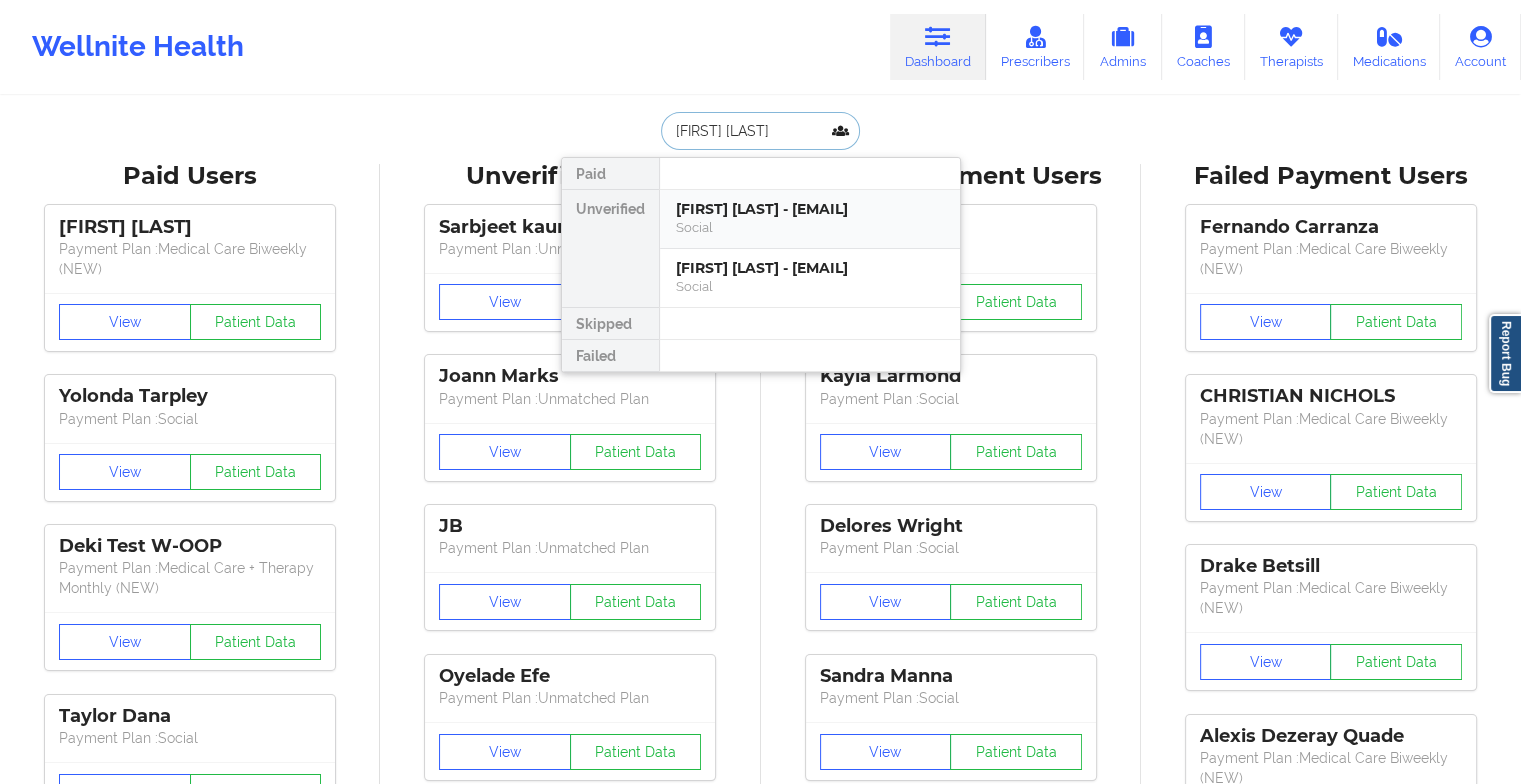 click on "[FIRST] [LAST]  - [EMAIL]" at bounding box center (810, 209) 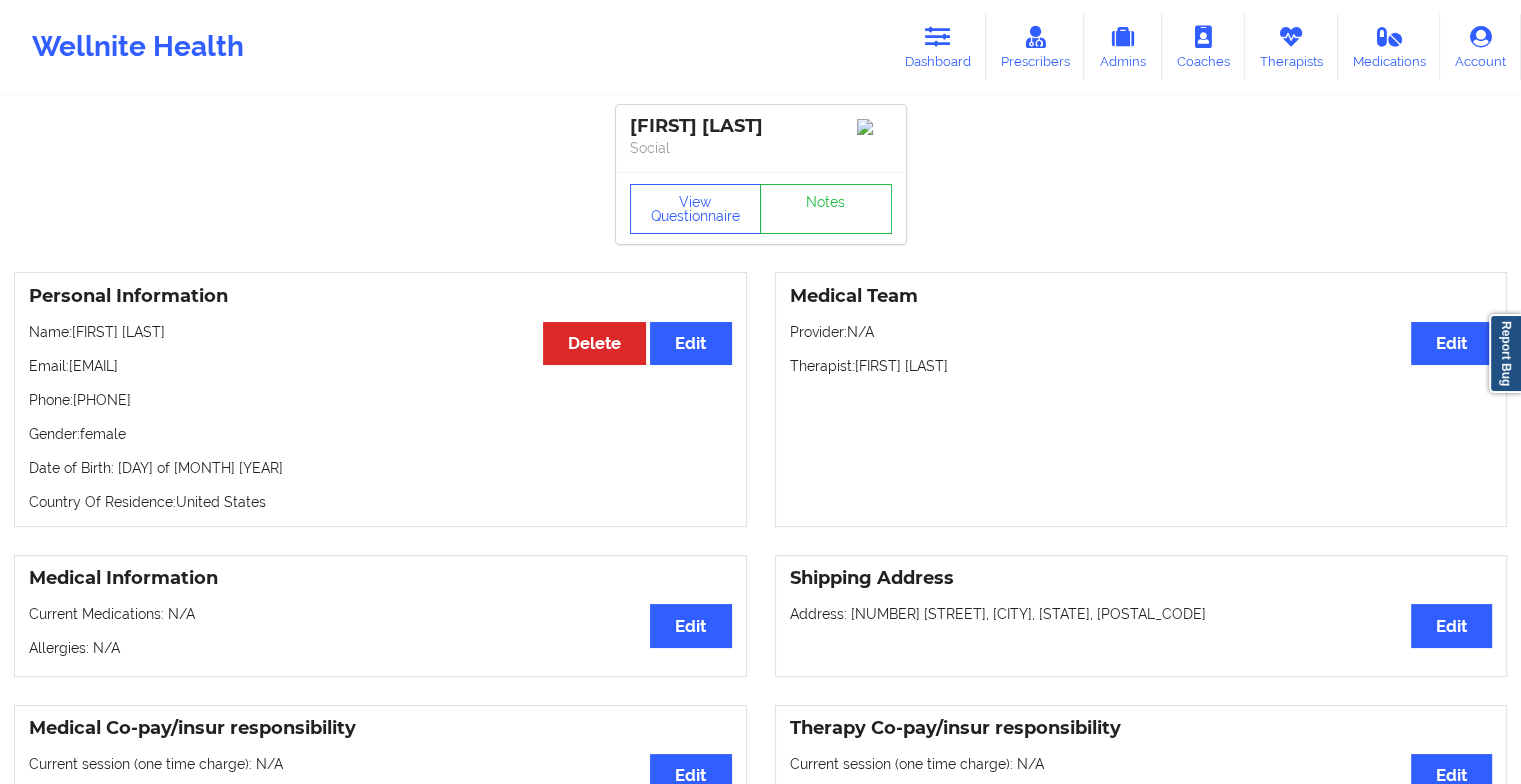click on "View Questionnaire Notes" at bounding box center [761, 208] 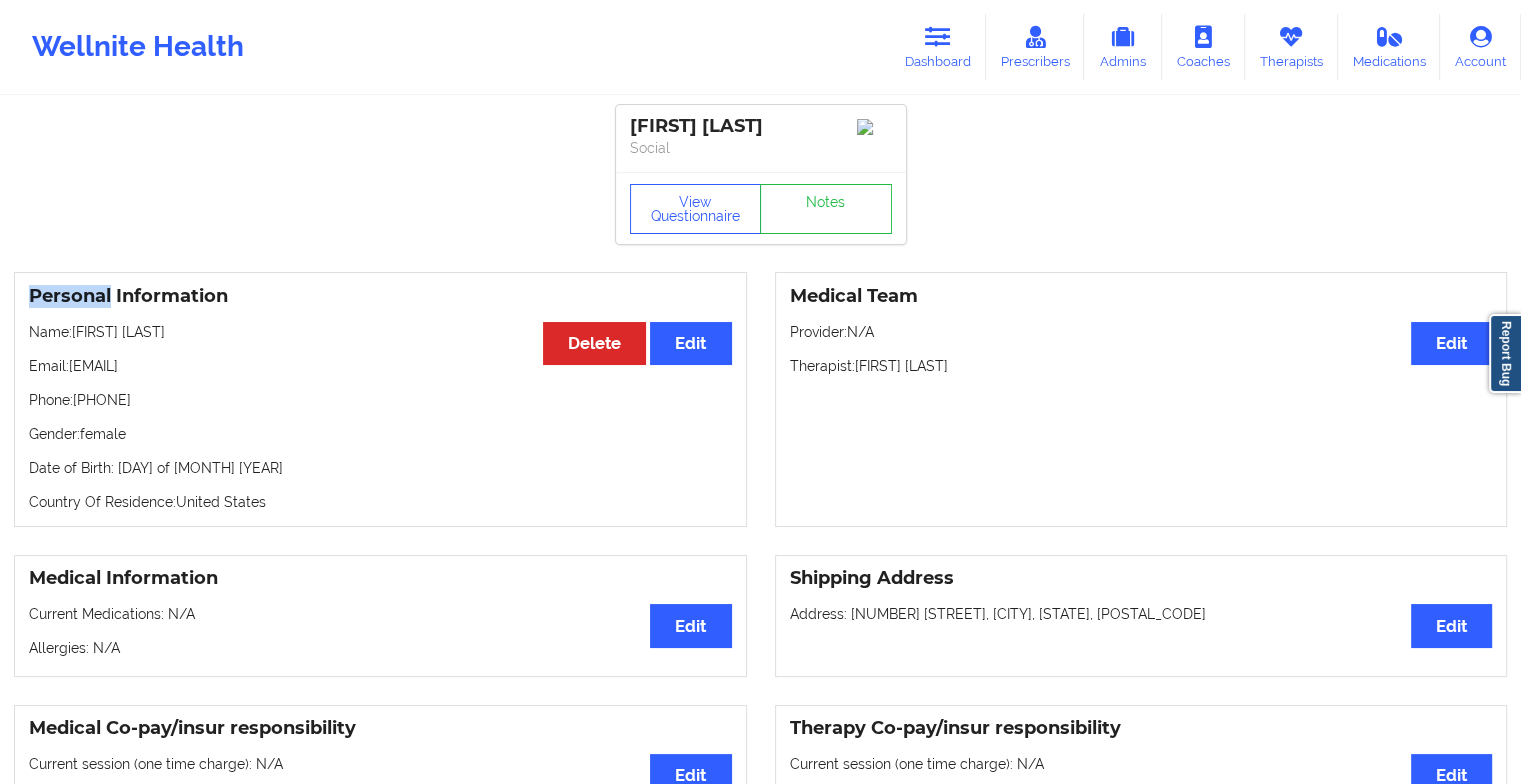 click on "View Questionnaire Notes" at bounding box center (761, 208) 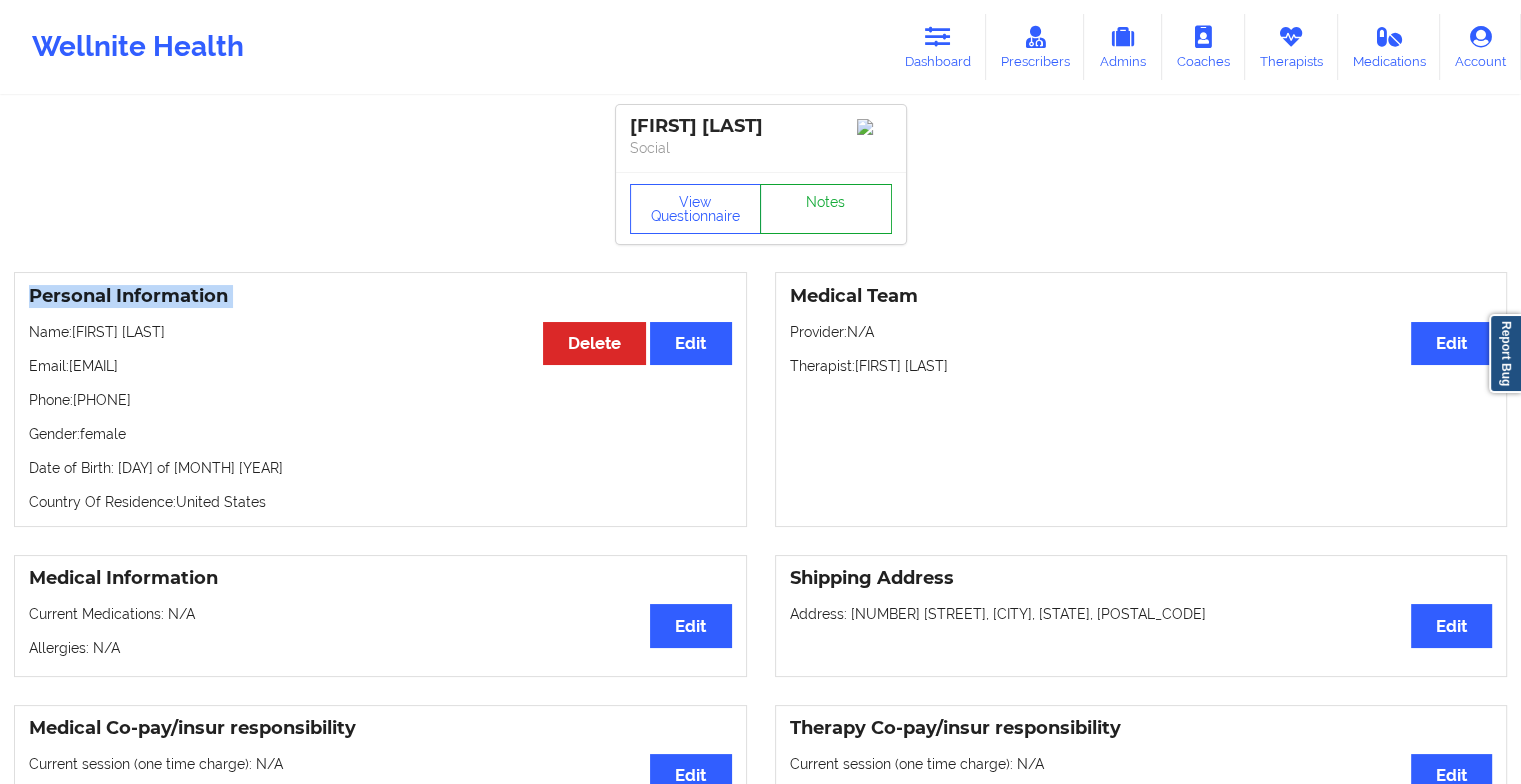 click on "Notes" at bounding box center (826, 209) 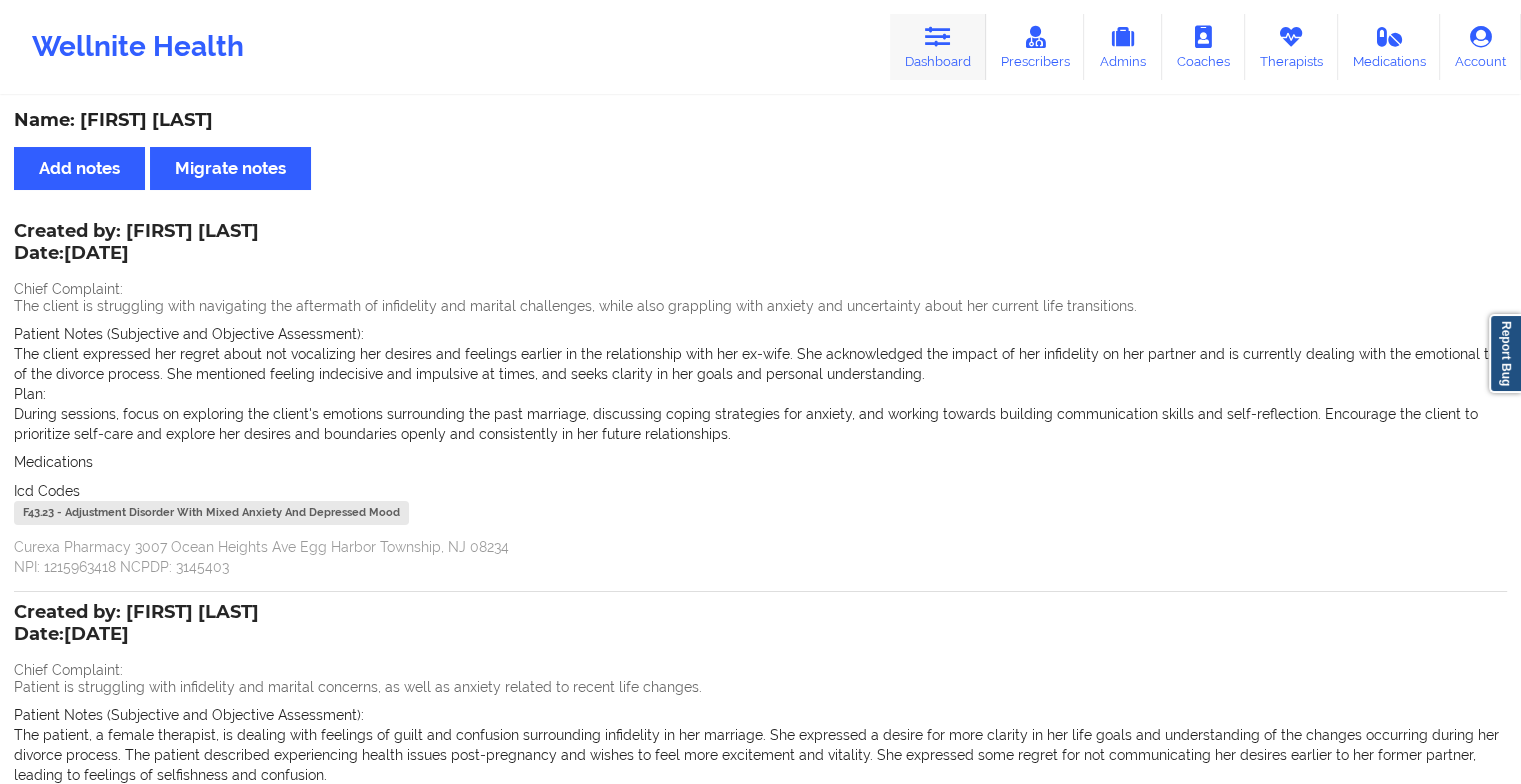 click on "Dashboard" at bounding box center [938, 47] 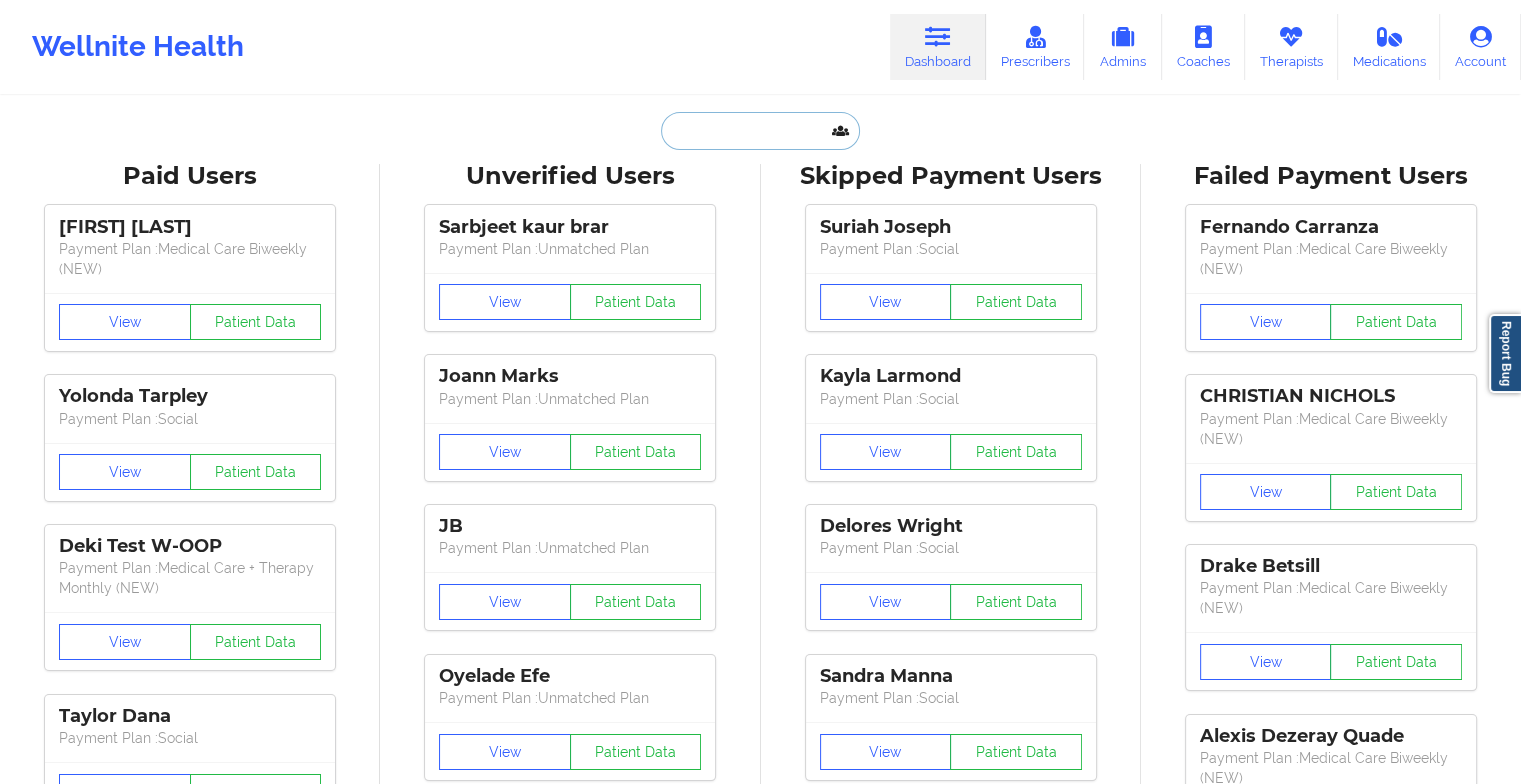 click at bounding box center (760, 131) 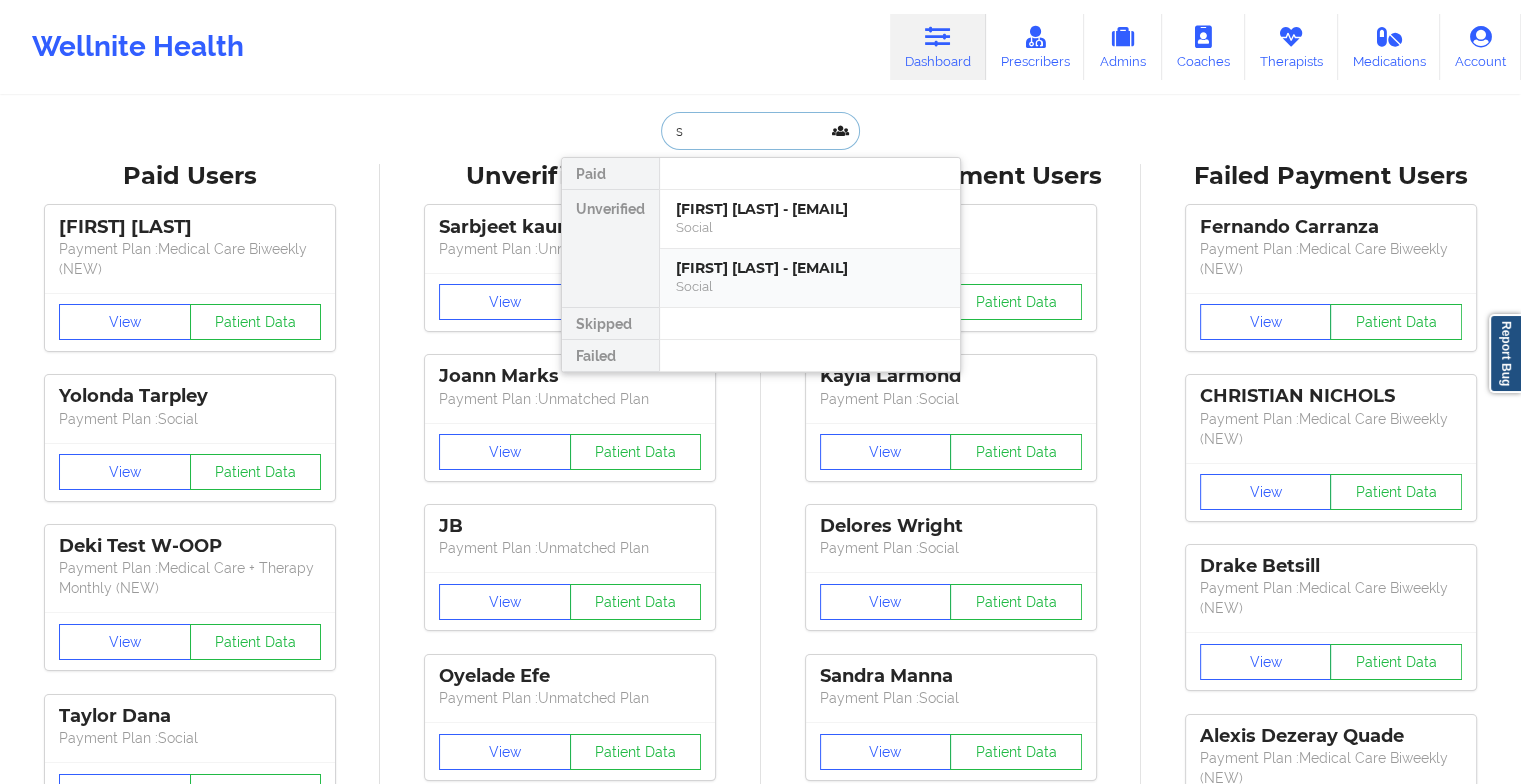 click on "Social" at bounding box center [810, 286] 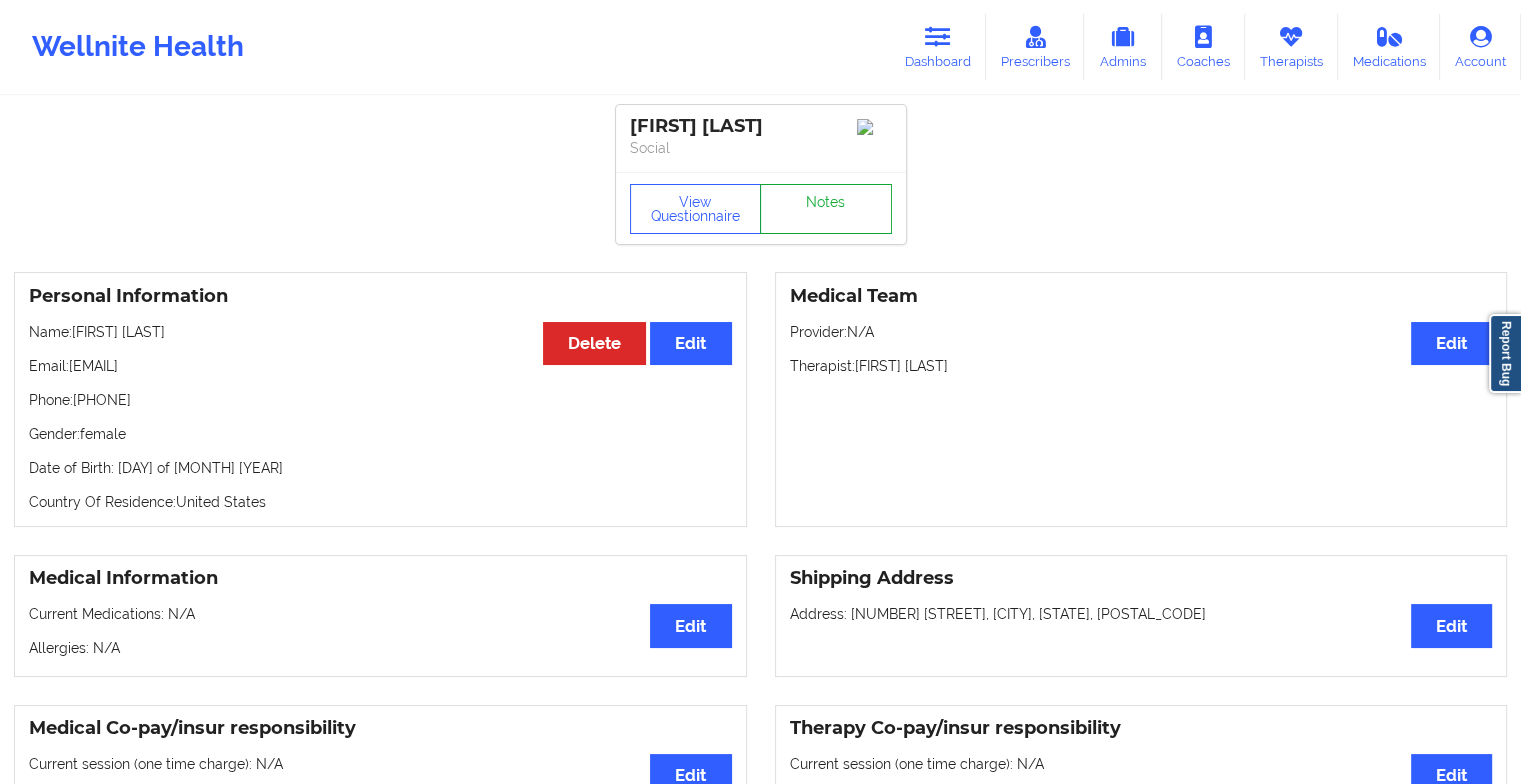 click on "Notes" at bounding box center (826, 209) 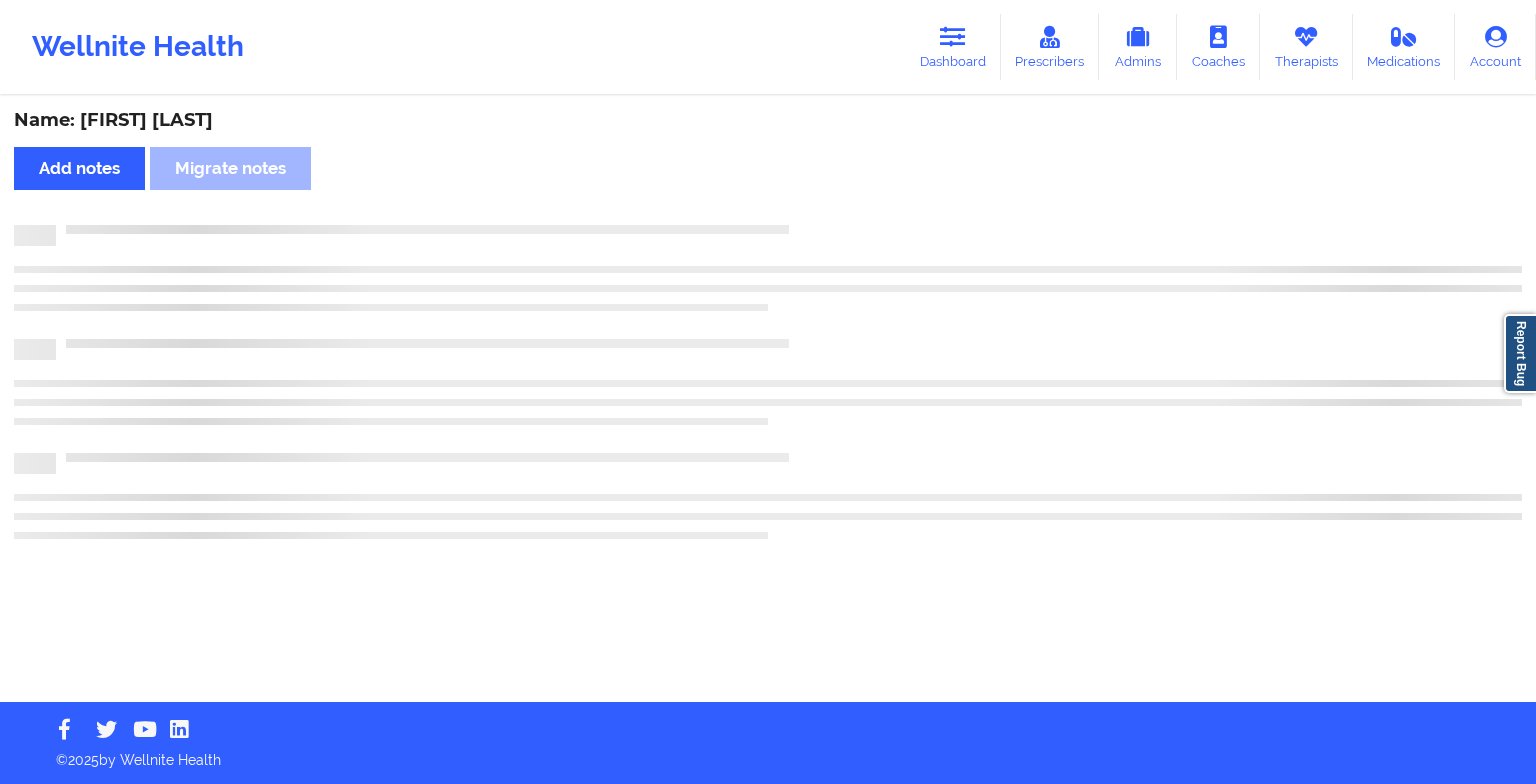 click on "Name: [FIRST] [LAST]  Add notes Migrate notes" at bounding box center [768, 400] 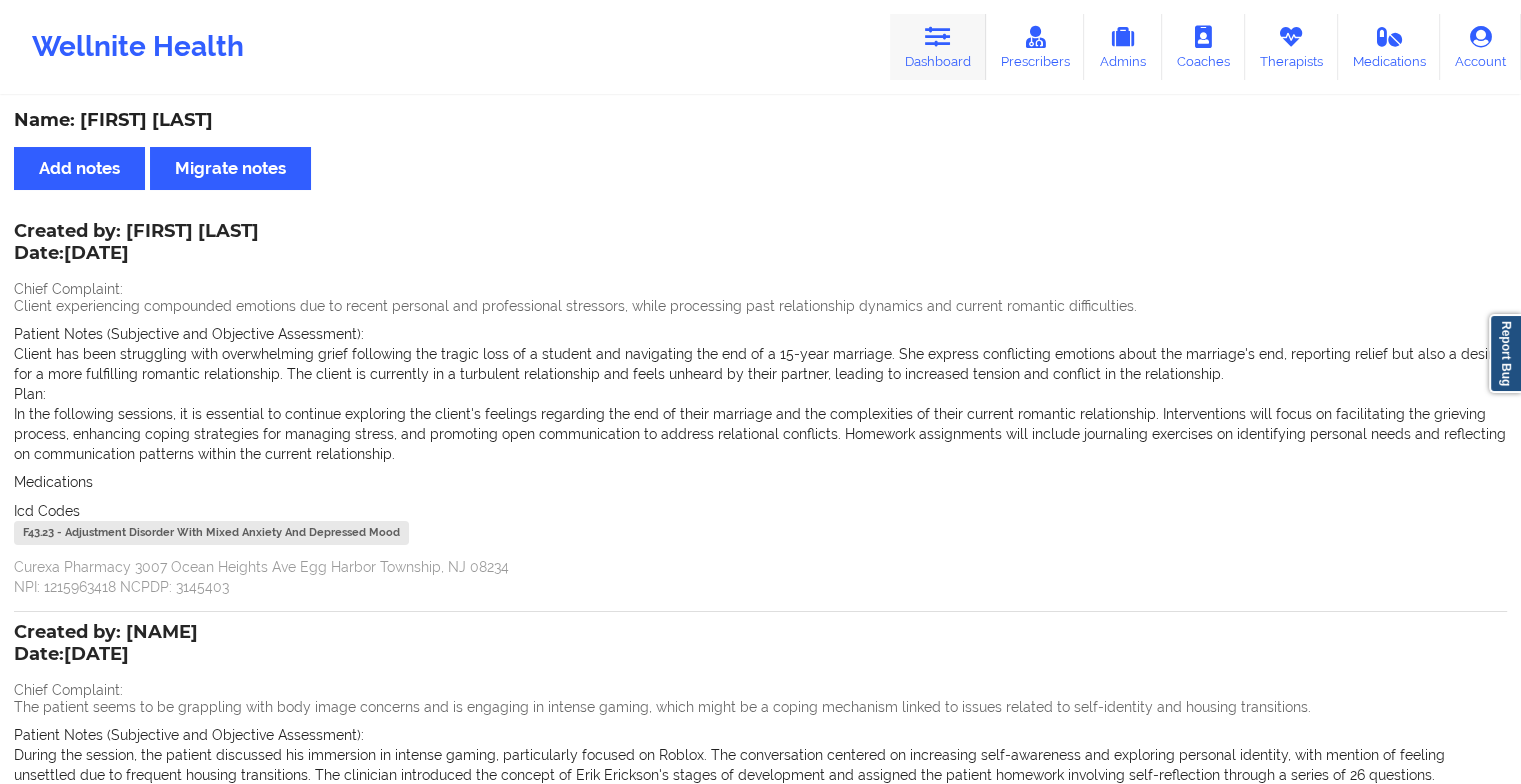 click on "Dashboard" at bounding box center [938, 47] 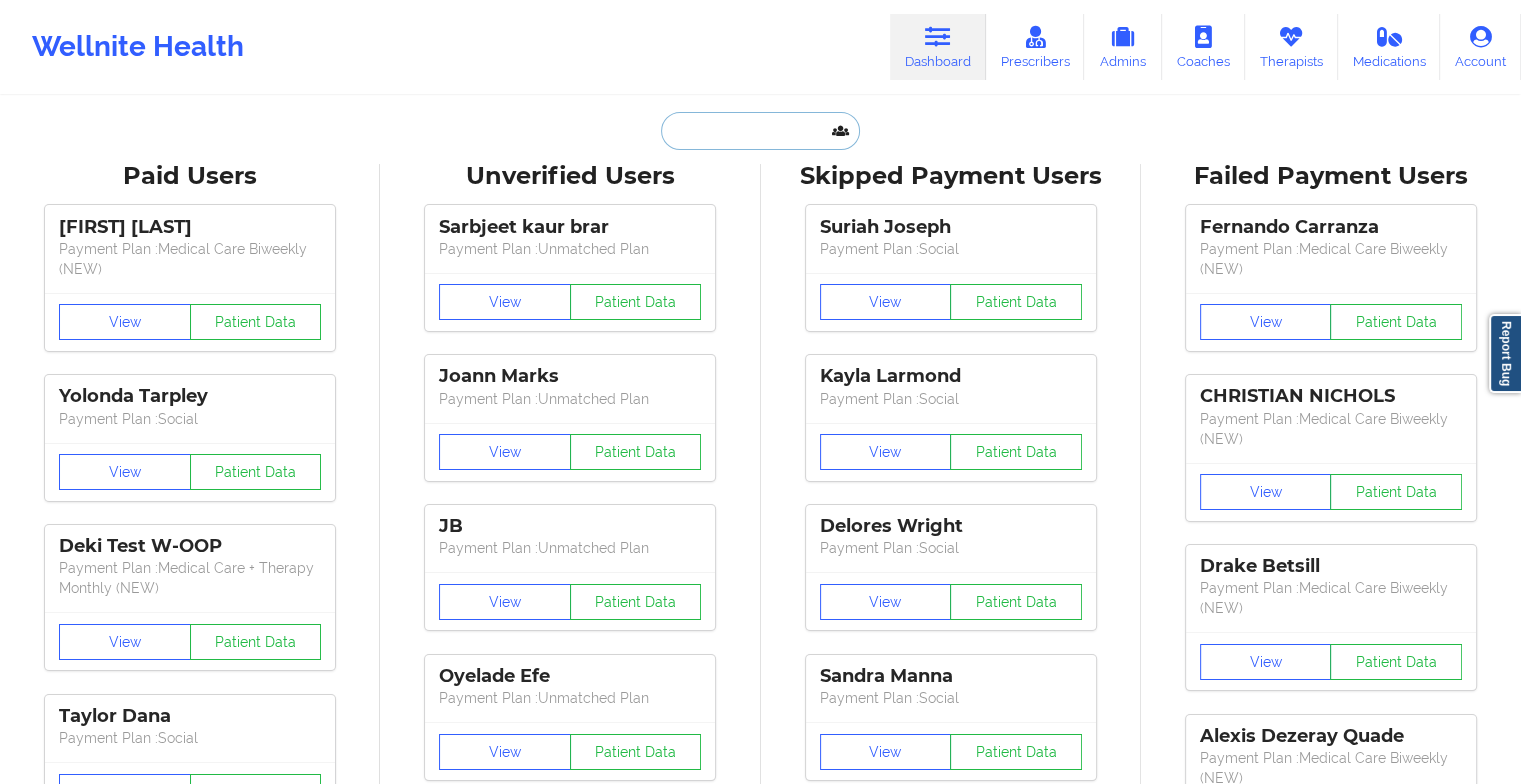 click at bounding box center (760, 131) 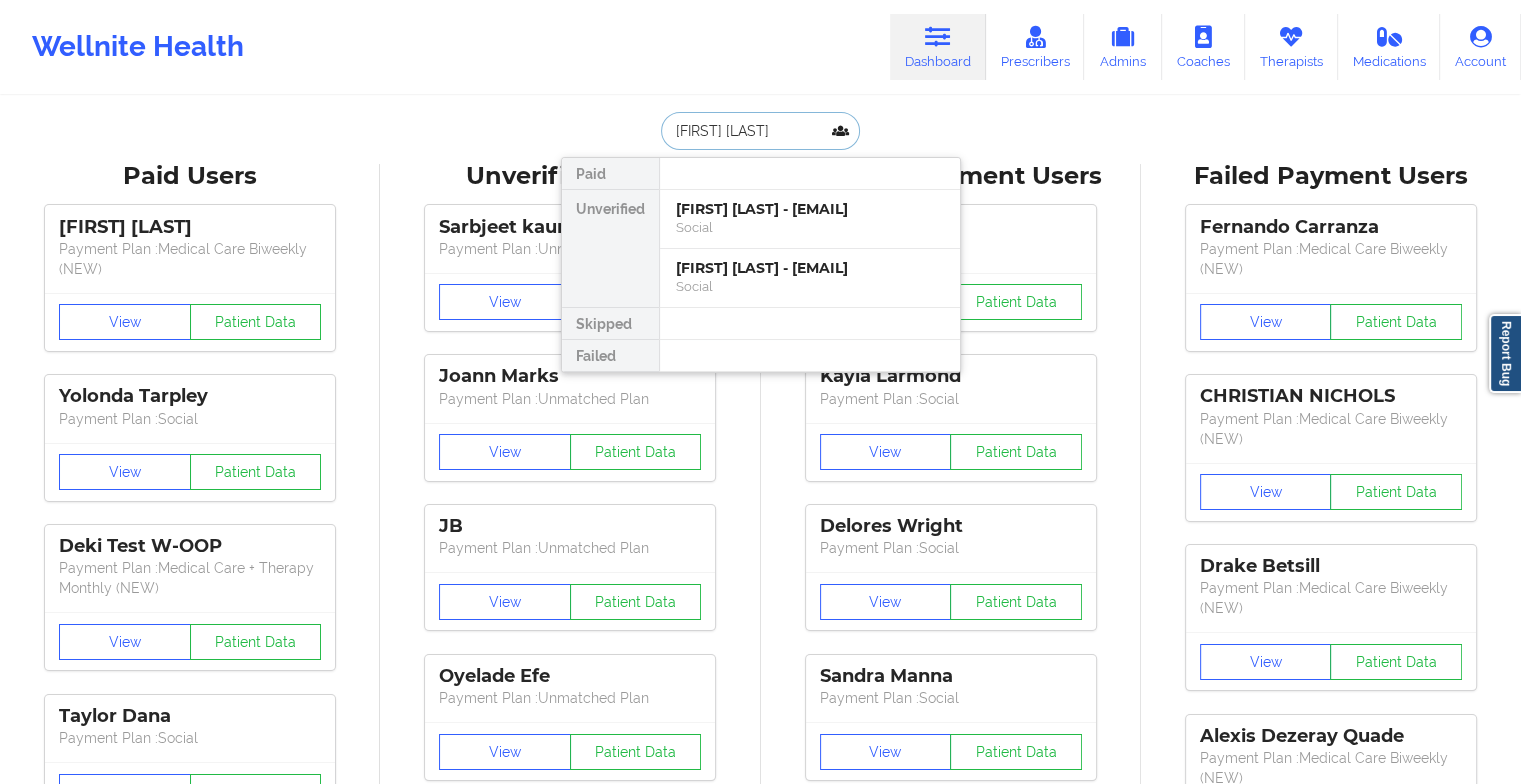 type on "[FIRST] [LAST]" 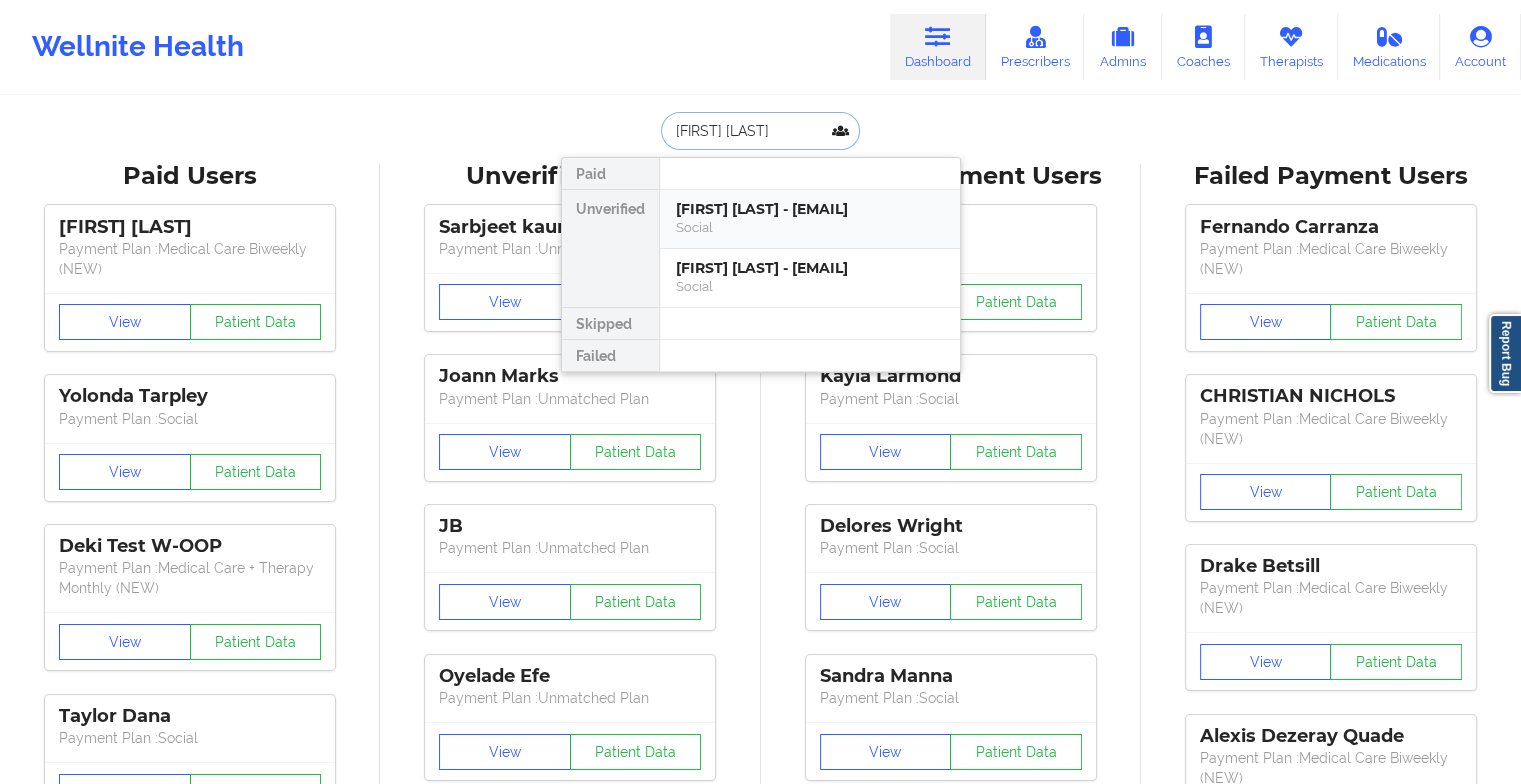 click on "[FIRST] [LAST] - [EMAIL] Social" at bounding box center [810, 219] 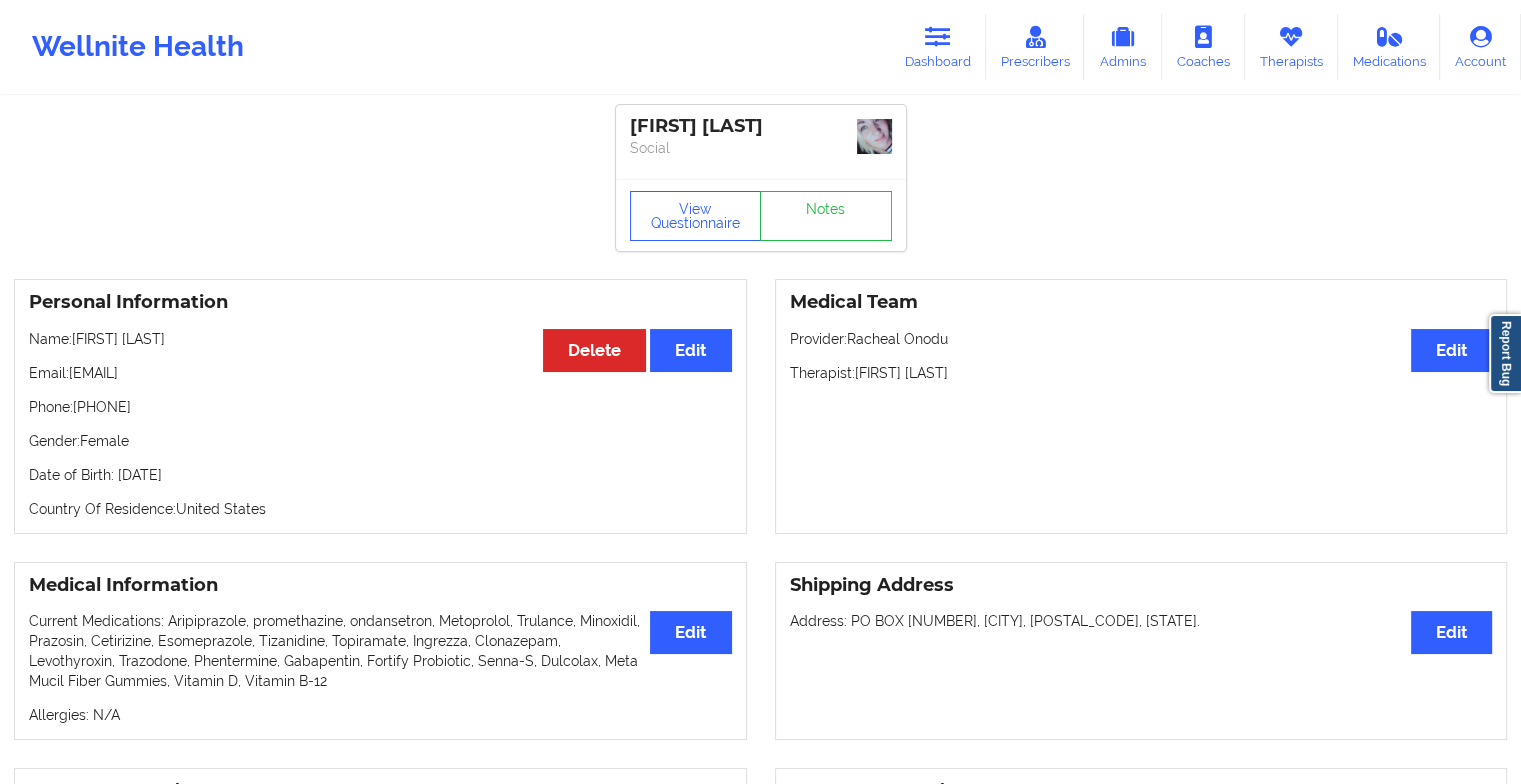 click on "View Questionnaire Notes" at bounding box center [761, 215] 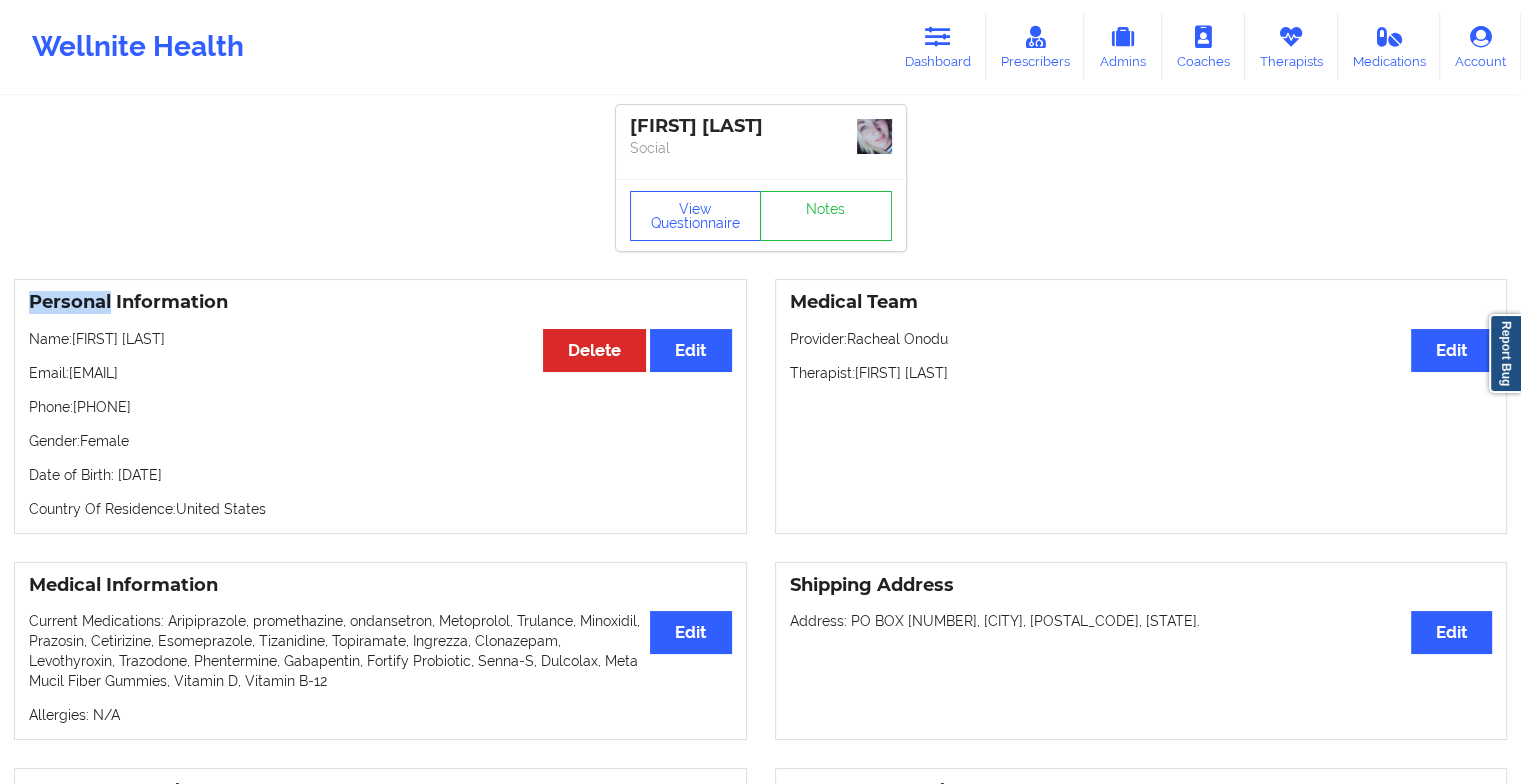 click on "View Questionnaire Notes" at bounding box center (761, 215) 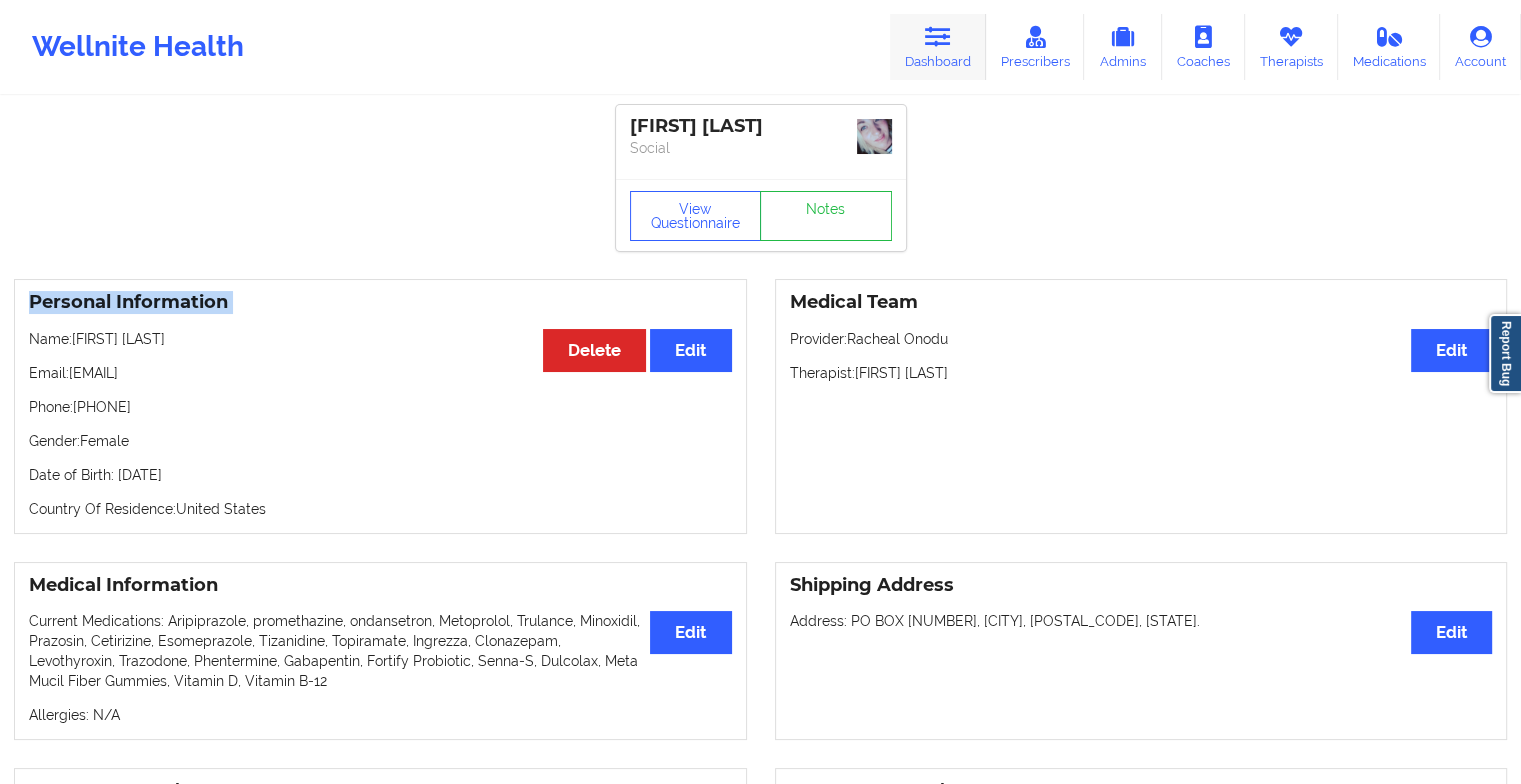 drag, startPoint x: 828, startPoint y: 243, endPoint x: 935, endPoint y: 45, distance: 225.06221 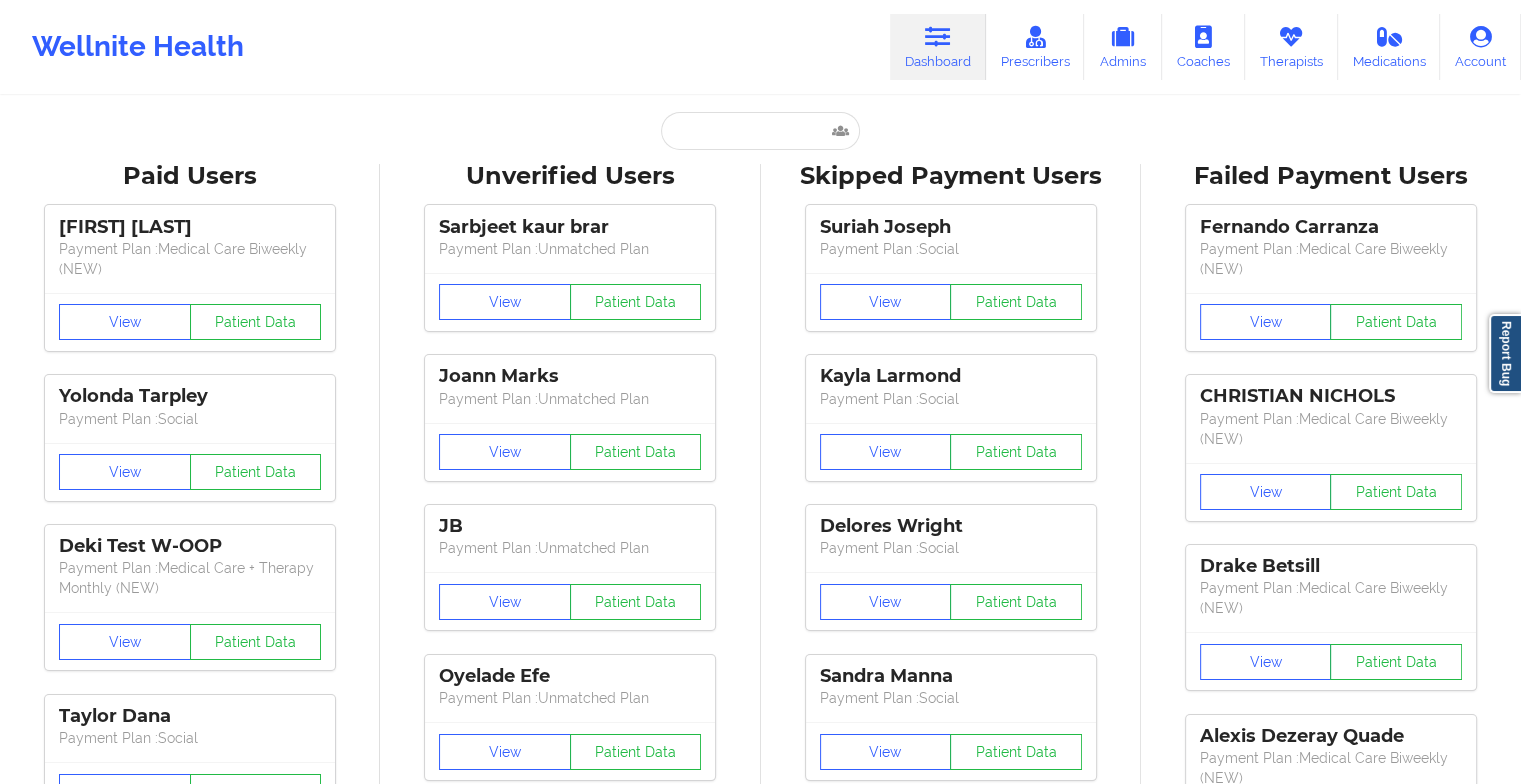 click at bounding box center (938, 37) 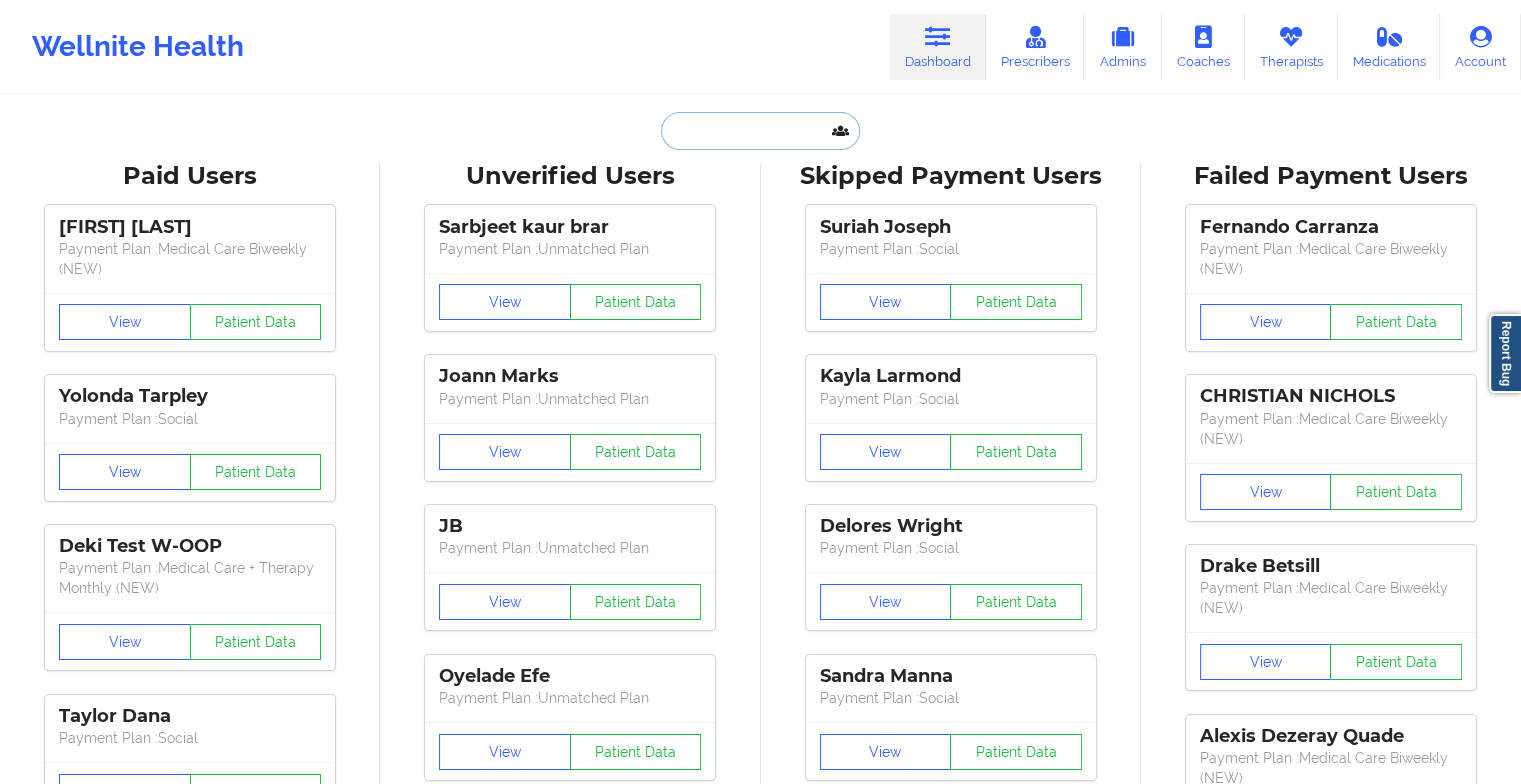 click at bounding box center (760, 131) 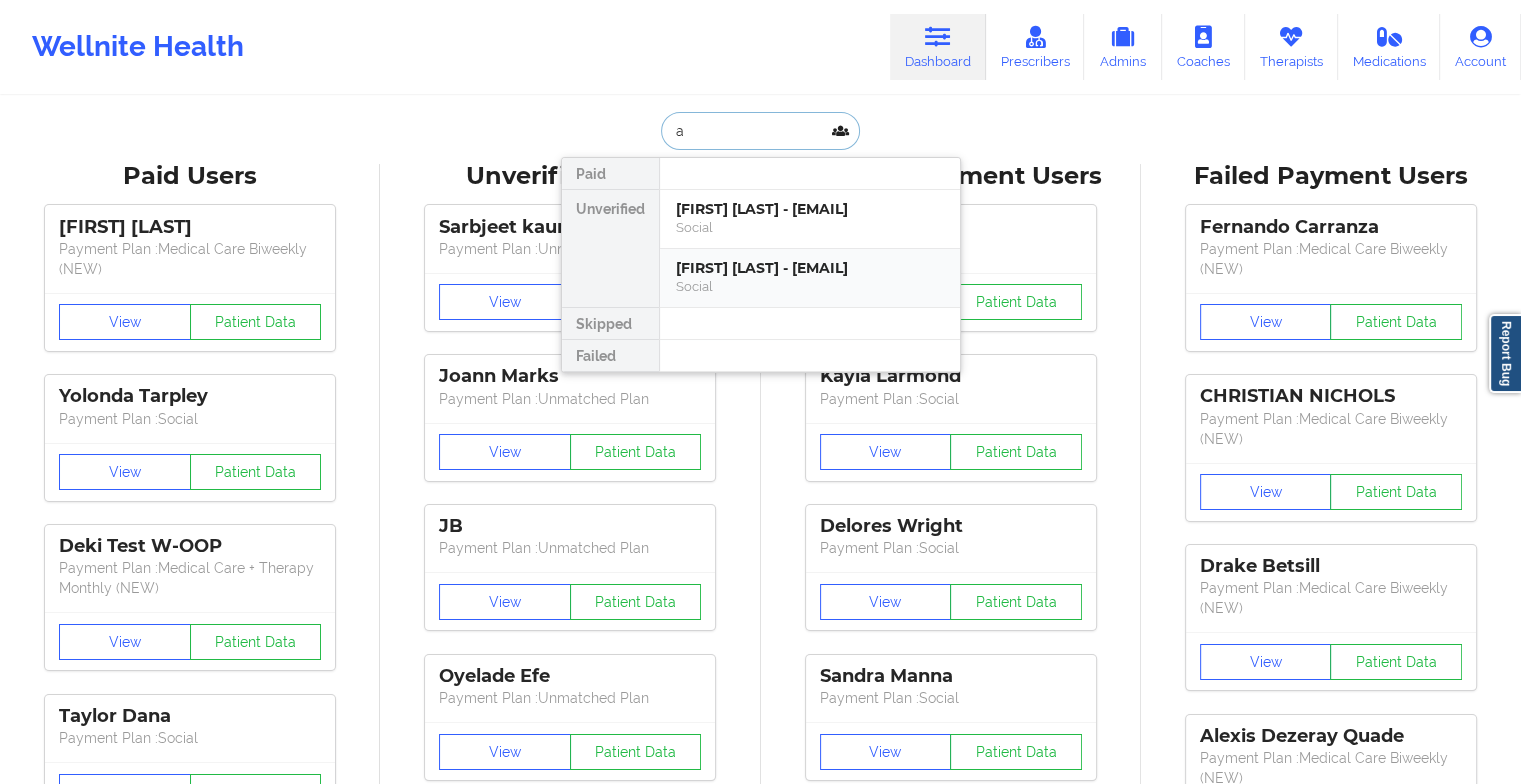 click on "[FIRST] [LAST] - [EMAIL]" at bounding box center [810, 268] 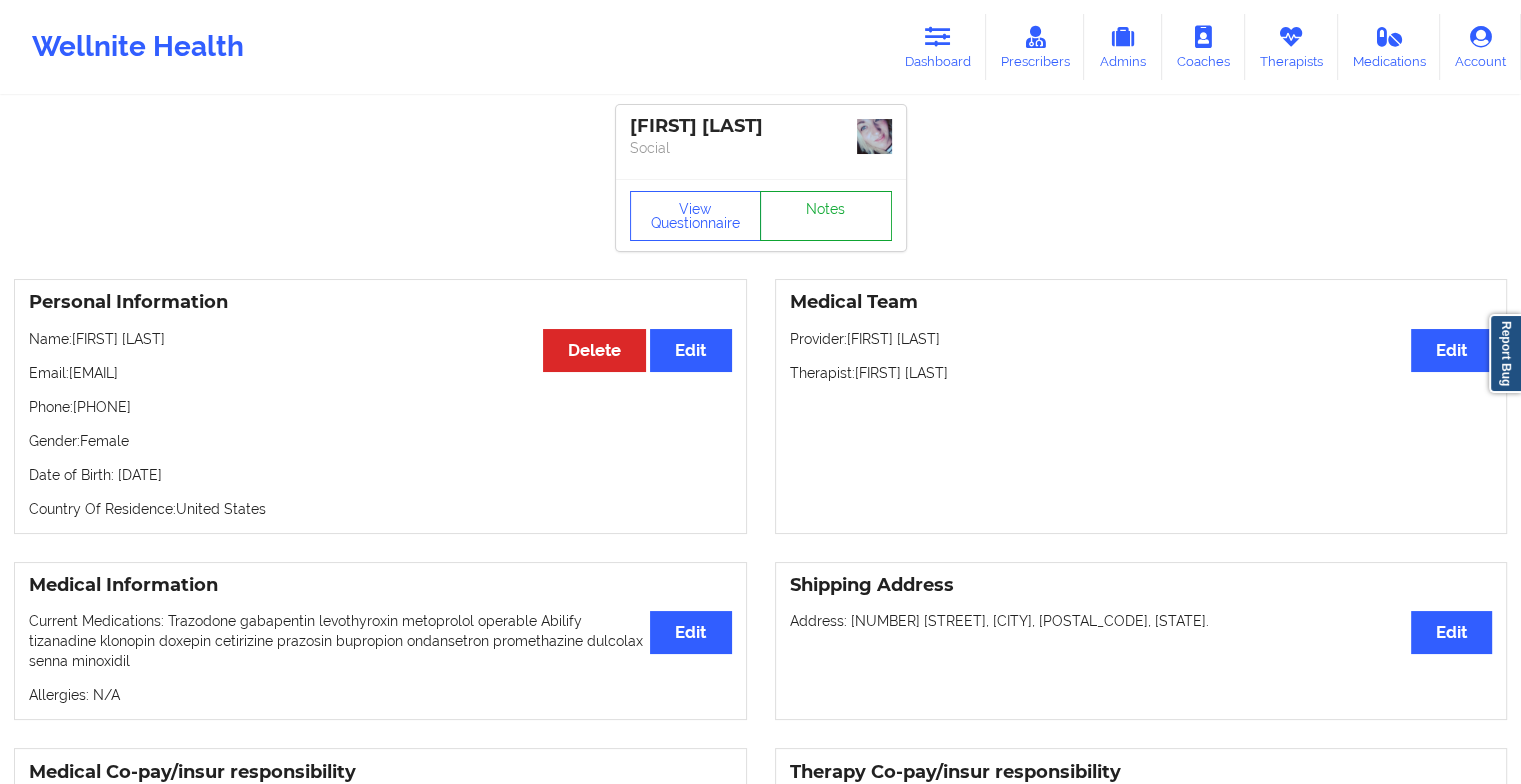 click on "Notes" at bounding box center [826, 216] 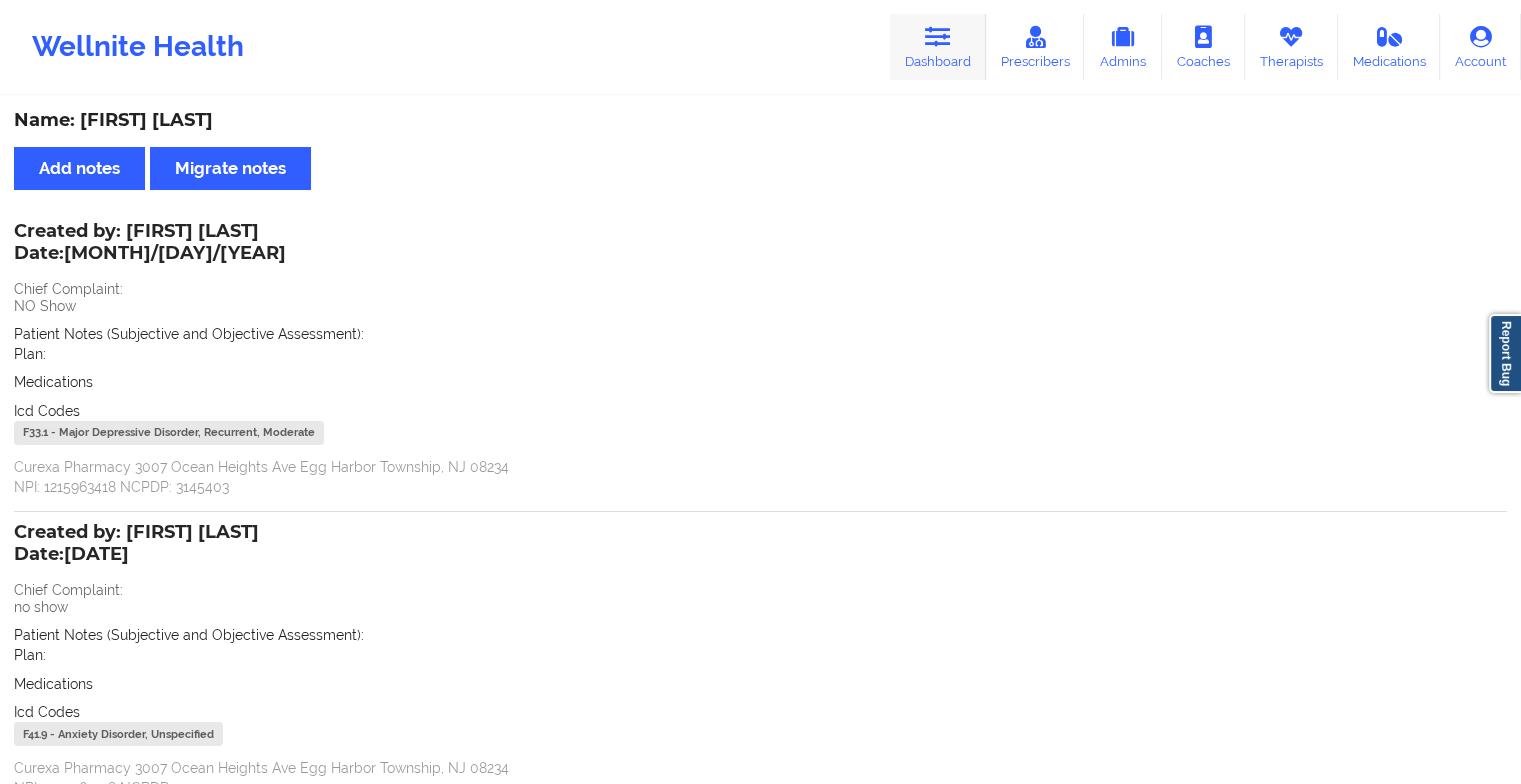 click at bounding box center (938, 37) 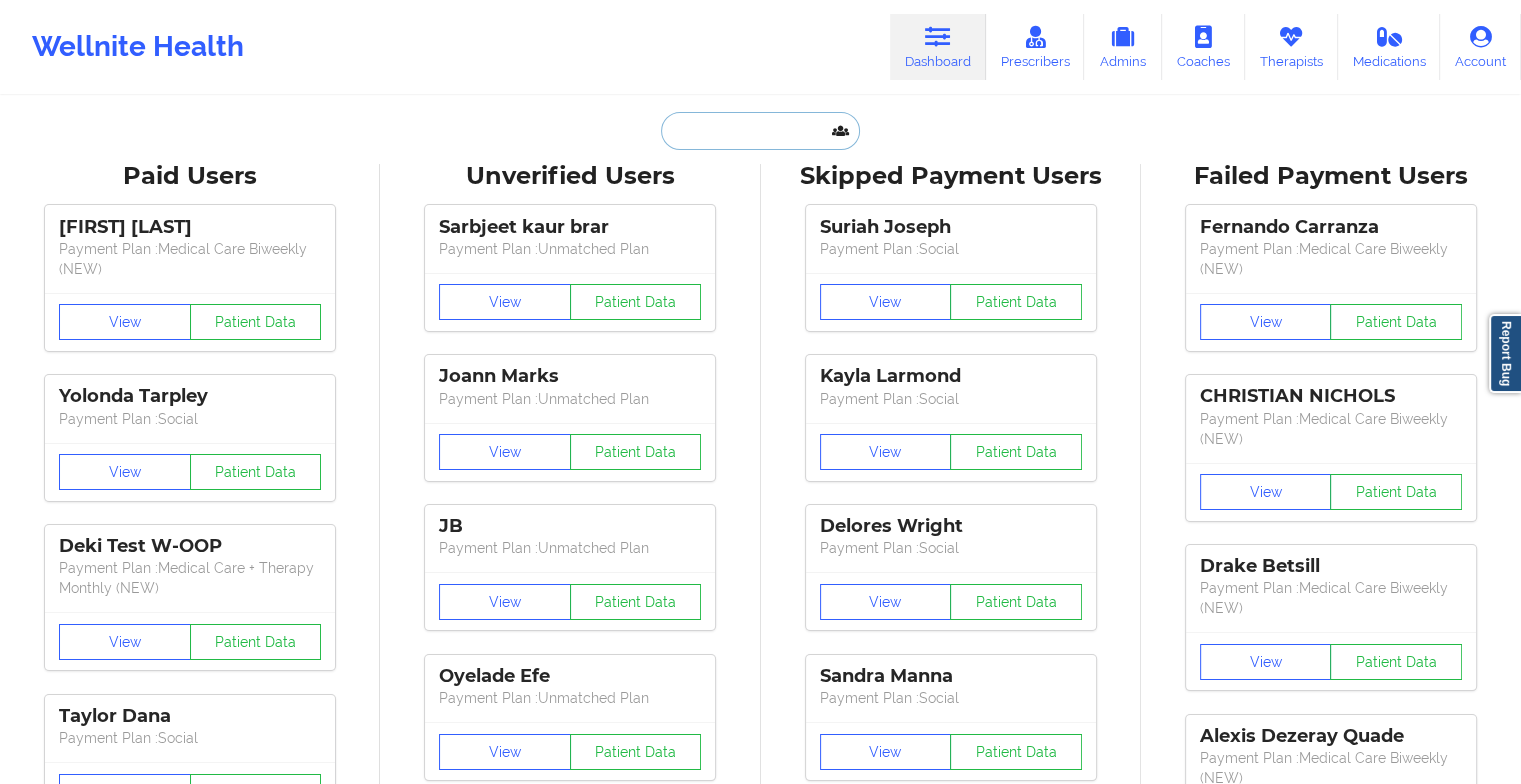 click at bounding box center (760, 131) 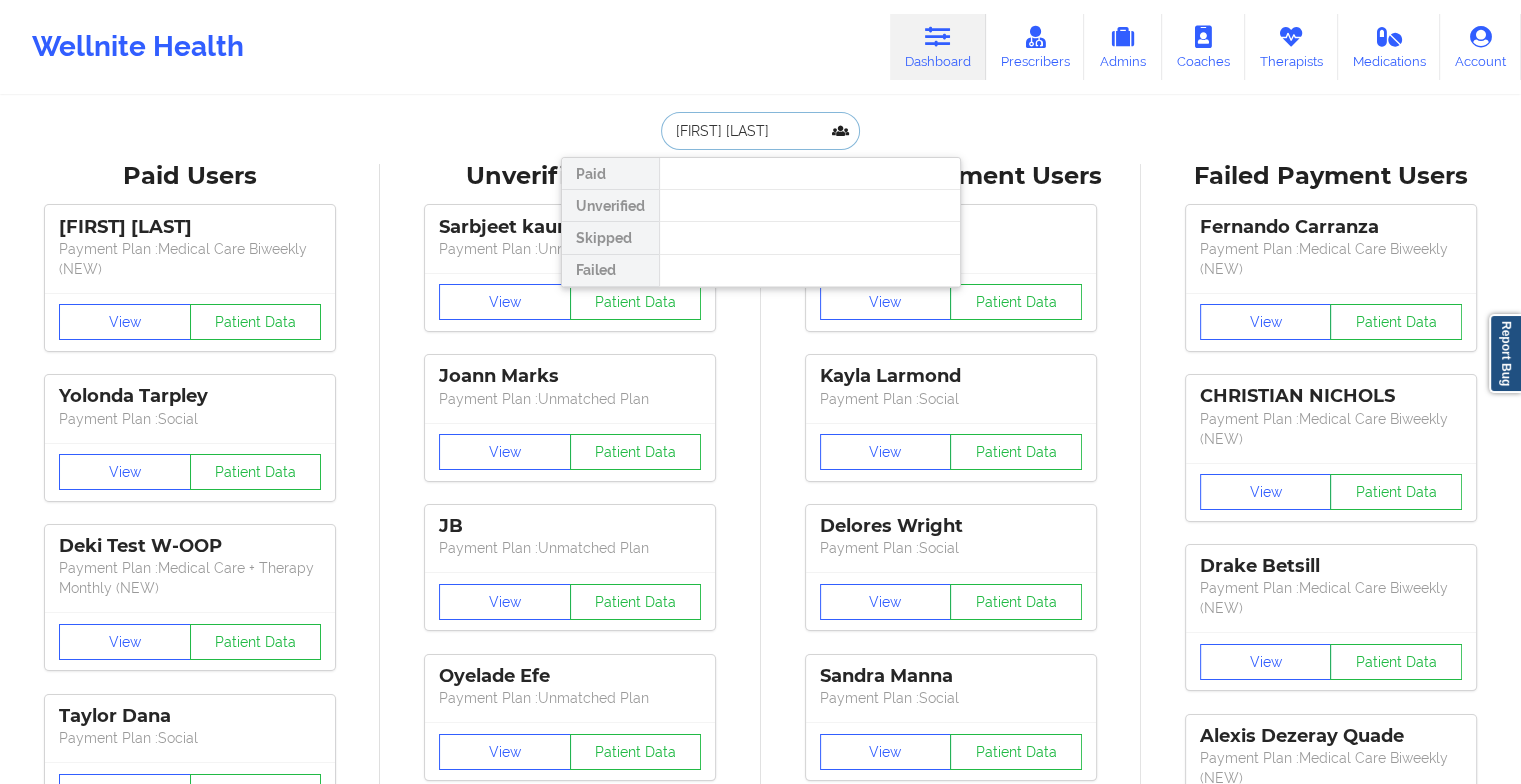 type on "[FIRST] [LAST]" 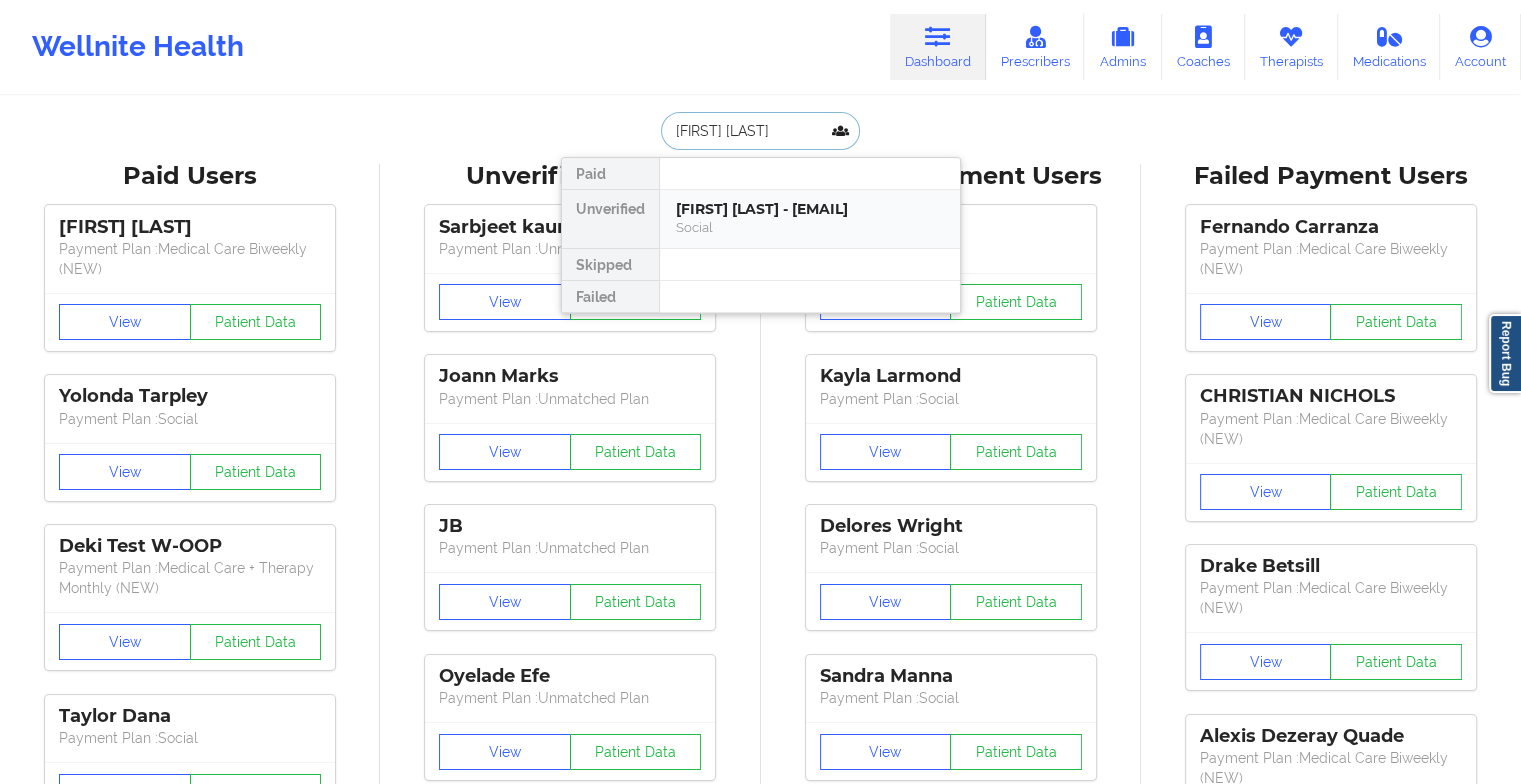 click on "[FIRST] [LAST] - [EMAIL]" at bounding box center [810, 209] 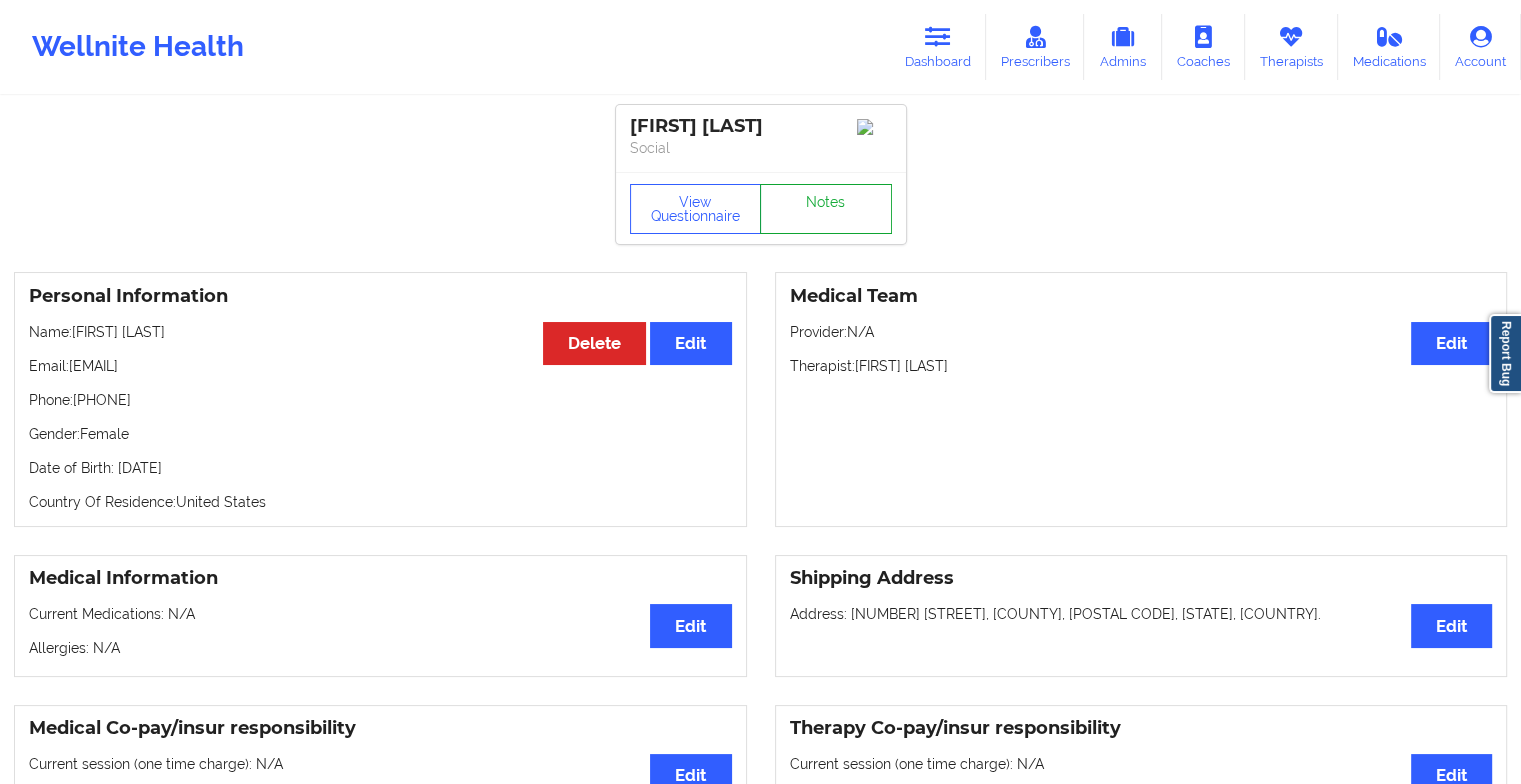 click on "Notes" at bounding box center [826, 209] 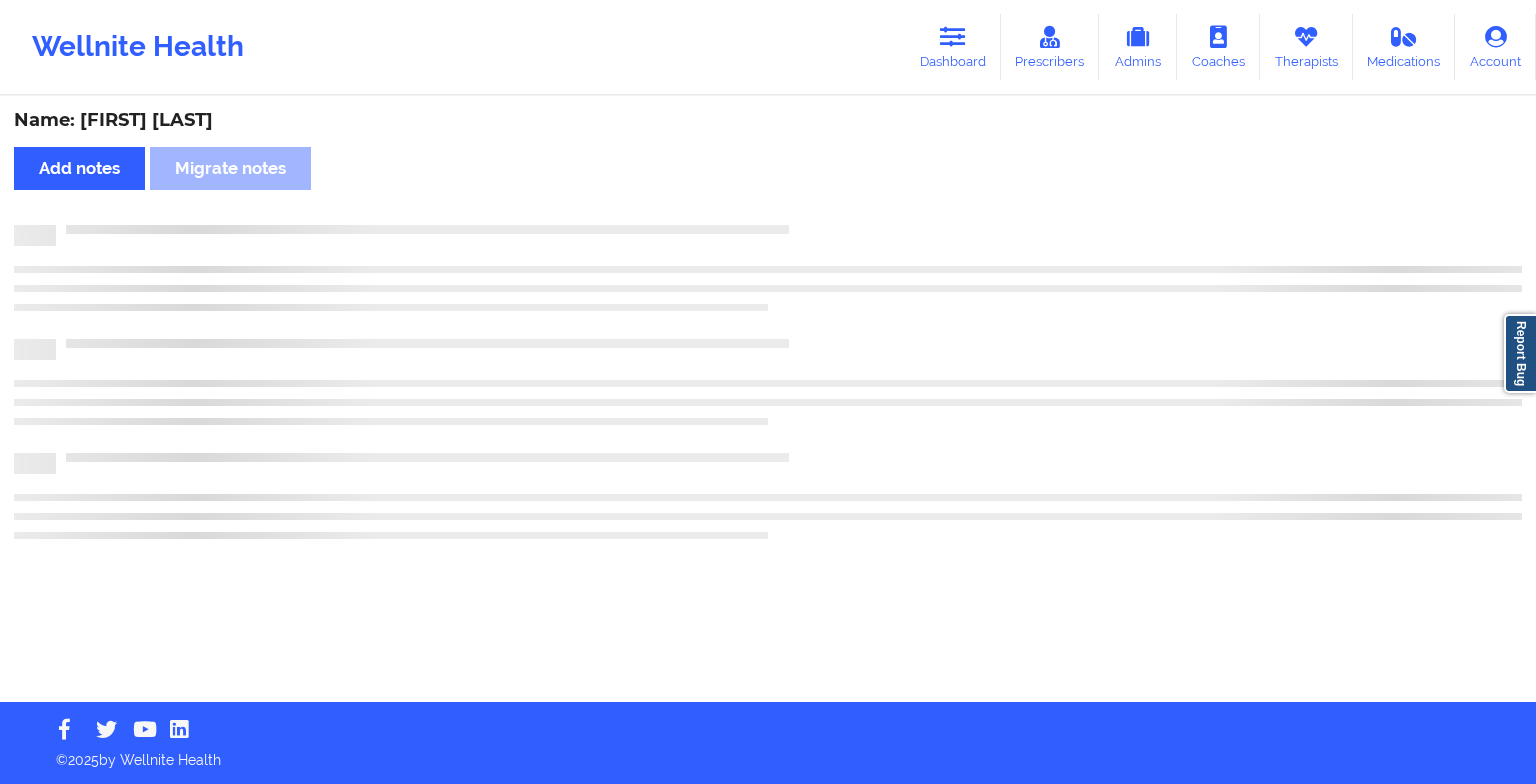 click on "Name: [NAME] Add notes Migrate notes" at bounding box center (768, 400) 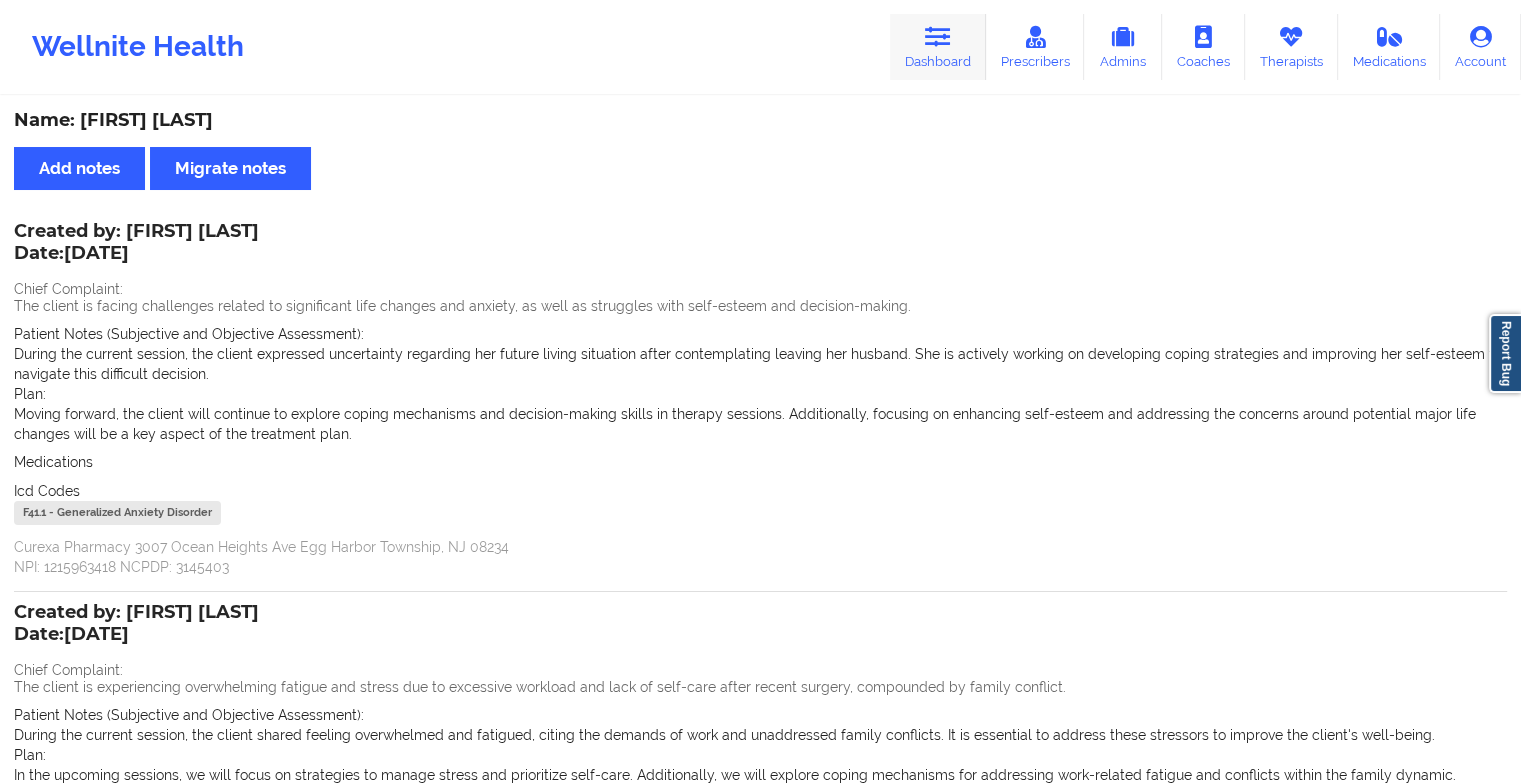 click at bounding box center (938, 37) 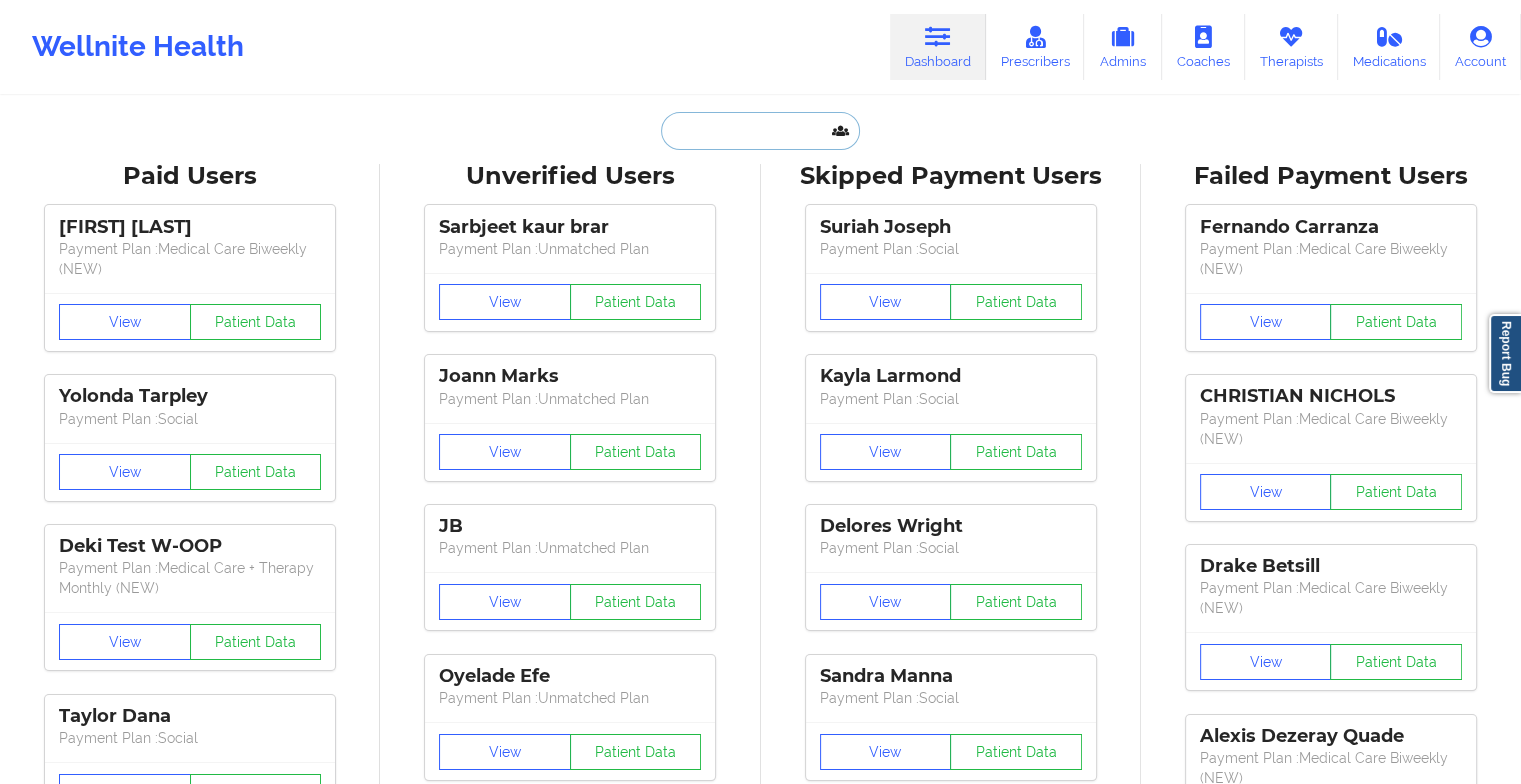 click at bounding box center [760, 131] 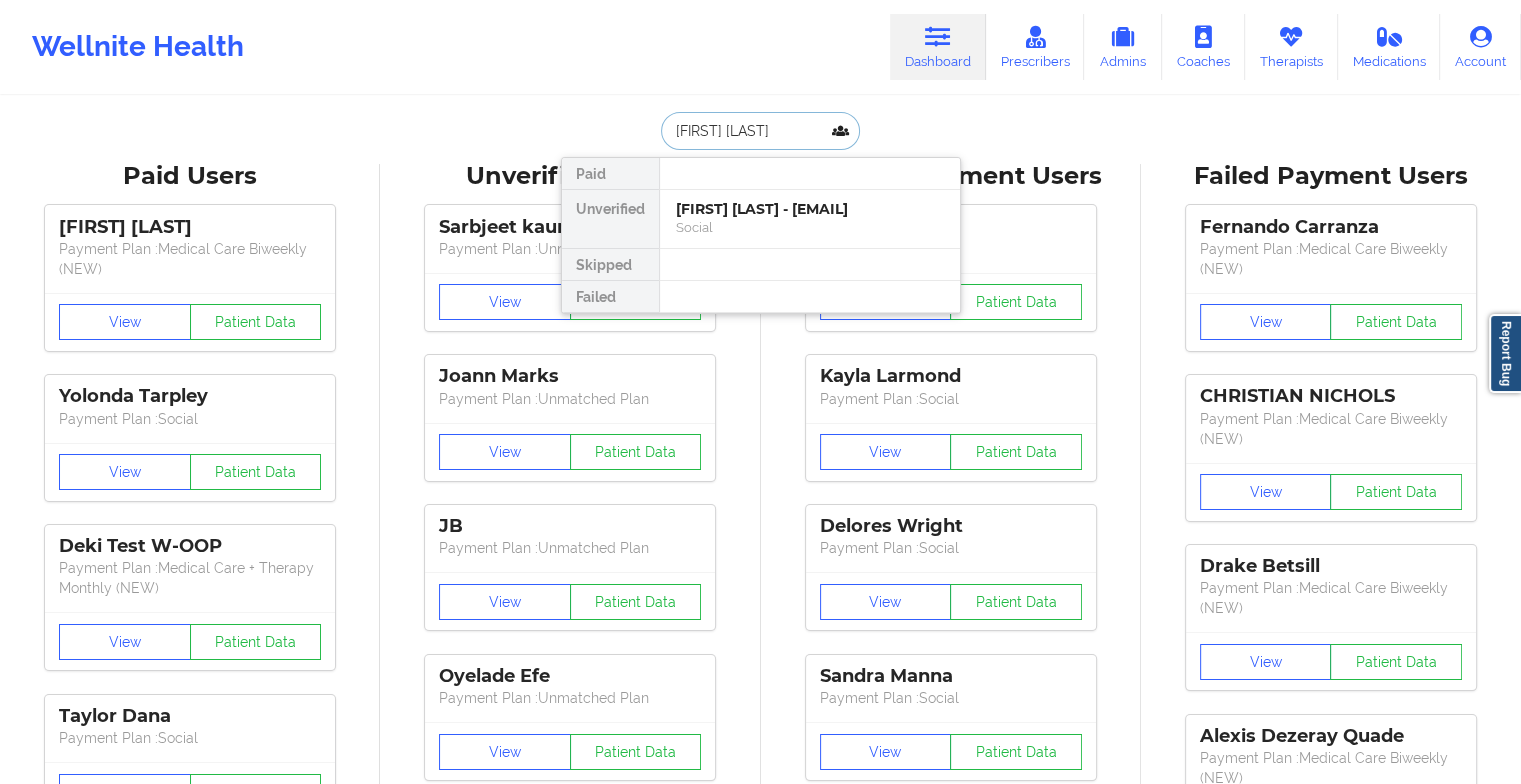 type on "[FIRST] [LAST]" 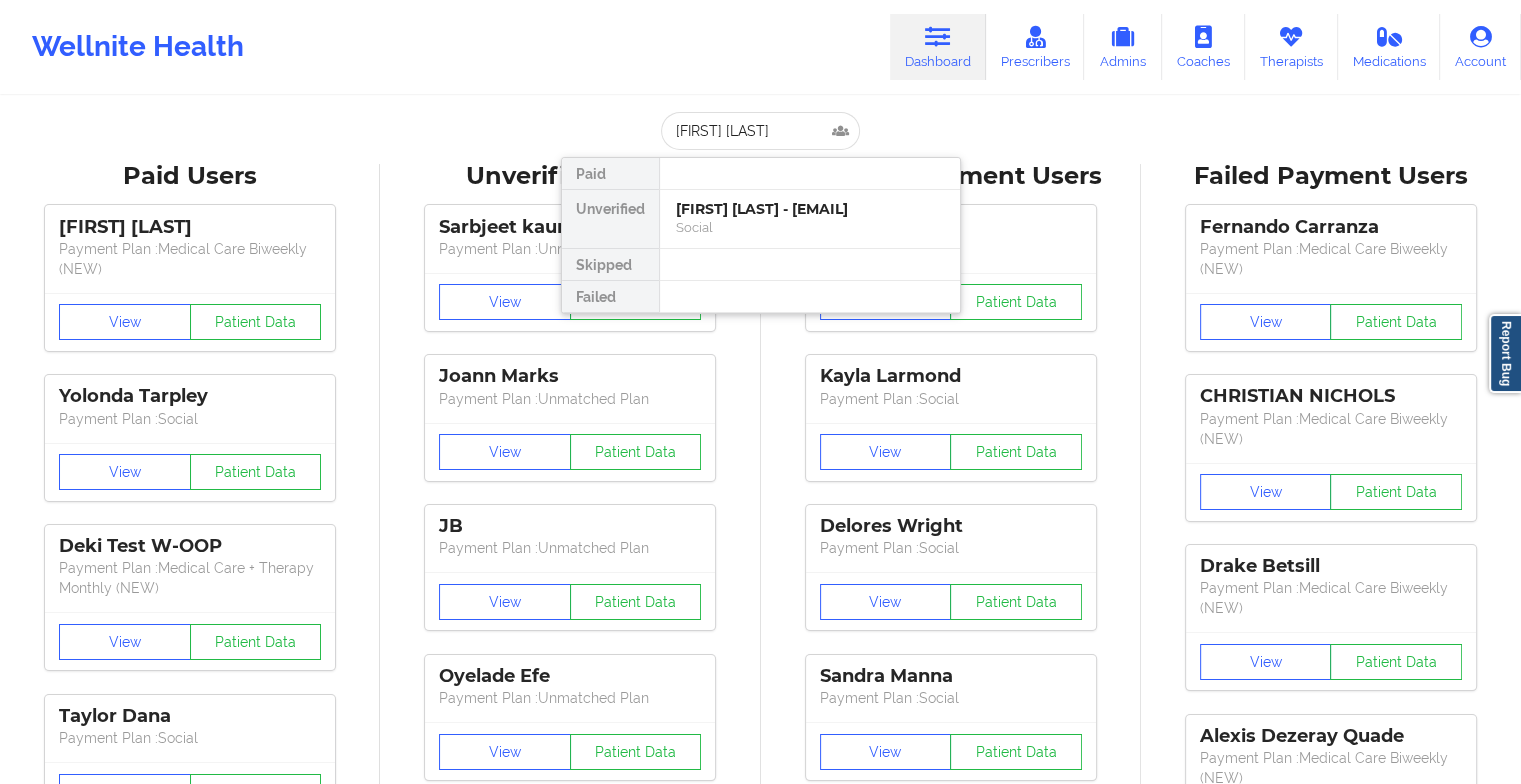 click at bounding box center (809, 174) 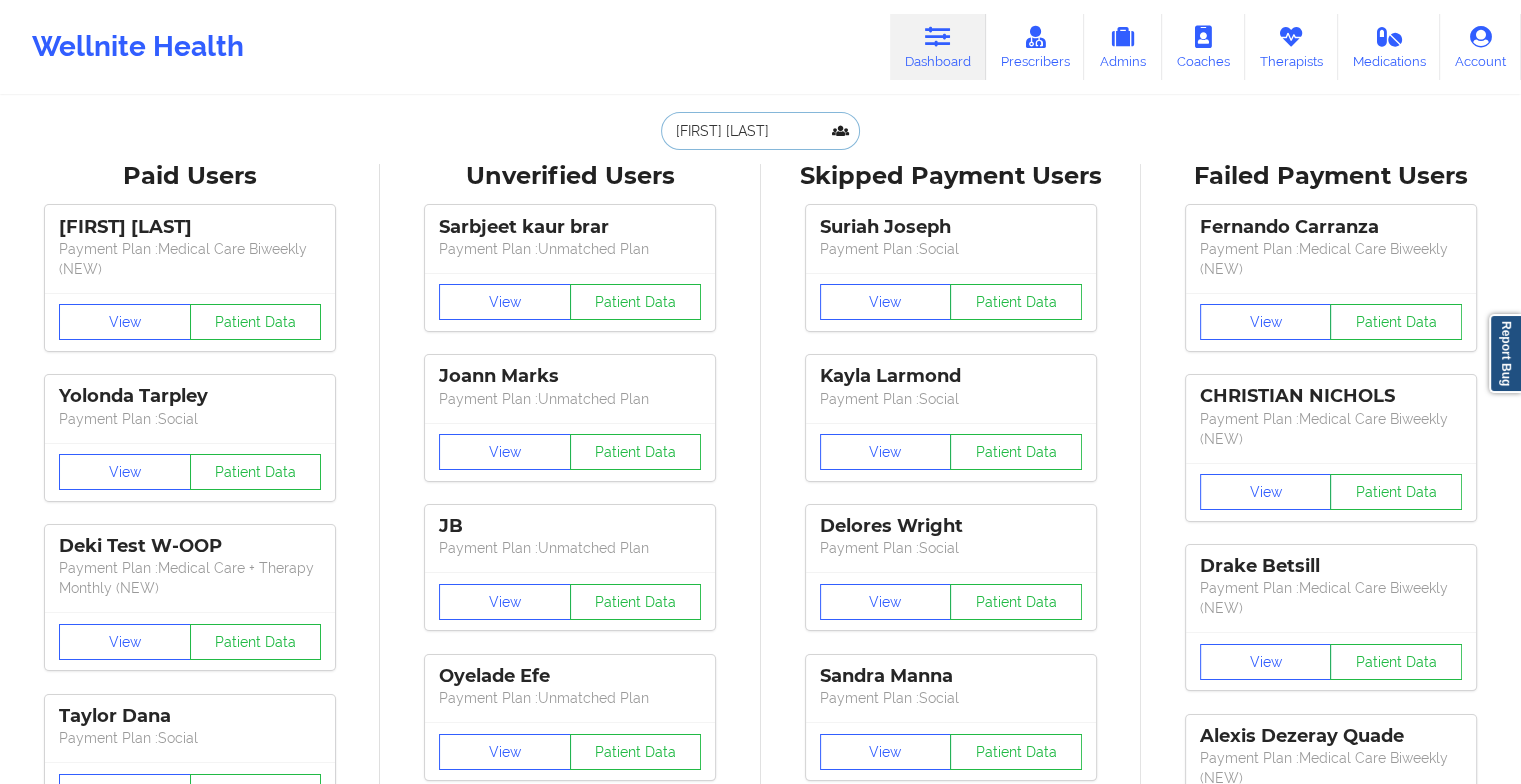 click on "[FIRST] [LAST]" at bounding box center (760, 131) 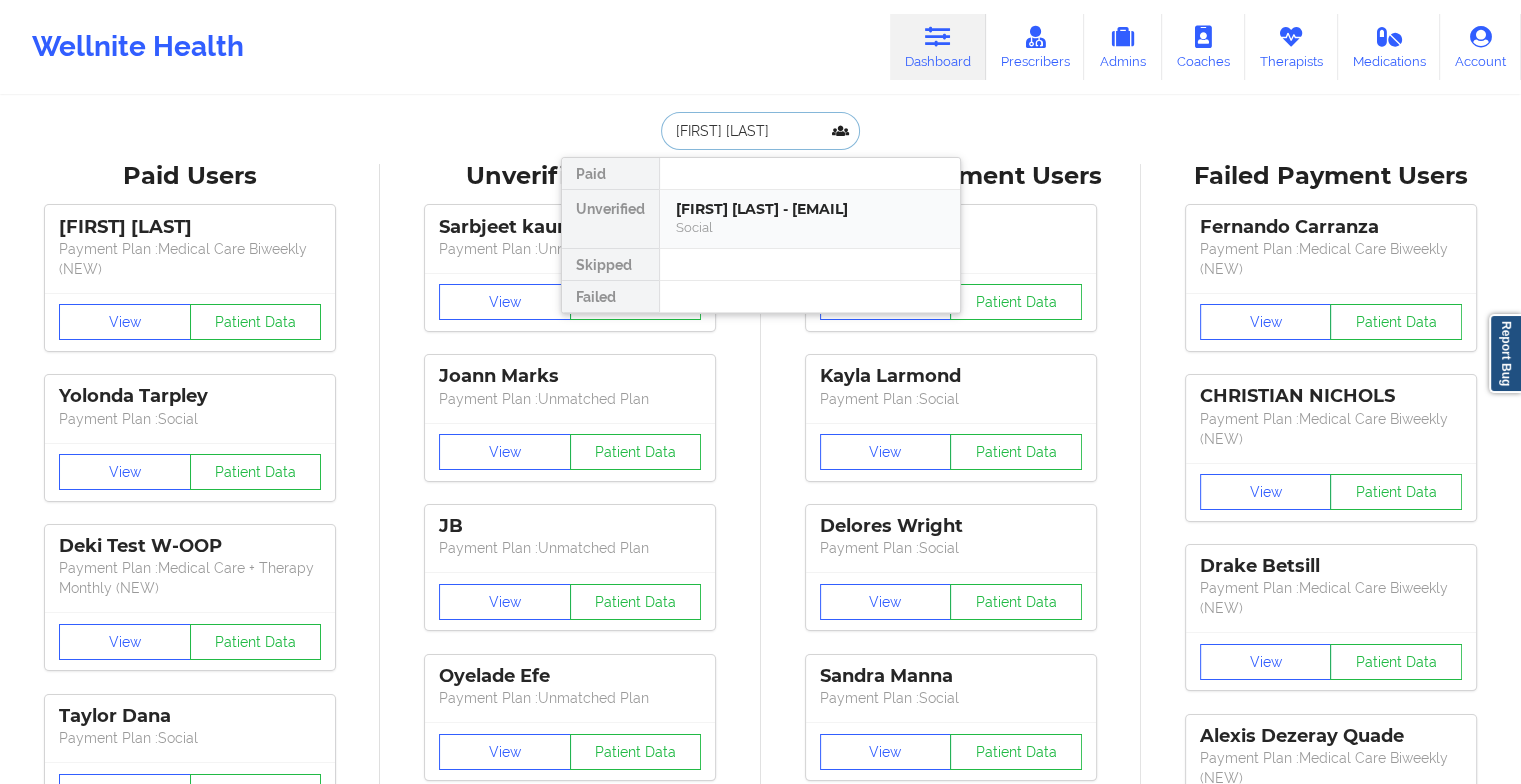 click on "[FIRST] [LAST] - [EMAIL]" at bounding box center [810, 209] 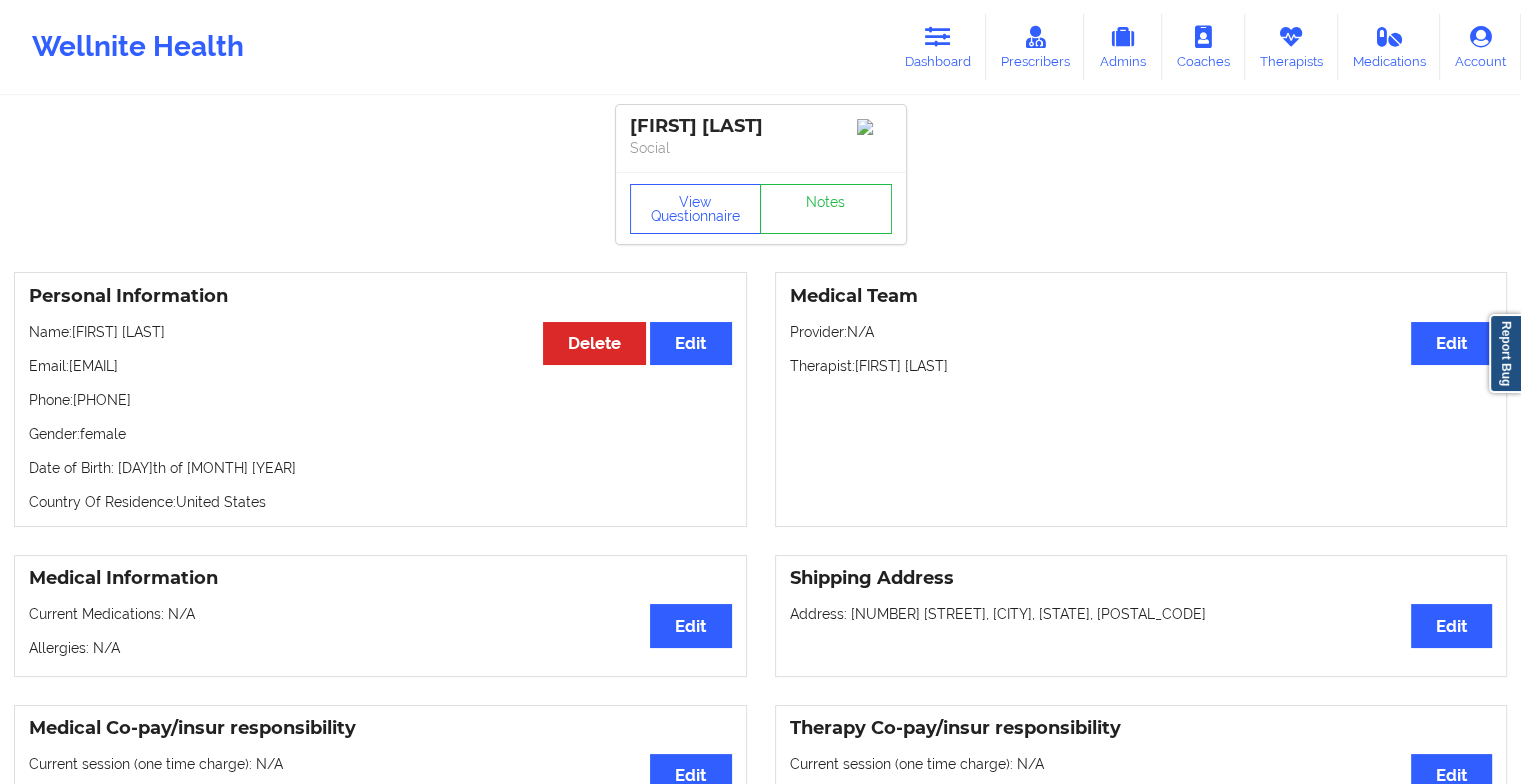 click on "View Questionnaire Notes" at bounding box center (761, 208) 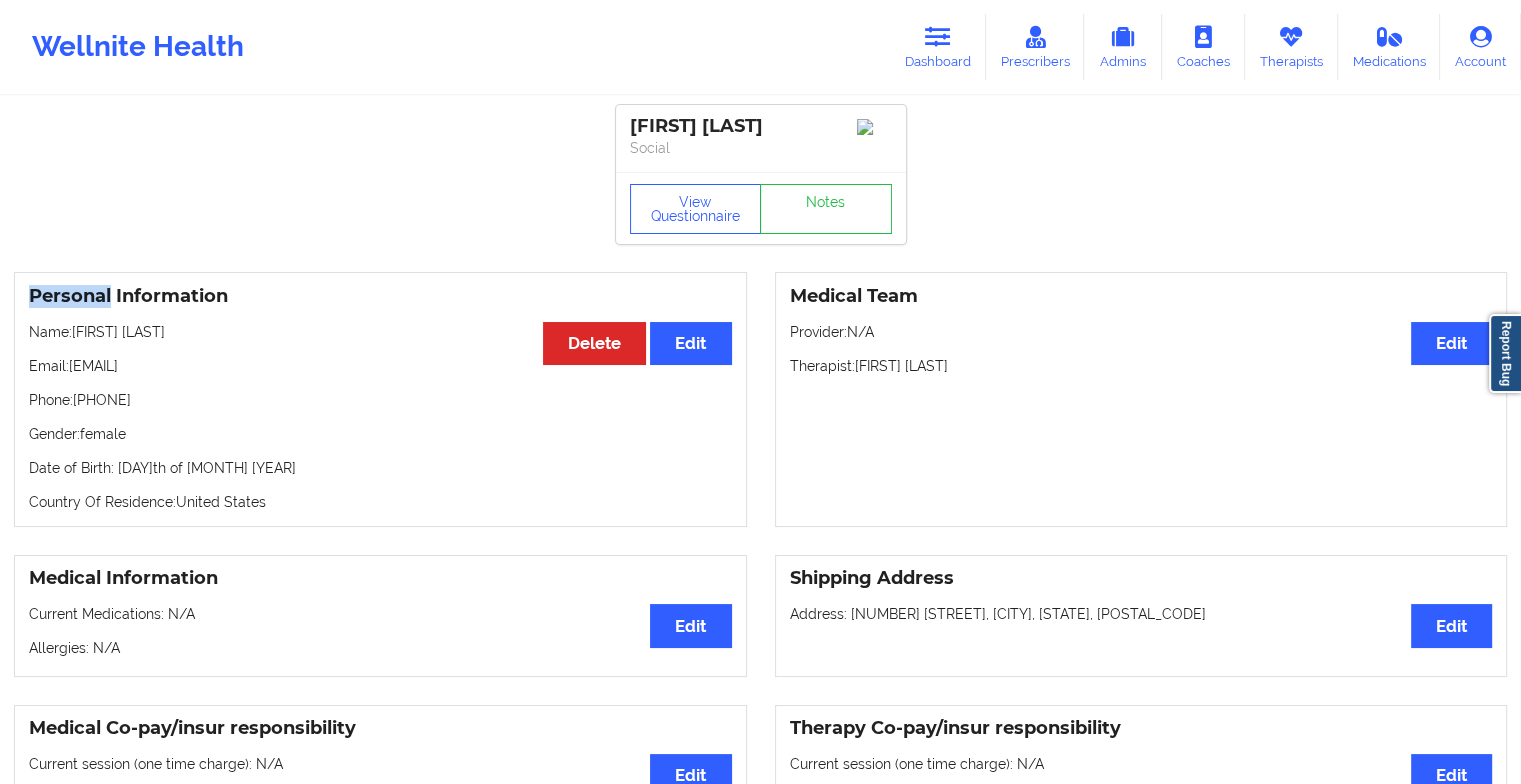 click on "View Questionnaire Notes" at bounding box center [761, 208] 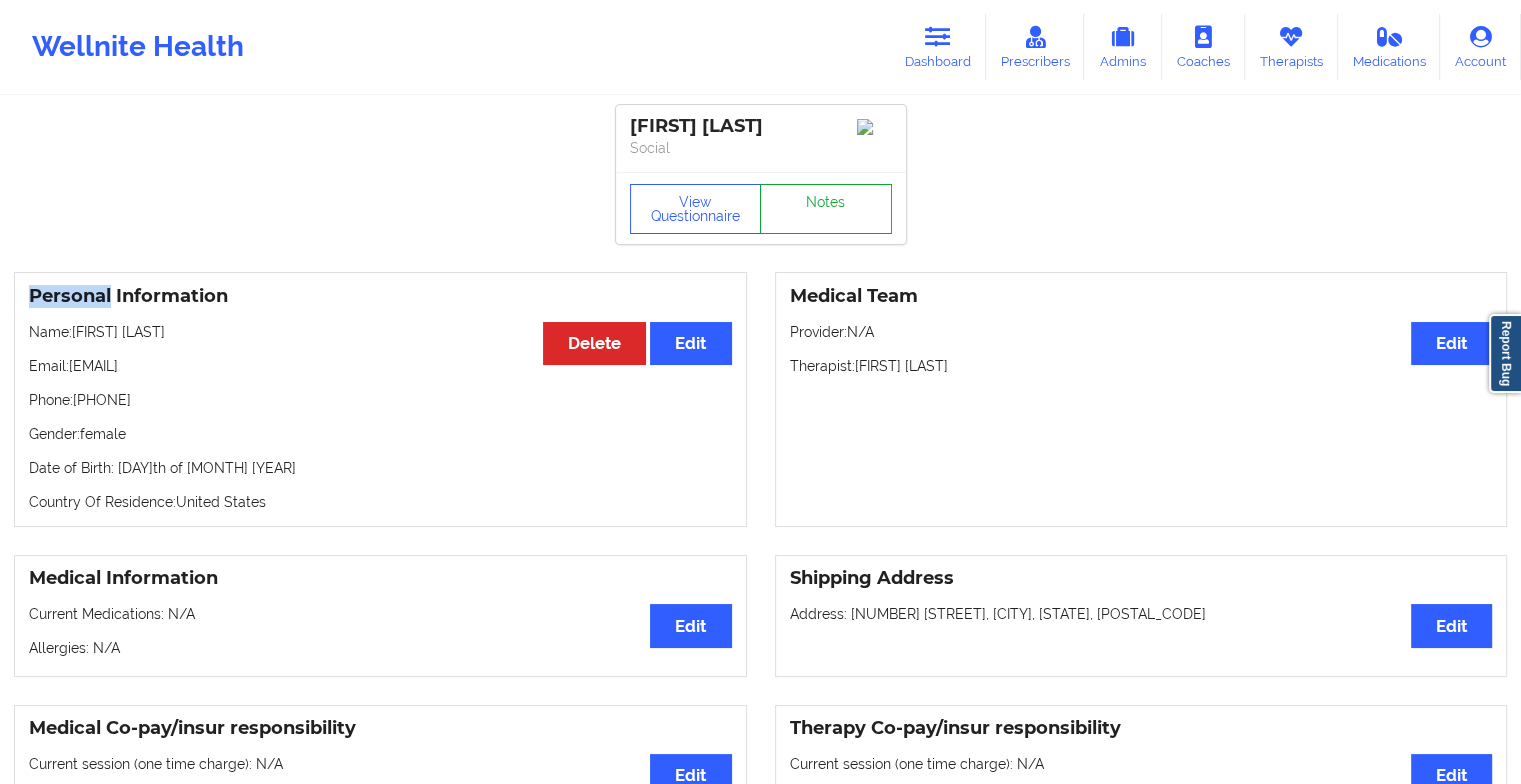 drag, startPoint x: 811, startPoint y: 183, endPoint x: 802, endPoint y: 222, distance: 40.024994 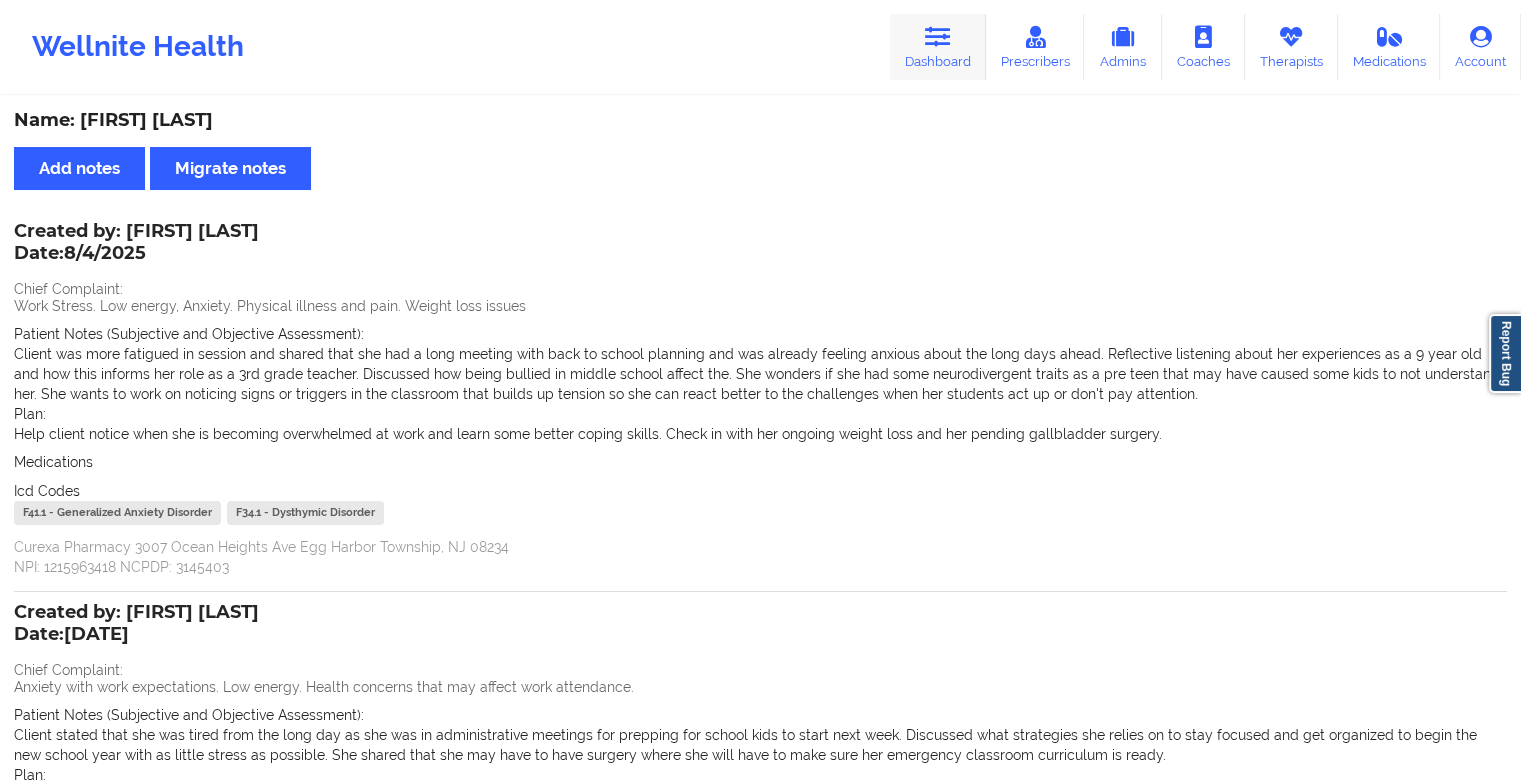 click on "Dashboard" at bounding box center [938, 47] 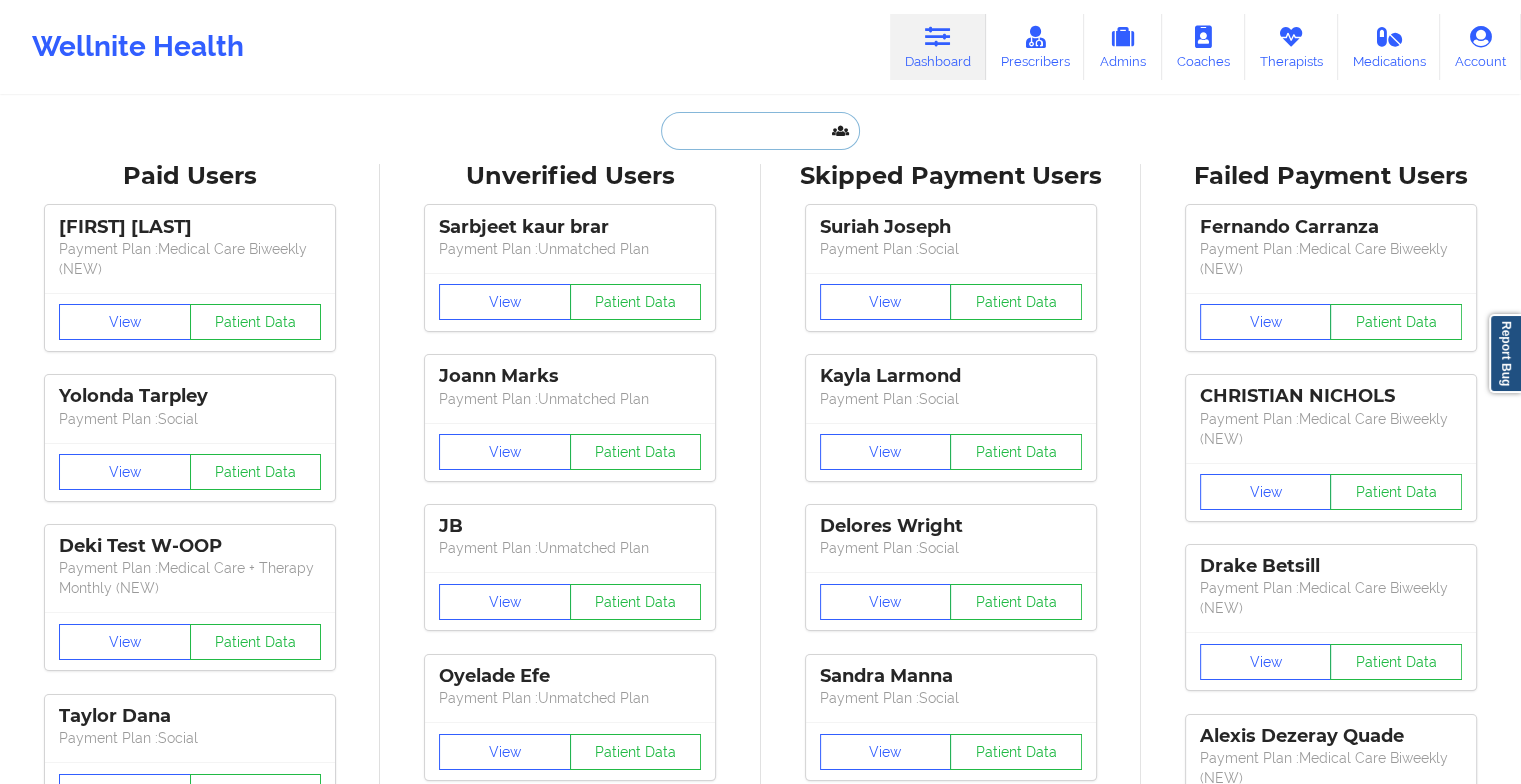 click at bounding box center (760, 131) 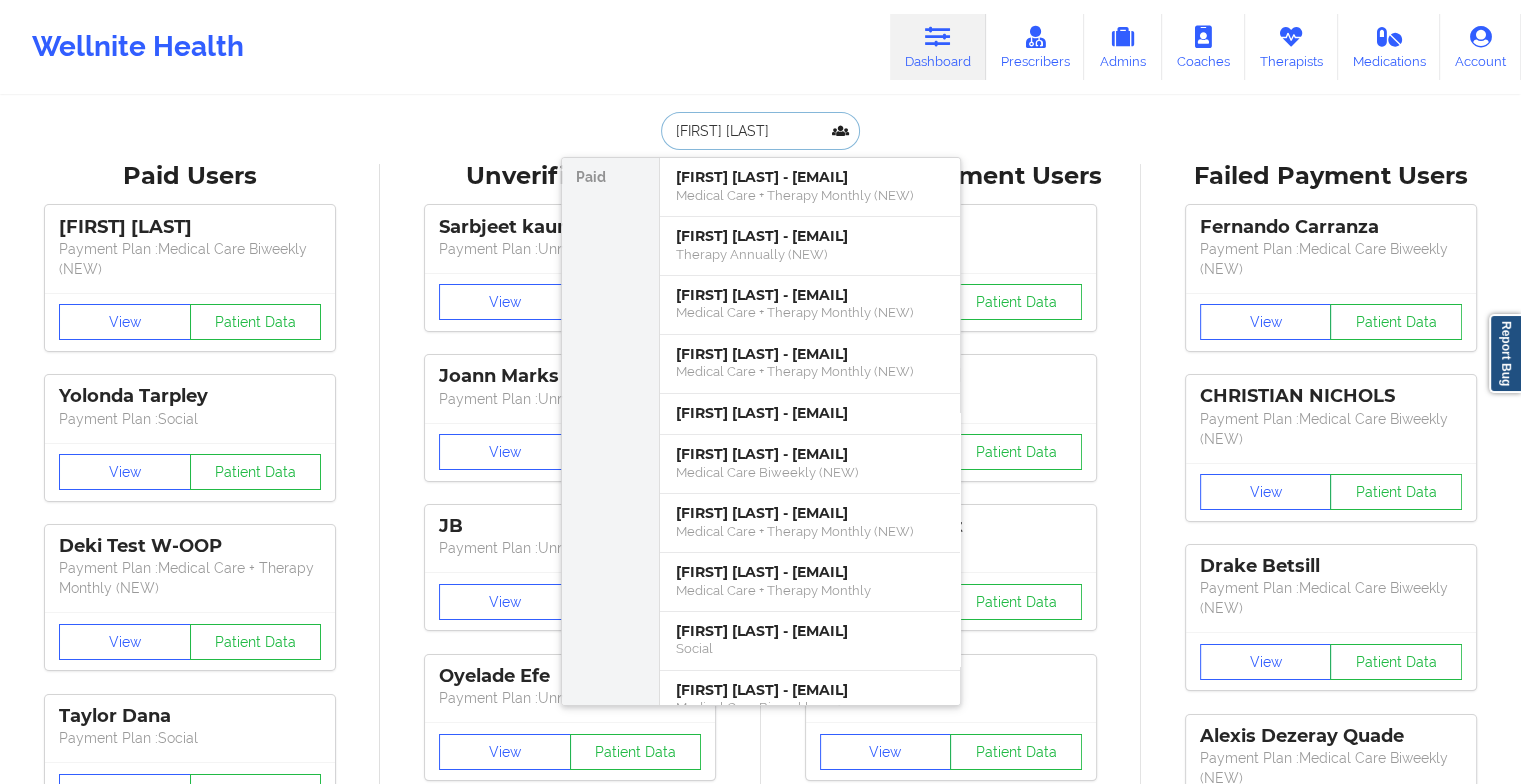 type on "[FIRST] [LAST]" 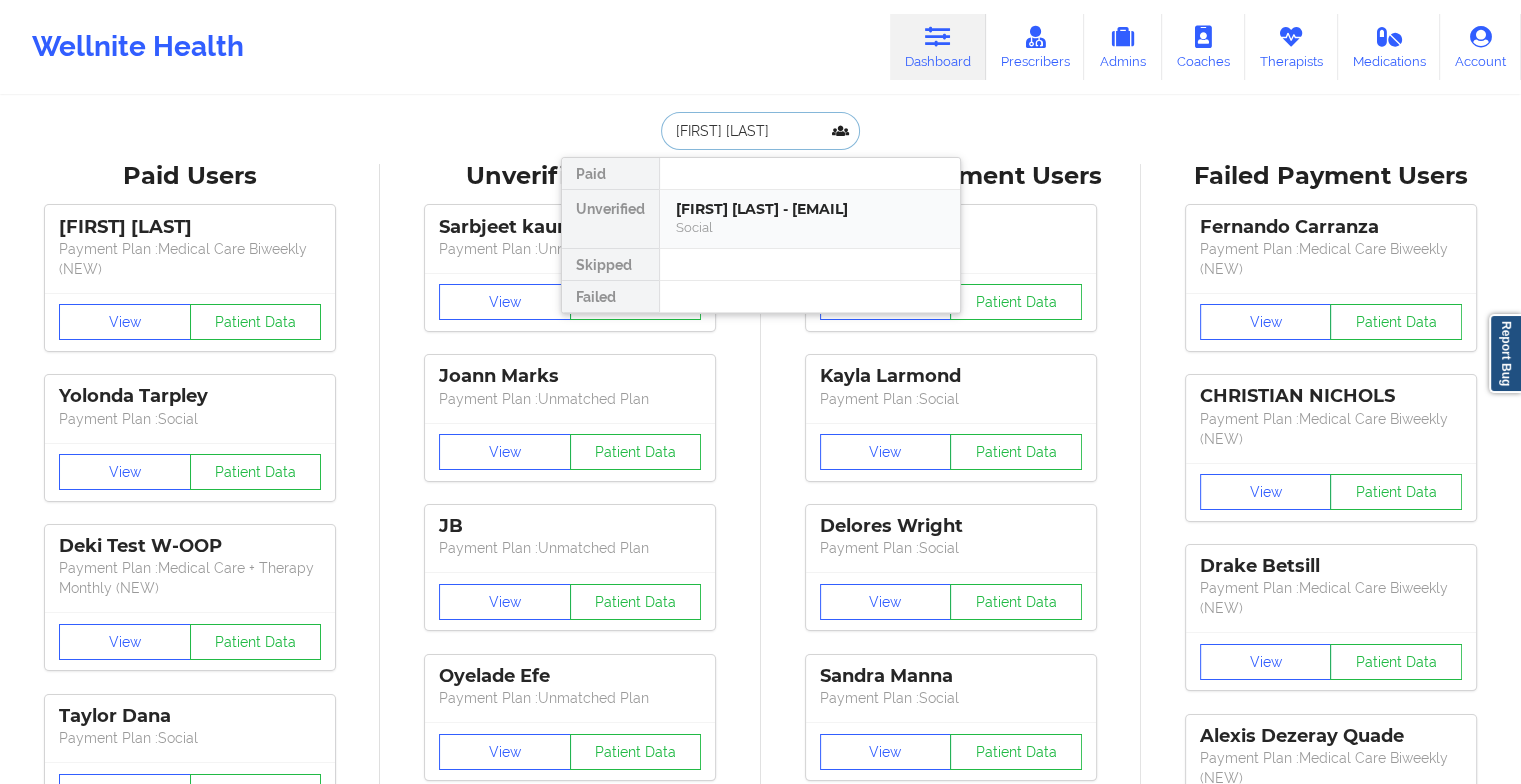 click on "[FIRST] [LAST] - [EMAIL]" at bounding box center (810, 209) 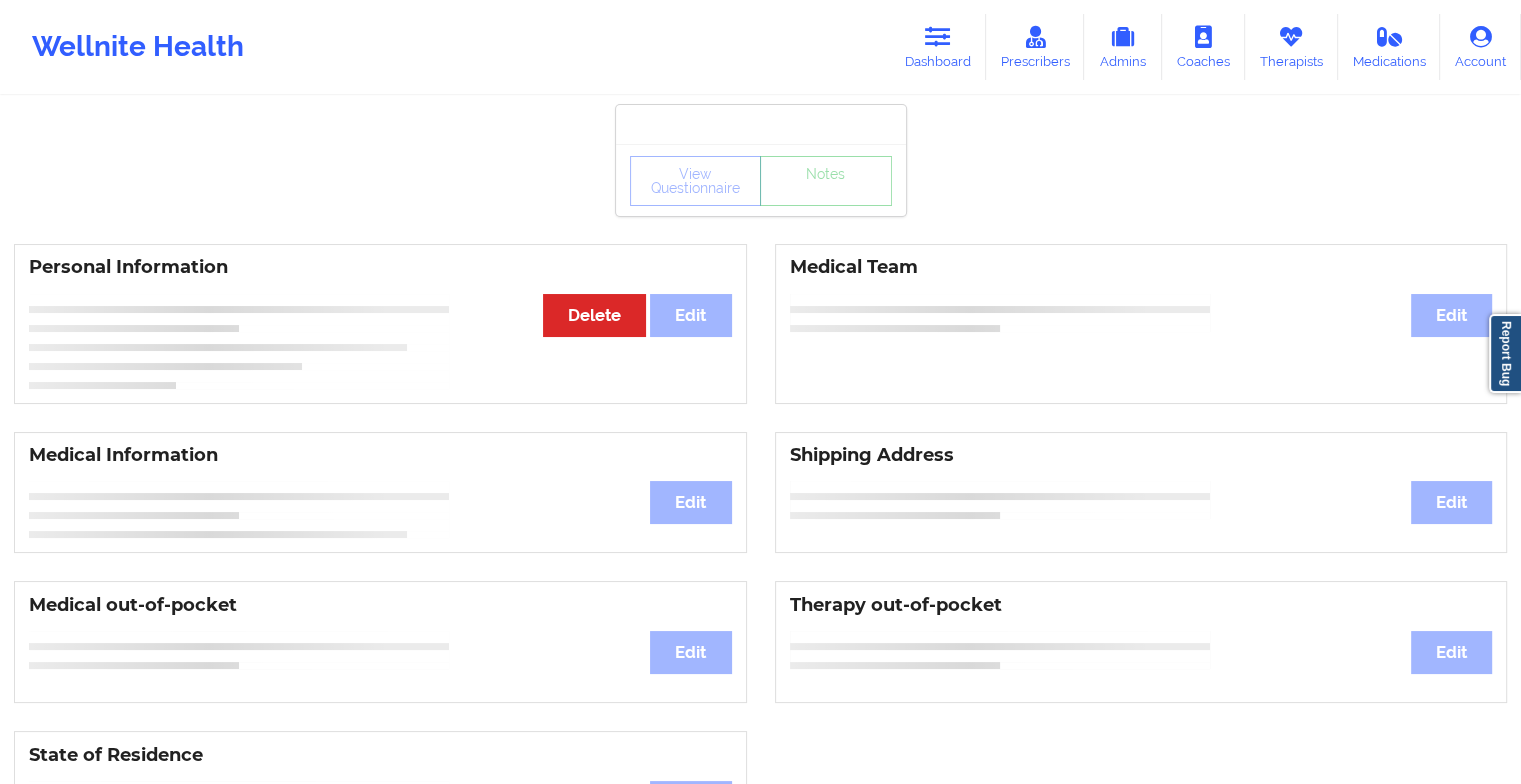 click on "View Questionnaire Notes" at bounding box center (761, 181) 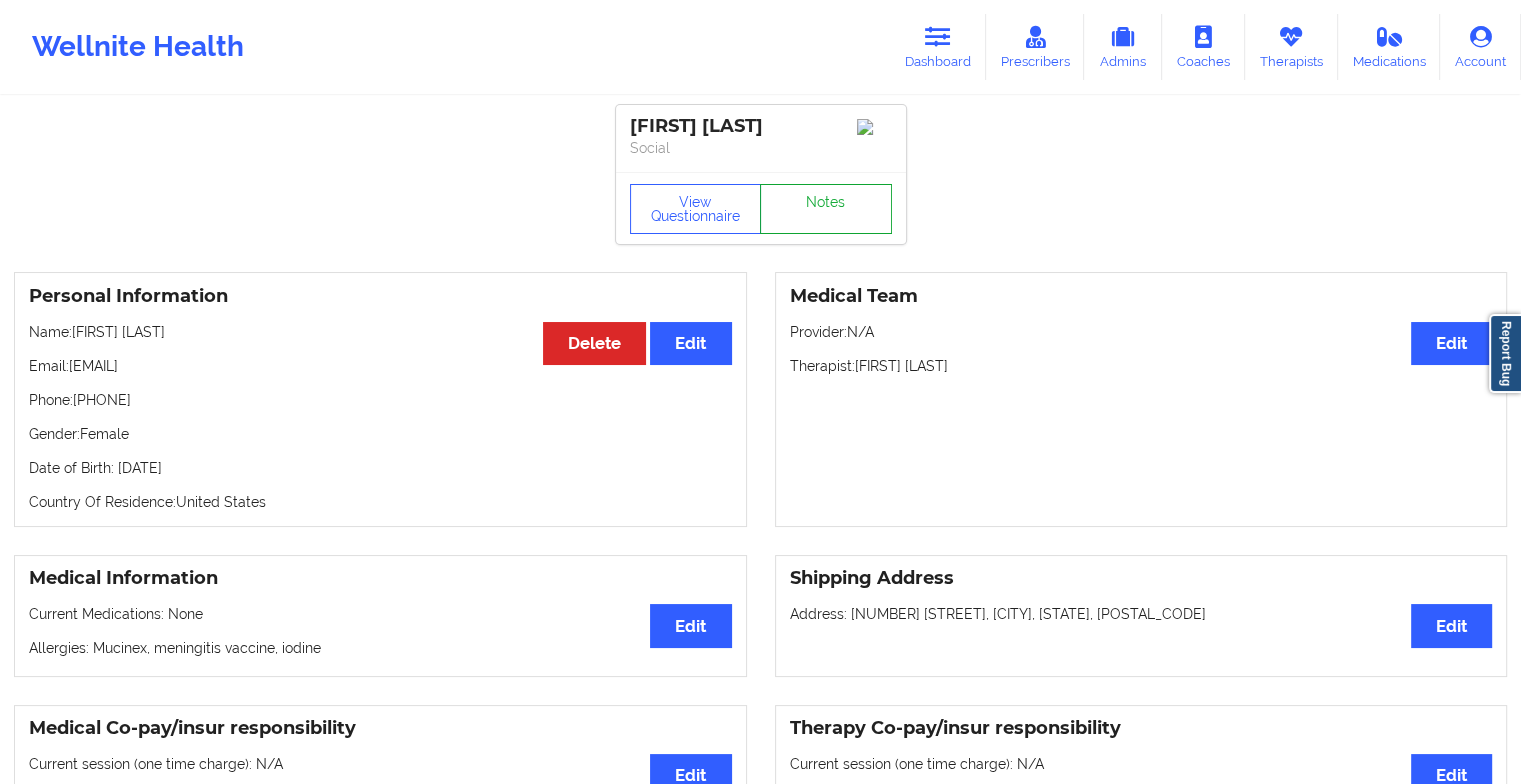 click on "Notes" at bounding box center [826, 209] 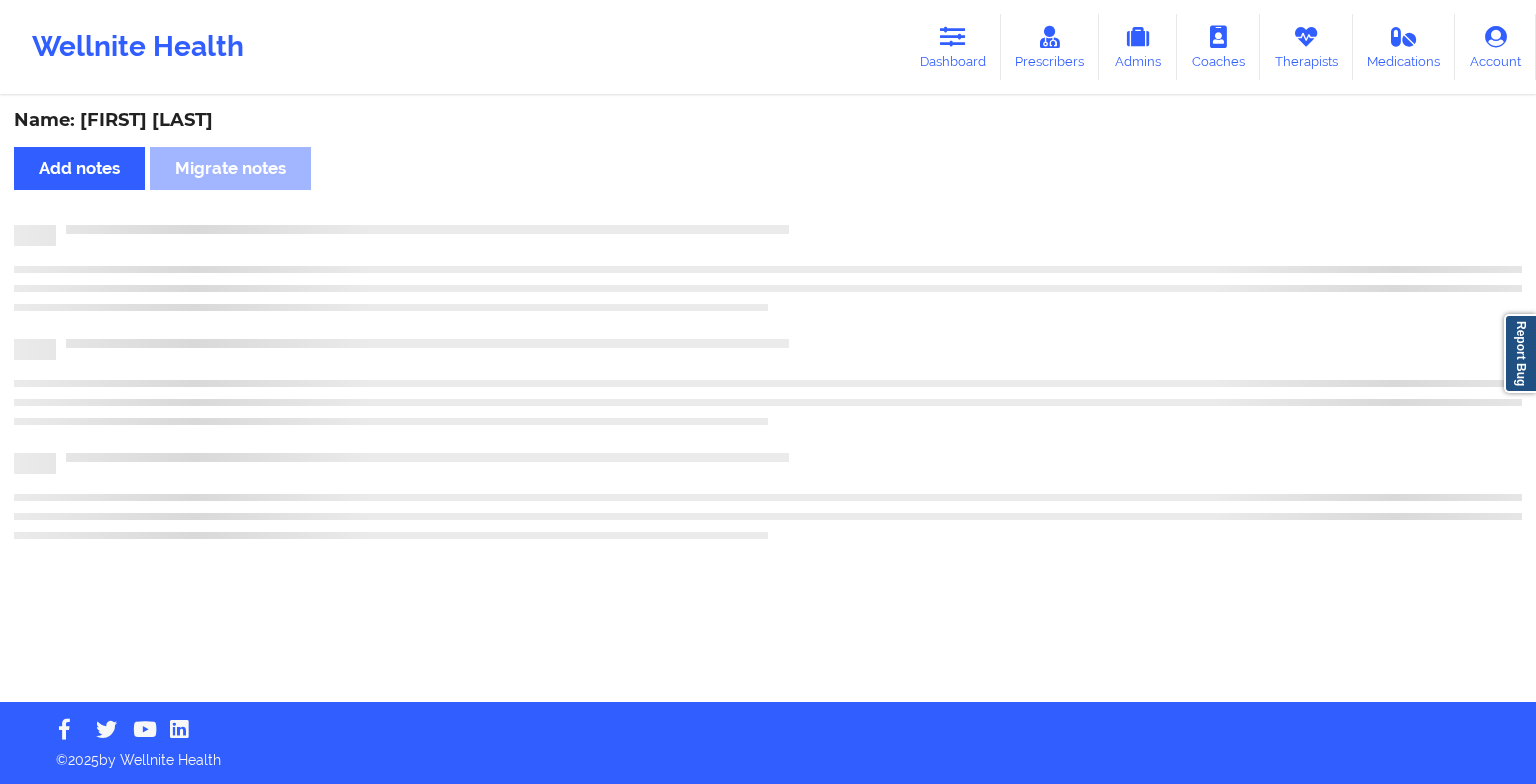 click on "Name: [FIRST] [LAST] Add notes Migrate notes" at bounding box center [768, 400] 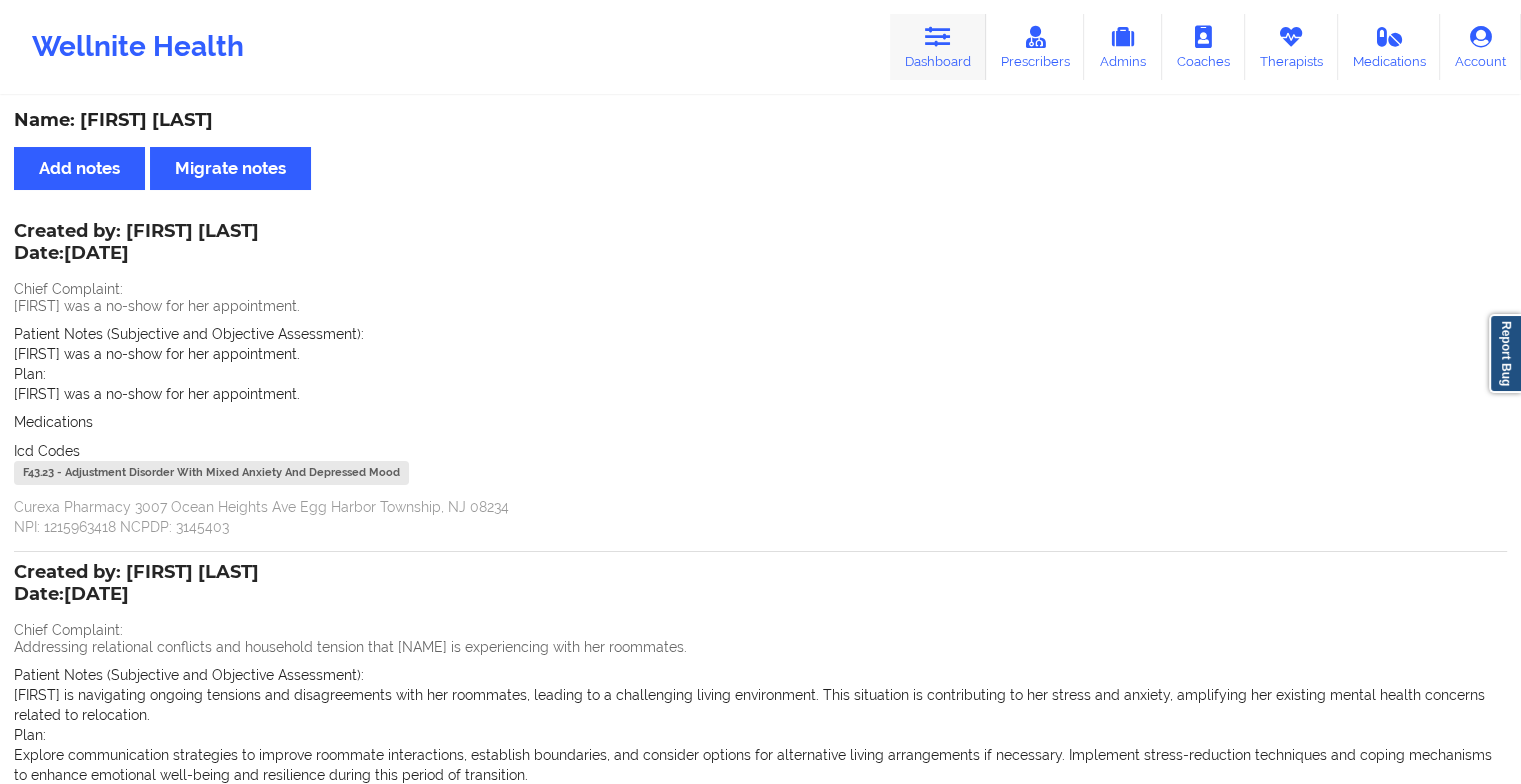 click on "Dashboard" at bounding box center [938, 47] 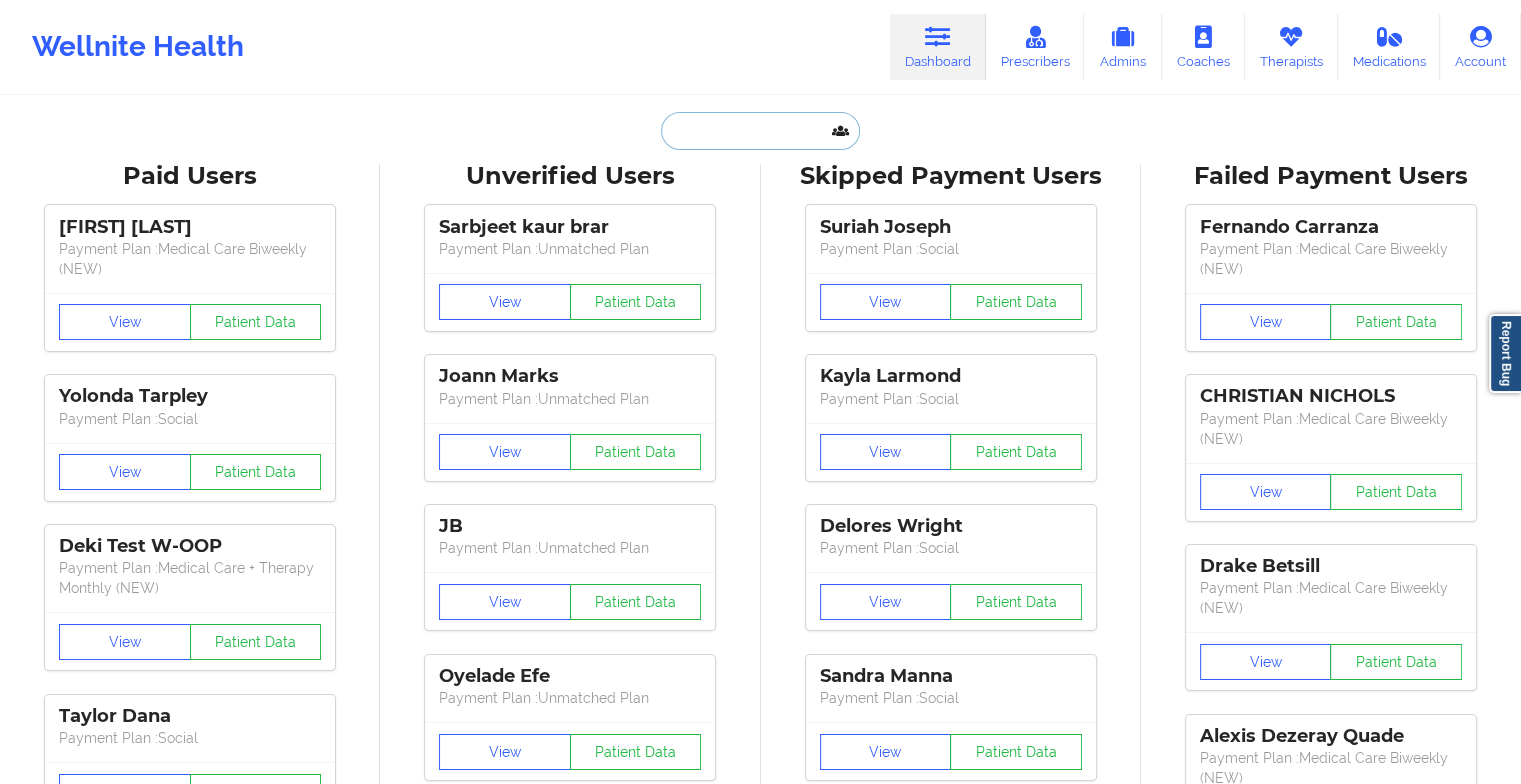 click at bounding box center (760, 131) 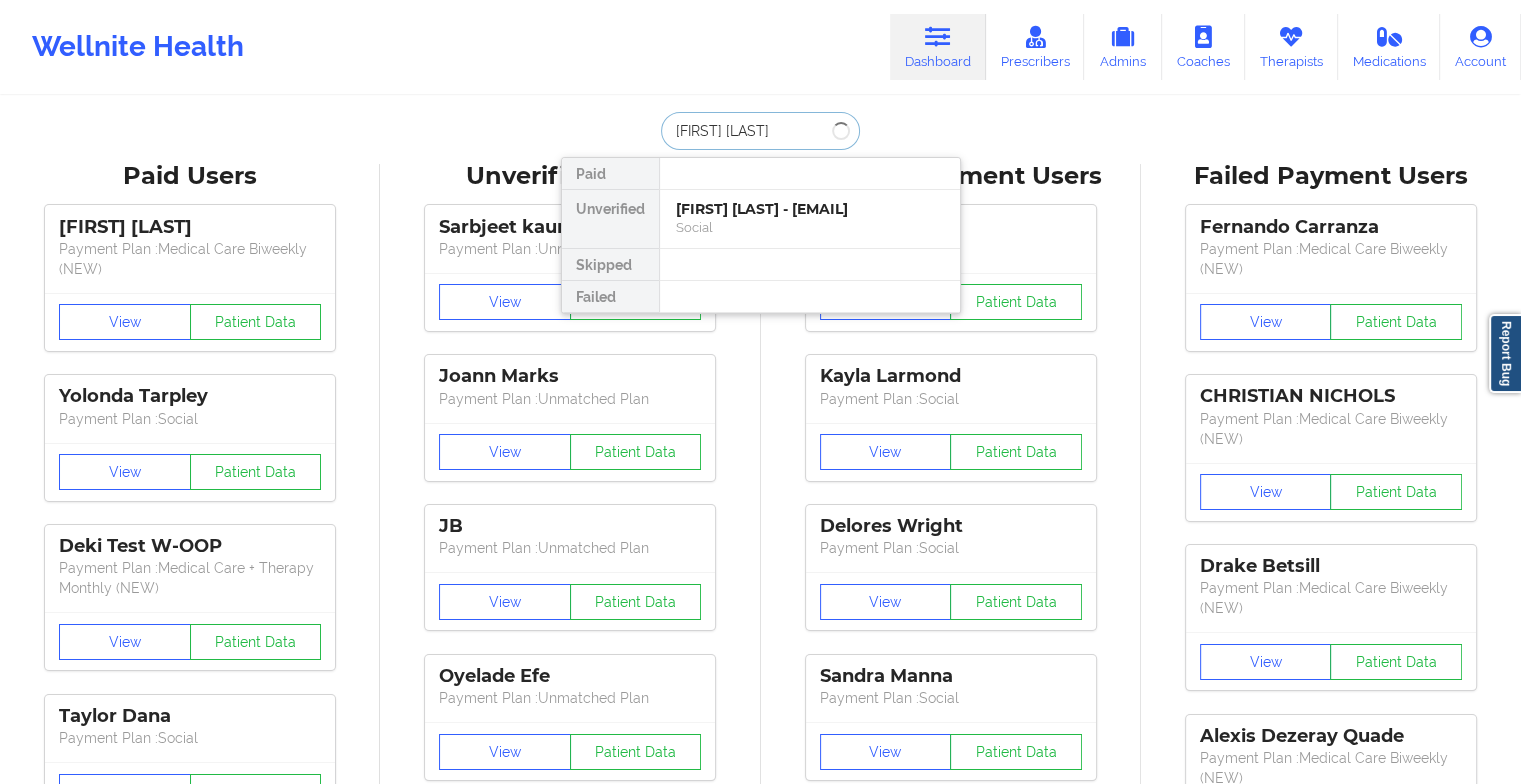 type on "[FIRST] [LAST]" 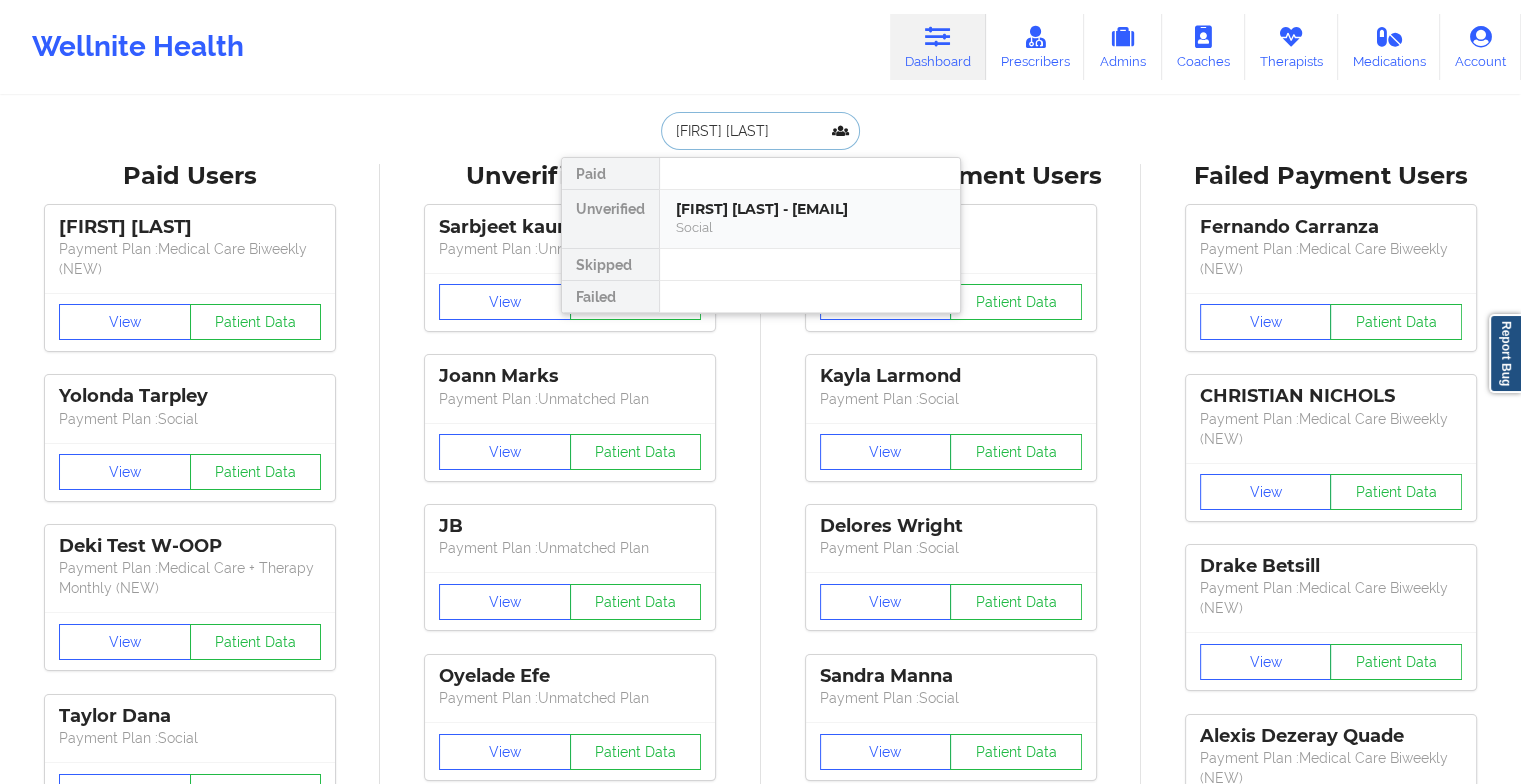 click on "[FIRST] [LAST] - [EMAIL]" at bounding box center [810, 209] 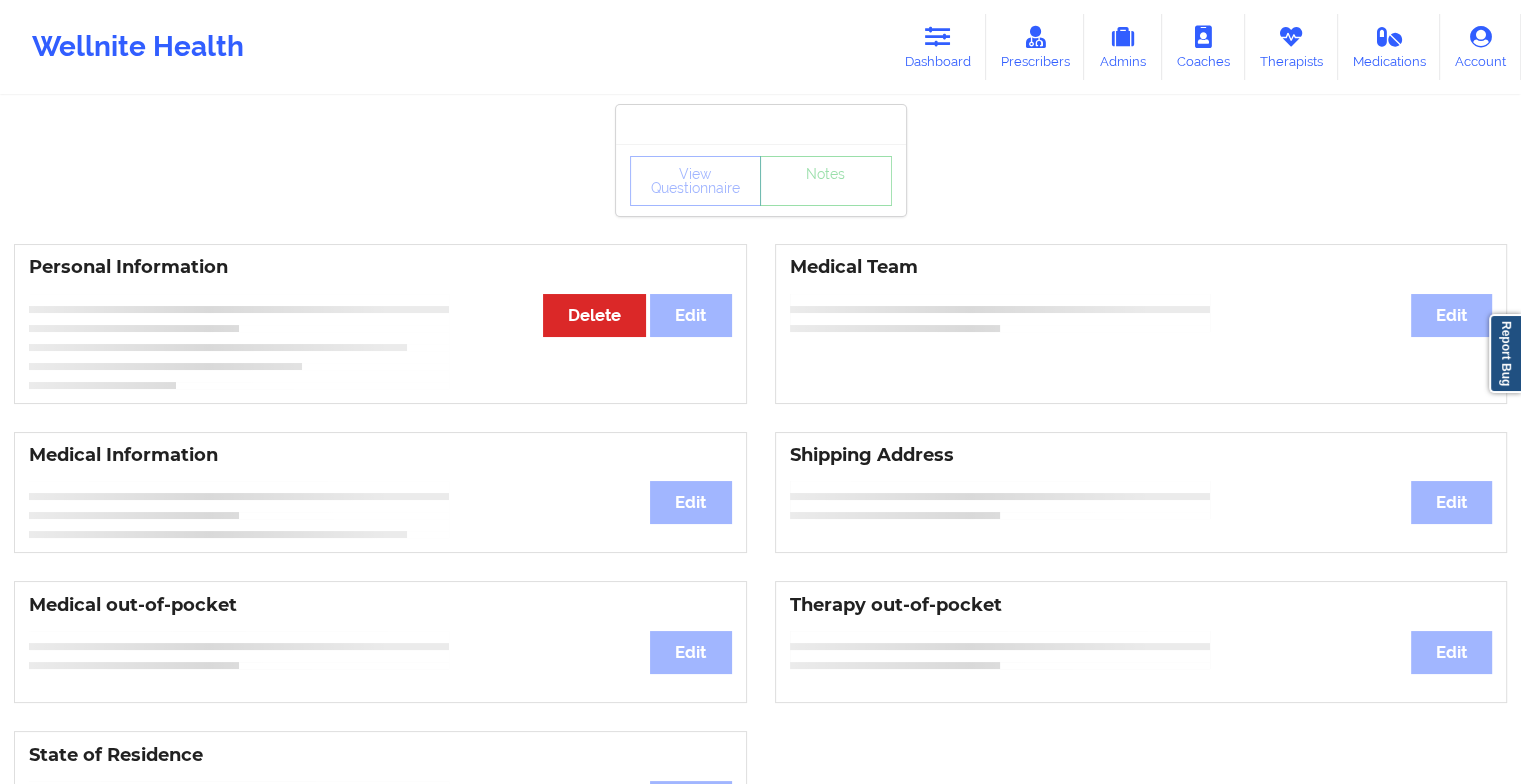click on "View Questionnaire Notes" at bounding box center [761, 180] 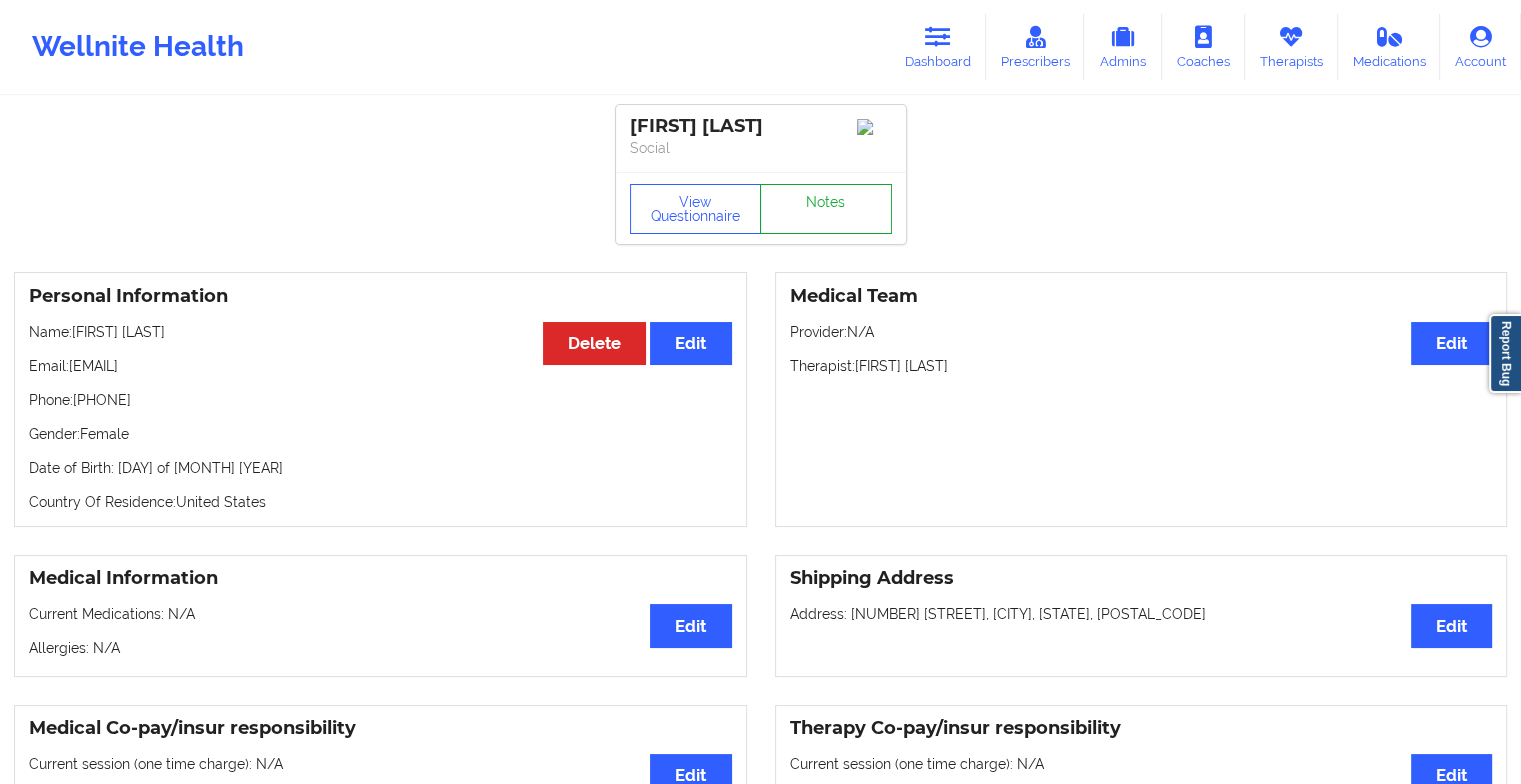 click on "Notes" at bounding box center [826, 209] 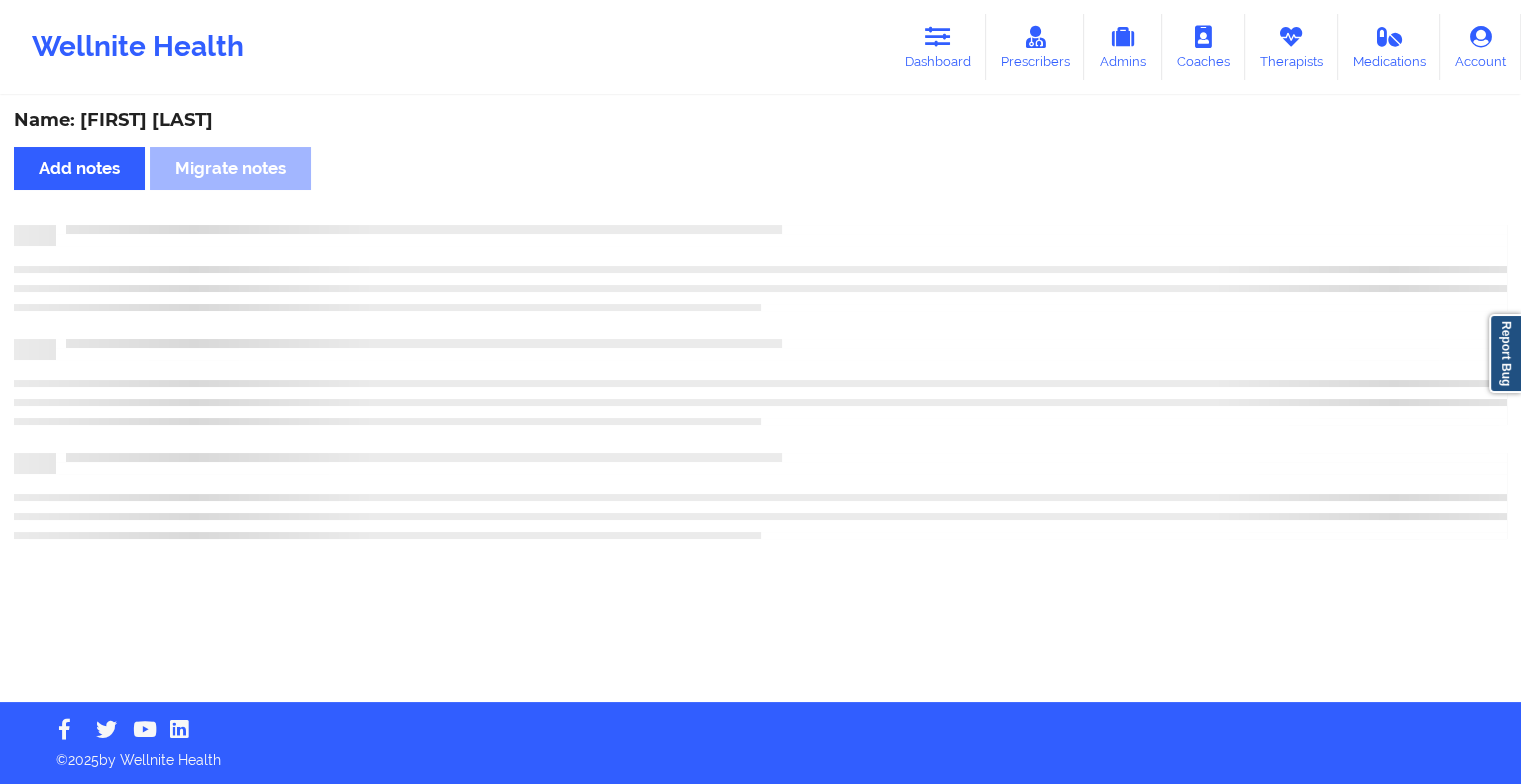 click on "Name: [FIRST] [LAST] Add notes Migrate notes" at bounding box center [760, 400] 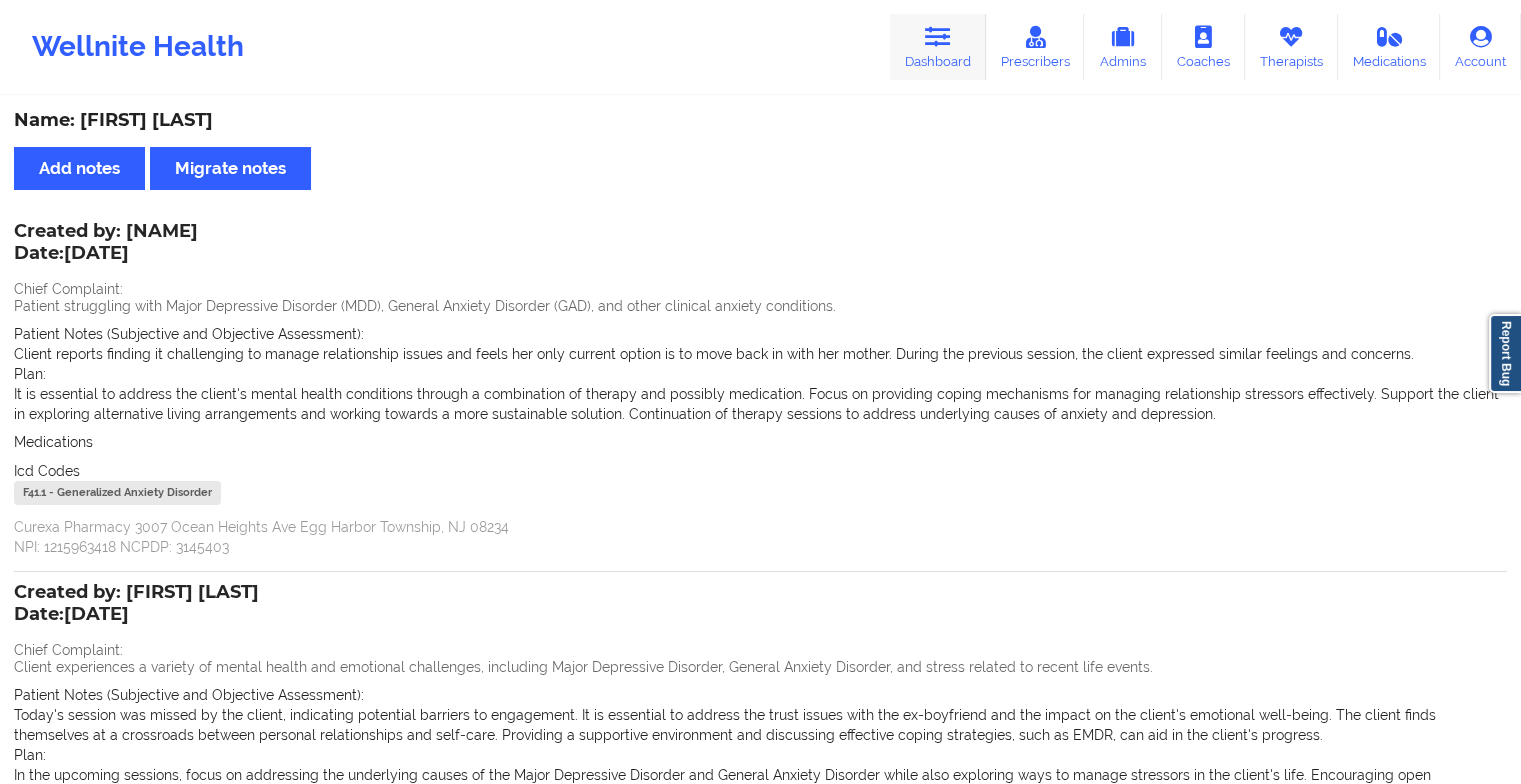 click on "Dashboard" at bounding box center [938, 47] 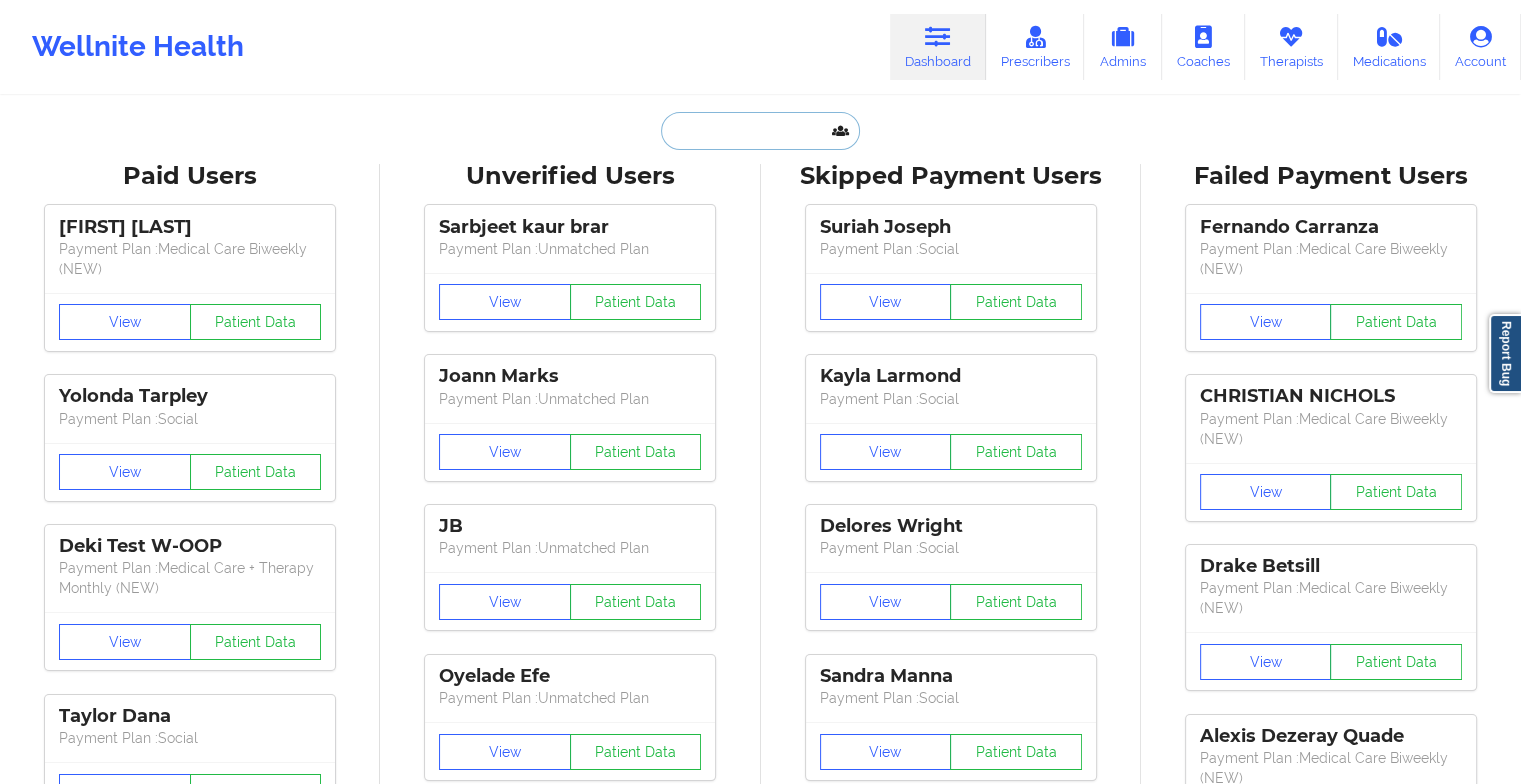 click at bounding box center [760, 131] 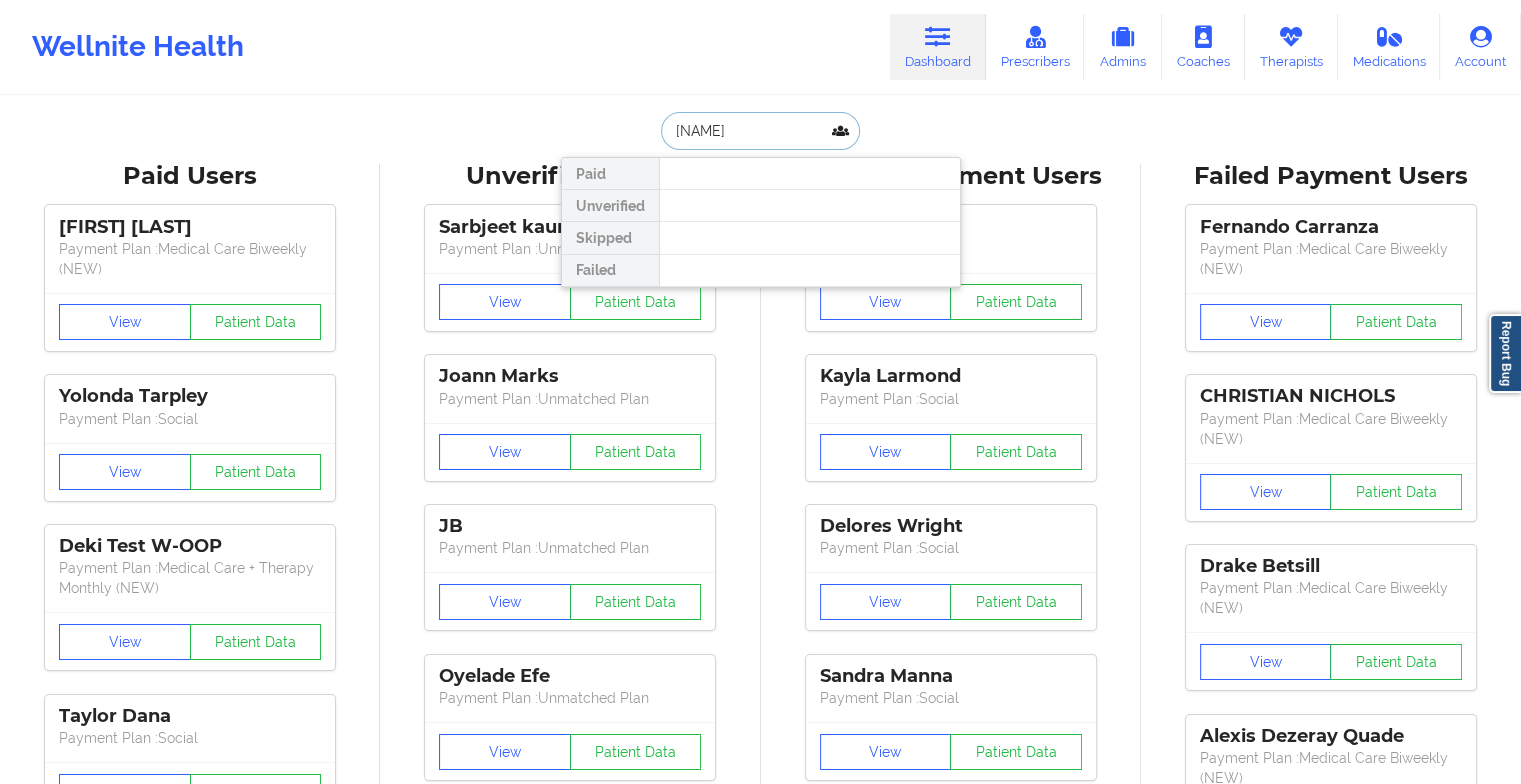 type on "[FIRST] [LAST]" 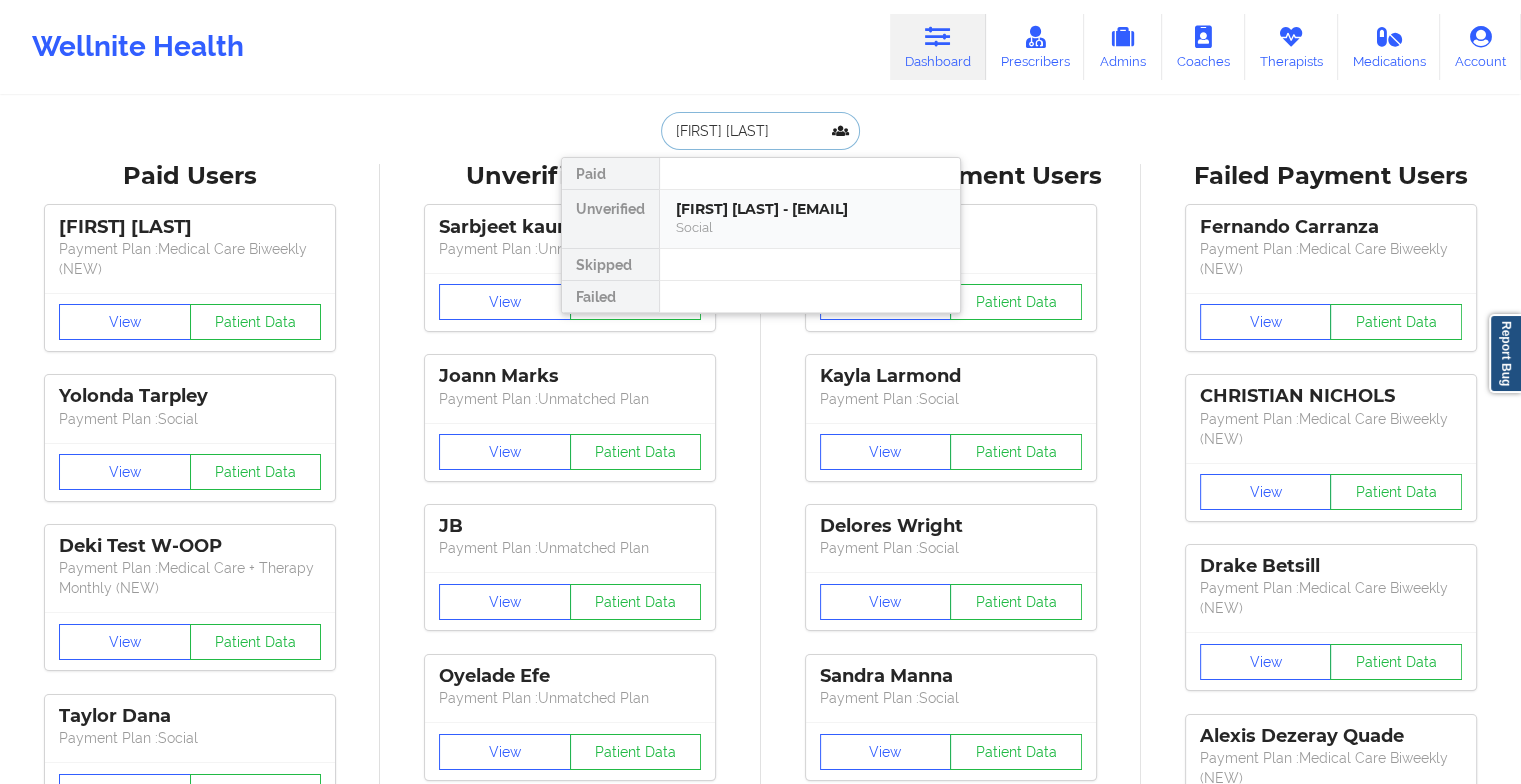 click on "[FIRST] [LAST] - [EMAIL]" at bounding box center (810, 209) 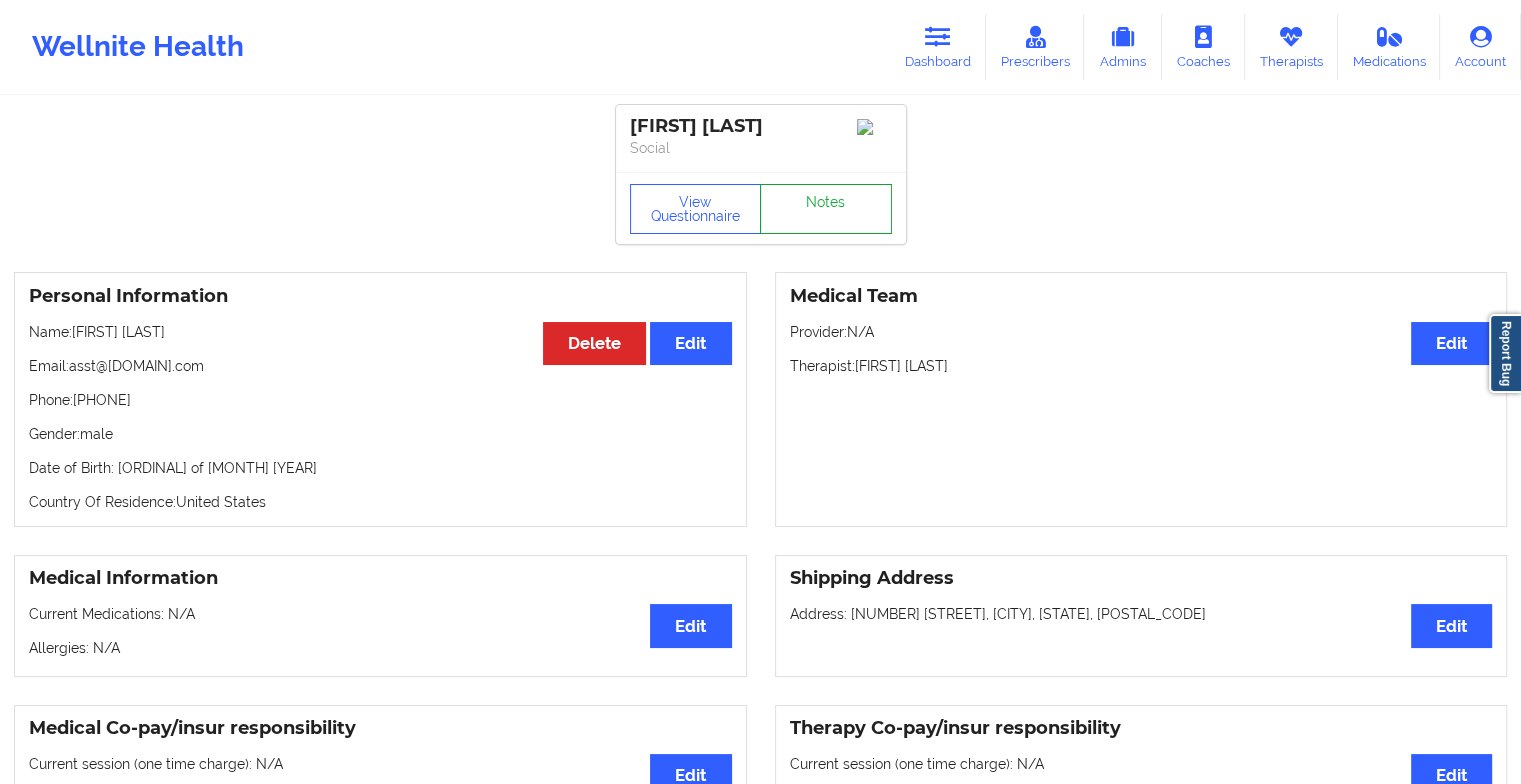 click on "Notes" at bounding box center (826, 209) 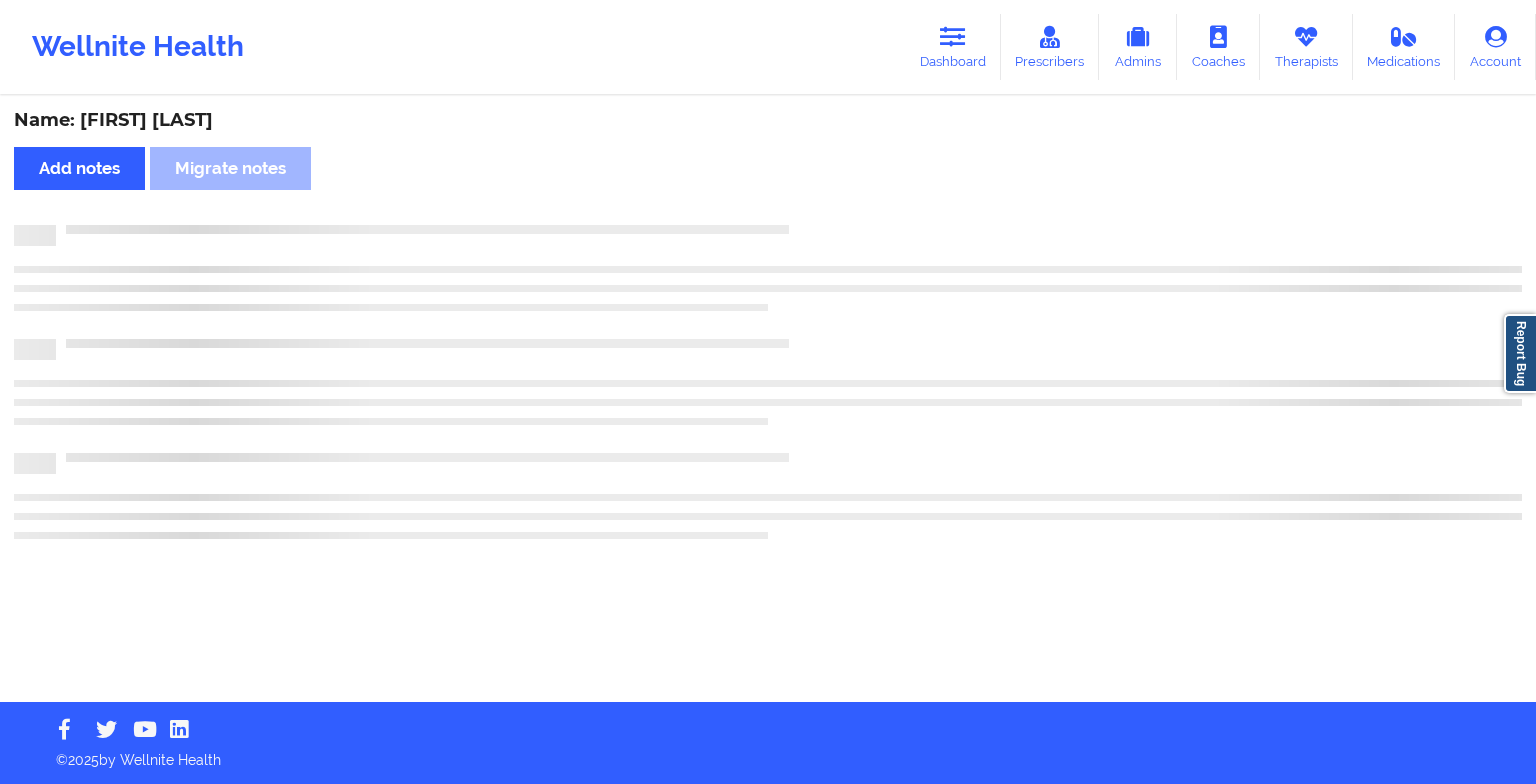 click on "Name: [FIRST] [LAST] Add notes Migrate notes" at bounding box center [768, 400] 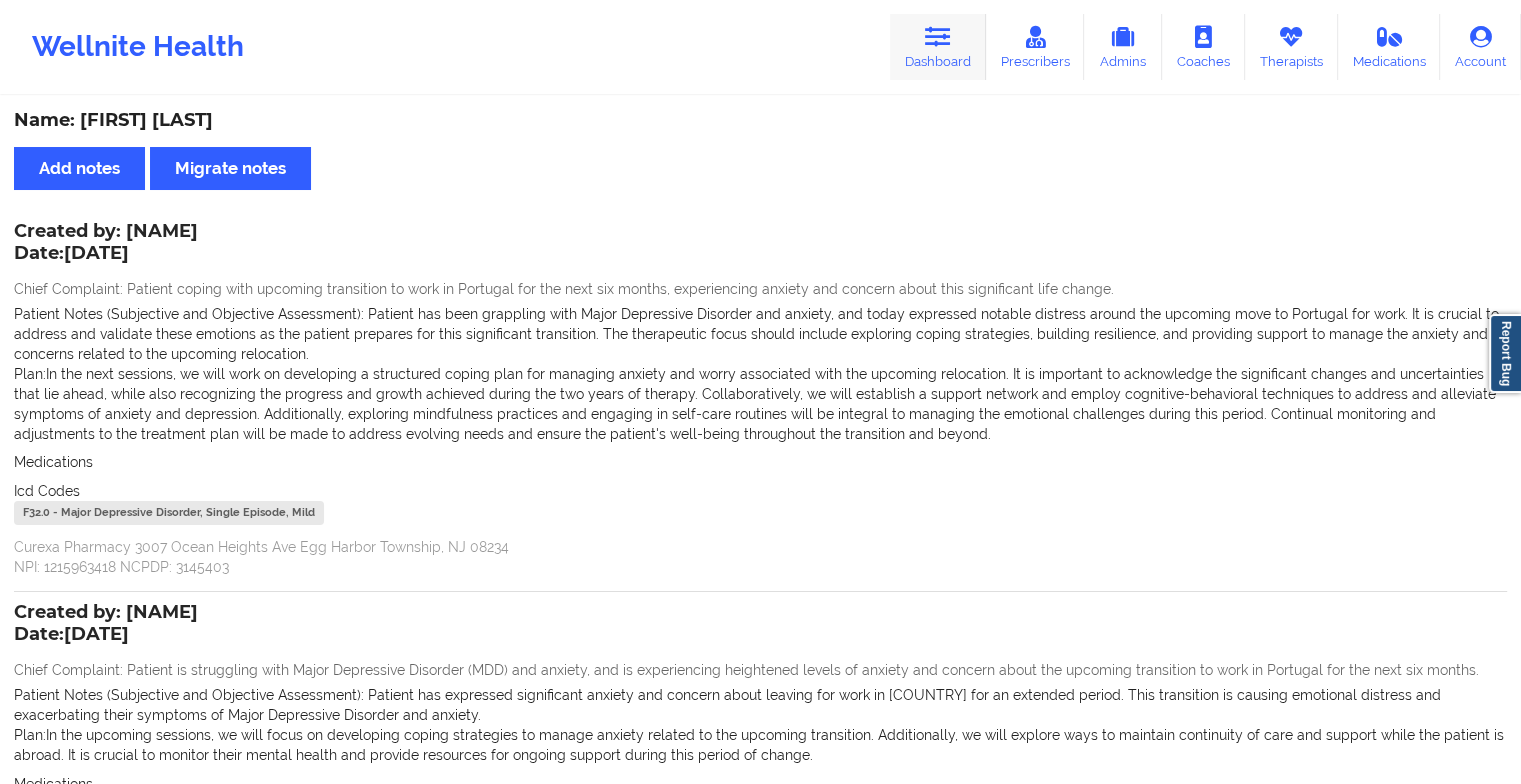 click at bounding box center (938, 37) 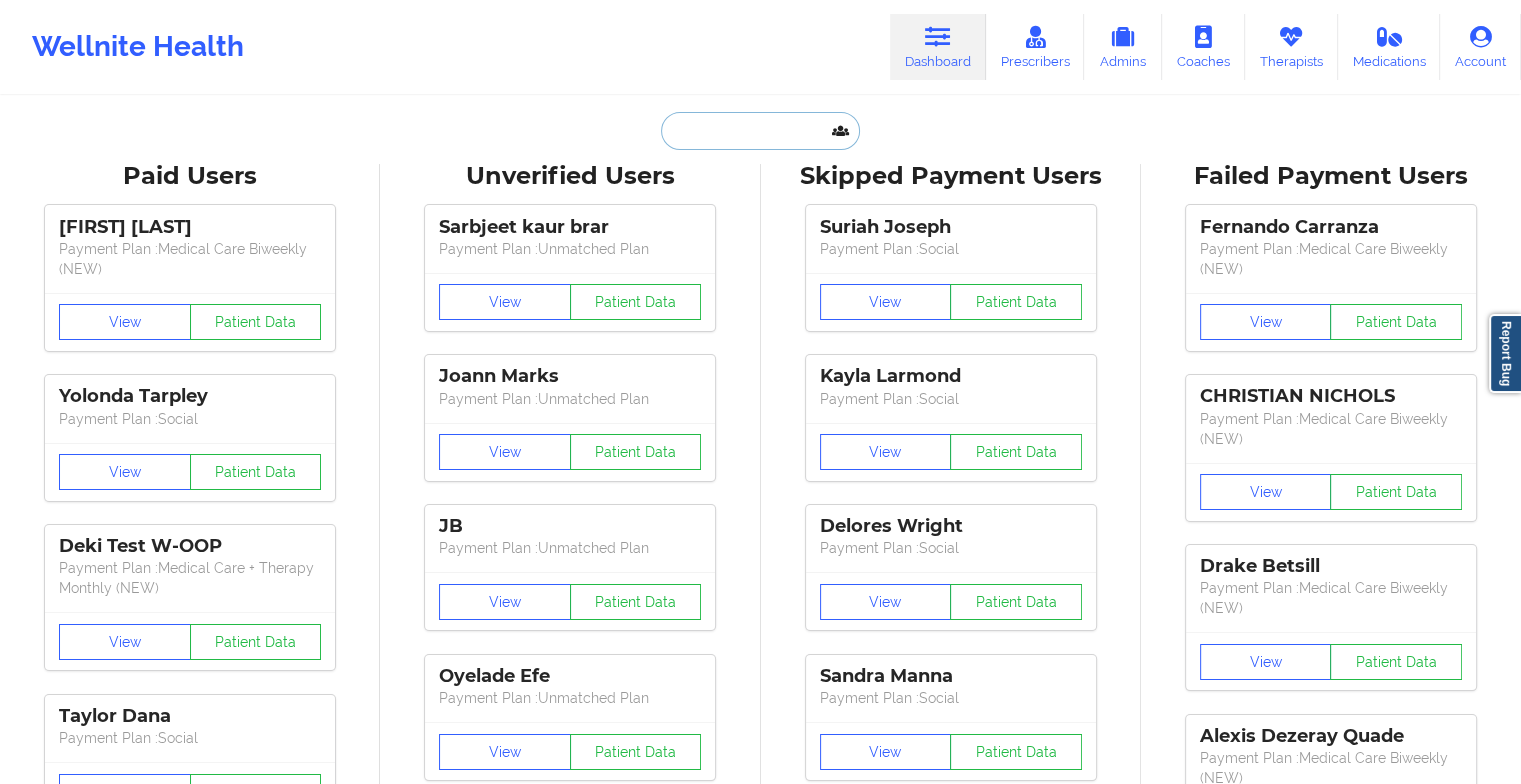 click at bounding box center (760, 131) 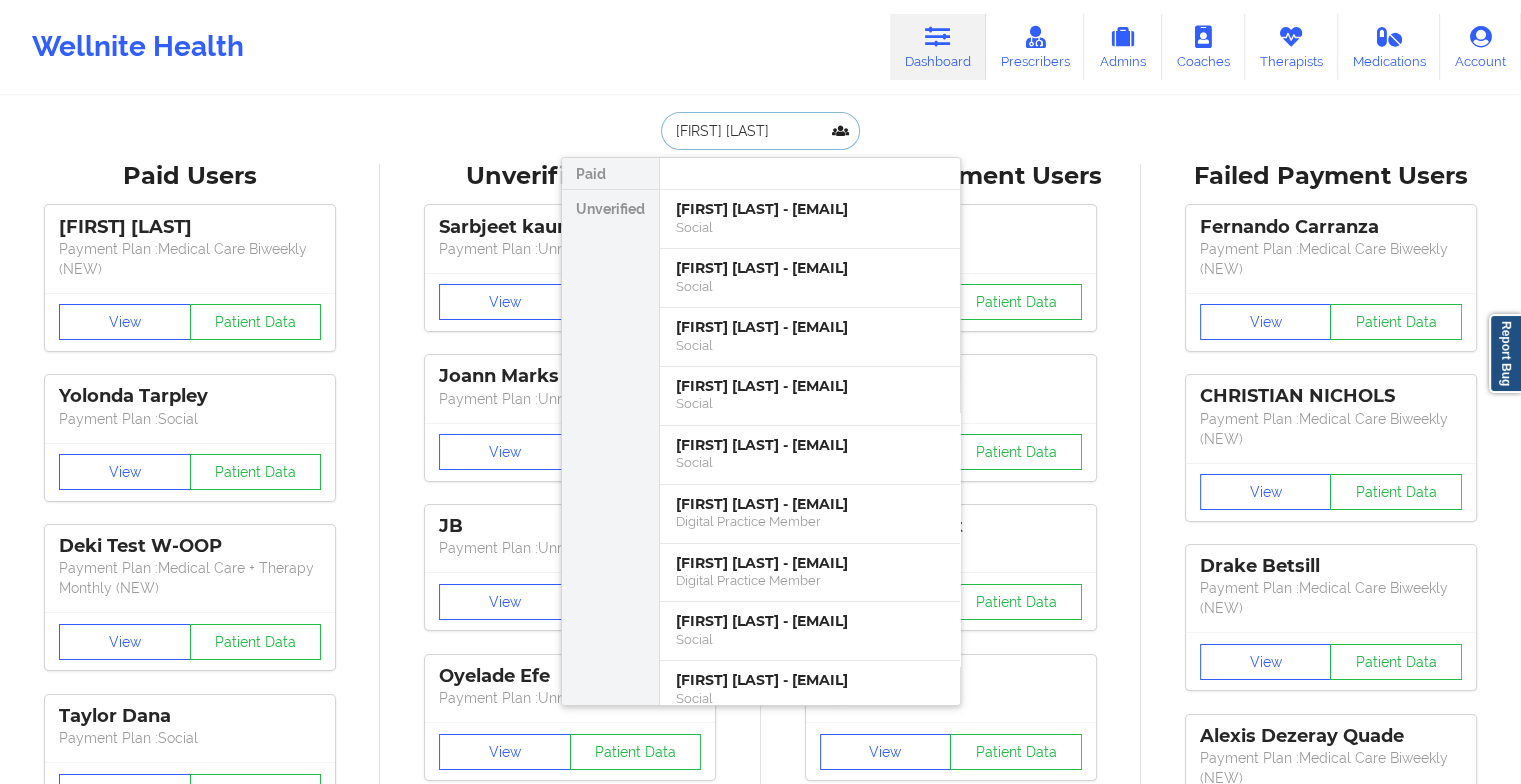 type on "[NAME]" 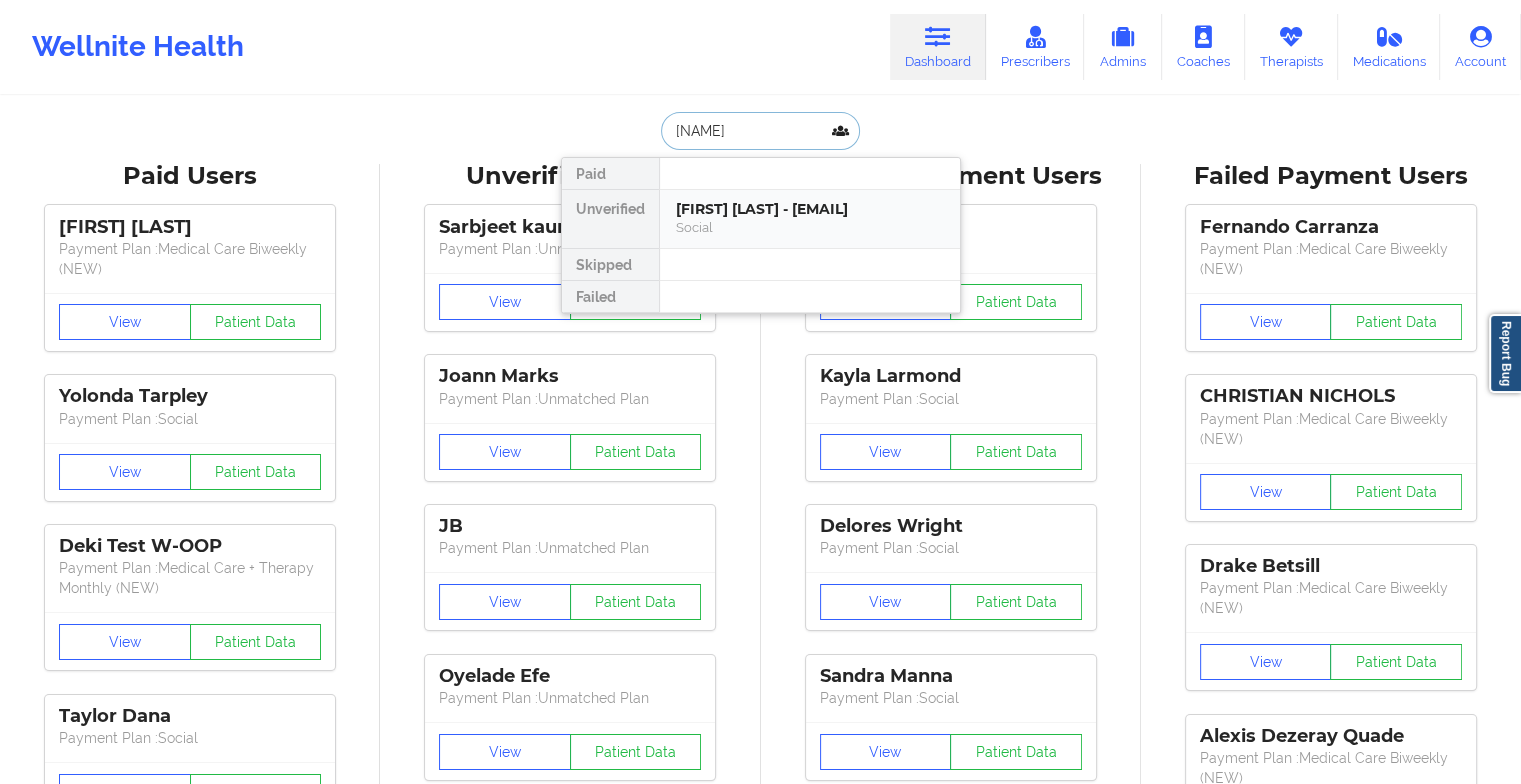 click on "[FIRST] [LAST] - [EMAIL]" at bounding box center [810, 209] 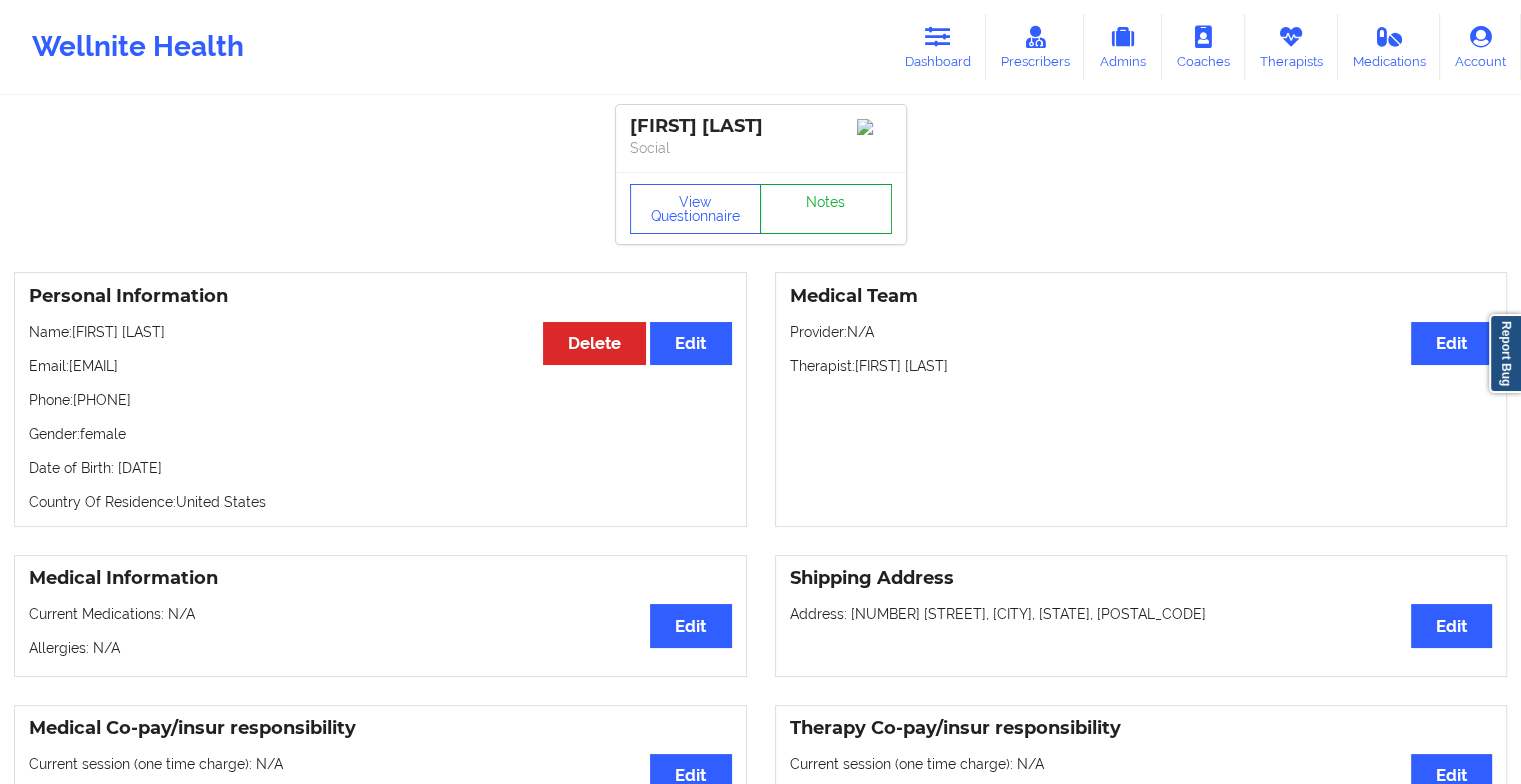 click on "Notes" at bounding box center (826, 209) 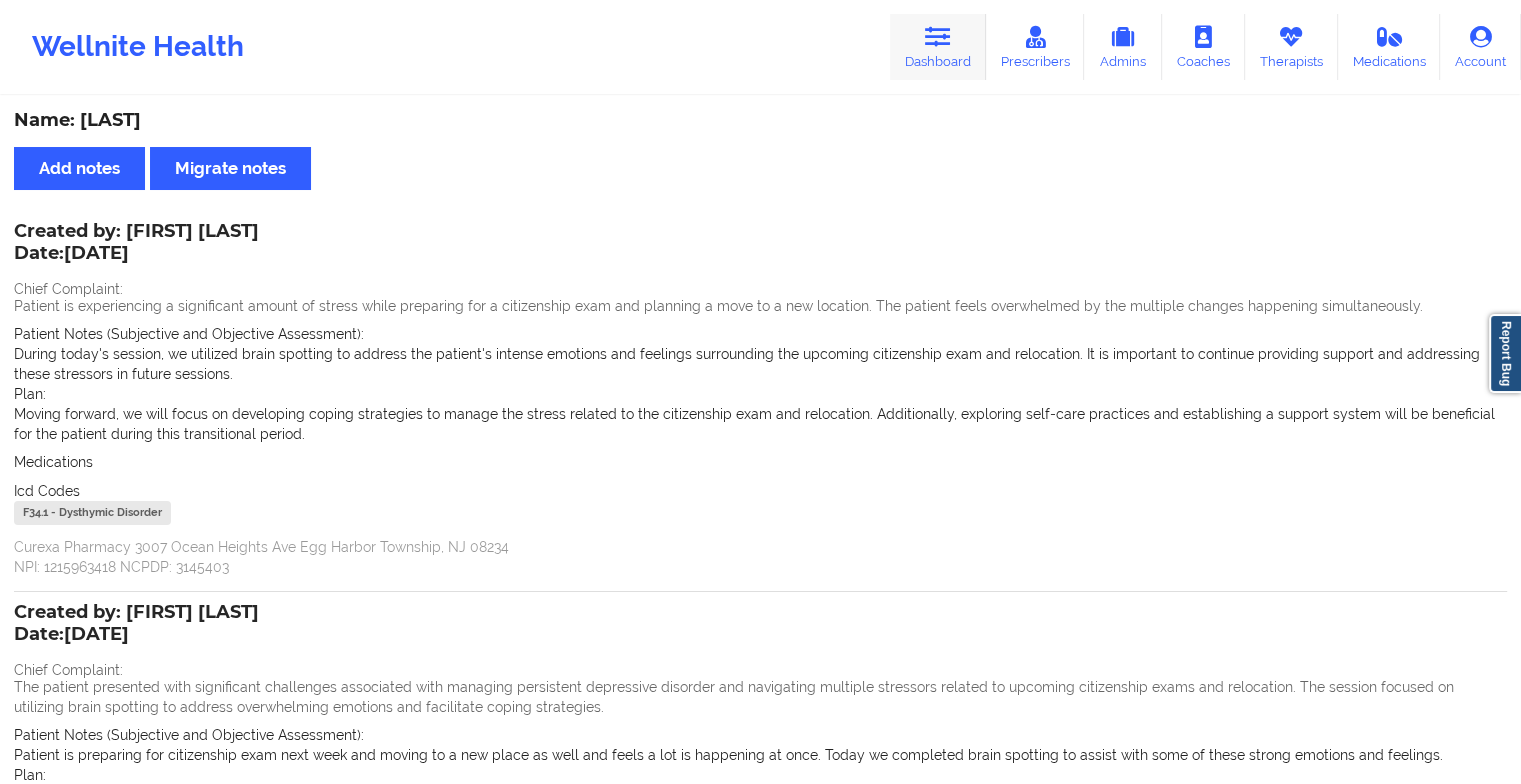 click on "Dashboard" at bounding box center (938, 47) 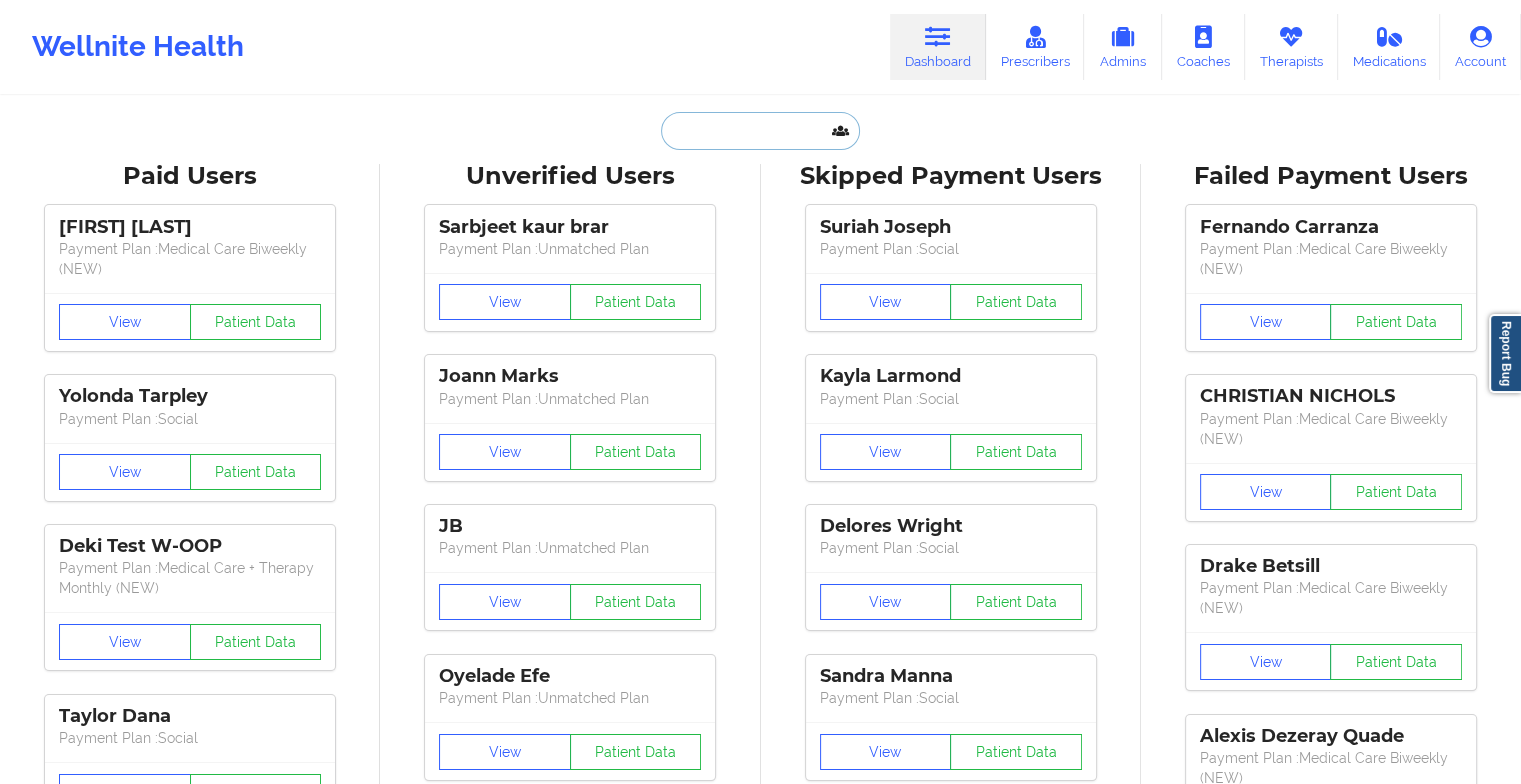 click at bounding box center (760, 131) 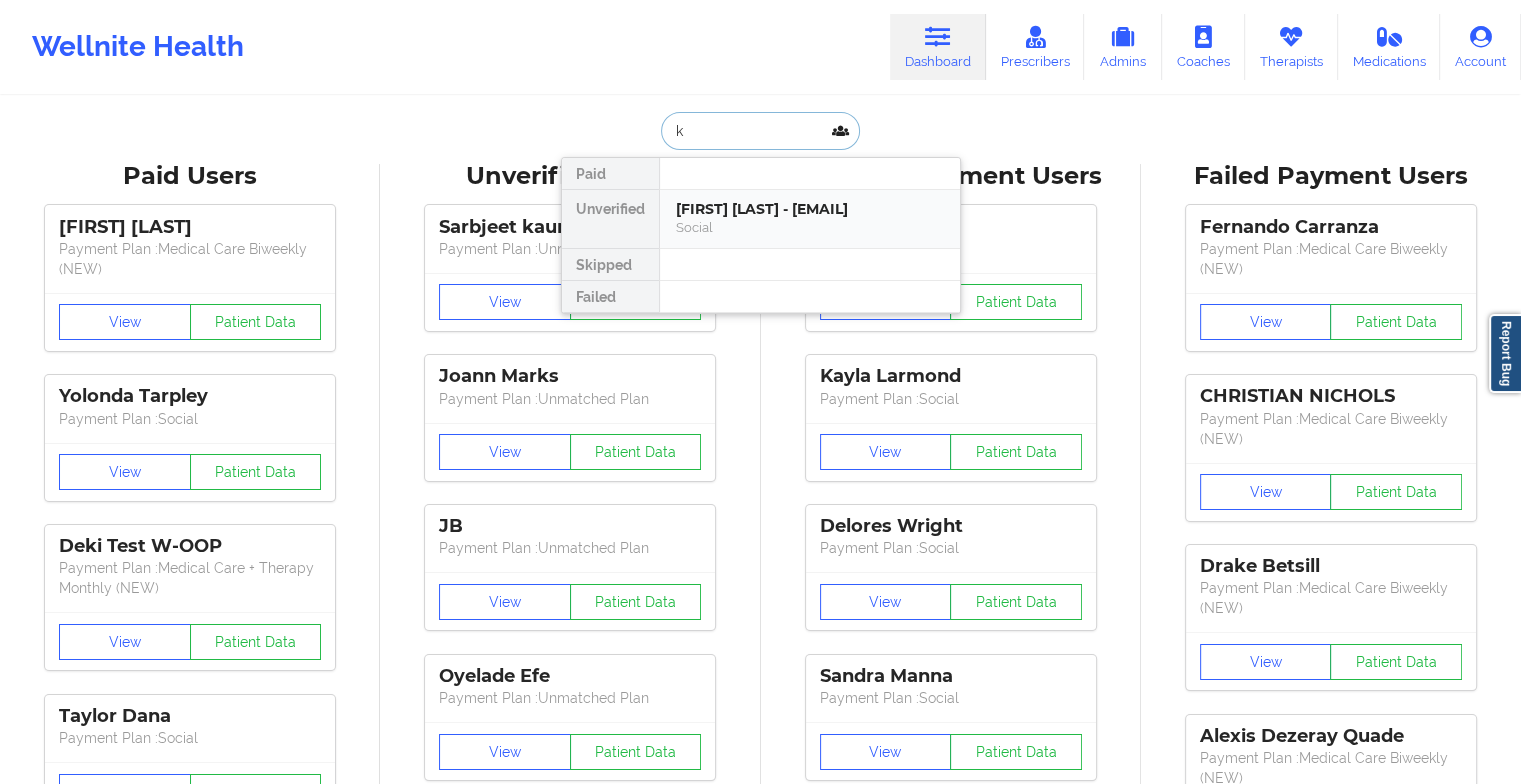 click on "[FIRST] [LAST] - [EMAIL]" at bounding box center (810, 209) 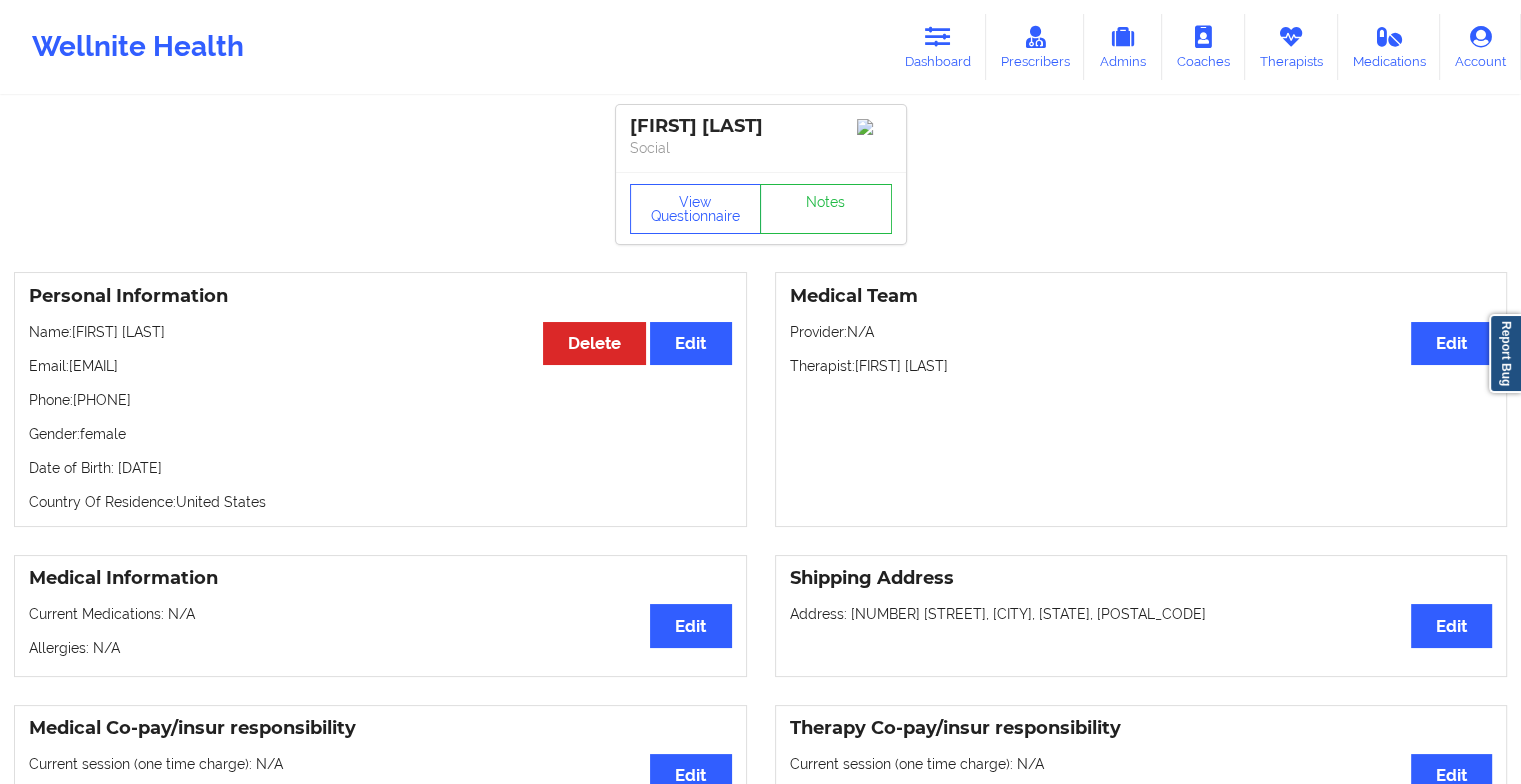 drag, startPoint x: 70, startPoint y: 376, endPoint x: 337, endPoint y: 380, distance: 267.02997 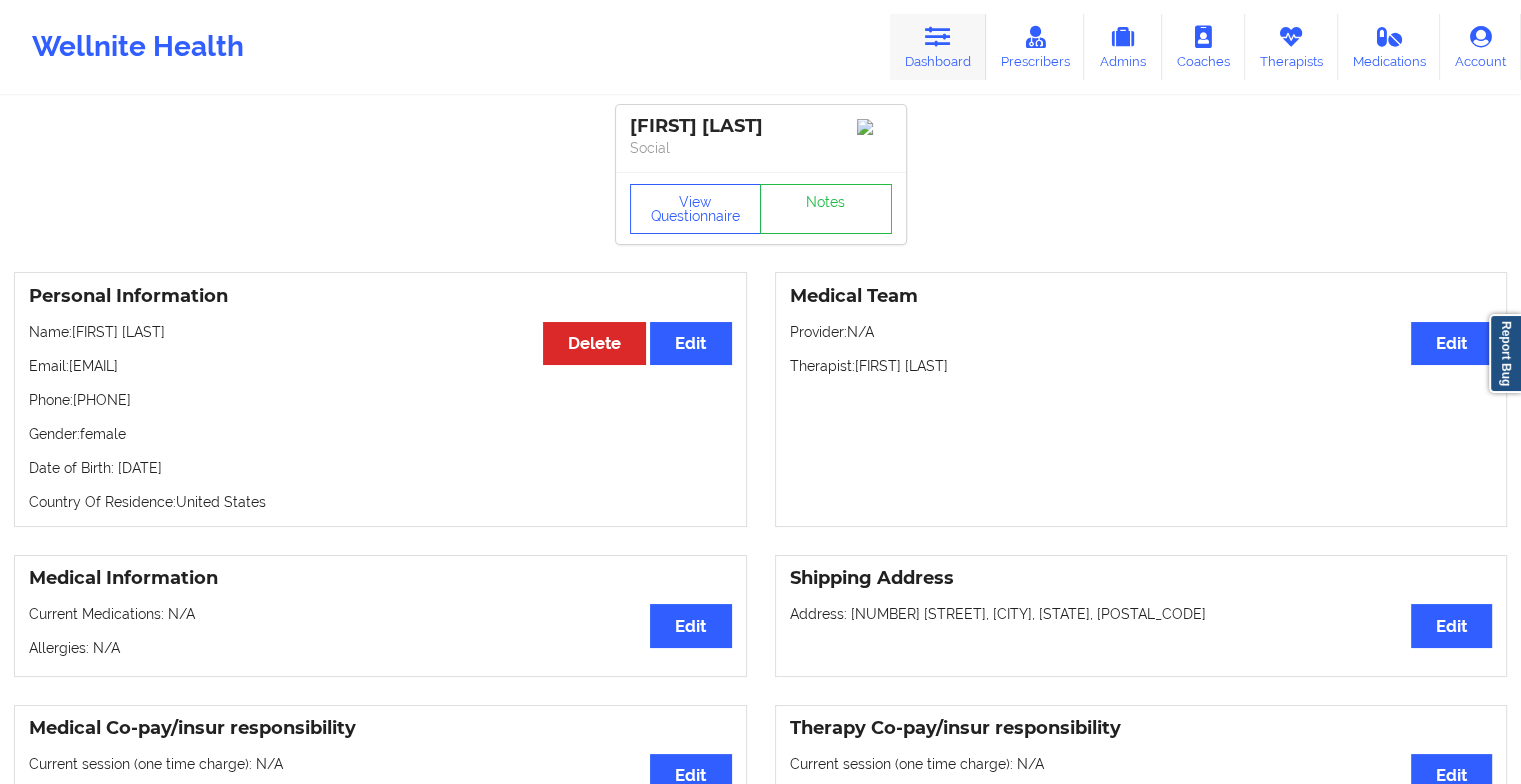click on "Dashboard" at bounding box center (938, 47) 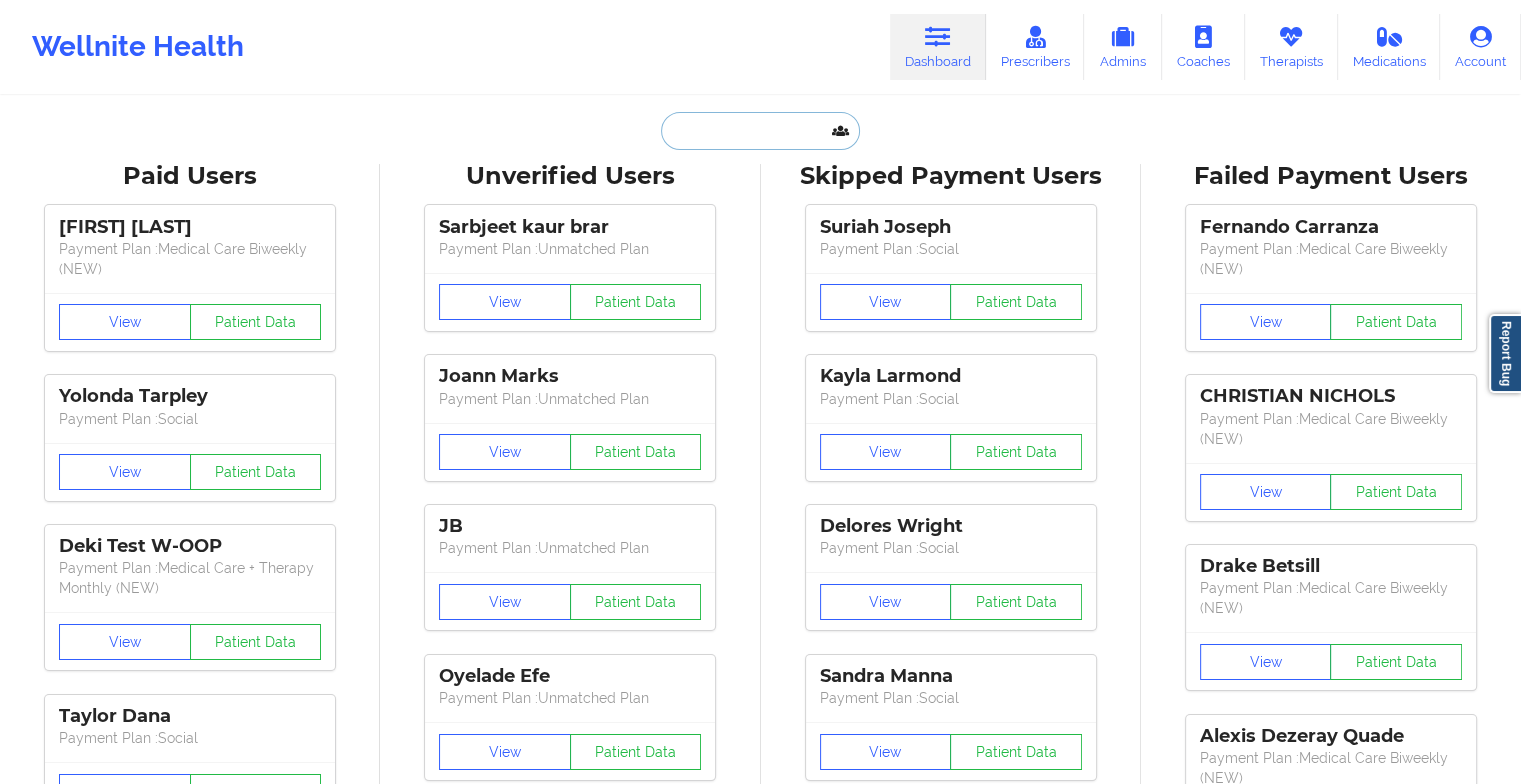 click at bounding box center [760, 131] 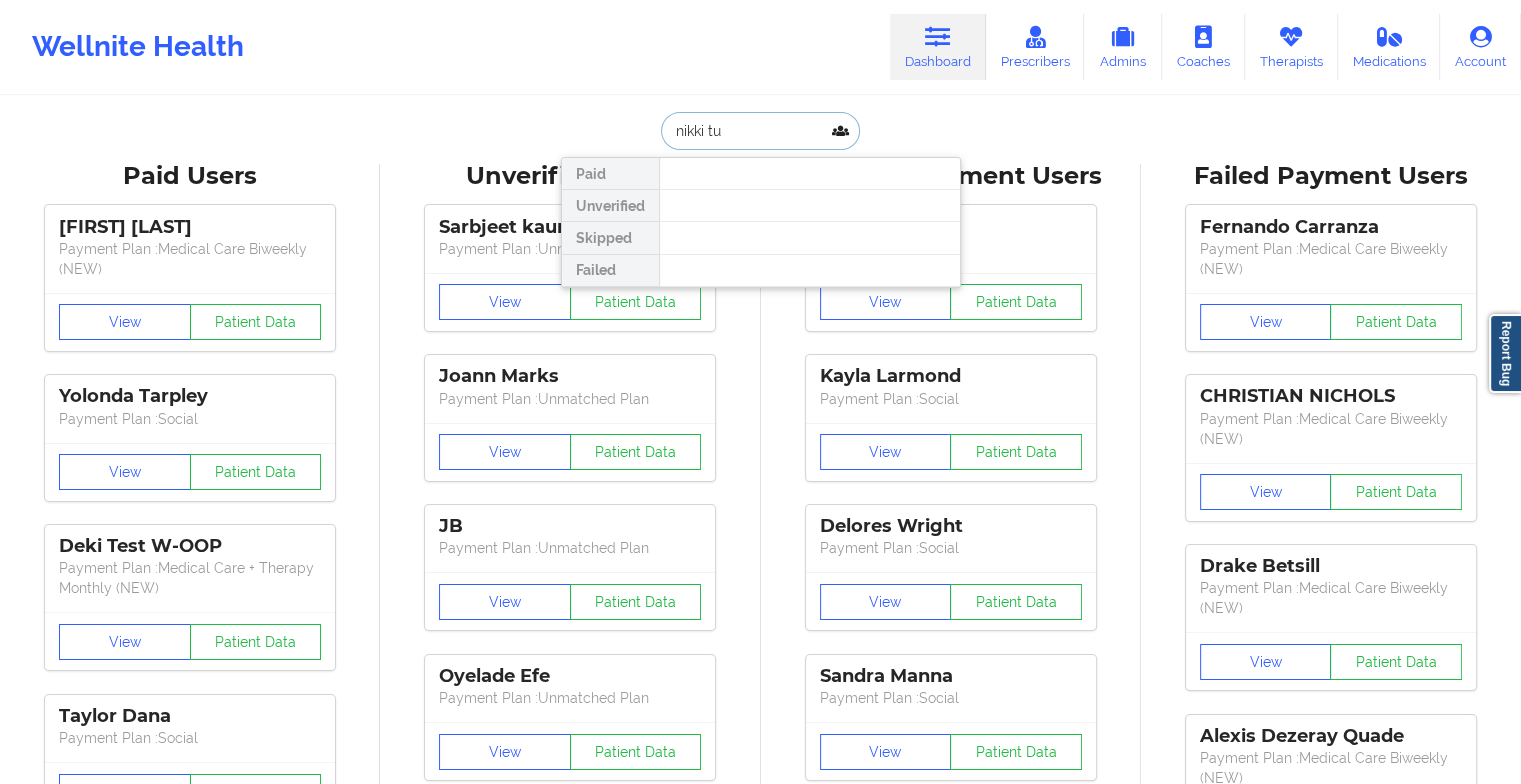 type on "[FIRST] [LAST]" 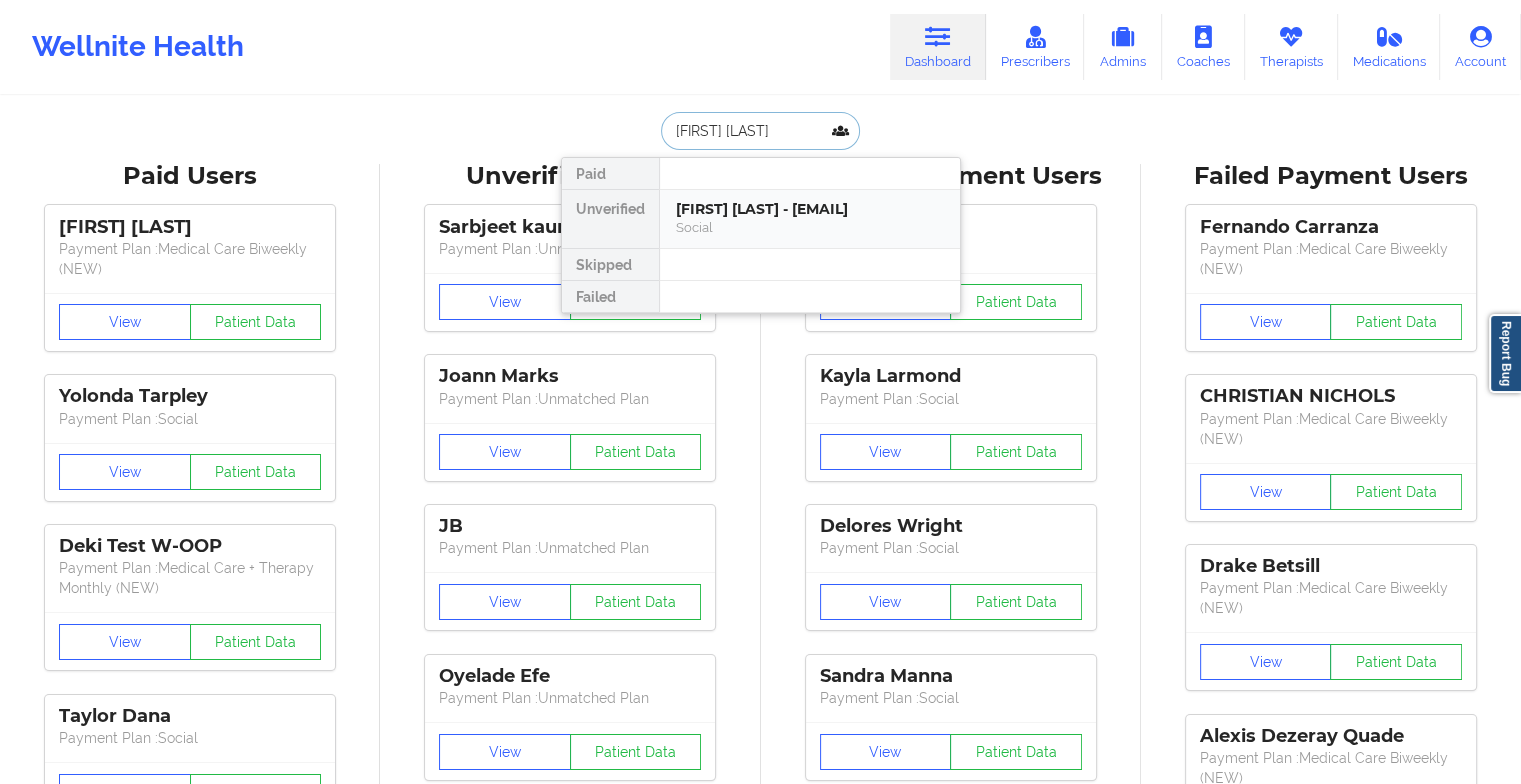 click on "[FIRST] [LAST] - [EMAIL]" at bounding box center (810, 209) 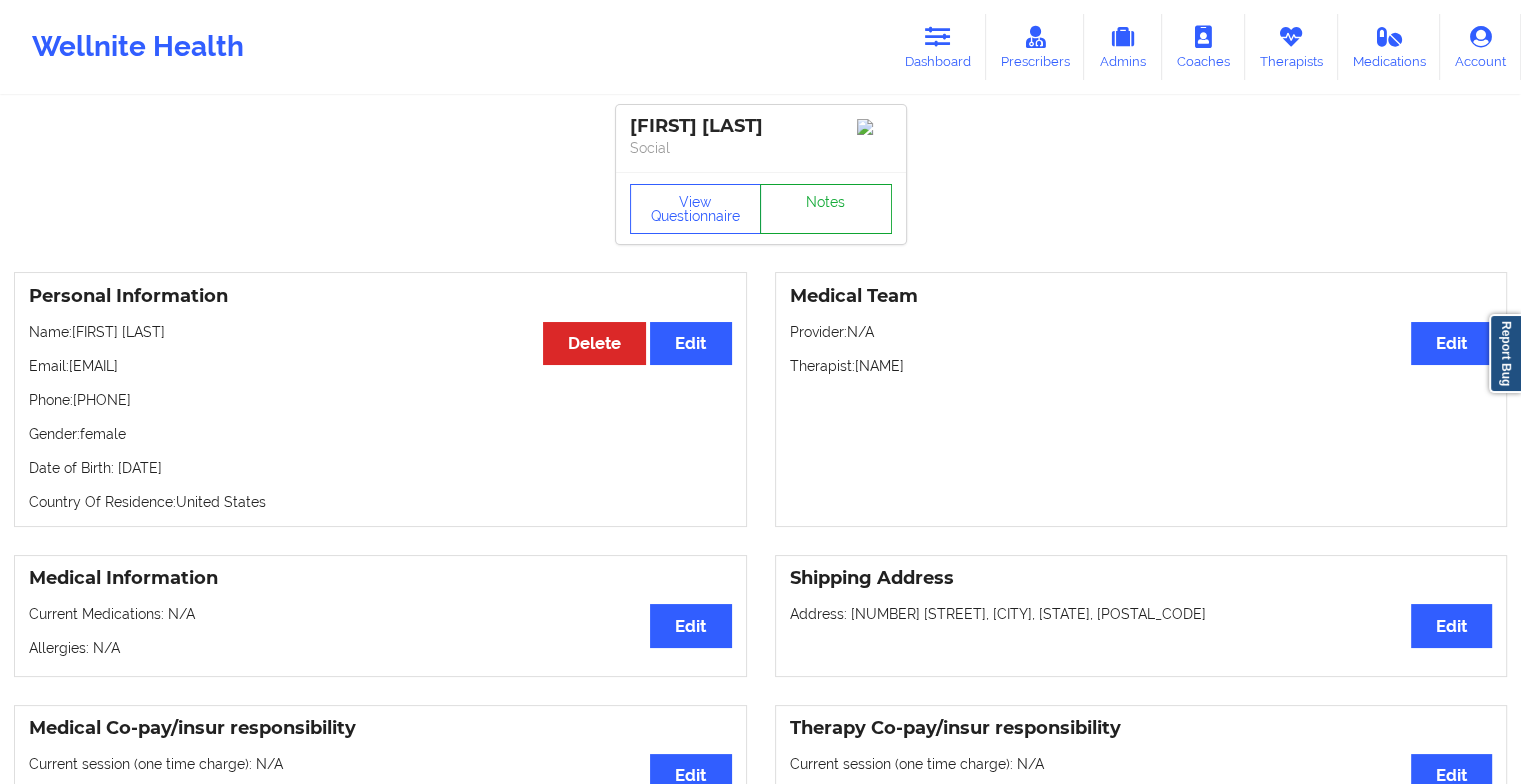 click on "Notes" at bounding box center [826, 209] 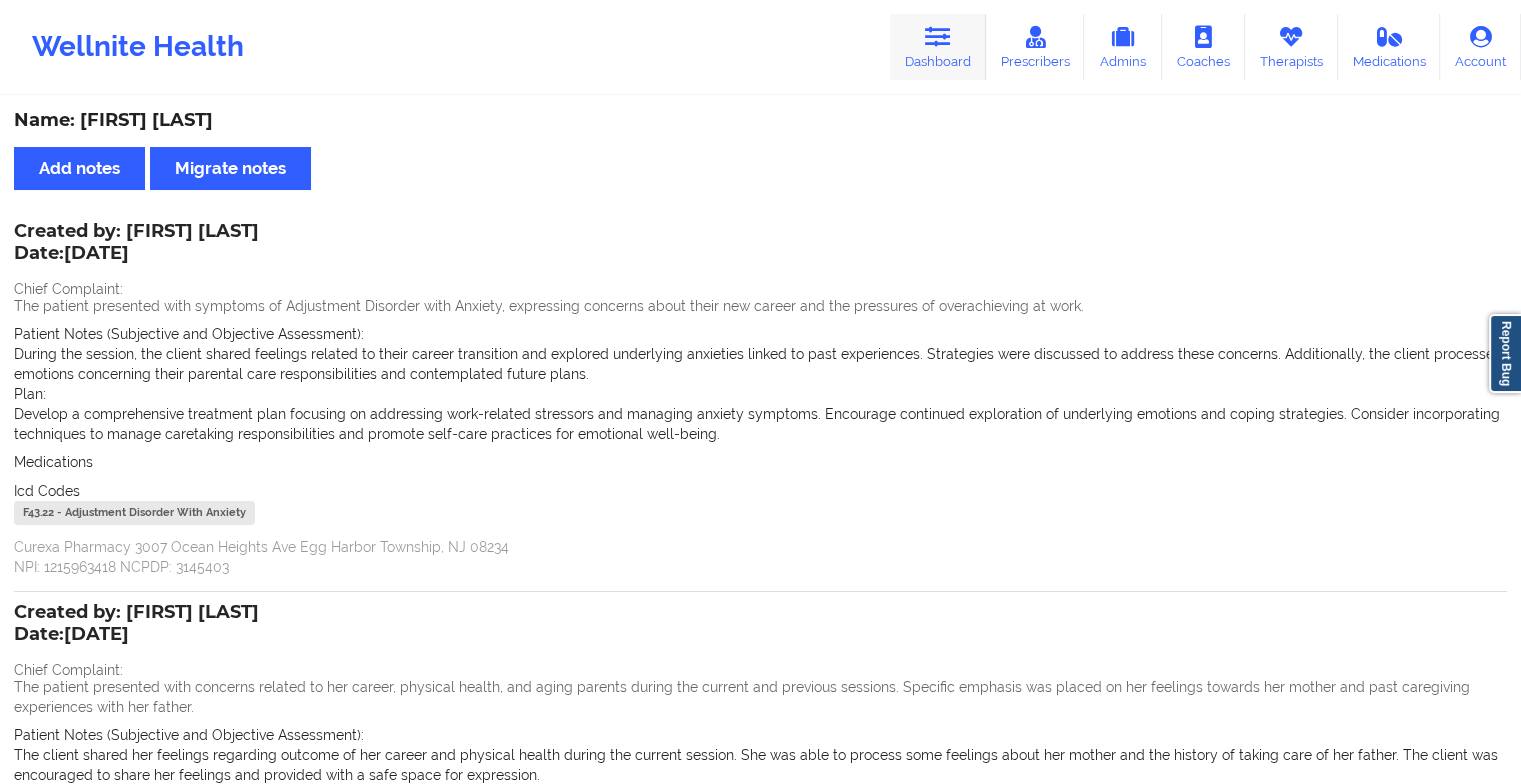 click at bounding box center [938, 37] 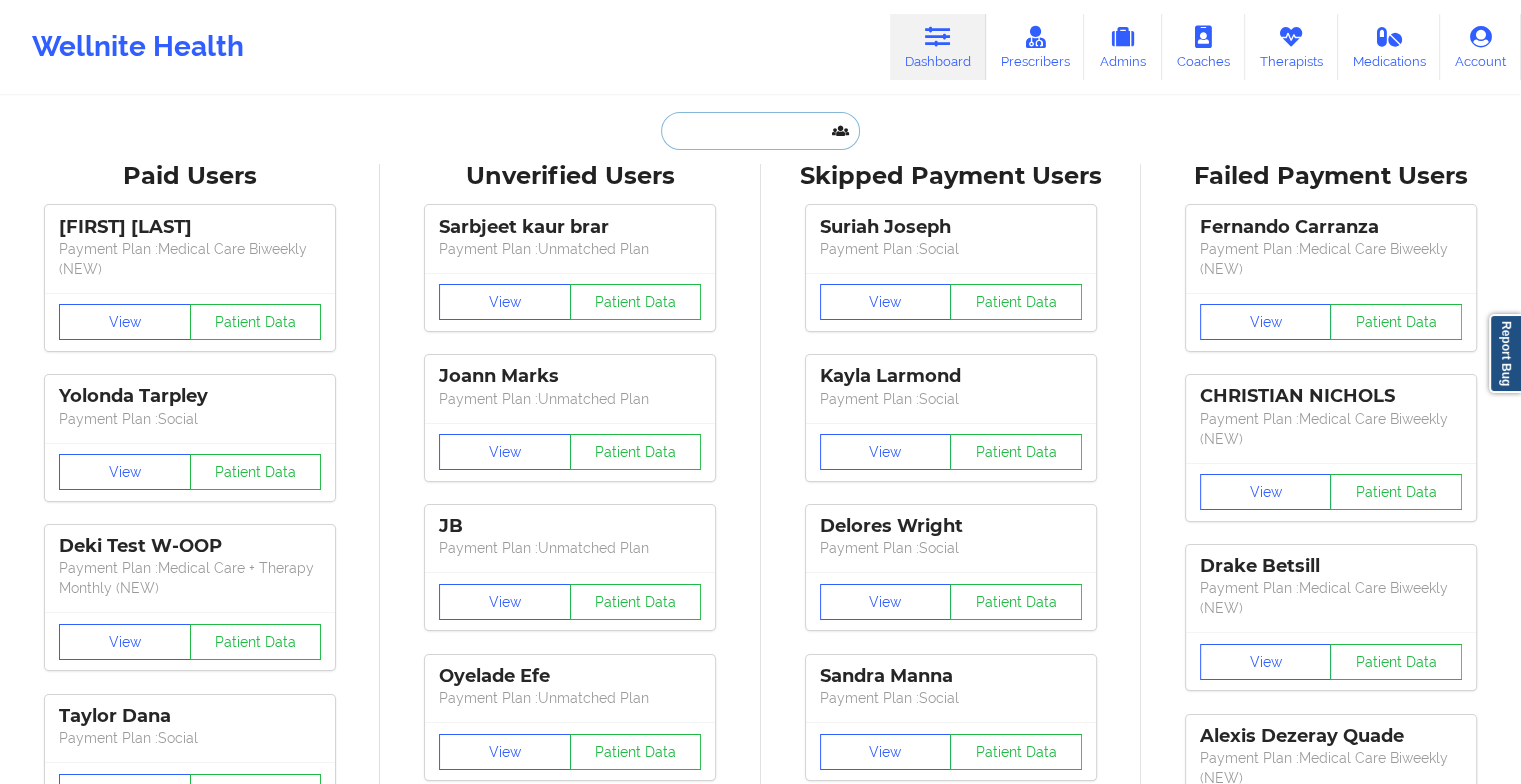 click at bounding box center (760, 131) 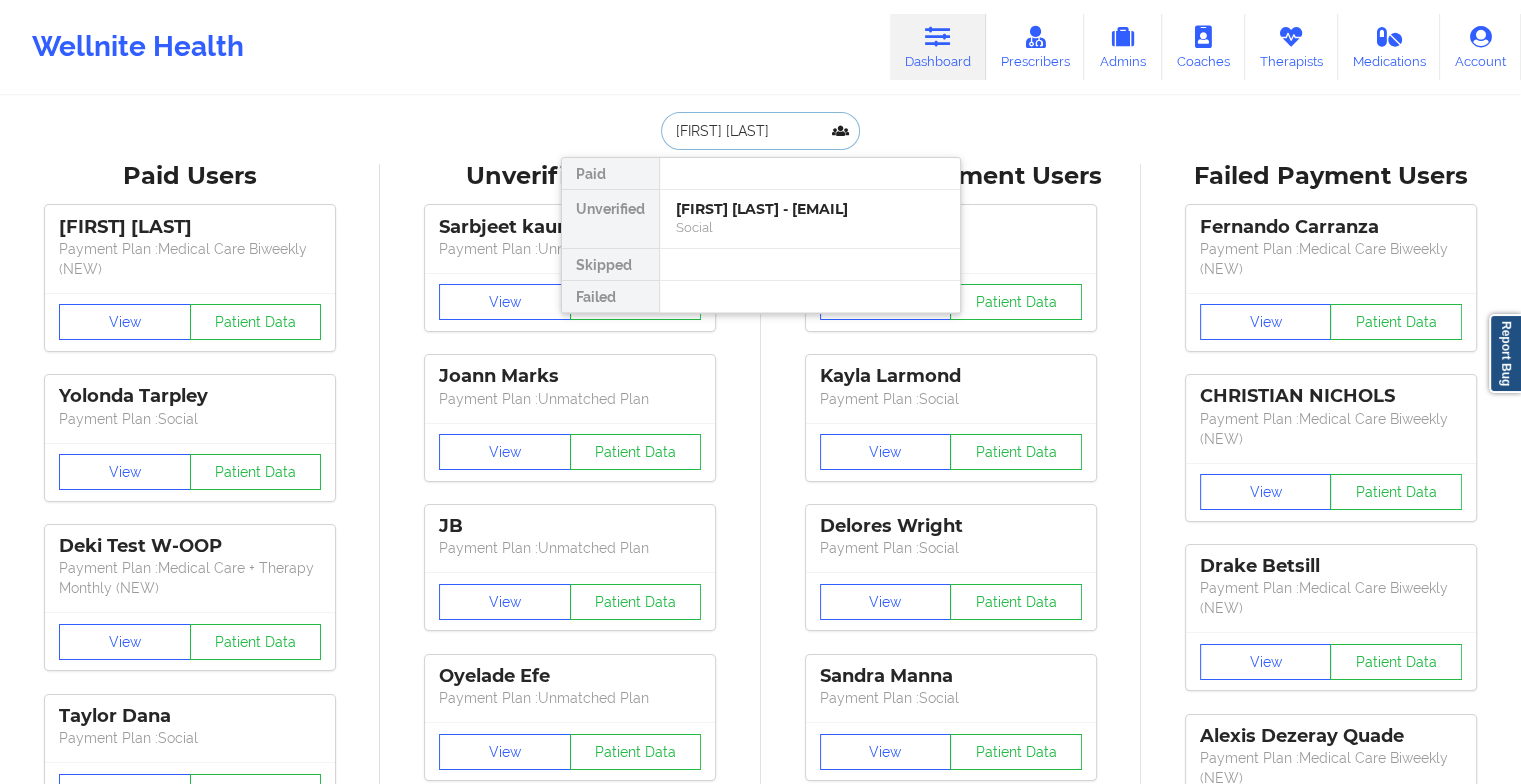 type on "[FIRST] [LAST]" 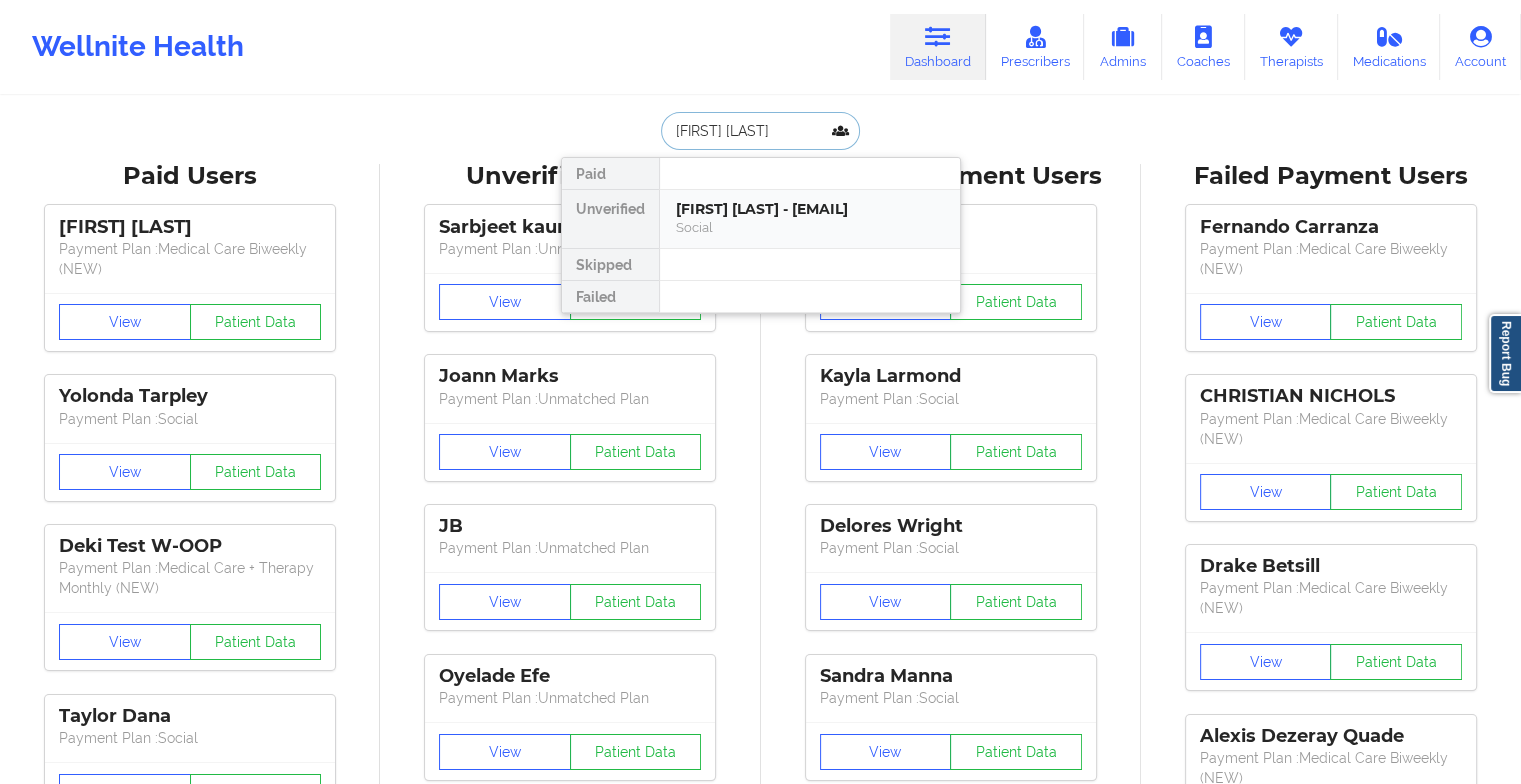 click on "Social" at bounding box center (810, 227) 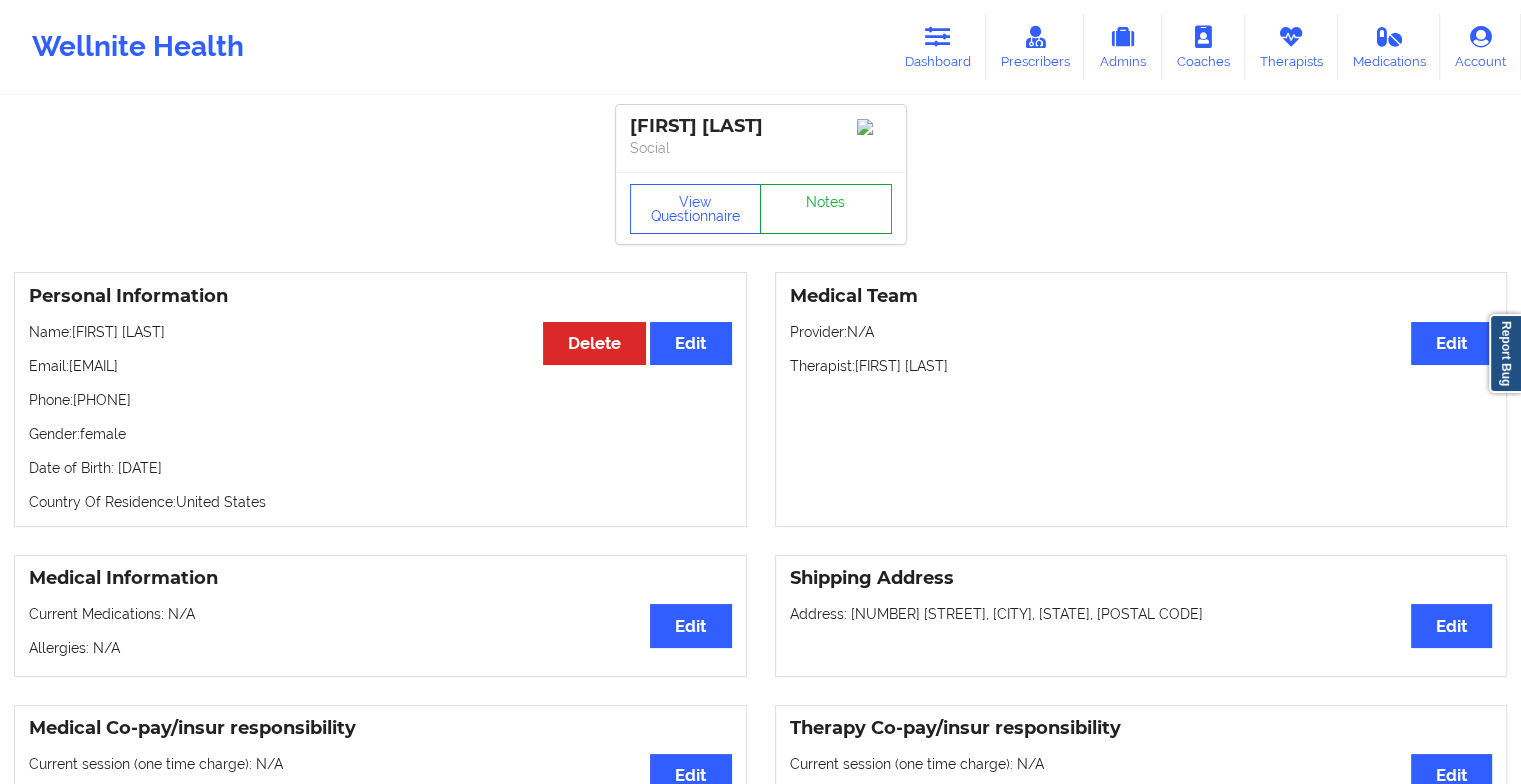 click on "Notes" at bounding box center (826, 209) 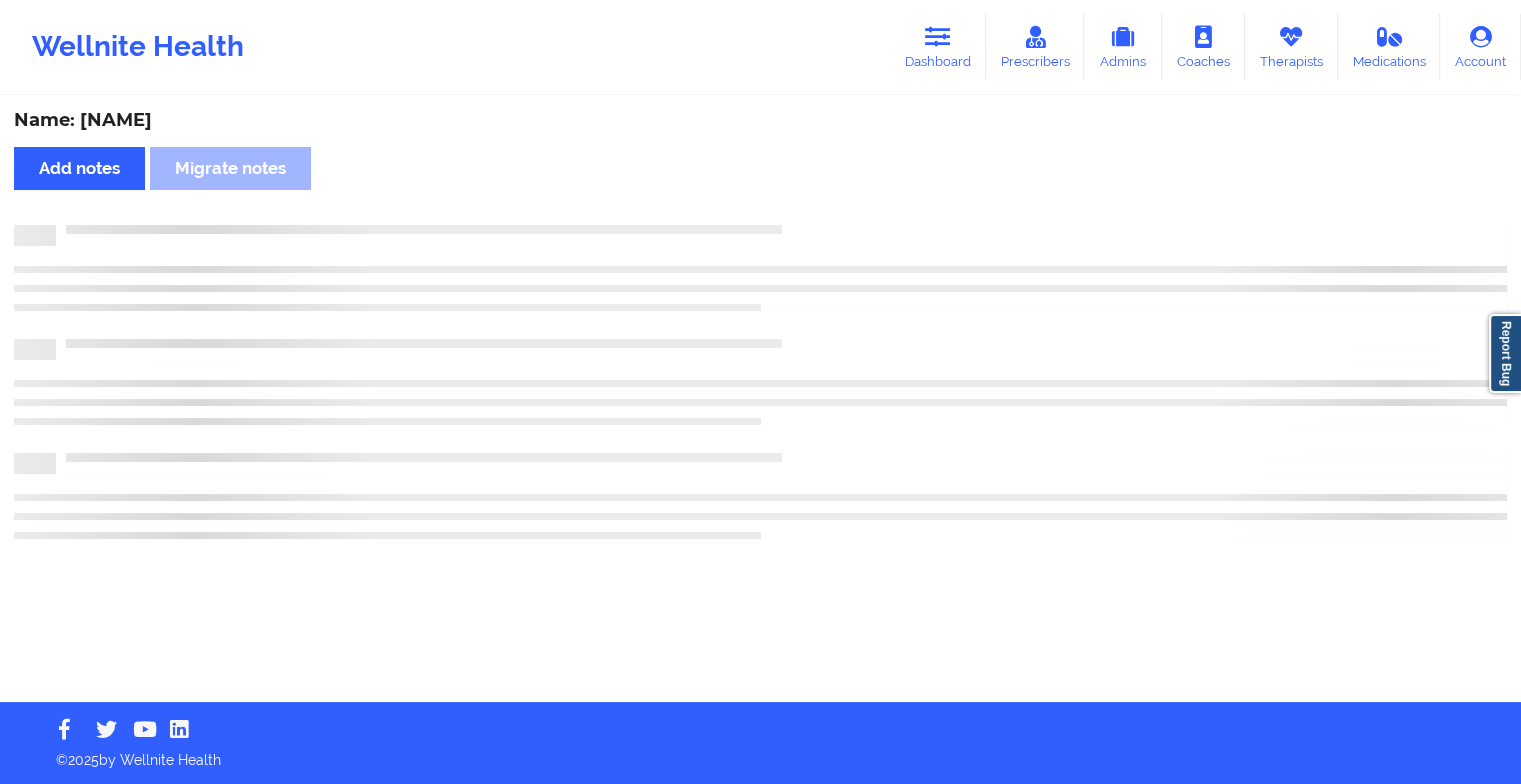 click on "Name: [NAME] Add notes Migrate notes" at bounding box center (760, 400) 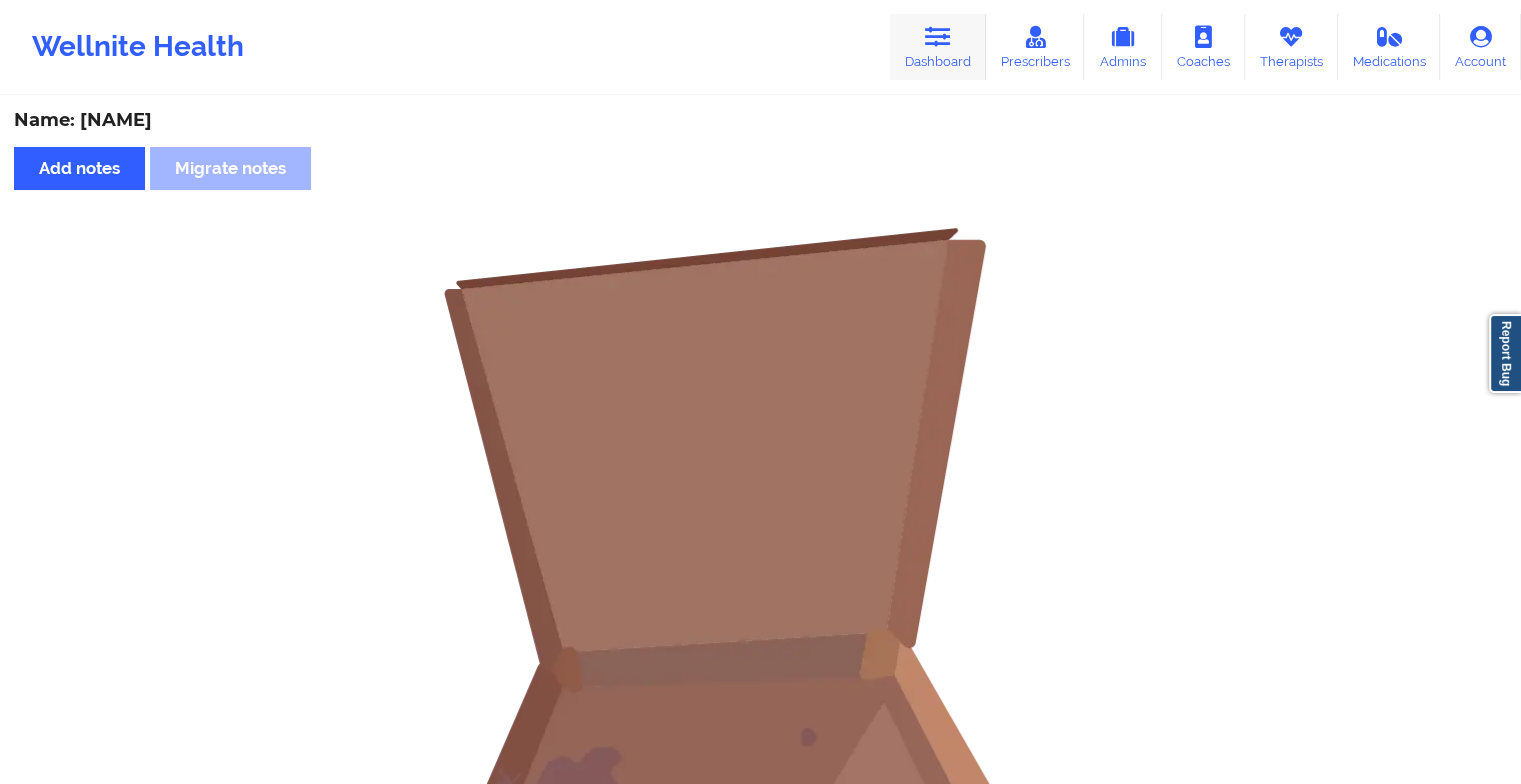 click on "Dashboard" at bounding box center (938, 47) 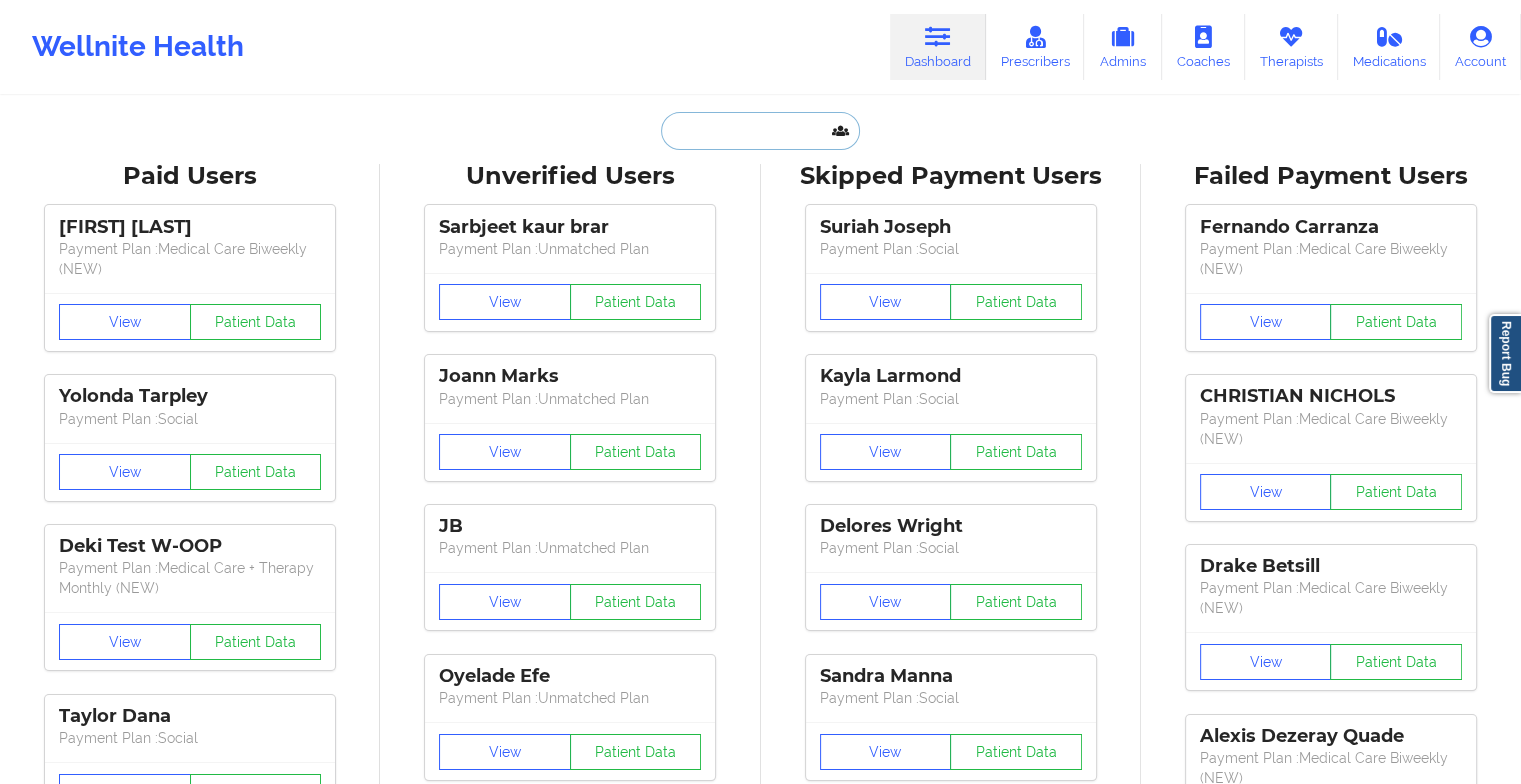 click at bounding box center (760, 131) 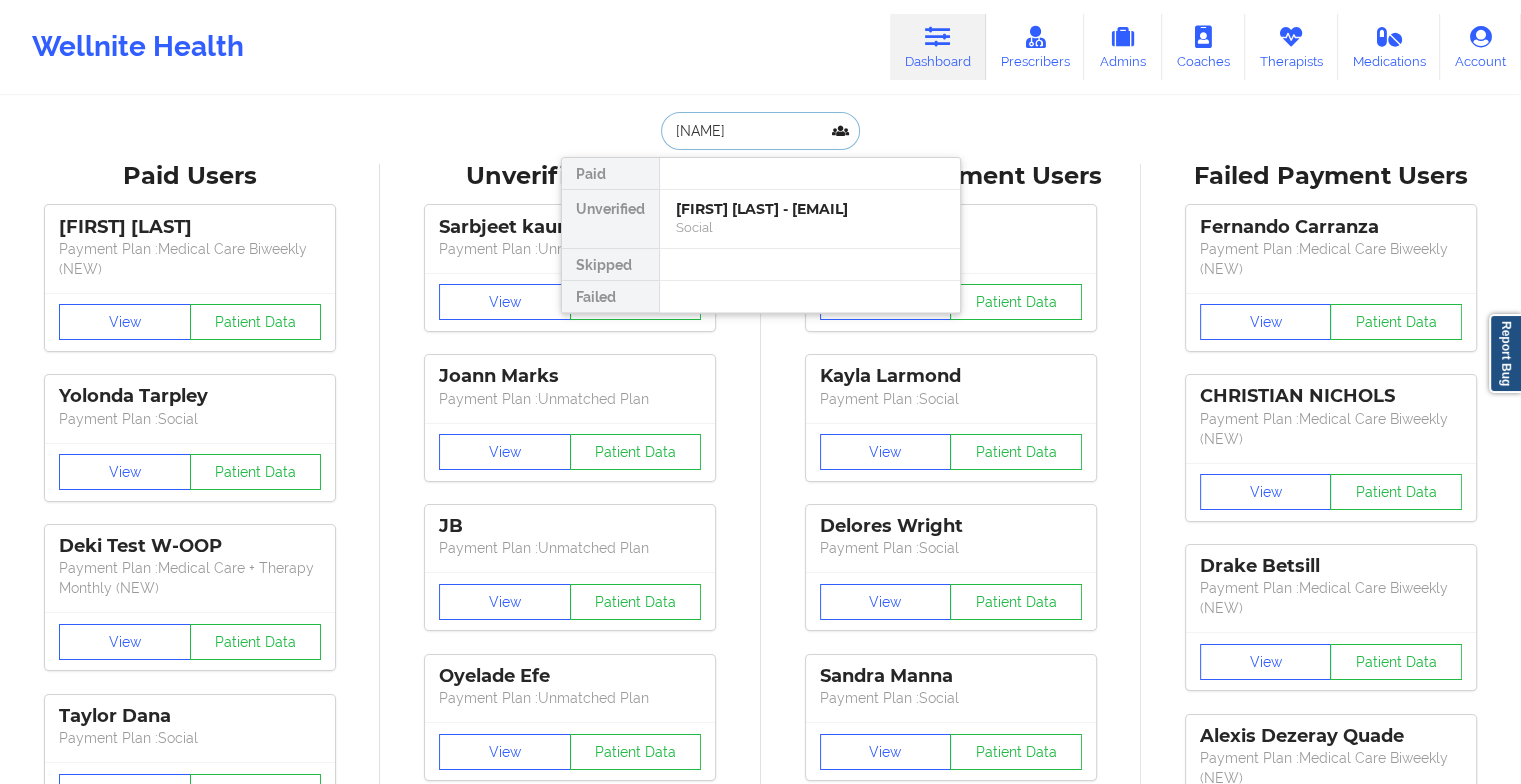 type on "[NAME] [NAME]" 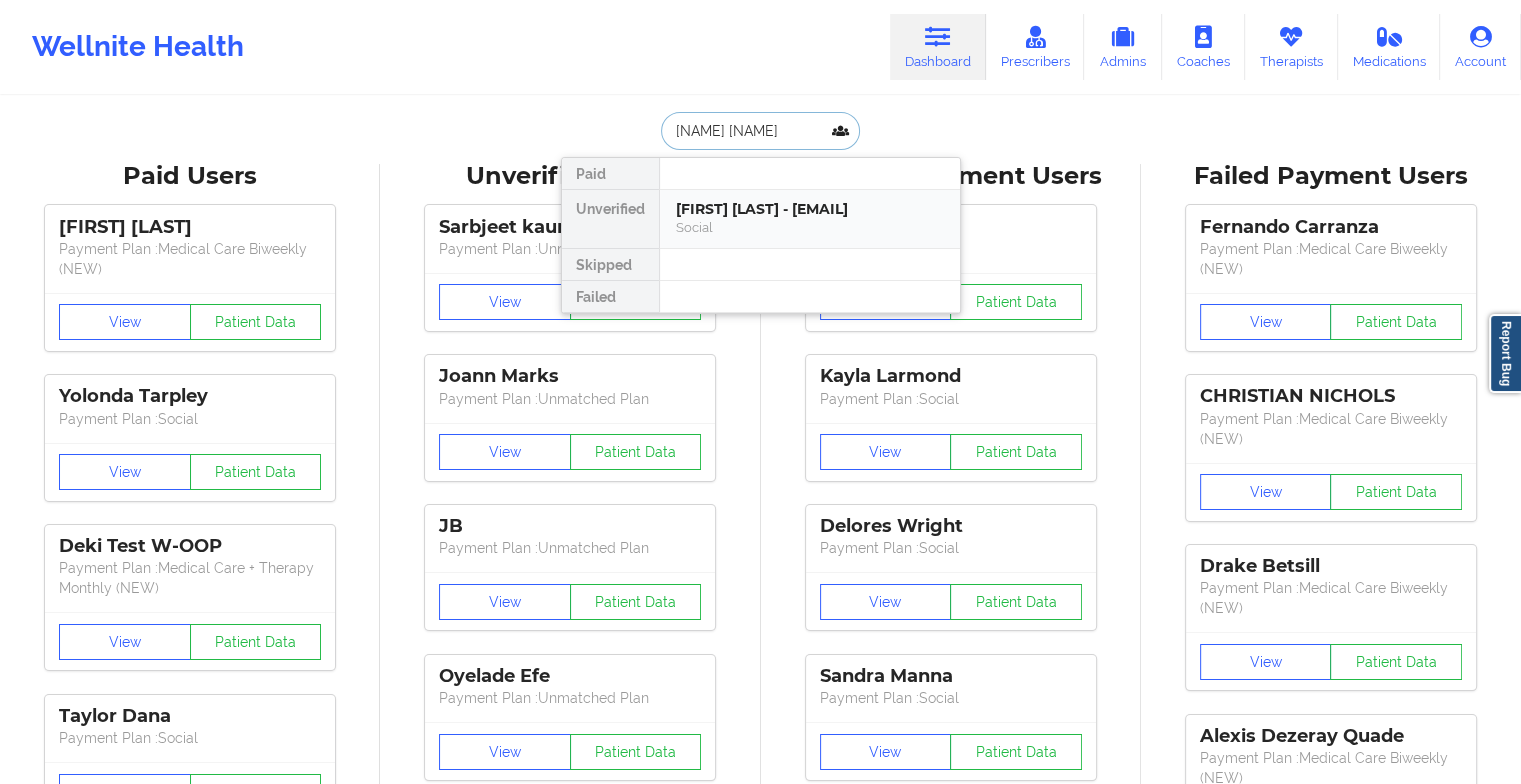 click on "[FIRST] [LAST] - [EMAIL]" at bounding box center (810, 209) 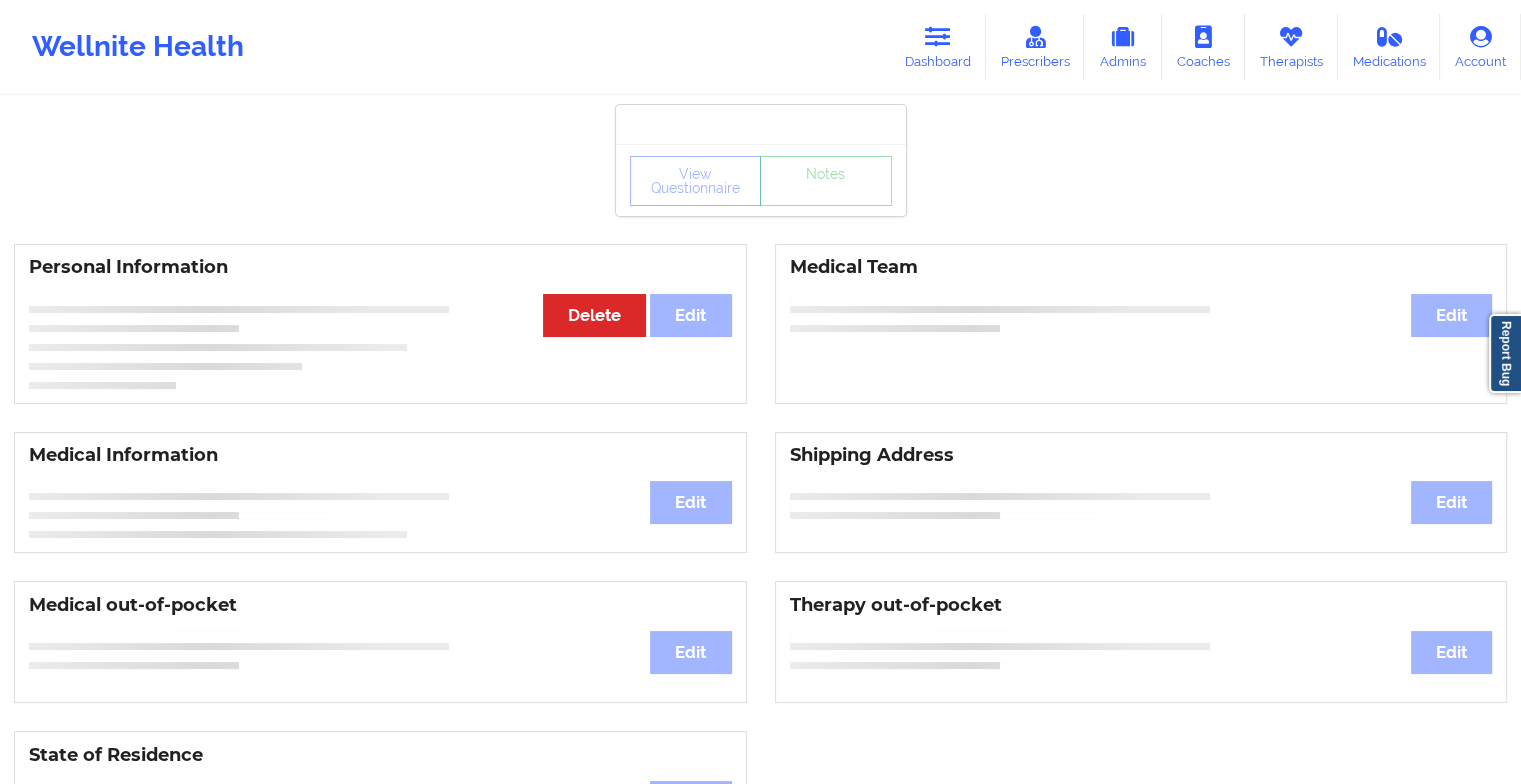 click on "View Questionnaire Notes" at bounding box center (761, 180) 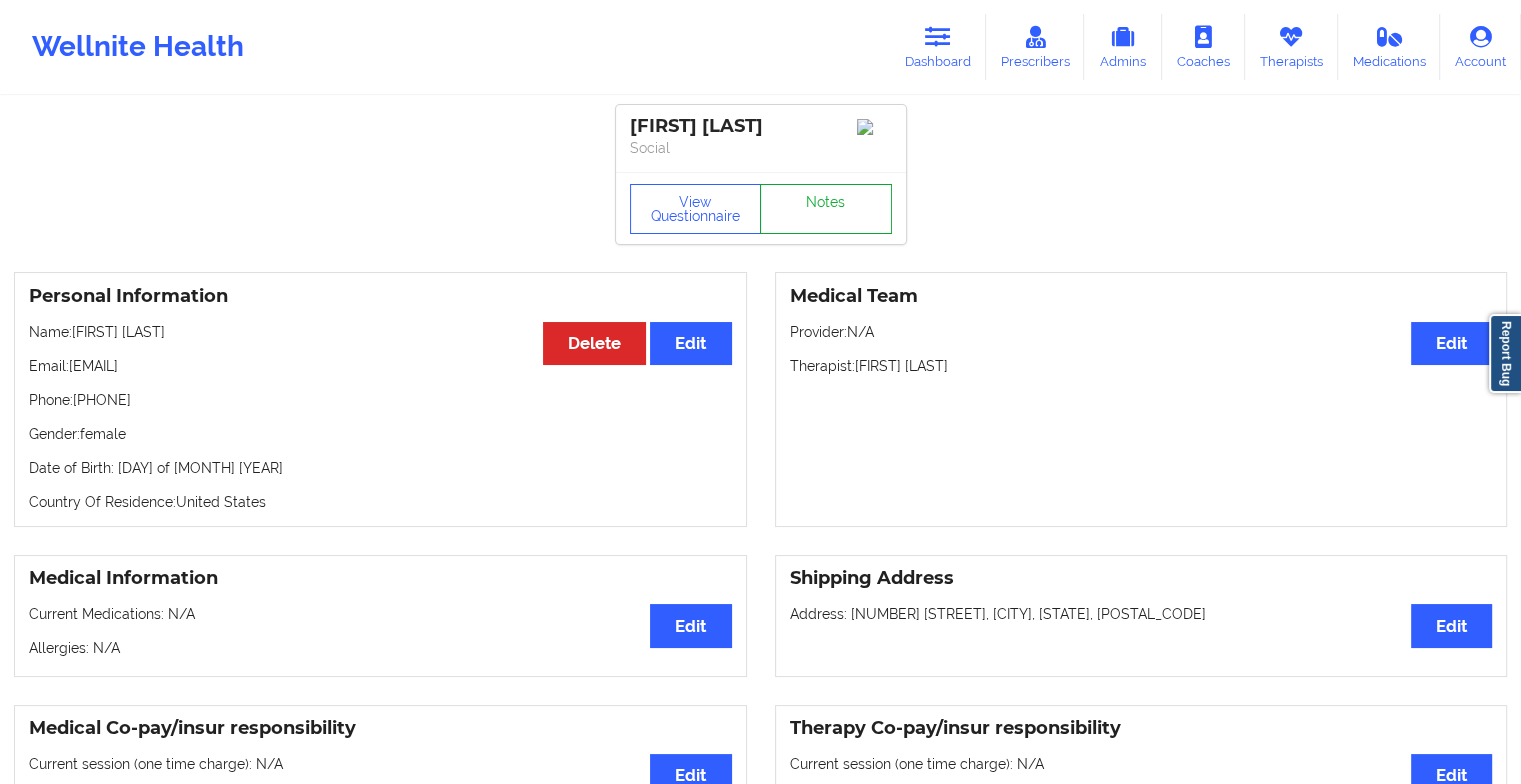 click on "Notes" at bounding box center [826, 209] 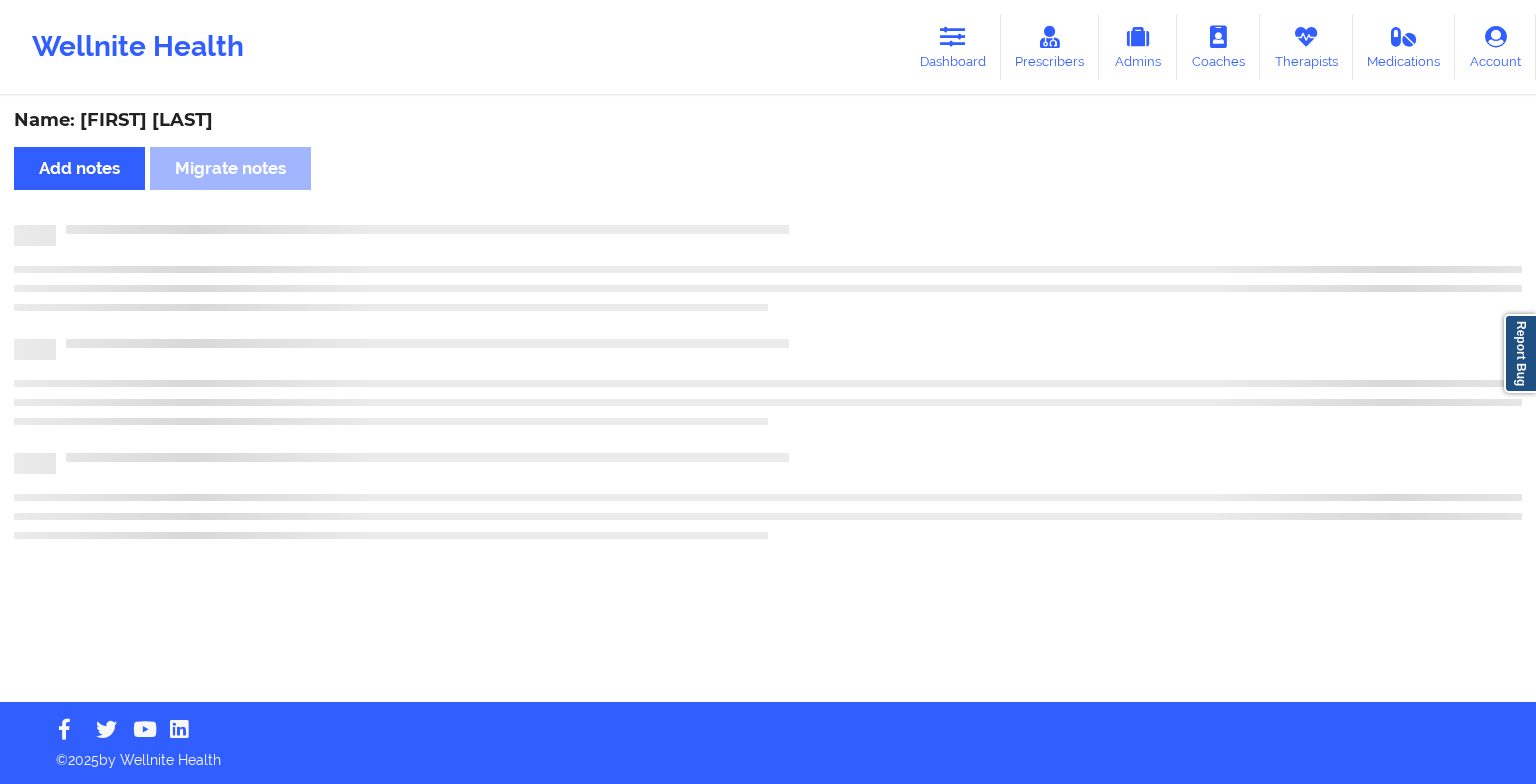 click on "Name: [FIRST] [LAST] Add notes Migrate notes" at bounding box center [768, 400] 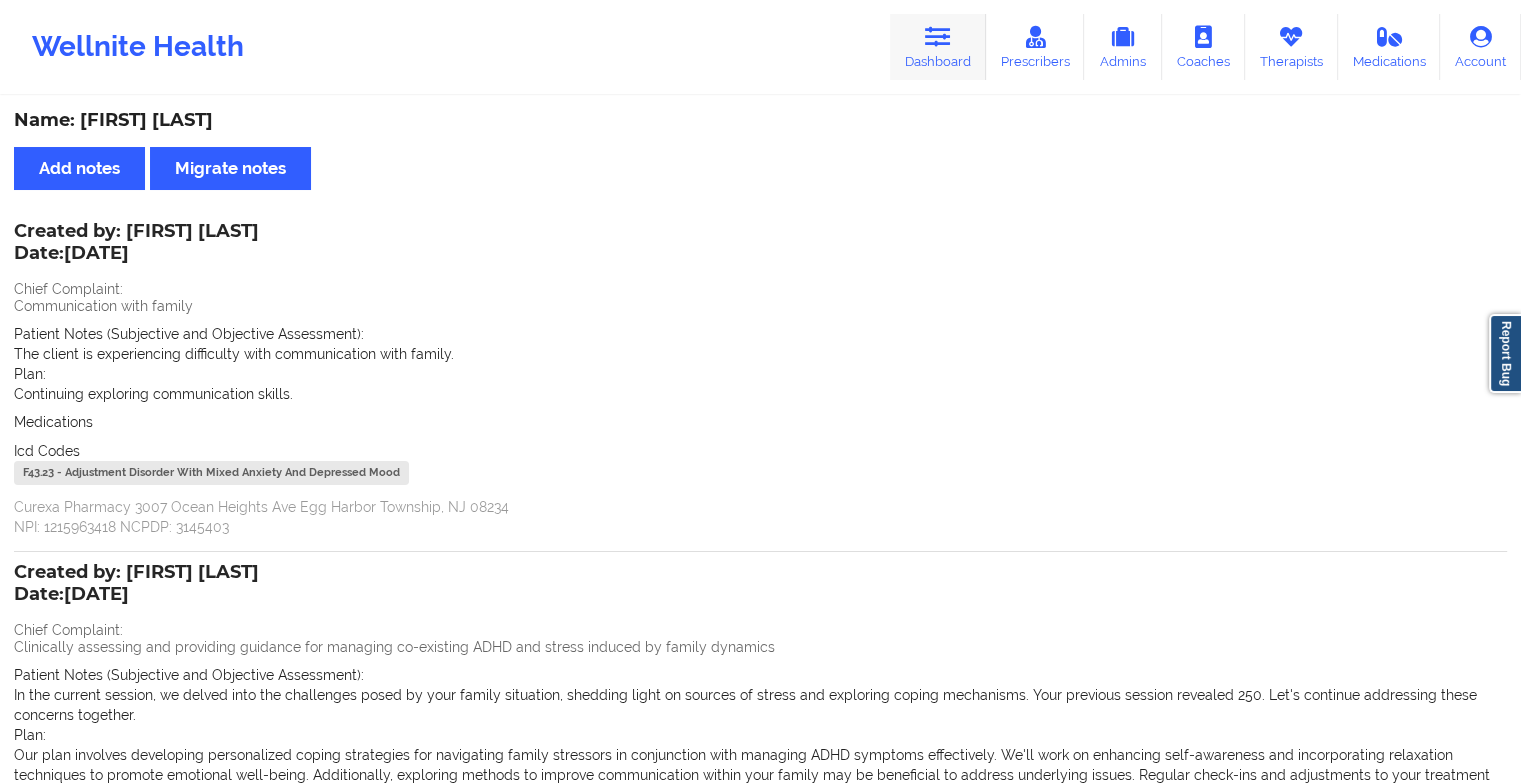 click at bounding box center [938, 37] 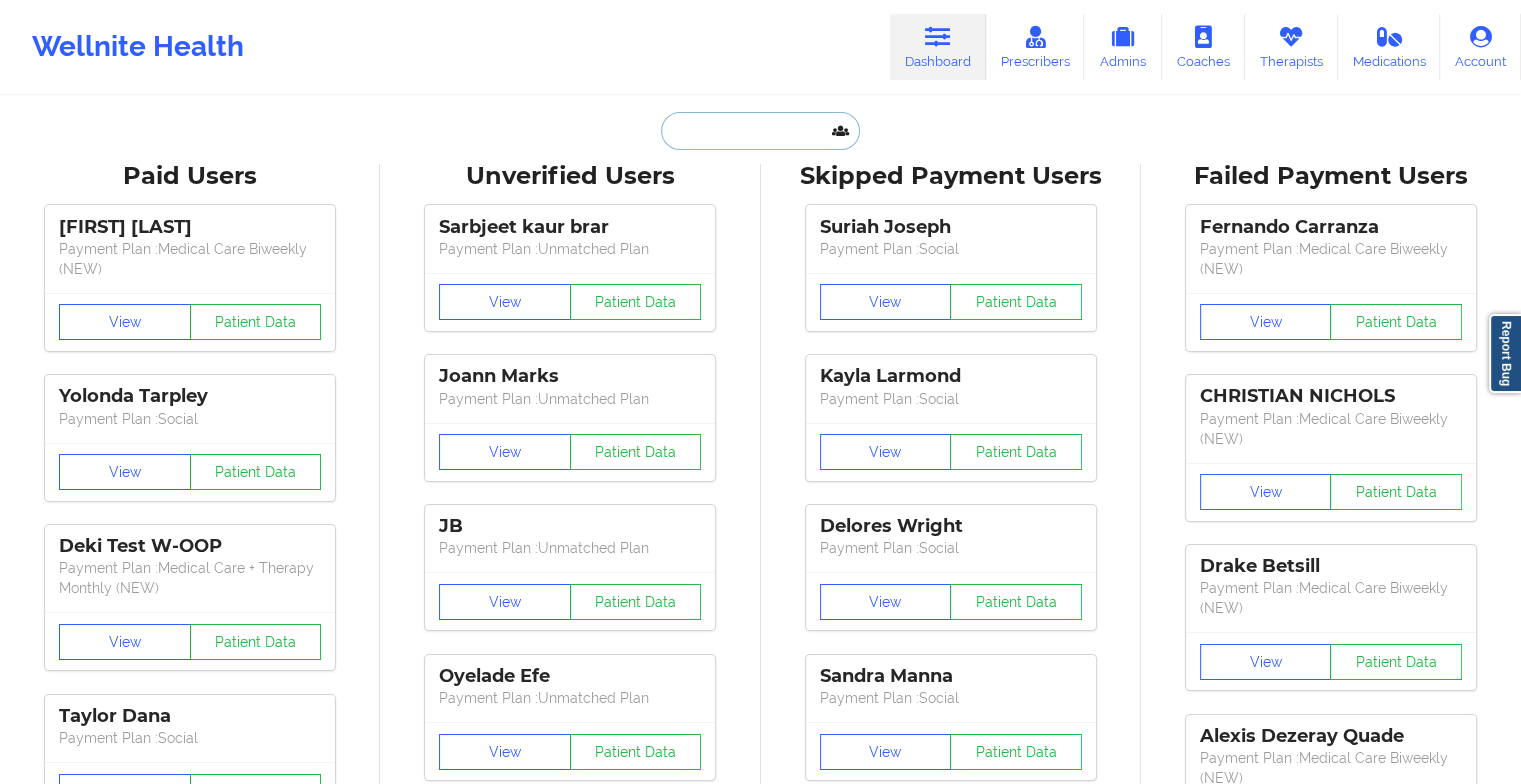click at bounding box center (760, 131) 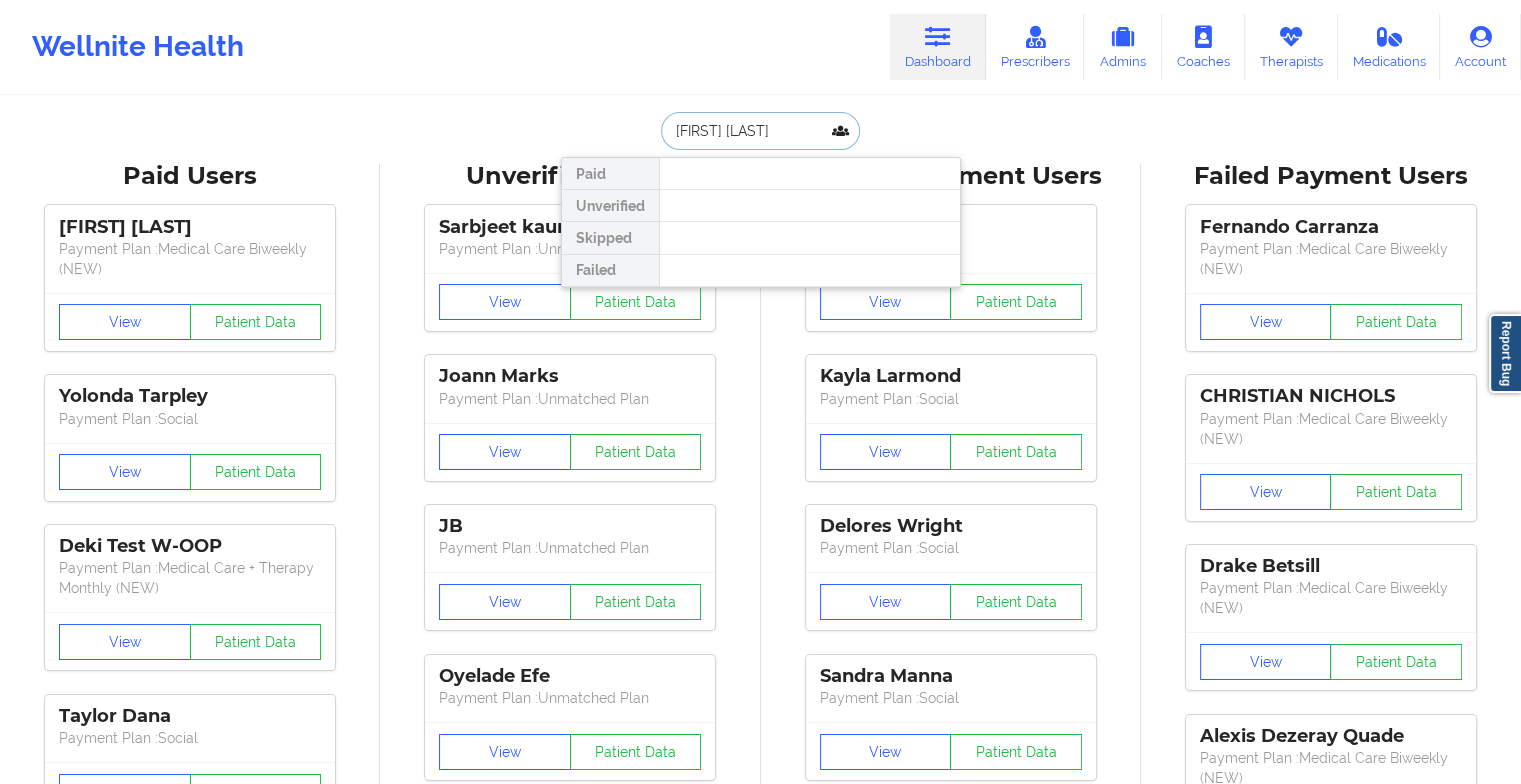 type on "[FIRST] [LAST]" 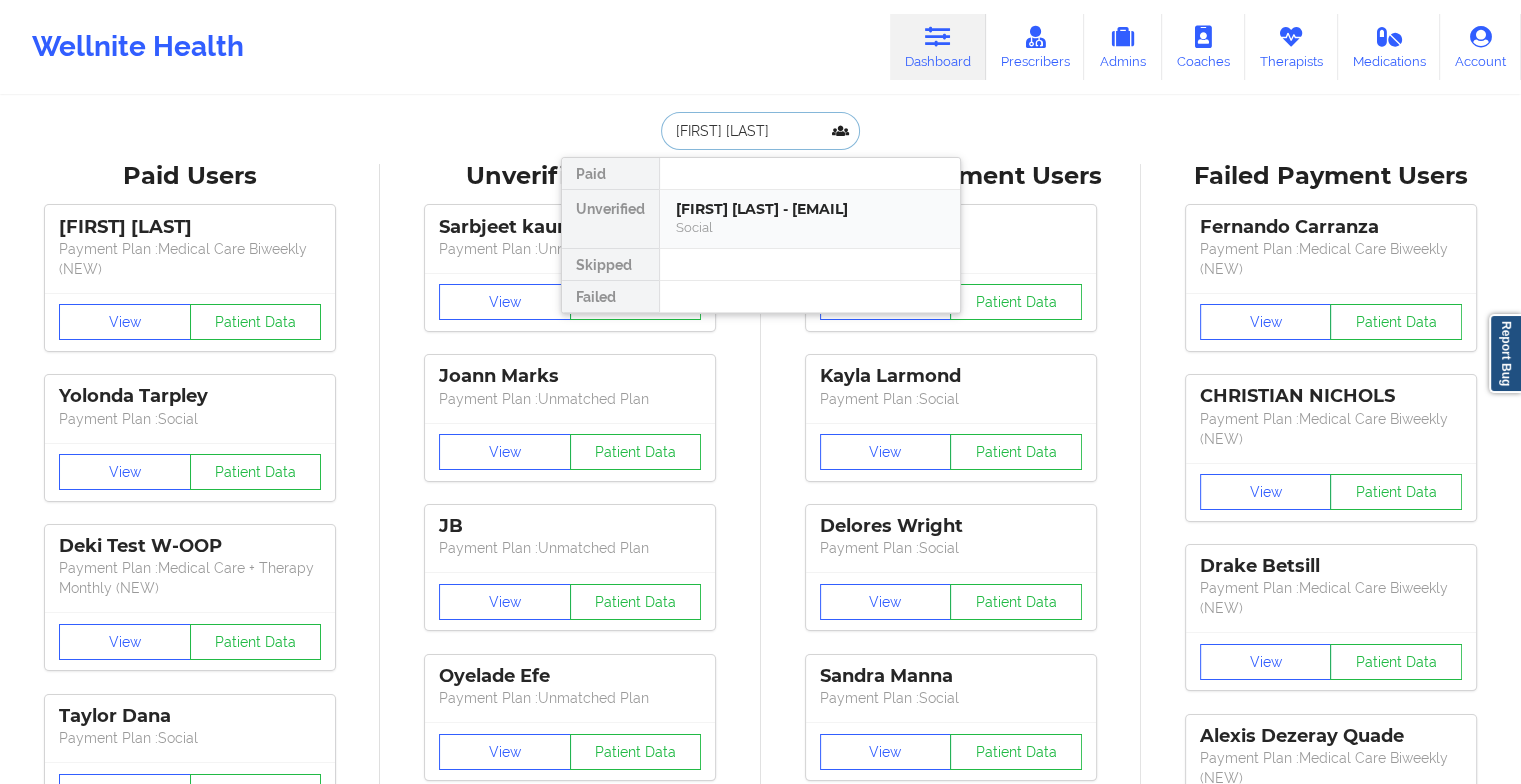 click on "[FIRST] [LAST] - [EMAIL]" at bounding box center [810, 209] 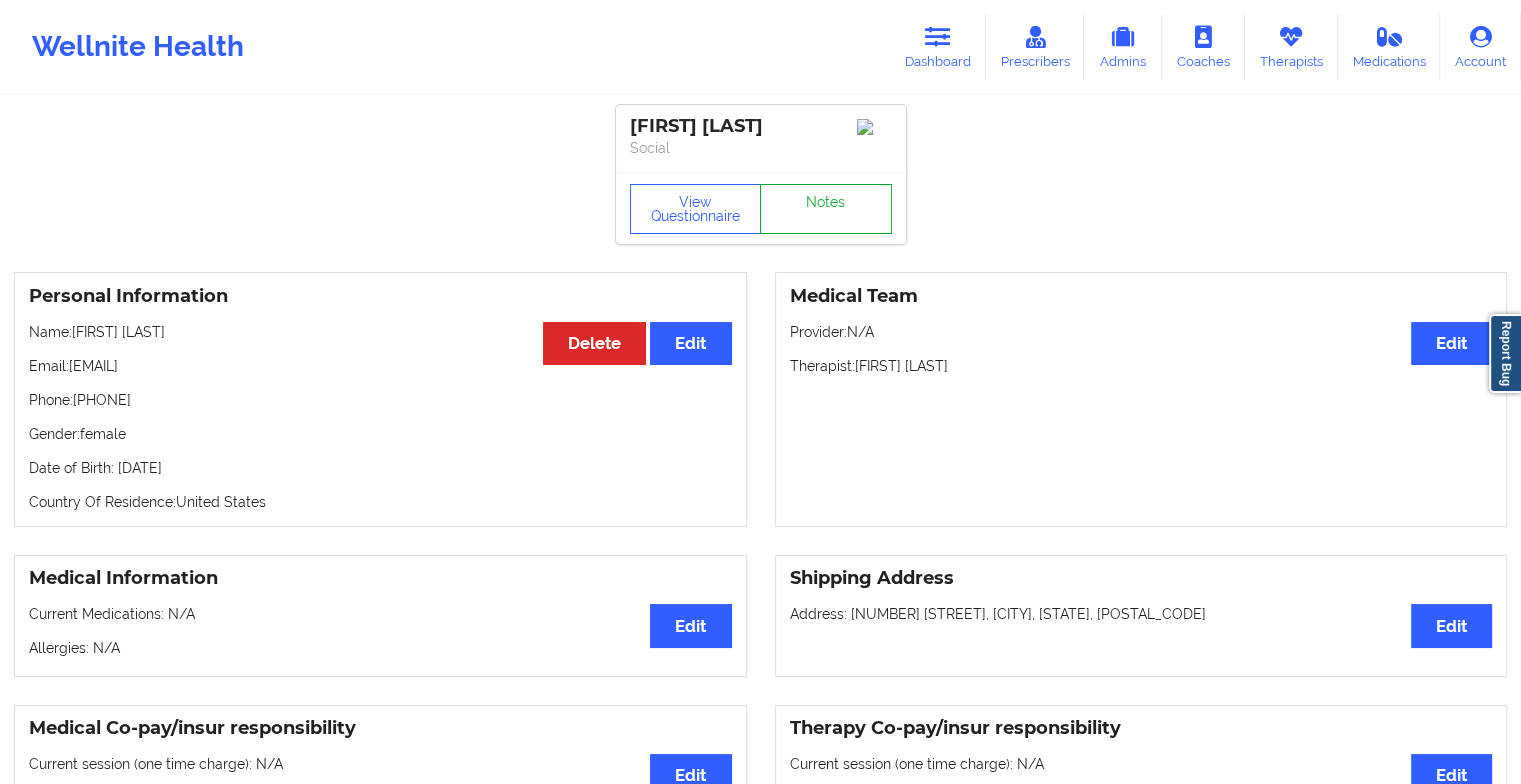 click on "Notes" at bounding box center [826, 209] 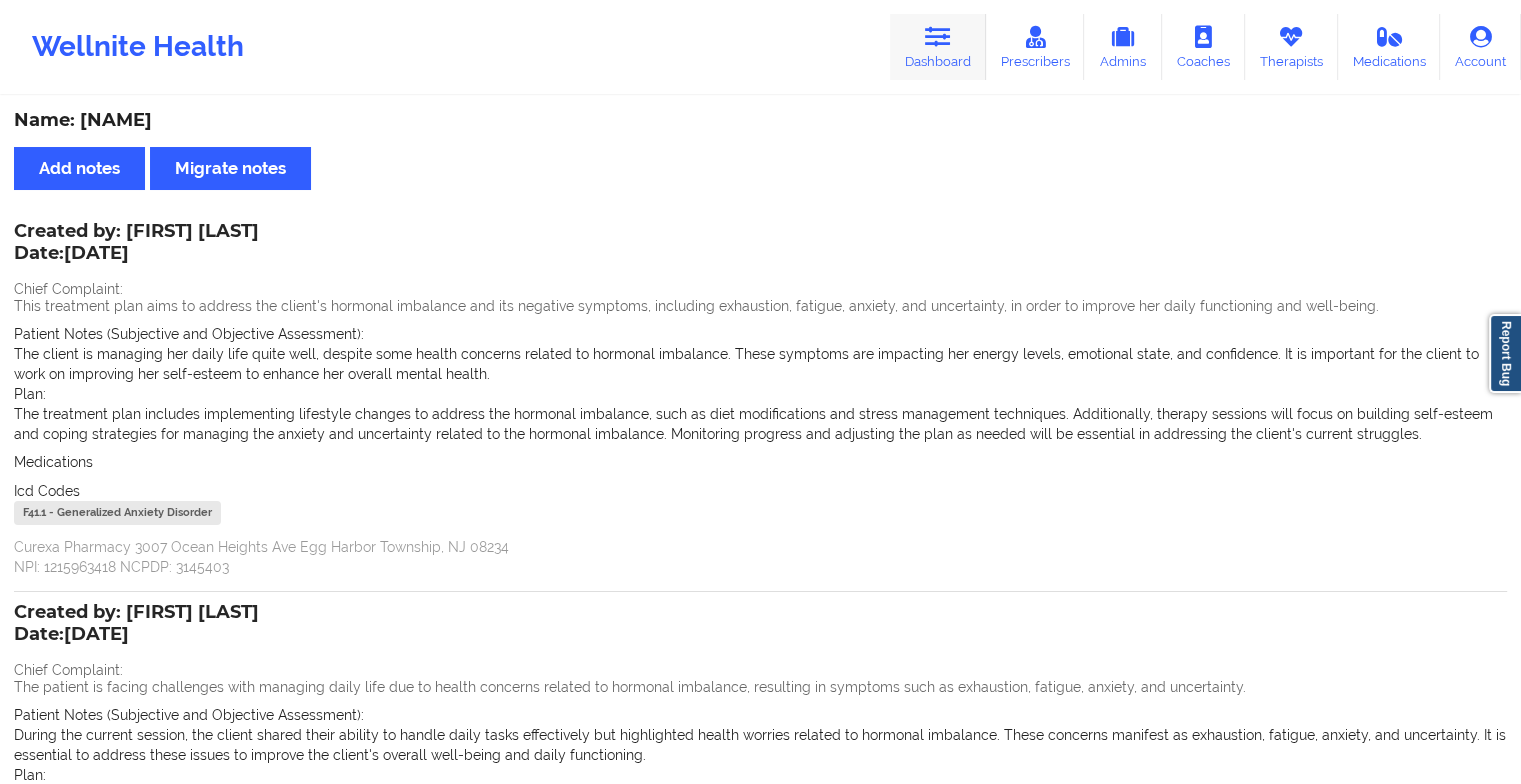 click on "Dashboard" at bounding box center (938, 47) 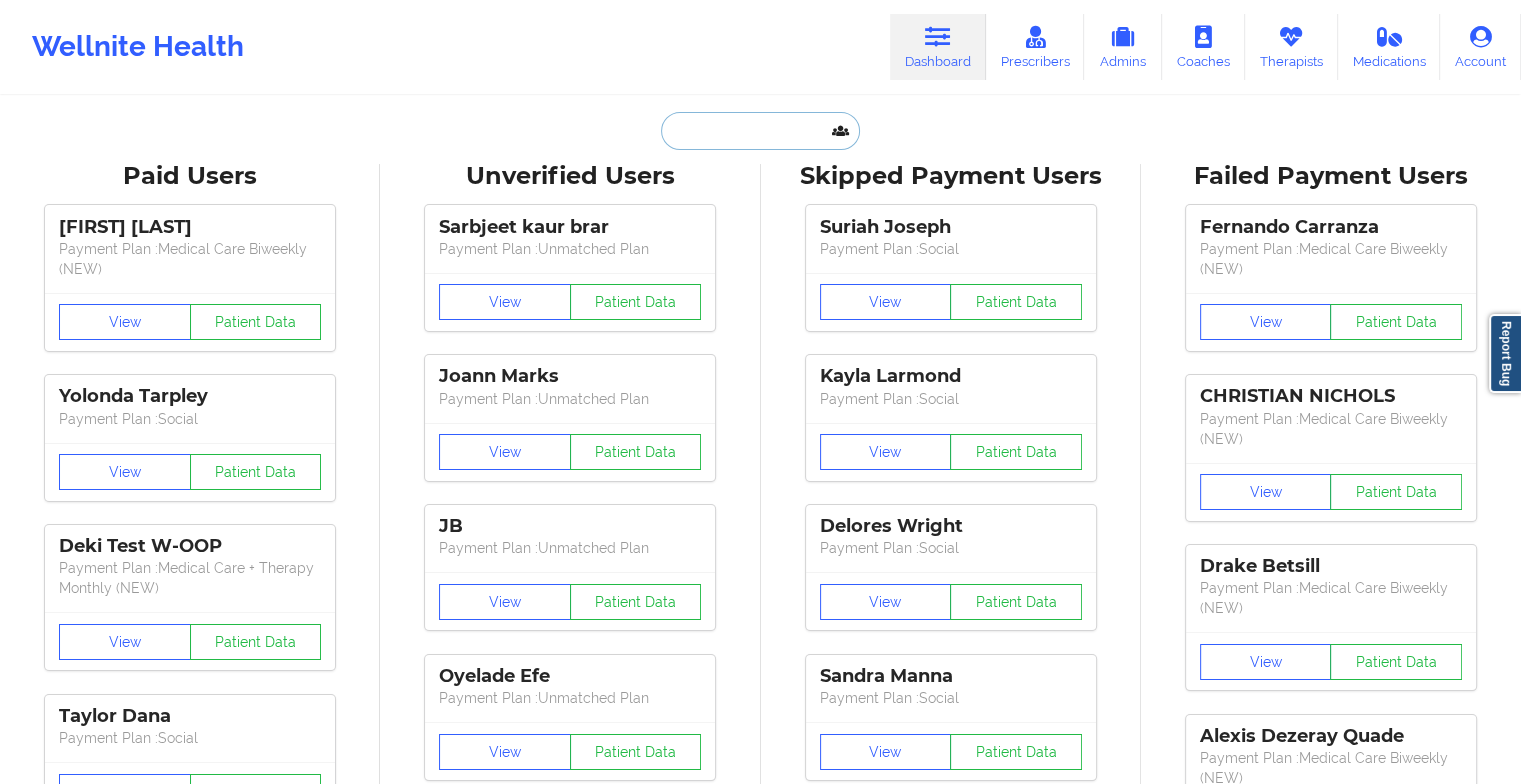click at bounding box center (760, 131) 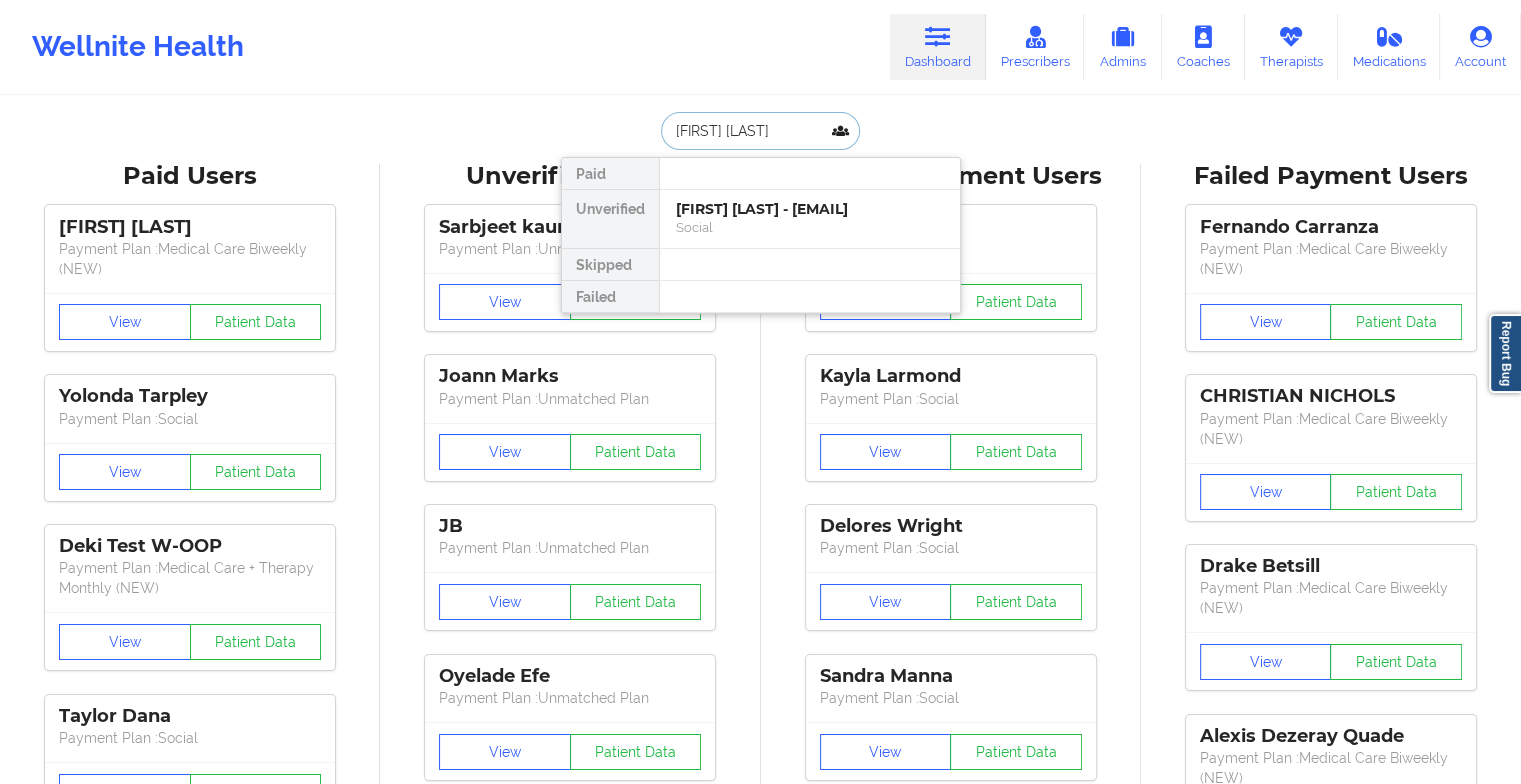 type on "[FIRST] [LAST]" 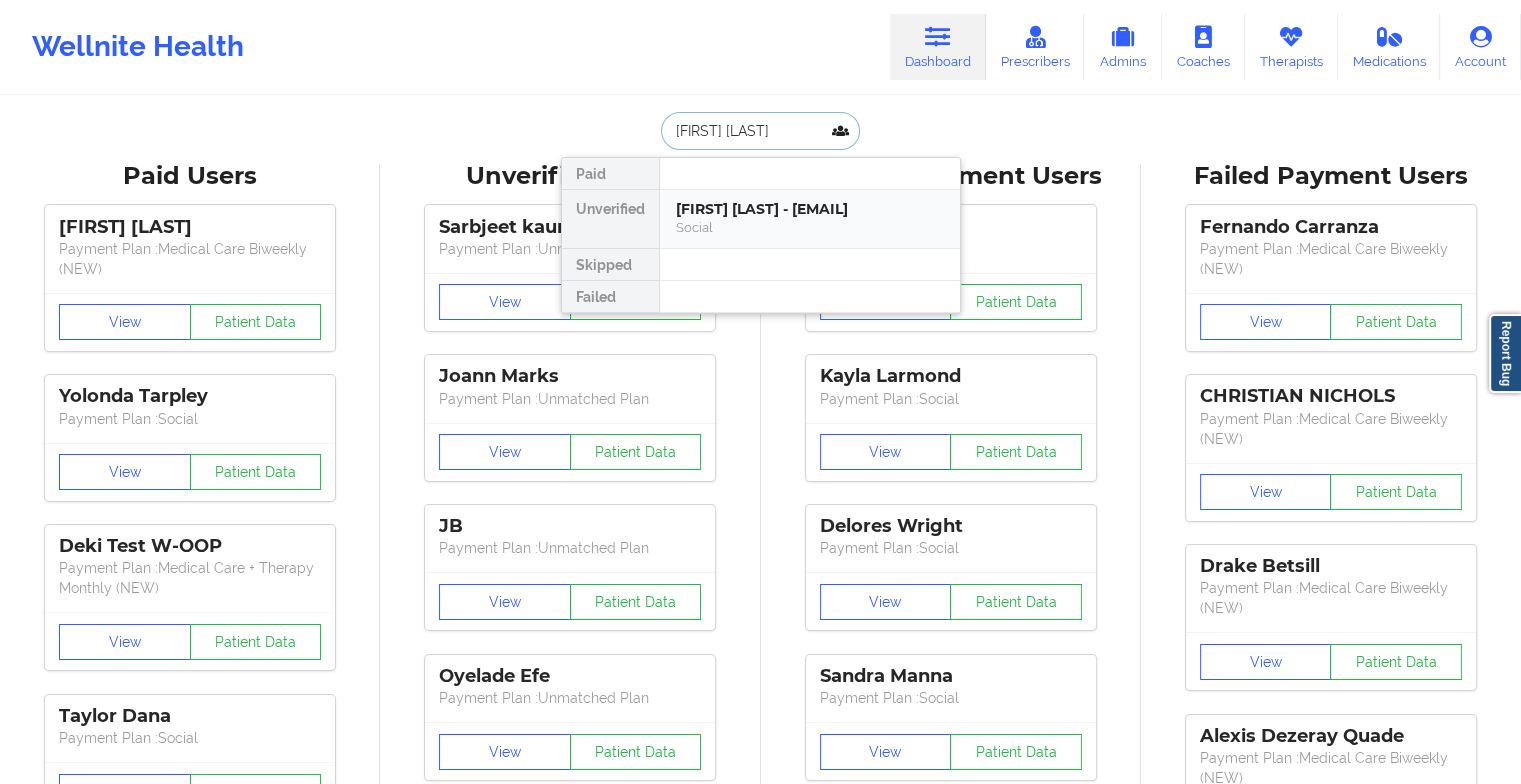 click on "[FIRST] [LAST] - [EMAIL]" at bounding box center [810, 209] 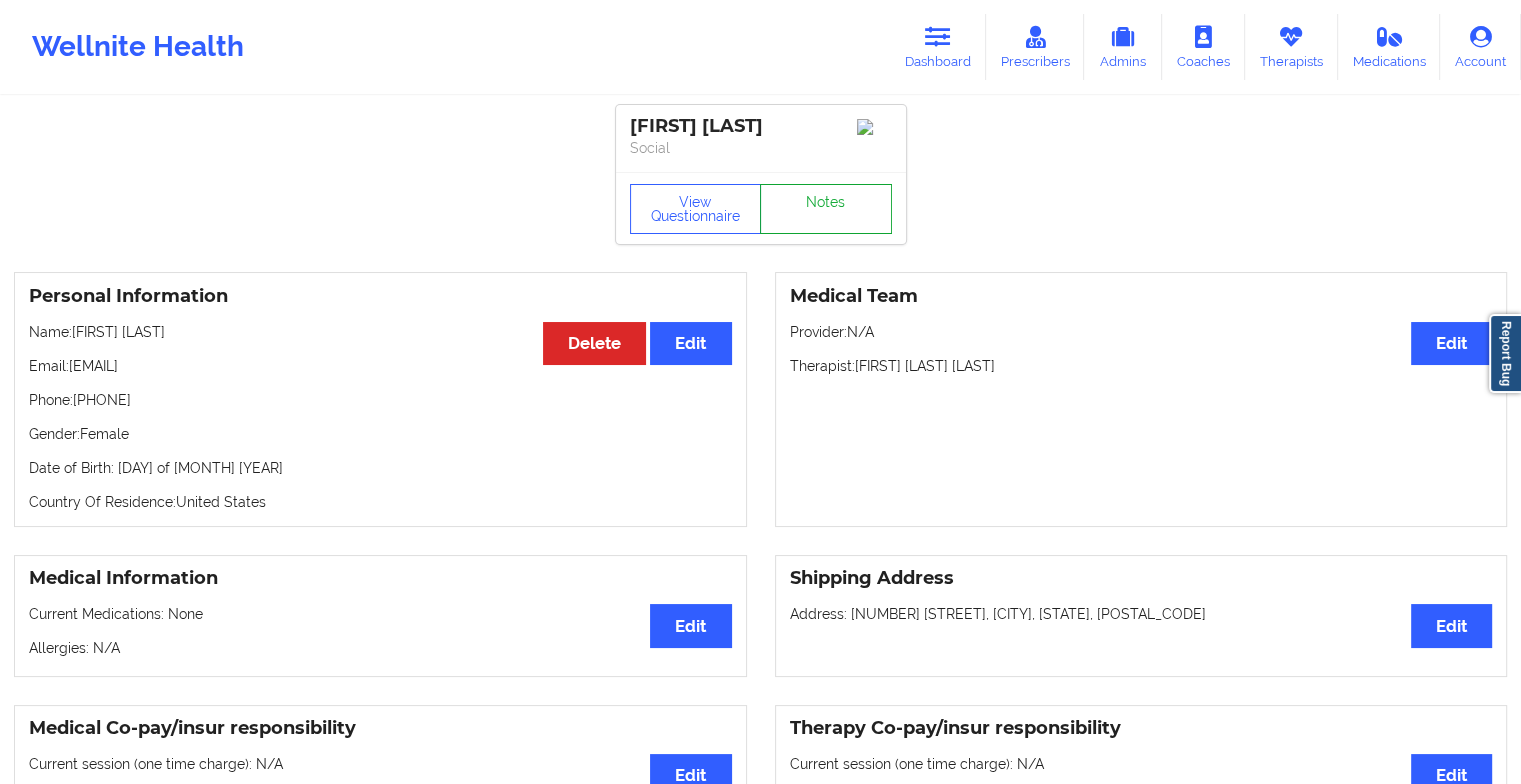 click on "Notes" at bounding box center [826, 209] 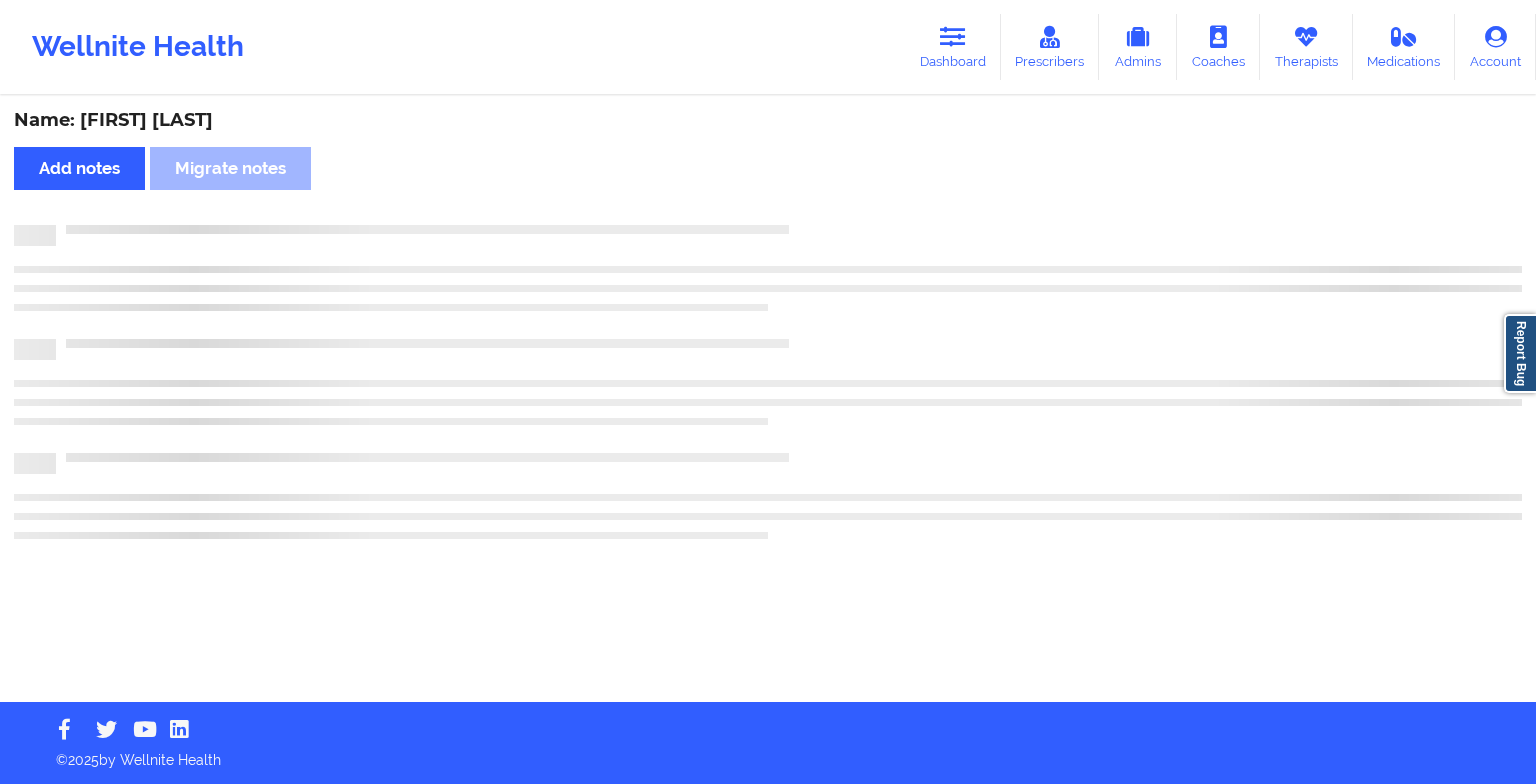 click on "Name: [FIRST] [LAST] Add notes Migrate notes" at bounding box center [768, 400] 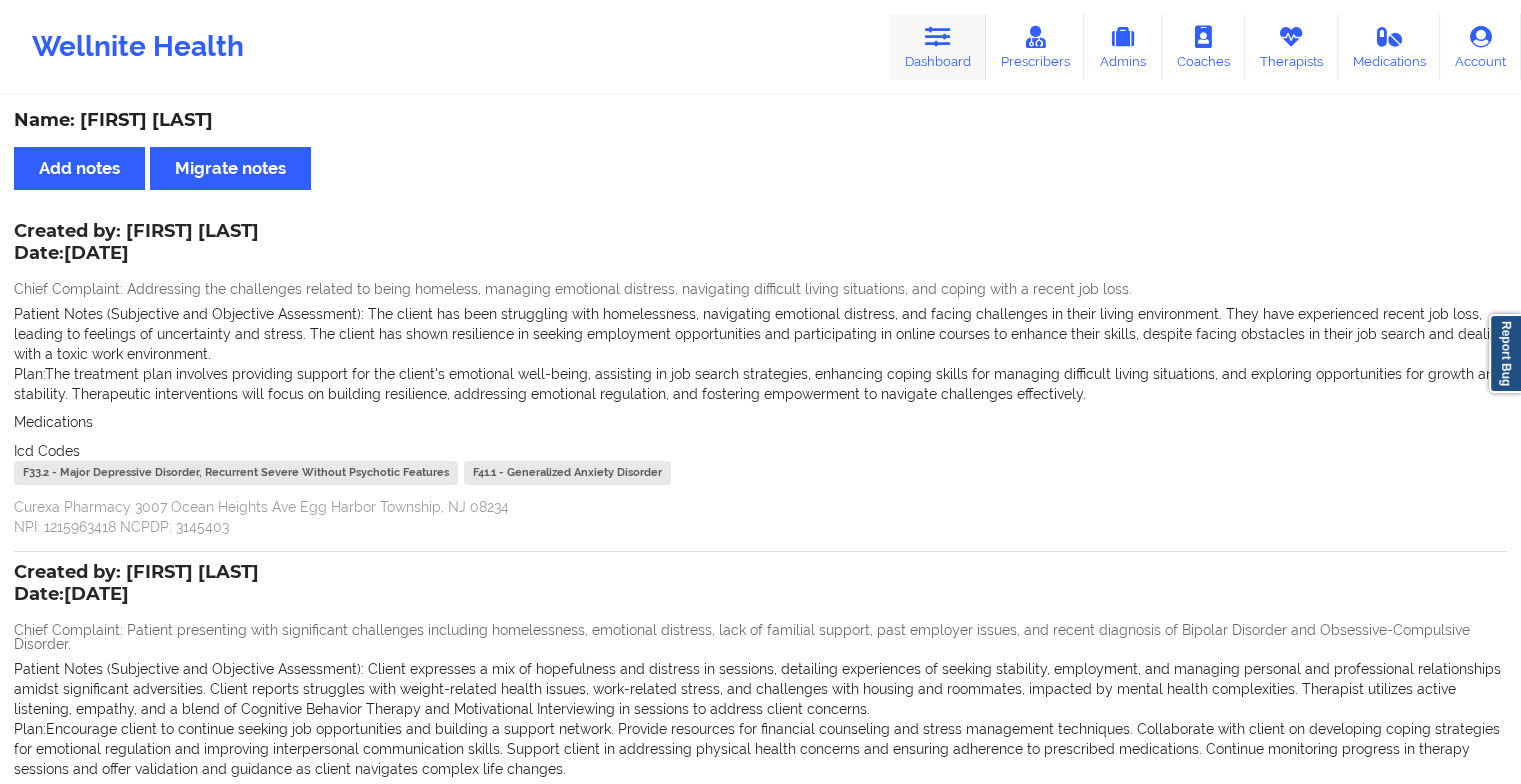 click on "Dashboard" at bounding box center (938, 47) 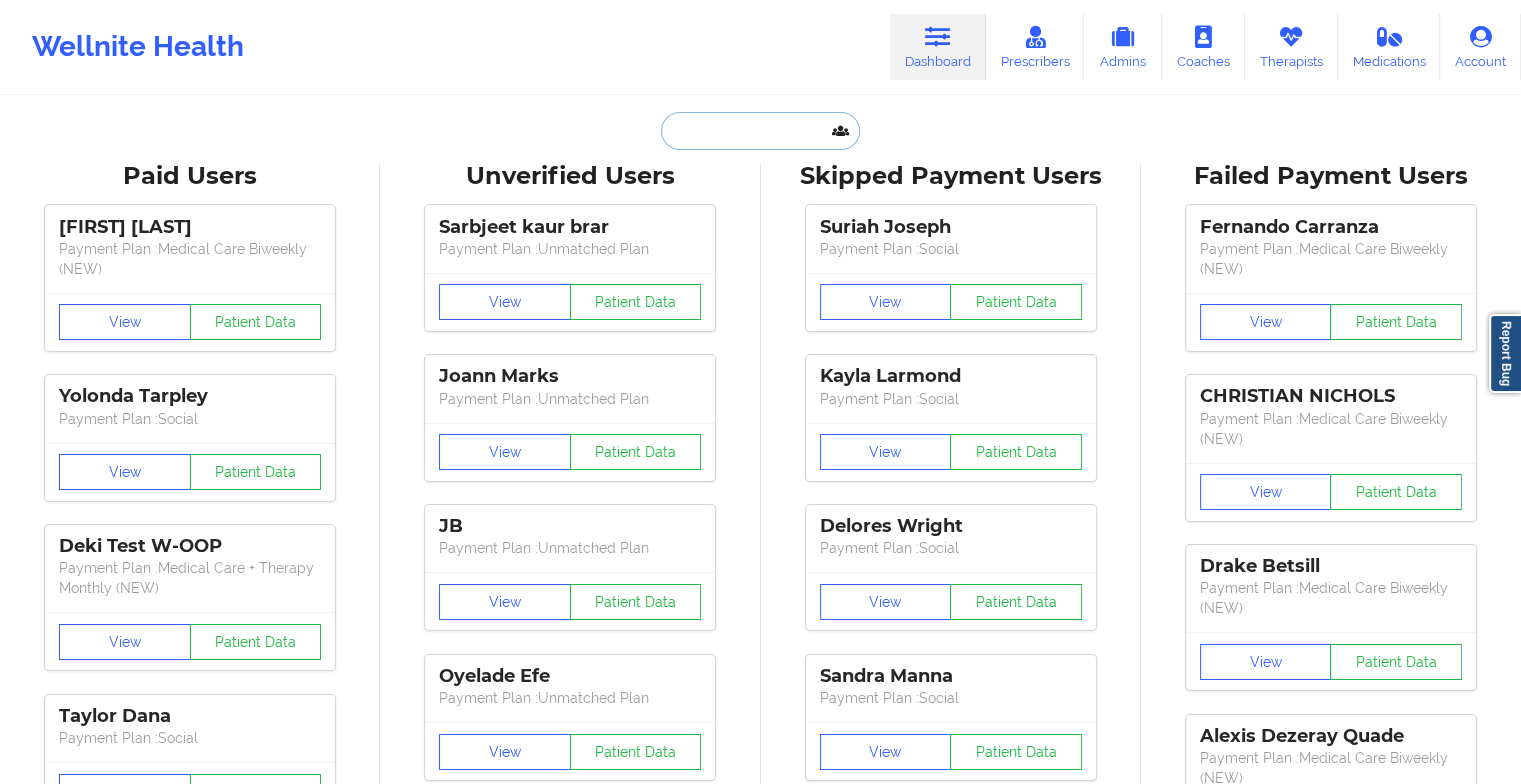 click at bounding box center (760, 131) 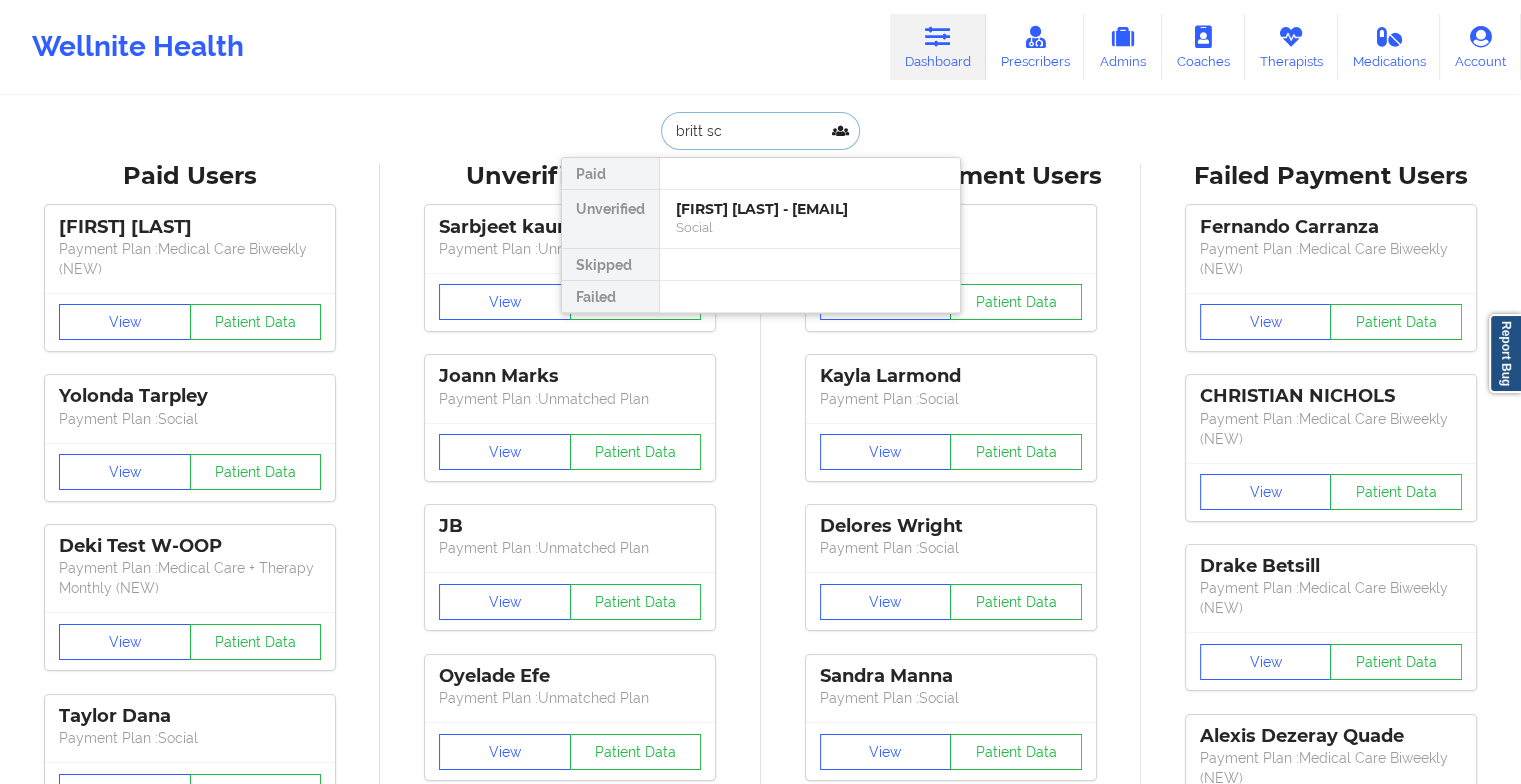 type on "[FIRST] [LAST]" 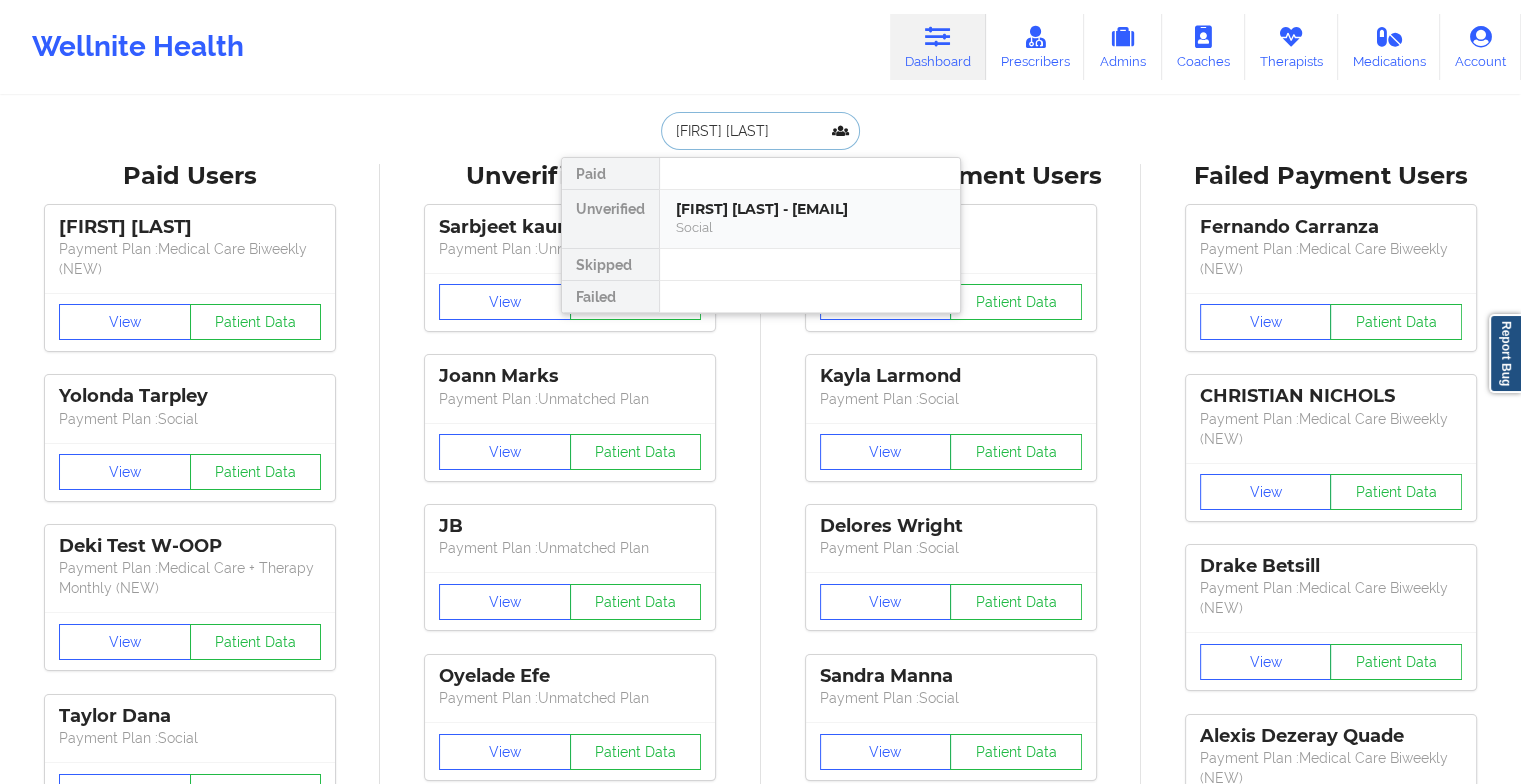 click on "[FIRST] [LAST] - [EMAIL]" at bounding box center (810, 209) 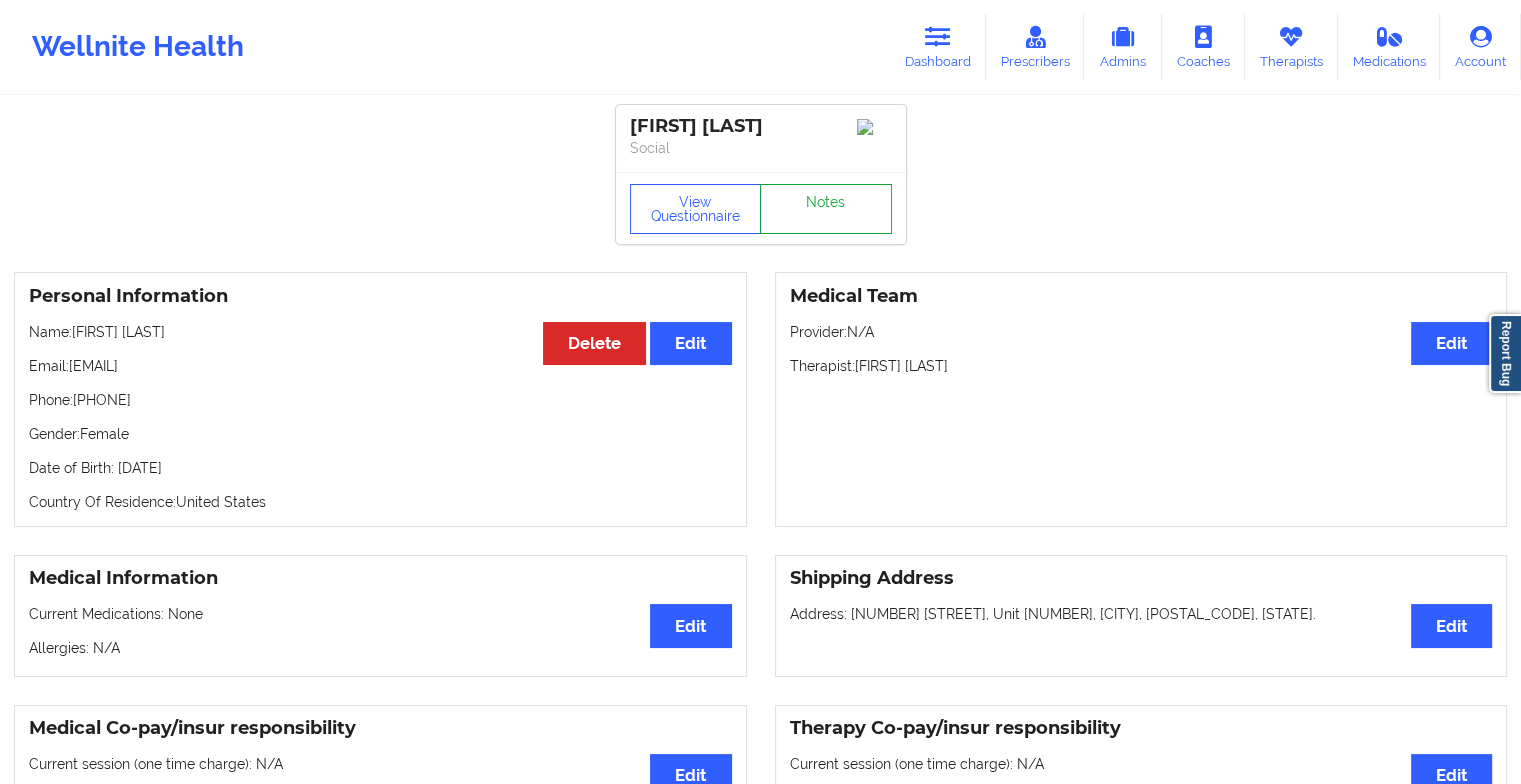 click on "Notes" at bounding box center [826, 209] 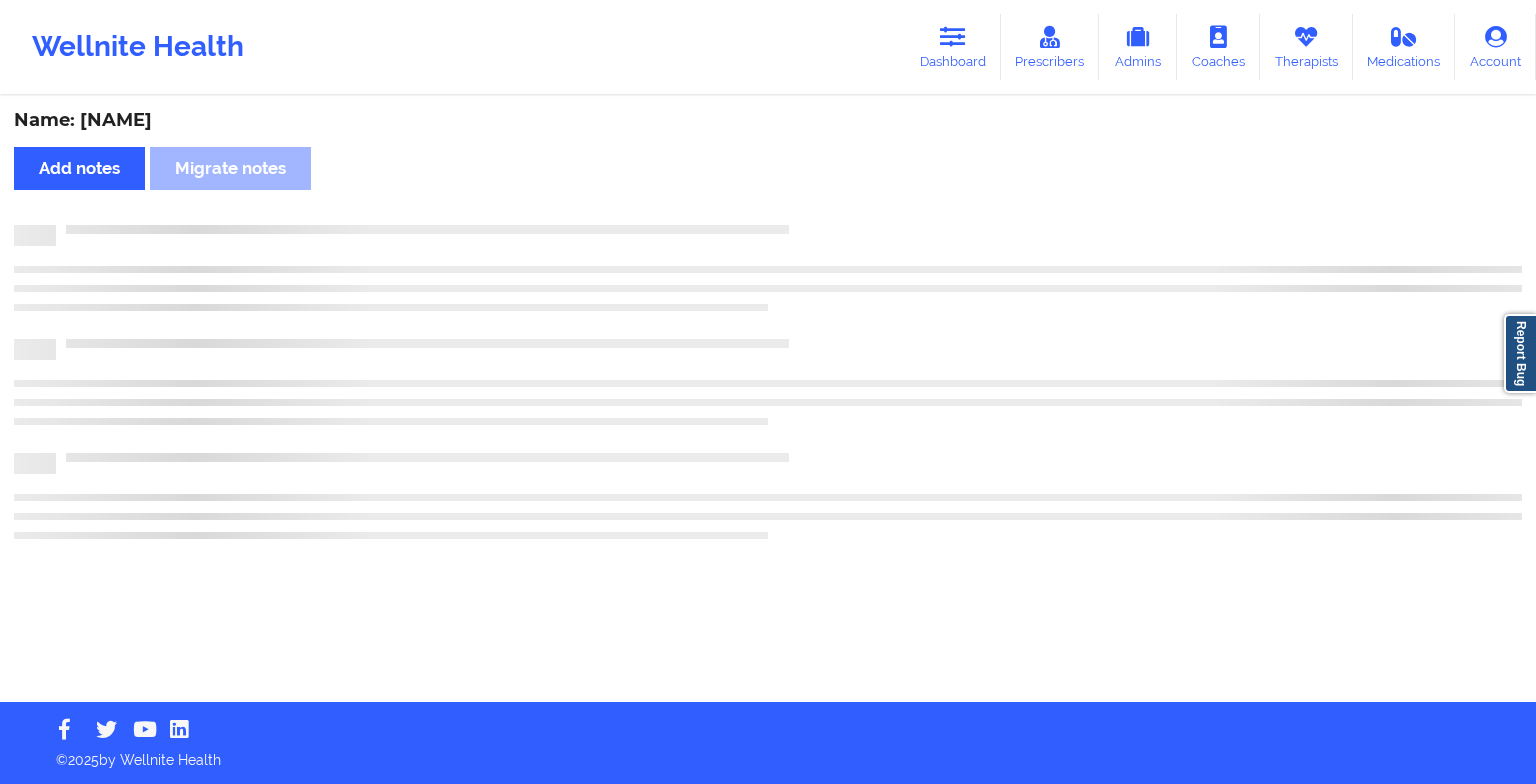 click on "Name: [FIRST] [LAST] Add notes Migrate notes" at bounding box center [768, 400] 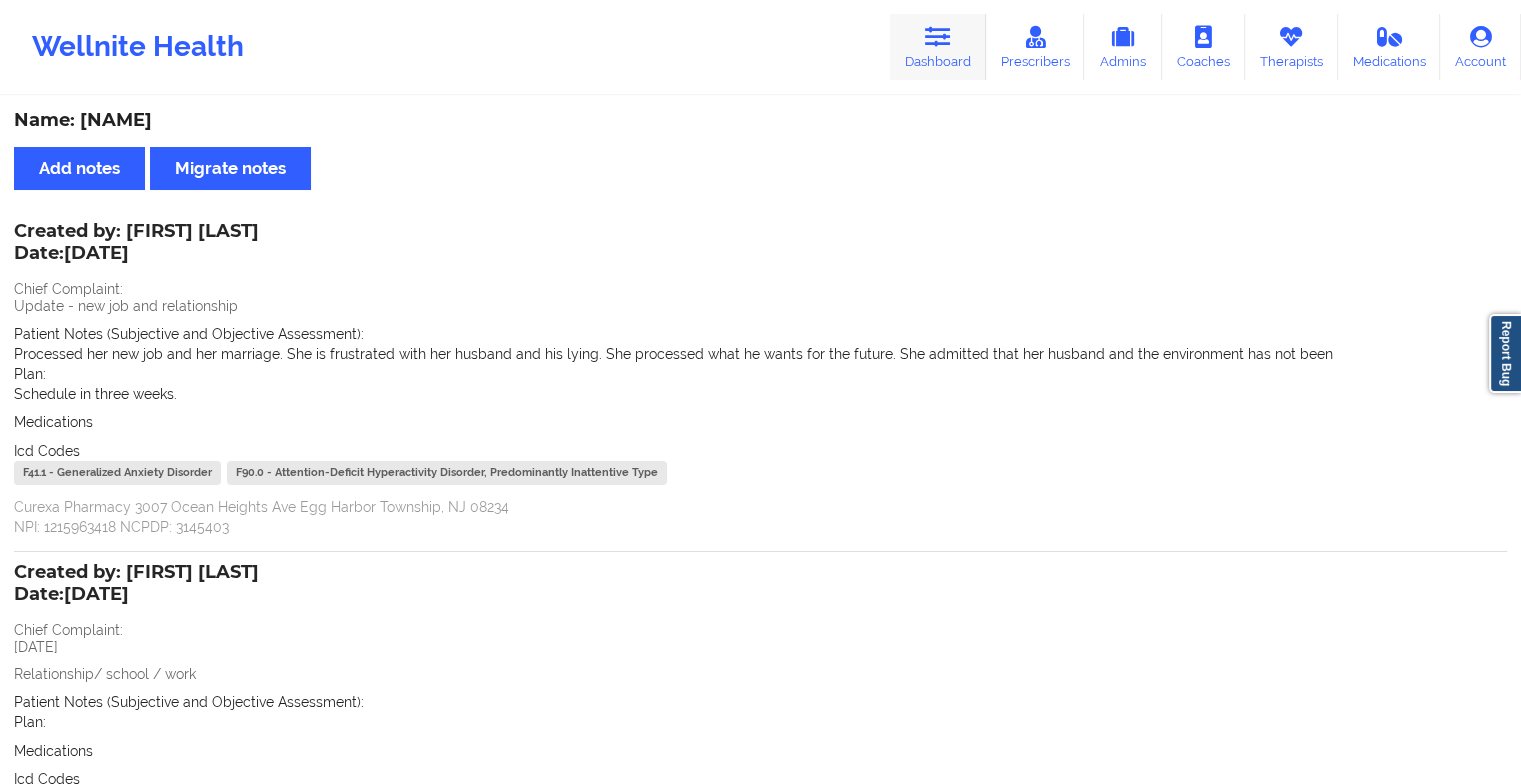 click on "Dashboard" at bounding box center (938, 47) 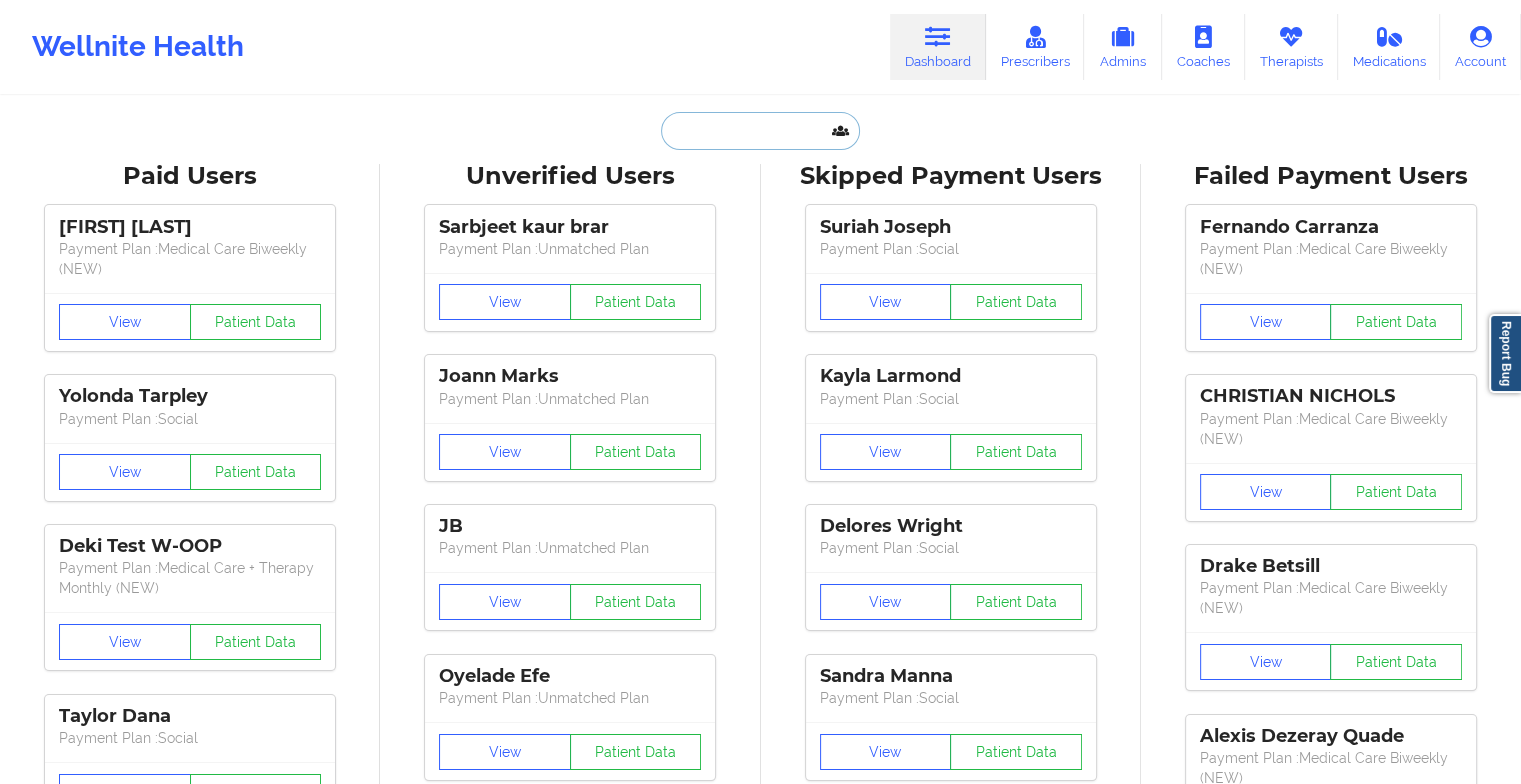 click at bounding box center (760, 131) 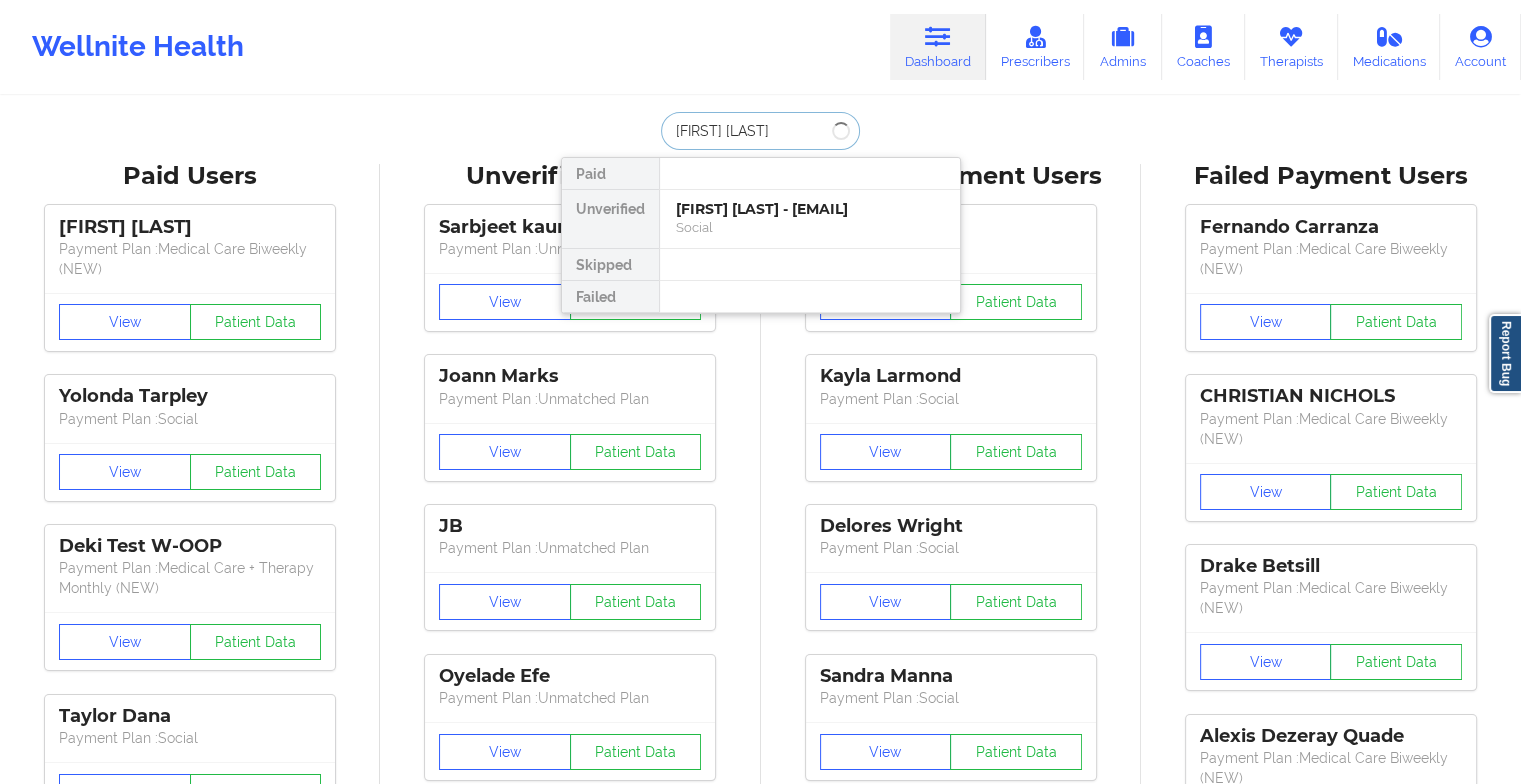 type on "[FIRST] [LAST]" 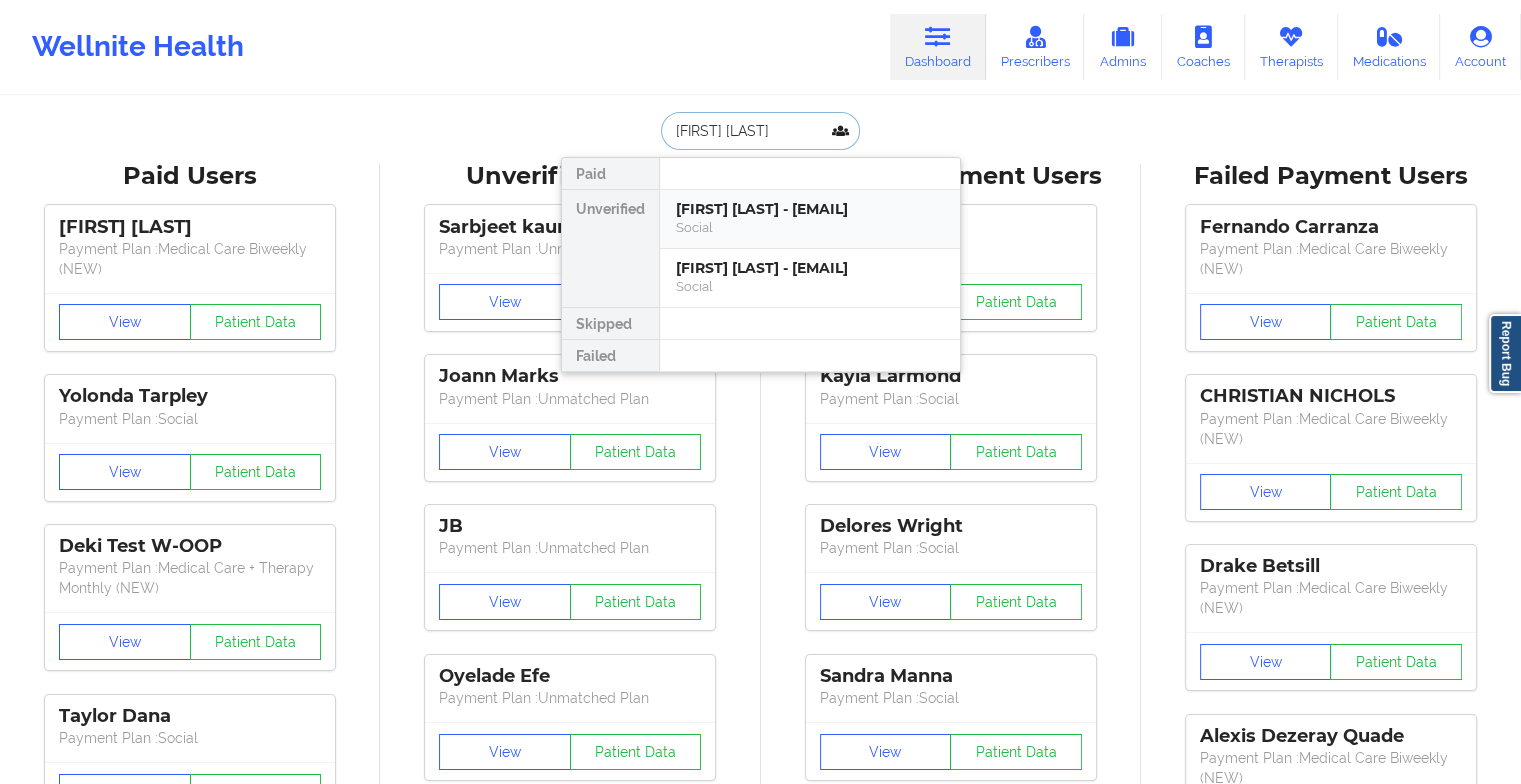 click on "[FIRST] [LAST] - [EMAIL]" at bounding box center (810, 209) 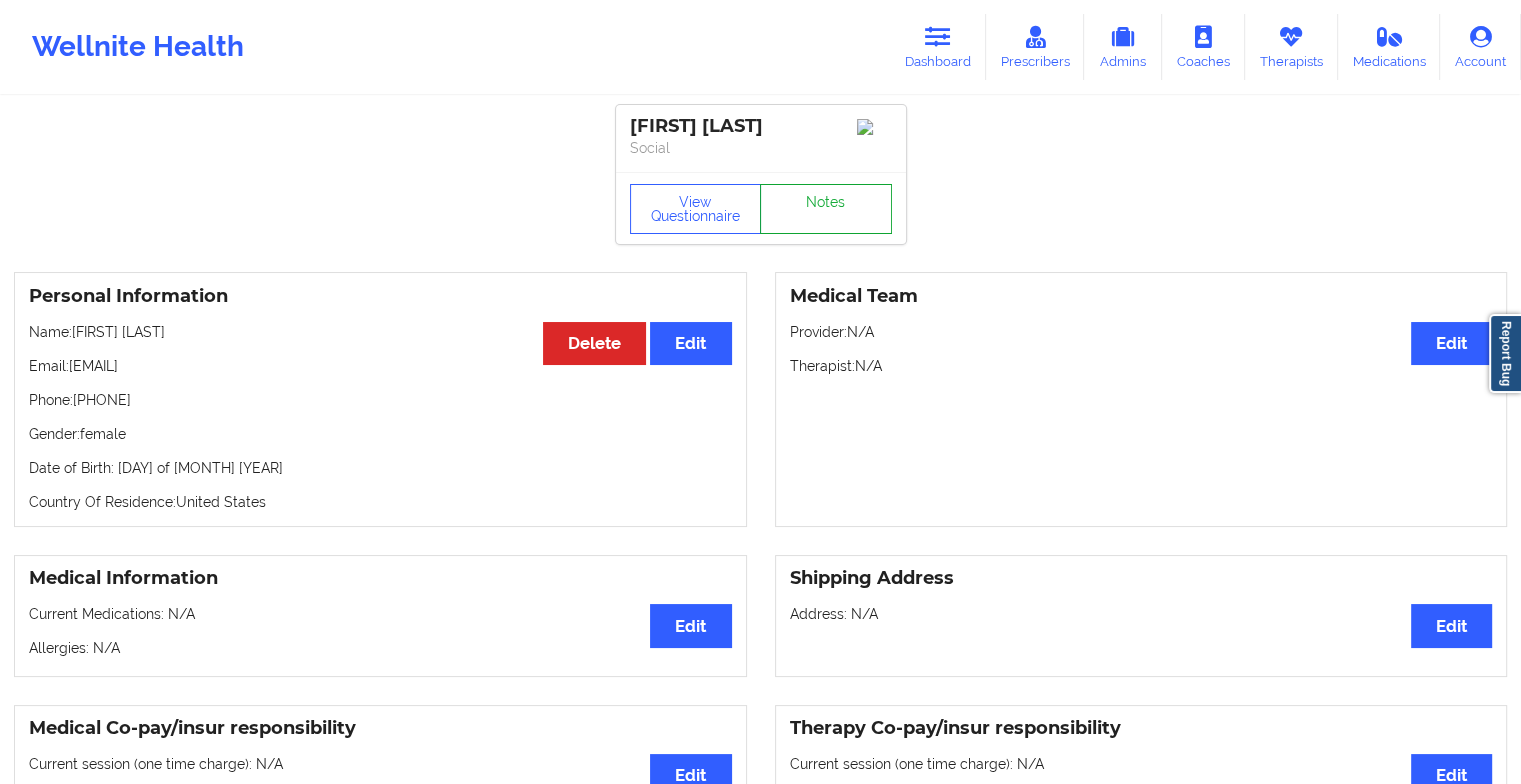 click on "Notes" at bounding box center (826, 209) 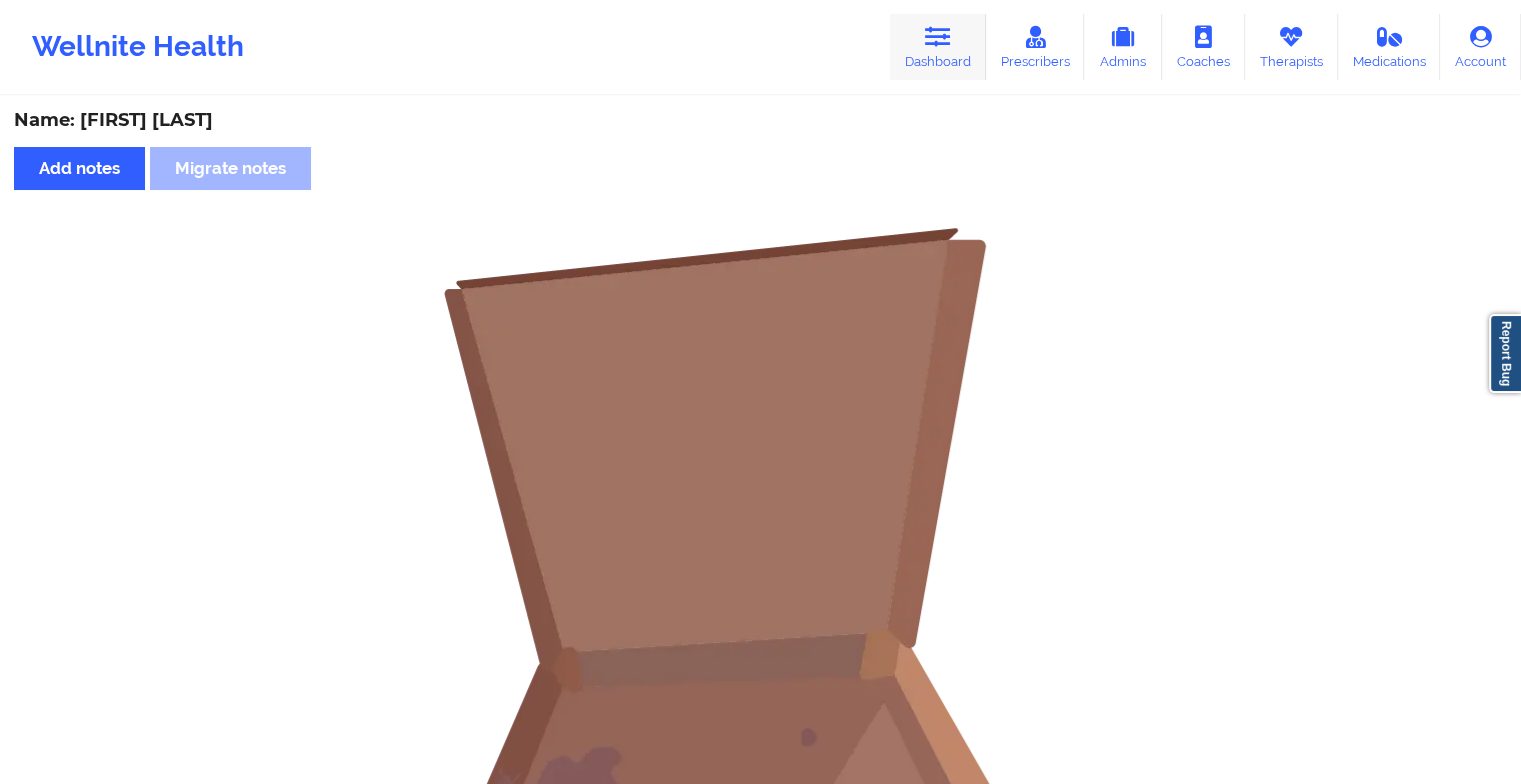 click on "Dashboard" at bounding box center (938, 47) 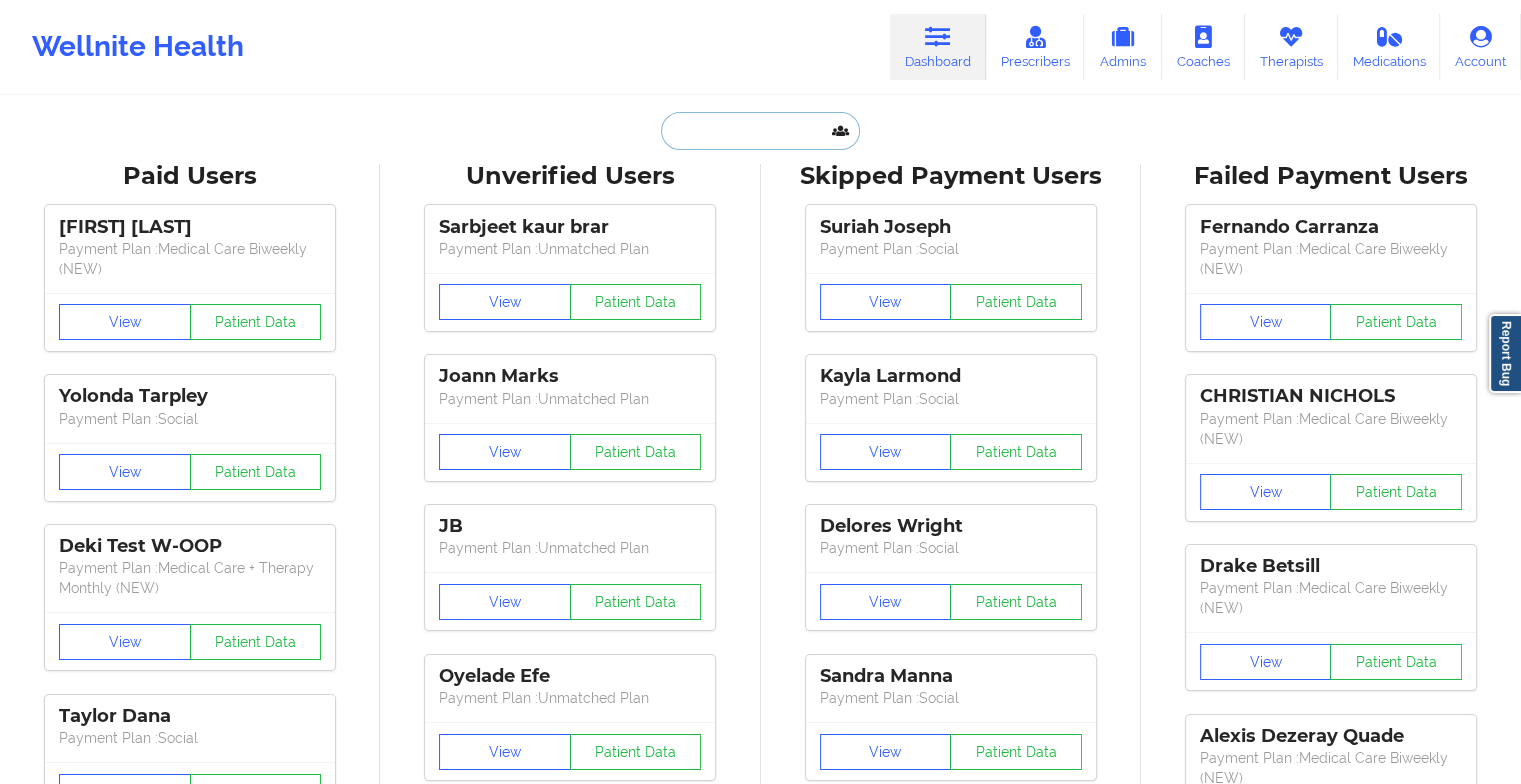click at bounding box center (760, 131) 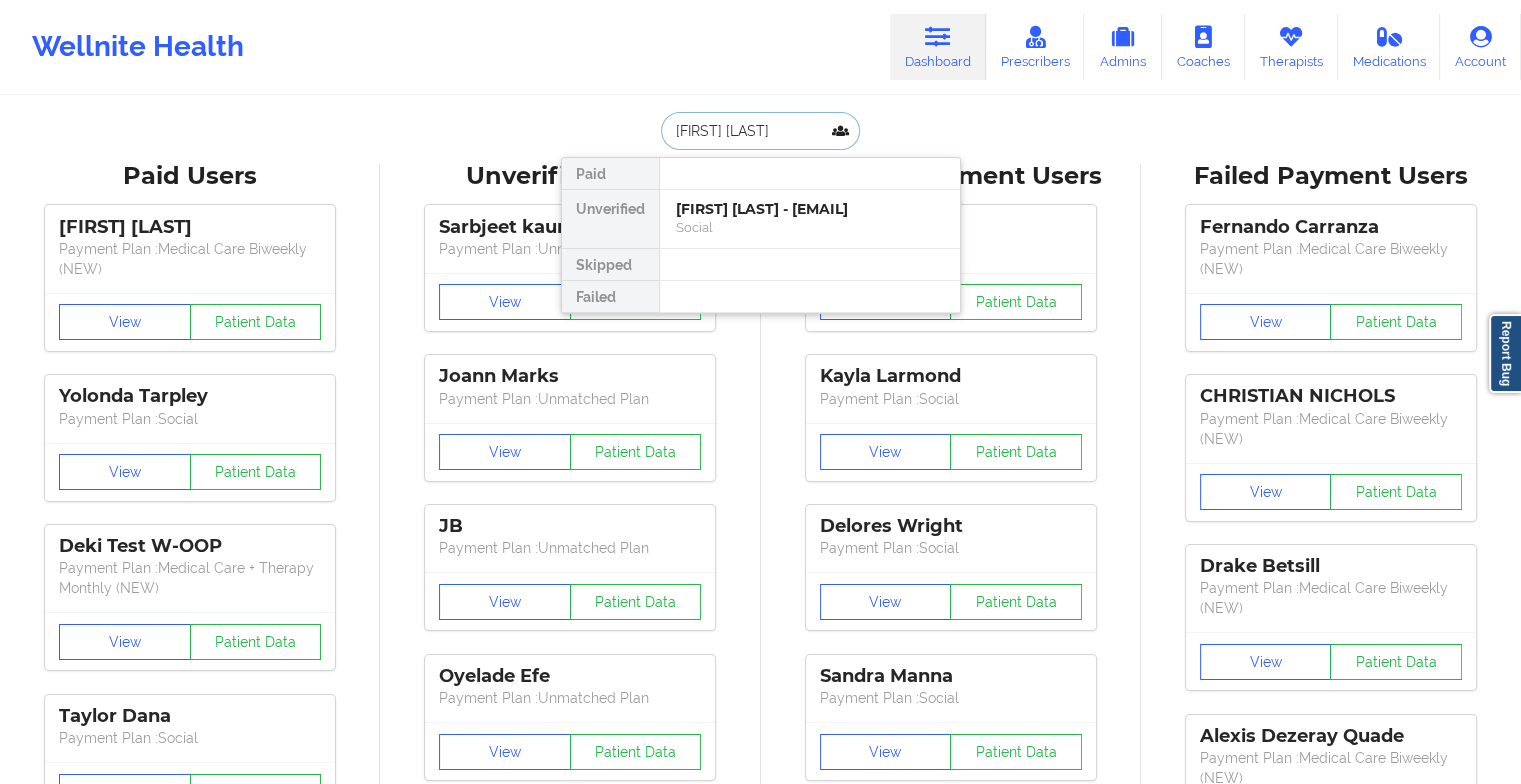 click on "[FIRST] [LAST] - [EMAIL]" at bounding box center [810, 209] 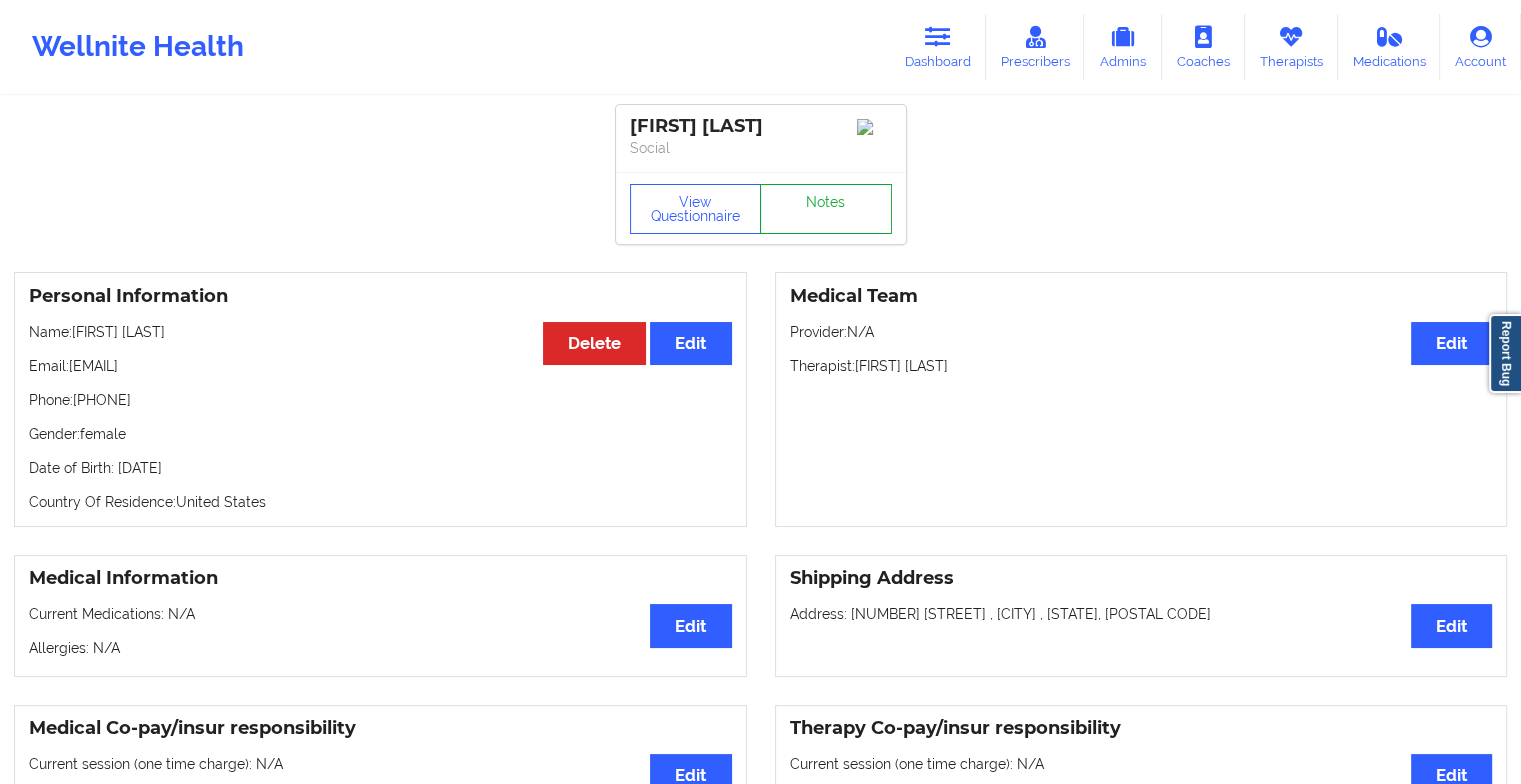 click on "Notes" at bounding box center (826, 209) 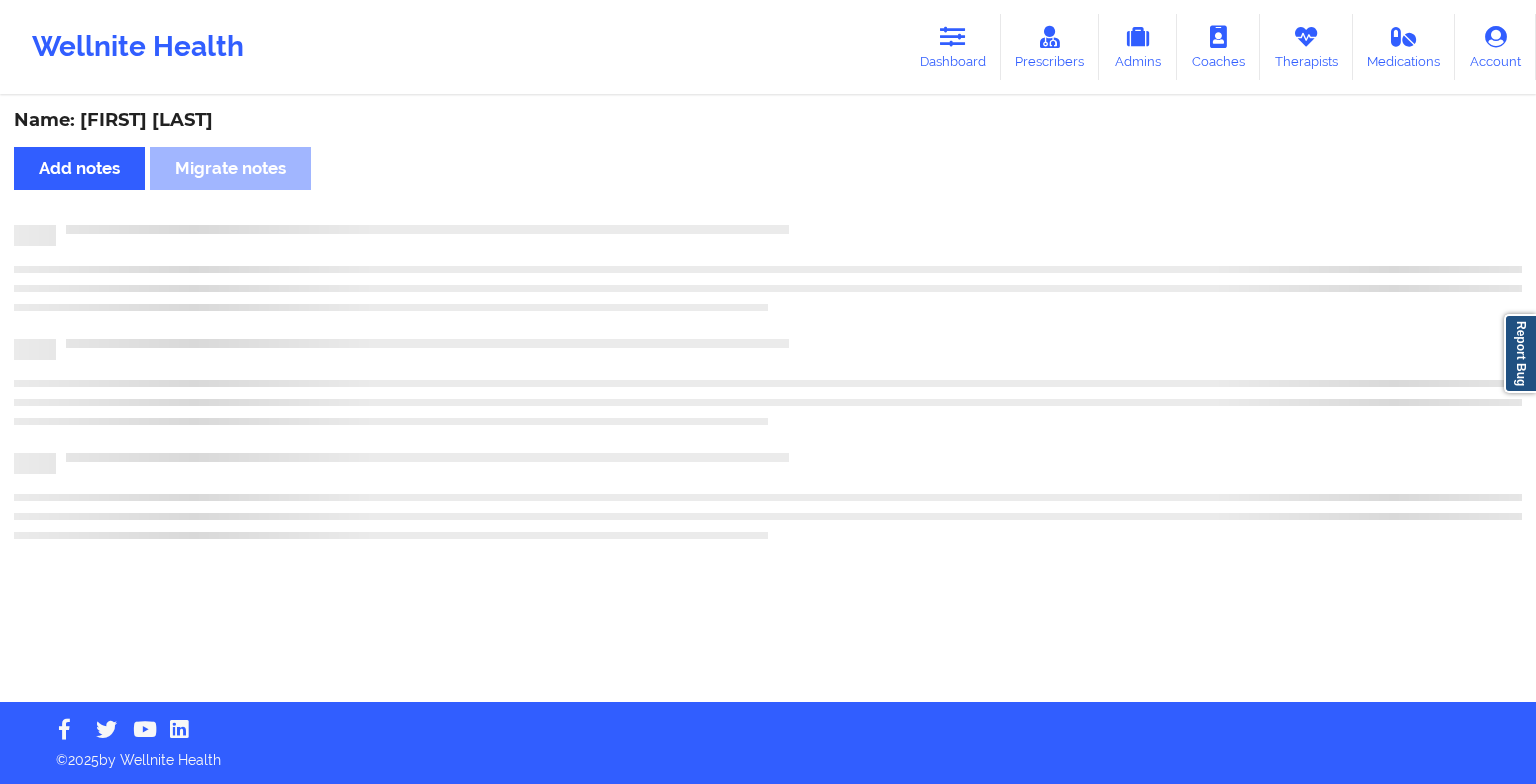 click on "Name: [LAST]" at bounding box center [768, 400] 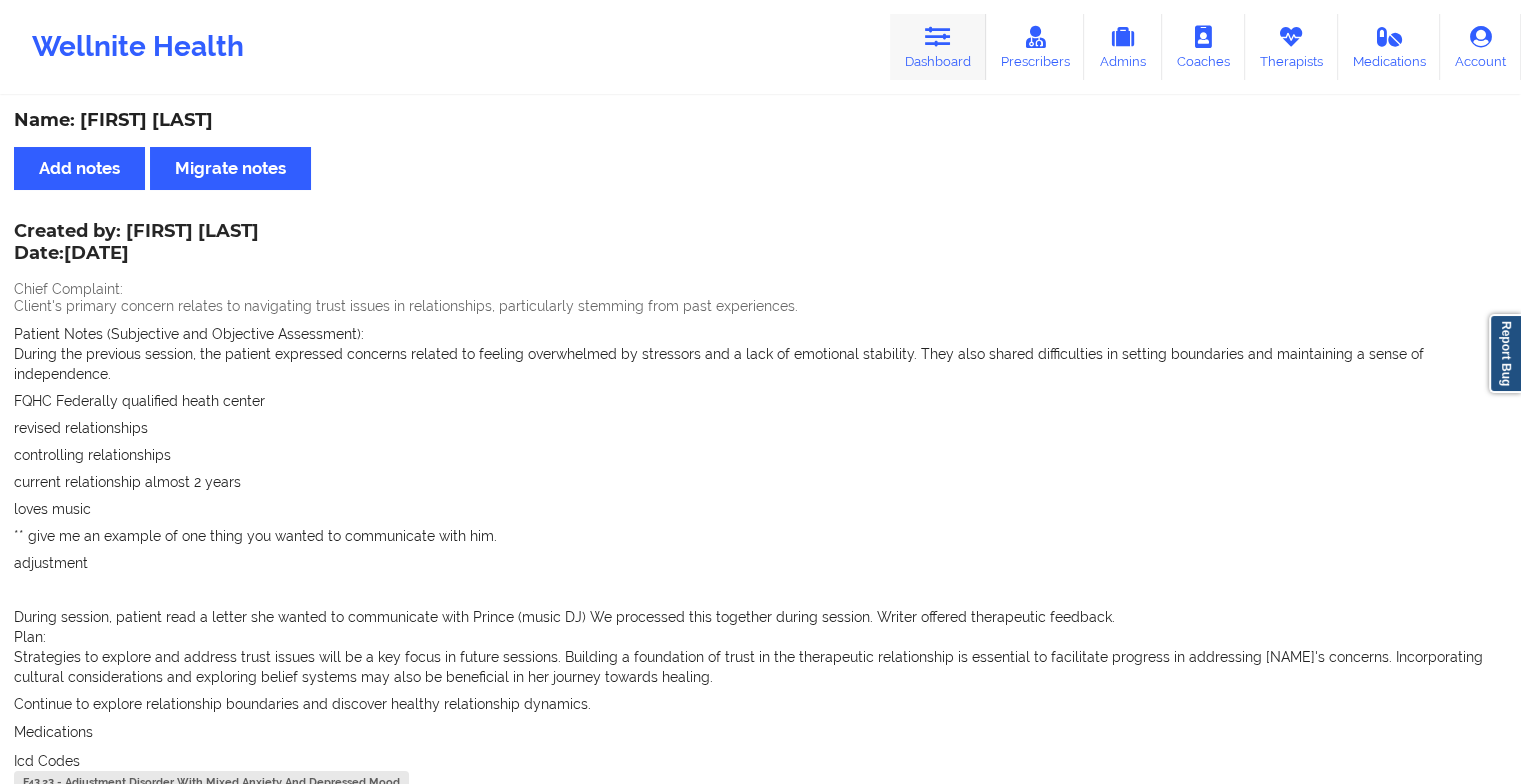 click at bounding box center [938, 37] 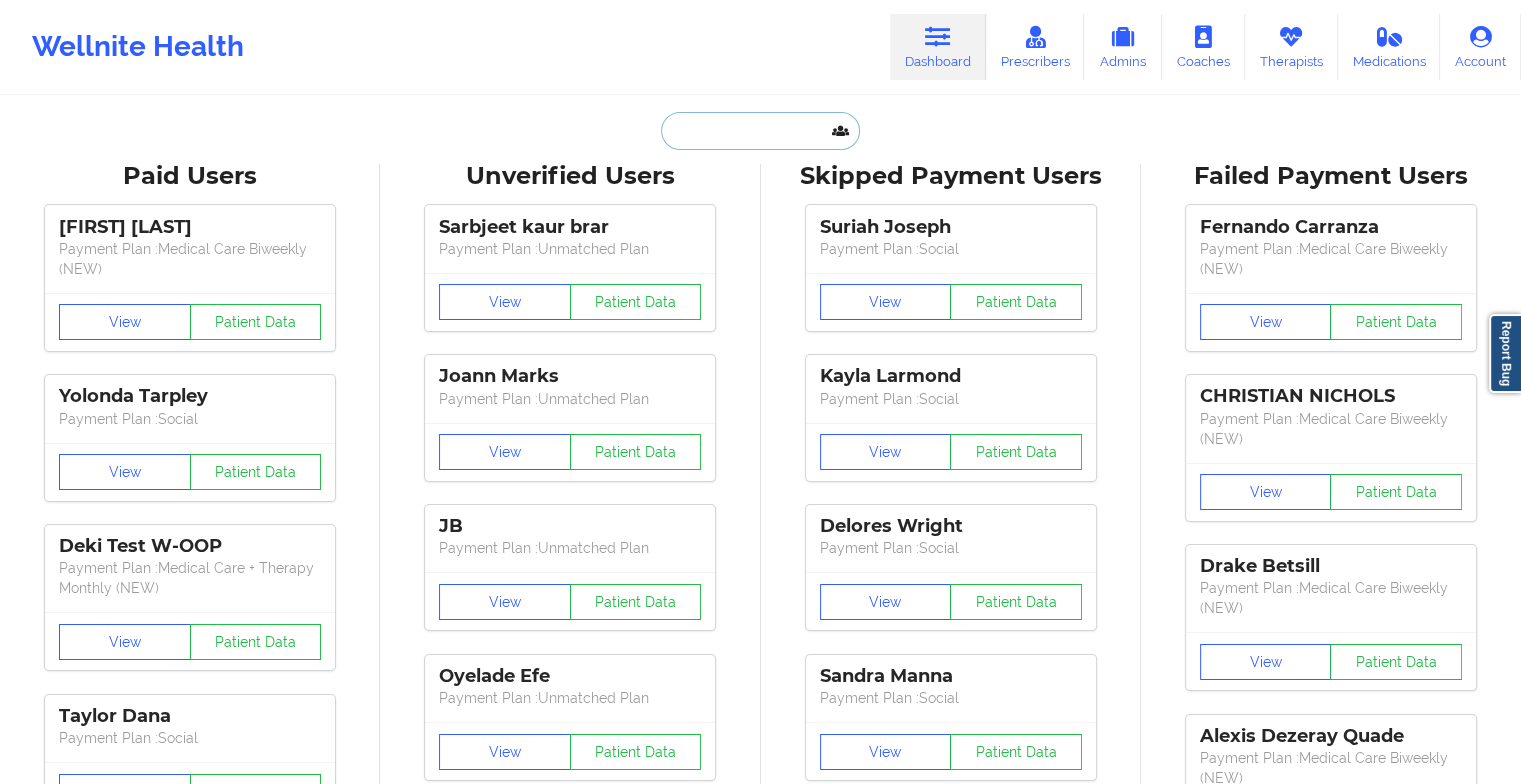 click at bounding box center (760, 131) 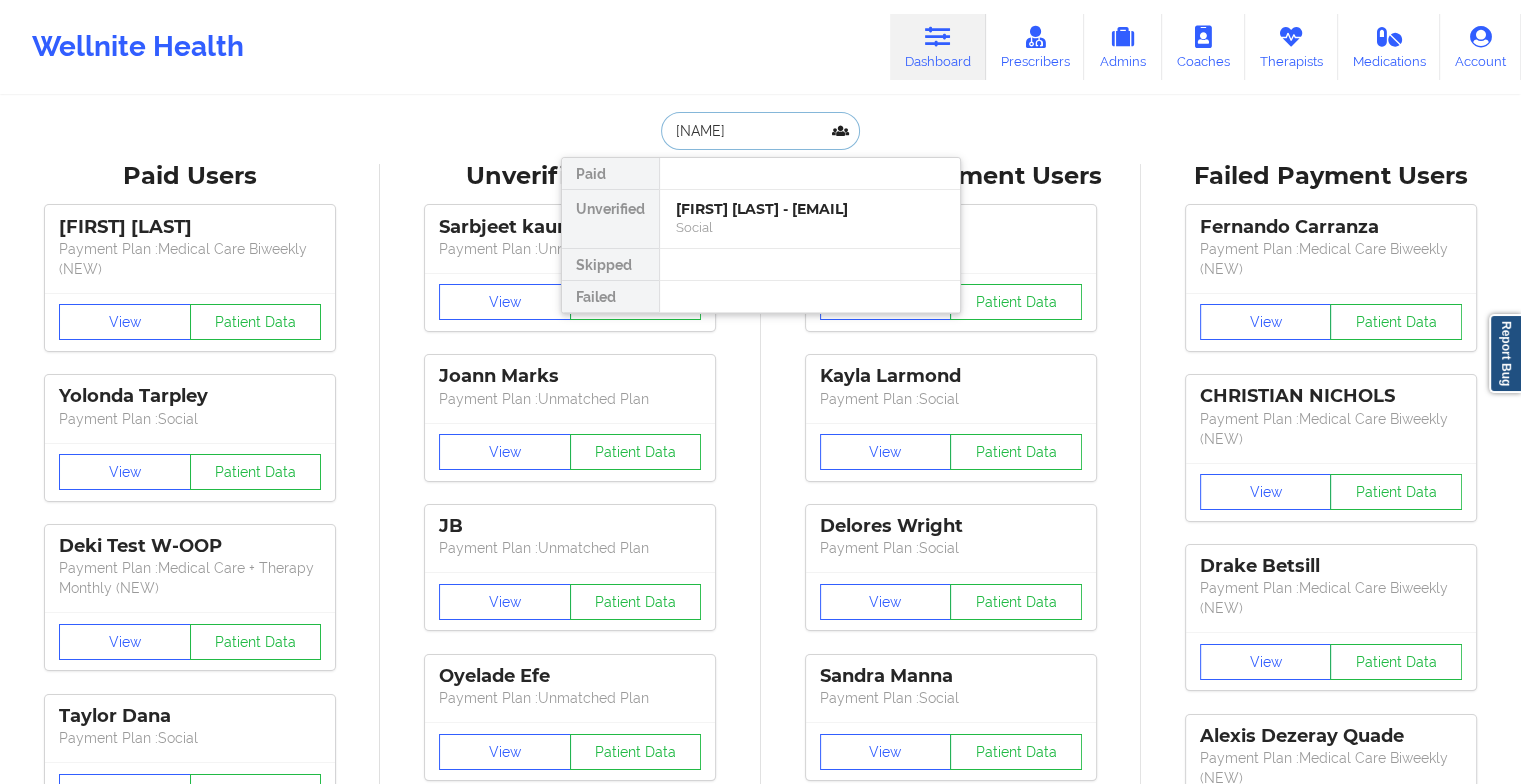 type on "[NAME]" 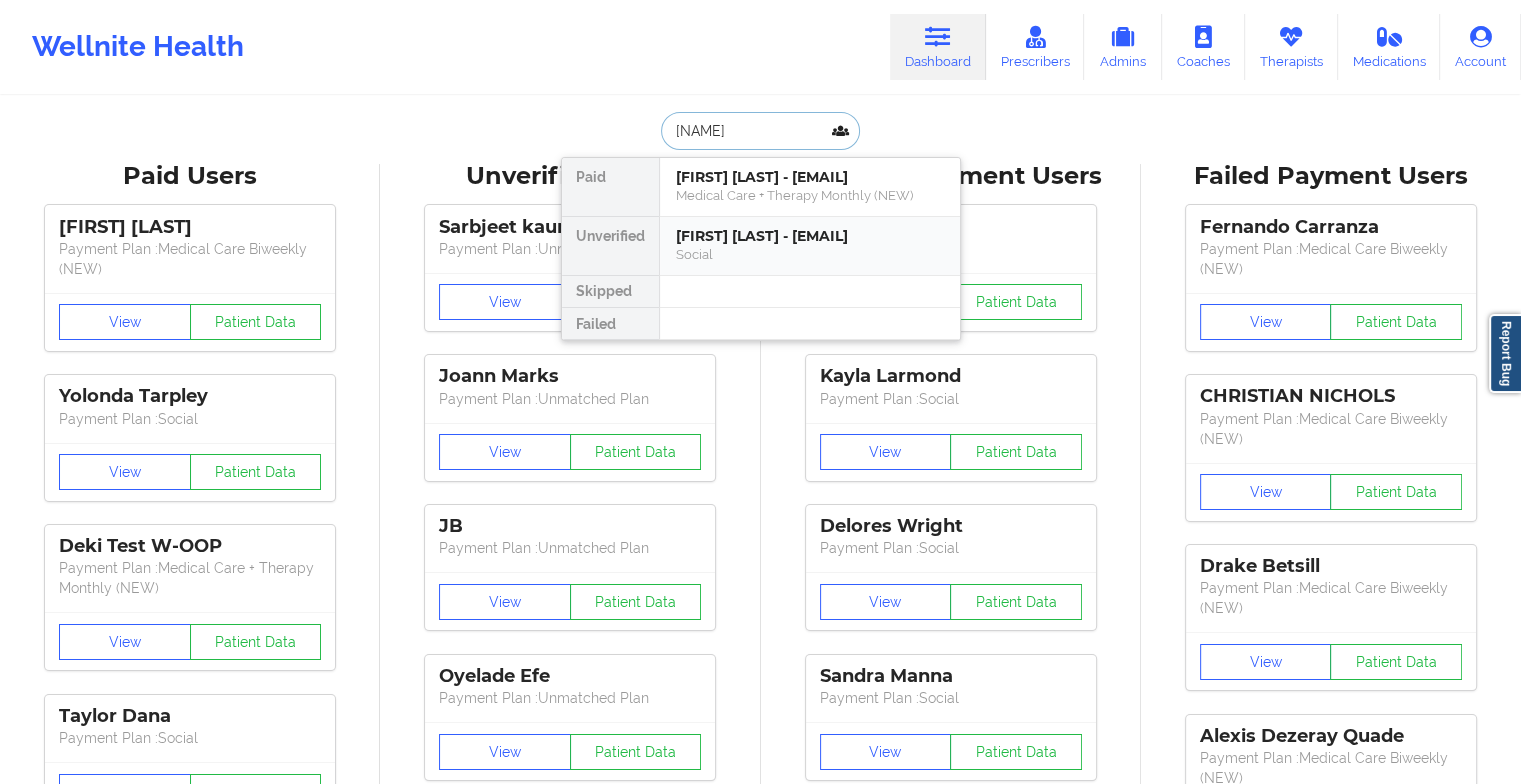 click on "[FIRST] [LAST] - [EMAIL]" at bounding box center (810, 236) 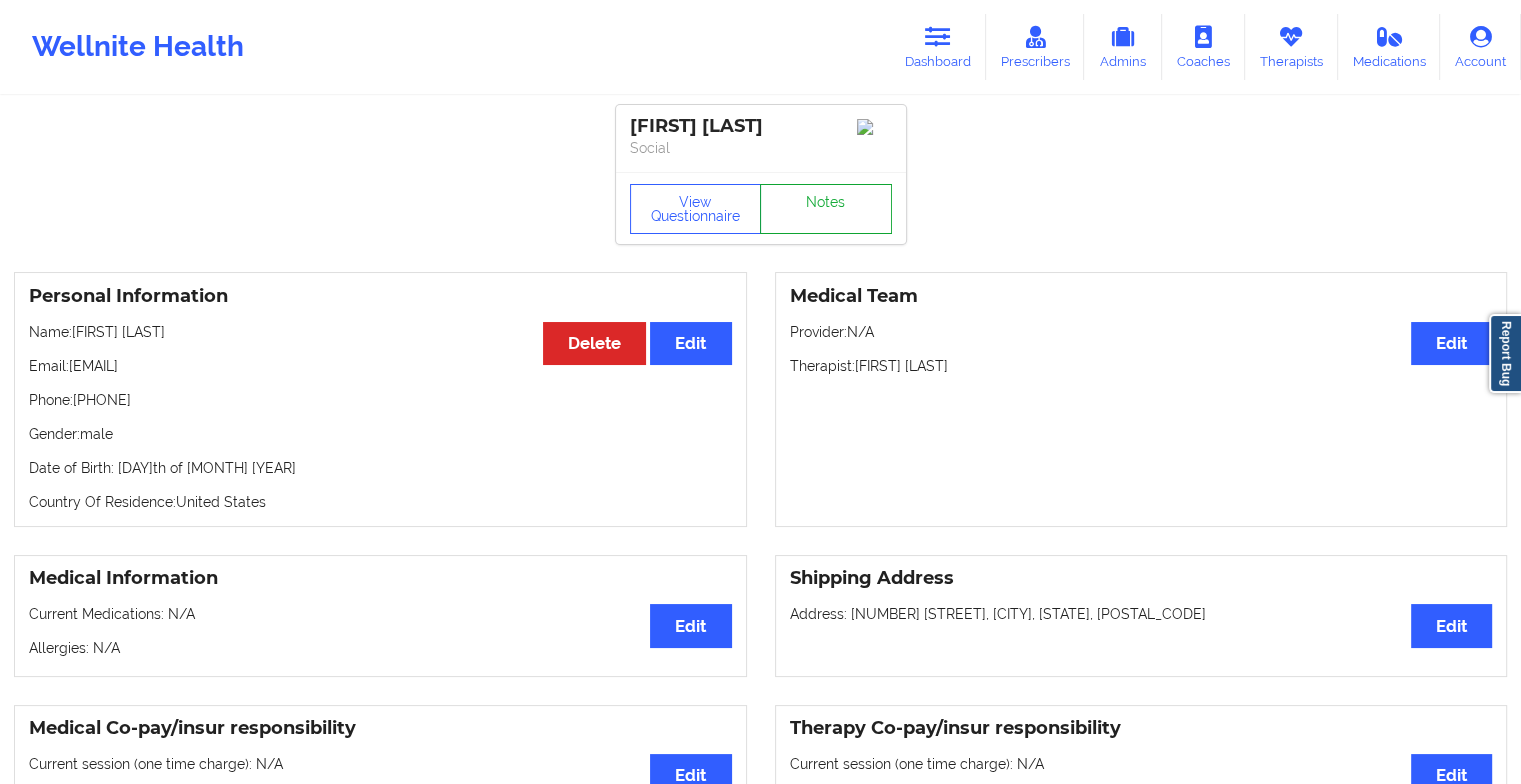 click on "Notes" at bounding box center (826, 209) 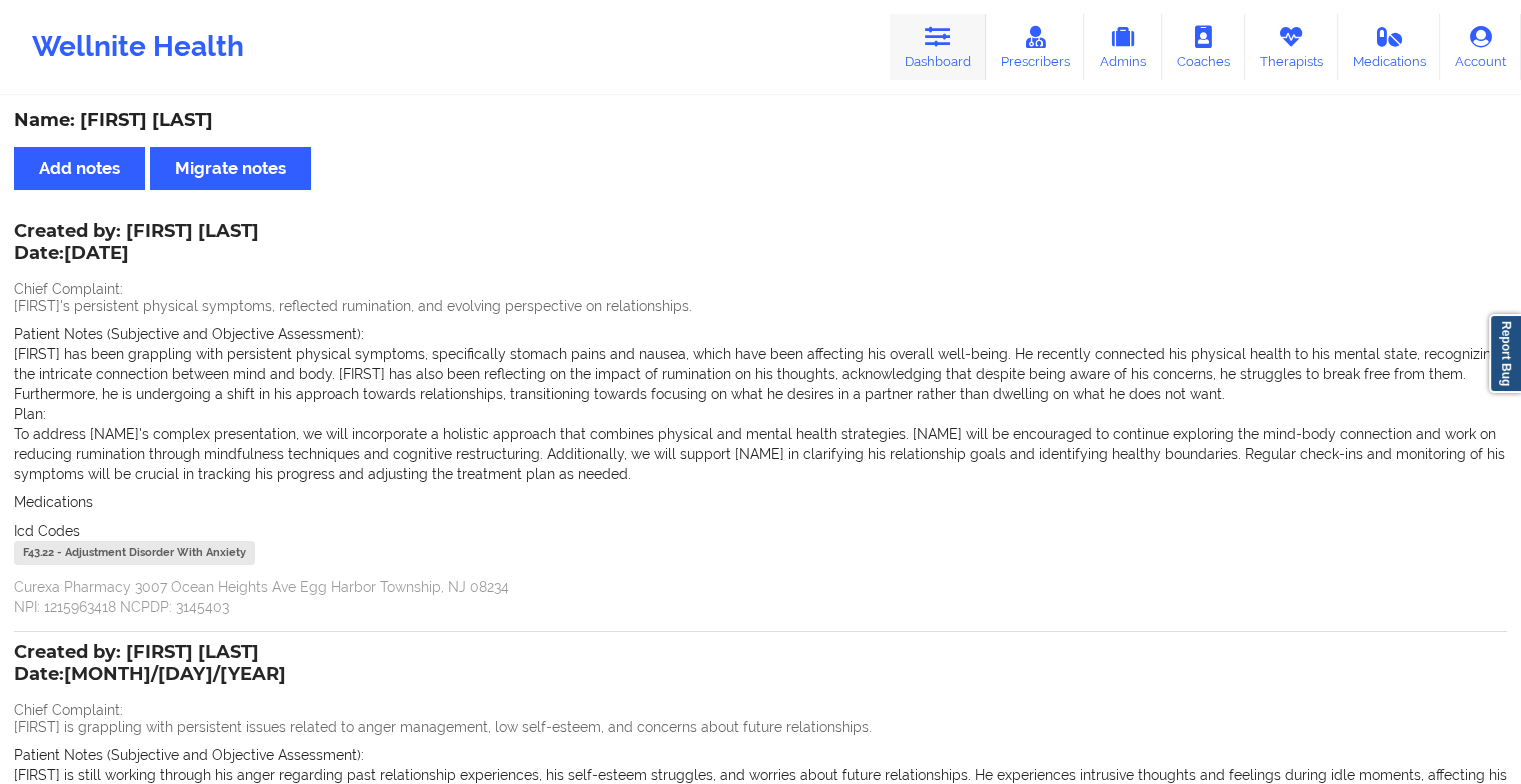 click on "Dashboard" at bounding box center (938, 47) 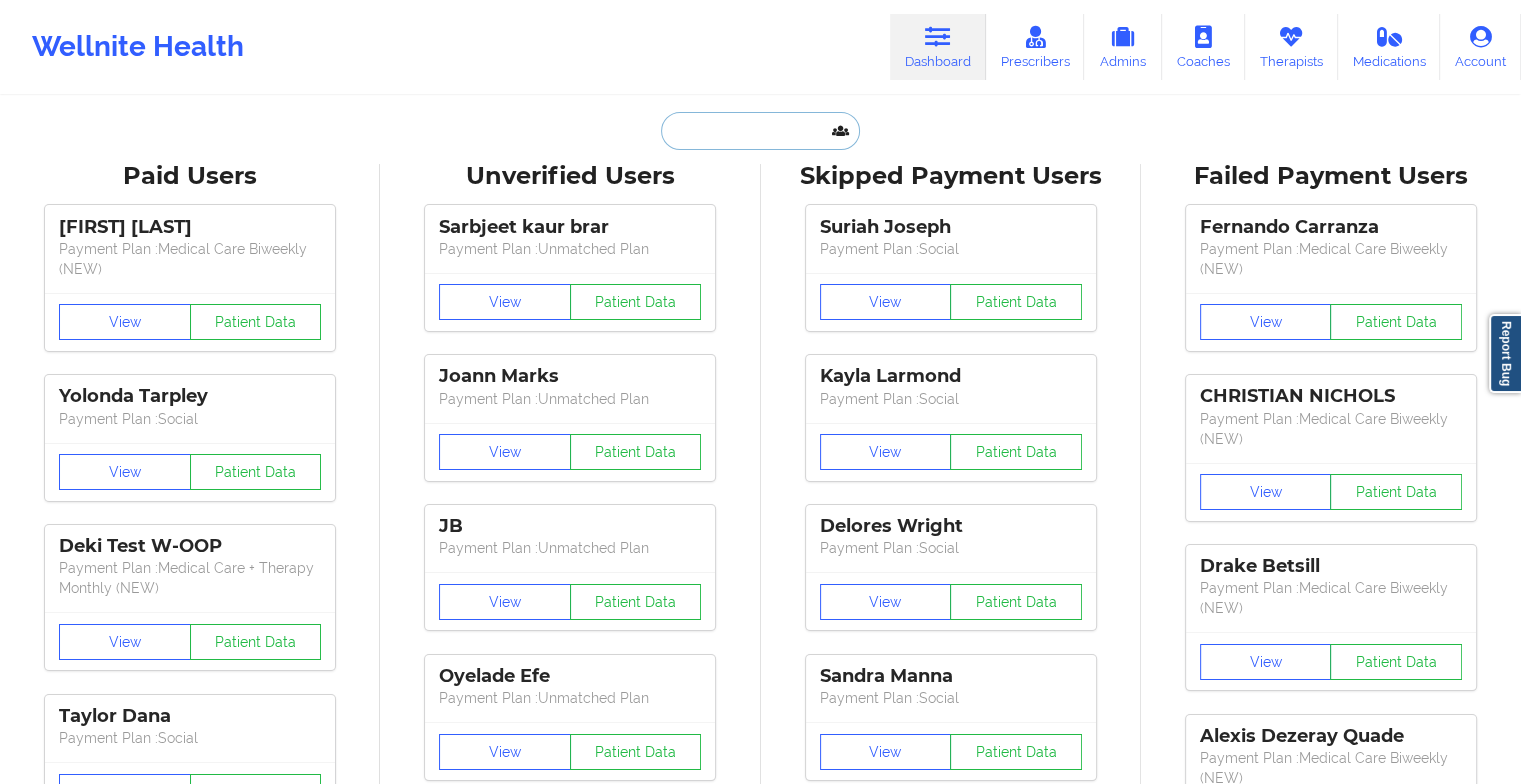 click at bounding box center [760, 131] 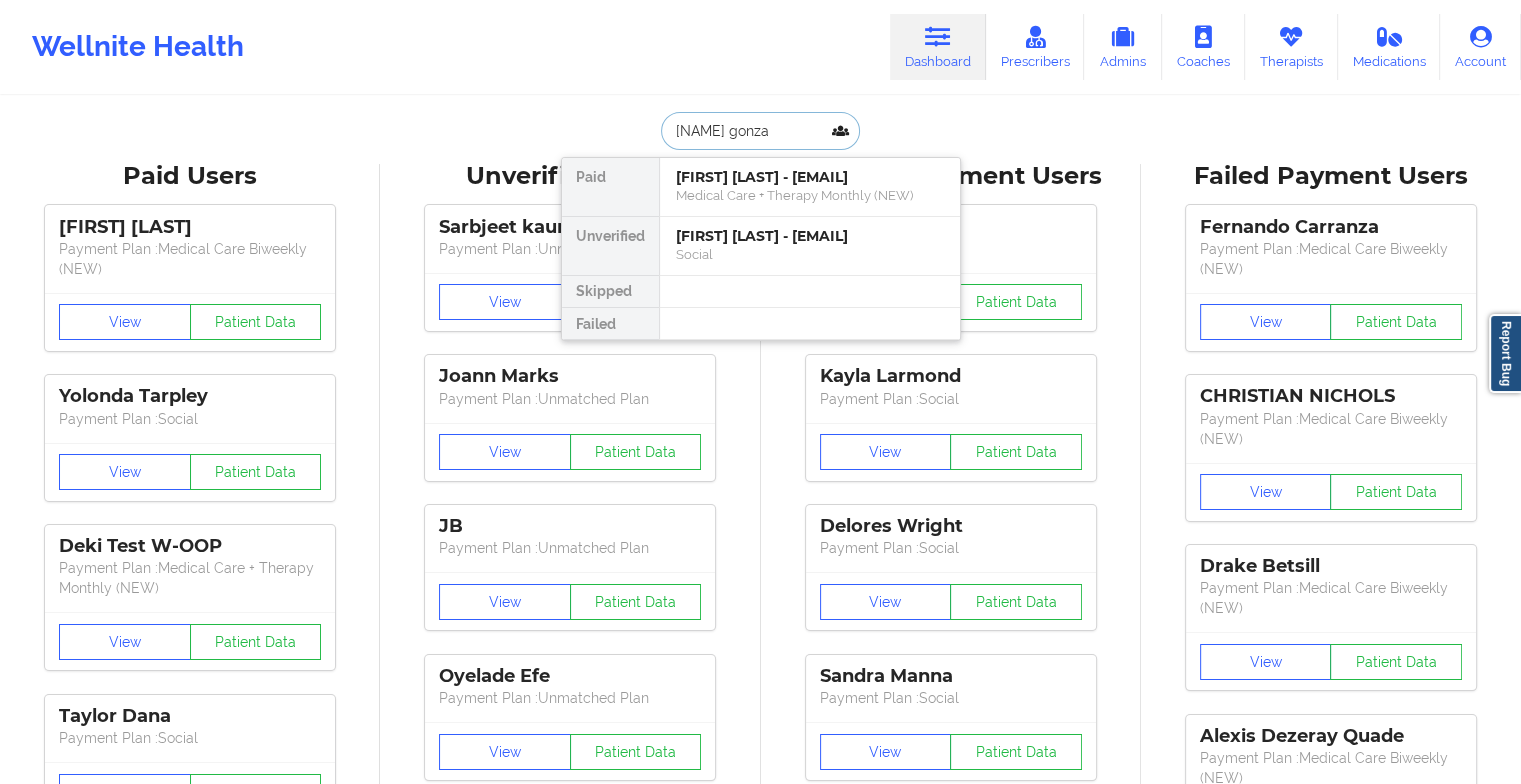 type on "[FIRST] [LAST]" 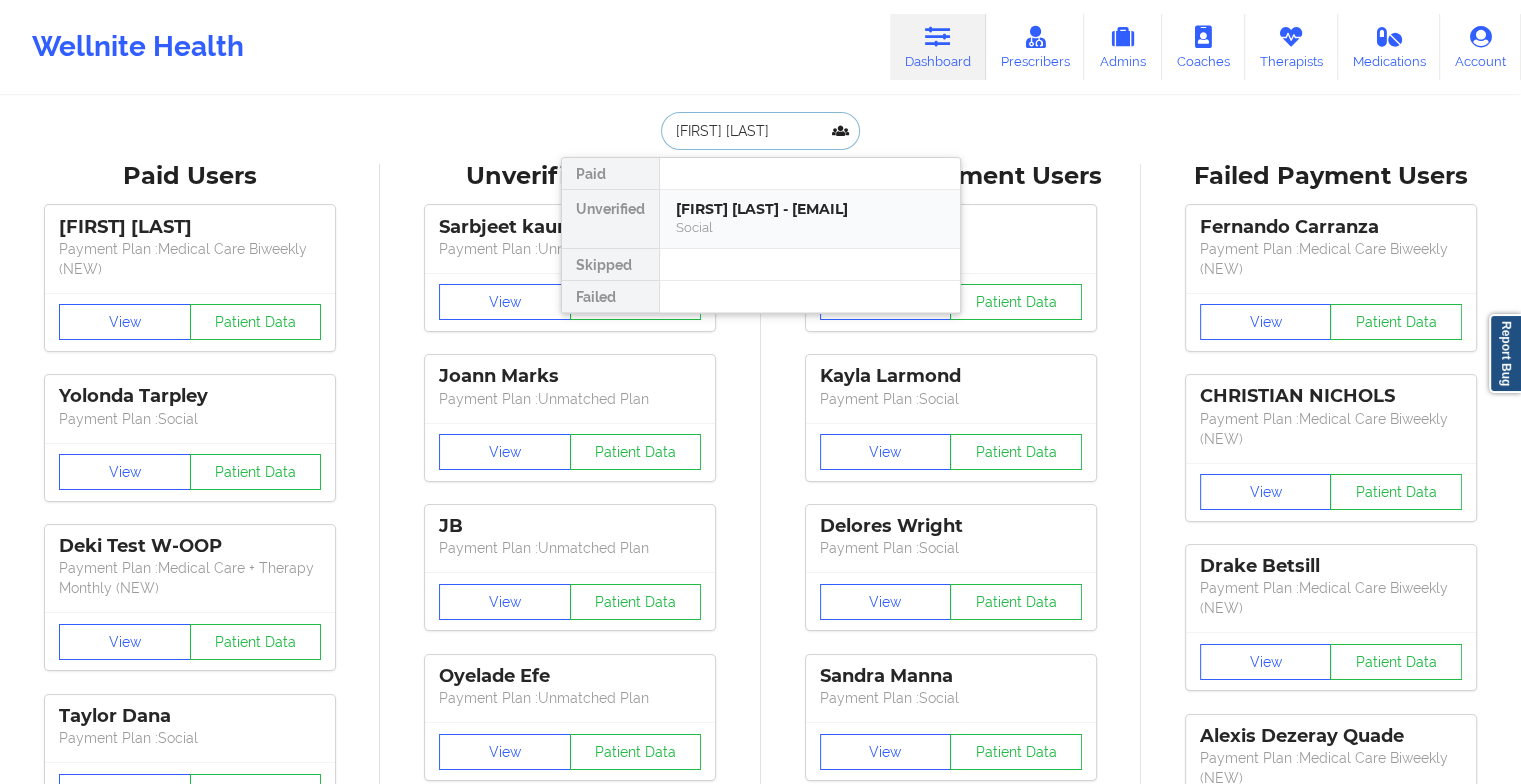 click on "[FIRST] [LAST] - [EMAIL] Social" at bounding box center [810, 219] 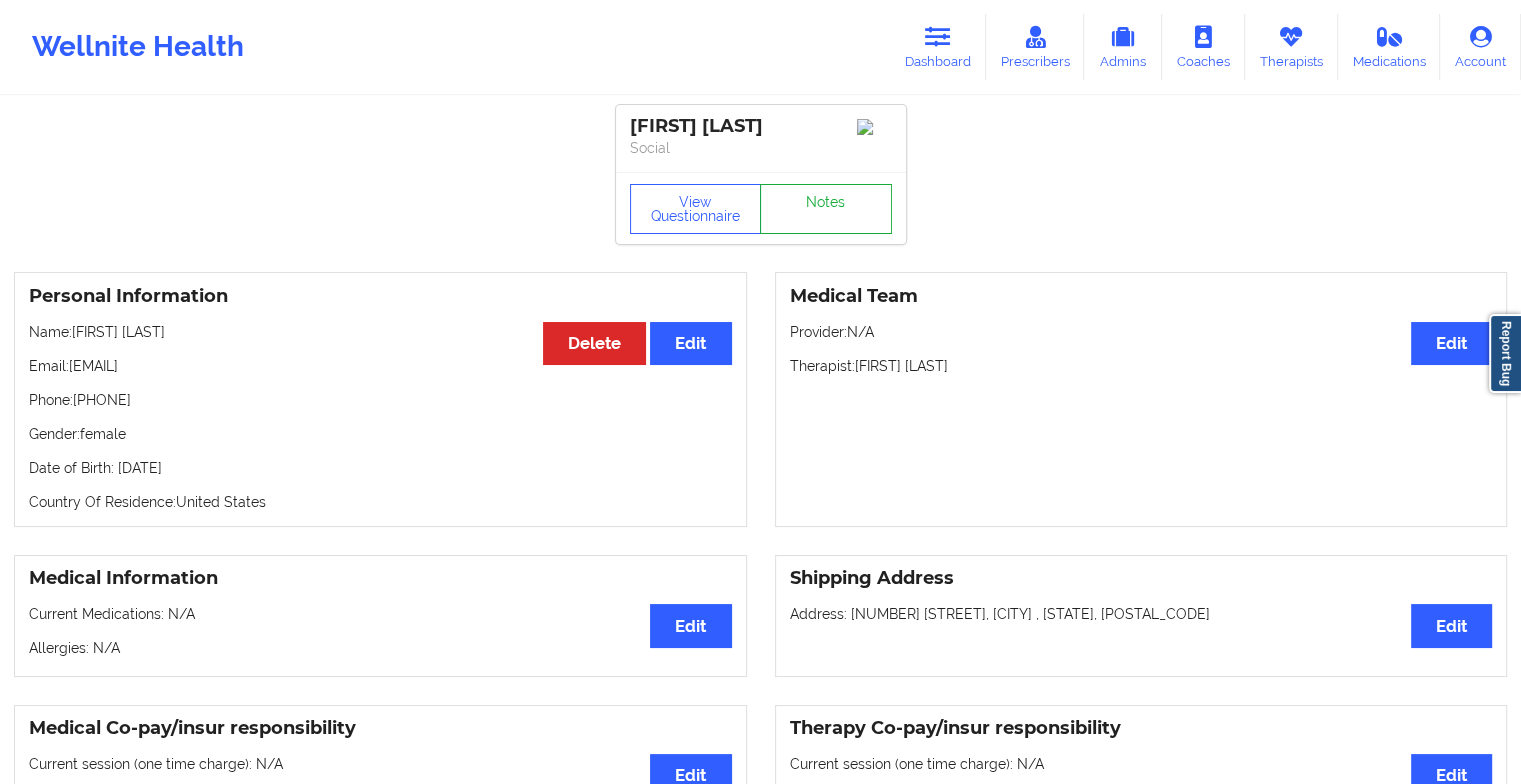 drag, startPoint x: 846, startPoint y: 179, endPoint x: 828, endPoint y: 219, distance: 43.863426 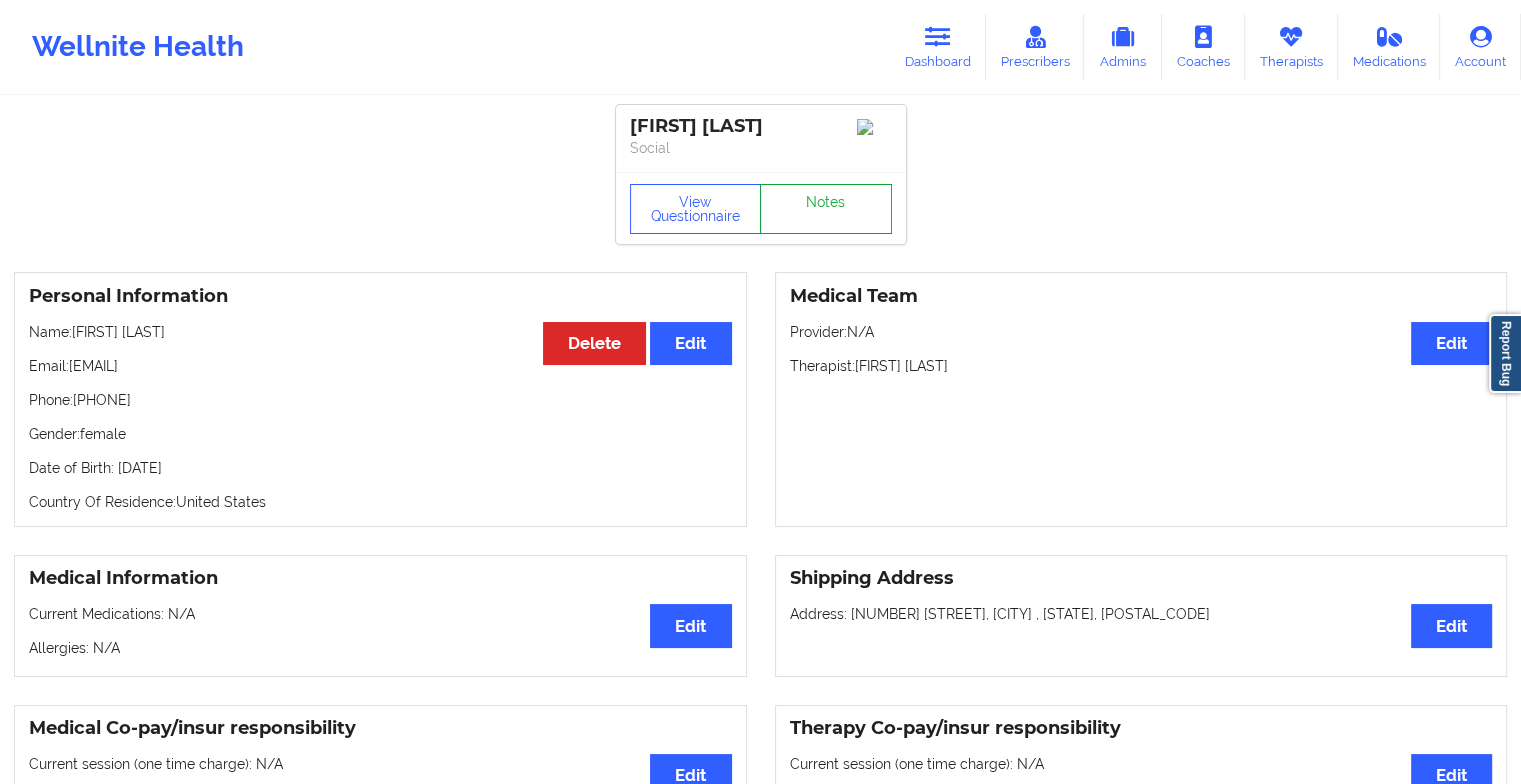 click on "Notes" at bounding box center [826, 209] 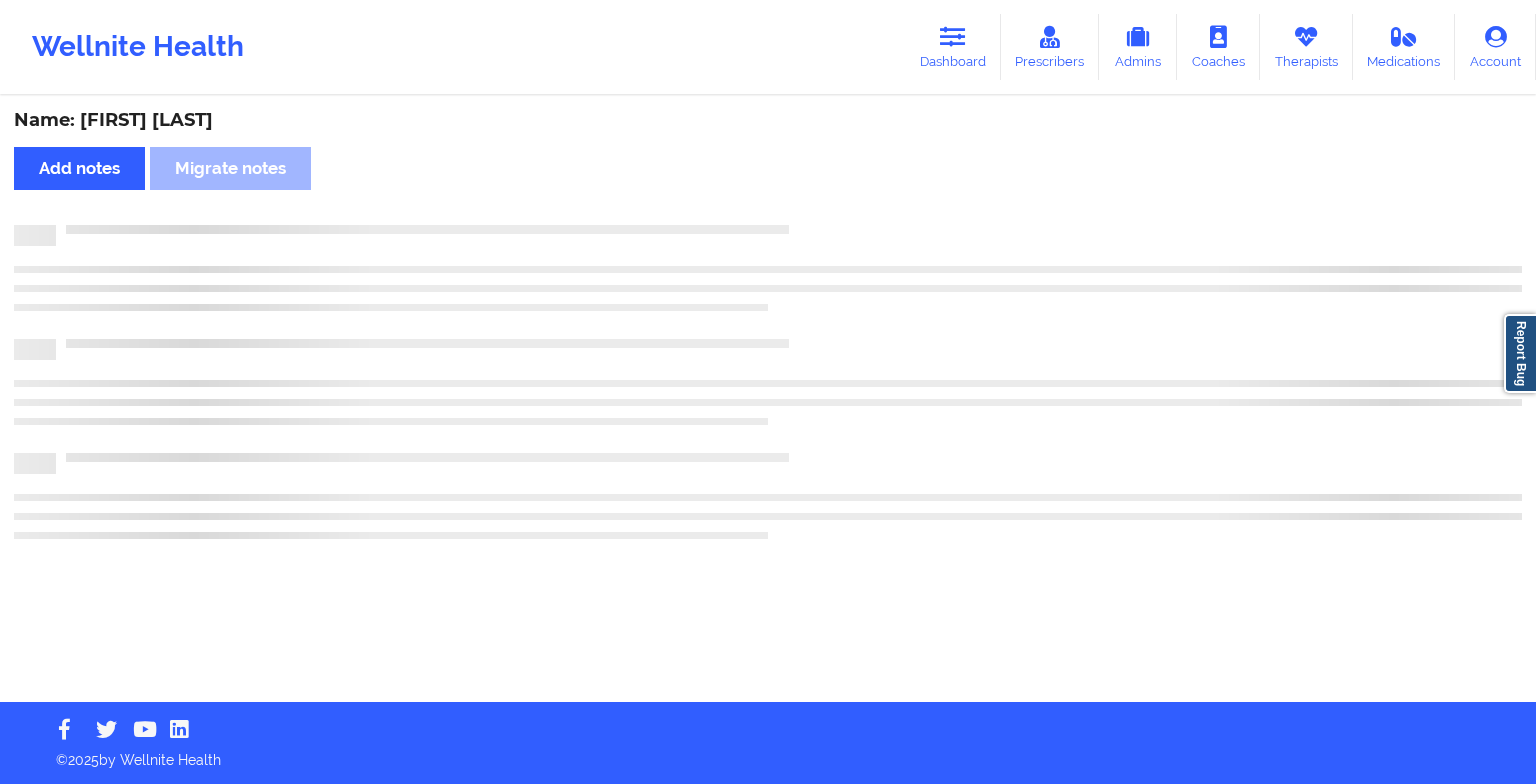 click on "Name: [NAME] Add notes Migrate notes" at bounding box center (768, 400) 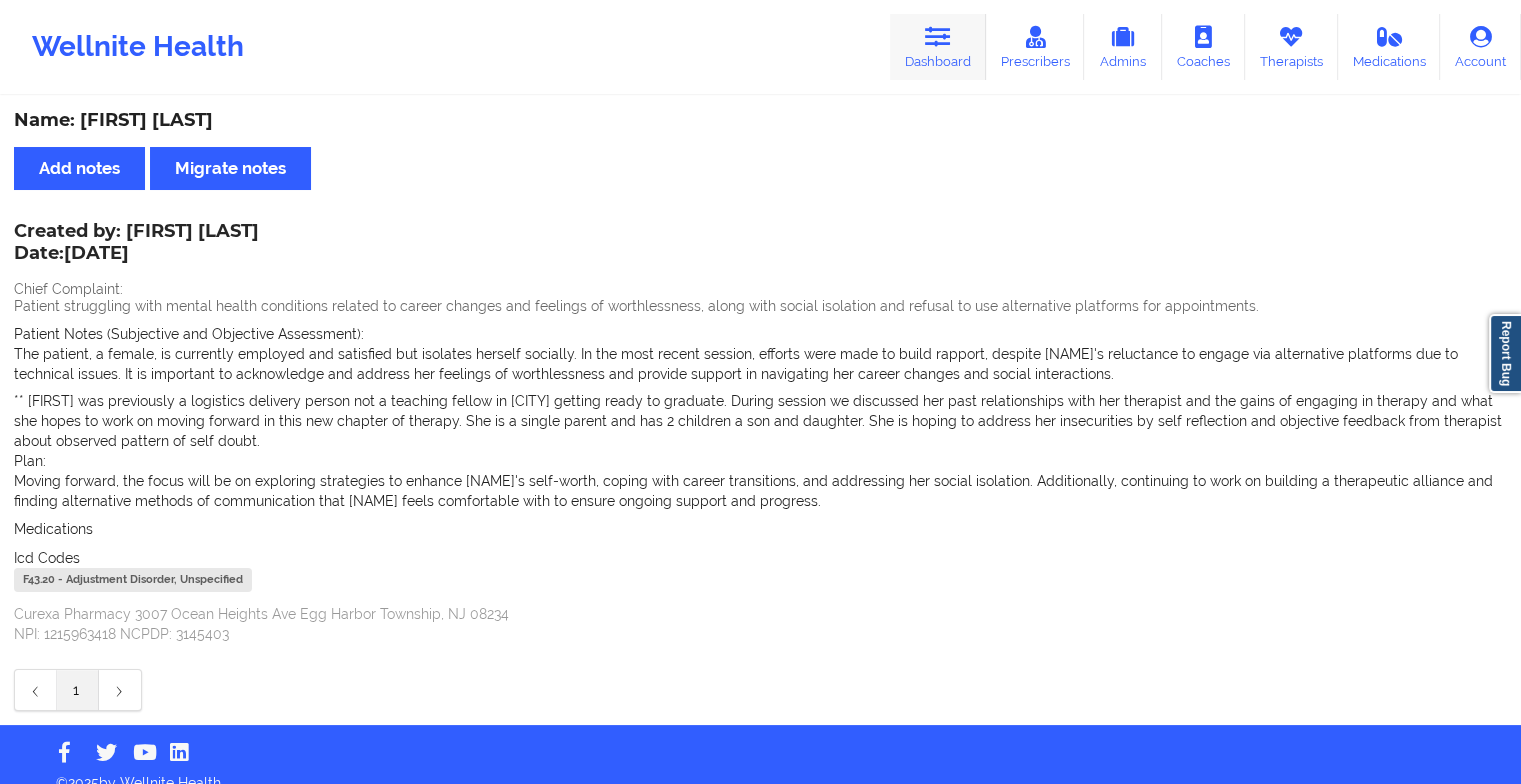 click on "Dashboard" at bounding box center (938, 47) 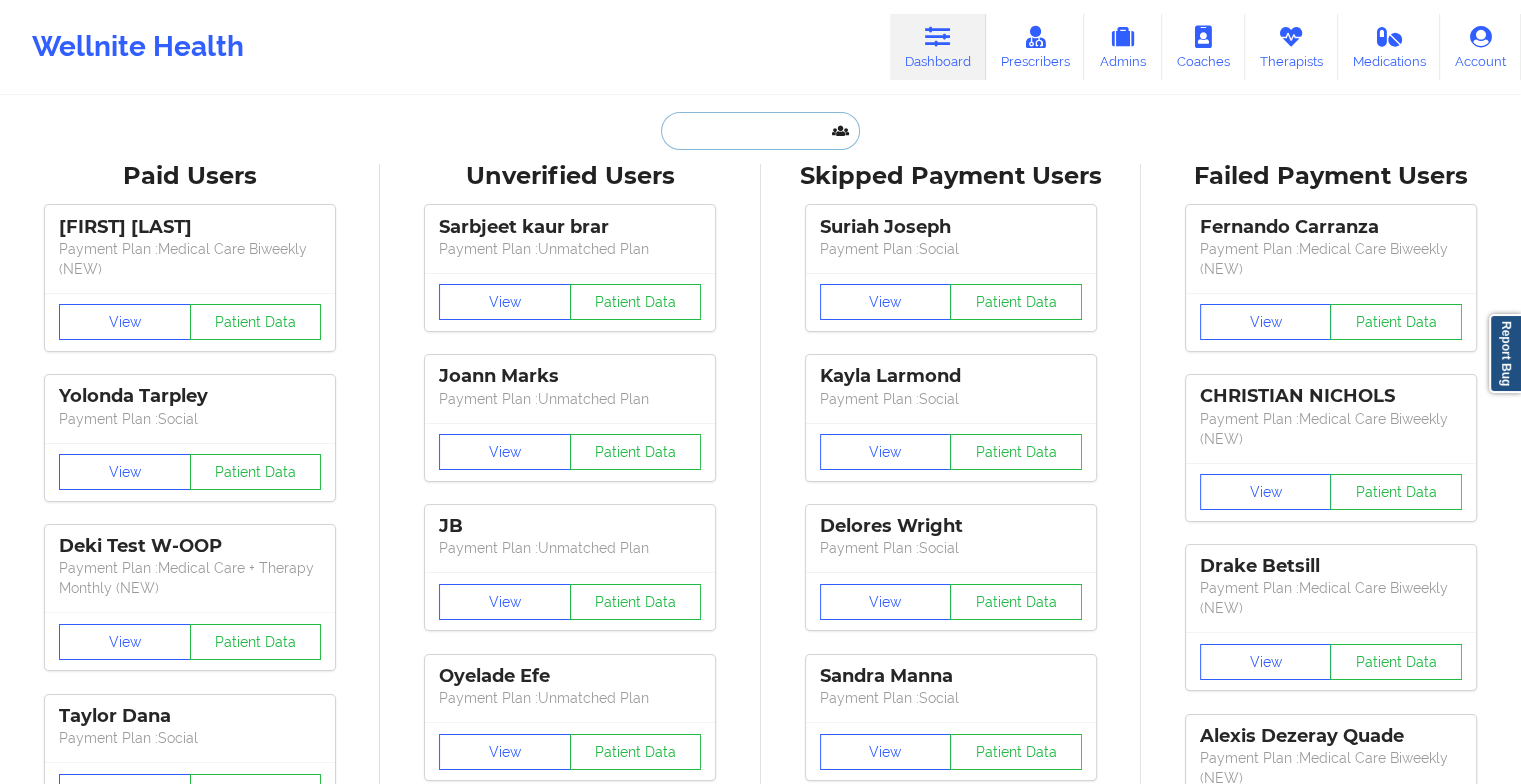 click at bounding box center (760, 131) 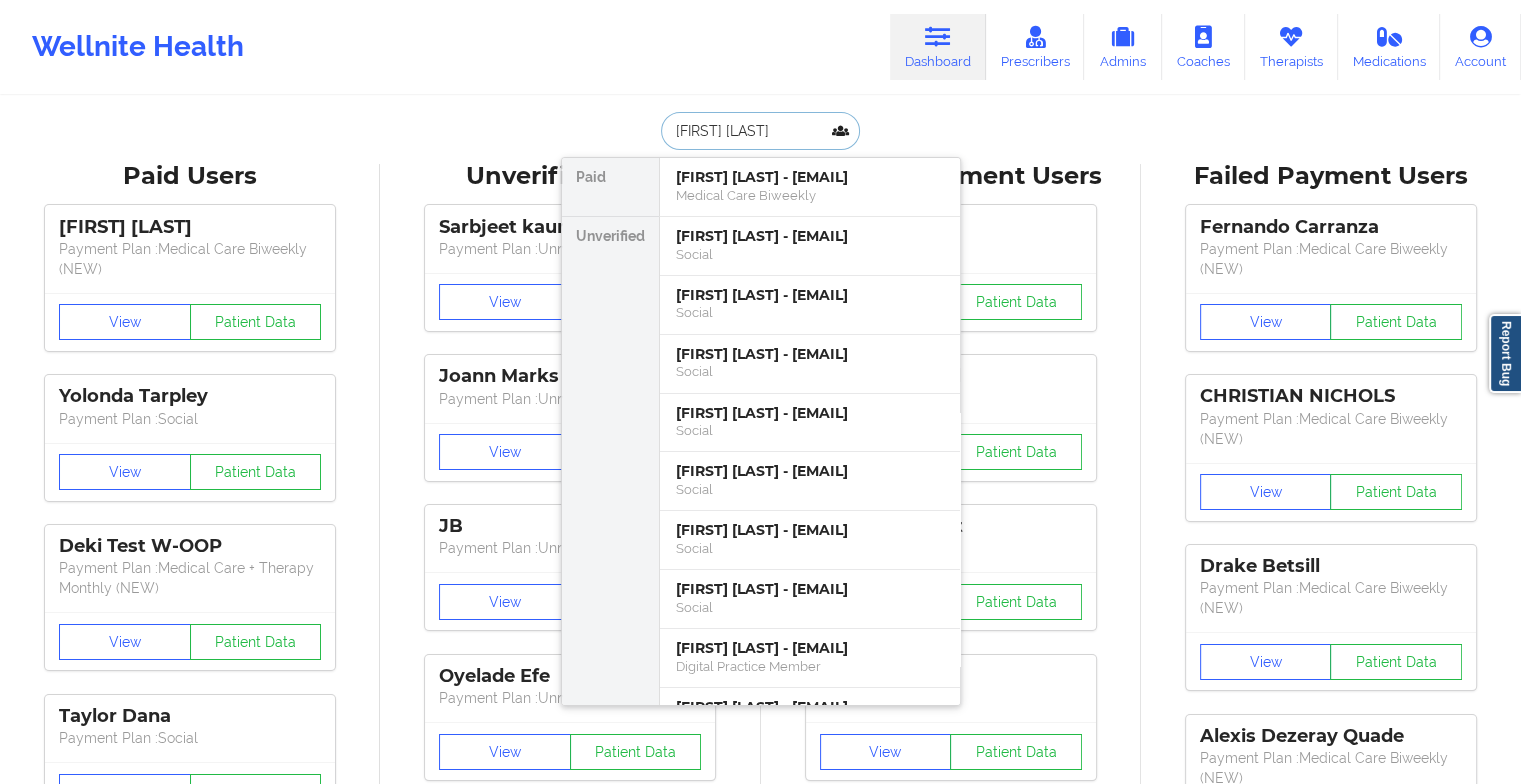 type on "[FIRST] [LAST]" 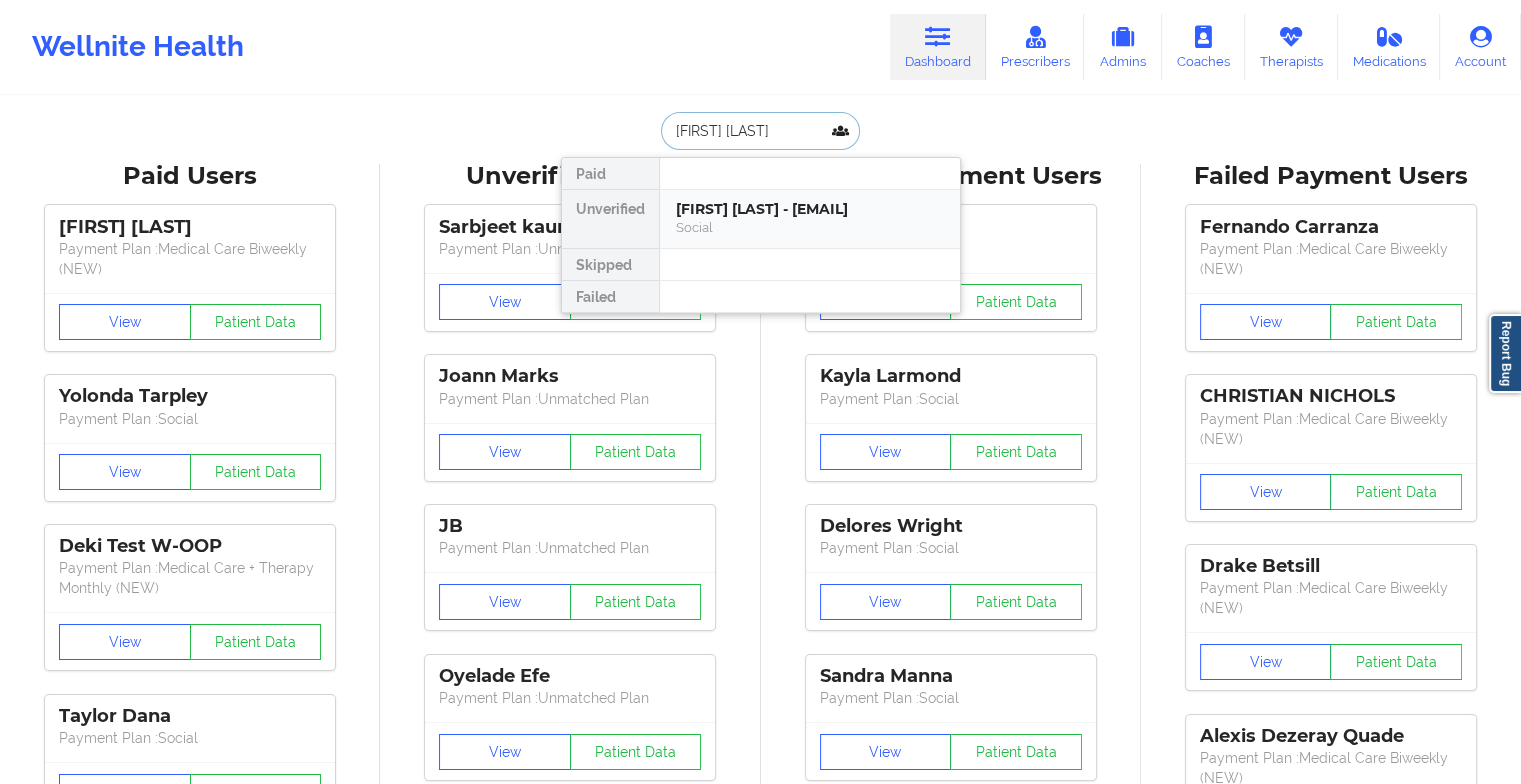click on "[FIRST] [LAST]  - [EMAIL]" at bounding box center [810, 209] 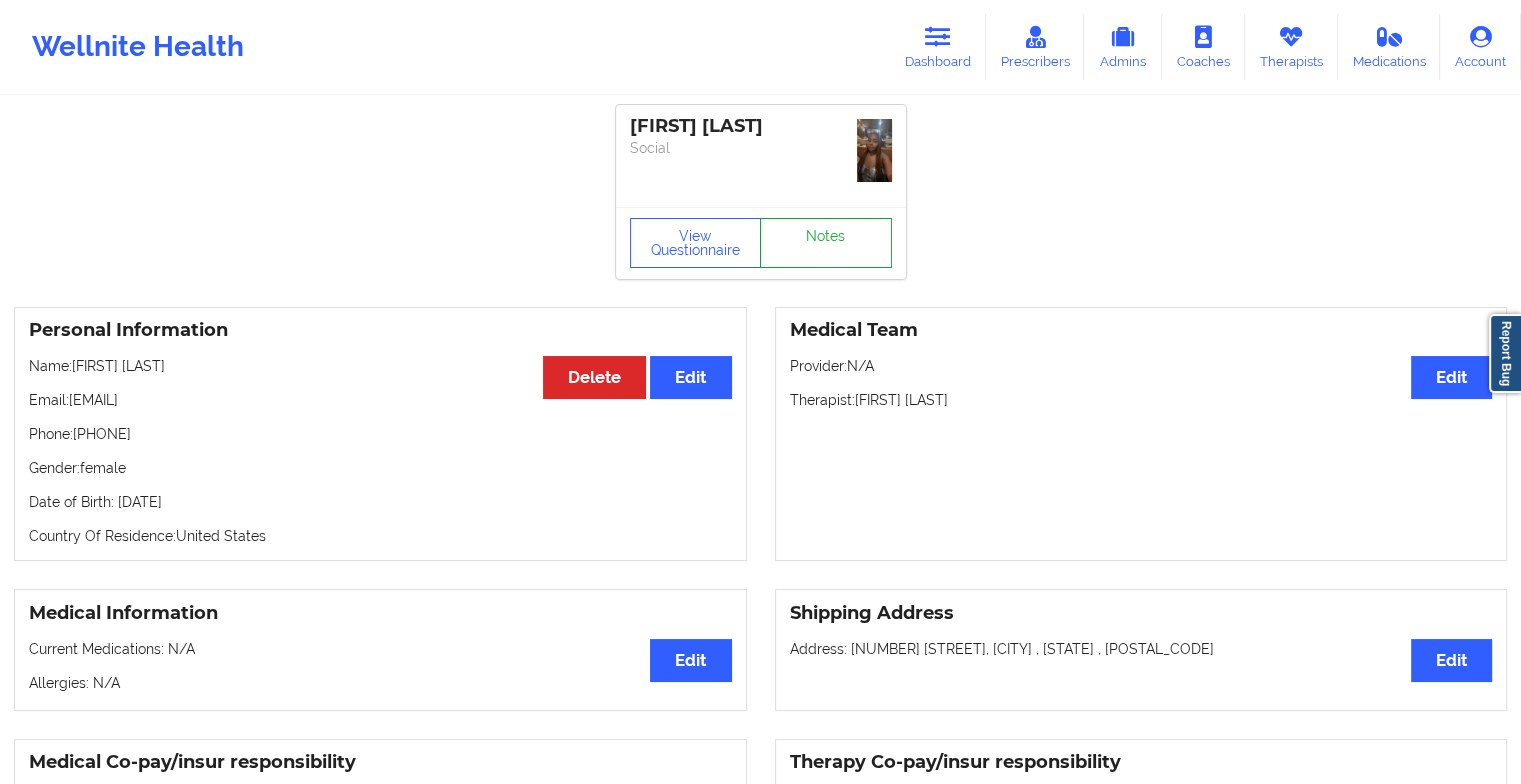 click on "Notes" at bounding box center (826, 243) 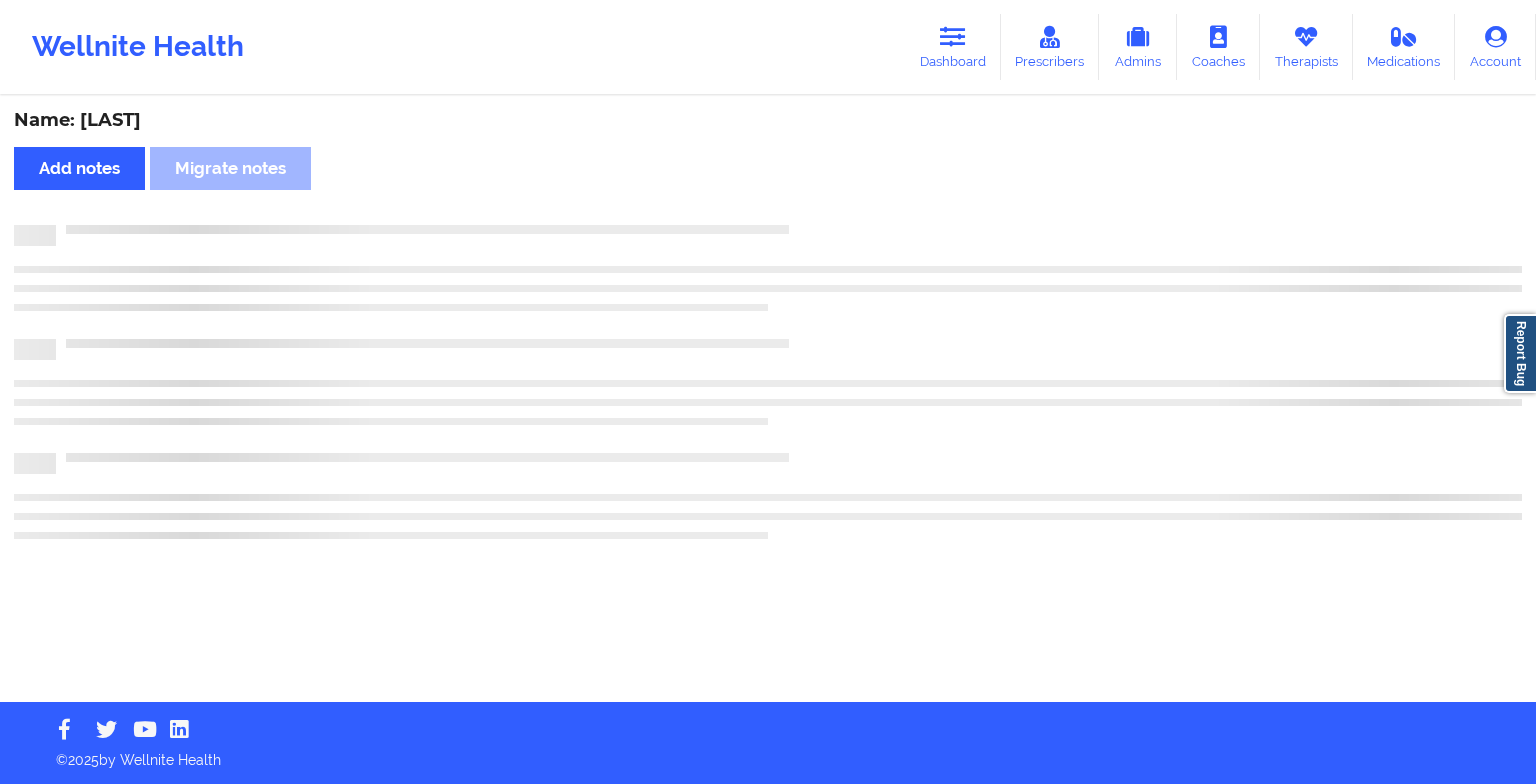 click on "Name: [FIRST] [LAST] Add notes Migrate notes" at bounding box center (768, 400) 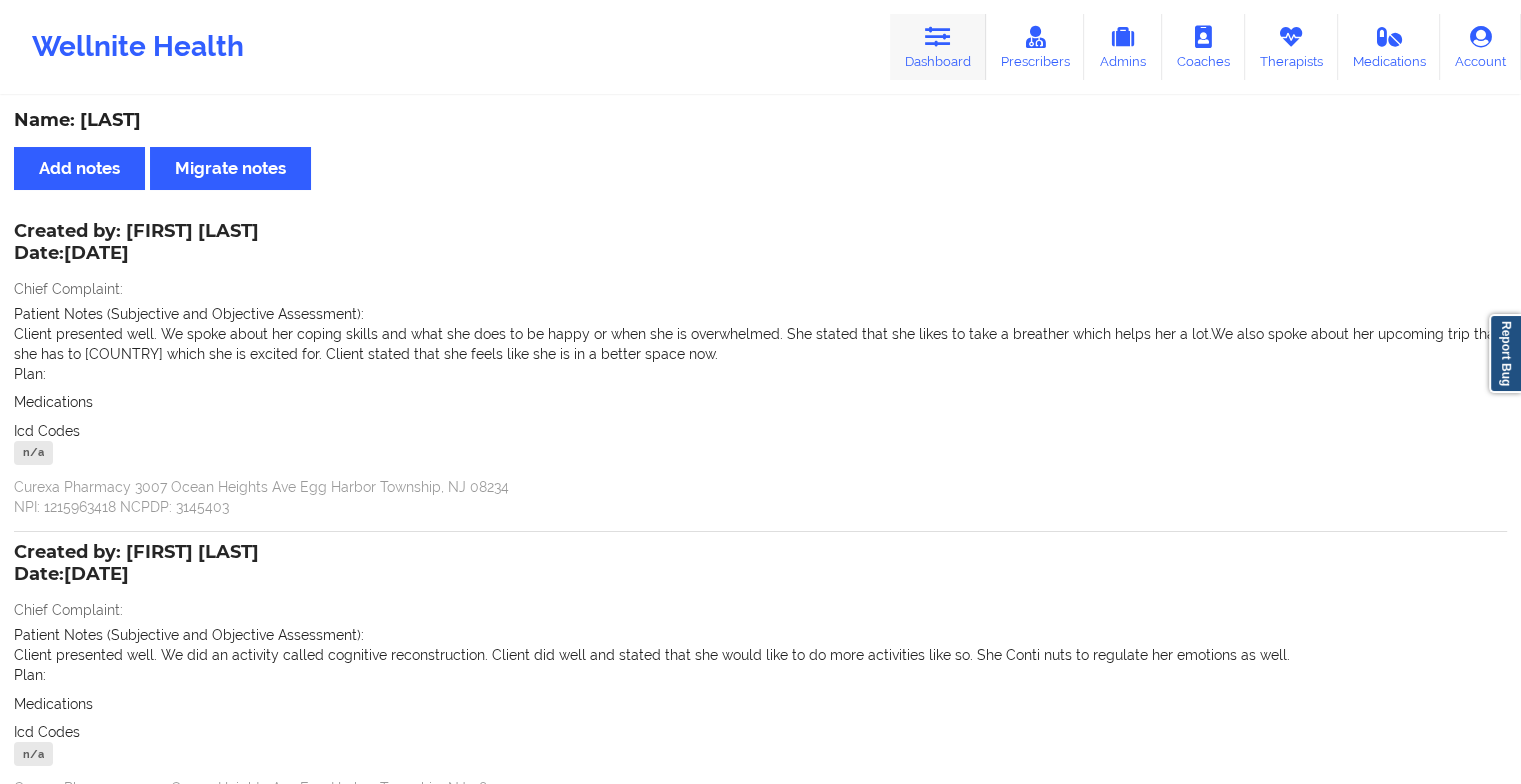 click at bounding box center [938, 37] 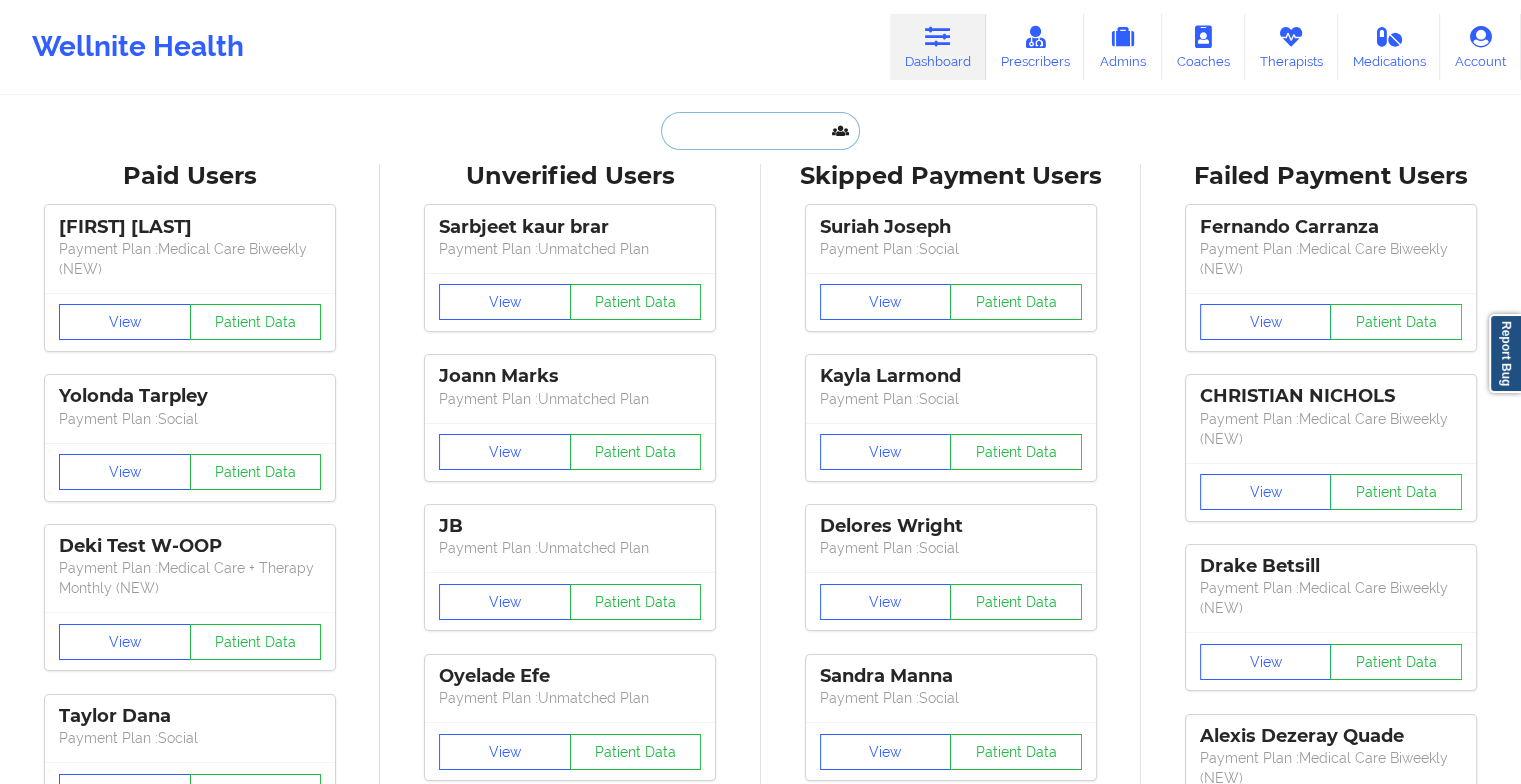 click at bounding box center (760, 131) 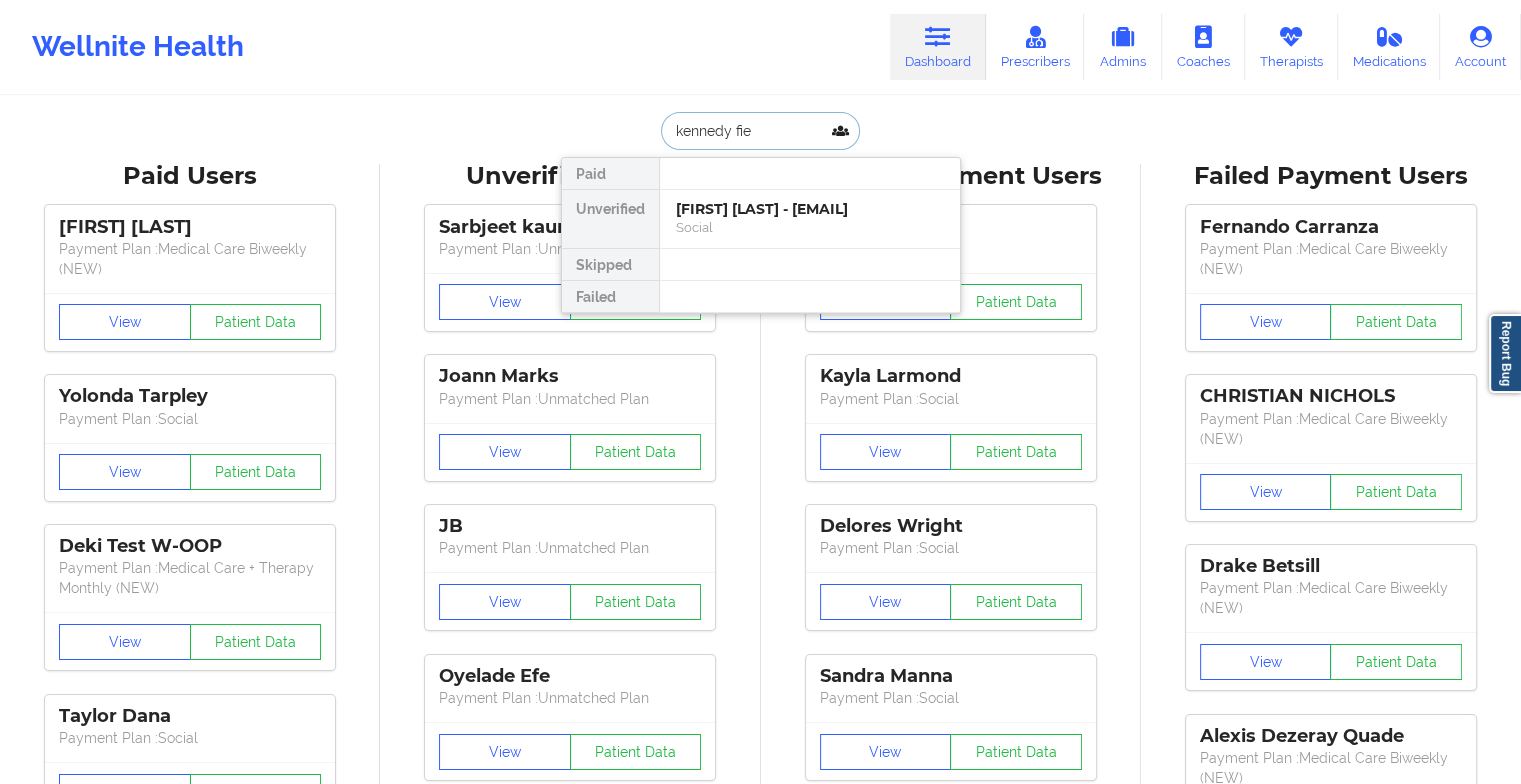 type on "kennedy fiel" 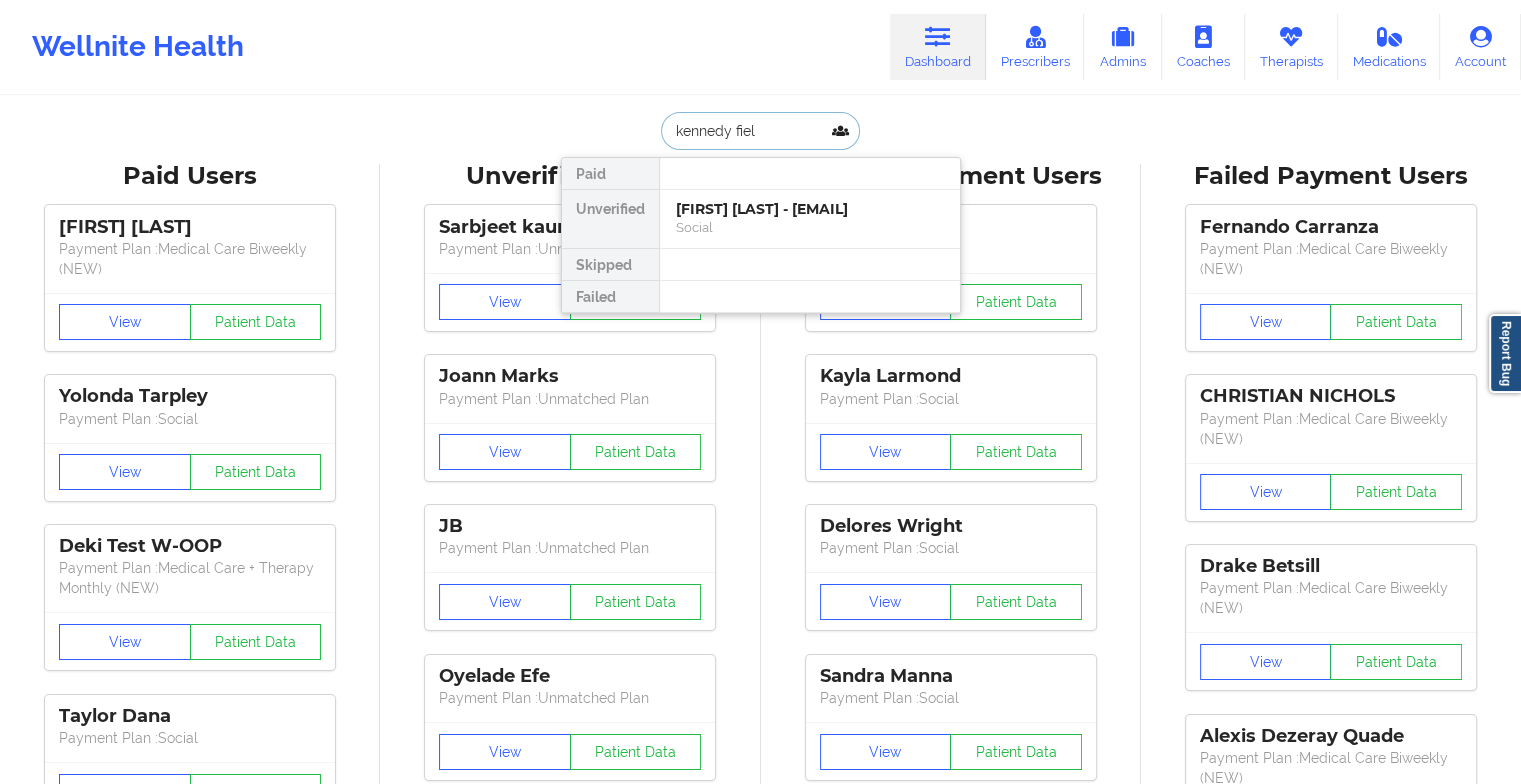 click on "Social" at bounding box center [810, 227] 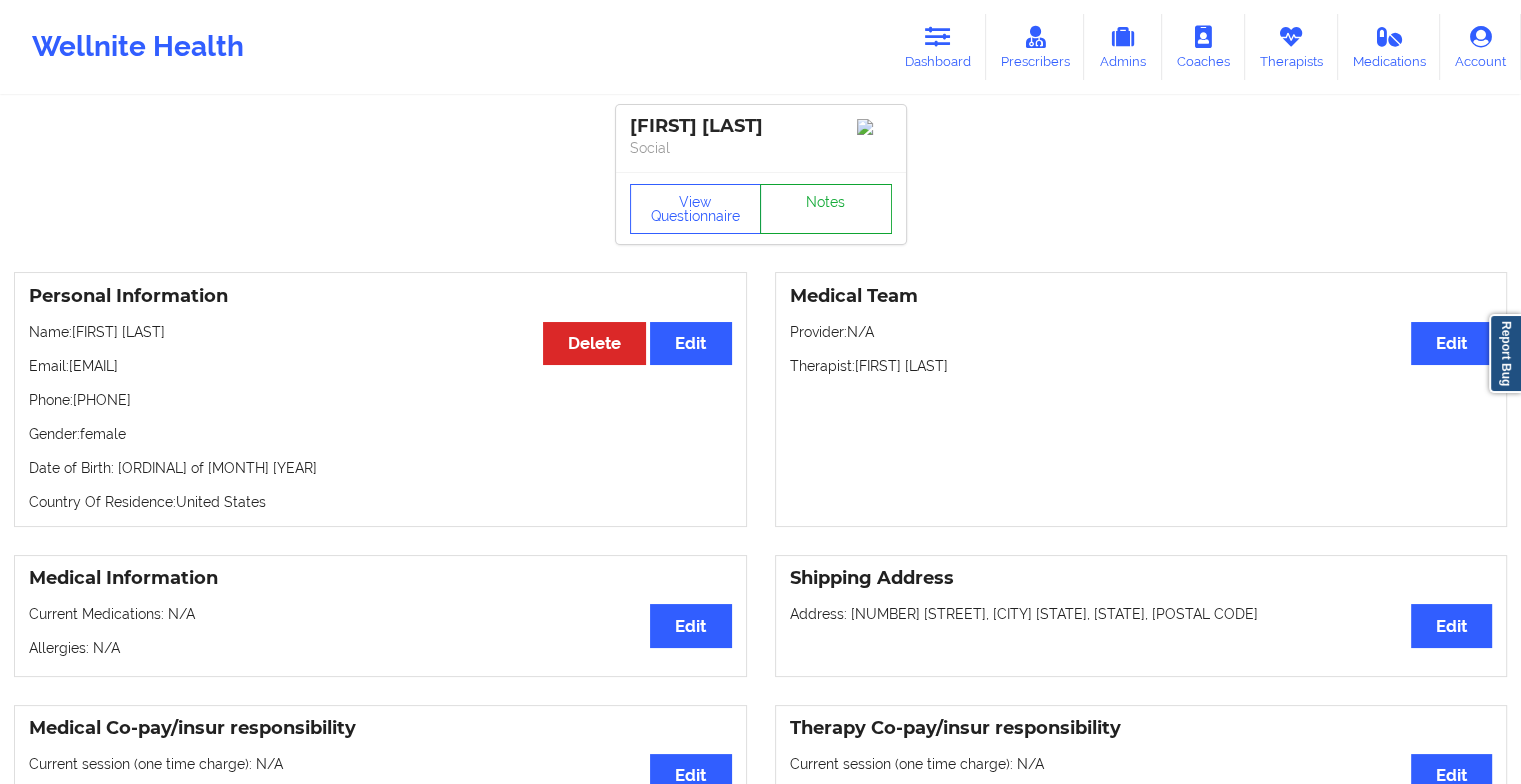 click on "Notes" at bounding box center (826, 209) 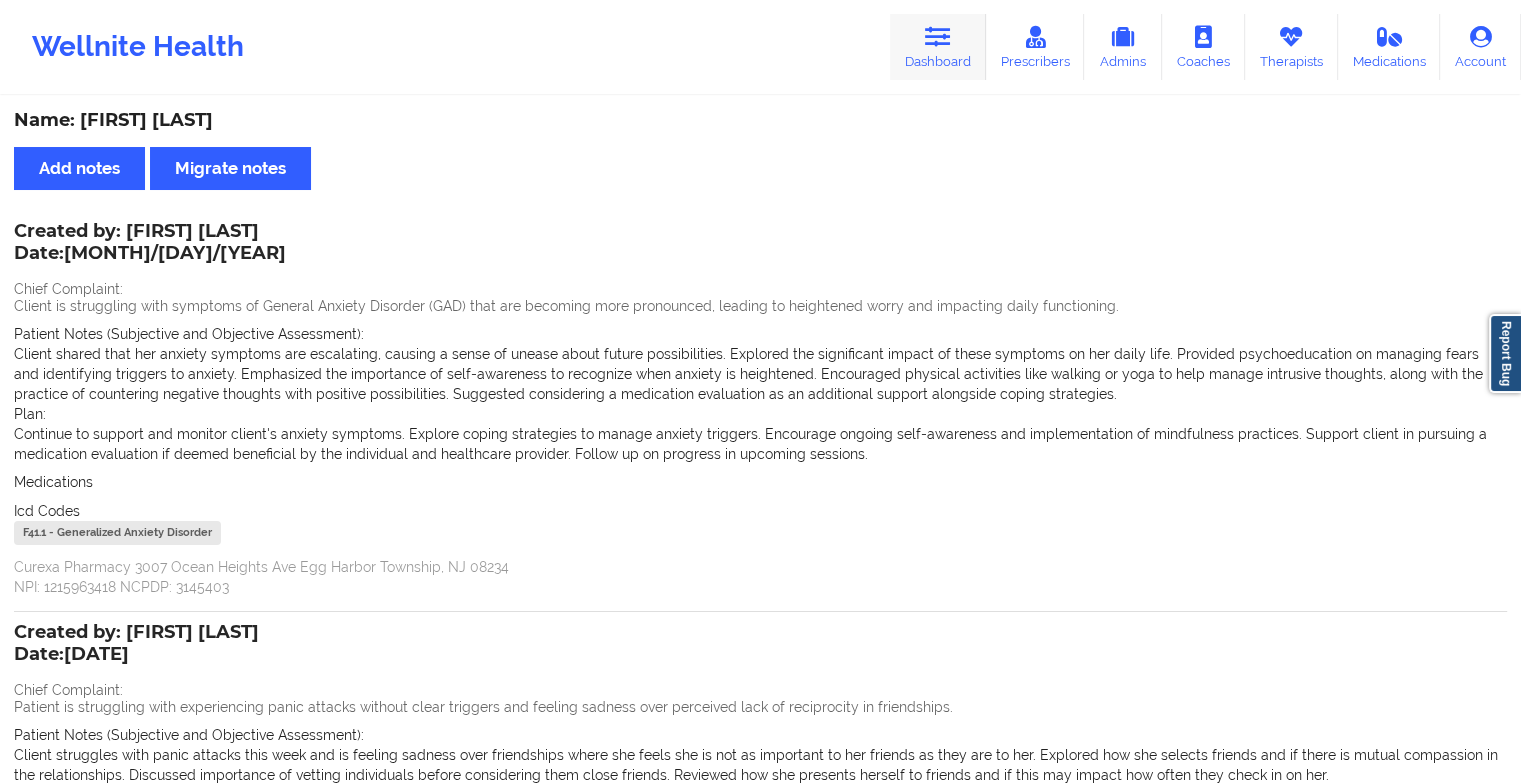 click on "Dashboard" at bounding box center (938, 47) 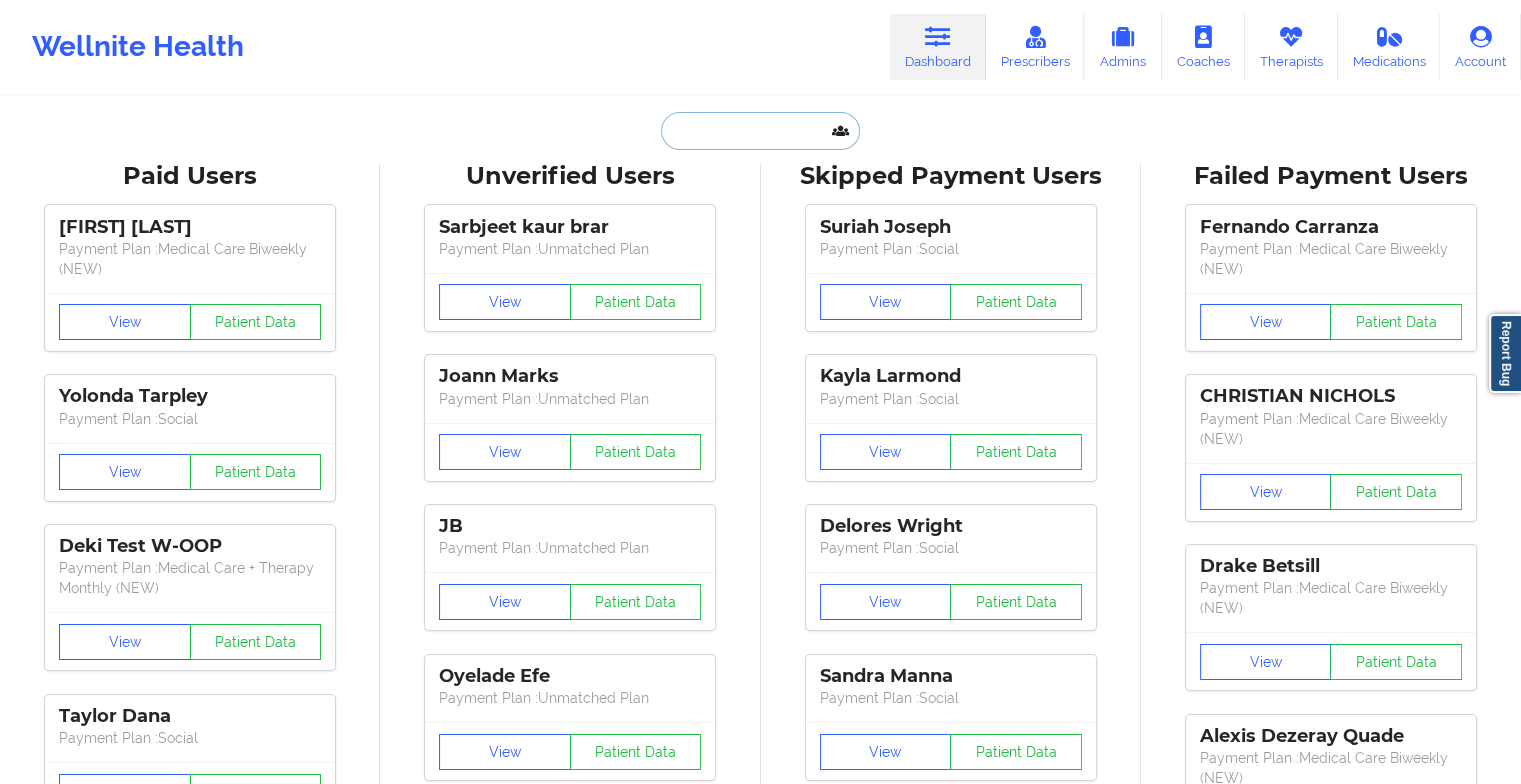 click at bounding box center (760, 131) 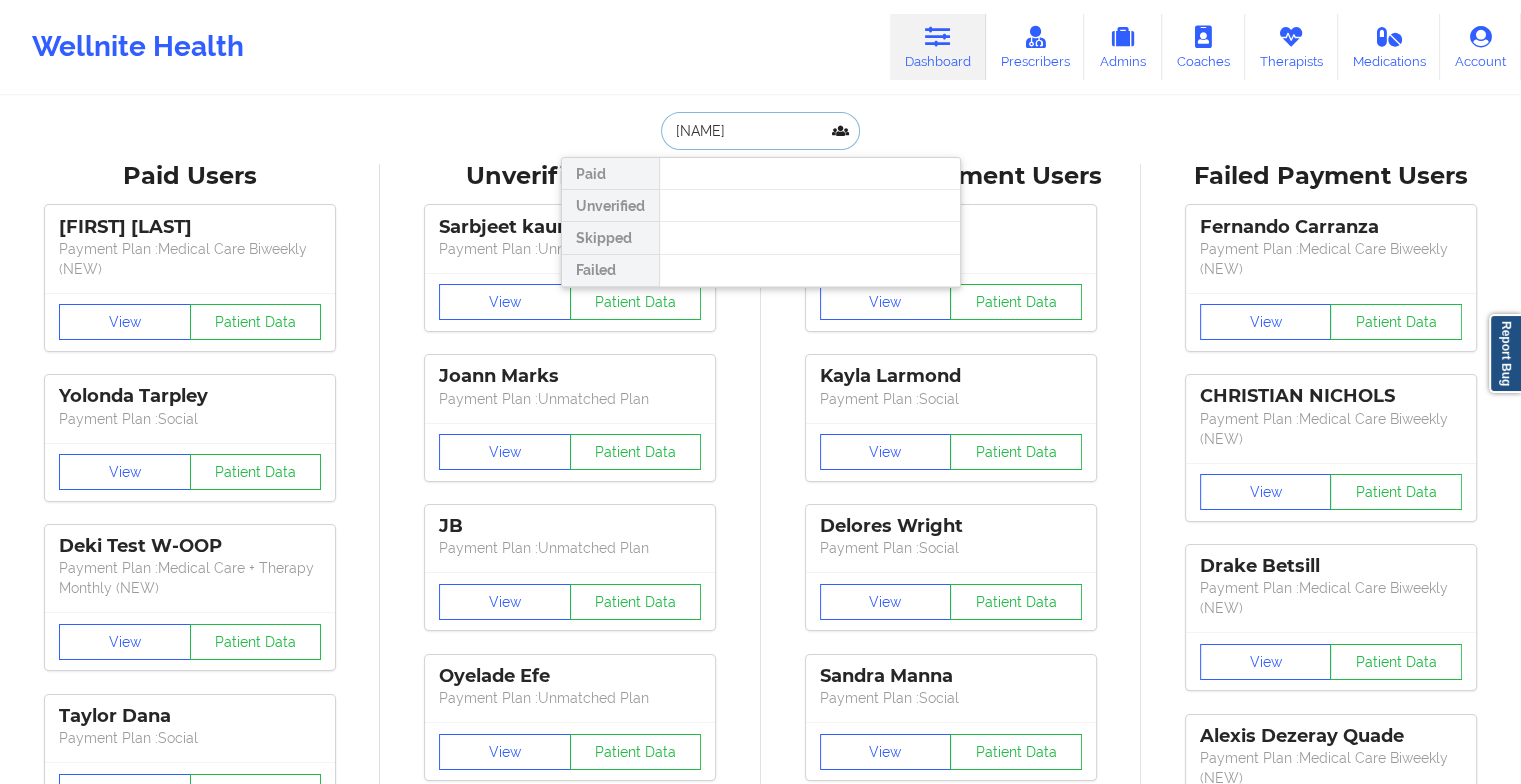 type on "[FIRST]" 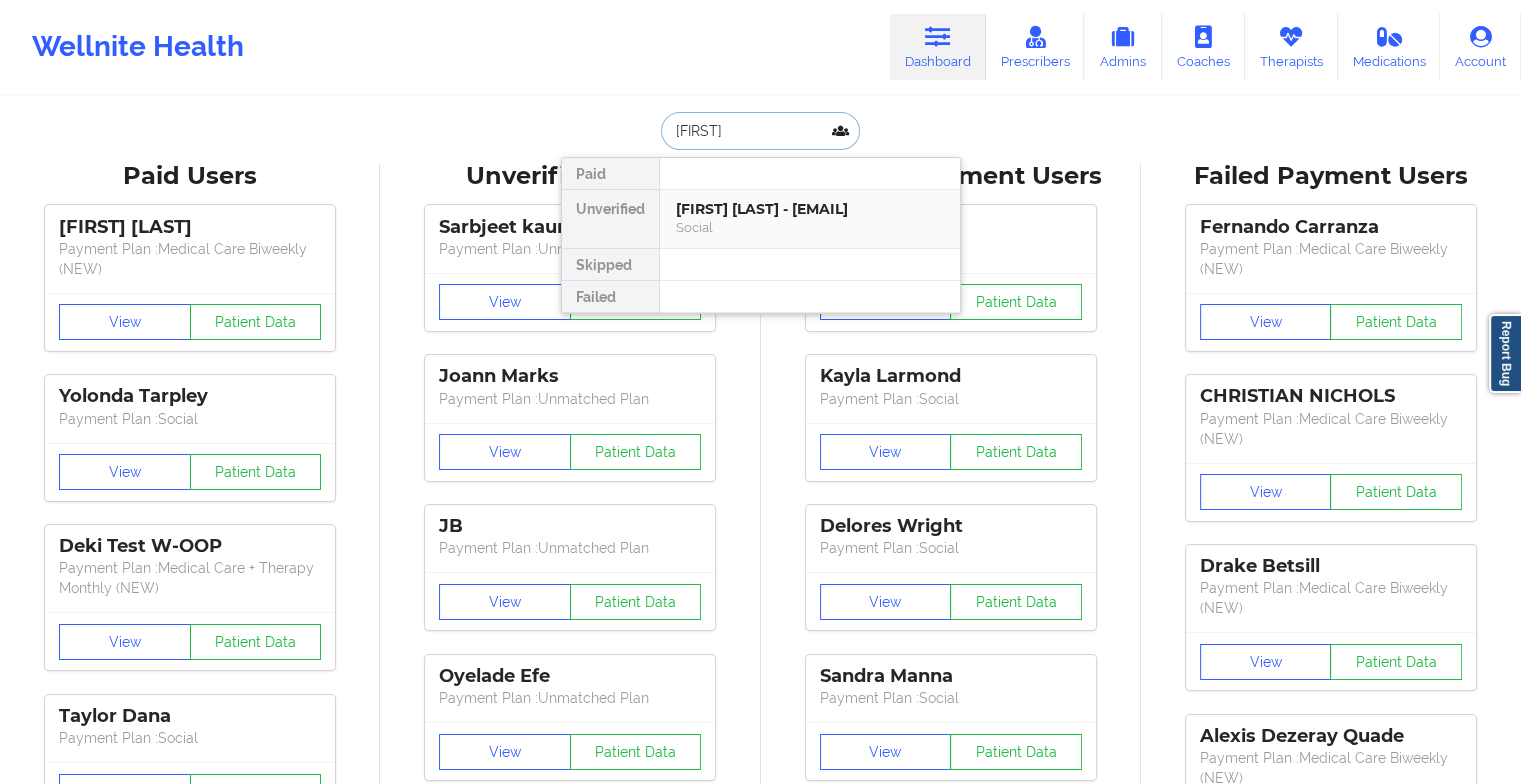 click on "[FIRST] [LAST] - [EMAIL]" at bounding box center [810, 209] 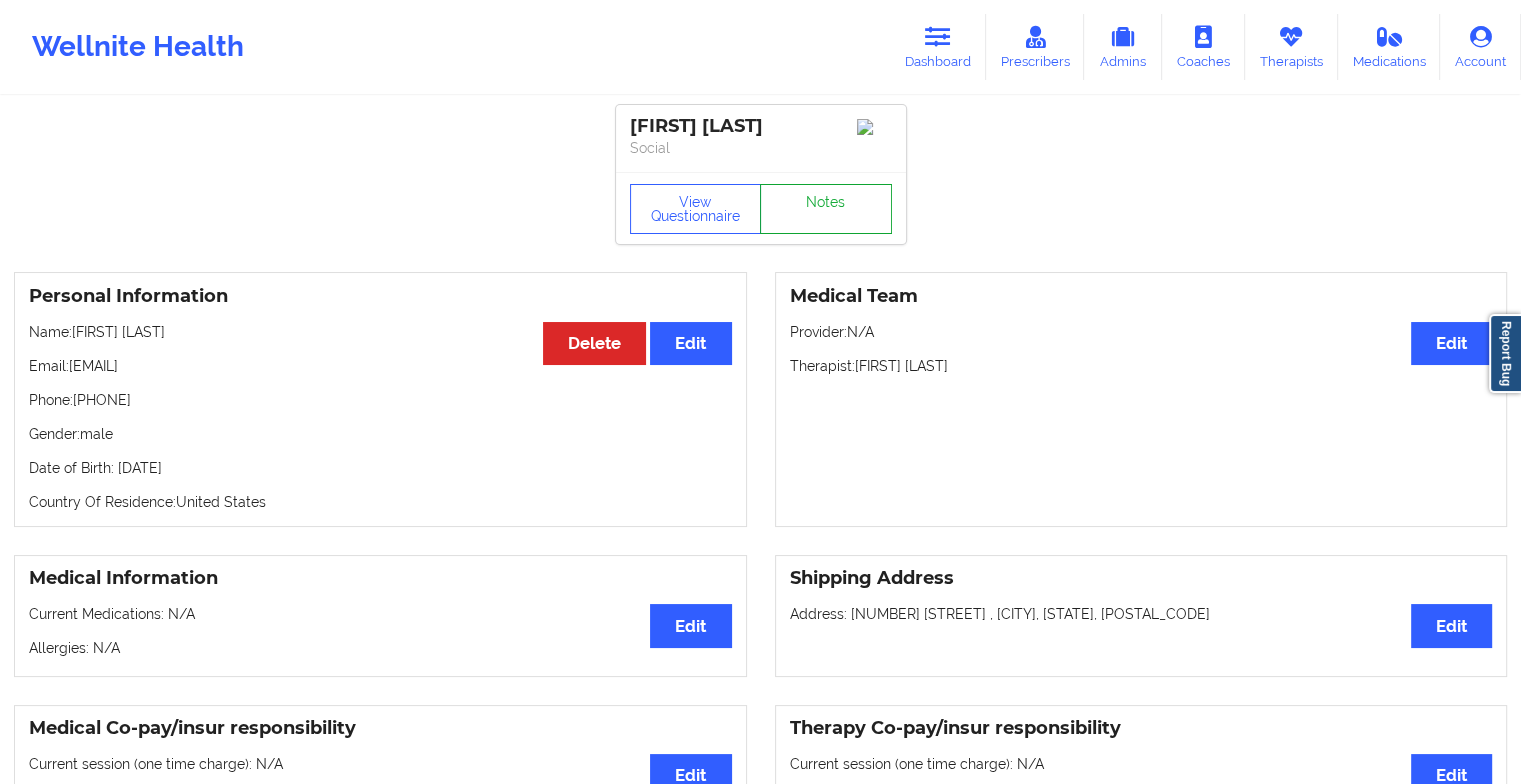 click on "Notes" at bounding box center [826, 209] 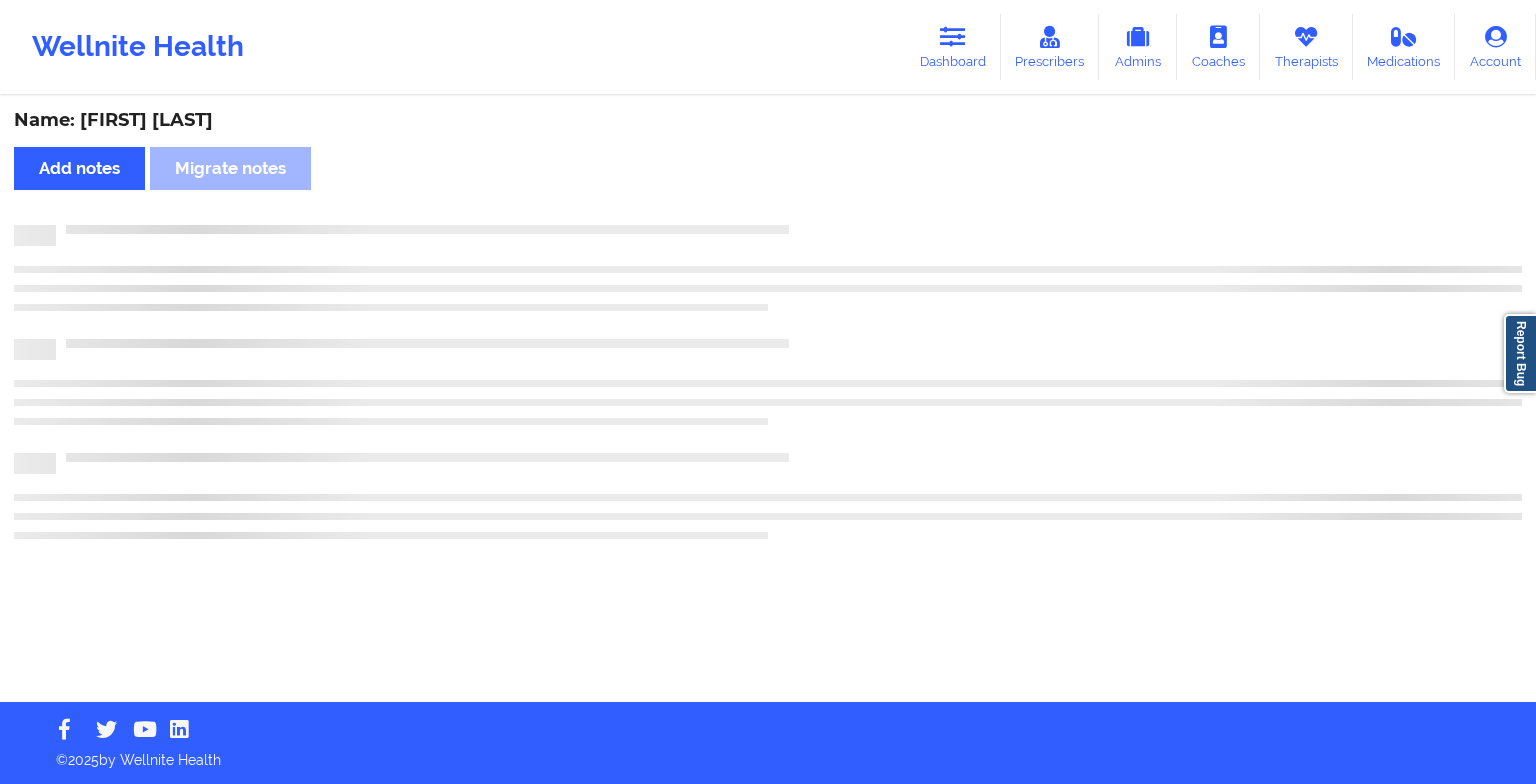 click on "Name: [FIRST] [LAST] Add notes Migrate notes" at bounding box center (768, 400) 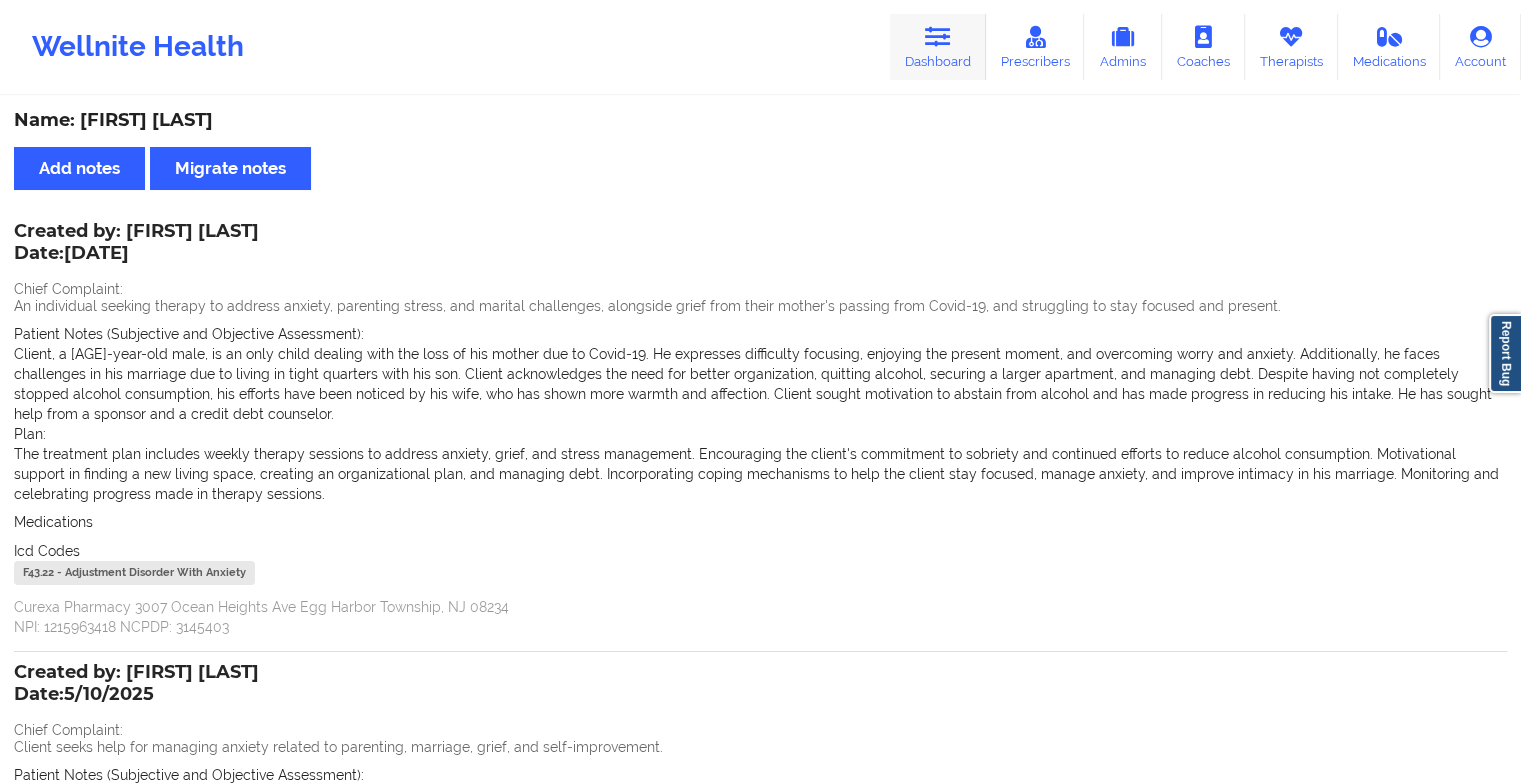 click on "Wellnite Health Dashboard Prescribers Admins Coaches Therapists Medications Account" at bounding box center [760, 47] 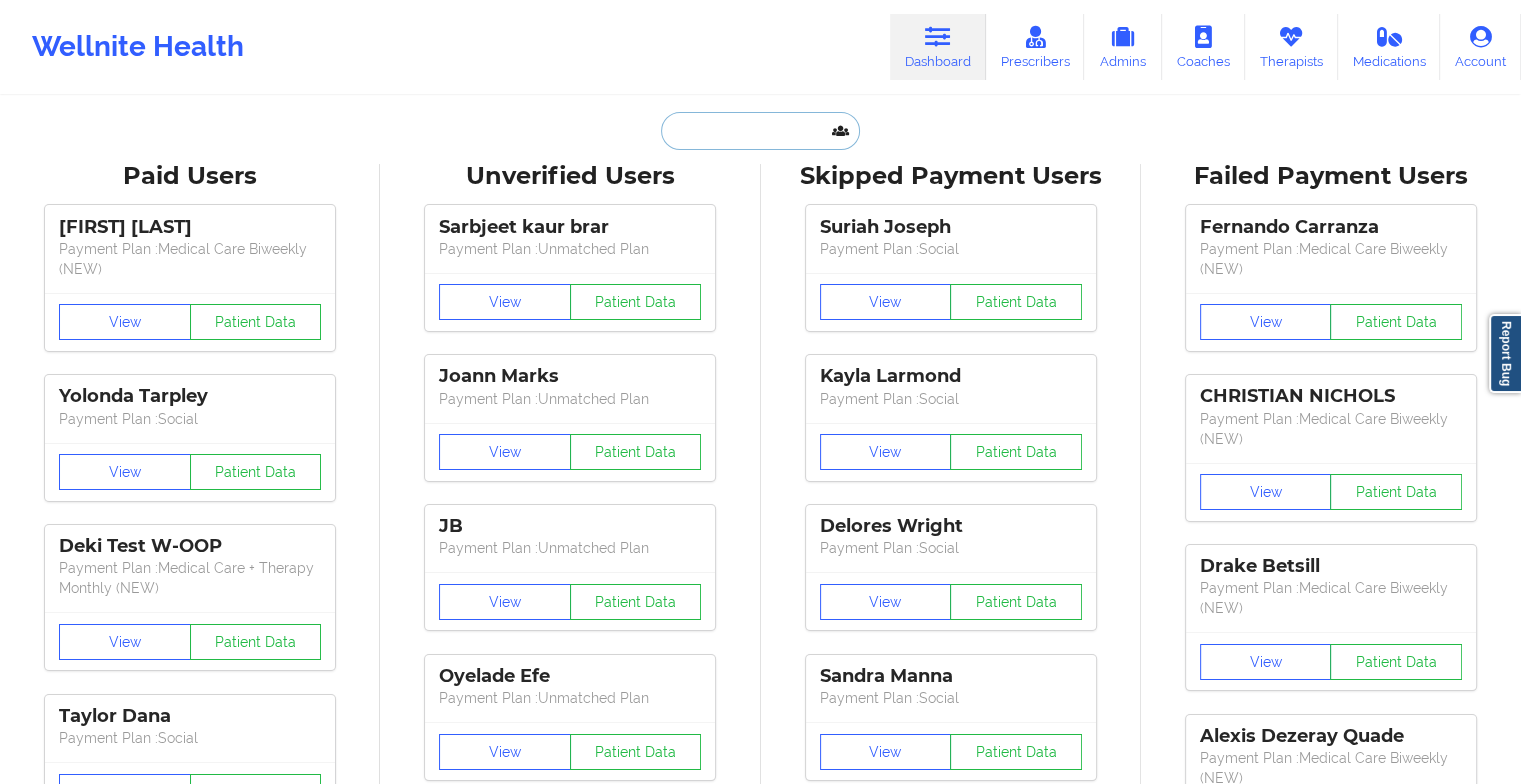 click at bounding box center (760, 131) 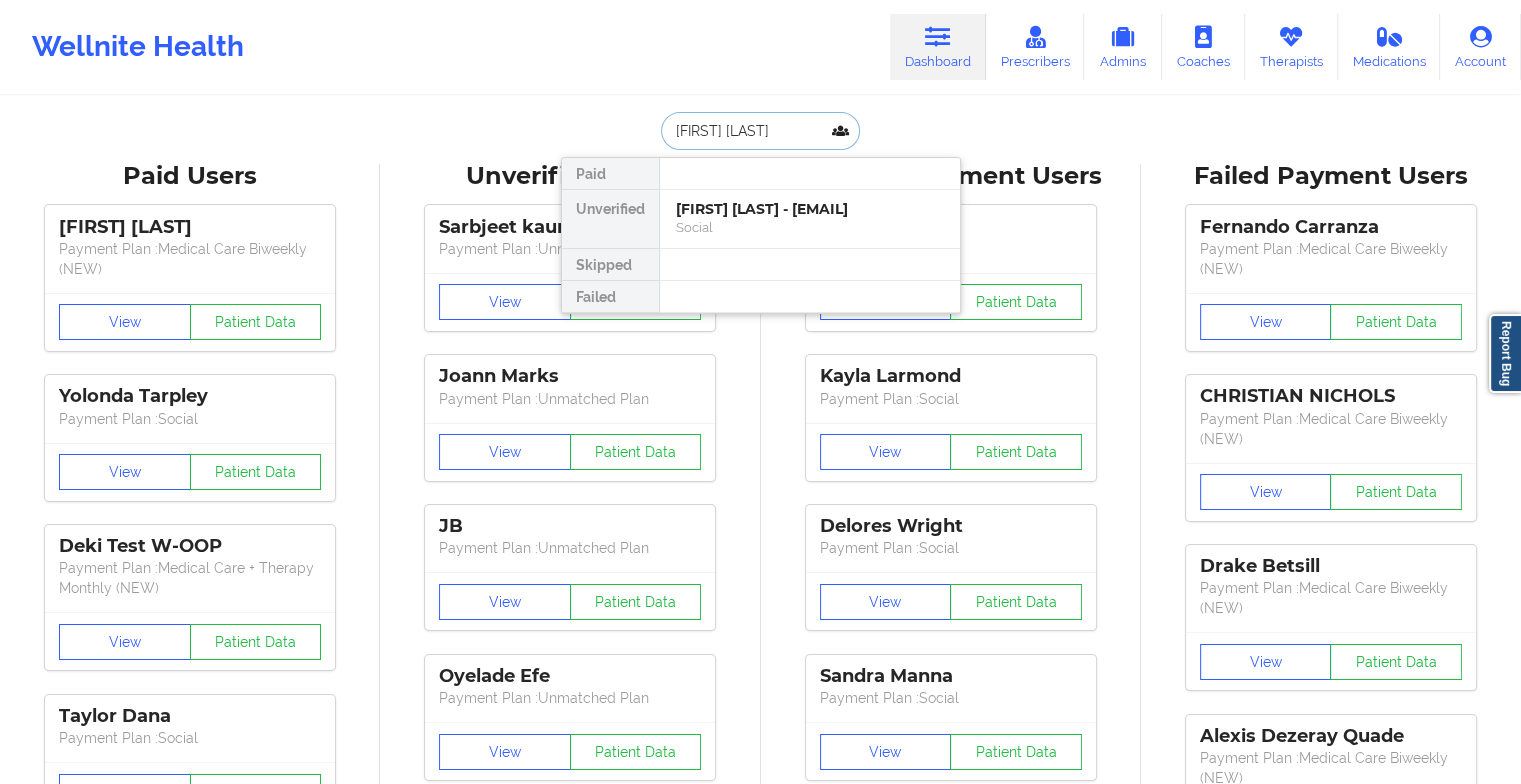type on "[FIRST] [LAST]" 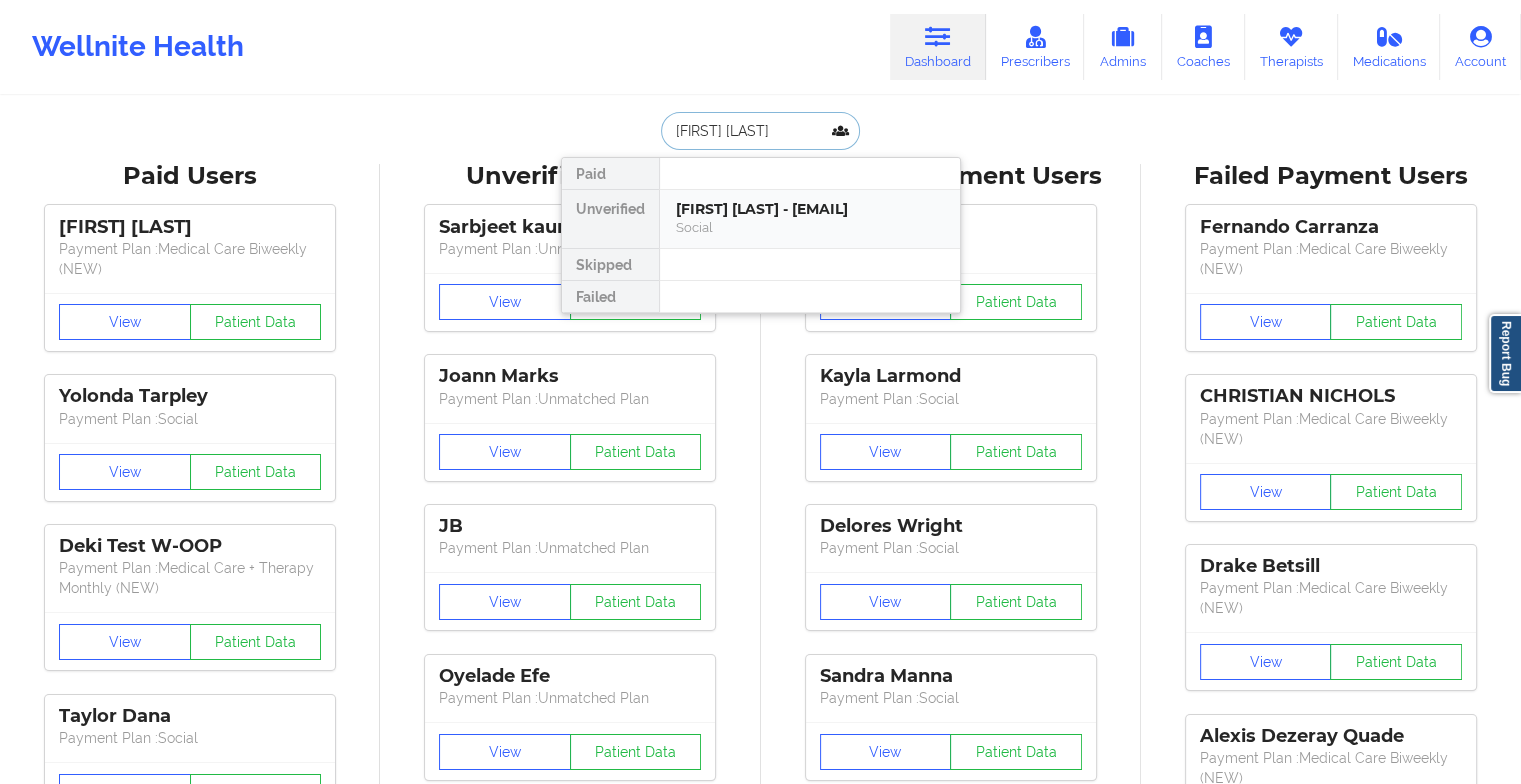 click on "[FIRST] [LAST] - [EMAIL]" at bounding box center [810, 209] 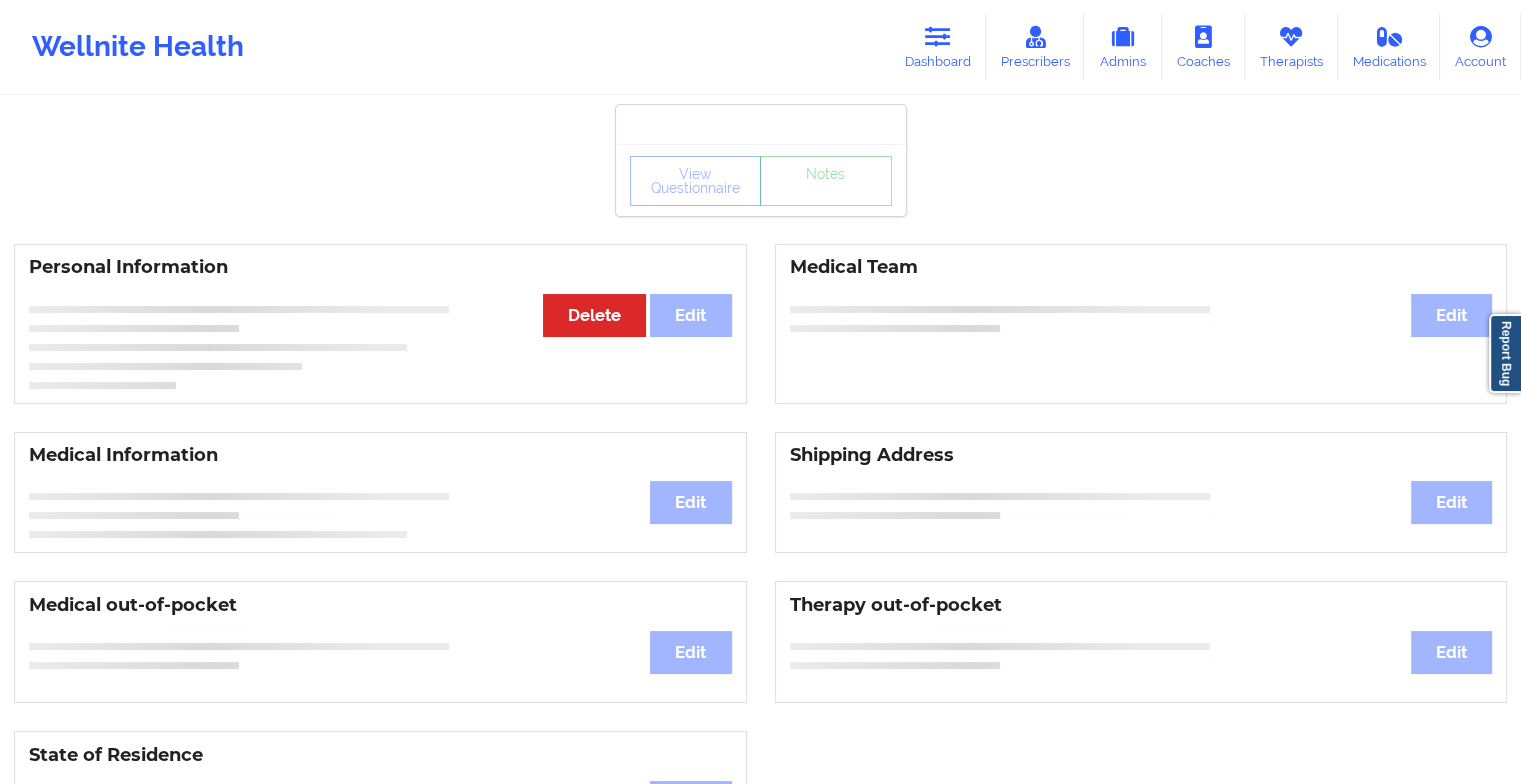 click on "View Questionnaire Notes" at bounding box center (761, 181) 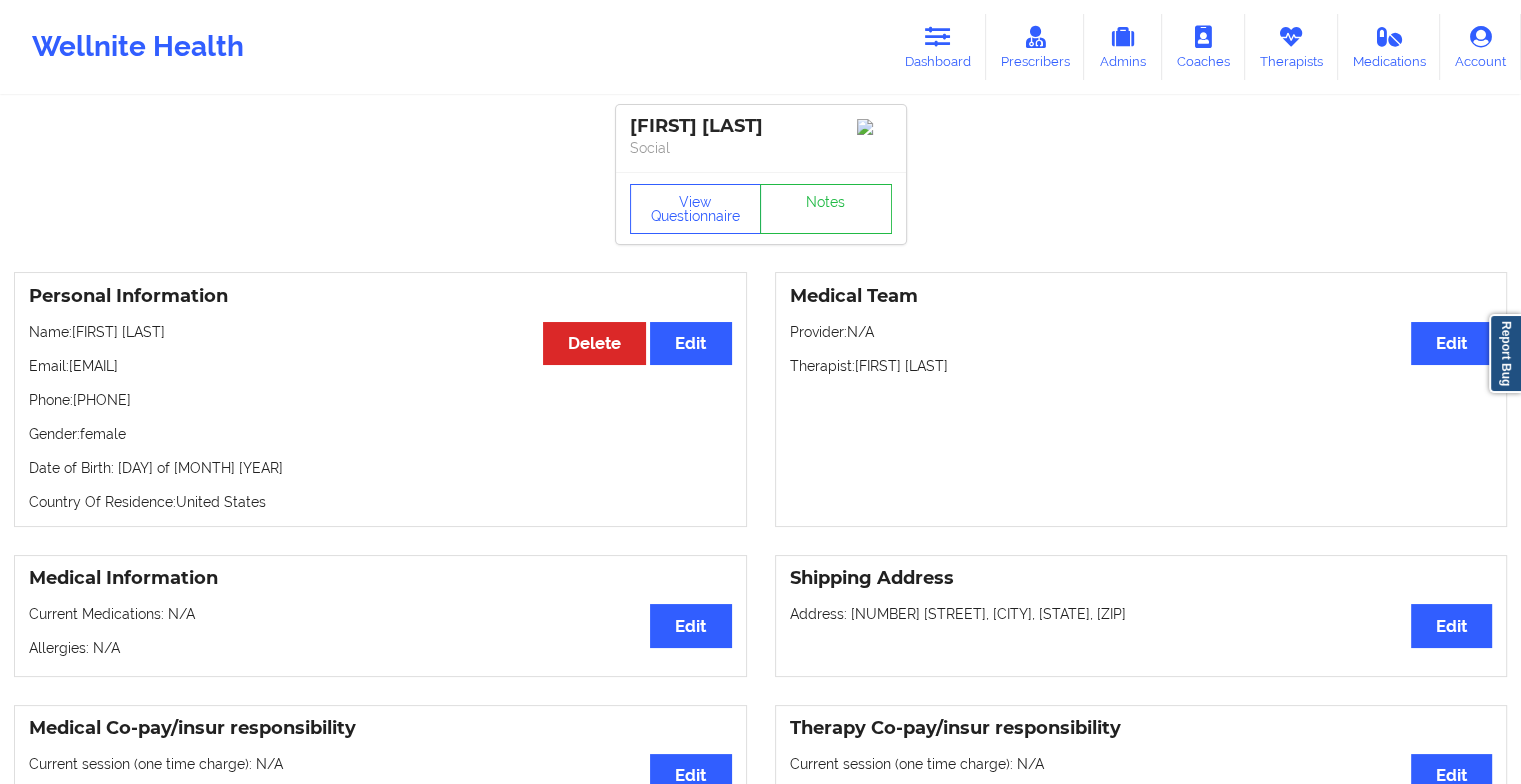click on "View Questionnaire Notes" at bounding box center [761, 208] 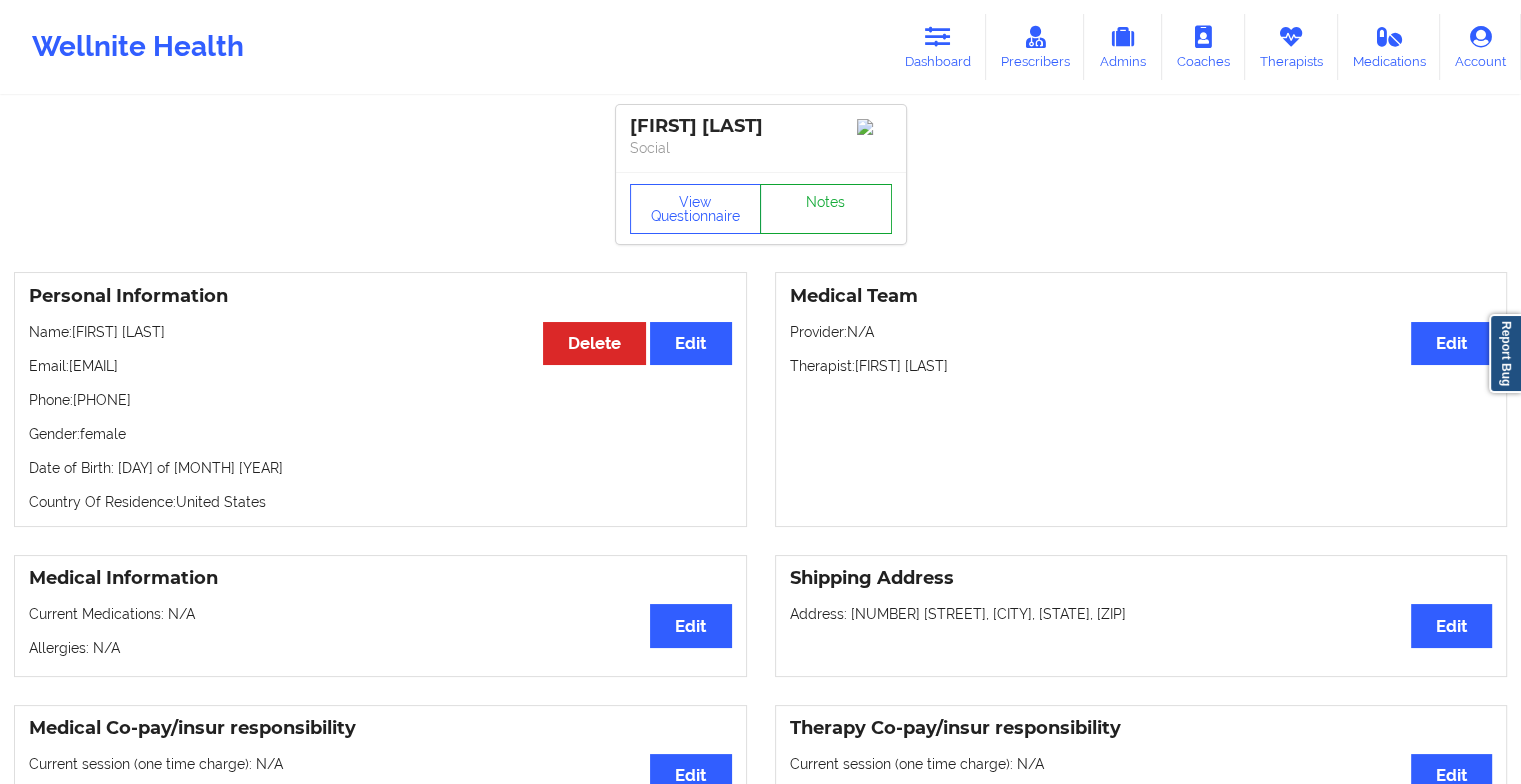 click on "Notes" at bounding box center (826, 209) 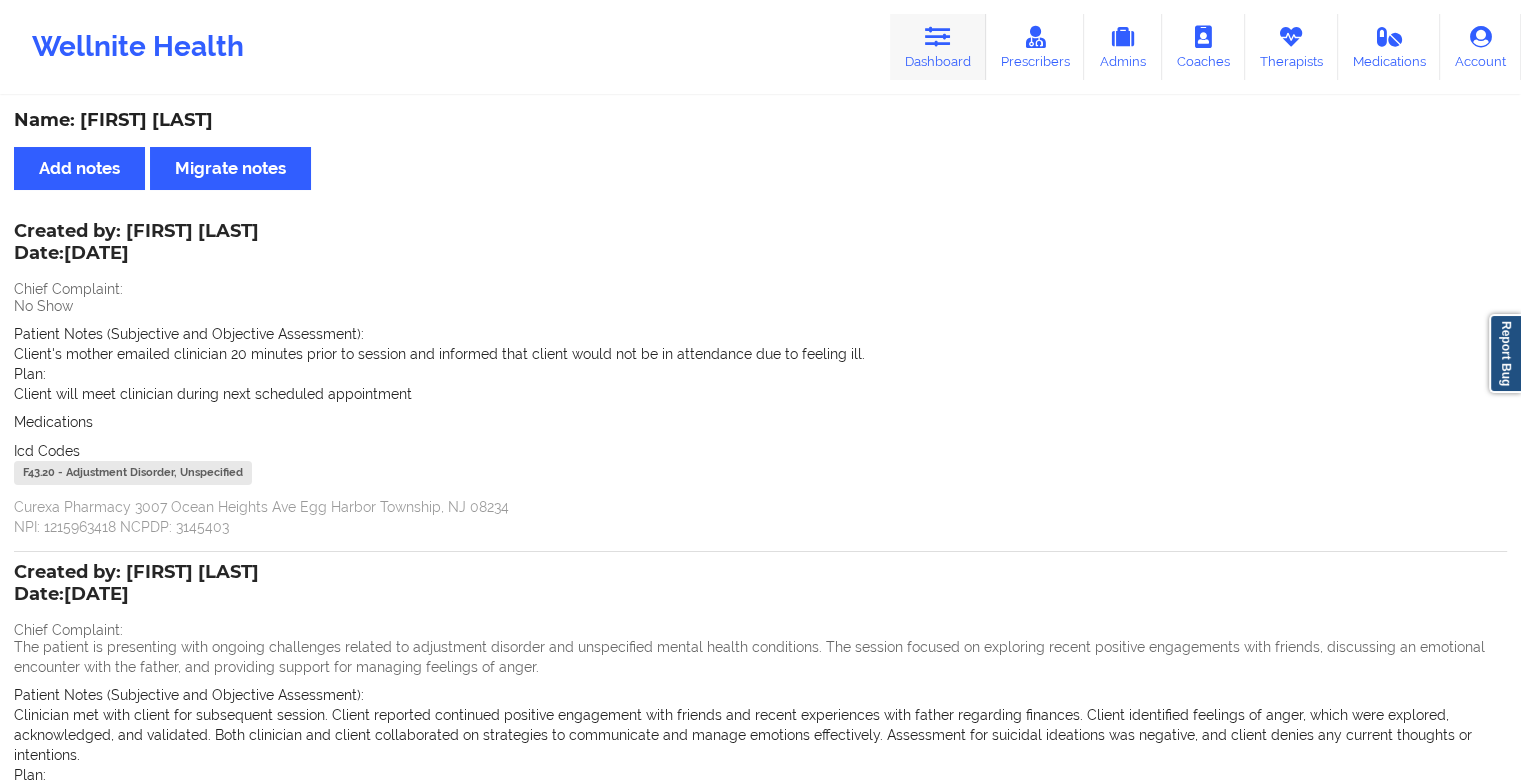 click on "Dashboard" at bounding box center (938, 47) 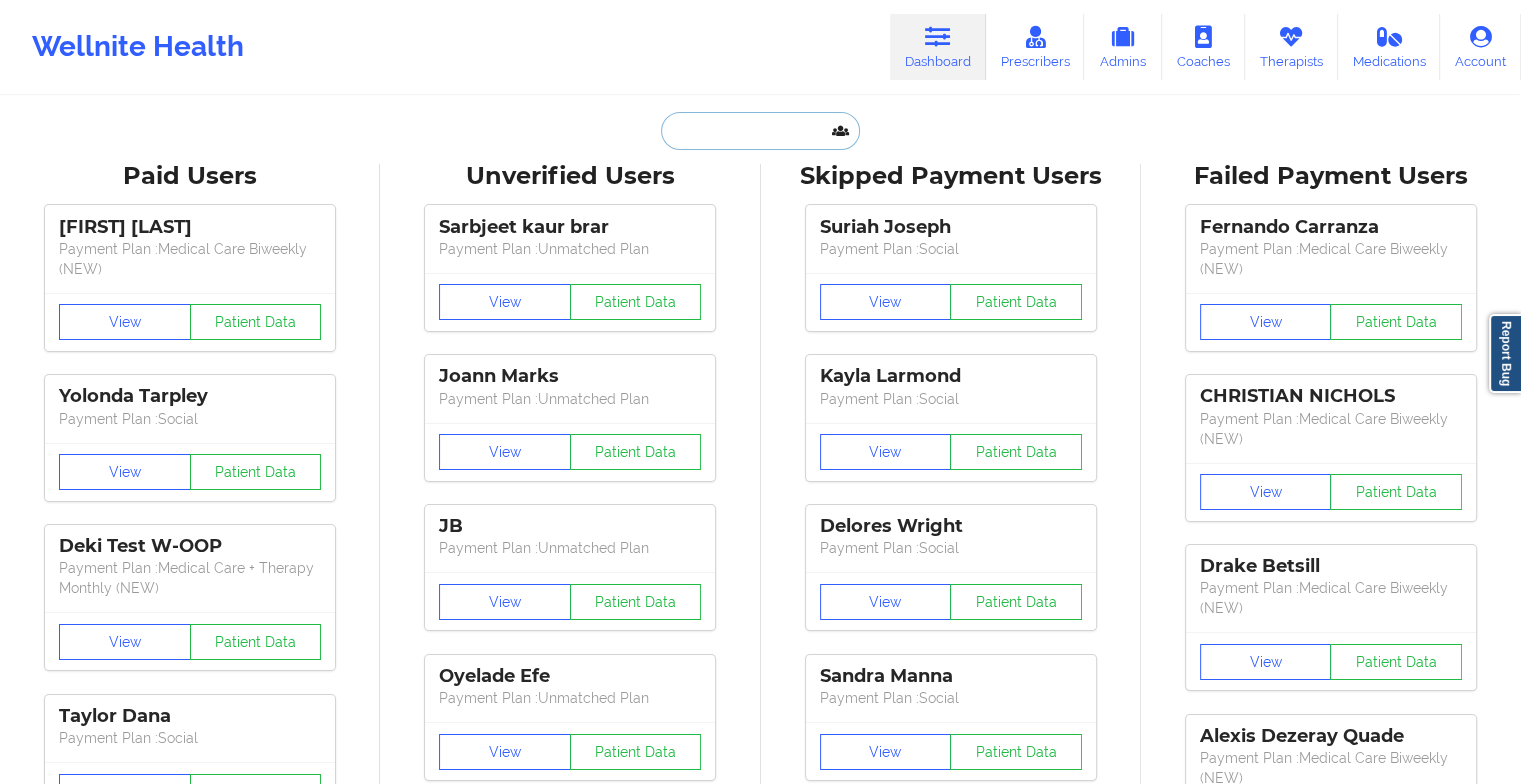 click at bounding box center (760, 131) 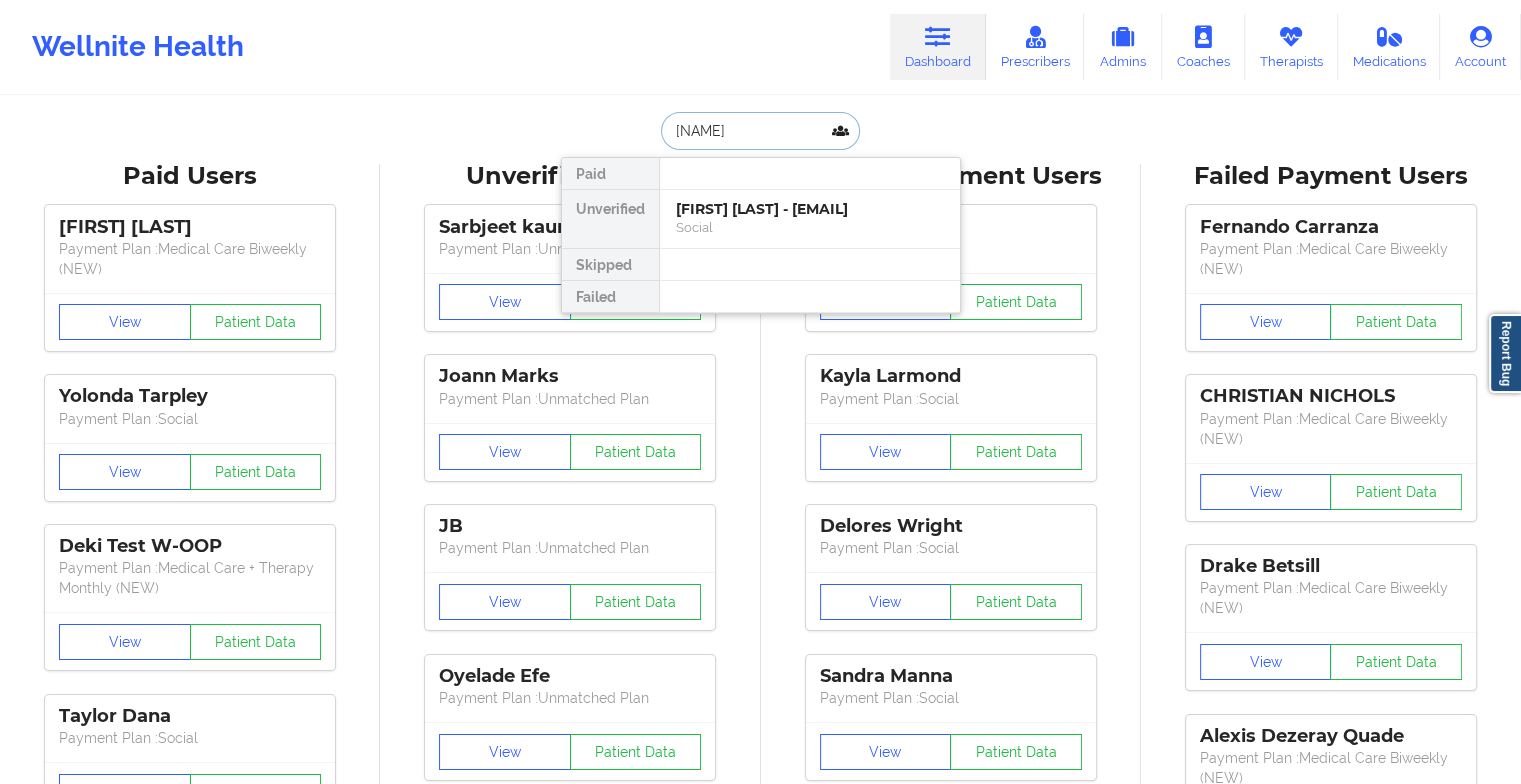 type on "[NAME]" 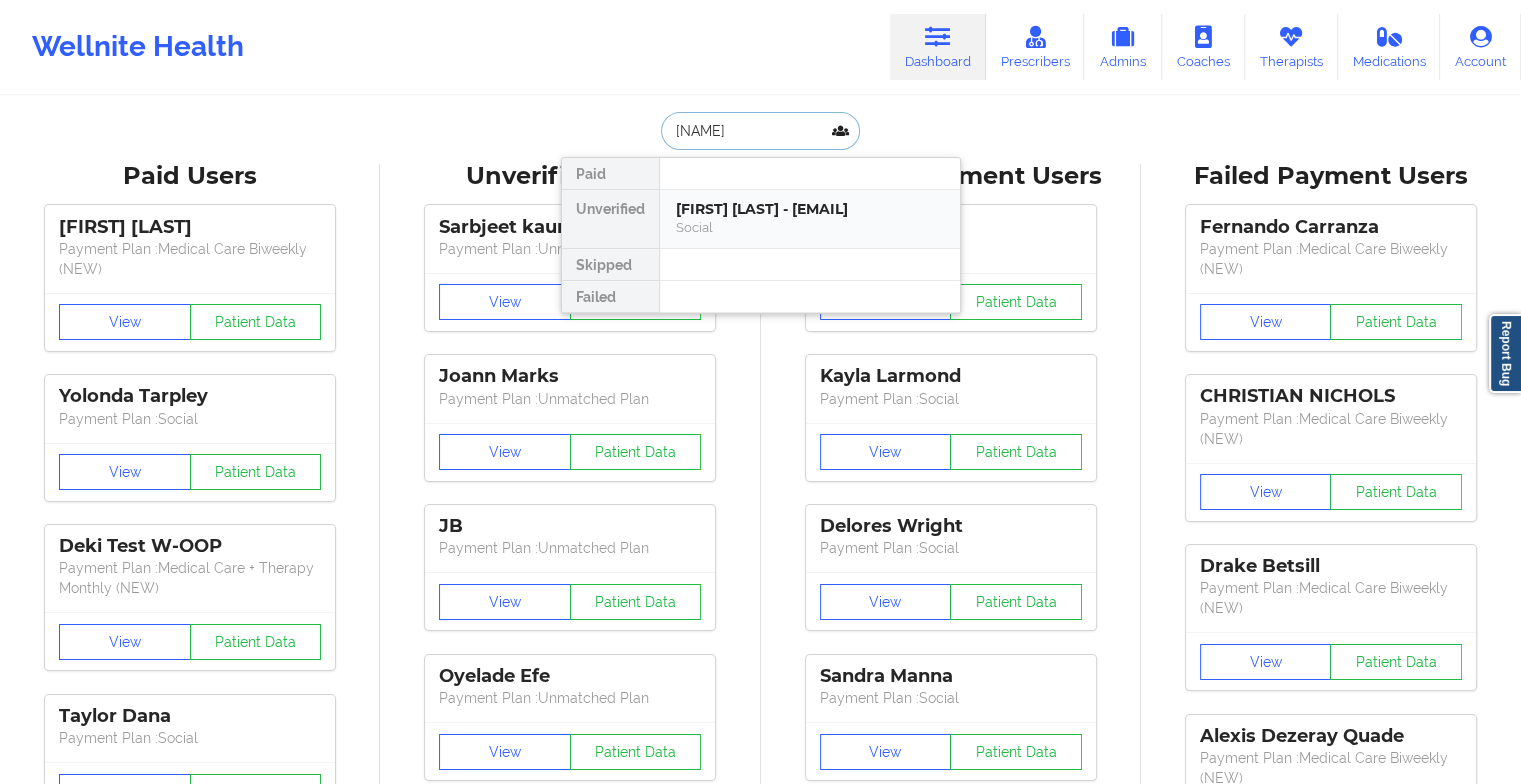 click on "[FIRST] [LAST] - [EMAIL]" at bounding box center [810, 209] 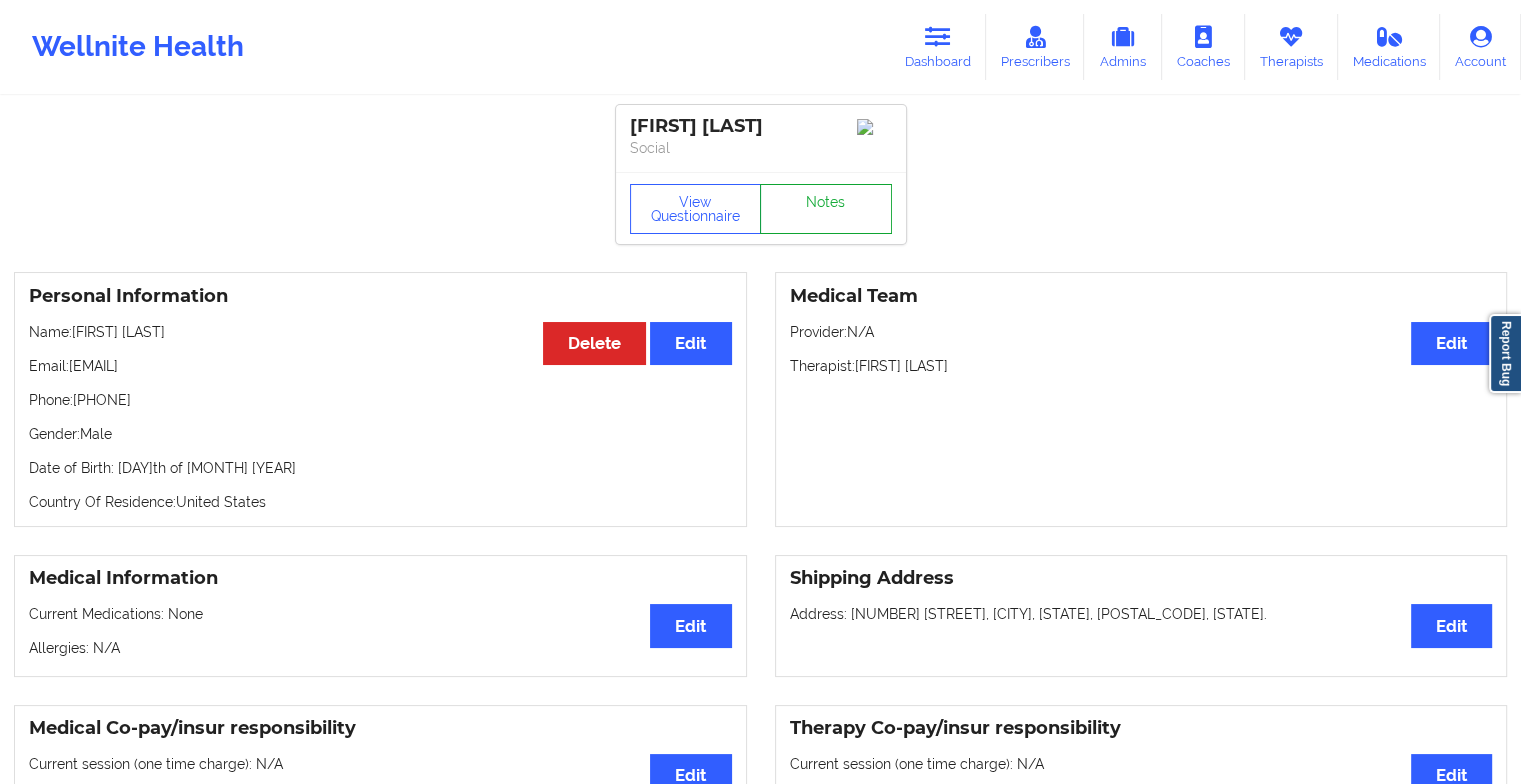 click on "Notes" at bounding box center [826, 209] 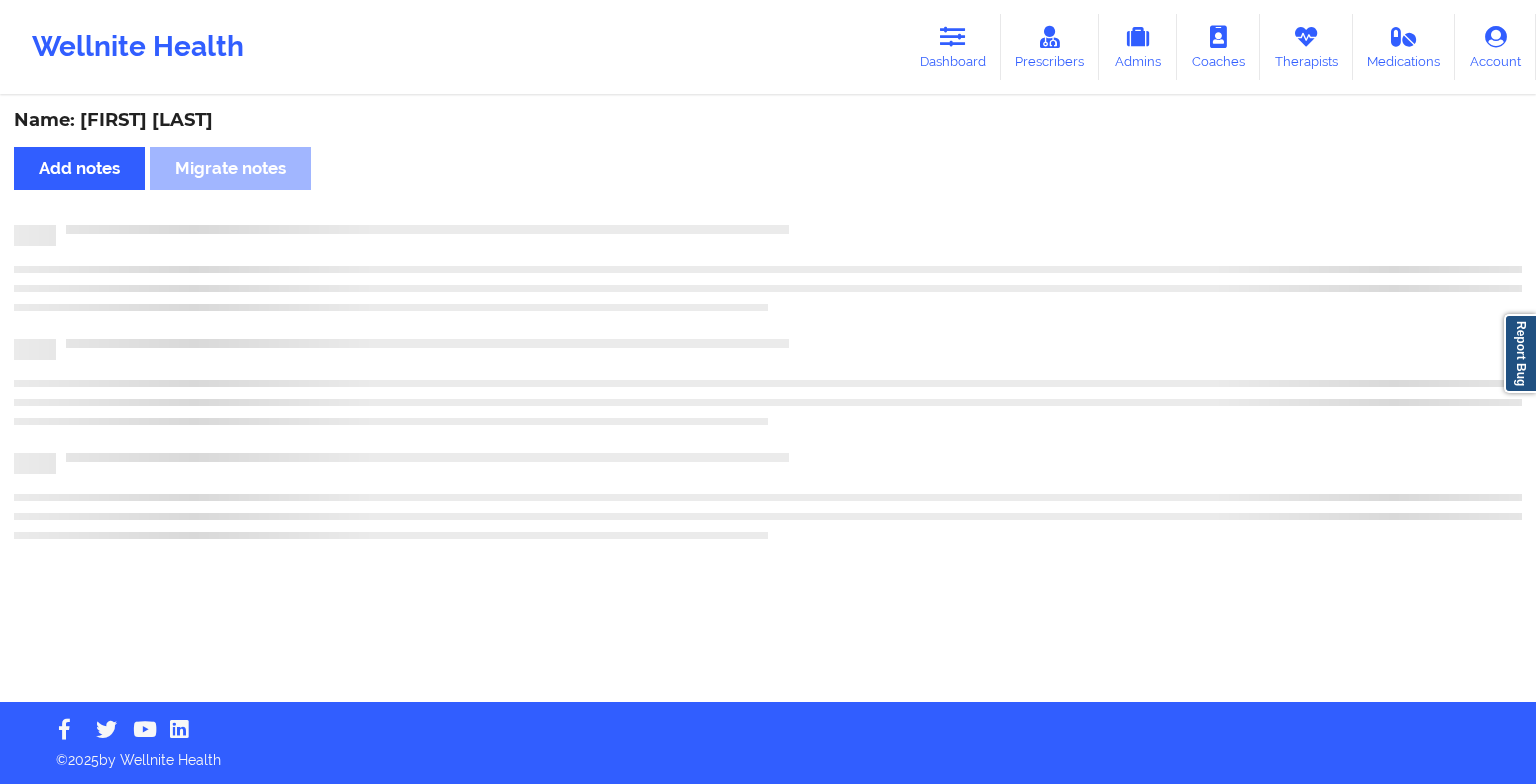 click on "Name: [FIRST] [LAST] Add notes Migrate notes" at bounding box center (768, 400) 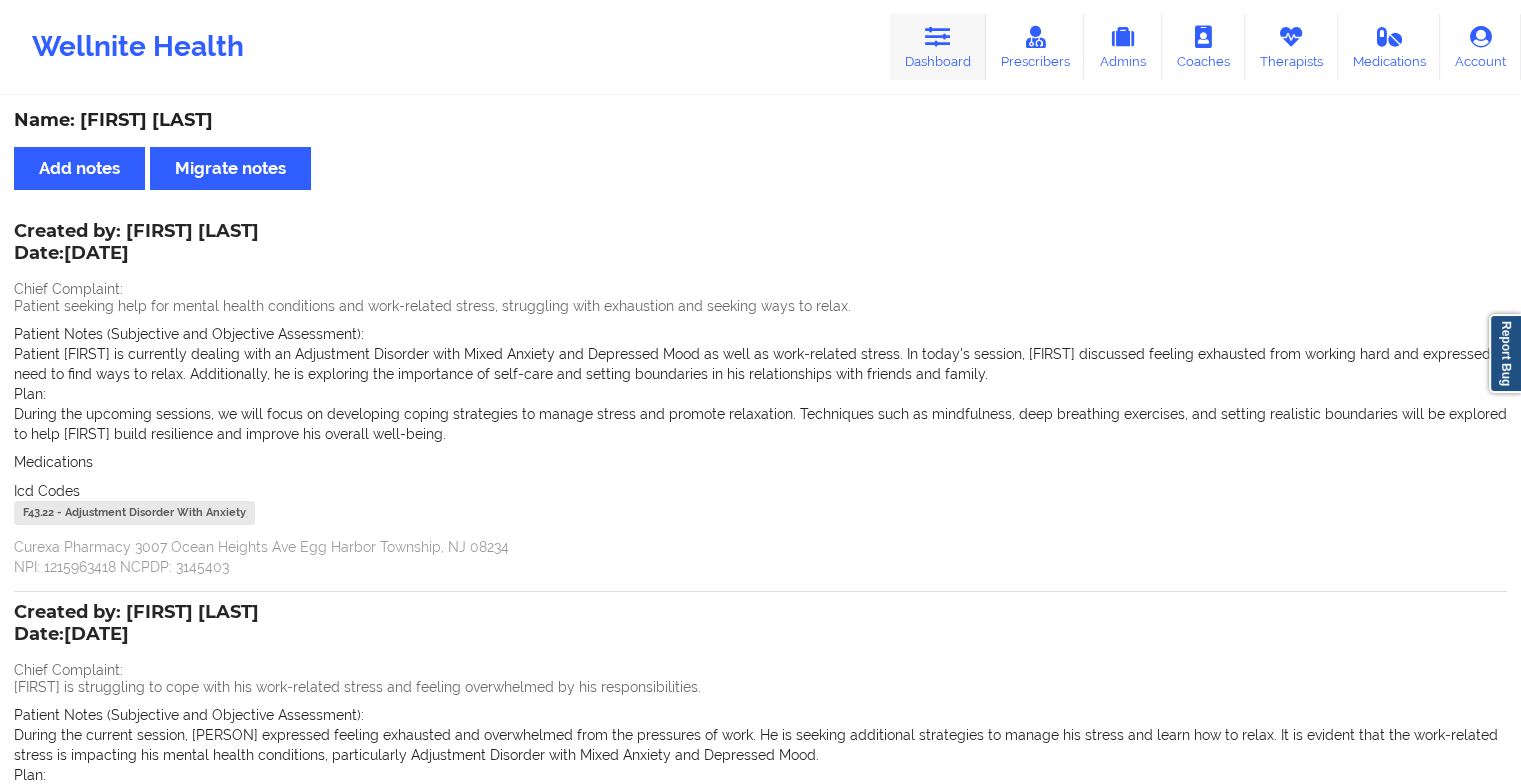 click at bounding box center [938, 37] 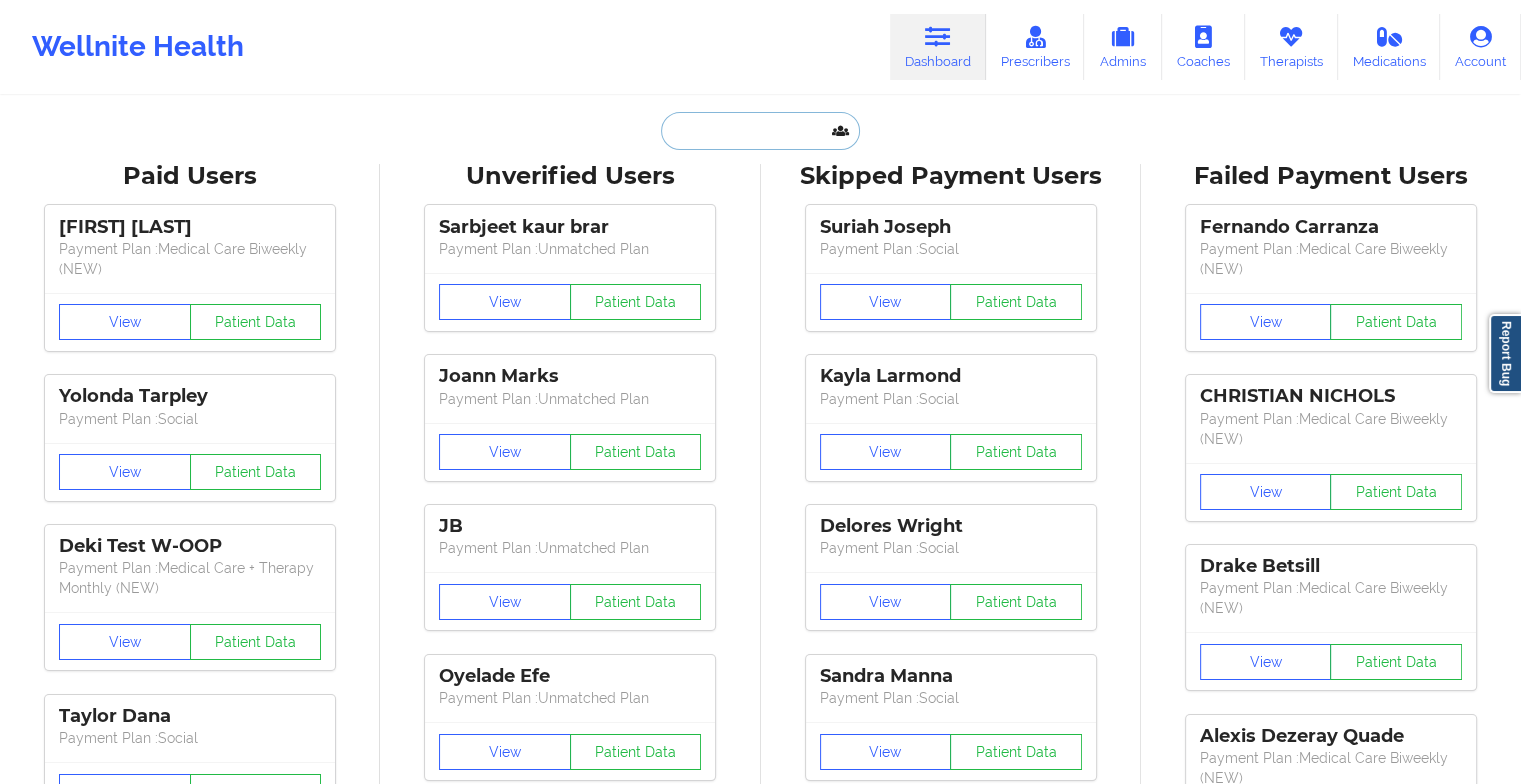 click at bounding box center [760, 131] 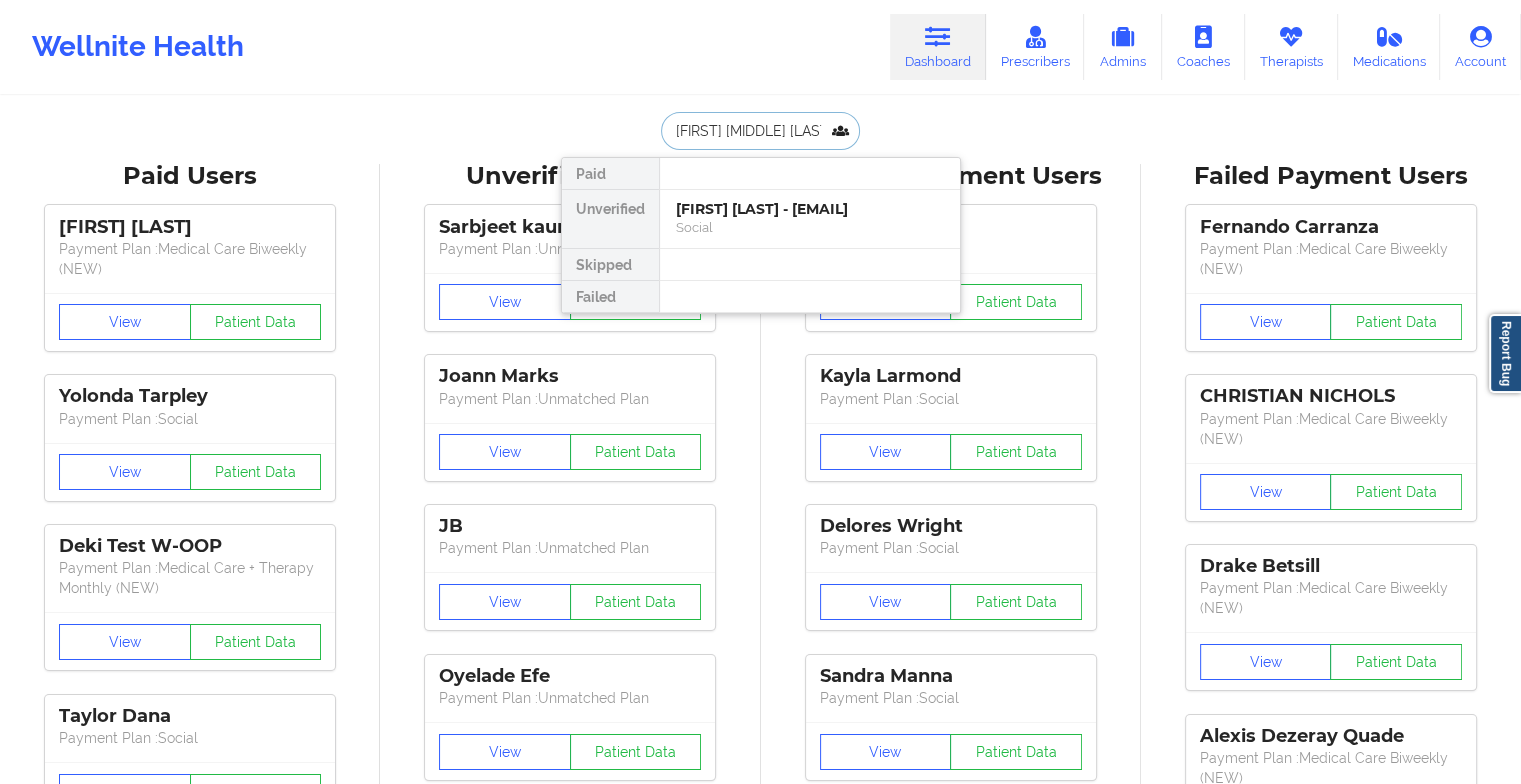 type on "[FIRST] [LAST]" 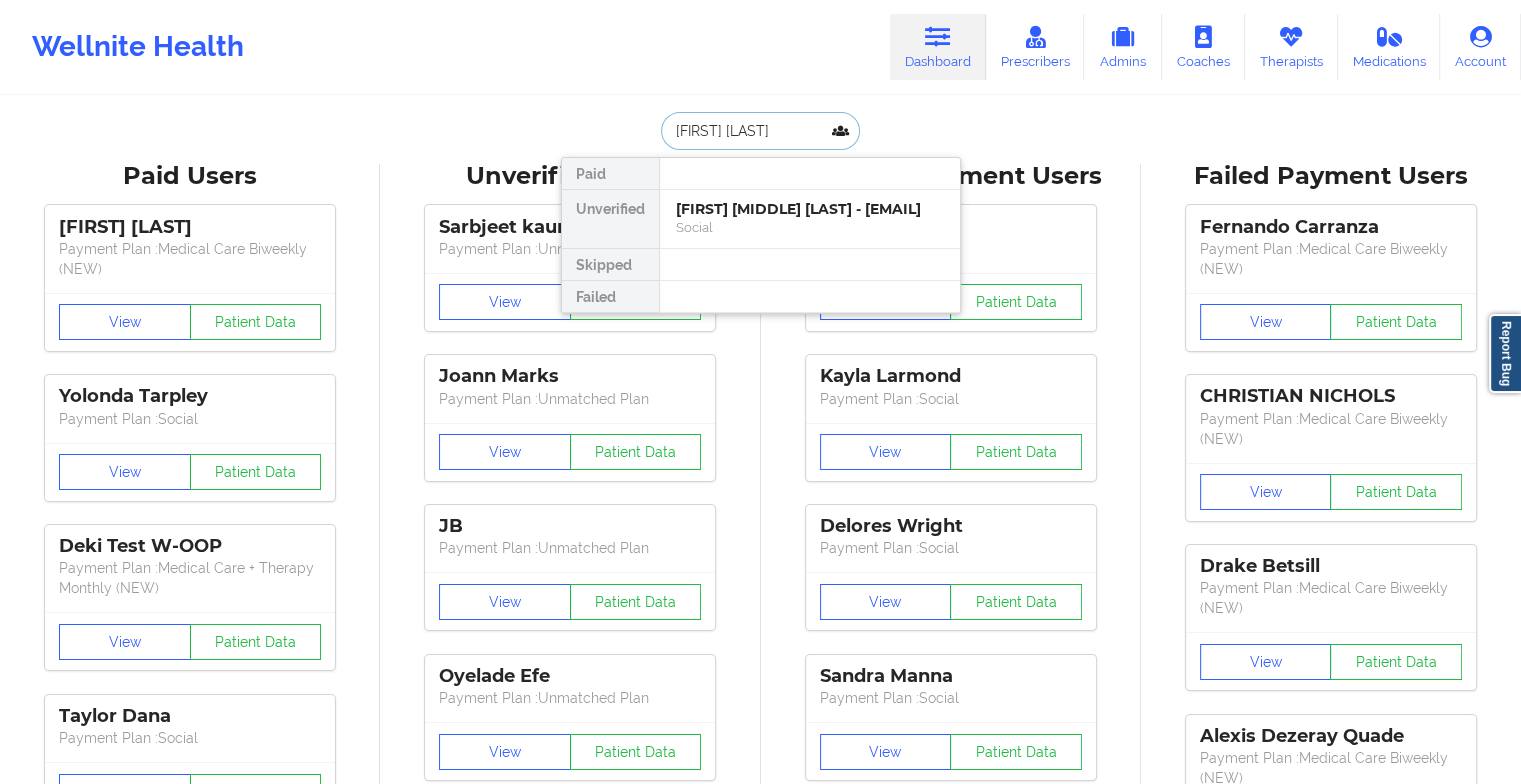 click on "[FIRST] [MIDDLE] [LAST] - [EMAIL]" at bounding box center [810, 209] 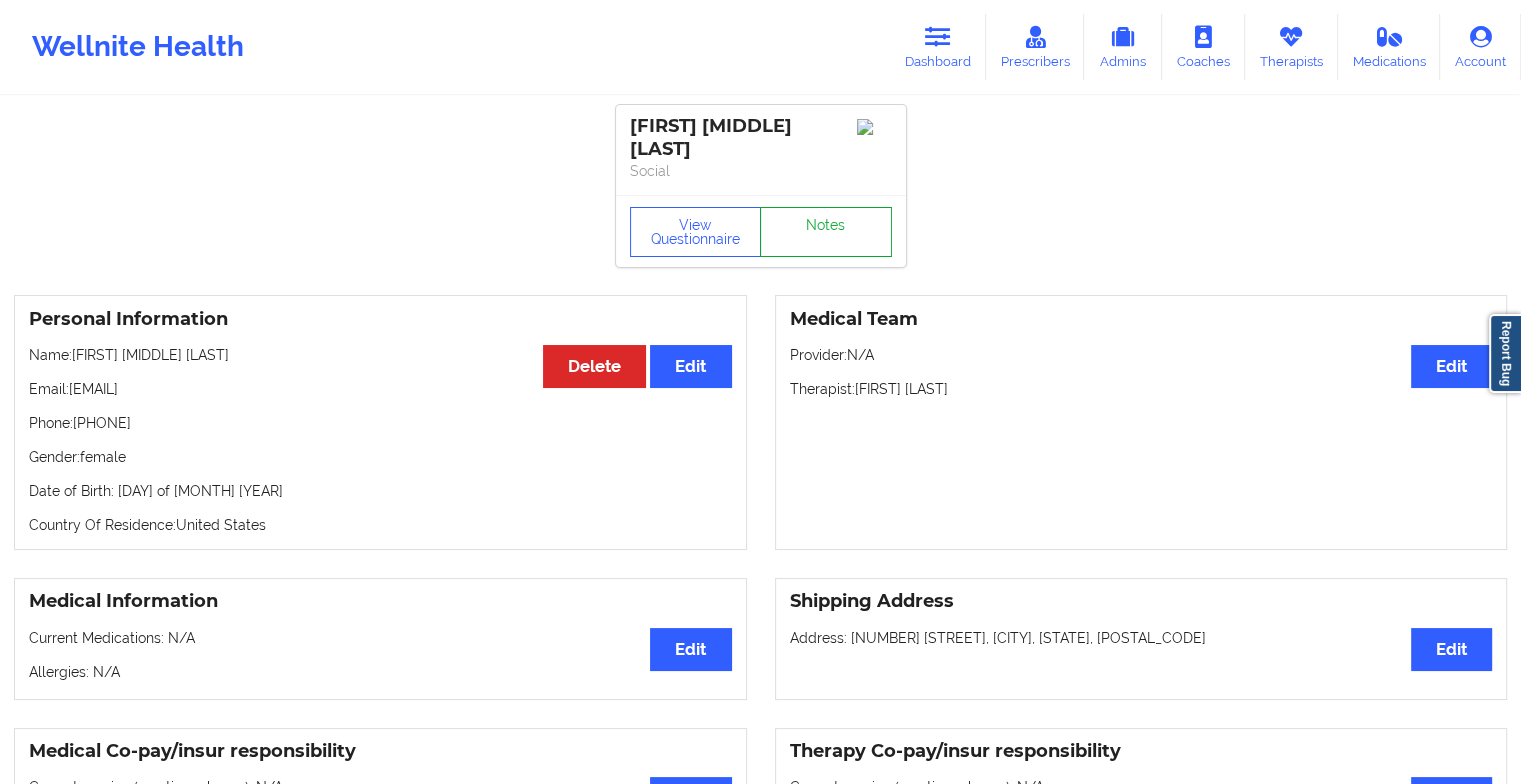 click on "Notes" at bounding box center (826, 232) 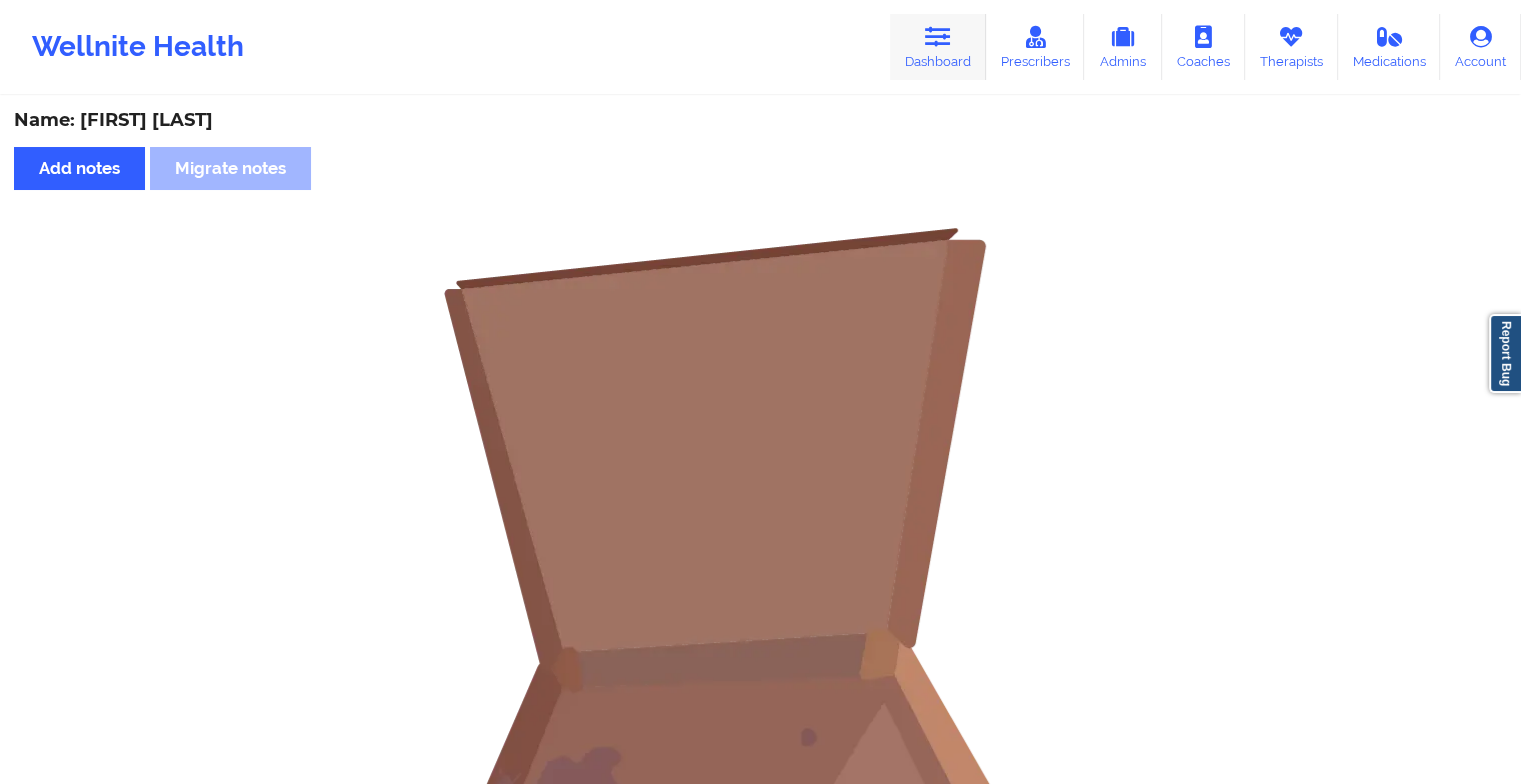 click on "Dashboard" at bounding box center (938, 47) 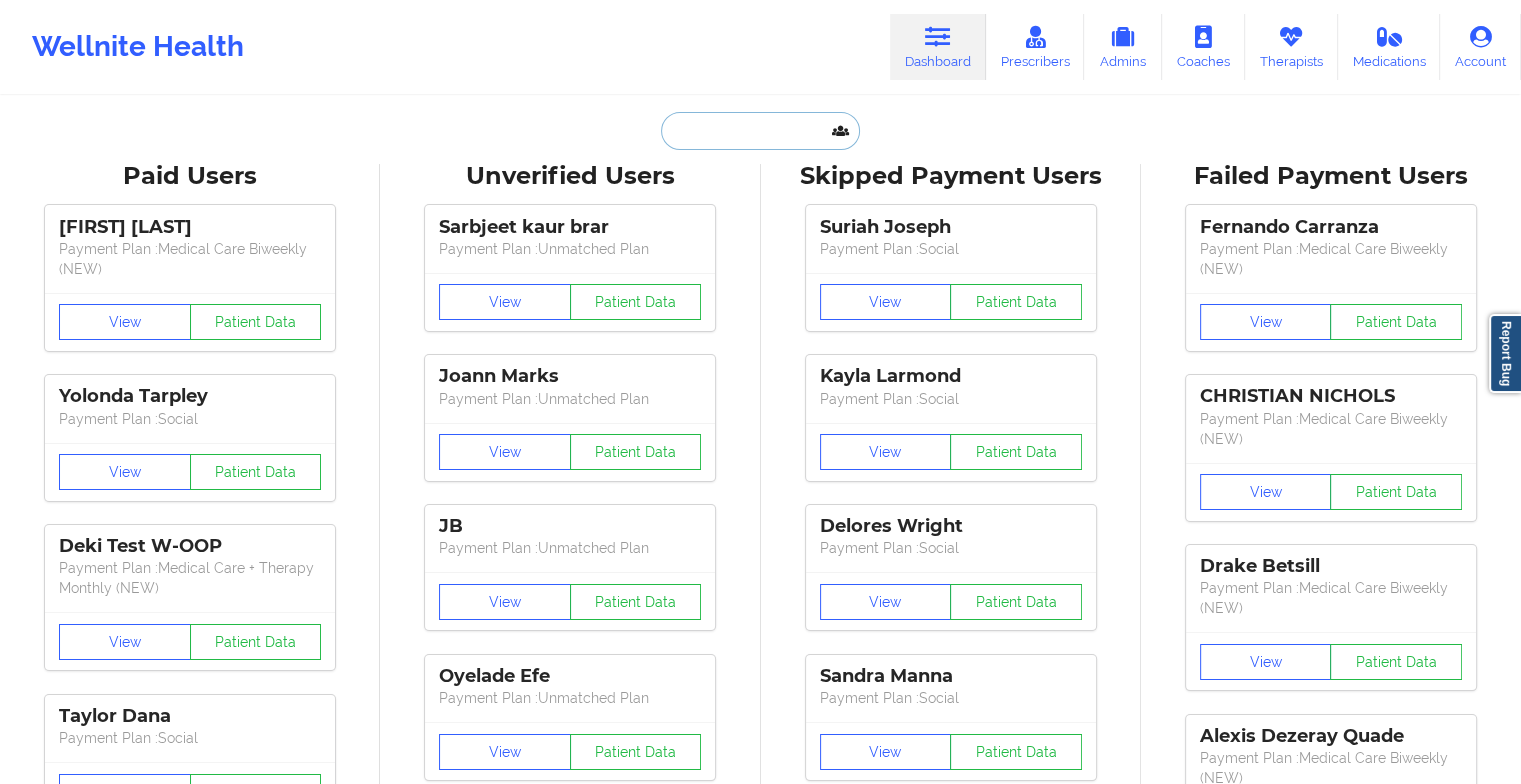 click at bounding box center (760, 131) 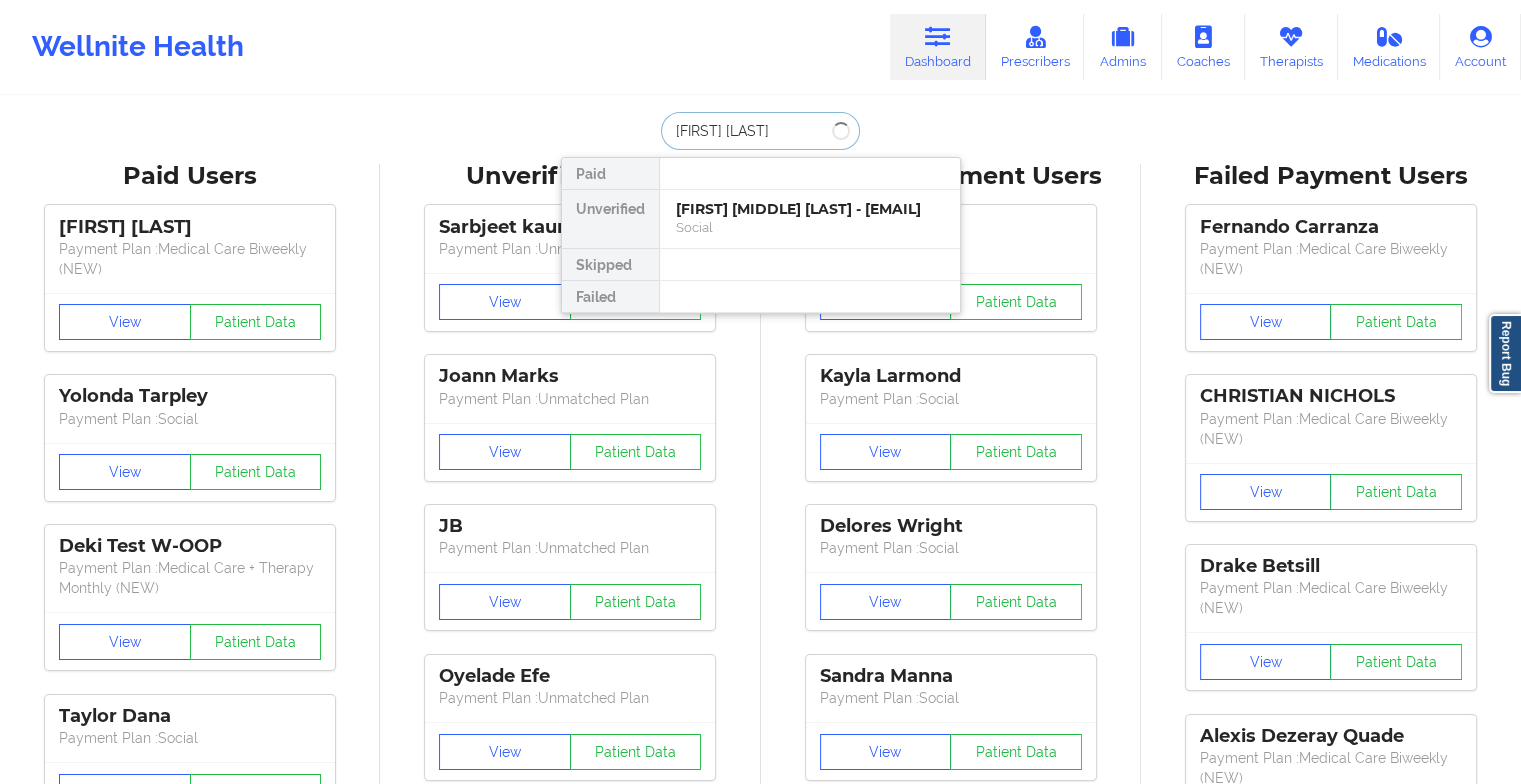 type on "[FIRST] [LAST]" 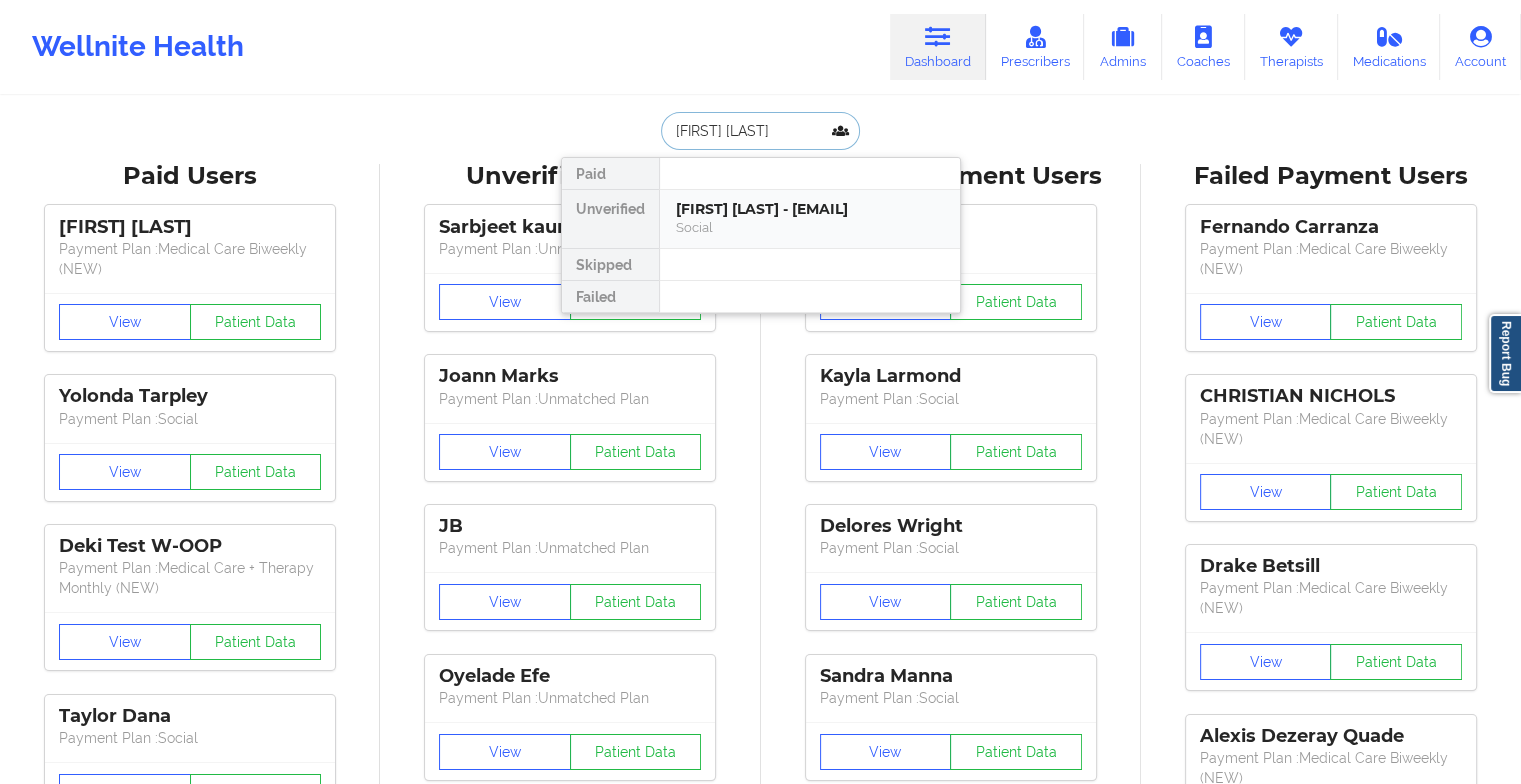 click on "[FIRST] [LAST] - [EMAIL]" at bounding box center (810, 209) 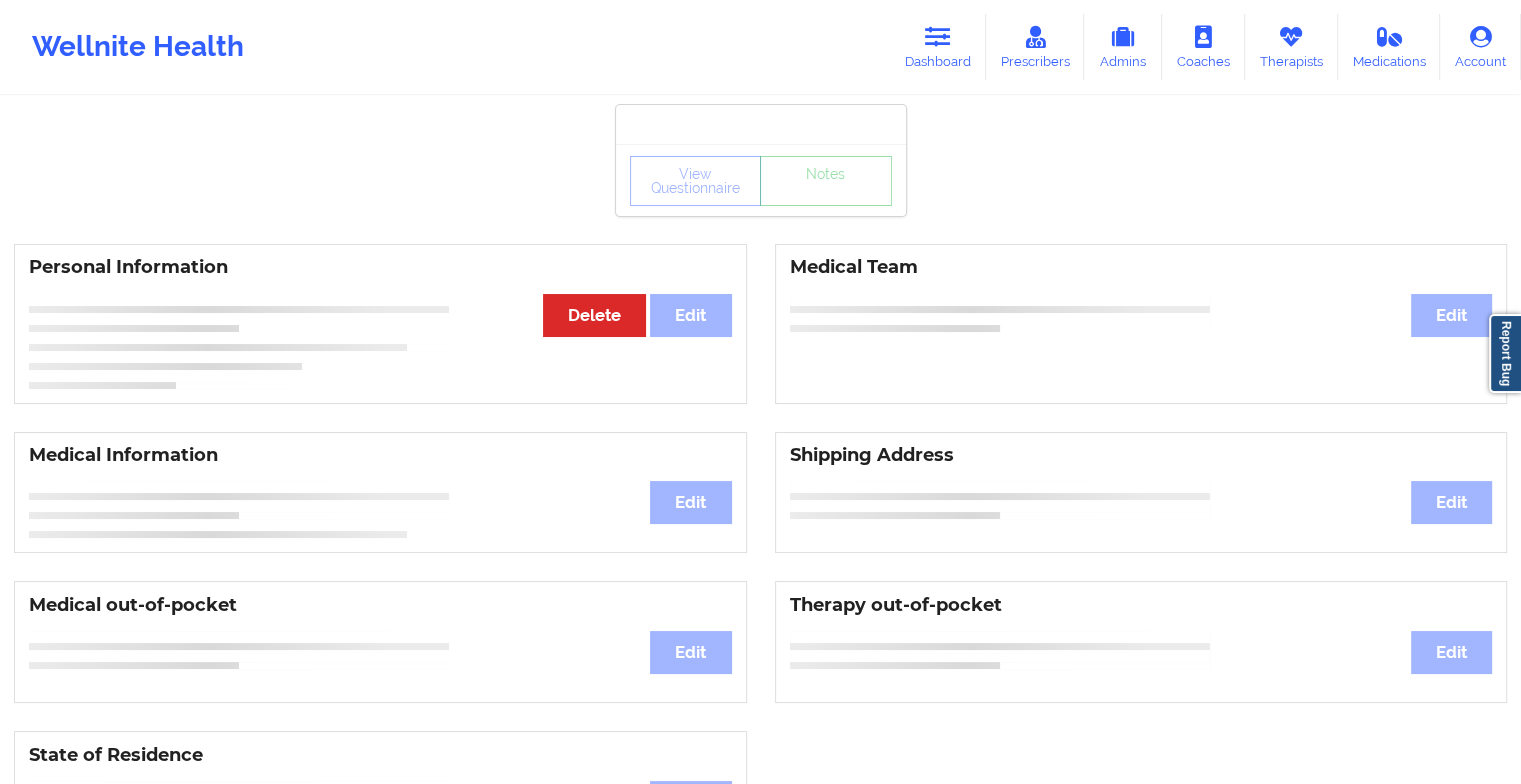 click on "View Questionnaire Notes" at bounding box center (761, 180) 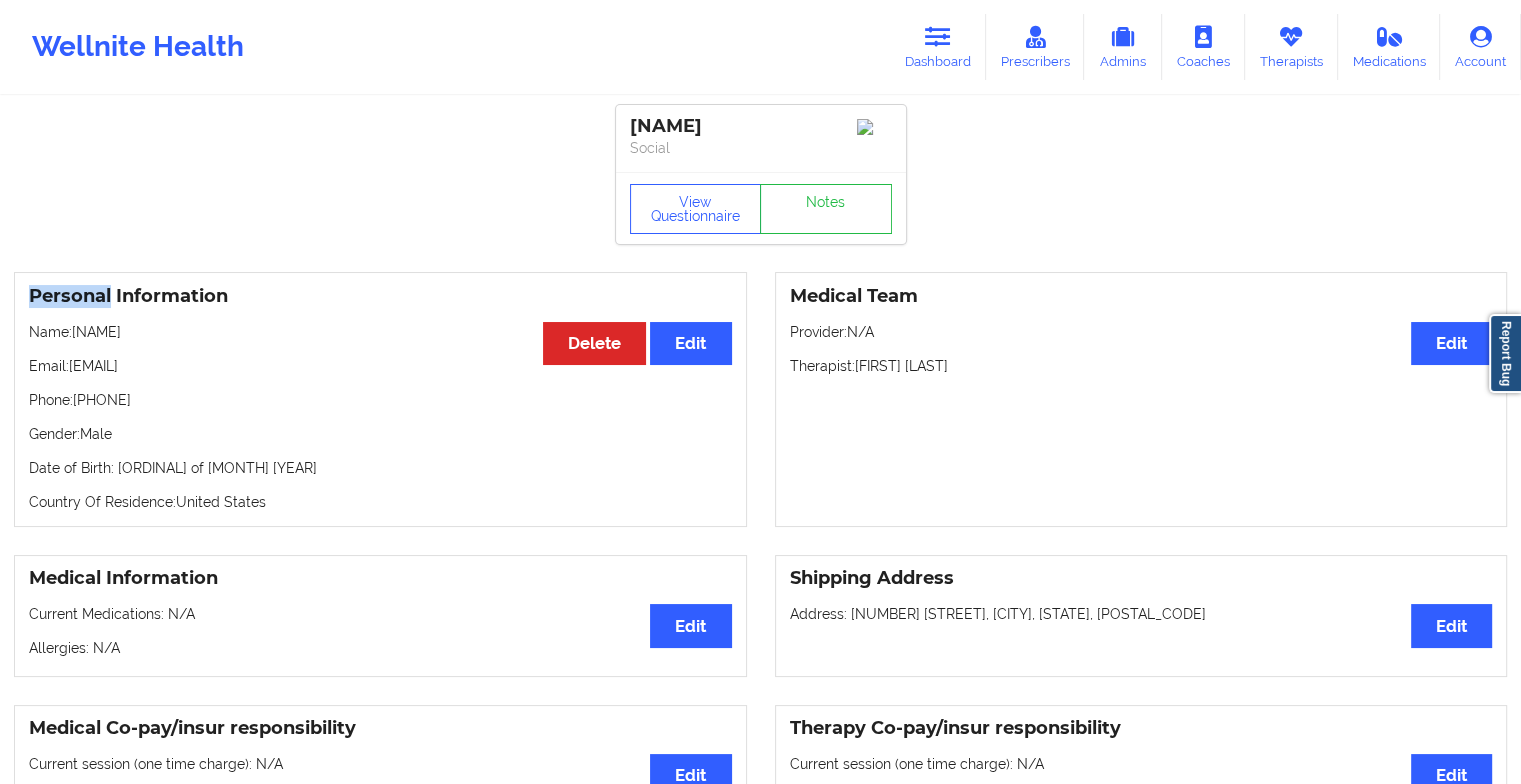 click on "View Questionnaire Notes" at bounding box center (761, 208) 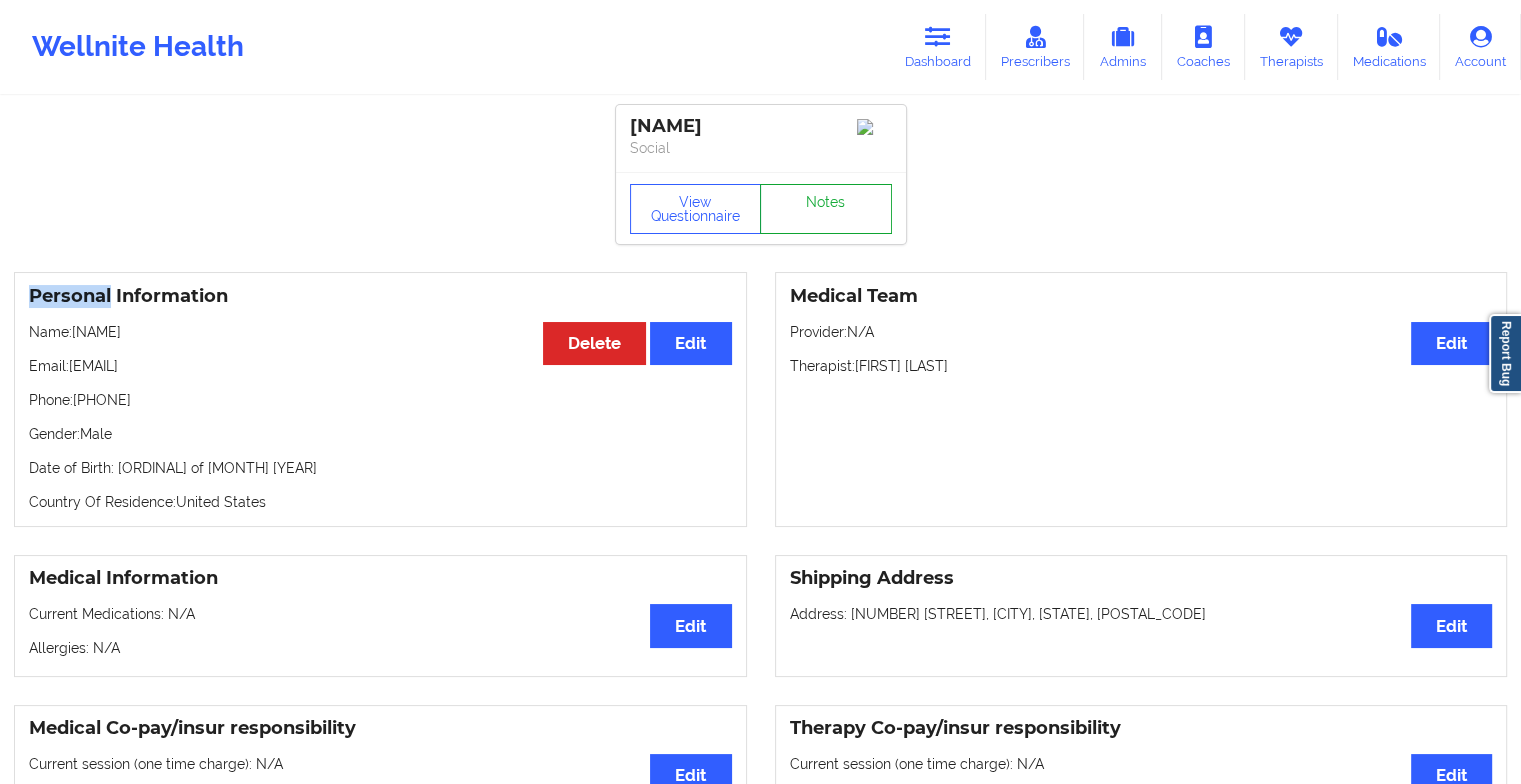 click on "Notes" at bounding box center [826, 209] 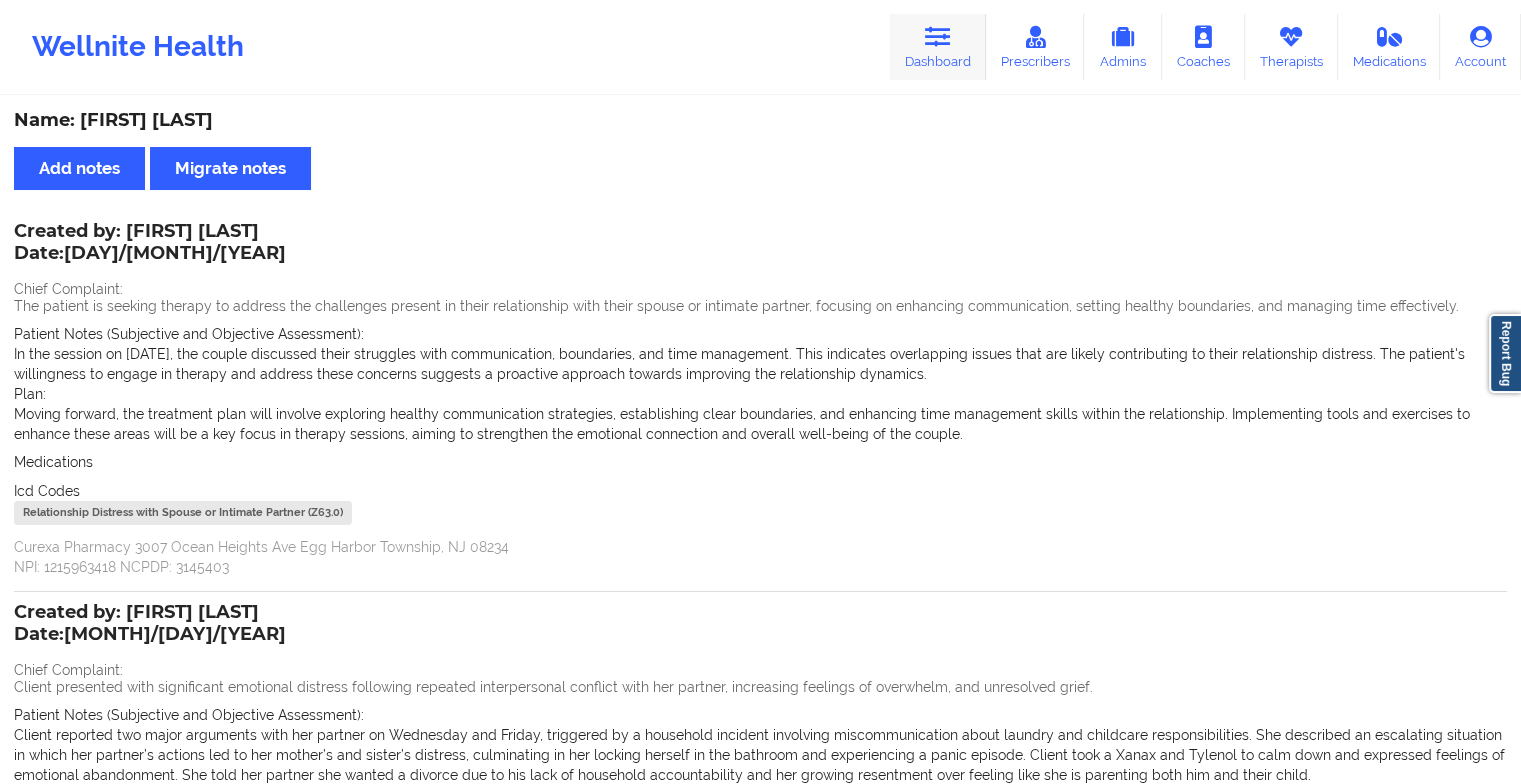 click on "Dashboard" at bounding box center [938, 47] 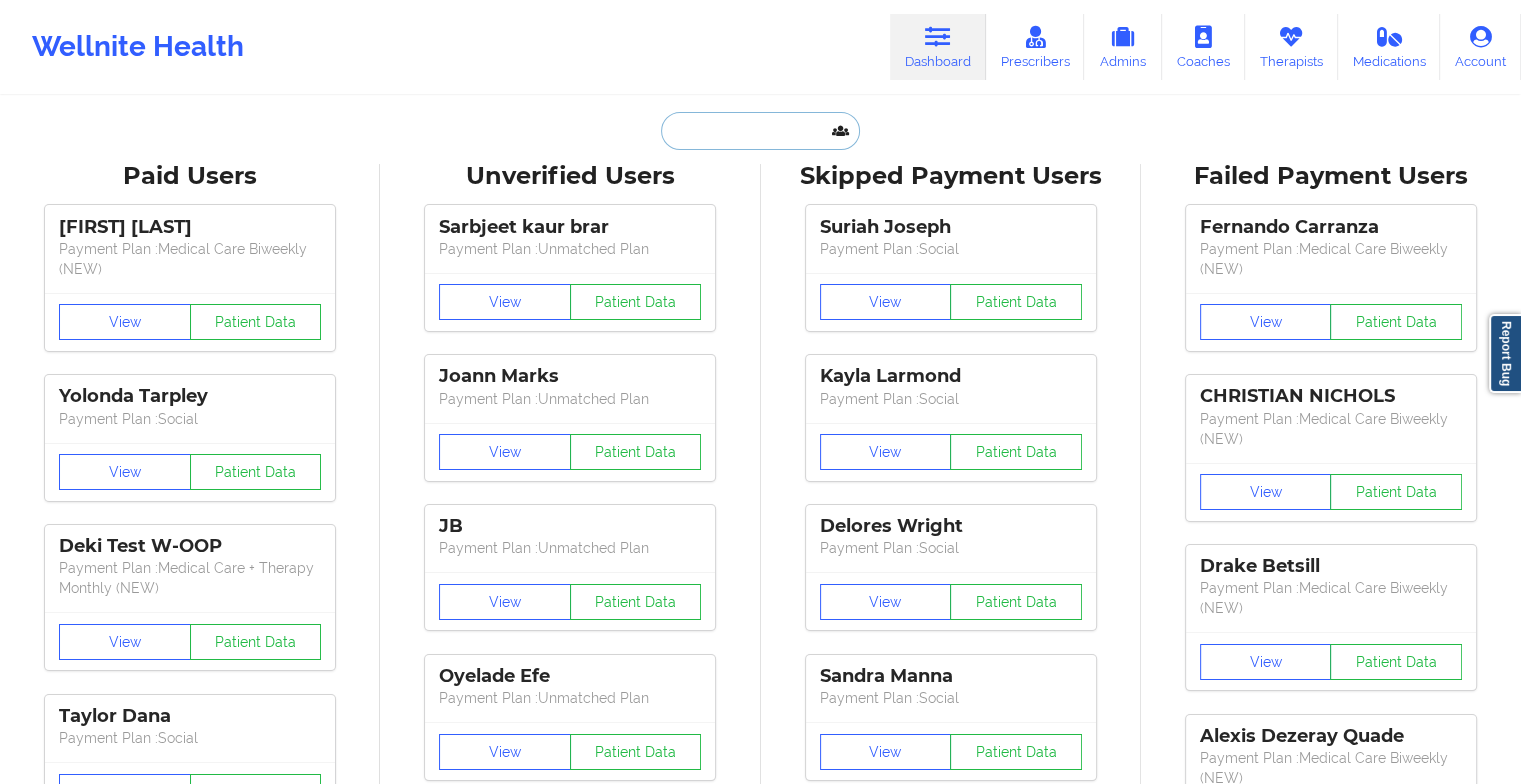 click at bounding box center [760, 131] 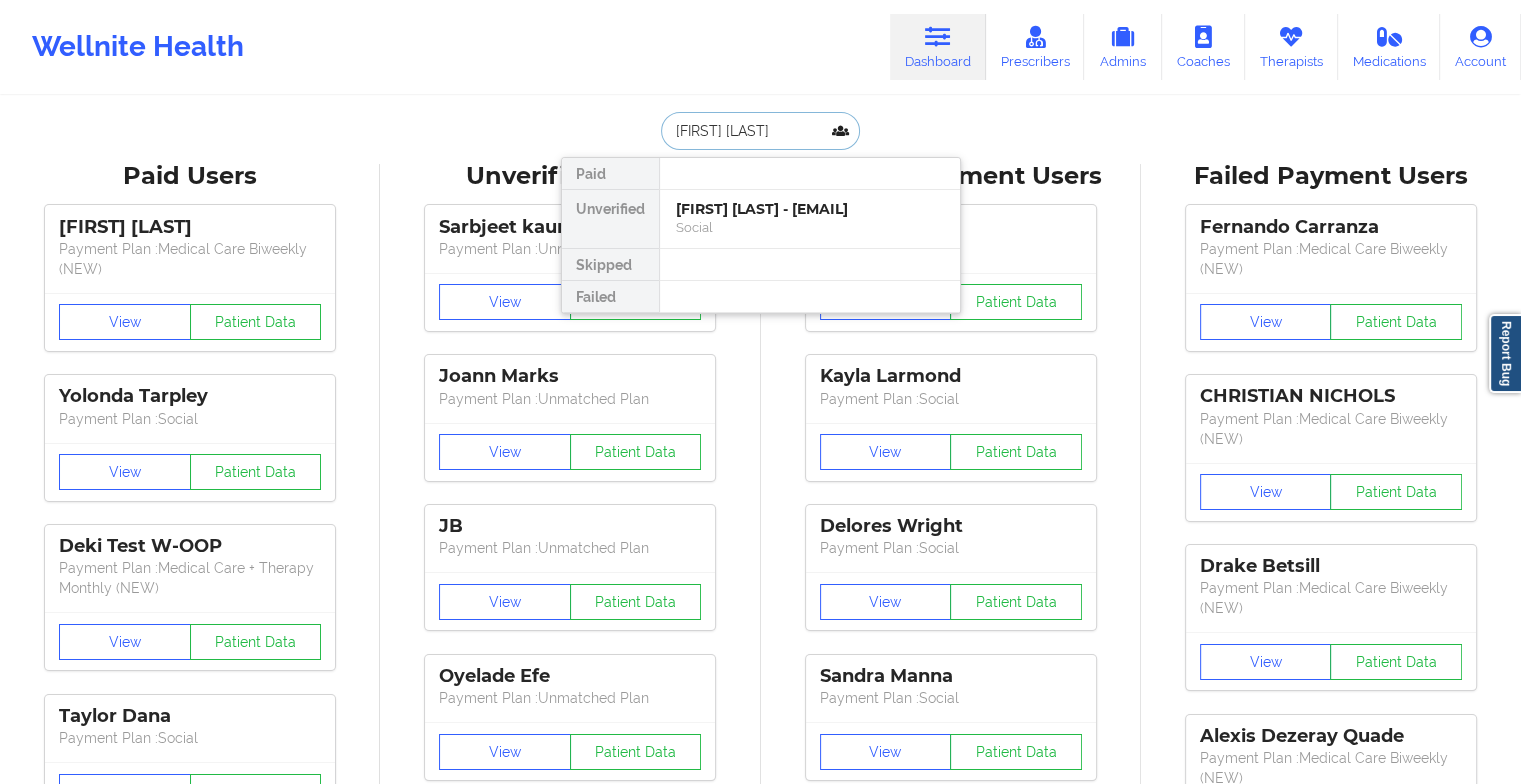 type on "[FIRST] [LAST]" 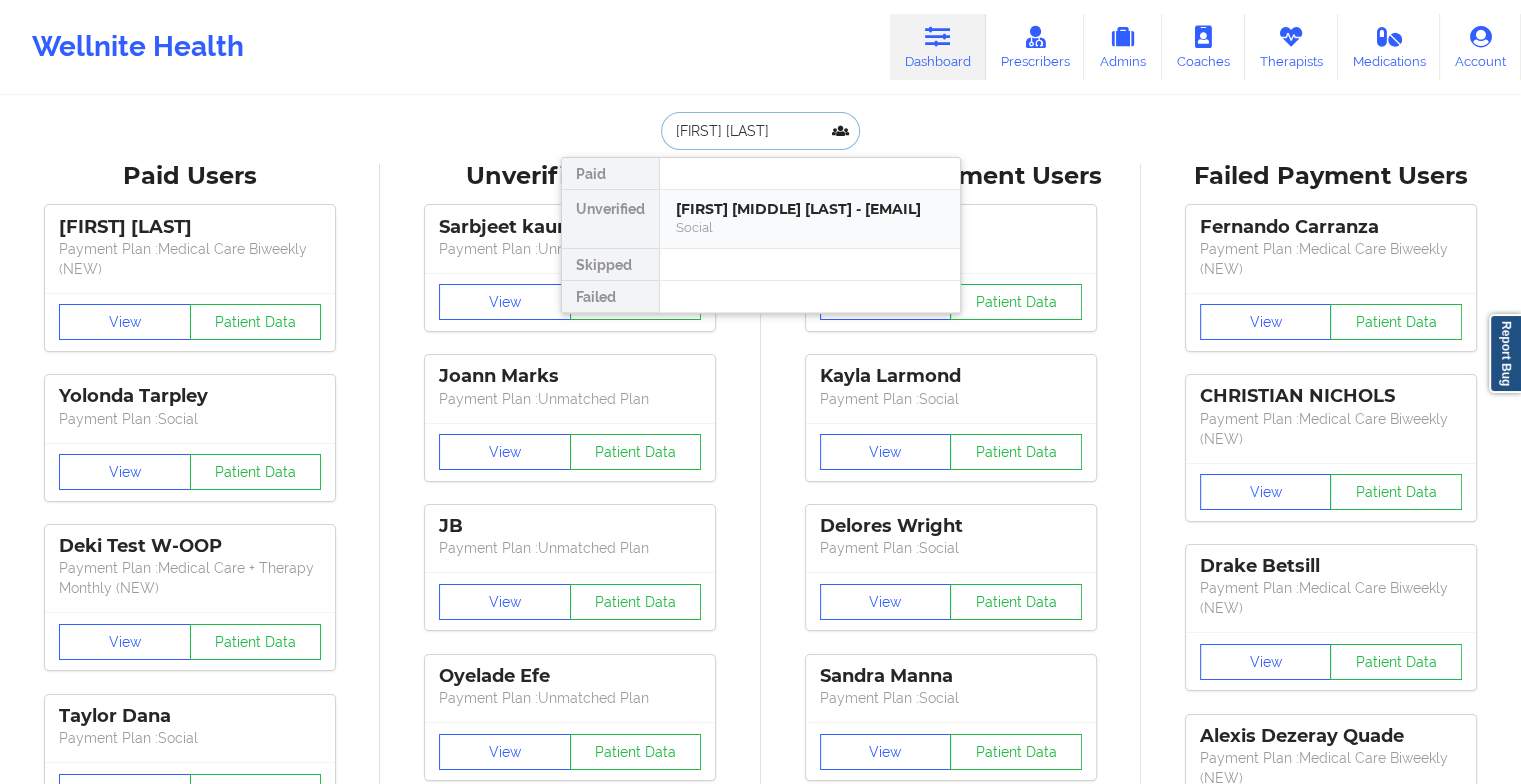 click on "[FIRST] [LAST] - [EMAIL] Social" at bounding box center (810, 219) 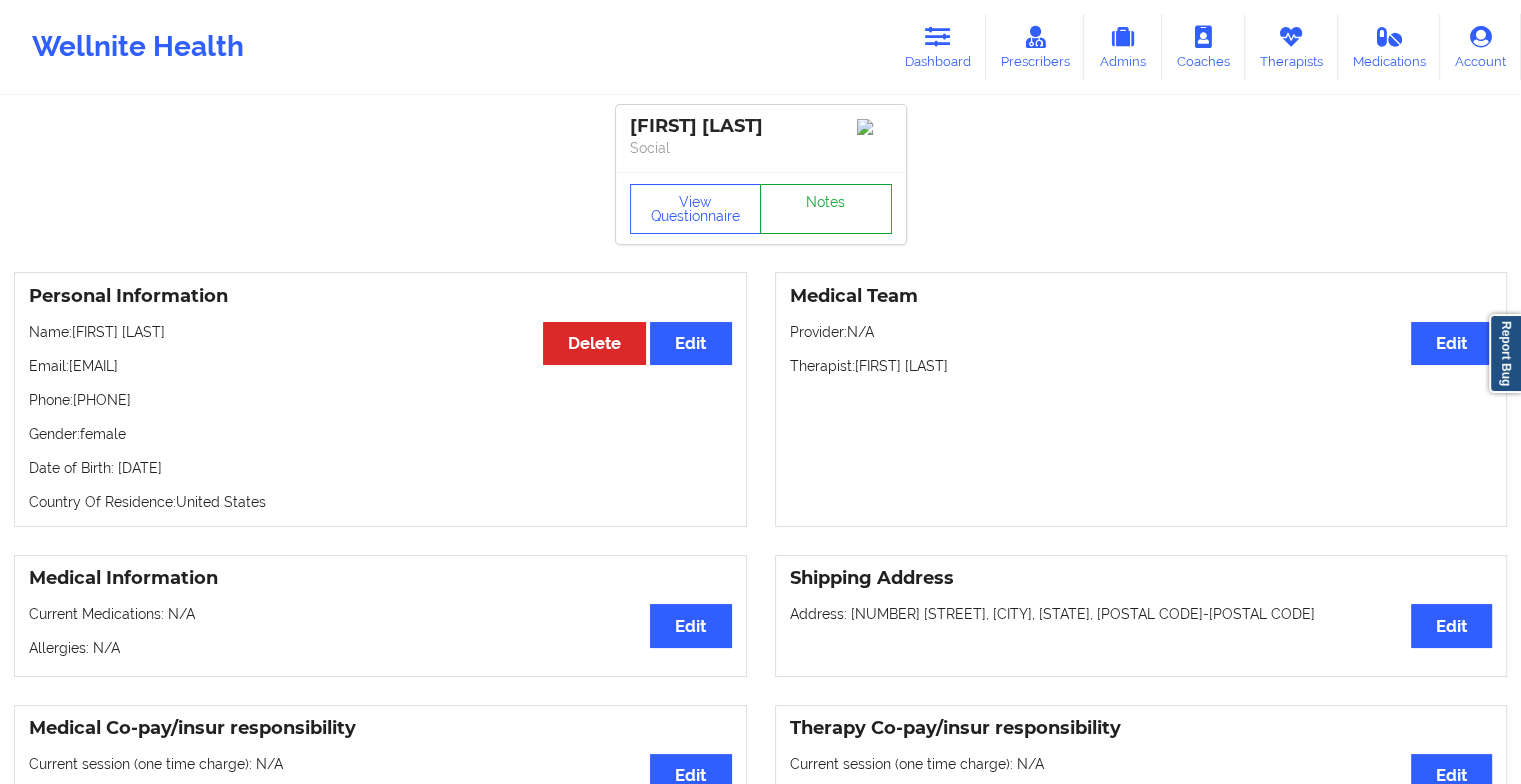click on "Notes" at bounding box center (826, 209) 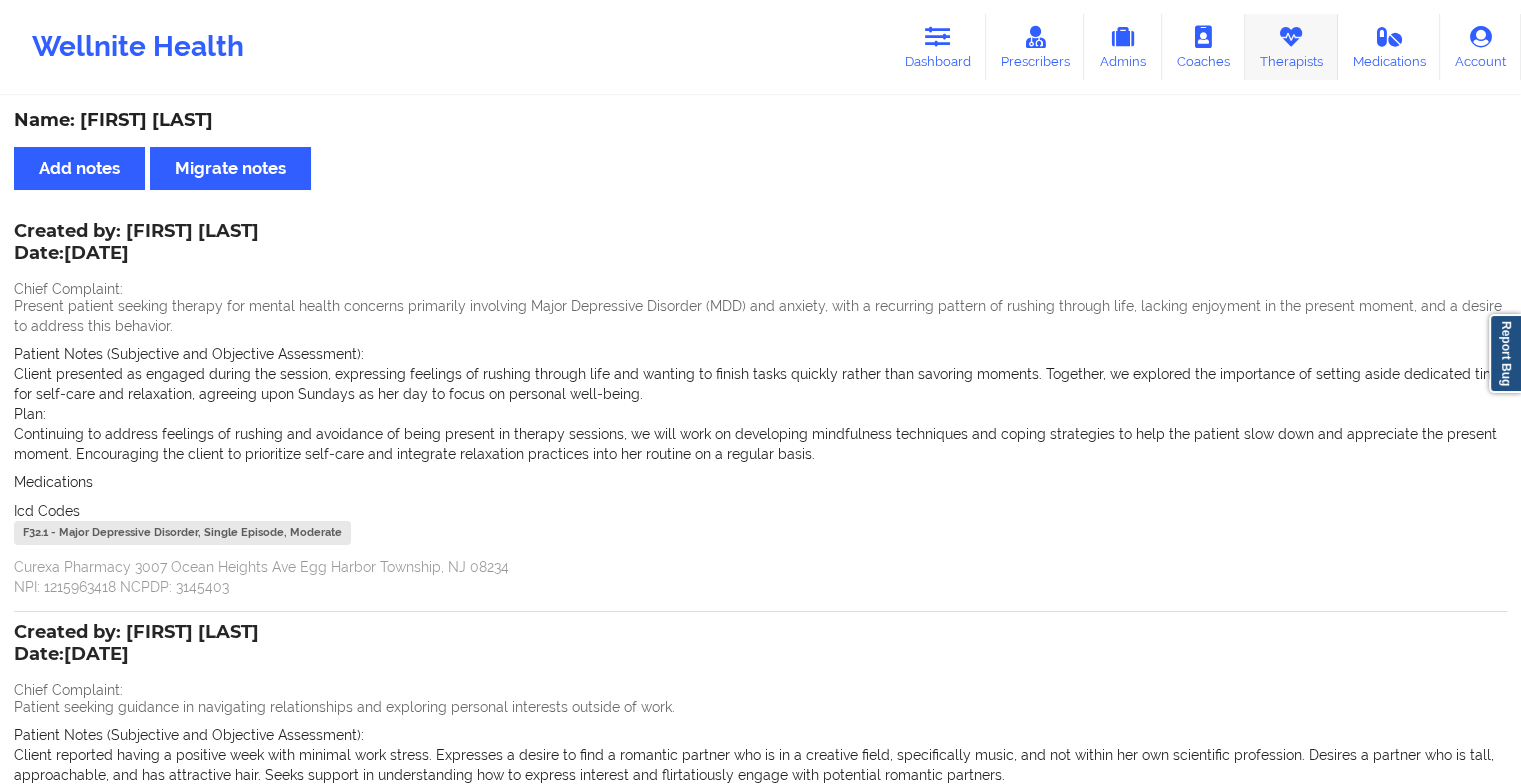 click on "Therapists" at bounding box center [1291, 47] 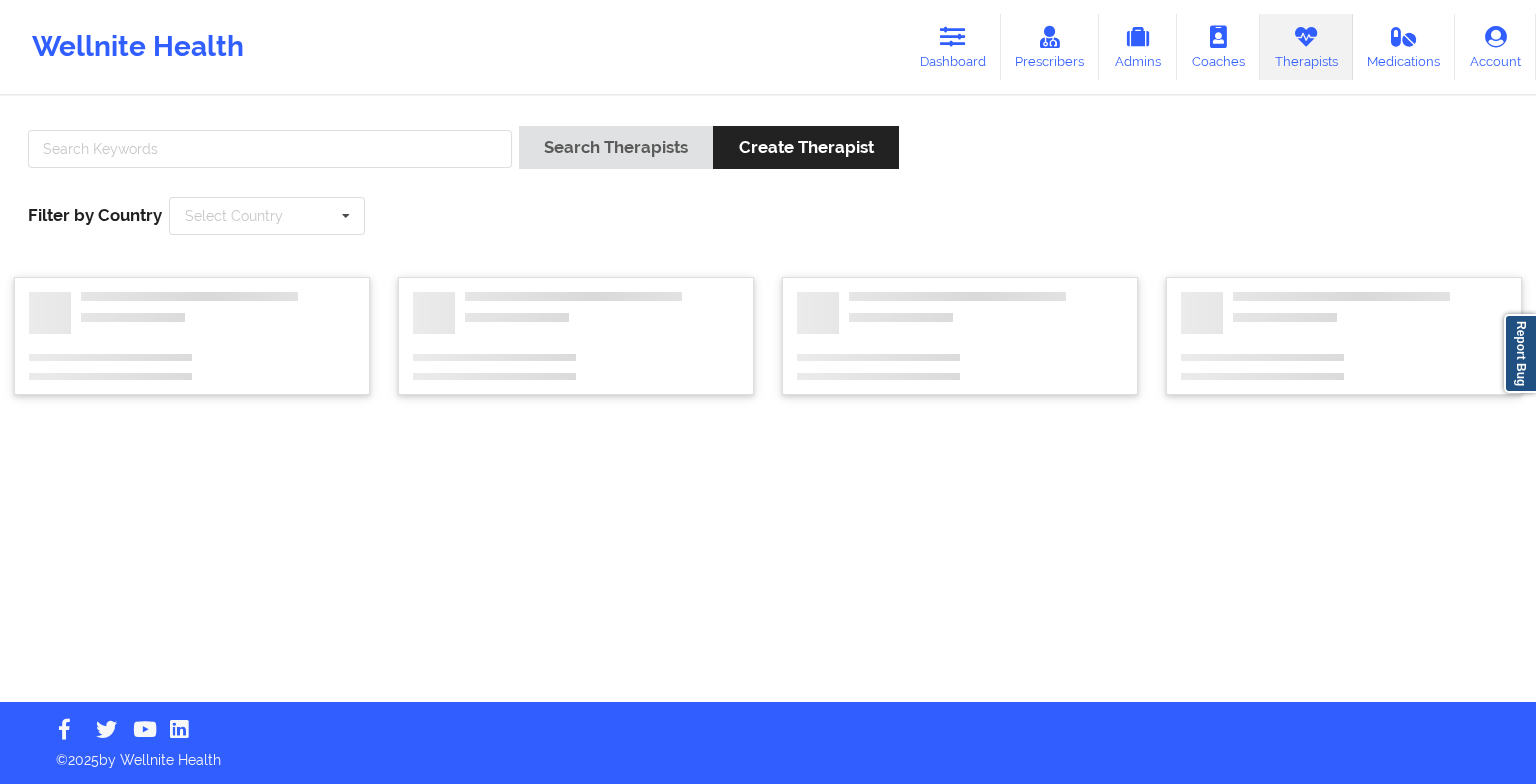 click at bounding box center [270, 154] 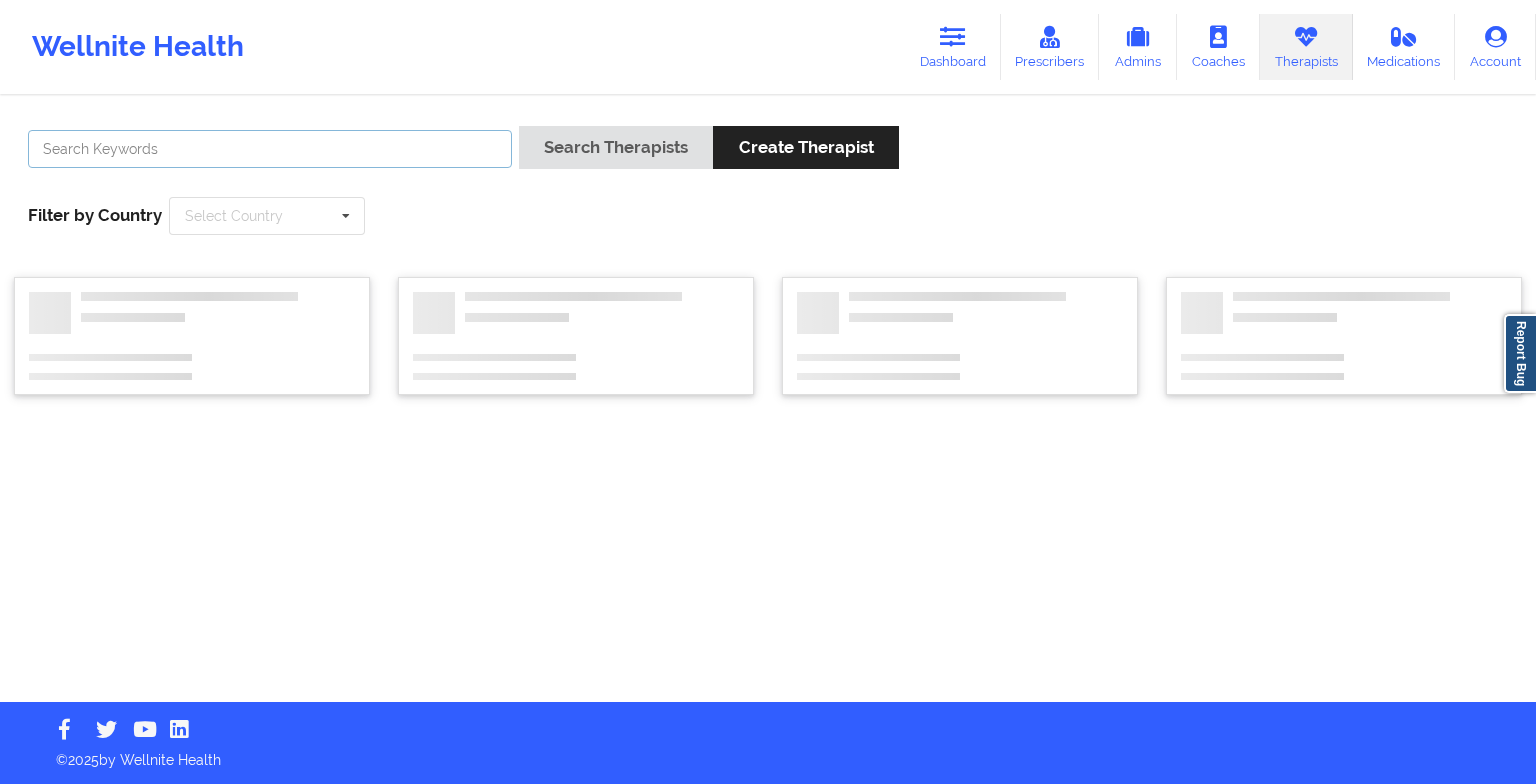 click at bounding box center (270, 149) 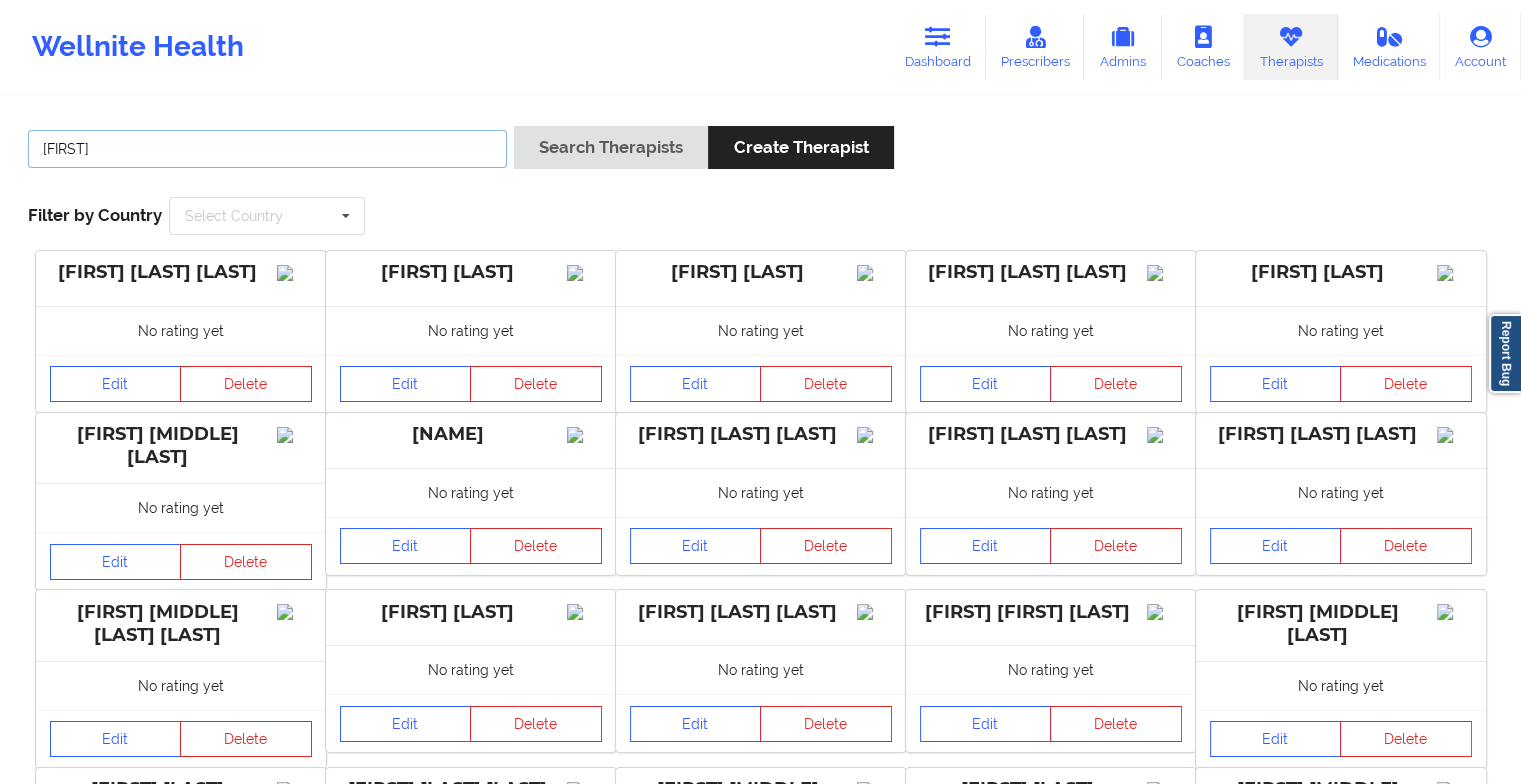 type on "[FIRST] [LAST]" 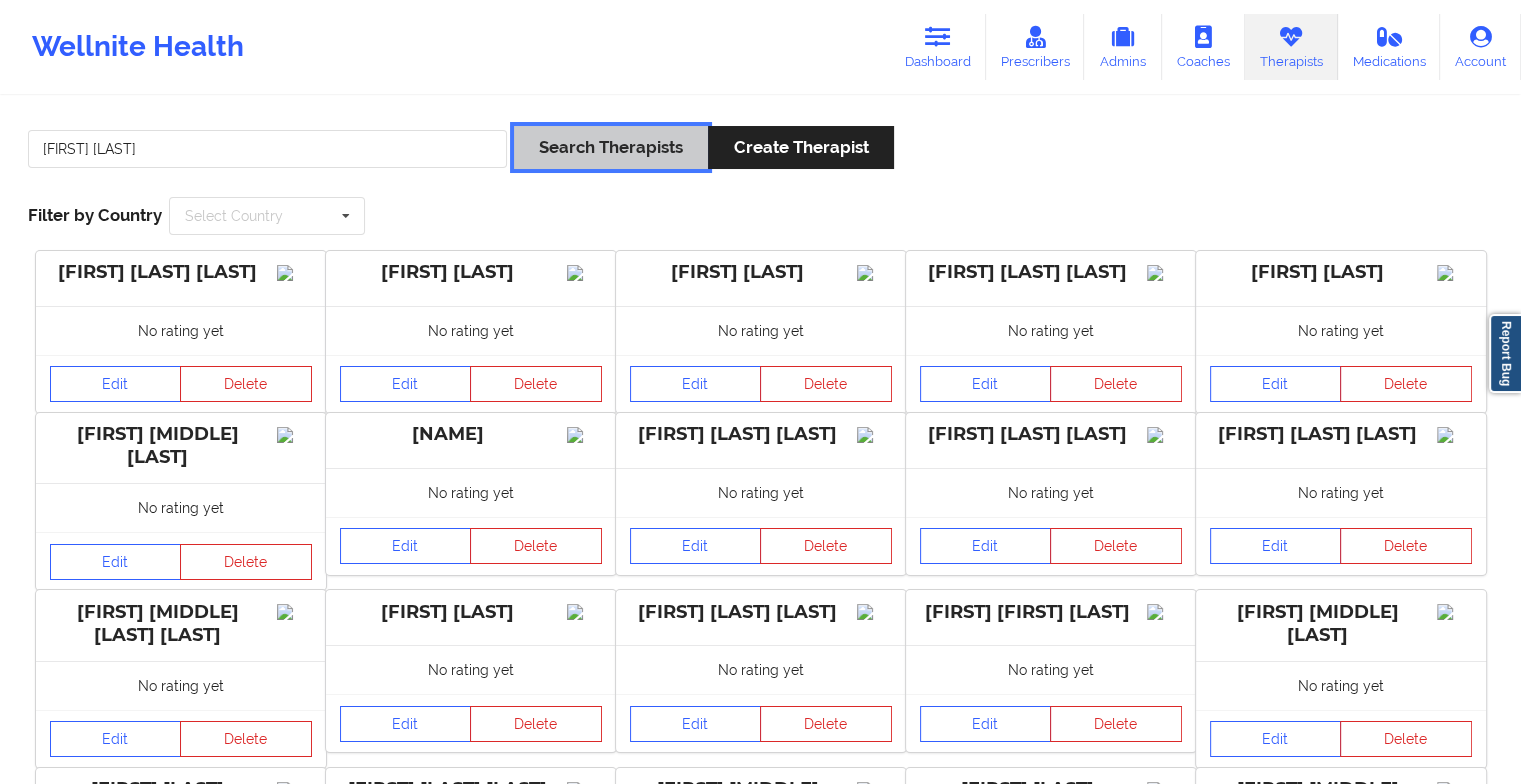 click on "Search Therapists" at bounding box center (611, 147) 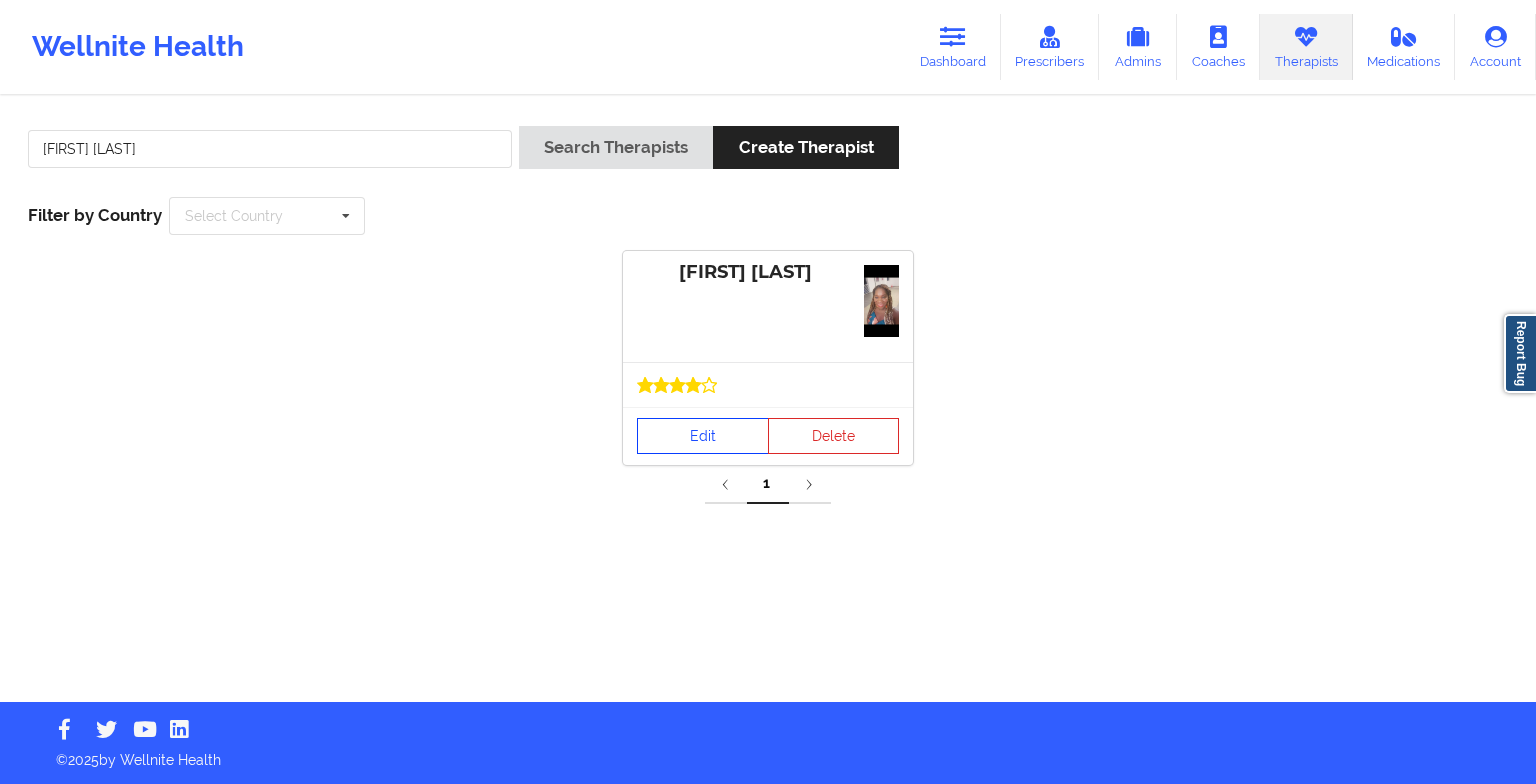 click on "Edit" at bounding box center (703, 436) 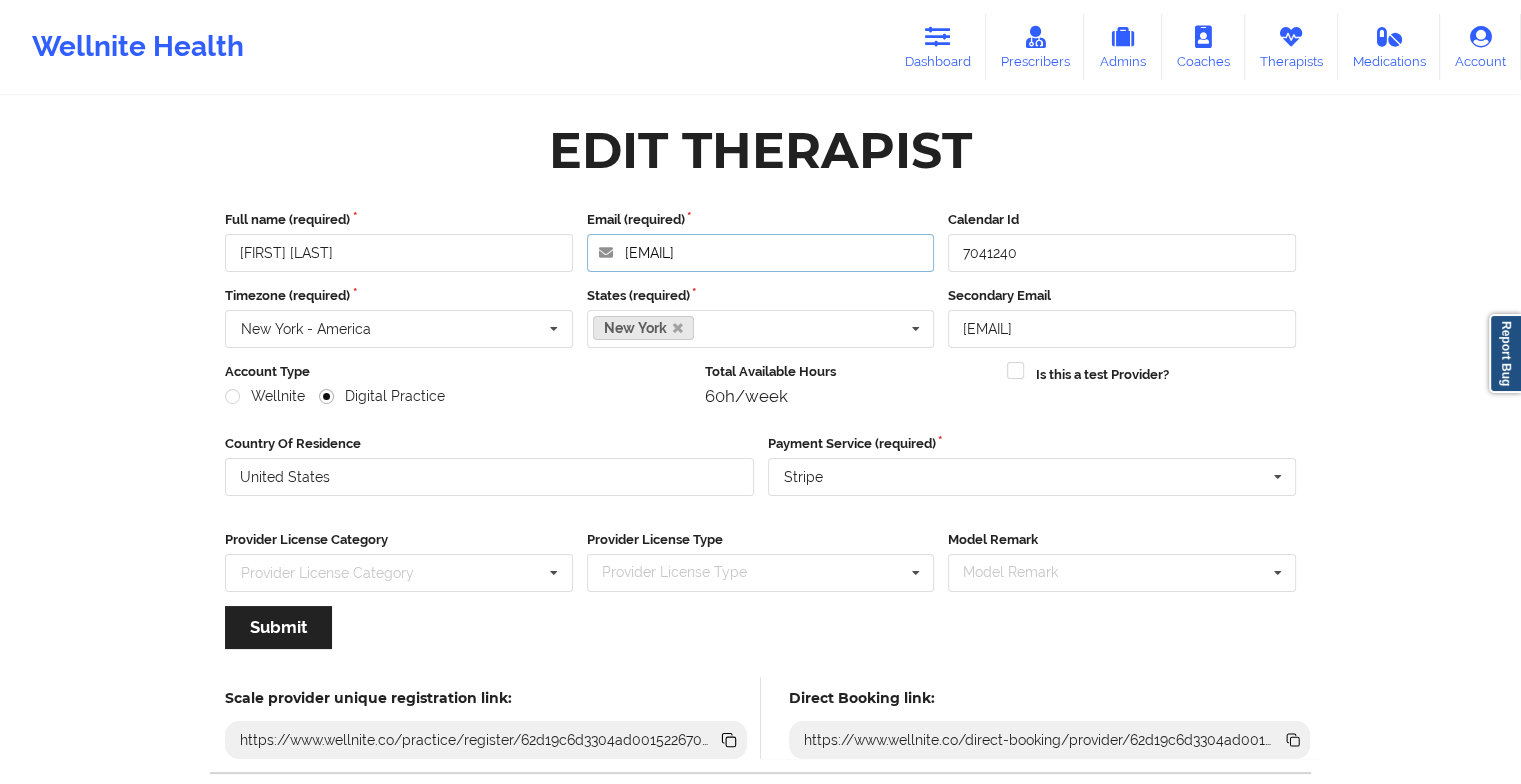 drag, startPoint x: 815, startPoint y: 255, endPoint x: 559, endPoint y: 228, distance: 257.4199 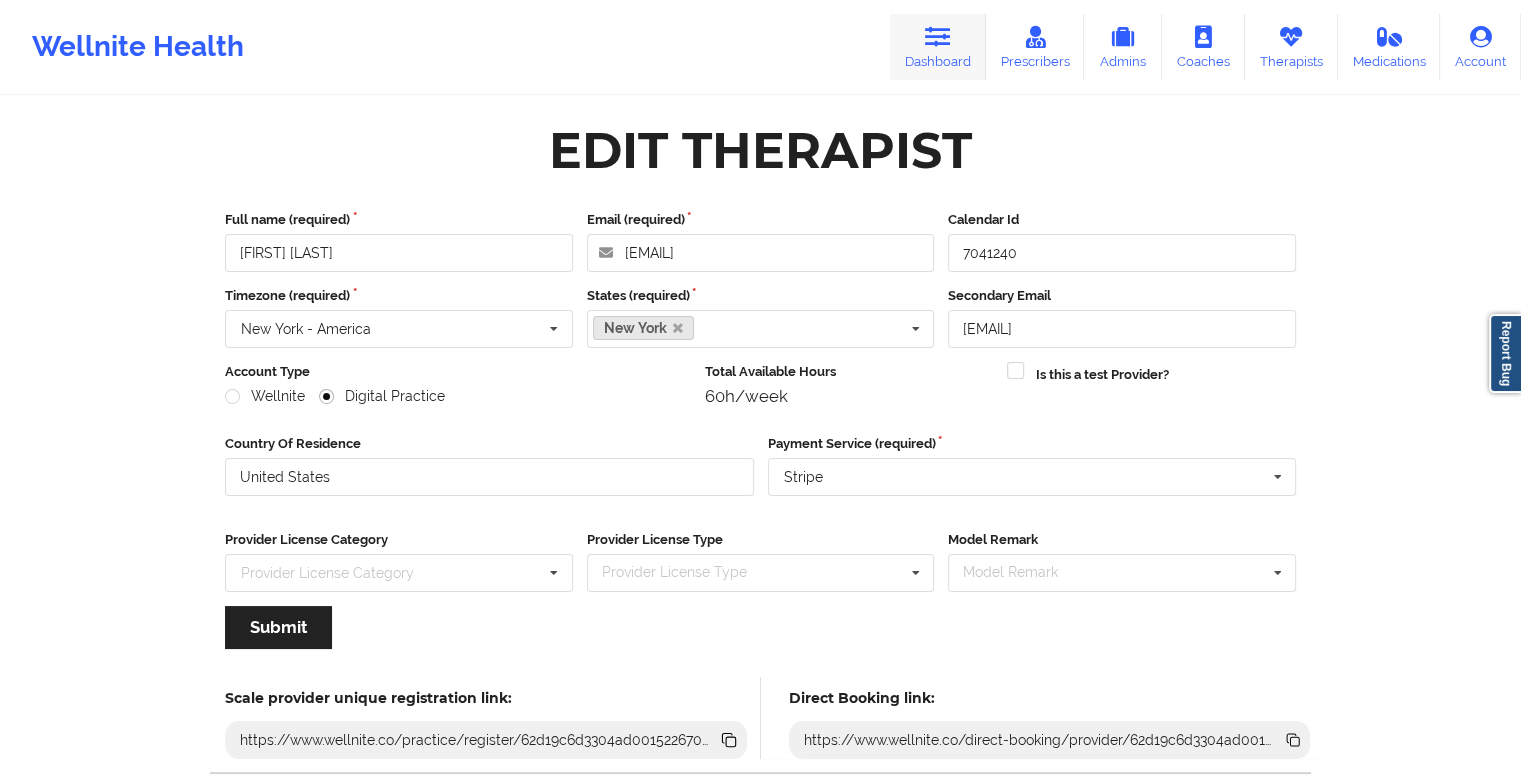 click on "Dashboard" at bounding box center (938, 47) 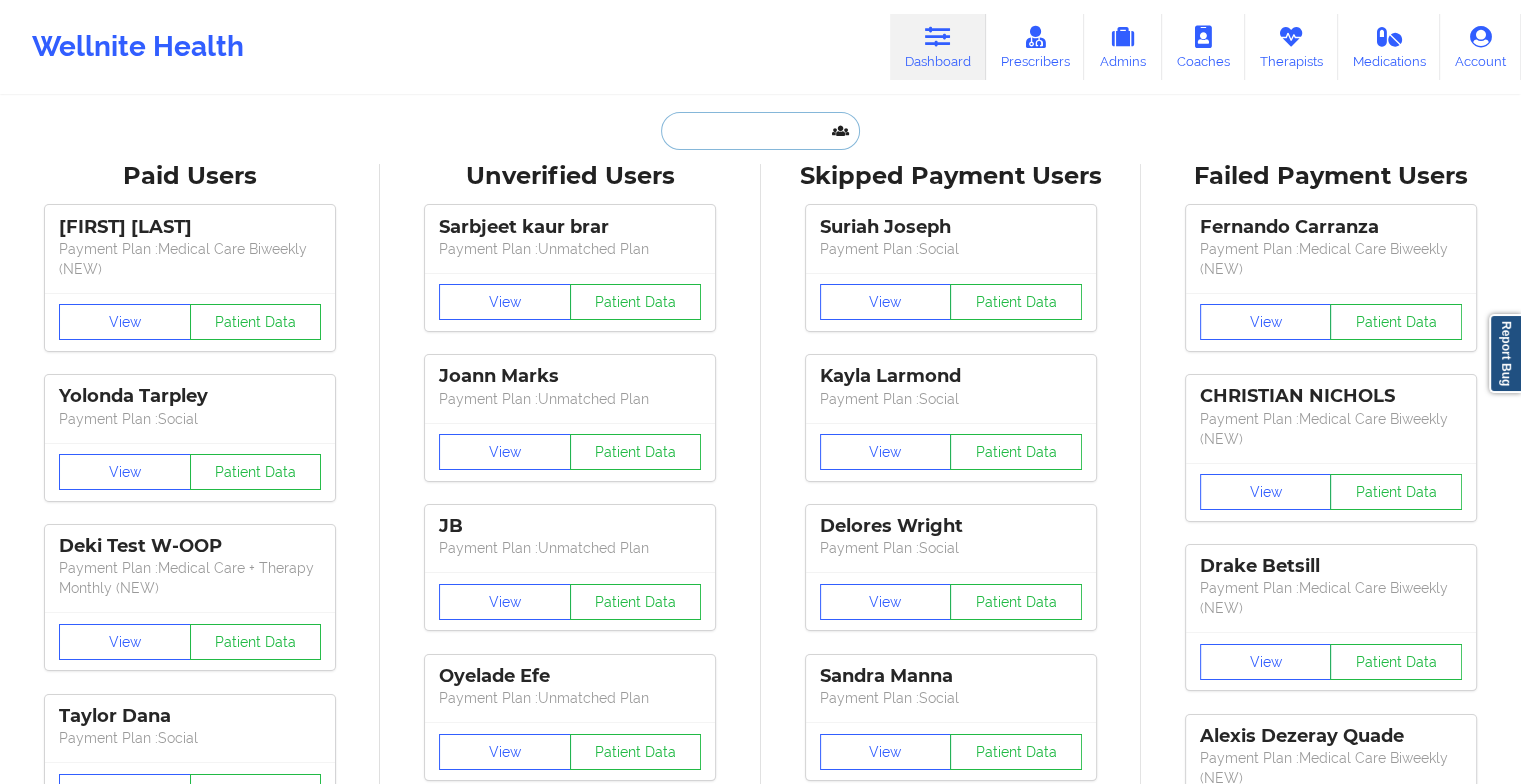 click at bounding box center (760, 131) 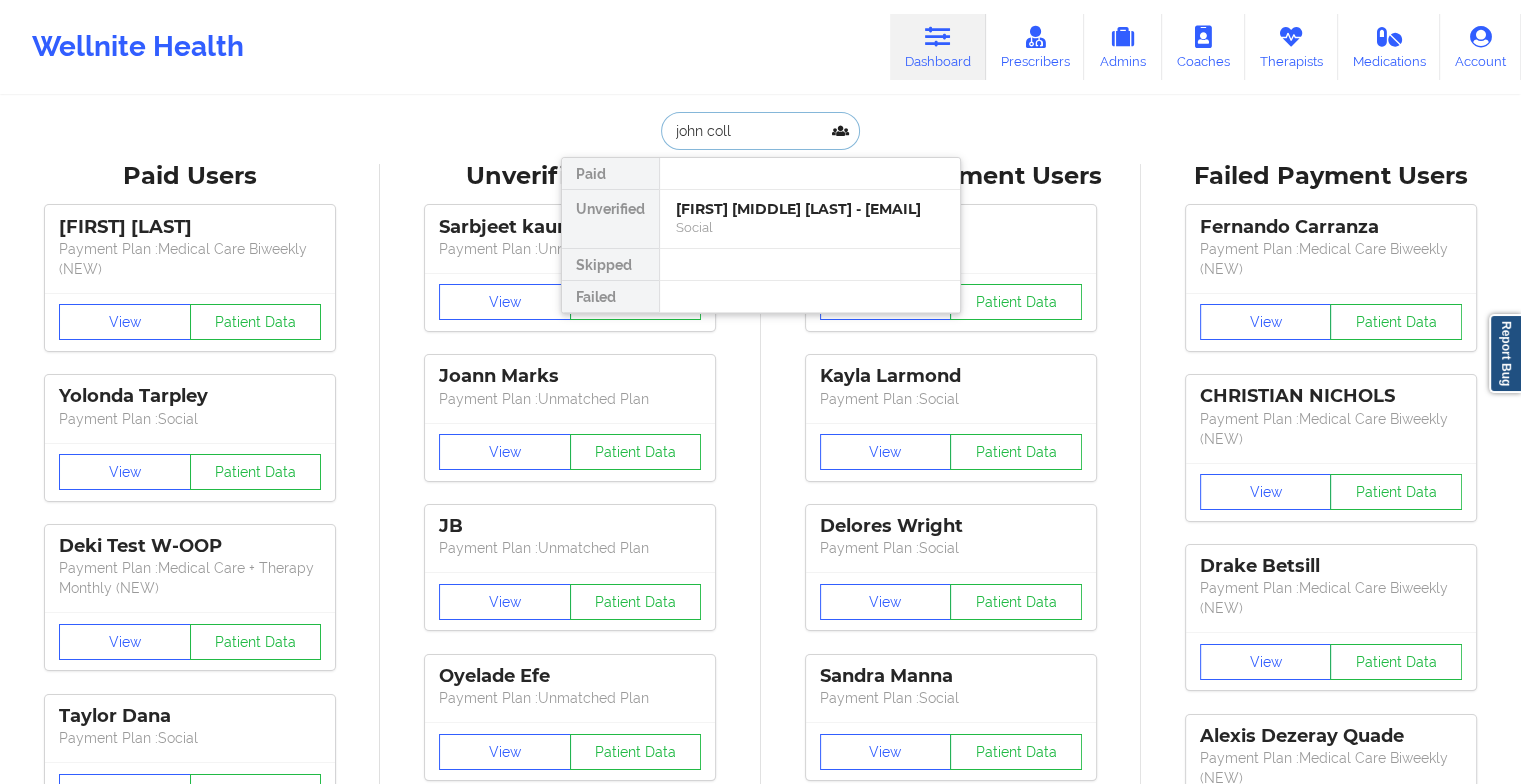 type on "[FIRST] [LAST]" 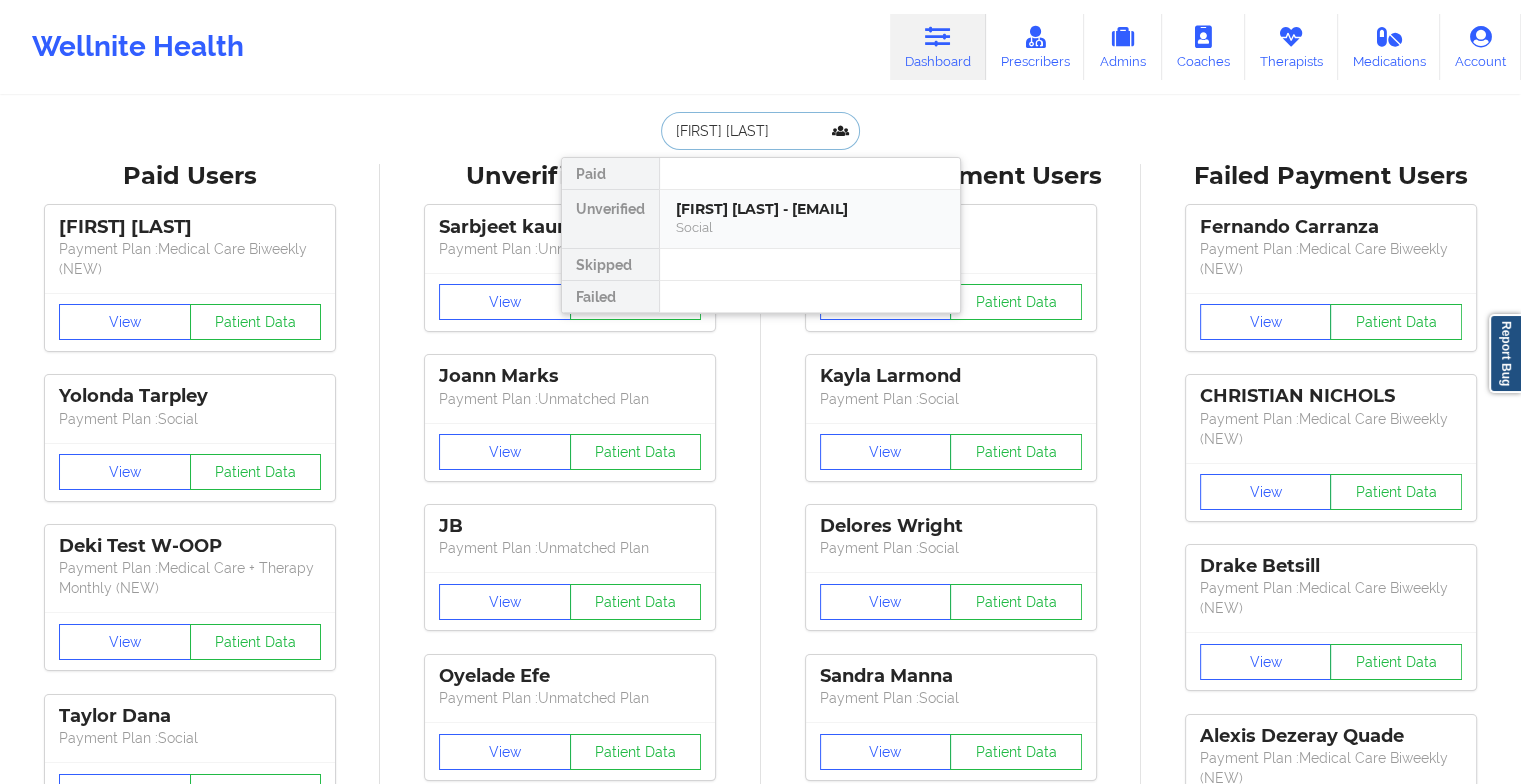 click on "[FIRST] [LAST] - [EMAIL]" at bounding box center [810, 209] 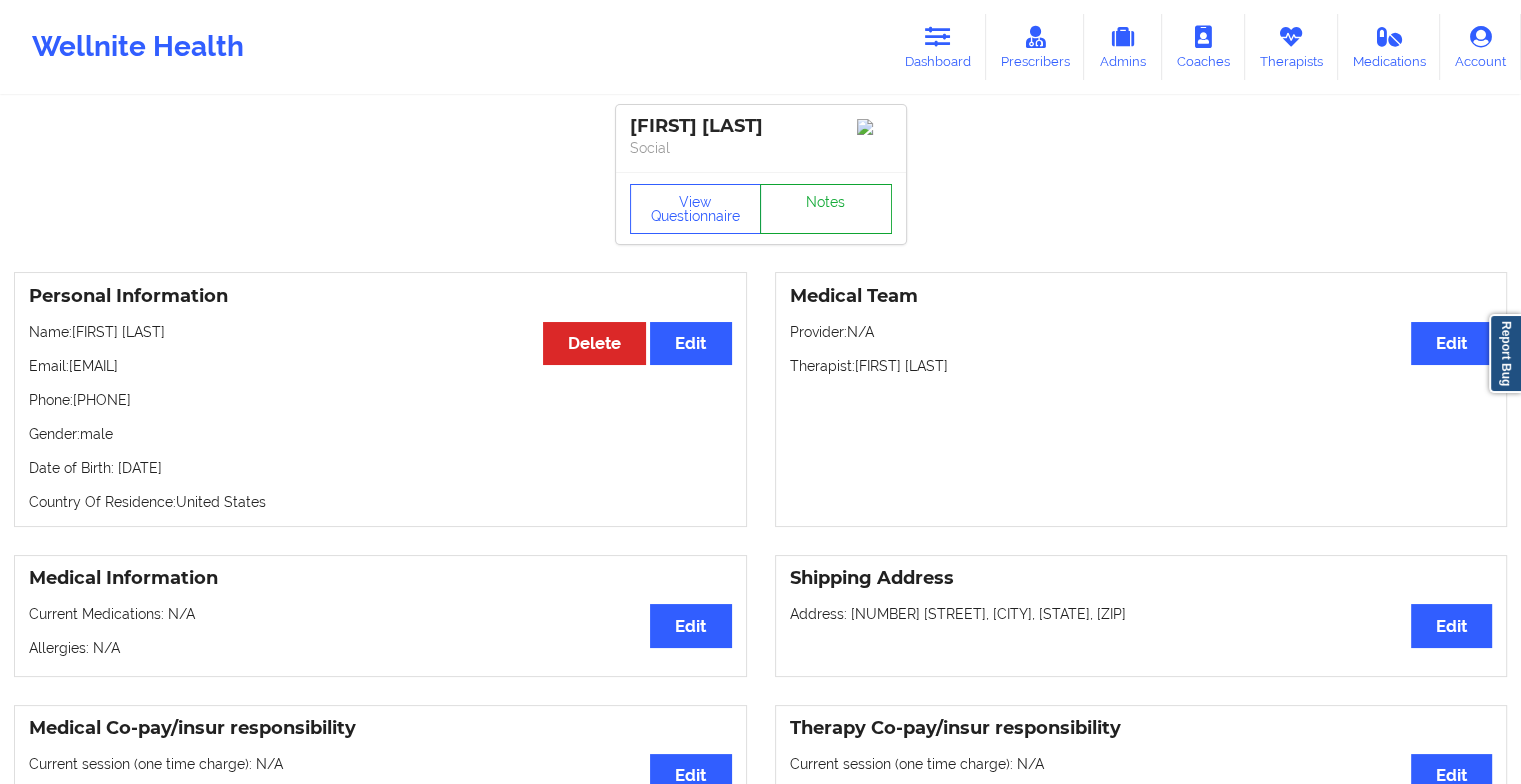 click on "Notes" at bounding box center (826, 209) 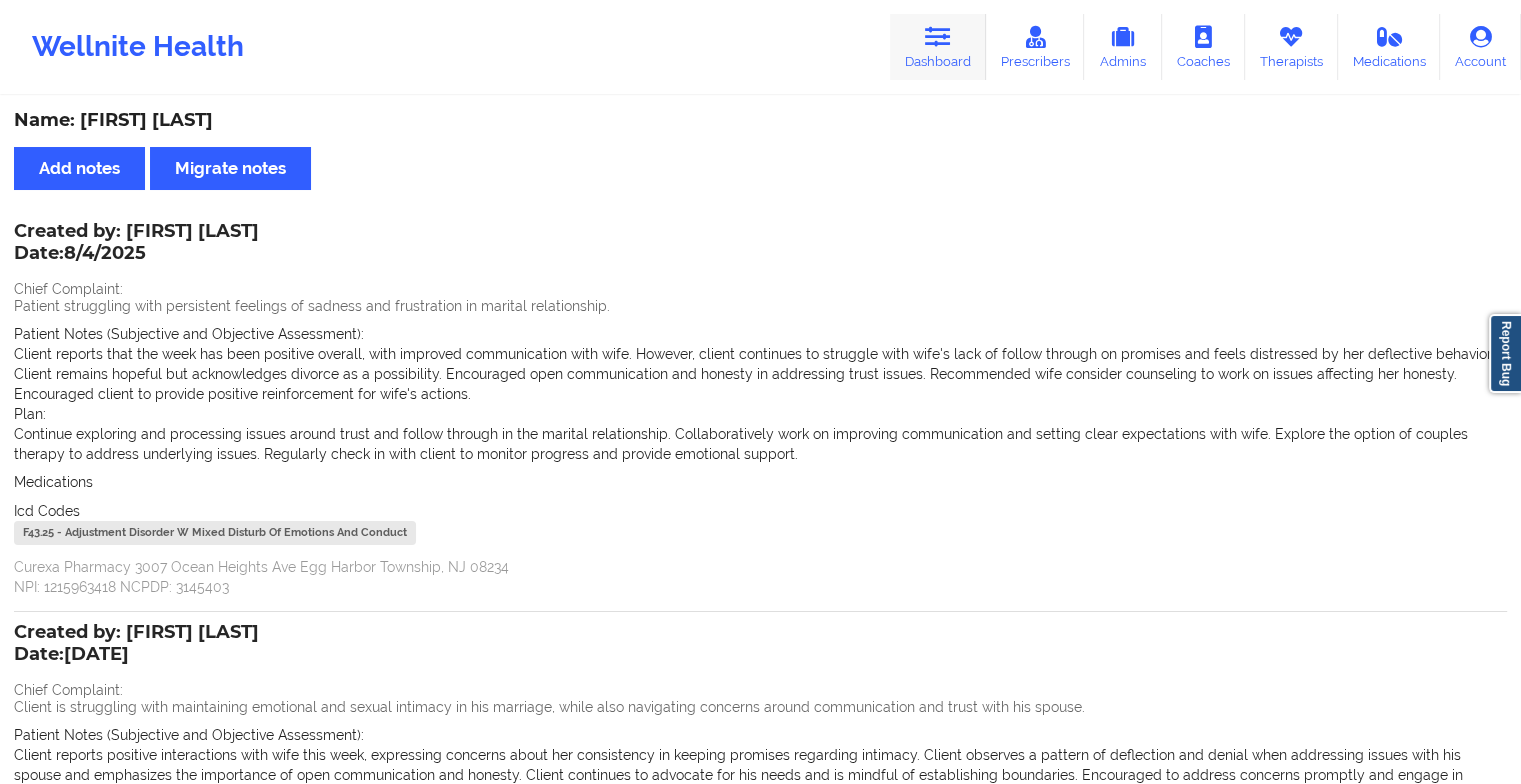 click at bounding box center [938, 37] 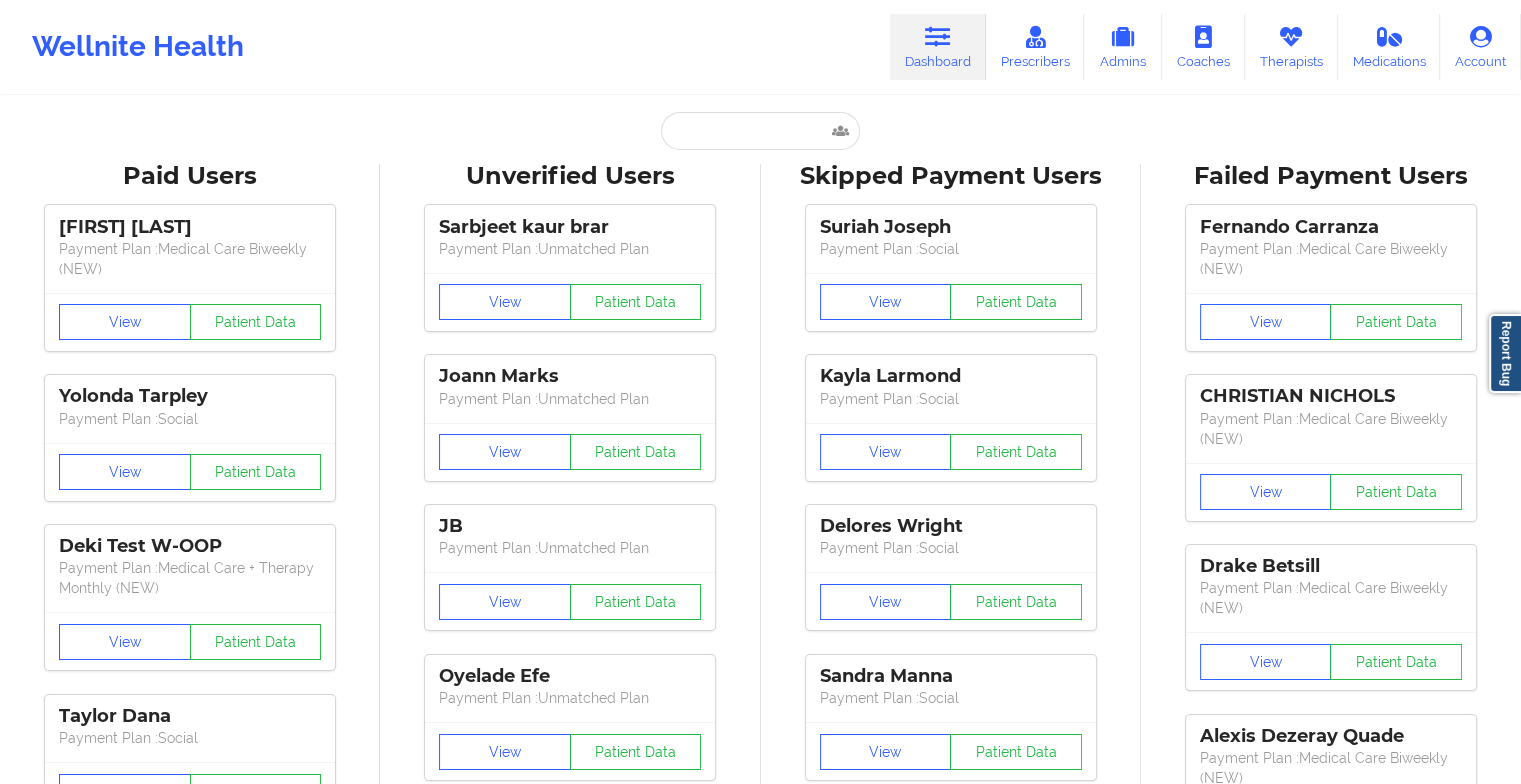 click at bounding box center (938, 37) 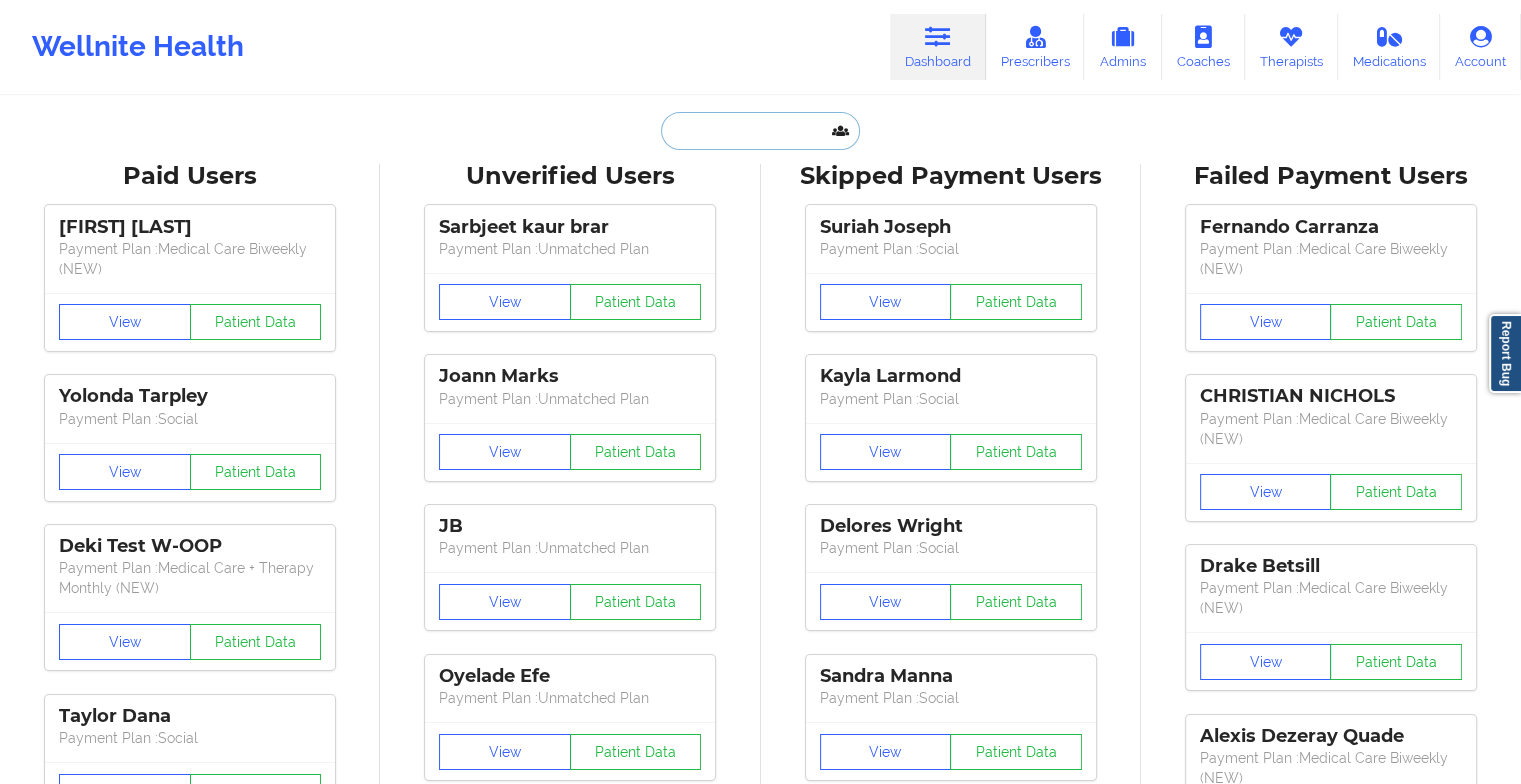 click at bounding box center [760, 131] 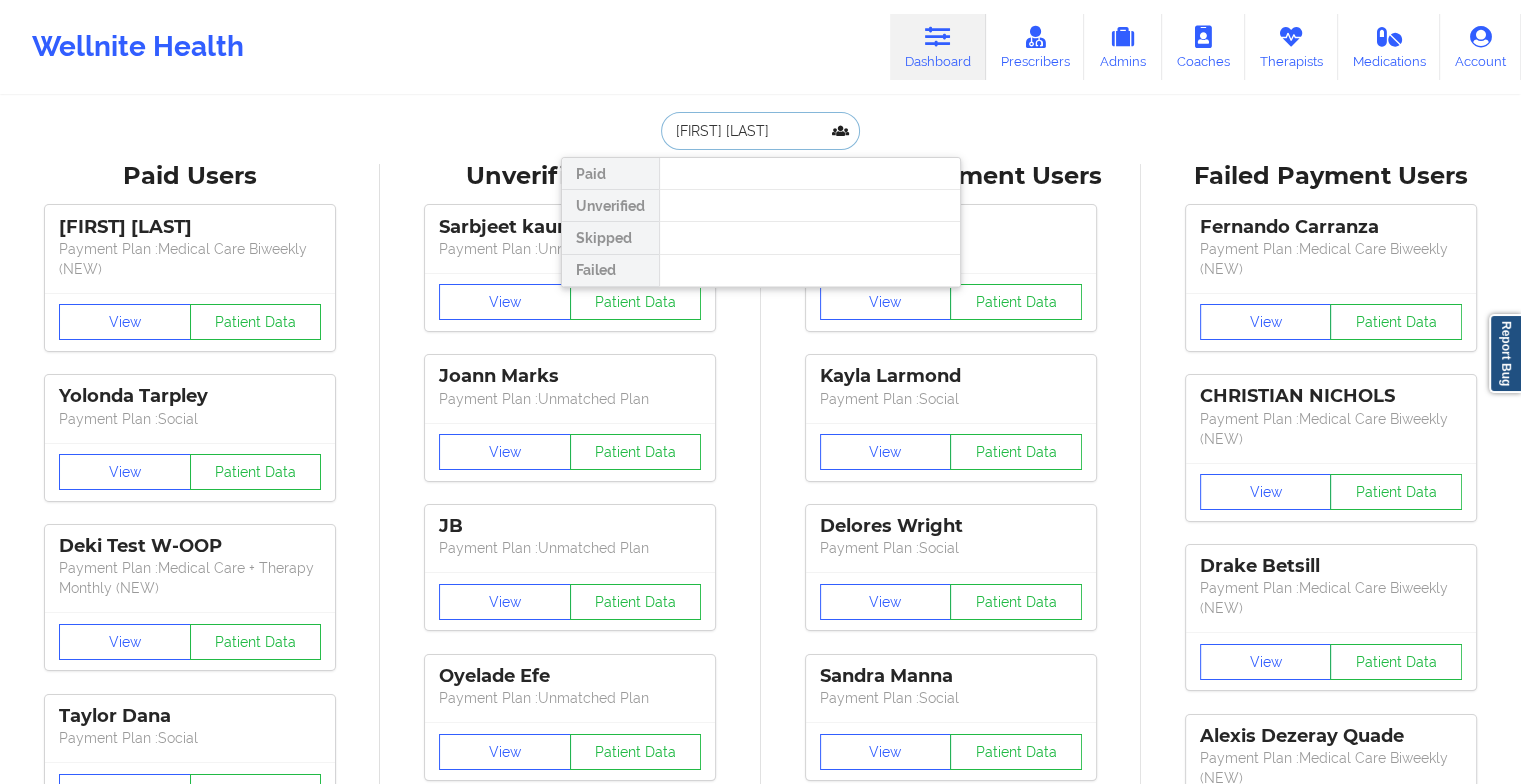 type on "[FIRST] [LAST]" 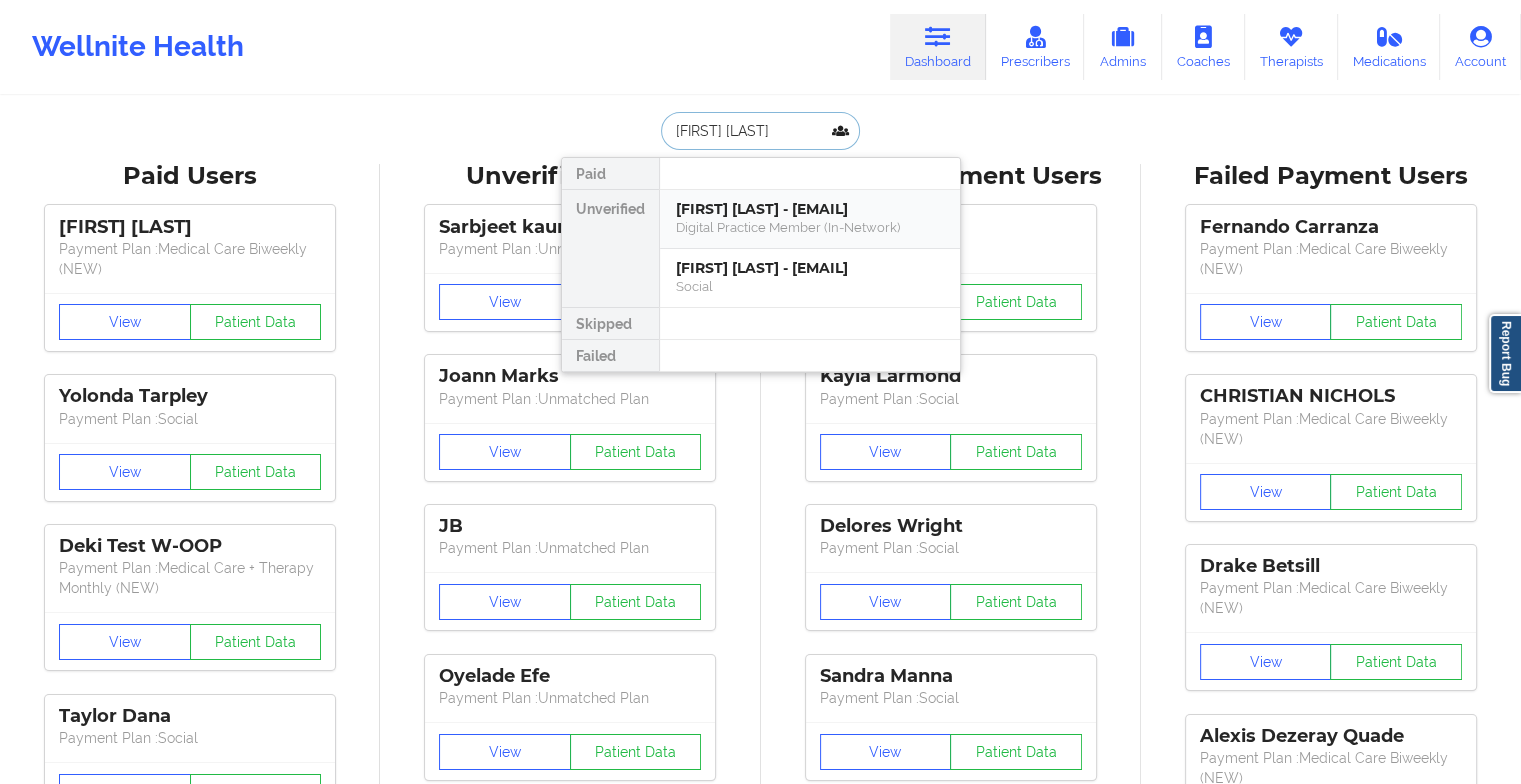 click on "[FIRST] [LAST] - [EMAIL] Digital Practice Member  (In-Network)" at bounding box center (810, 219) 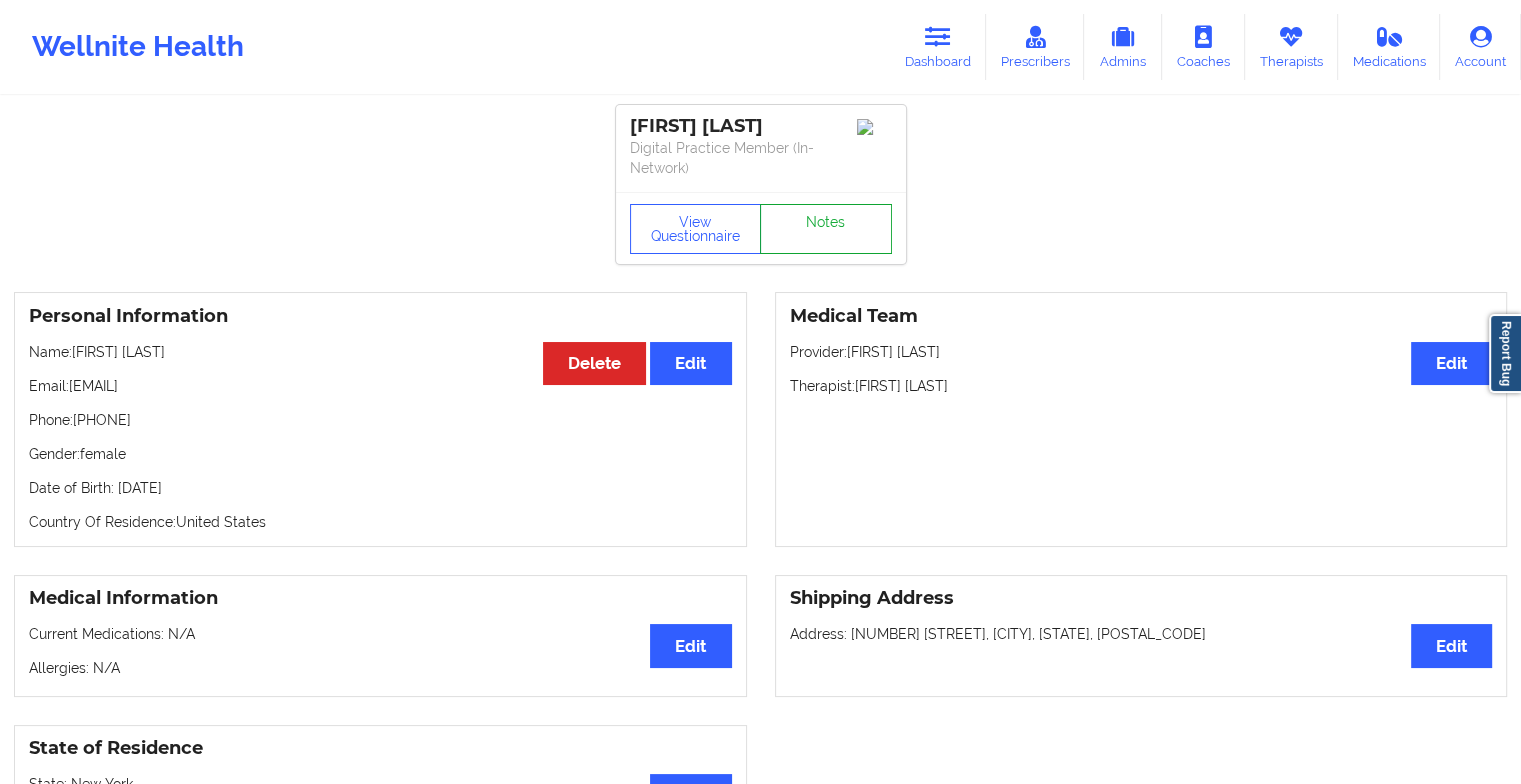 click on "Notes" at bounding box center (826, 229) 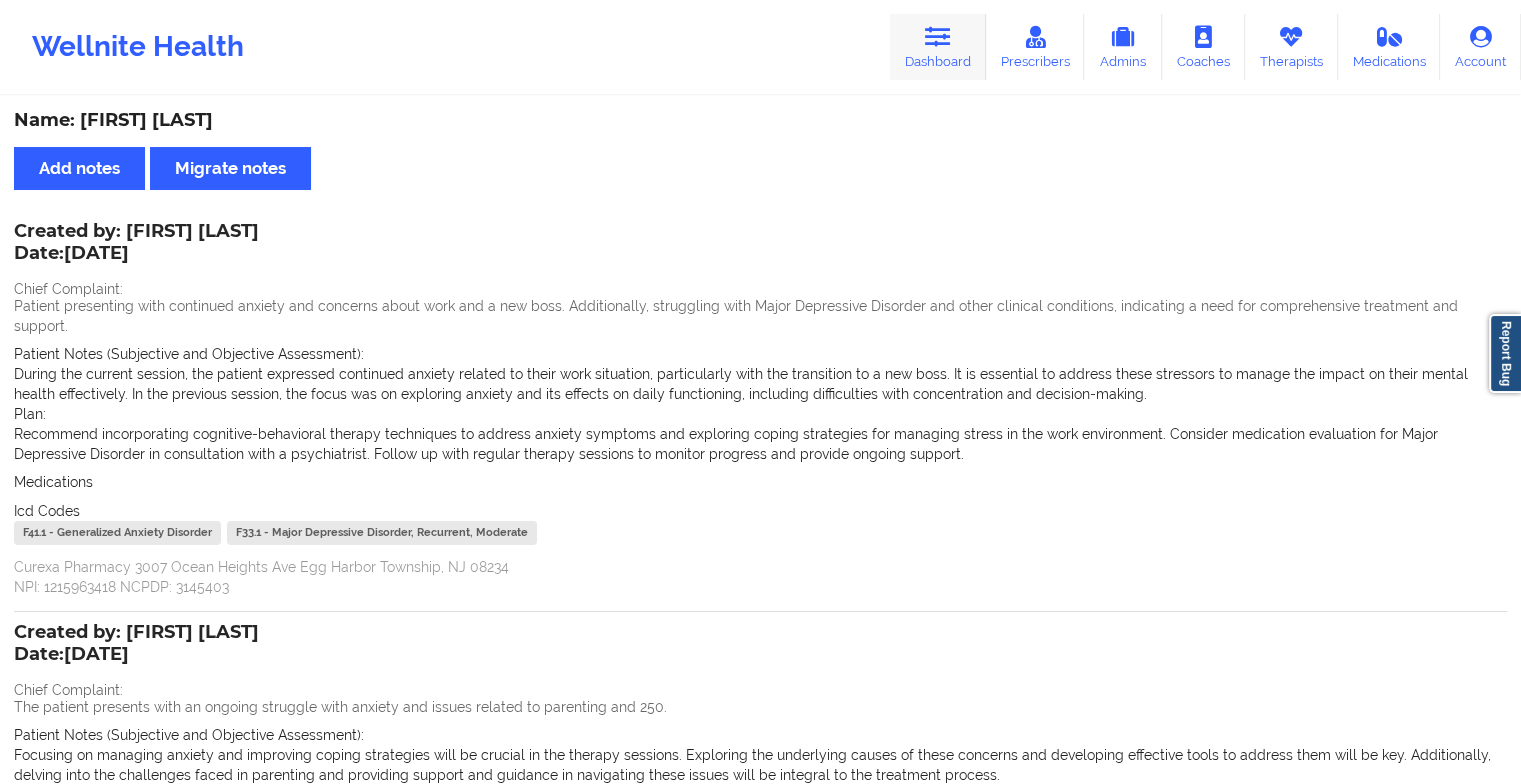 click on "Dashboard" at bounding box center [938, 47] 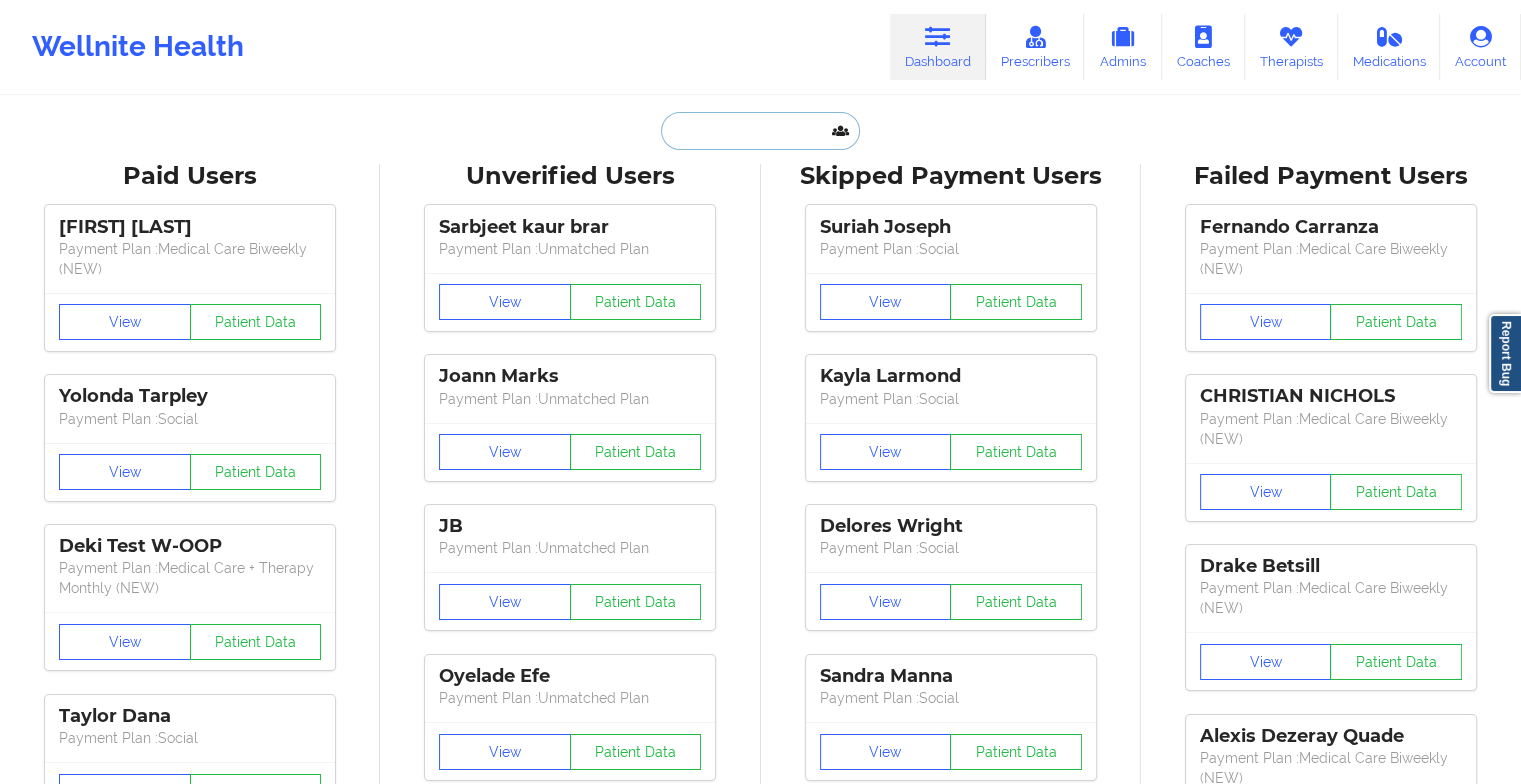 click at bounding box center (760, 131) 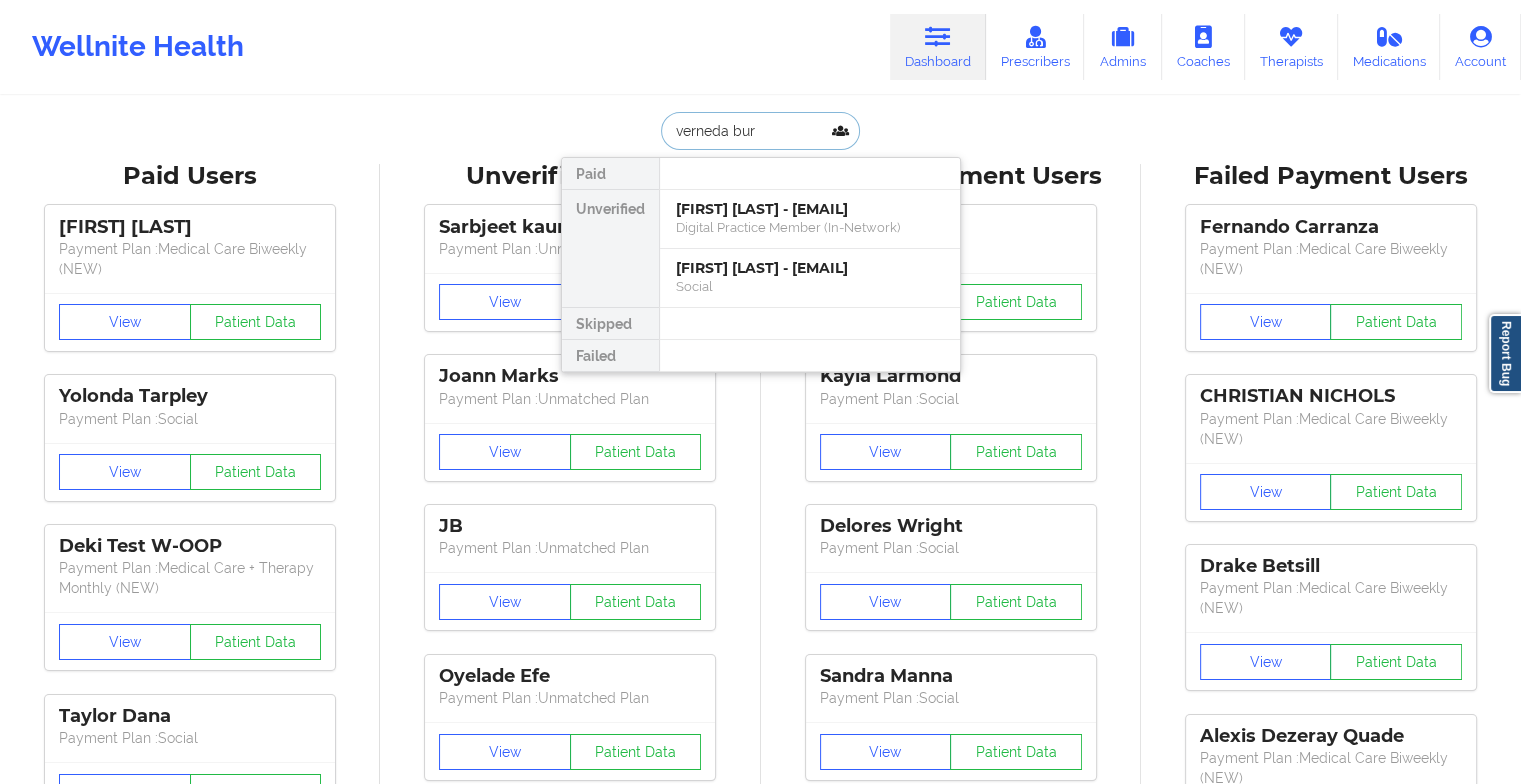 type on "verneda burn" 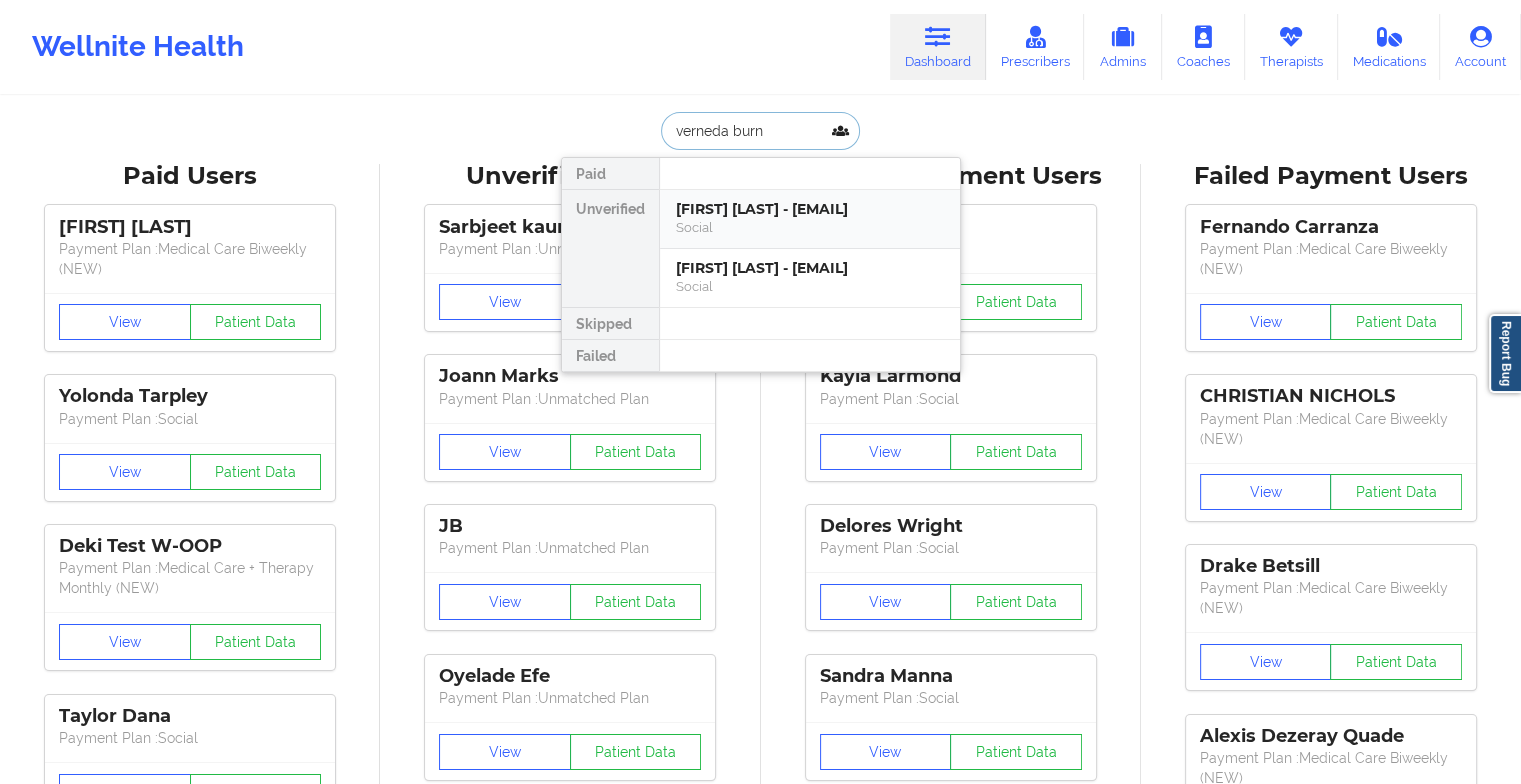 click on "[FIRST] [LAST] - [EMAIL]" at bounding box center (810, 209) 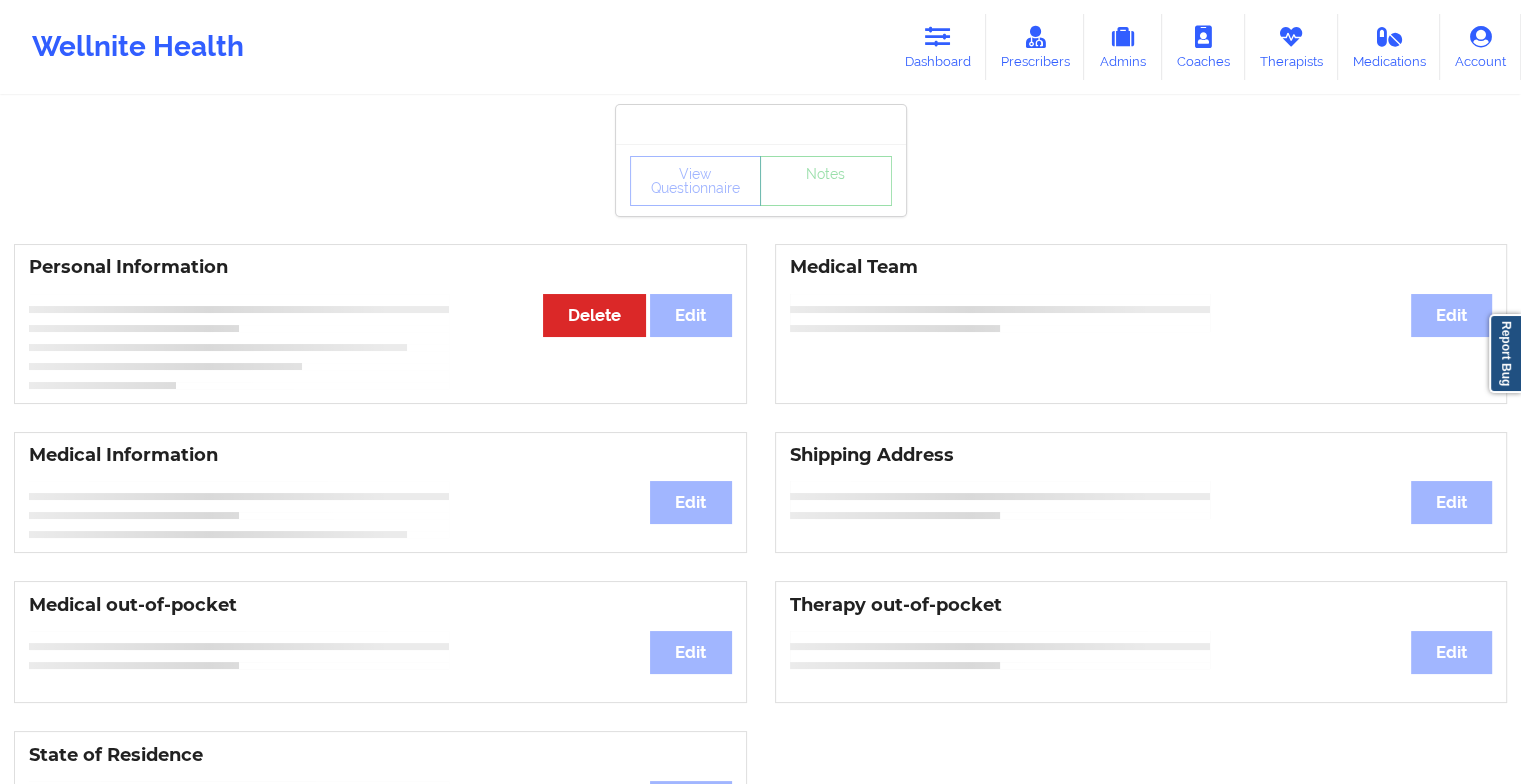 click on "View Questionnaire Notes Personal Information Edit Delete Medical Team Edit Medical Information Edit Shipping Address Edit Medical out-of-pocket Edit Therapy out-of-pocket Edit State of Residence Edit Payment Information Edit Cancel Plan Minor Consent Insurance Information Edit" at bounding box center (760, 835) 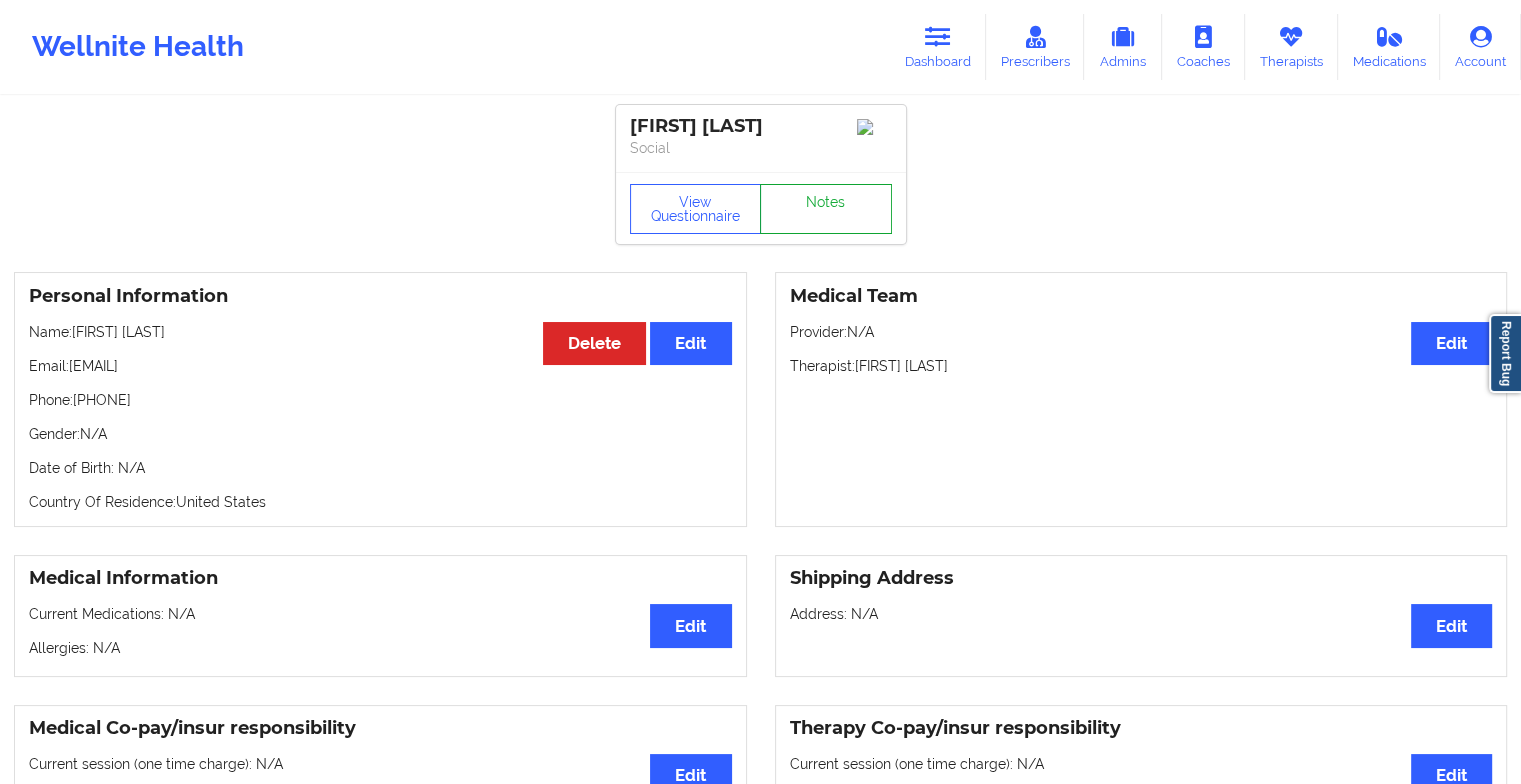 click on "Notes" at bounding box center [826, 209] 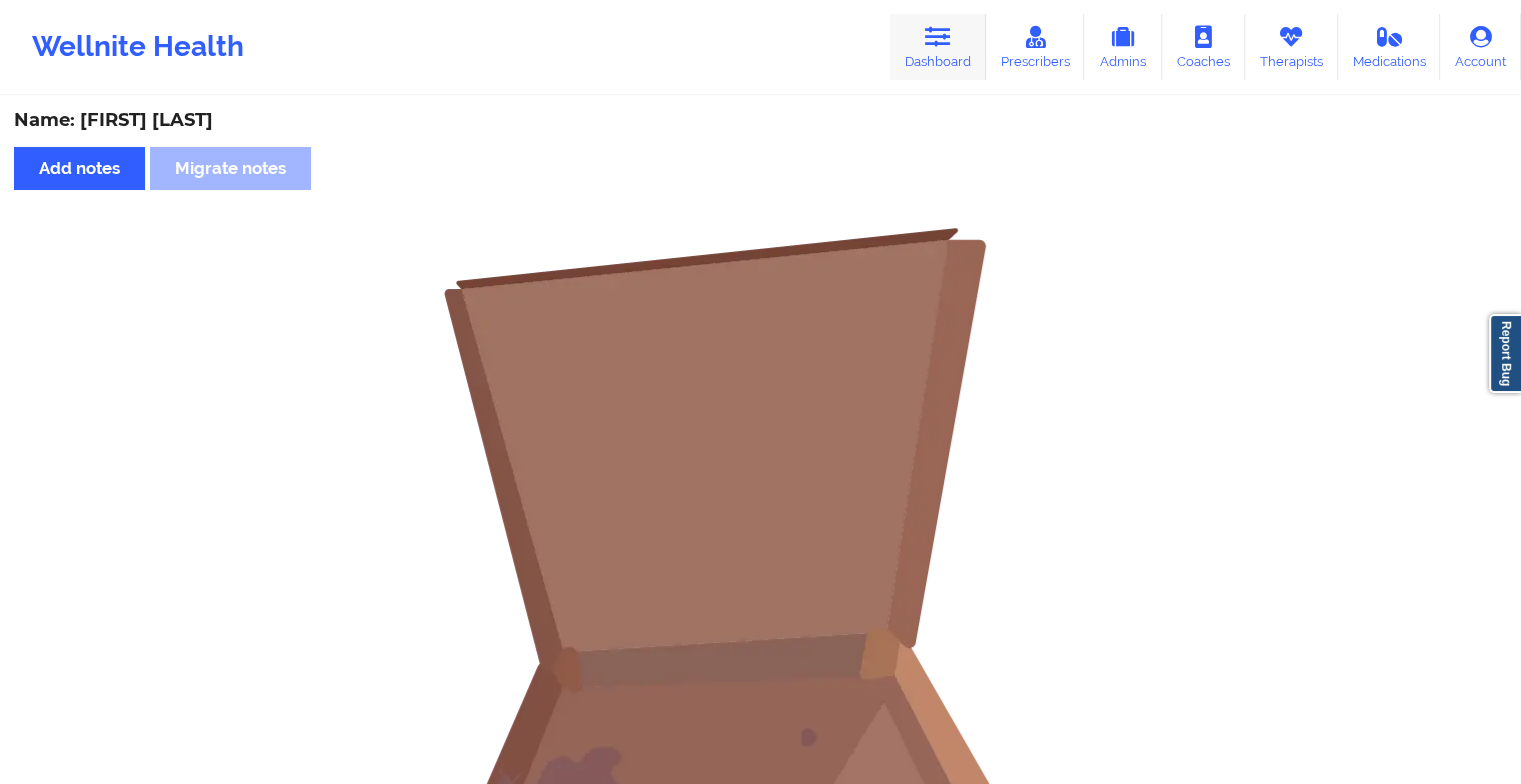 click on "Dashboard" at bounding box center [938, 47] 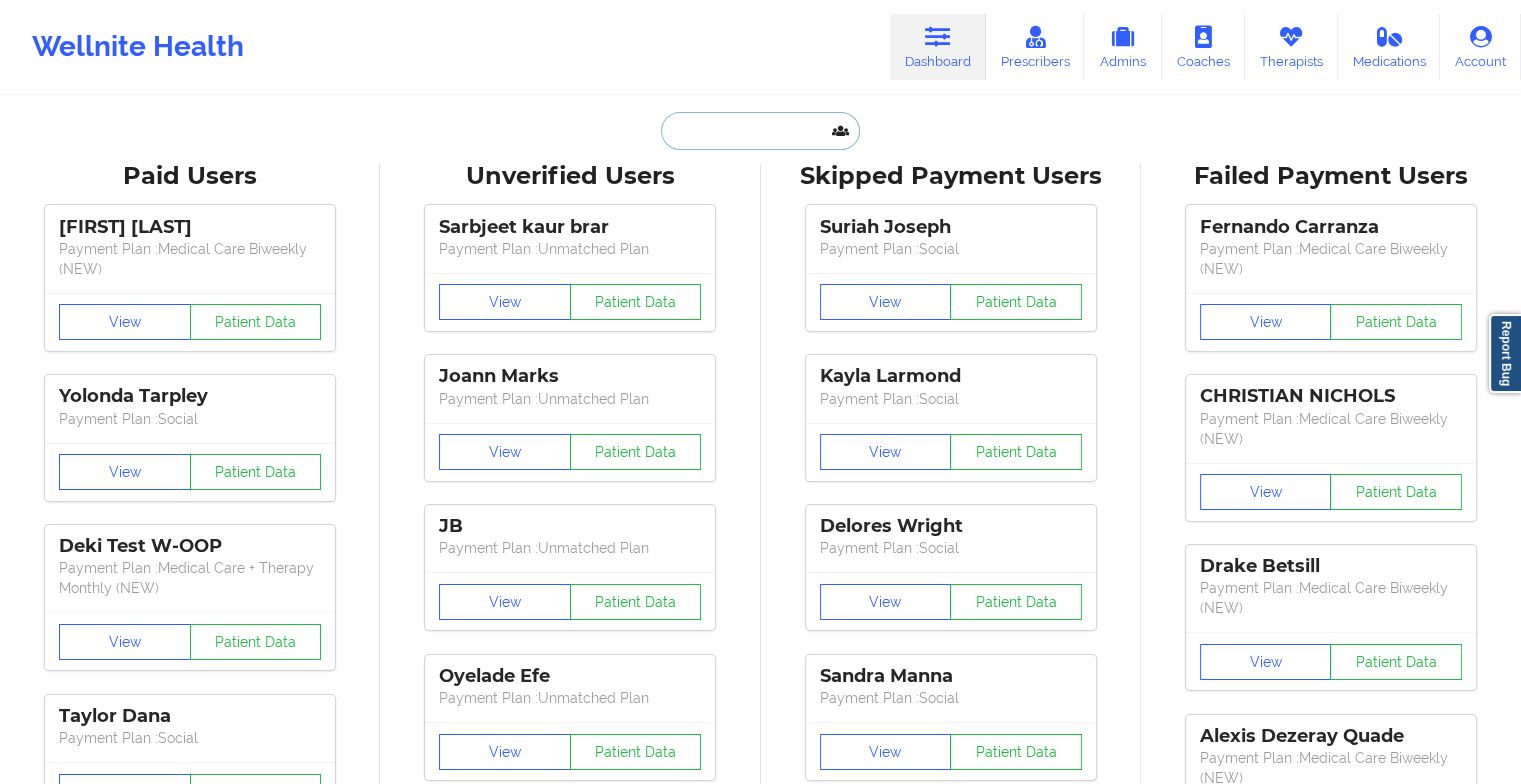 click at bounding box center (760, 131) 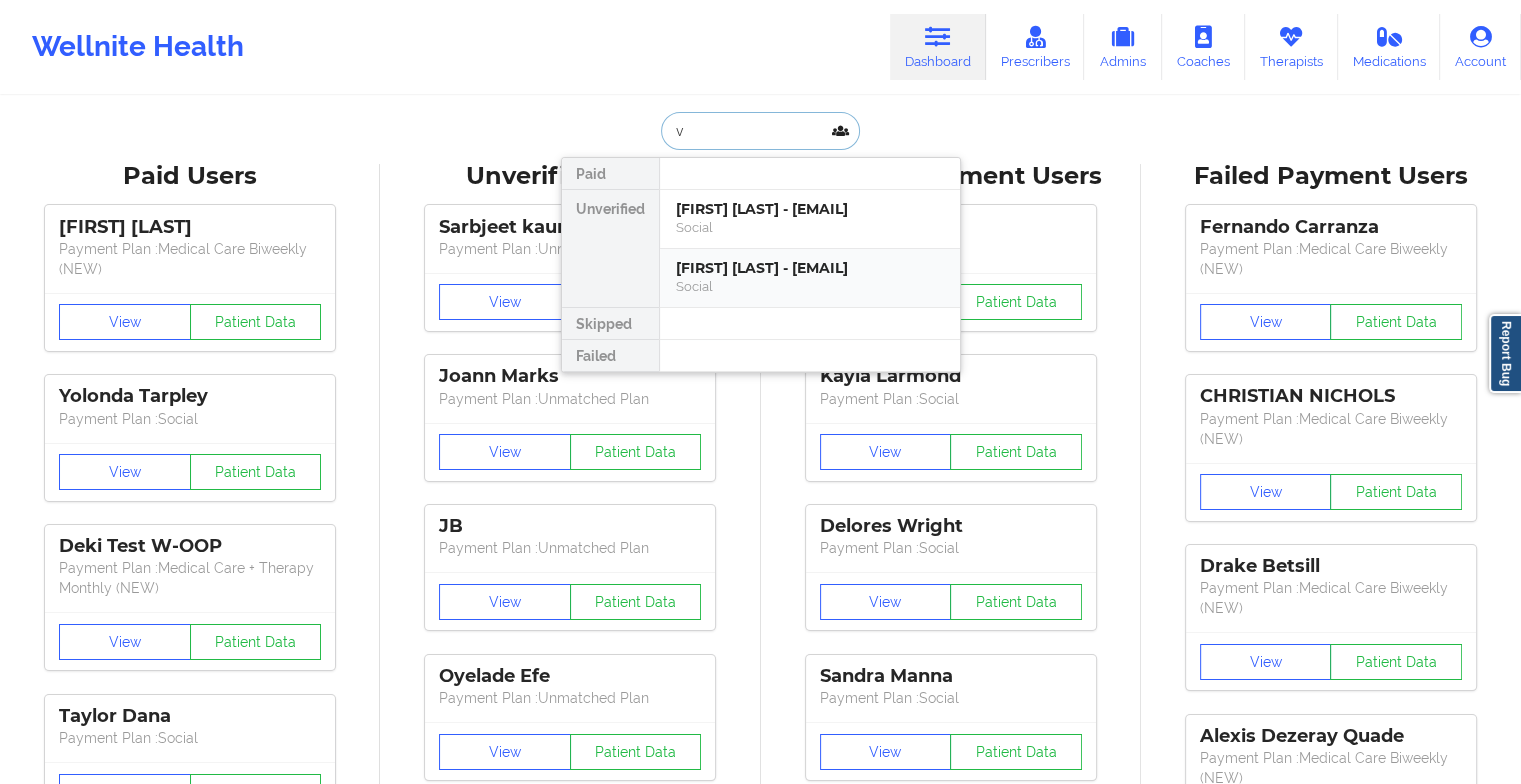 click on "[FIRST] [LAST] - [EMAIL]" at bounding box center (810, 268) 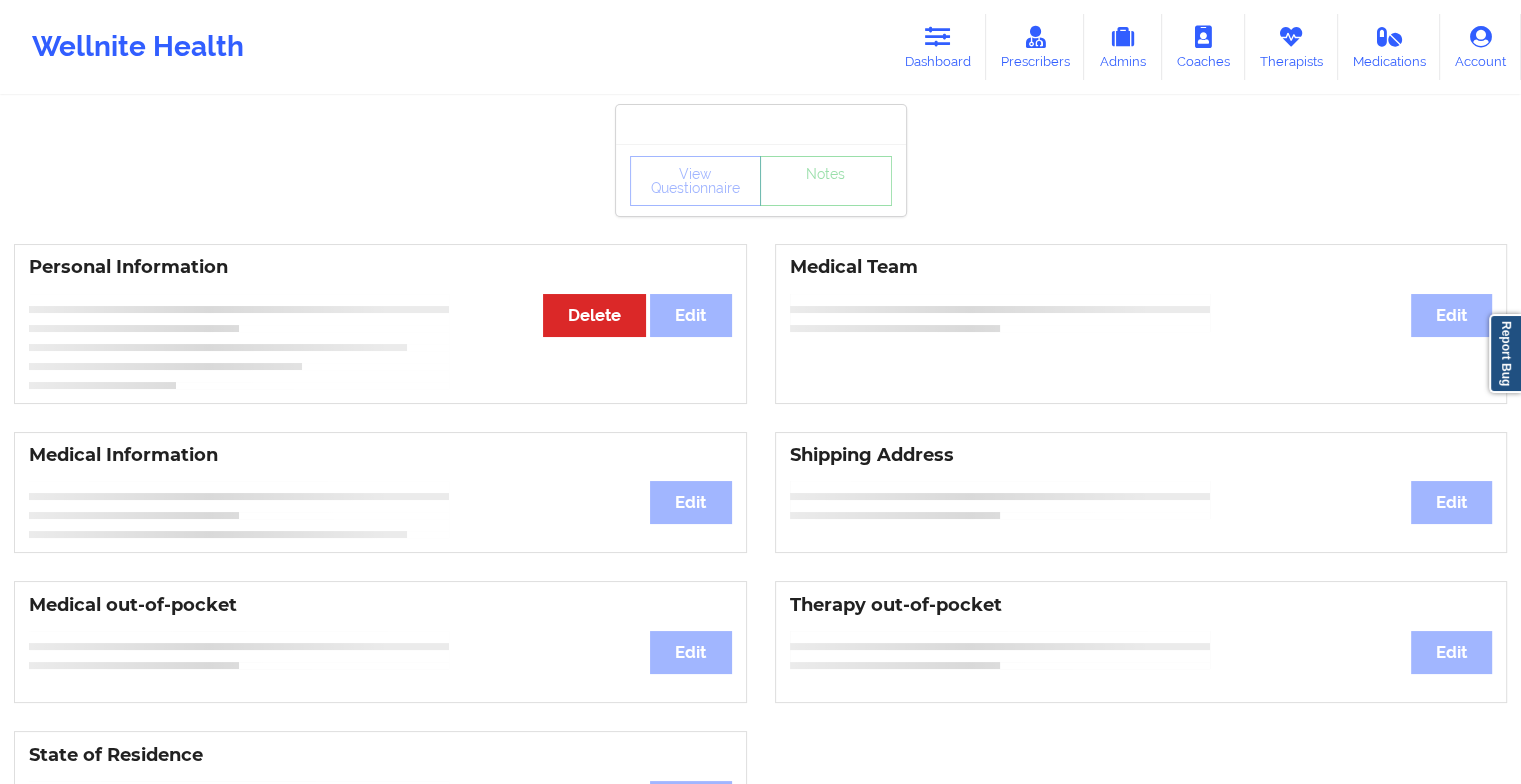click on "View Questionnaire Notes" at bounding box center (761, 180) 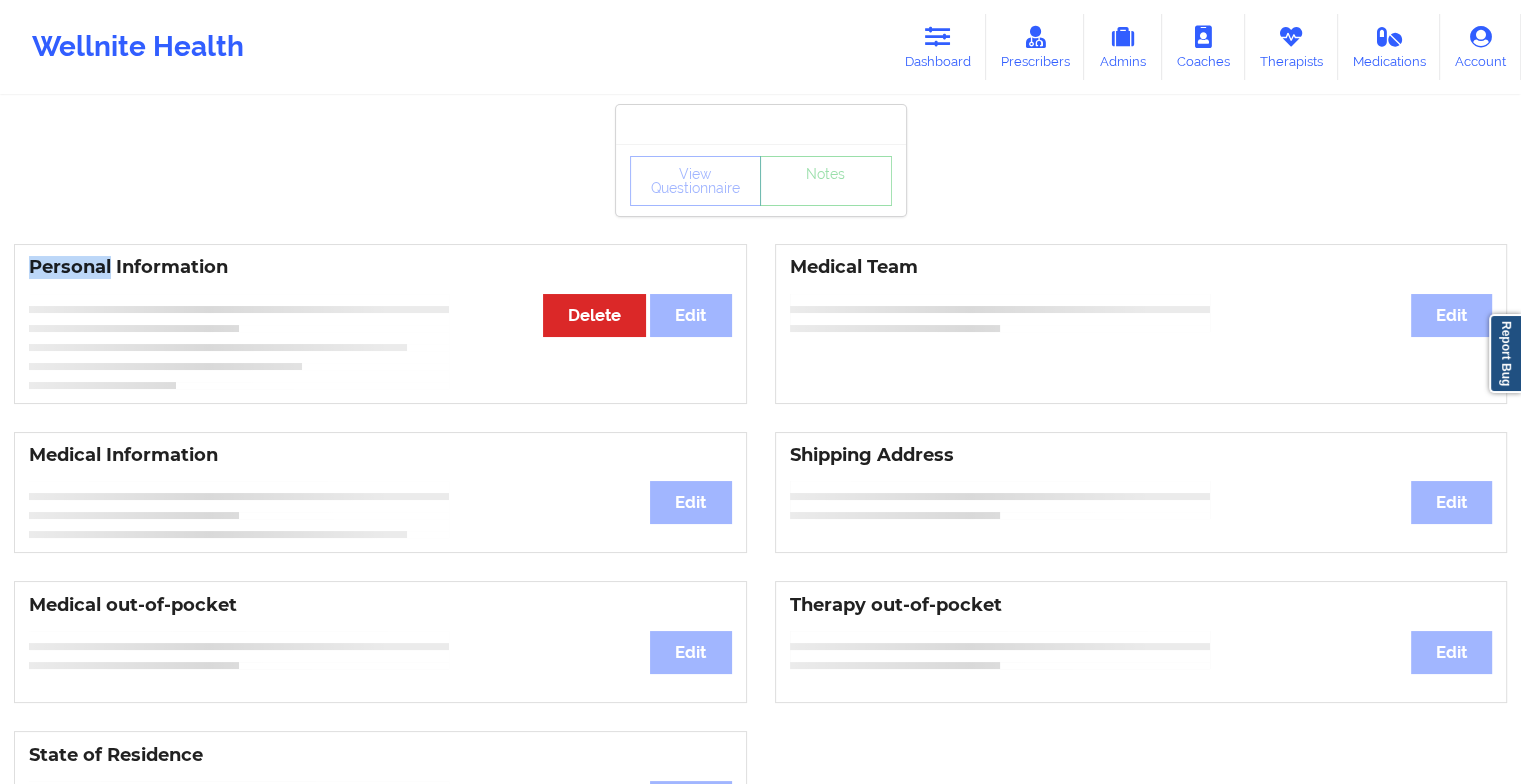 click on "View Questionnaire Notes" at bounding box center [761, 180] 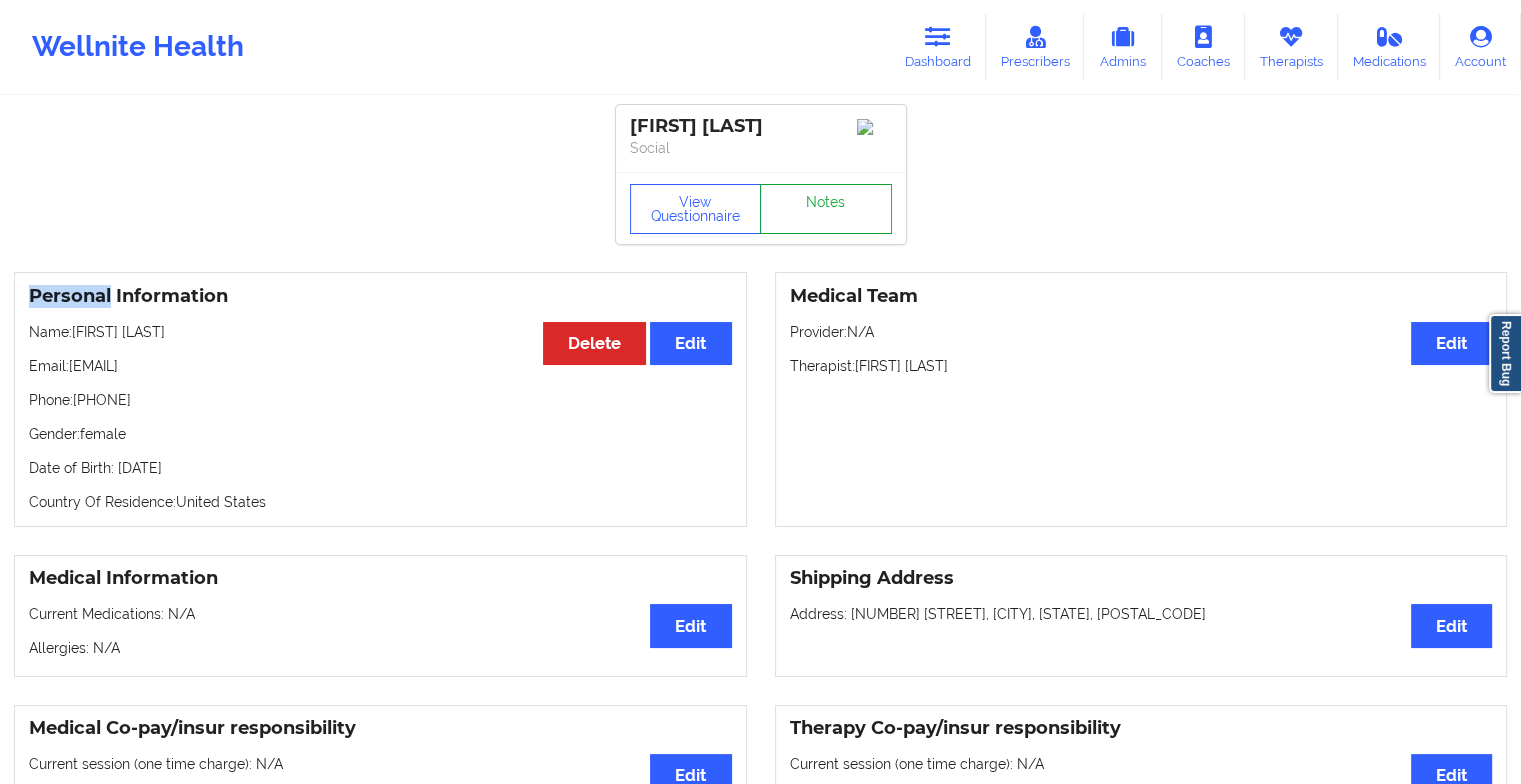 click on "Notes" at bounding box center (826, 209) 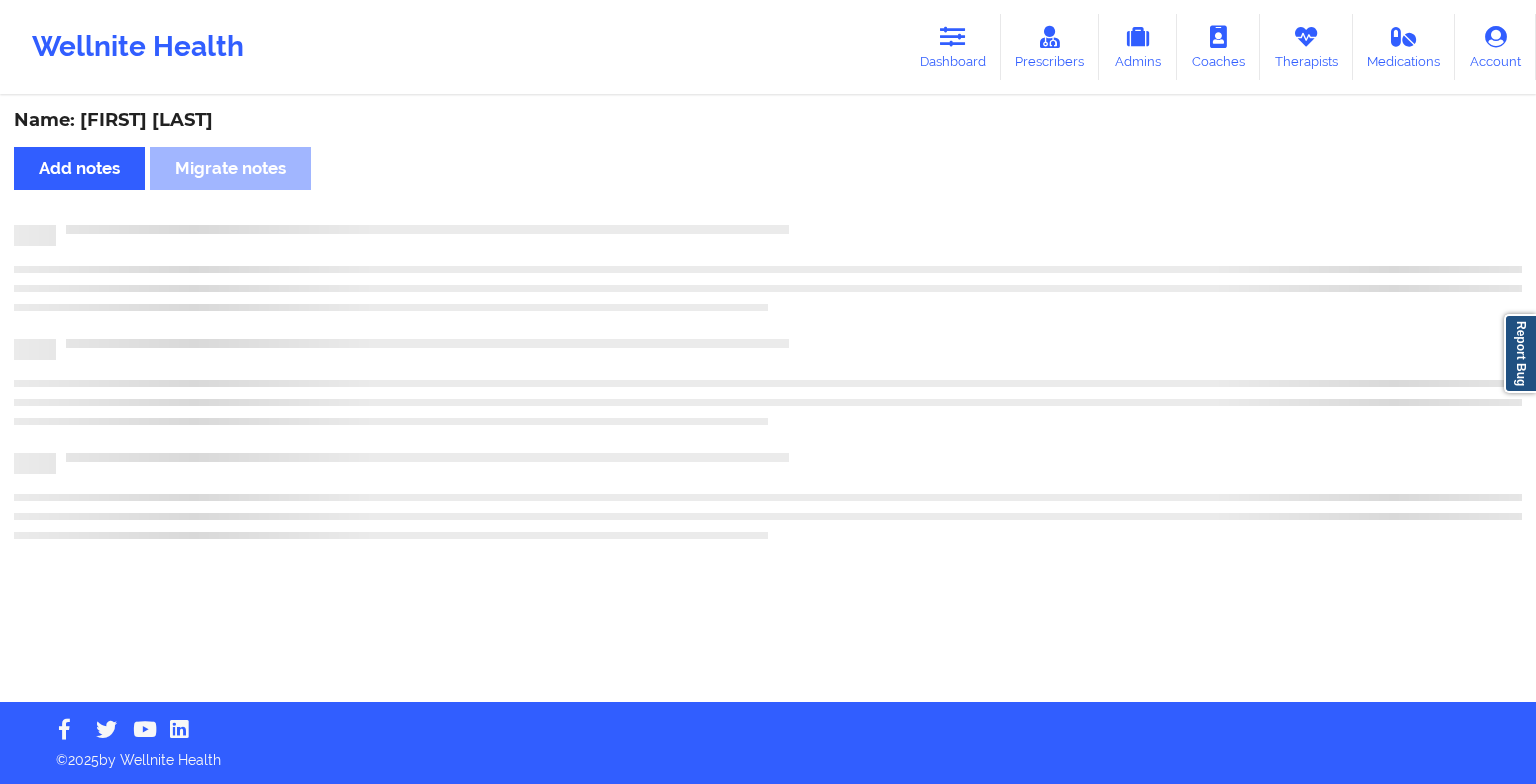 click on "Name: [FIRST] [LAST] Add notes Migrate notes" at bounding box center (768, 400) 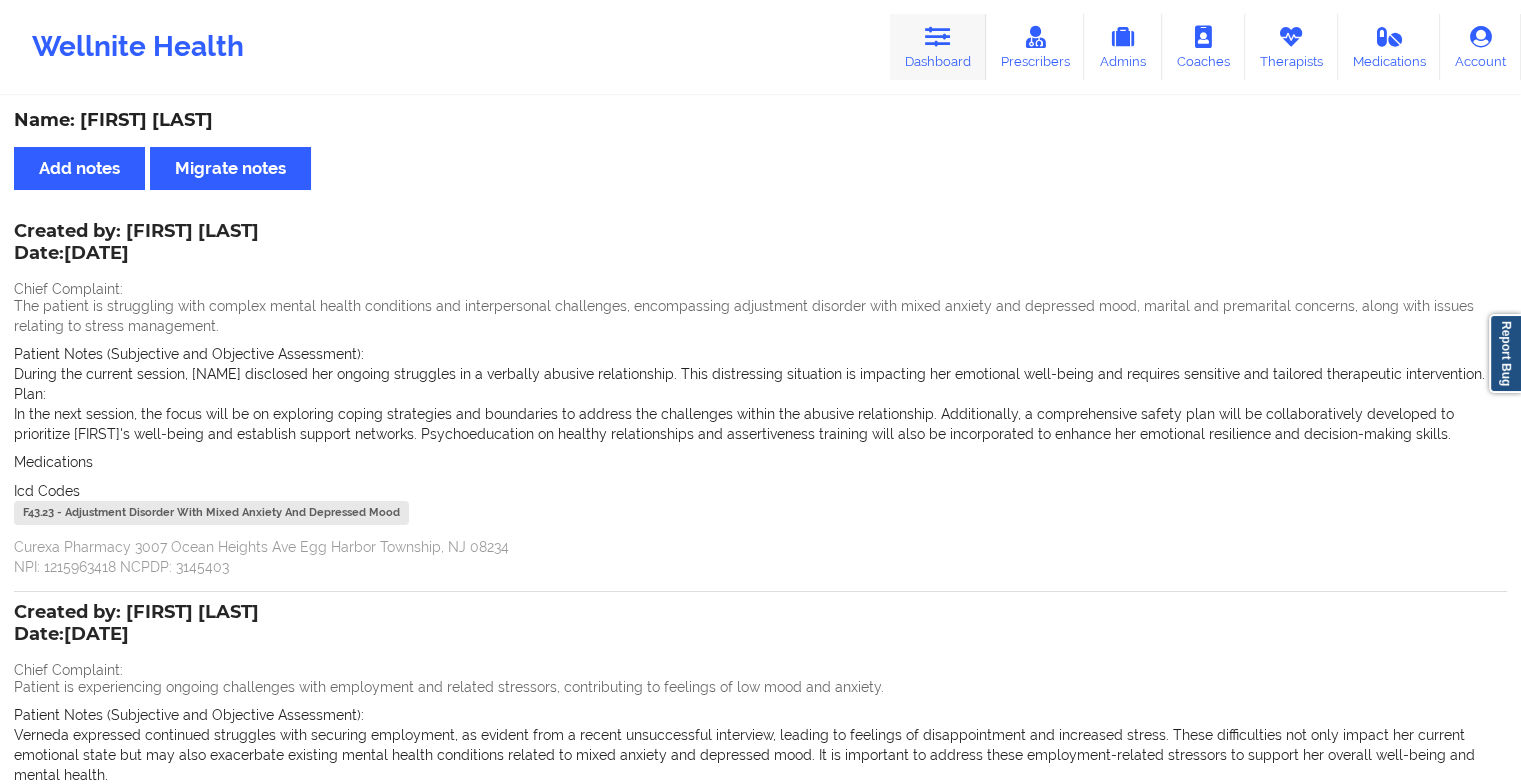 click on "Dashboard" at bounding box center [938, 47] 